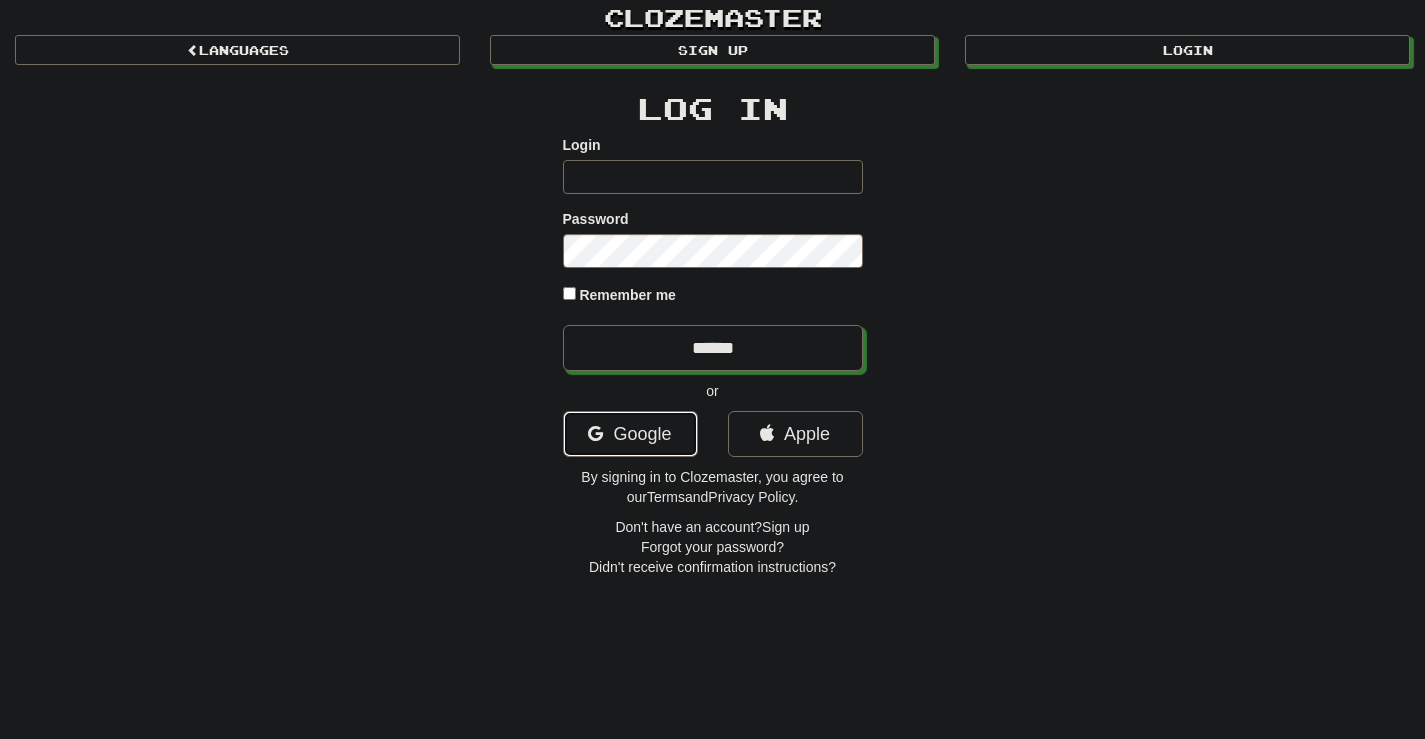 click on "Google" at bounding box center (630, 434) 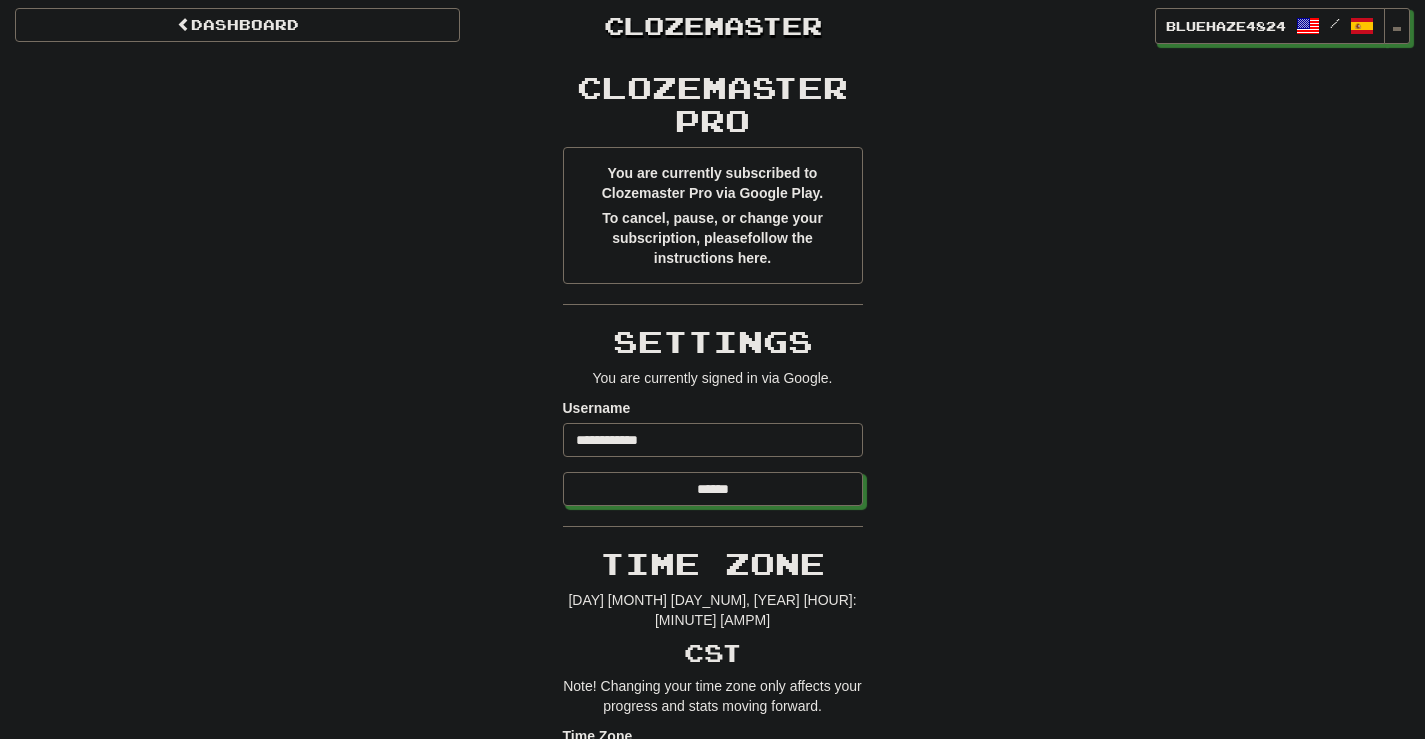 scroll, scrollTop: 0, scrollLeft: 0, axis: both 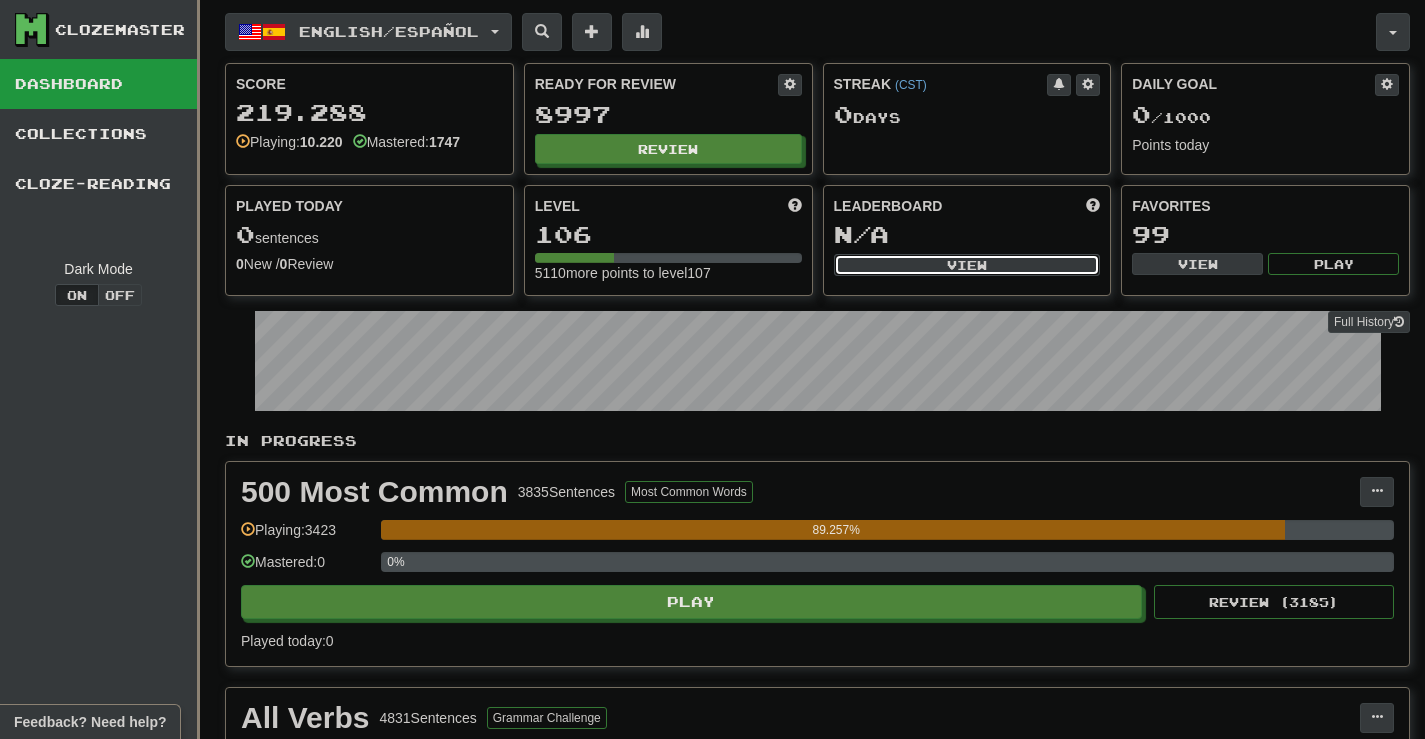 click on "View" at bounding box center (967, 265) 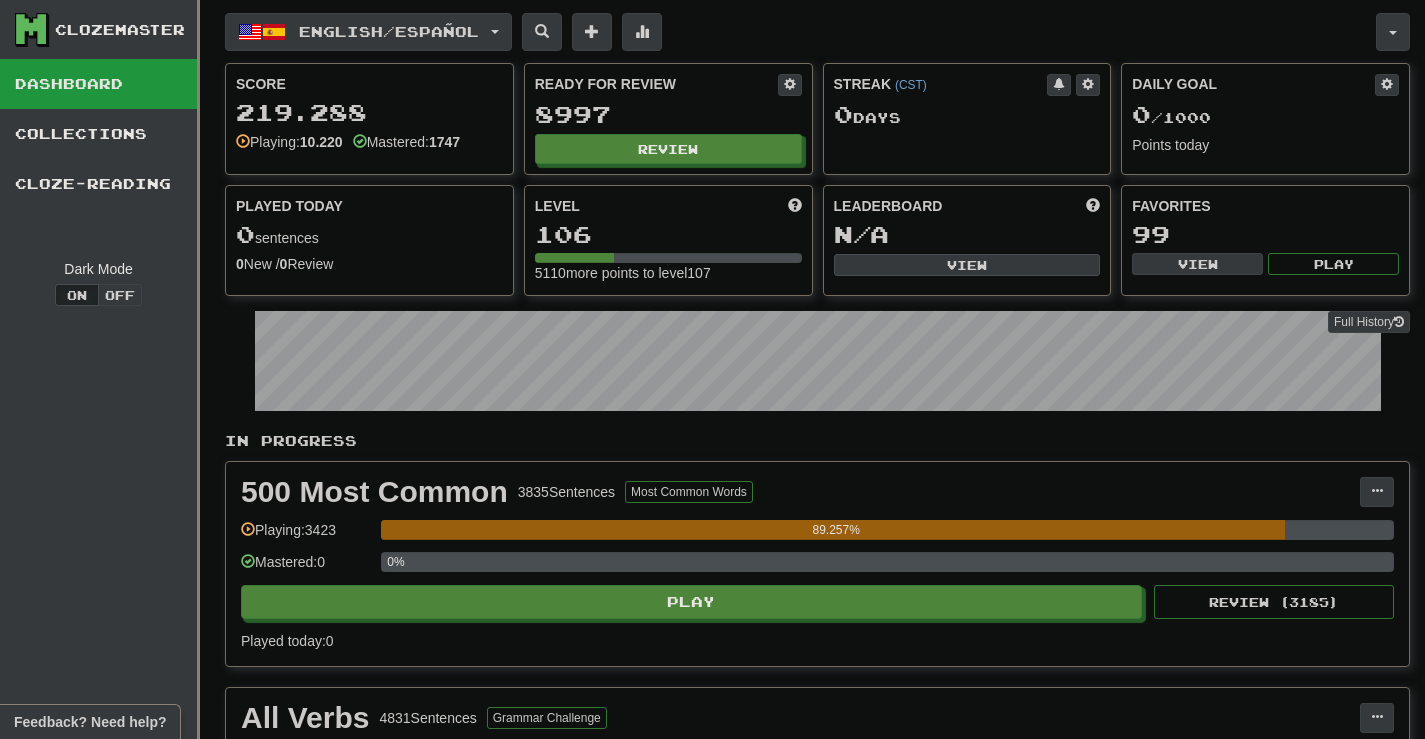 select on "**********" 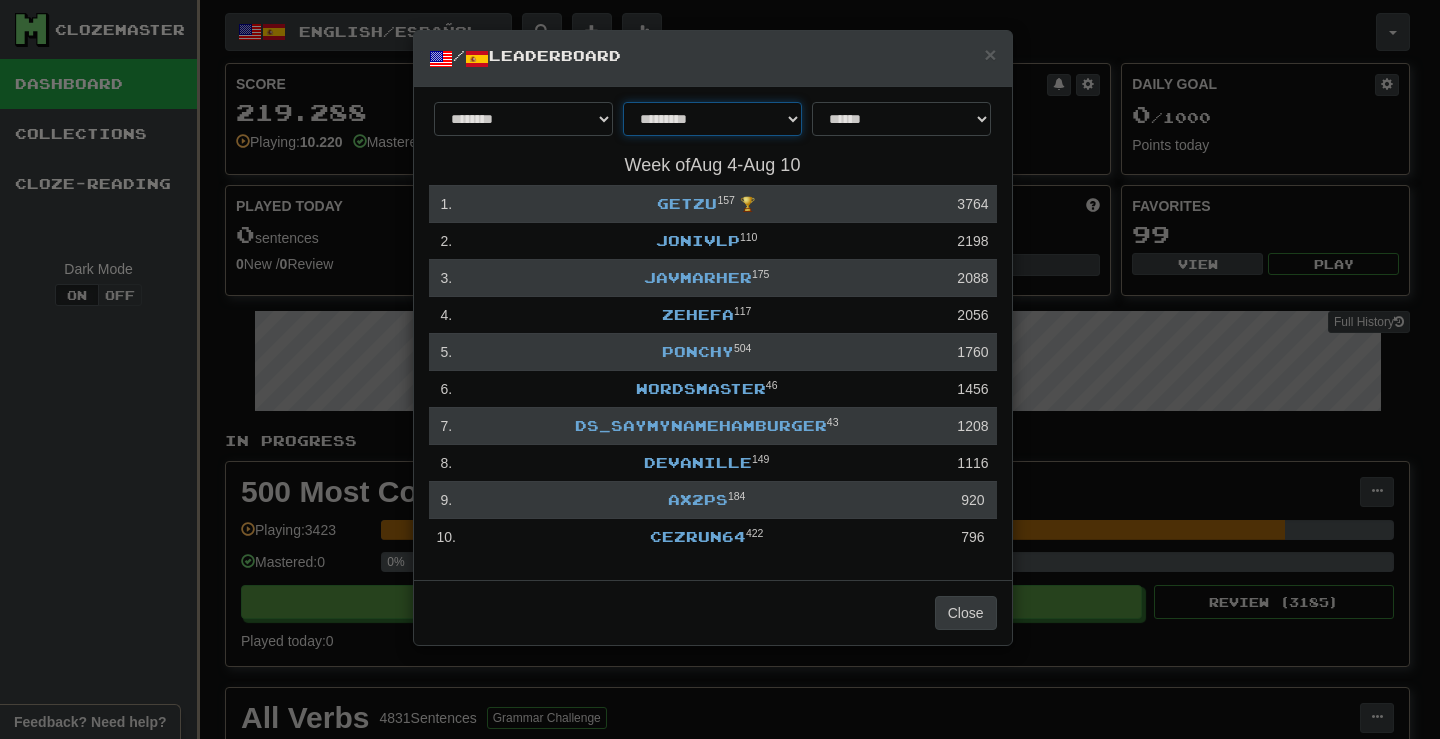 click on "**********" at bounding box center (712, 119) 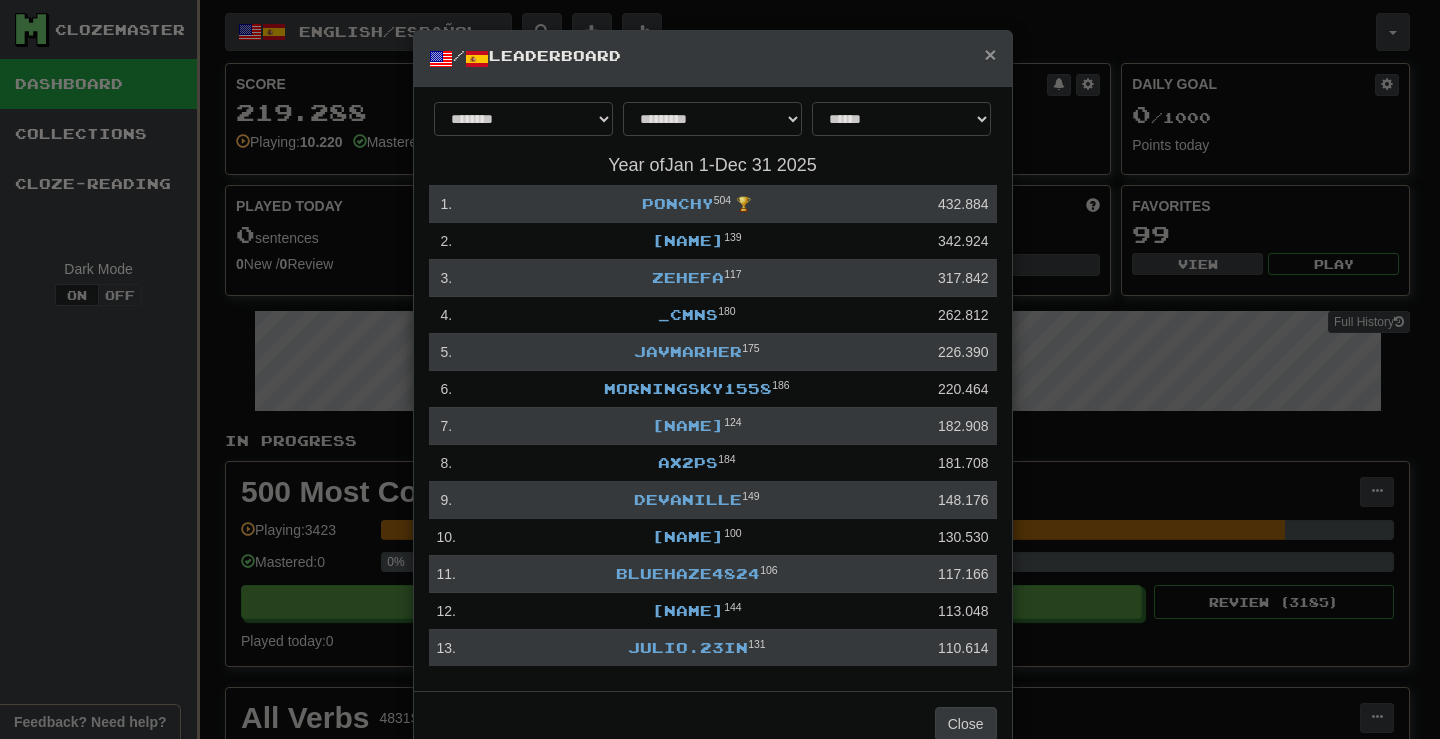 click on "×" at bounding box center (990, 54) 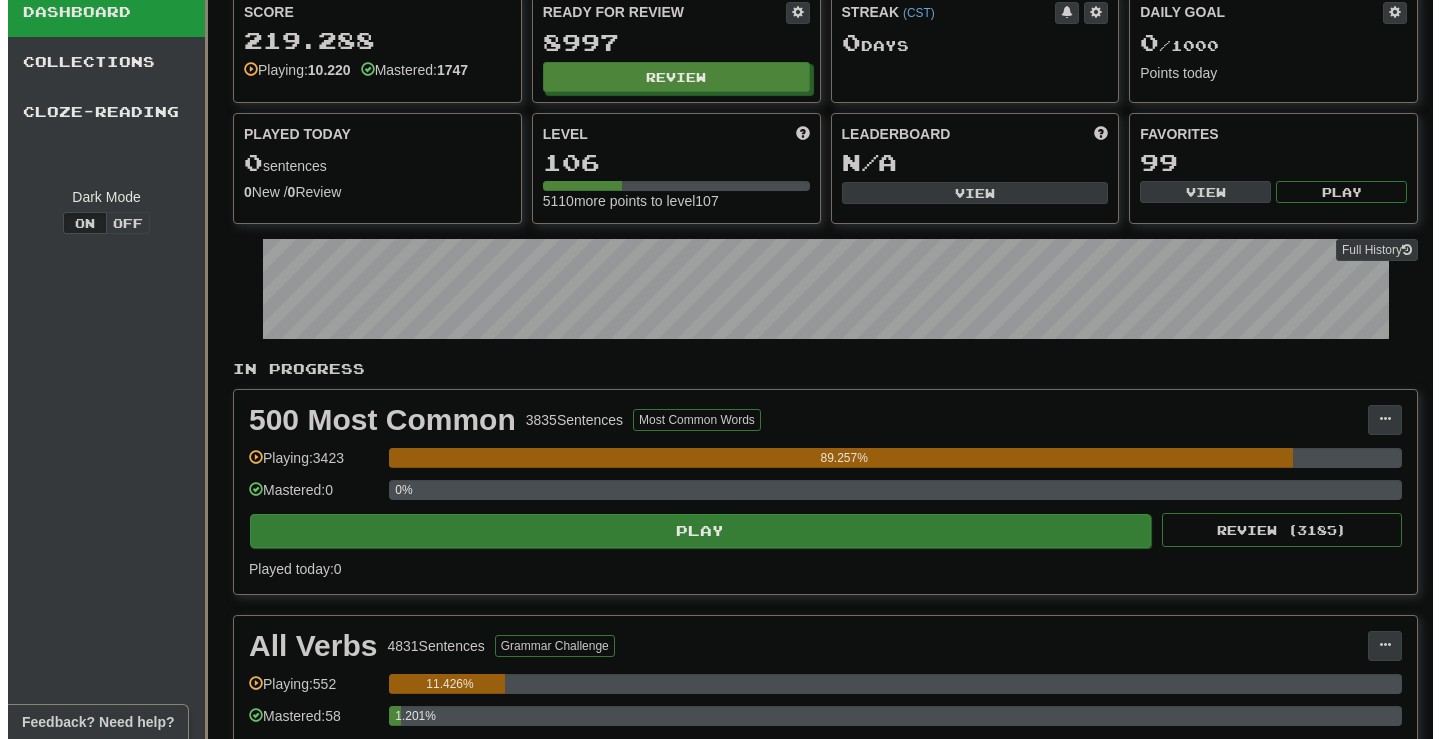 scroll, scrollTop: 100, scrollLeft: 0, axis: vertical 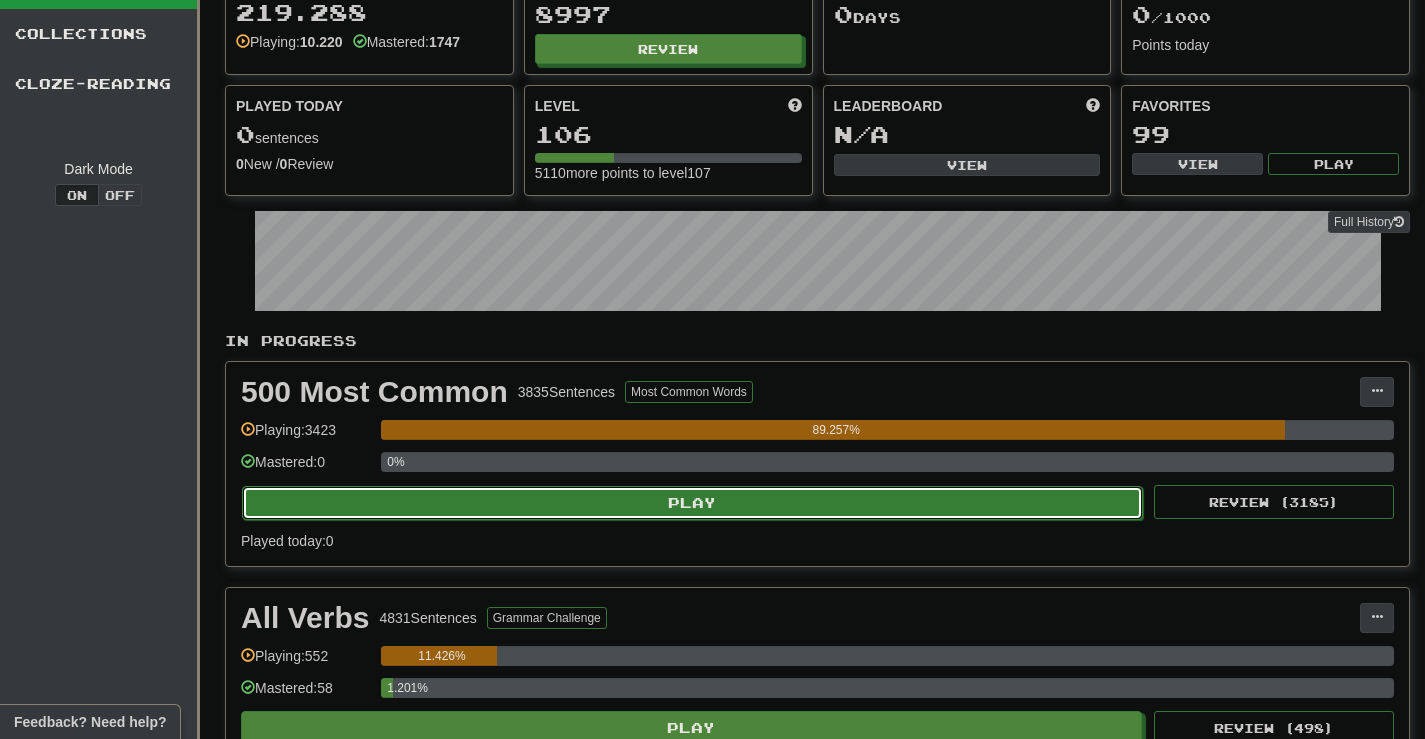 click on "Play" at bounding box center (692, 503) 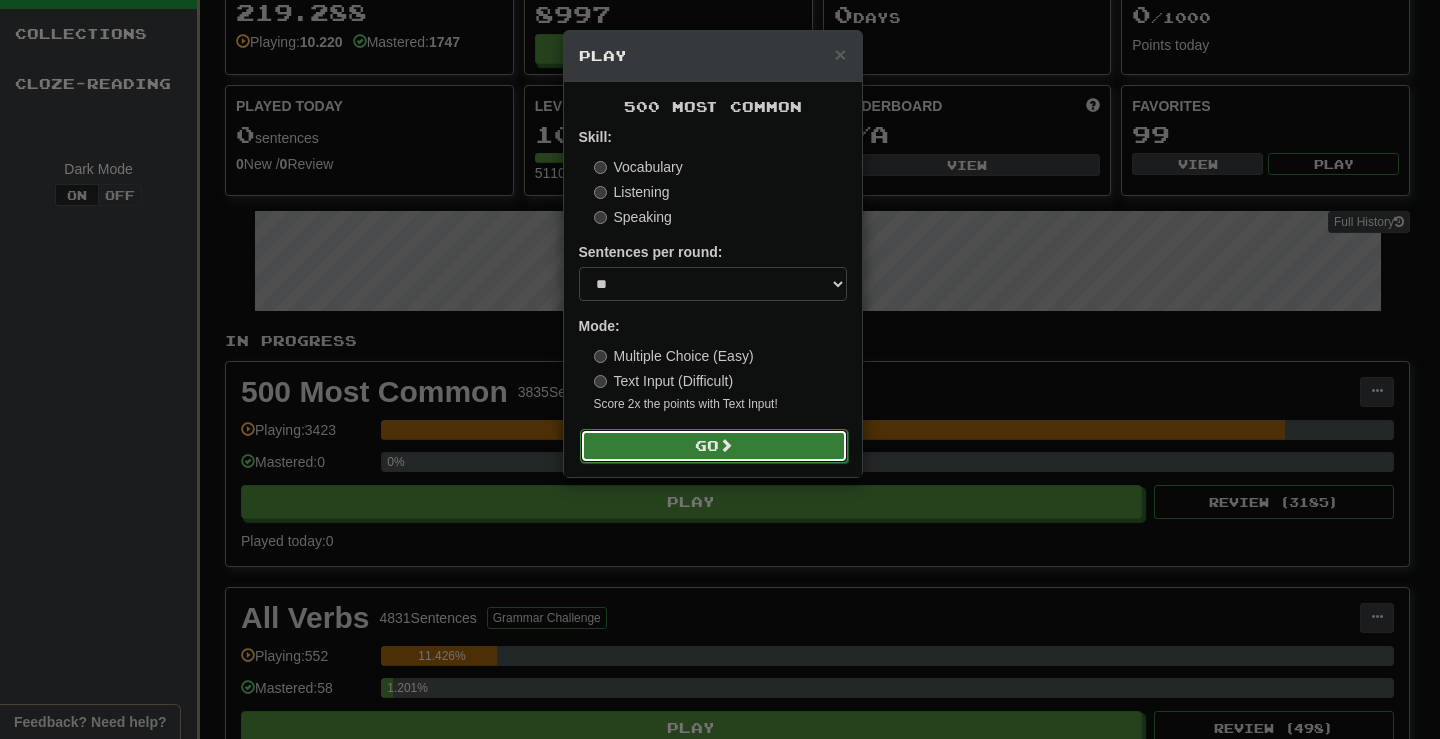 click on "Go" at bounding box center [714, 446] 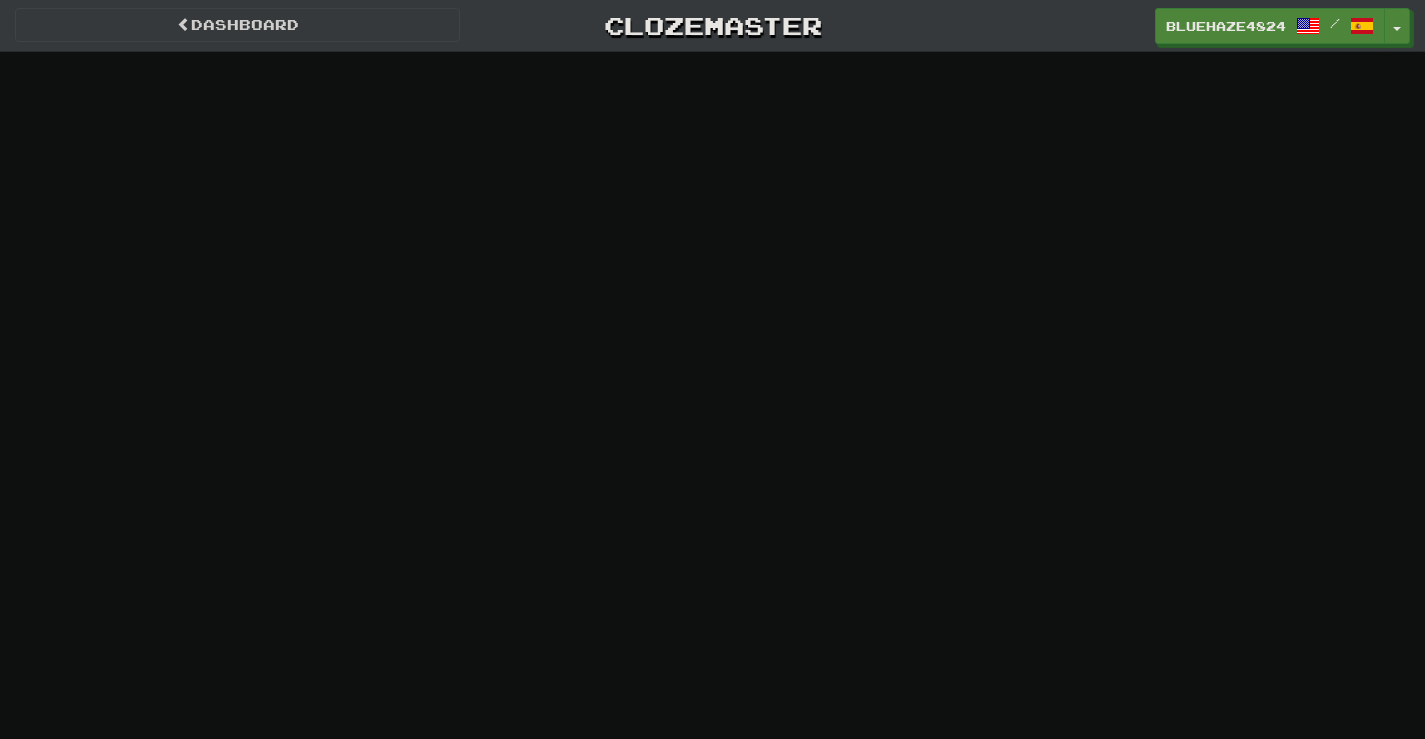 scroll, scrollTop: 0, scrollLeft: 0, axis: both 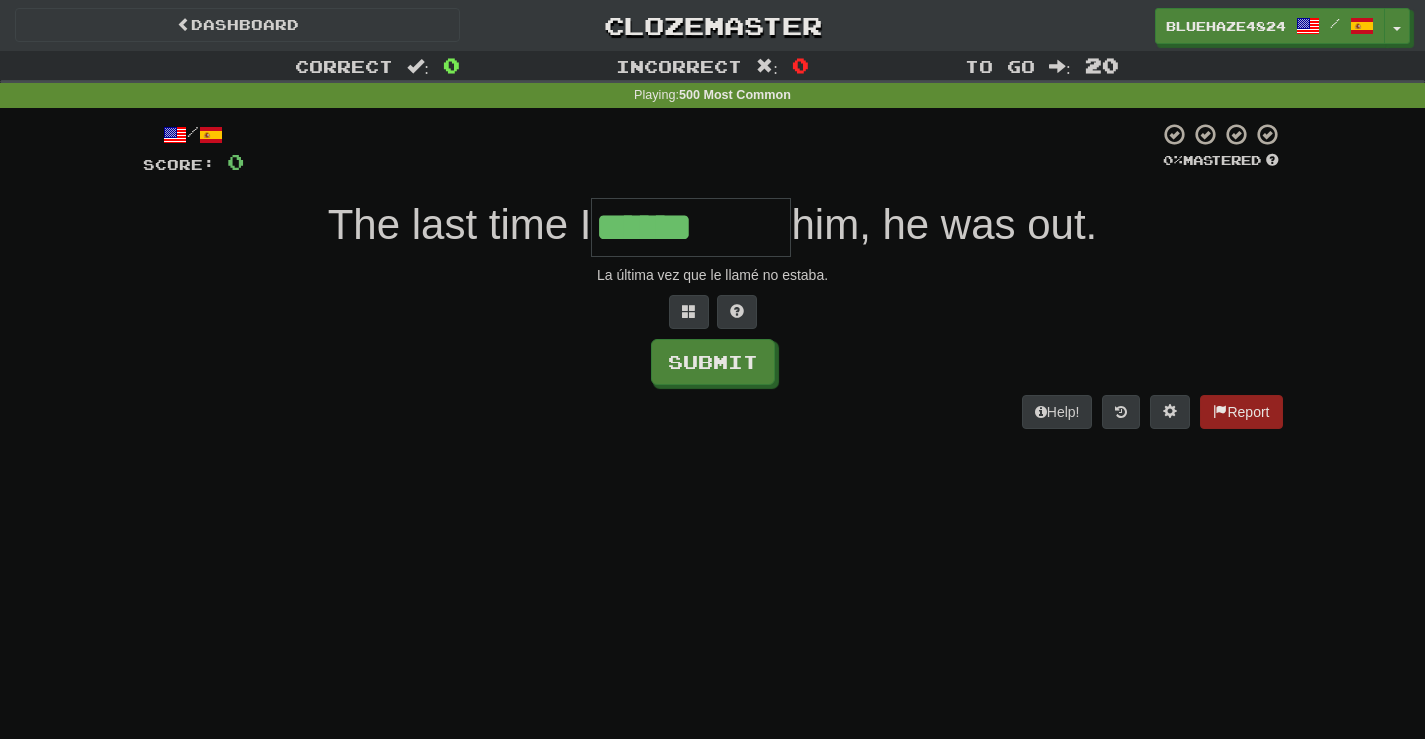 type on "******" 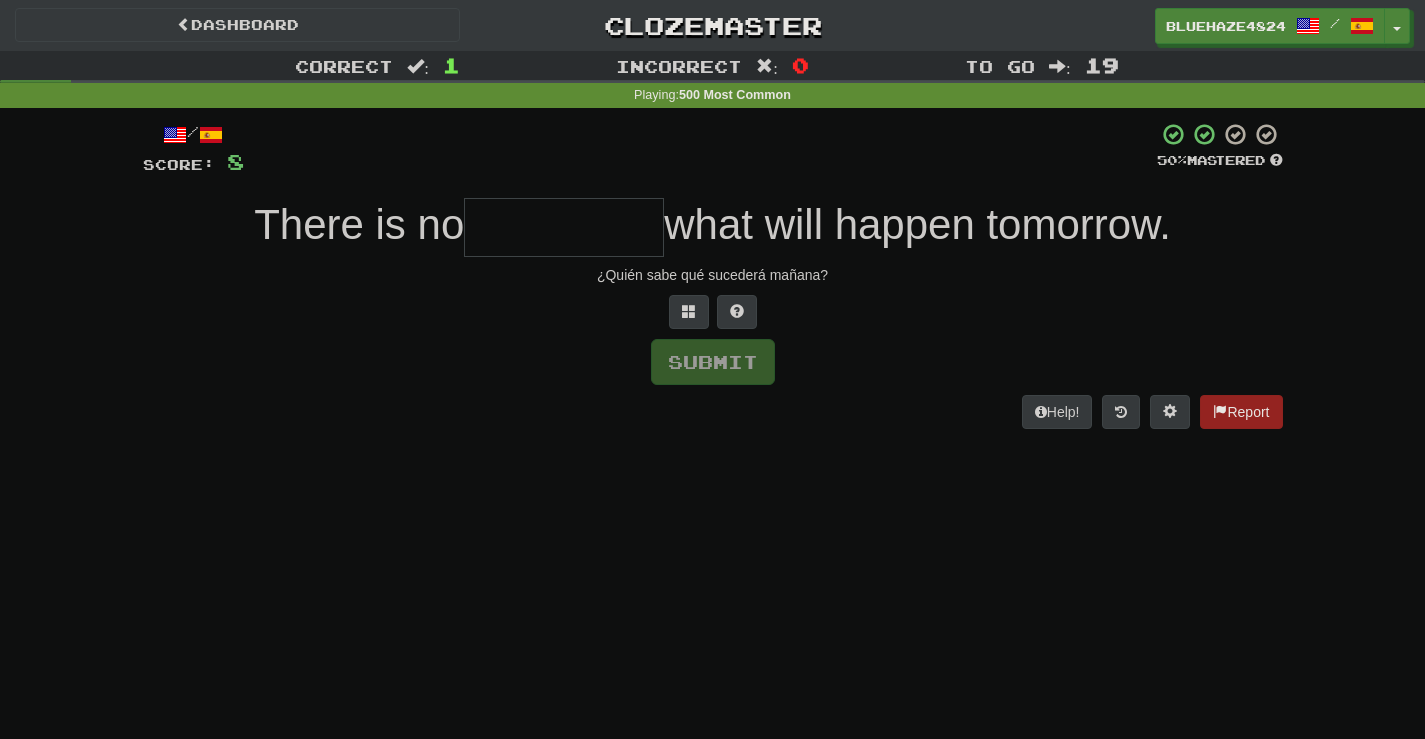 type on "*" 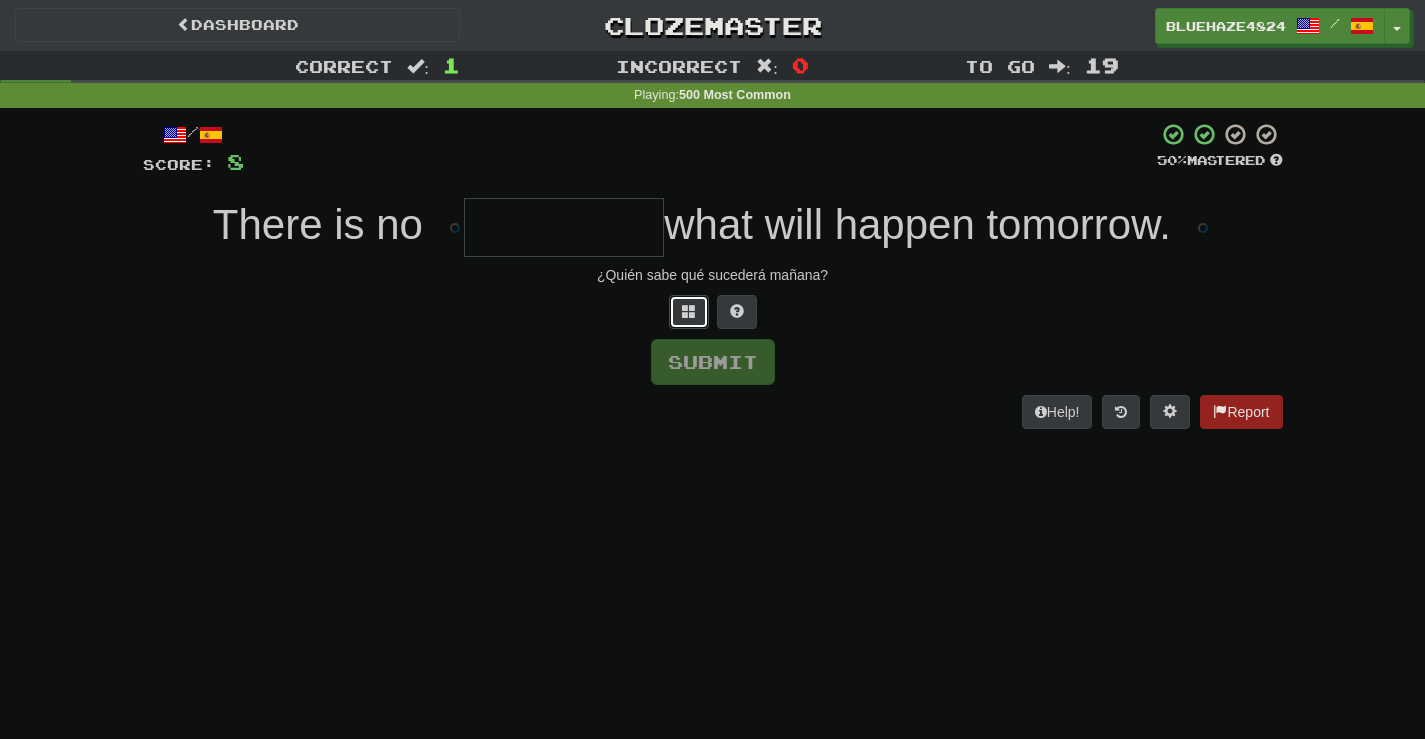 click on "/  Score:   8 50 %  Mastered There is no      what will happen tomorrow.    ¿Quién sabe qué sucederá mañana? Submit  Help!  Report" at bounding box center [713, 275] 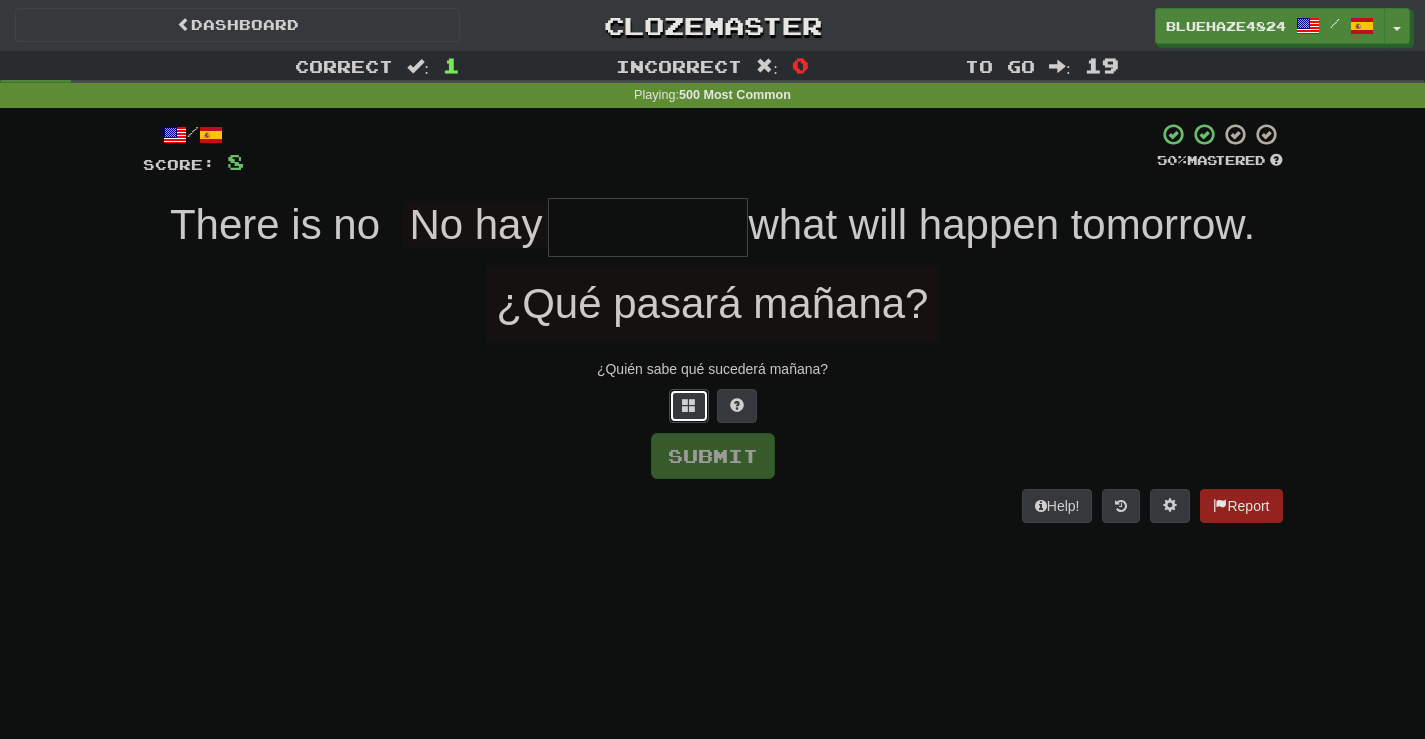 click at bounding box center [689, 406] 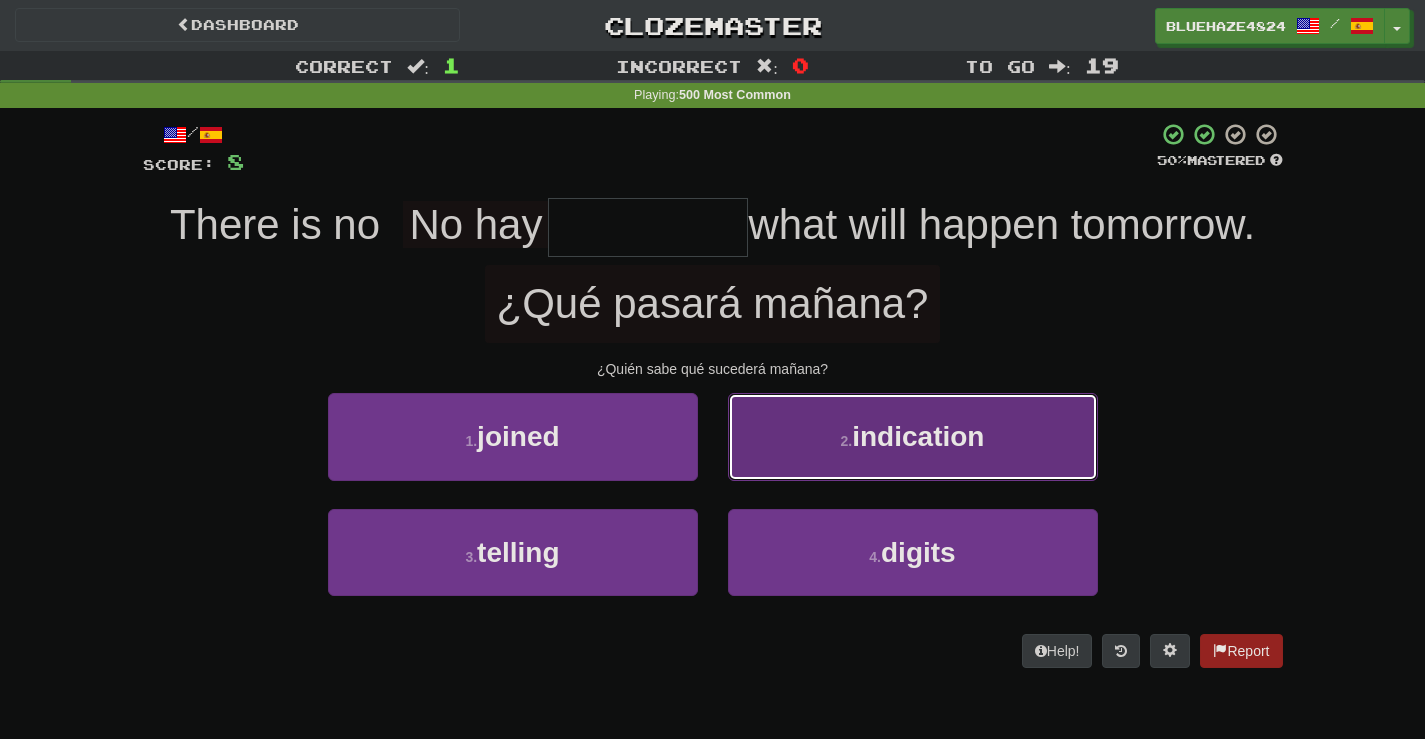 click on "2 .  indication" at bounding box center (913, 436) 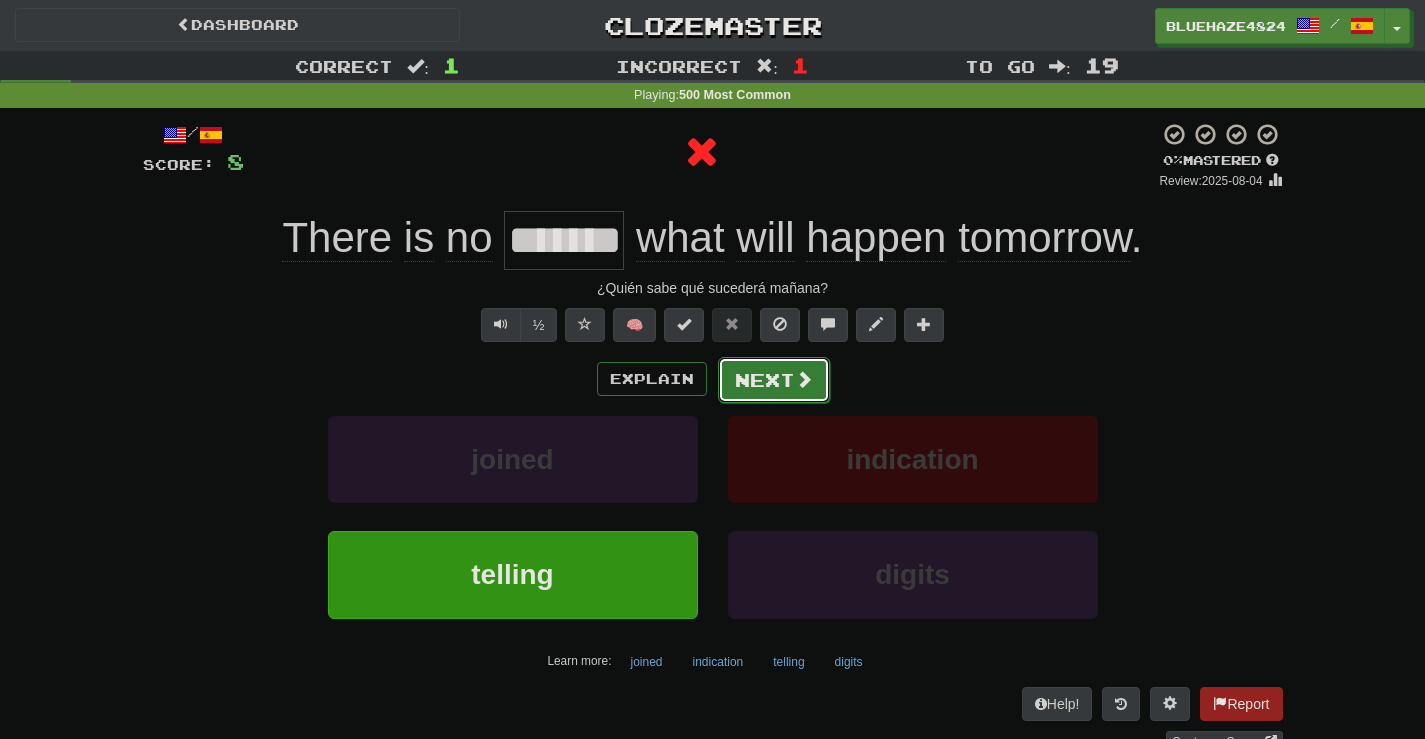 click on "Next" at bounding box center (774, 380) 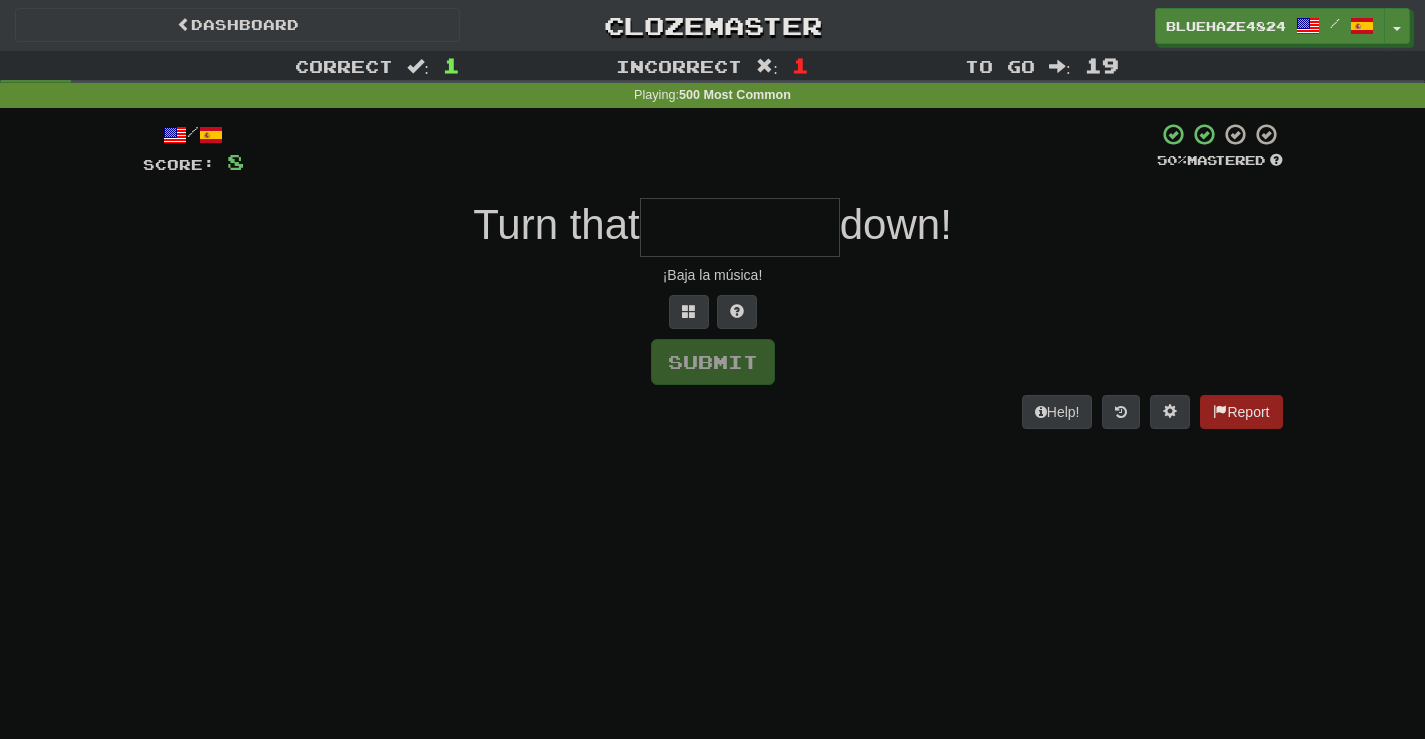 click at bounding box center [740, 227] 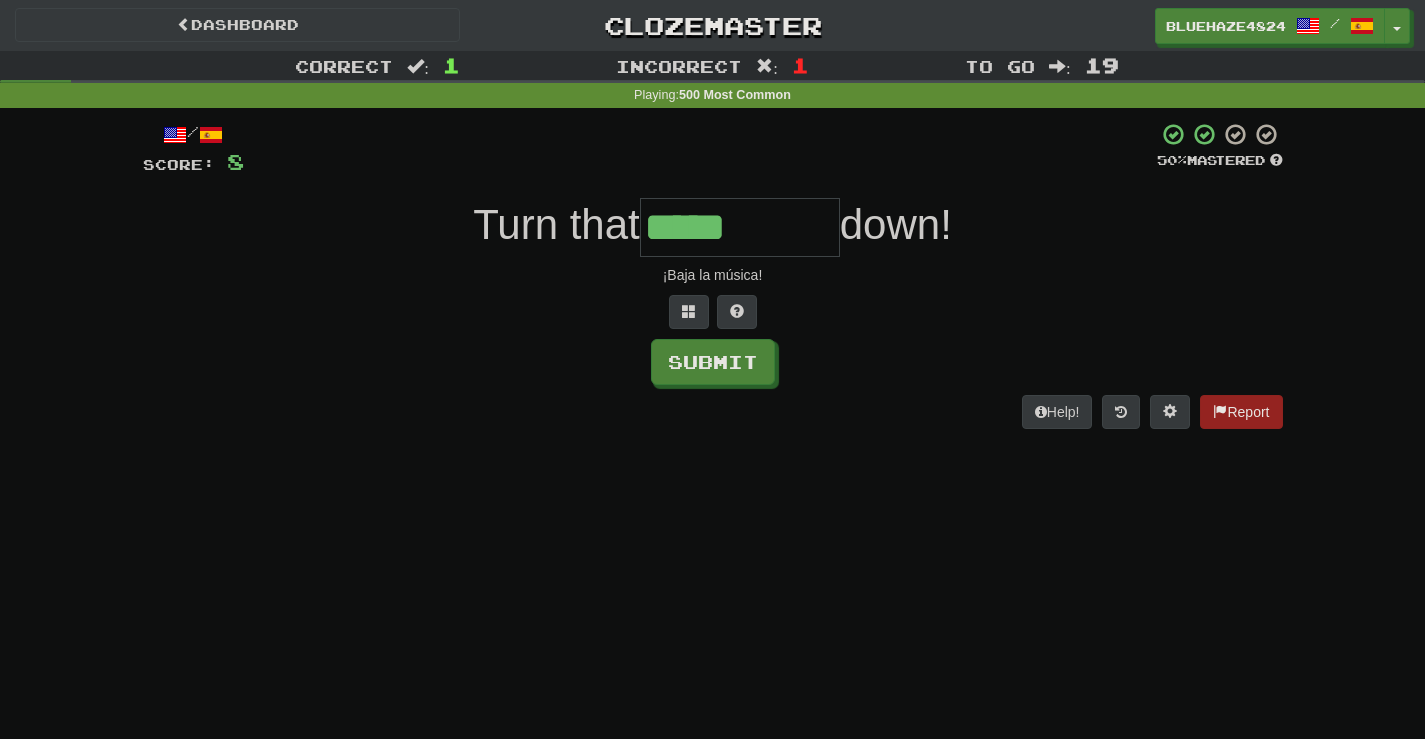 type on "*****" 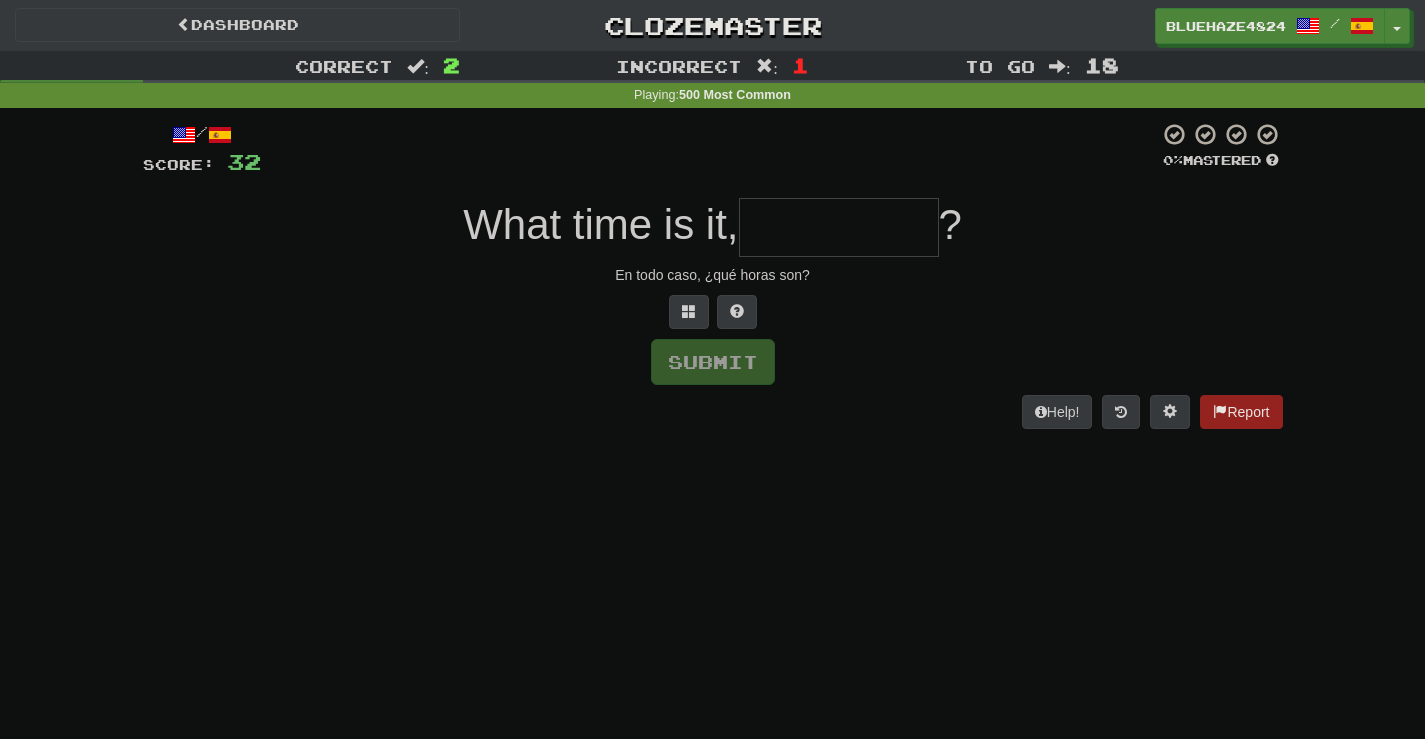 type on "*" 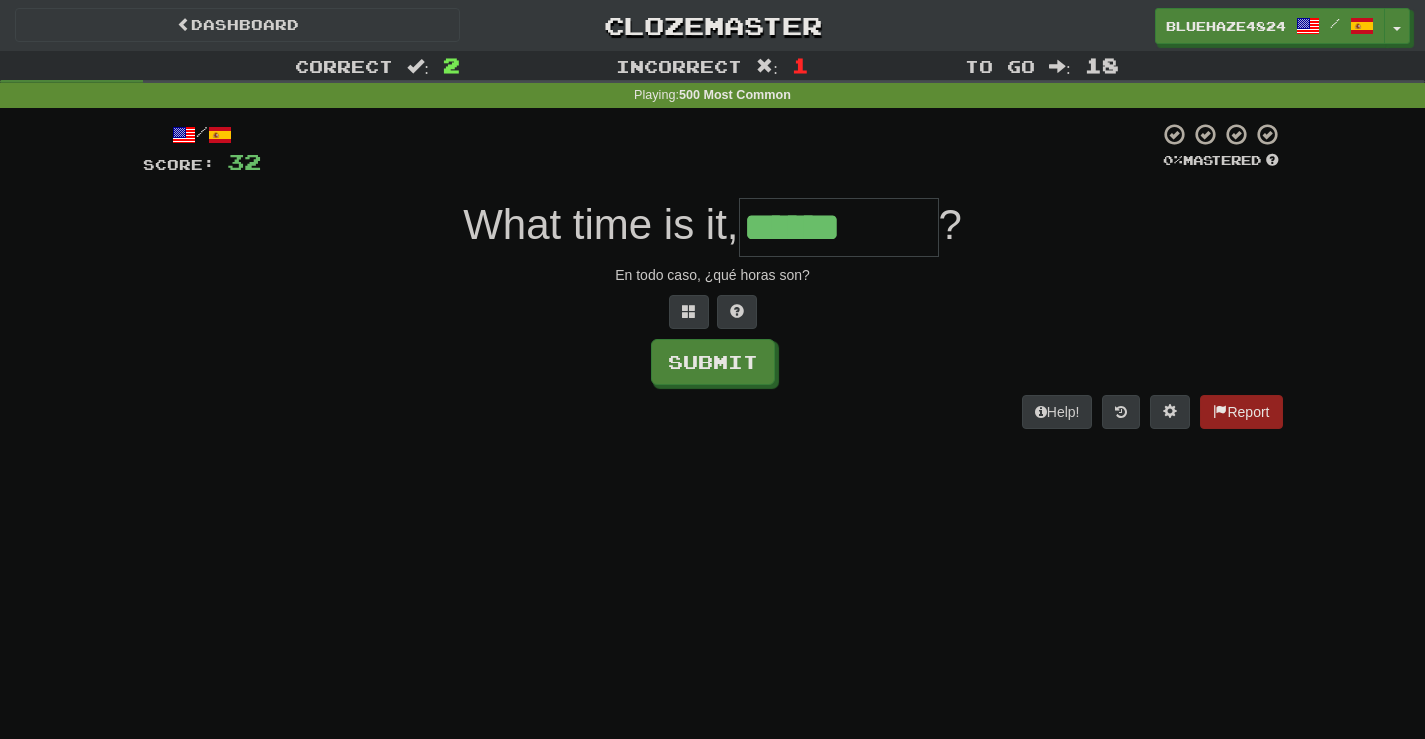 type on "******" 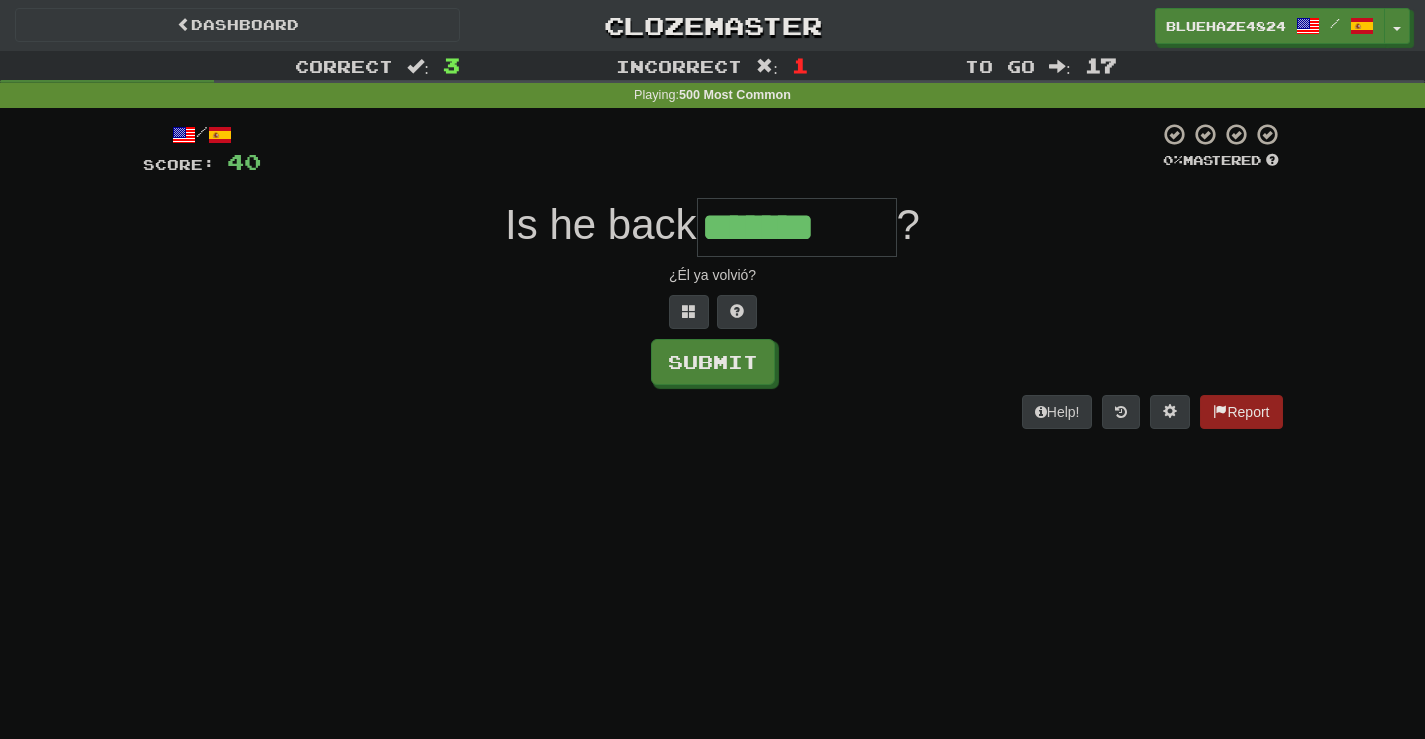 type on "*******" 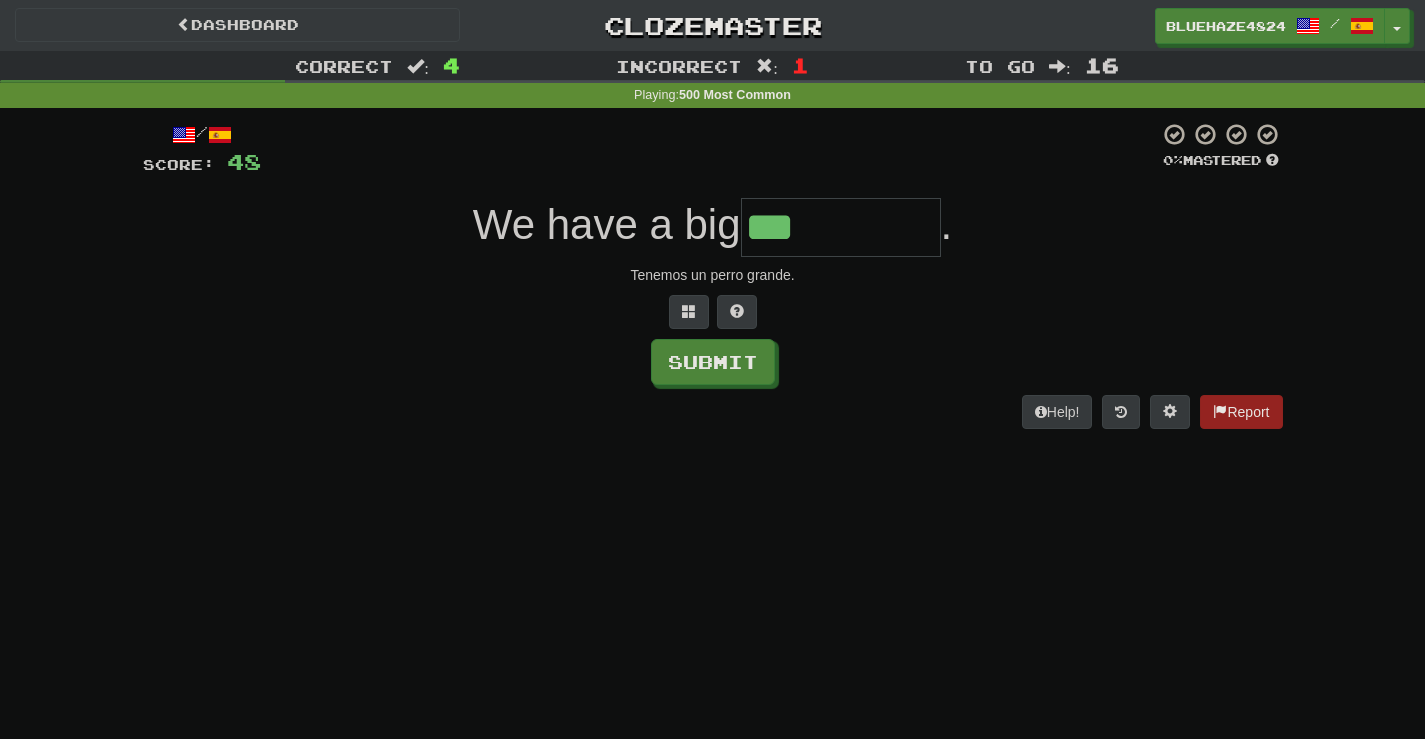 type on "***" 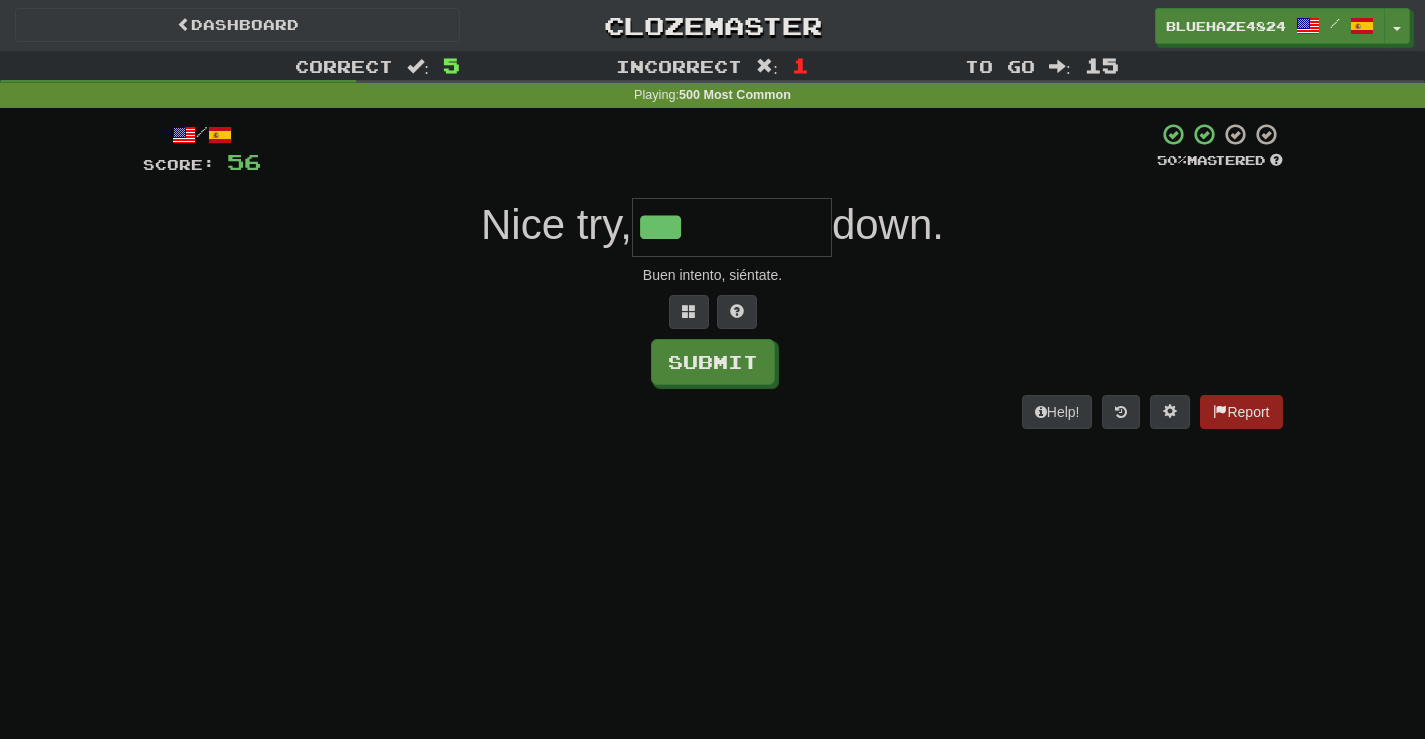 type on "***" 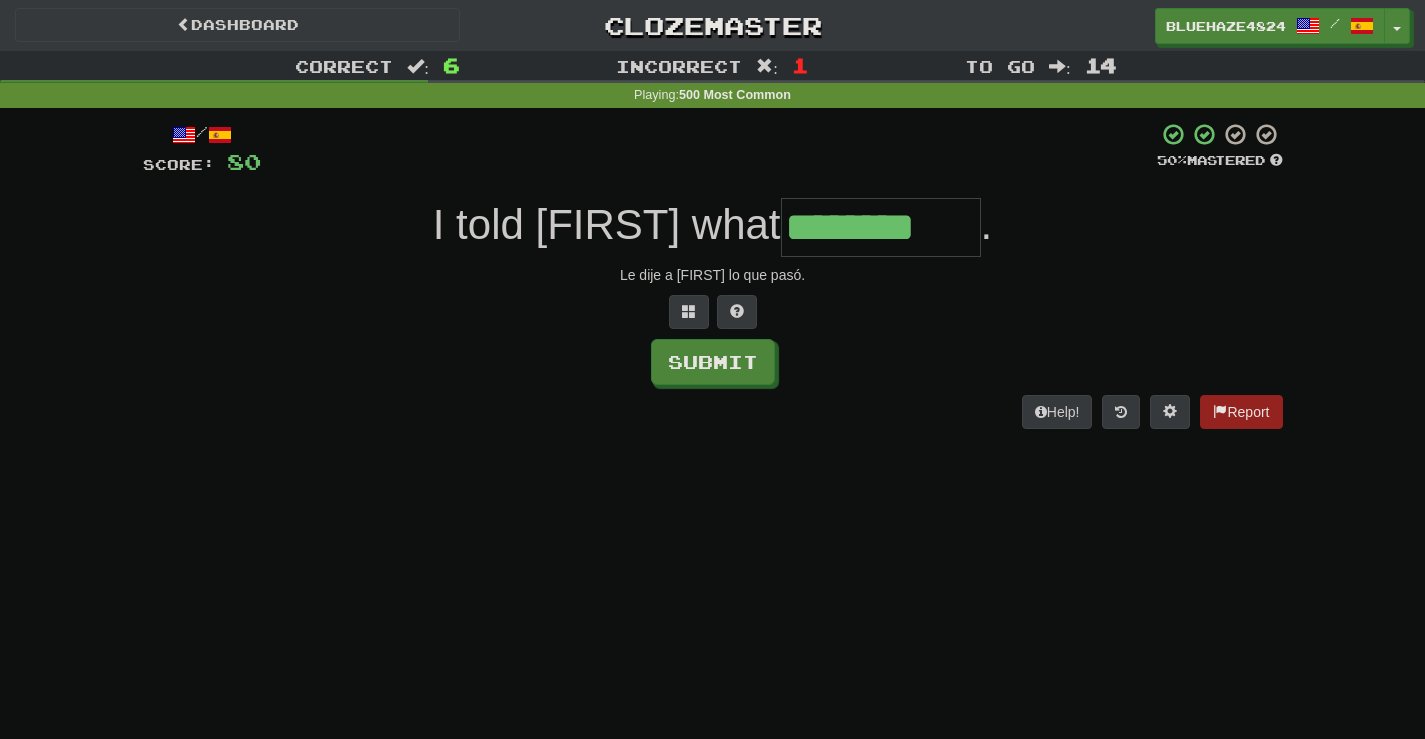 type on "********" 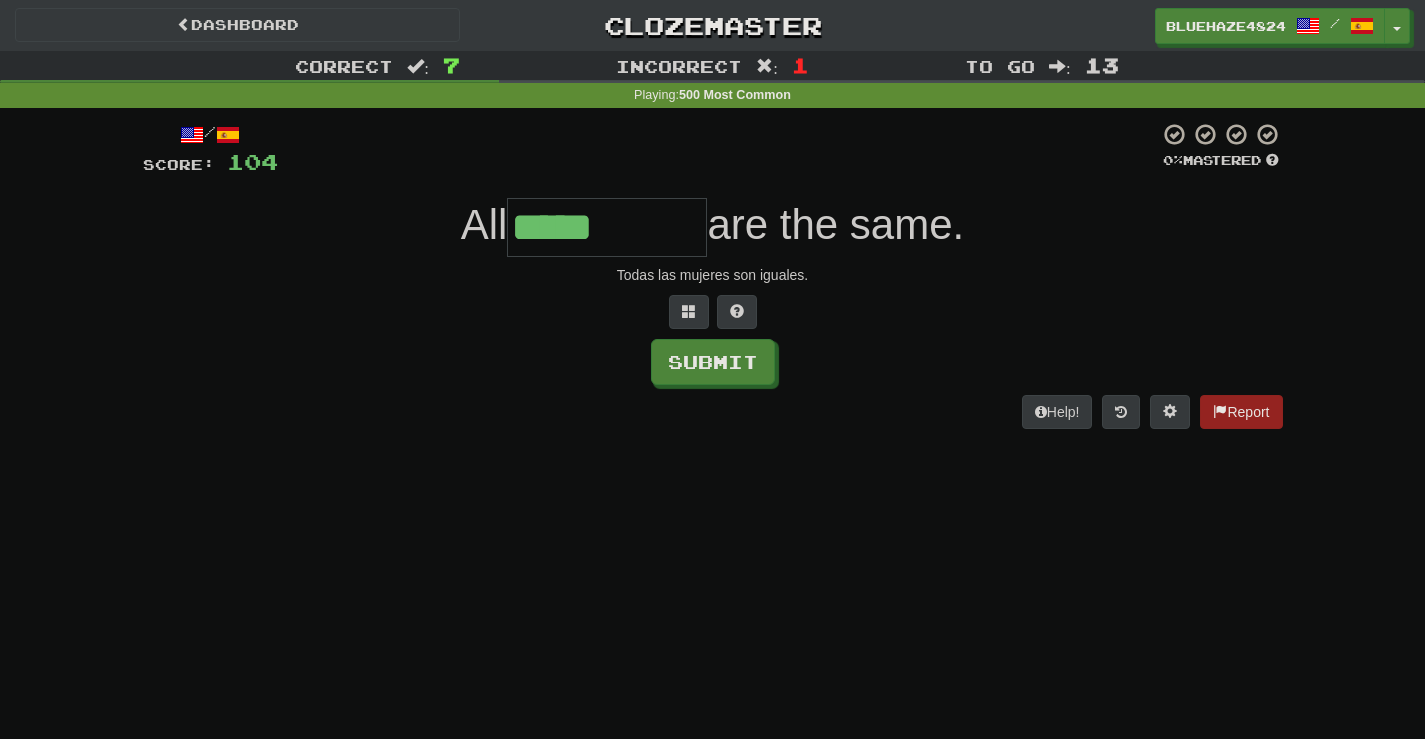 type on "*****" 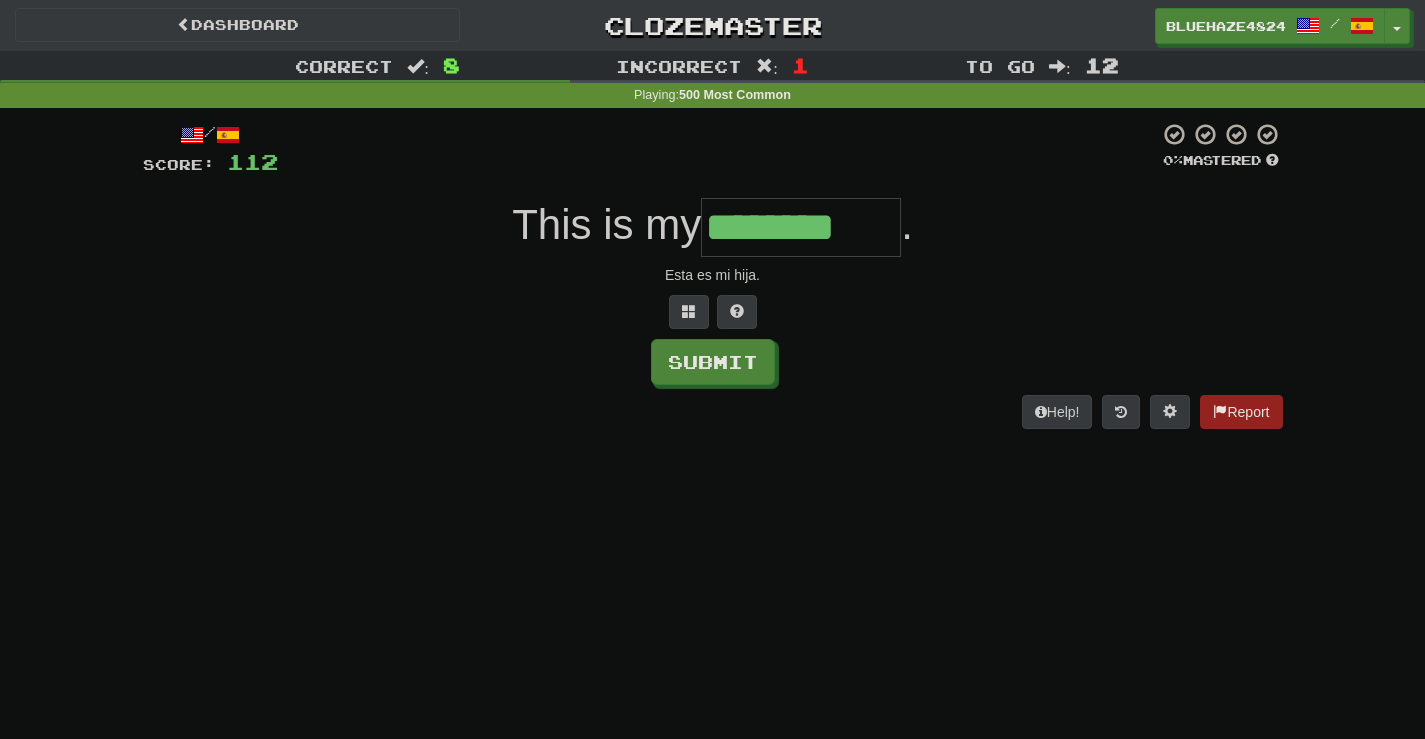 type on "********" 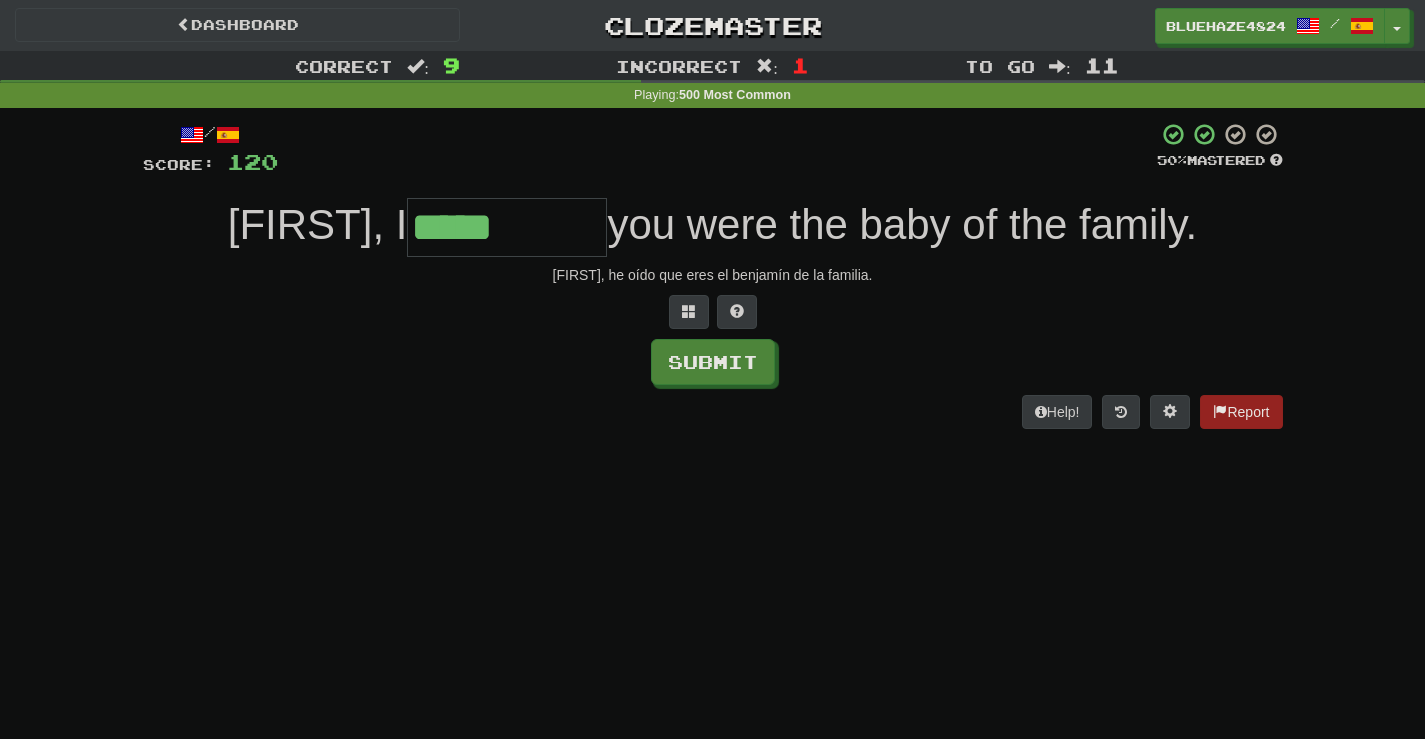 type on "*****" 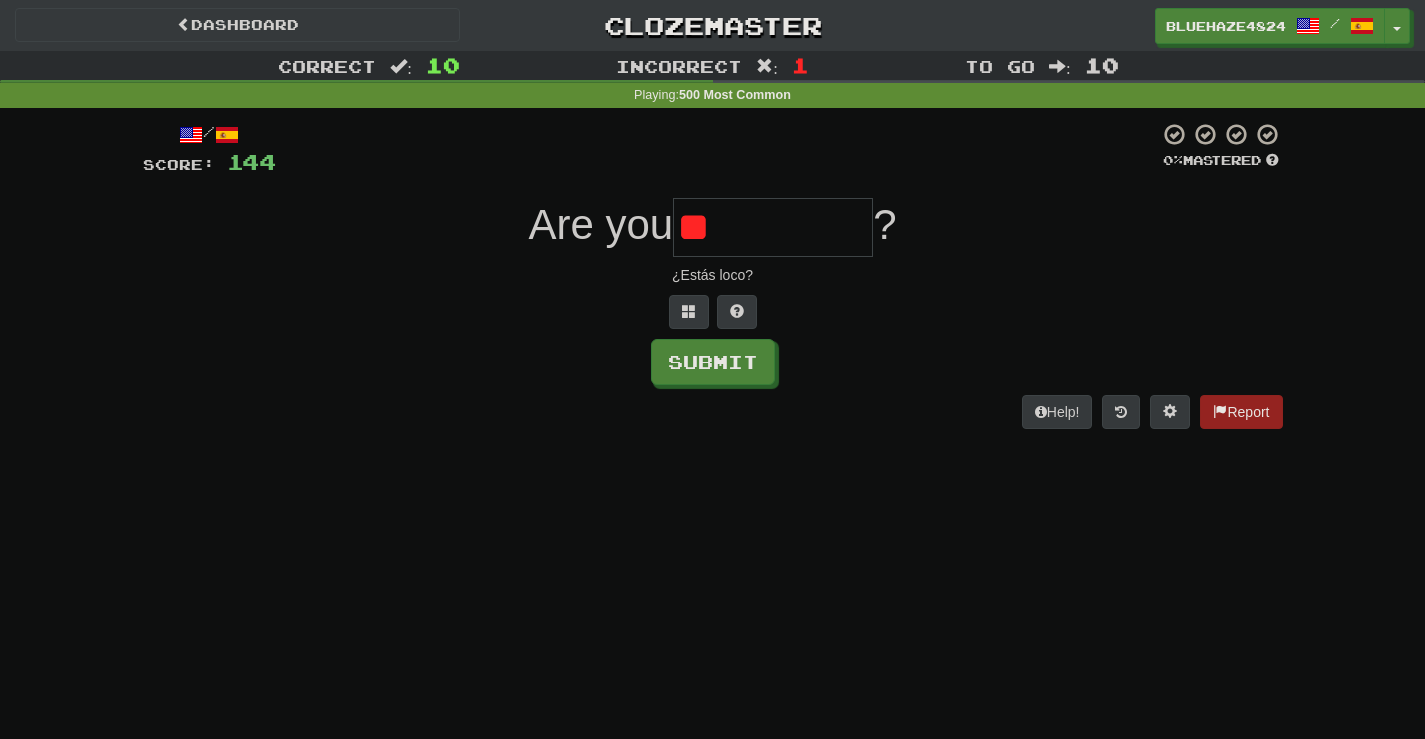 type on "*" 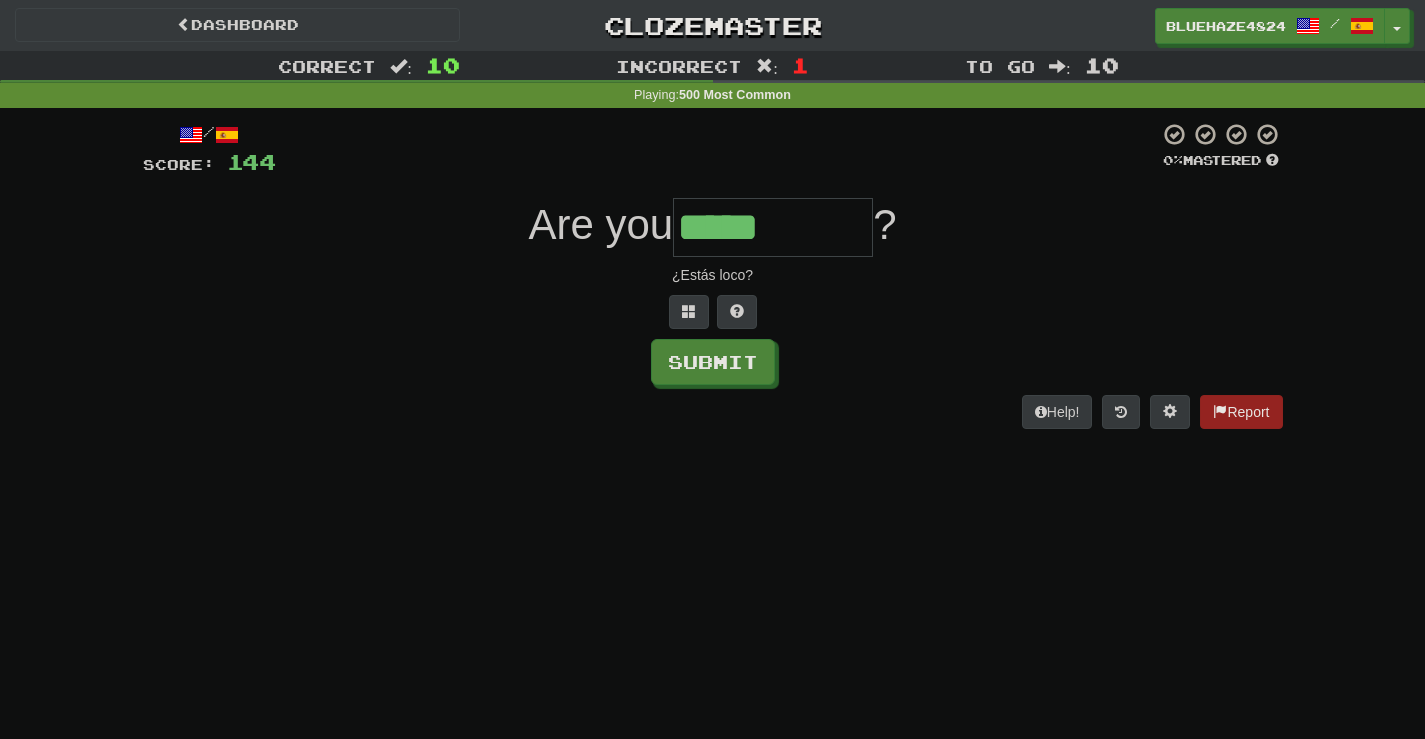 type on "*****" 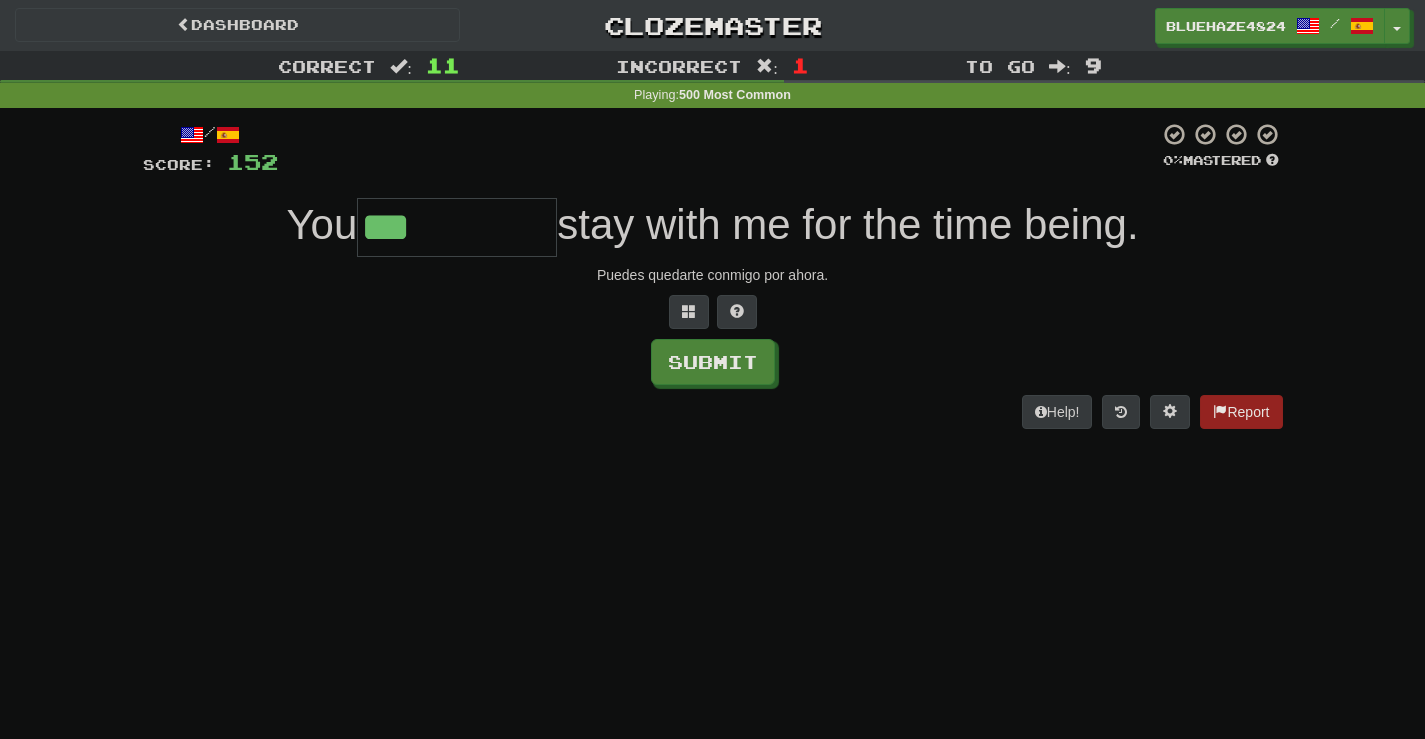 type on "***" 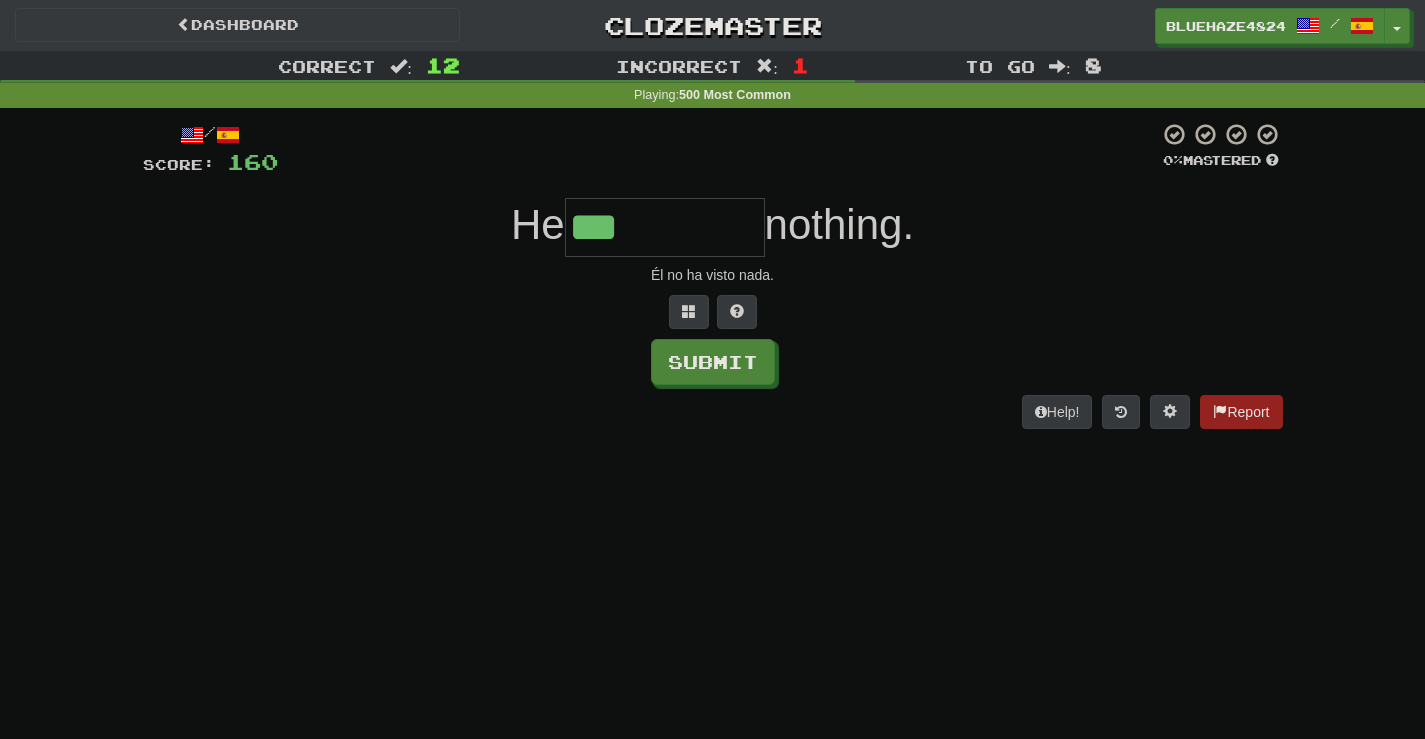 type on "***" 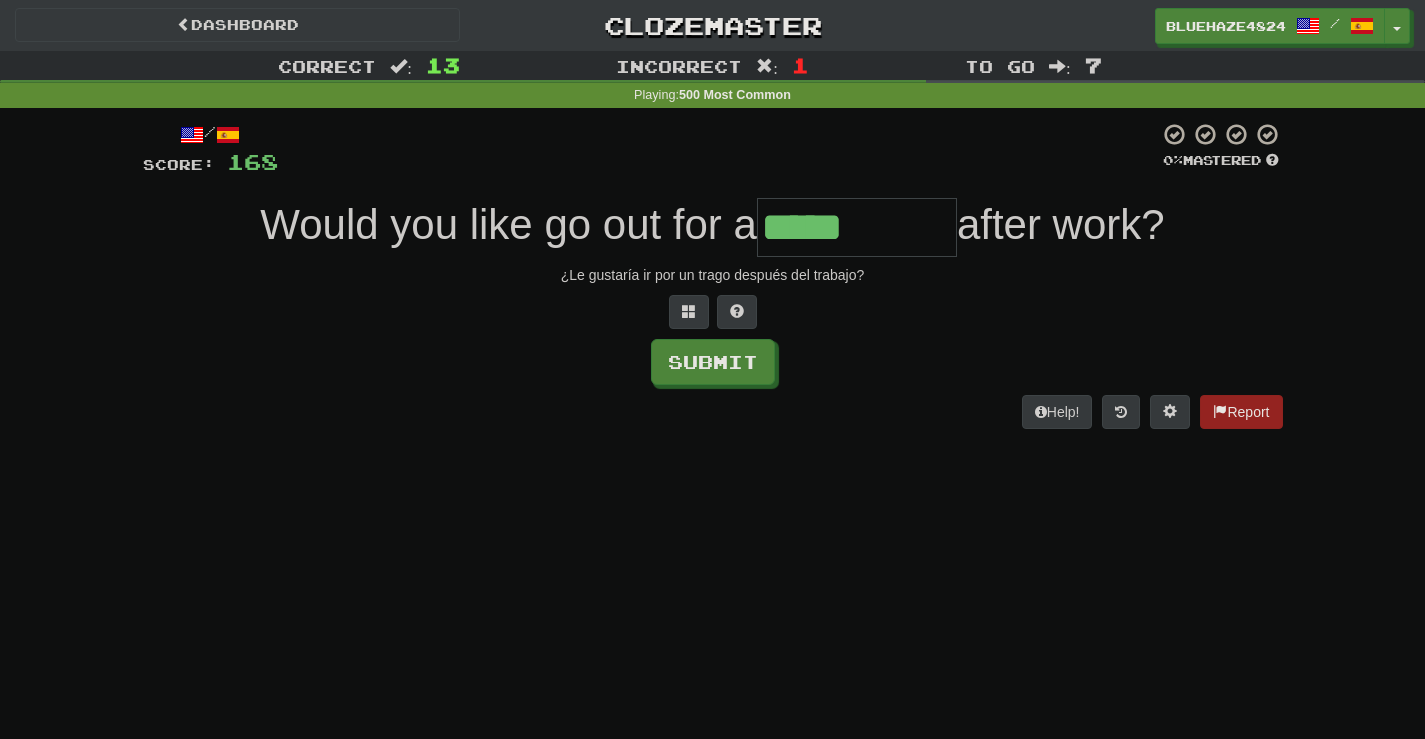 type on "*****" 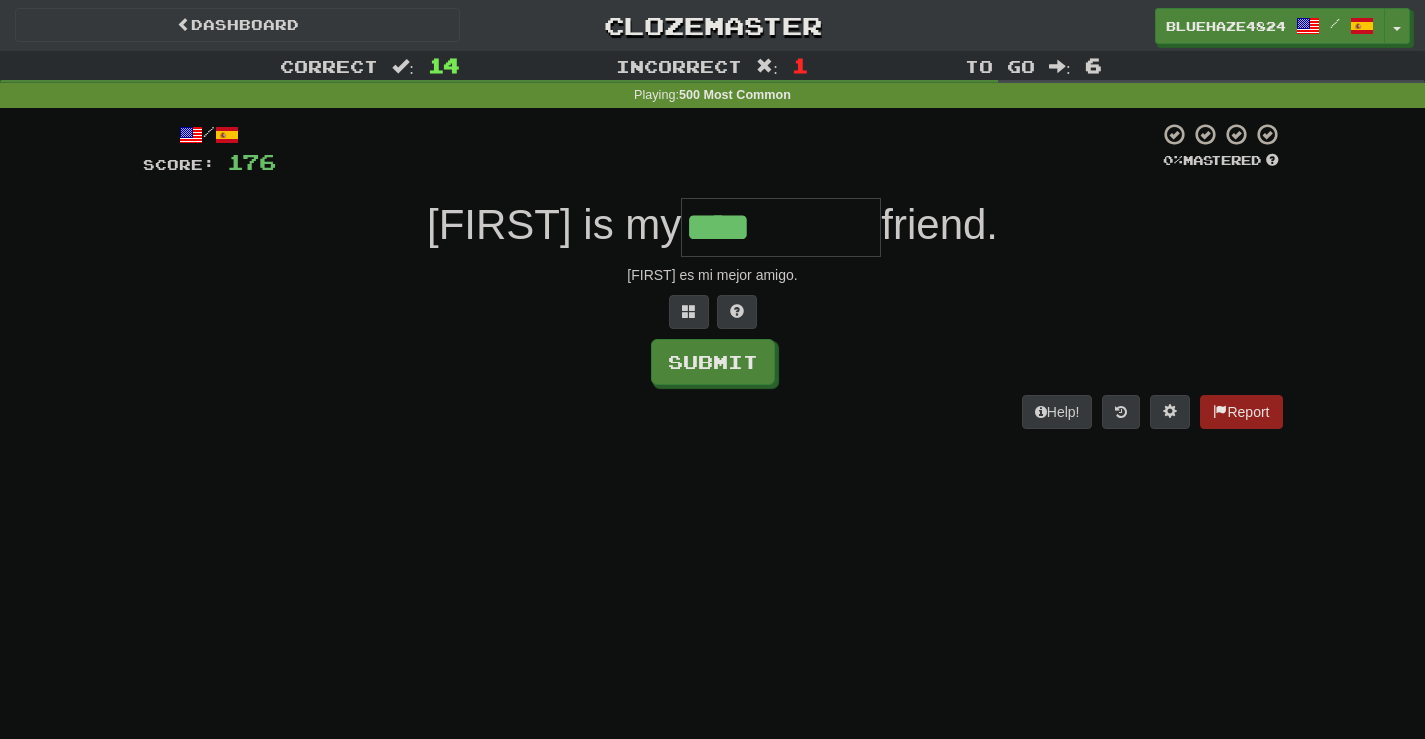type on "****" 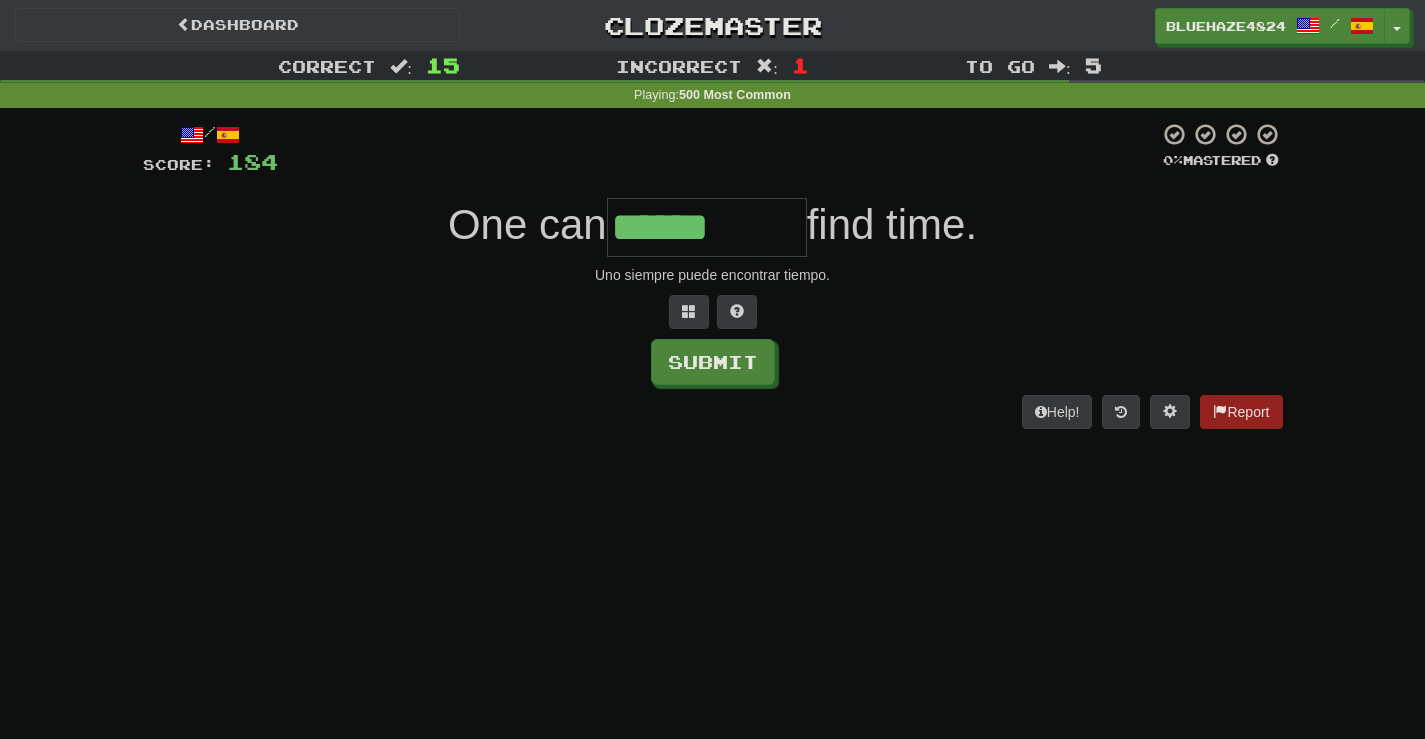 type on "******" 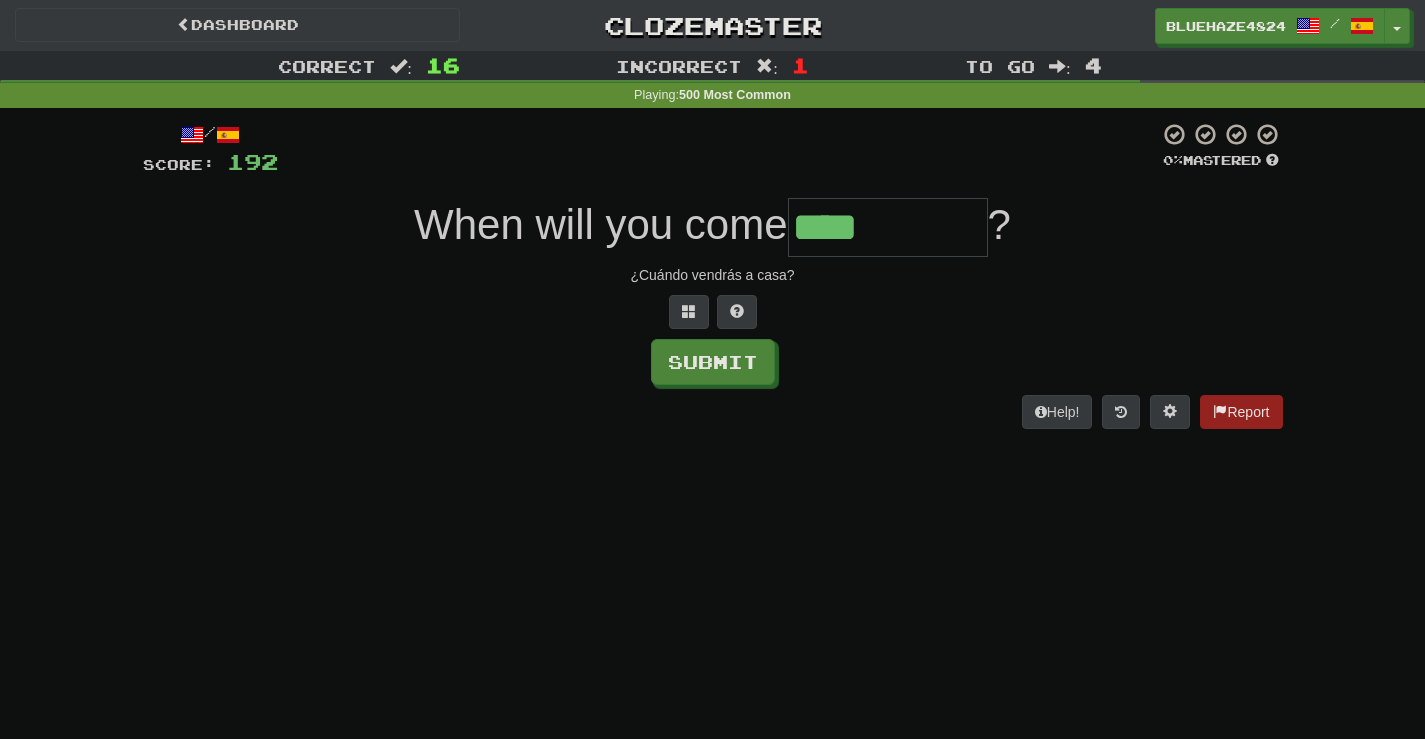 type on "****" 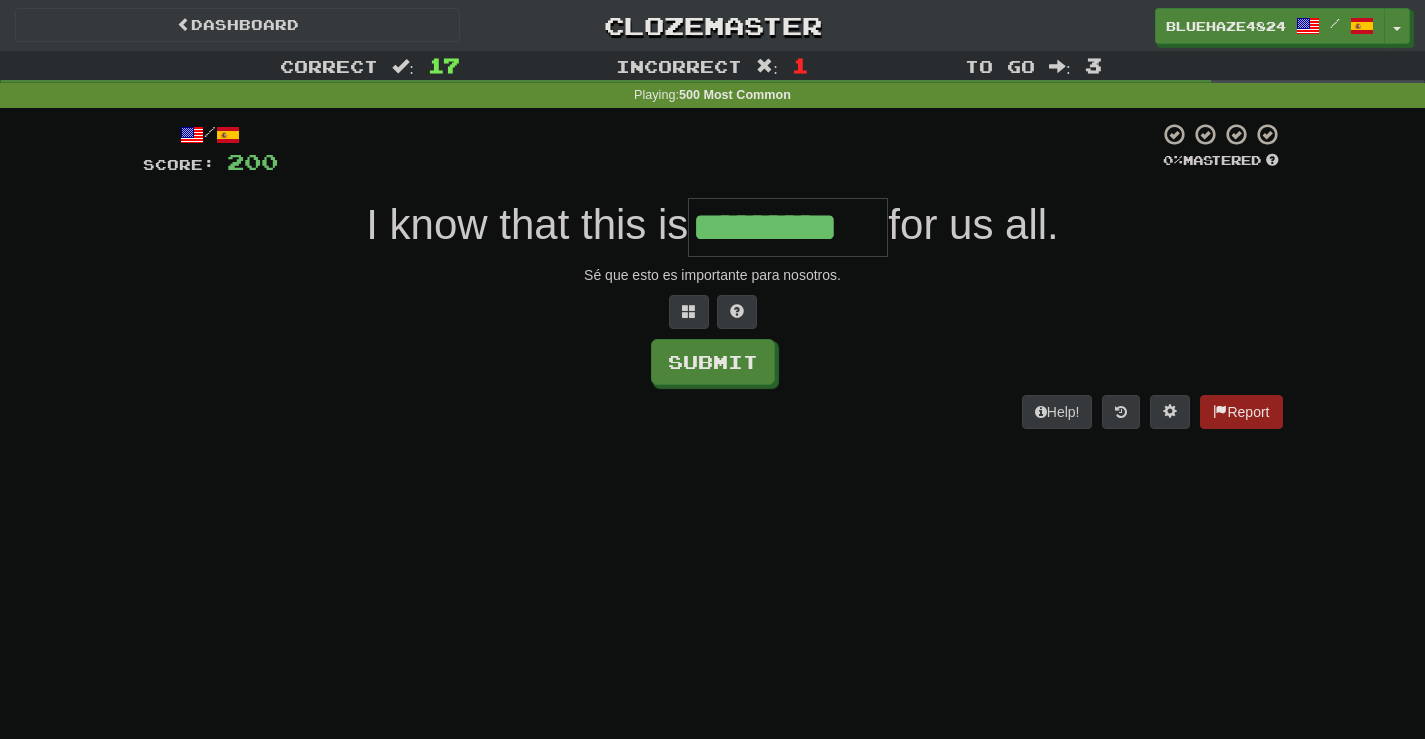 type on "*********" 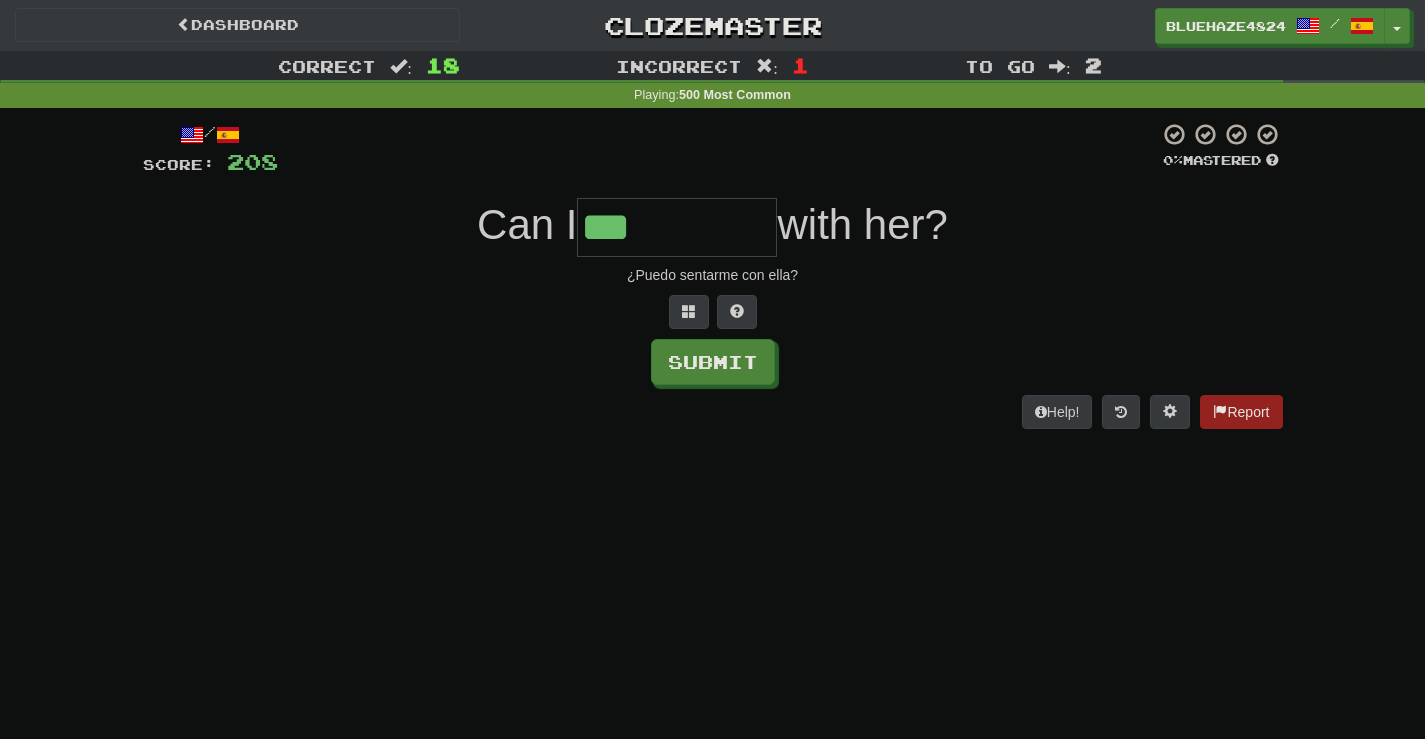 type on "***" 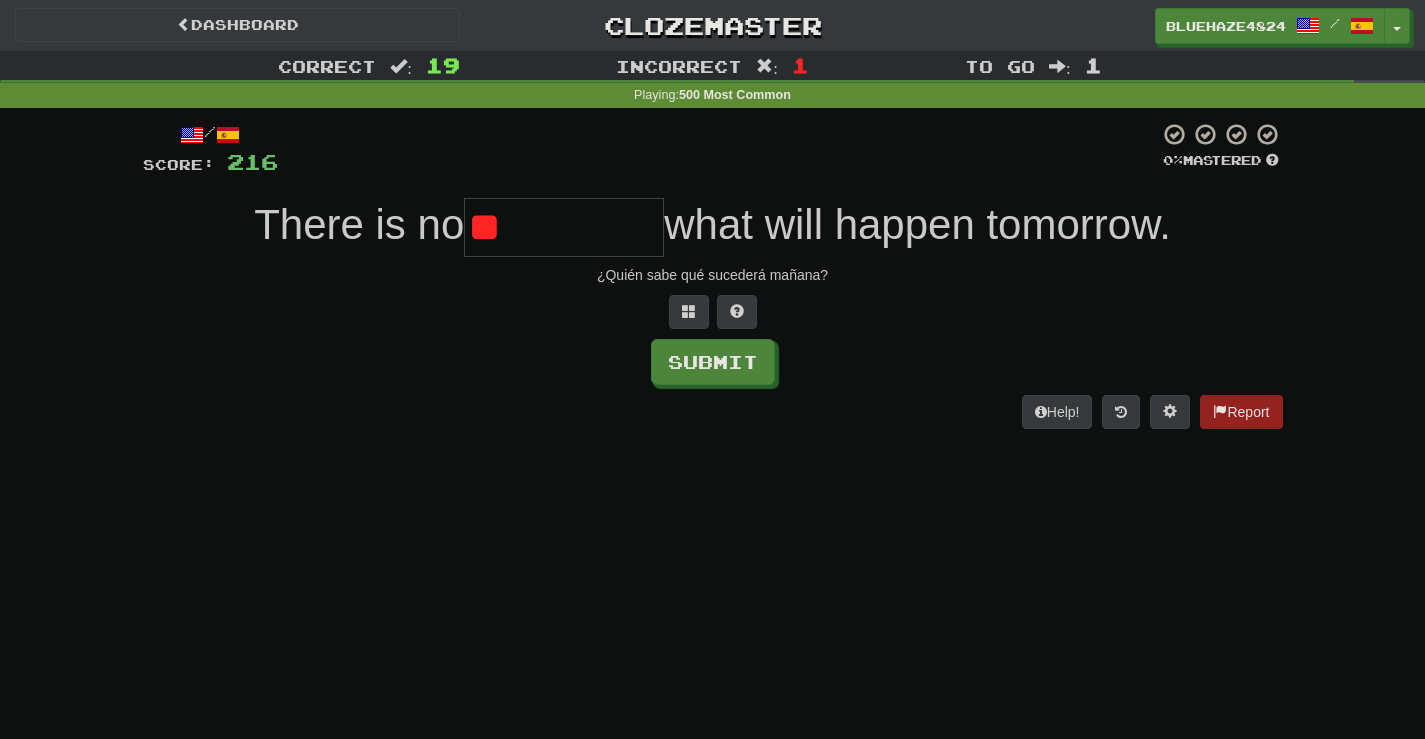 type on "*" 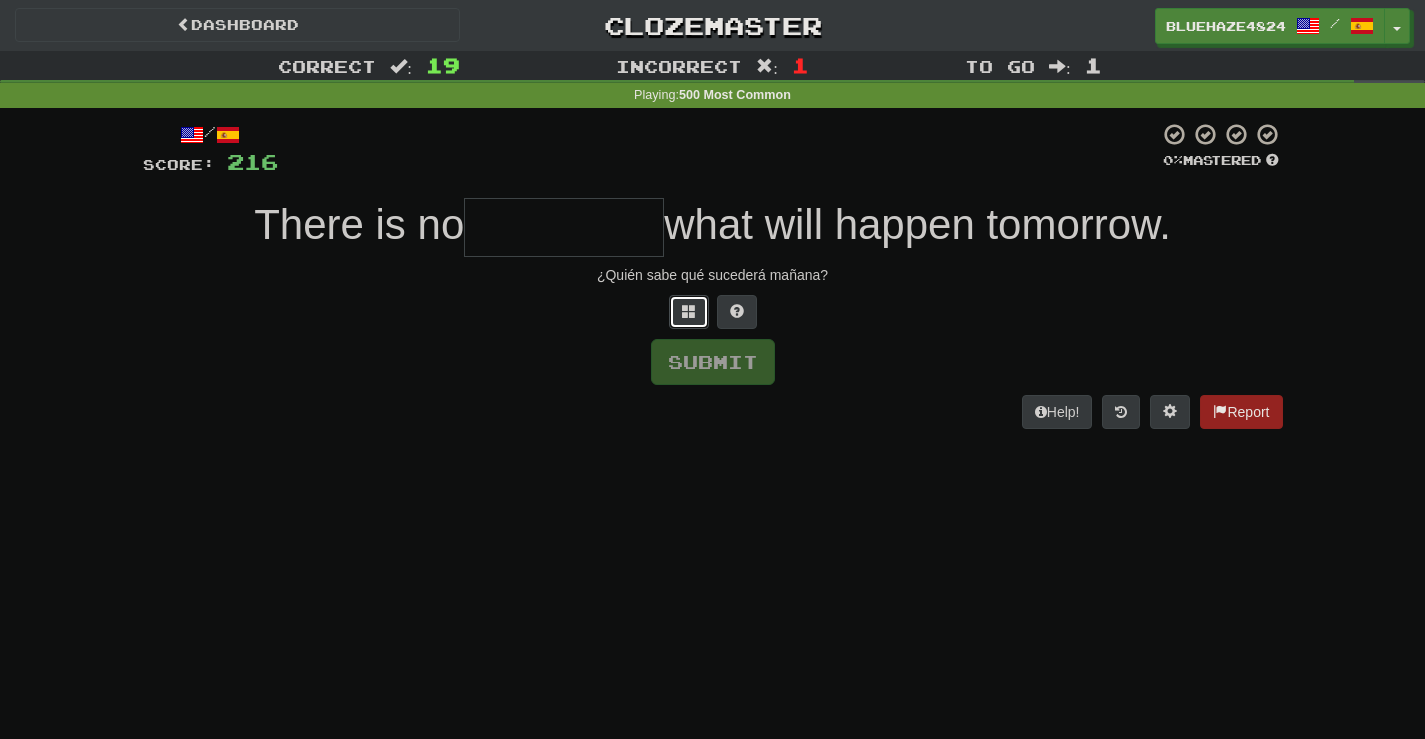 click at bounding box center [689, 312] 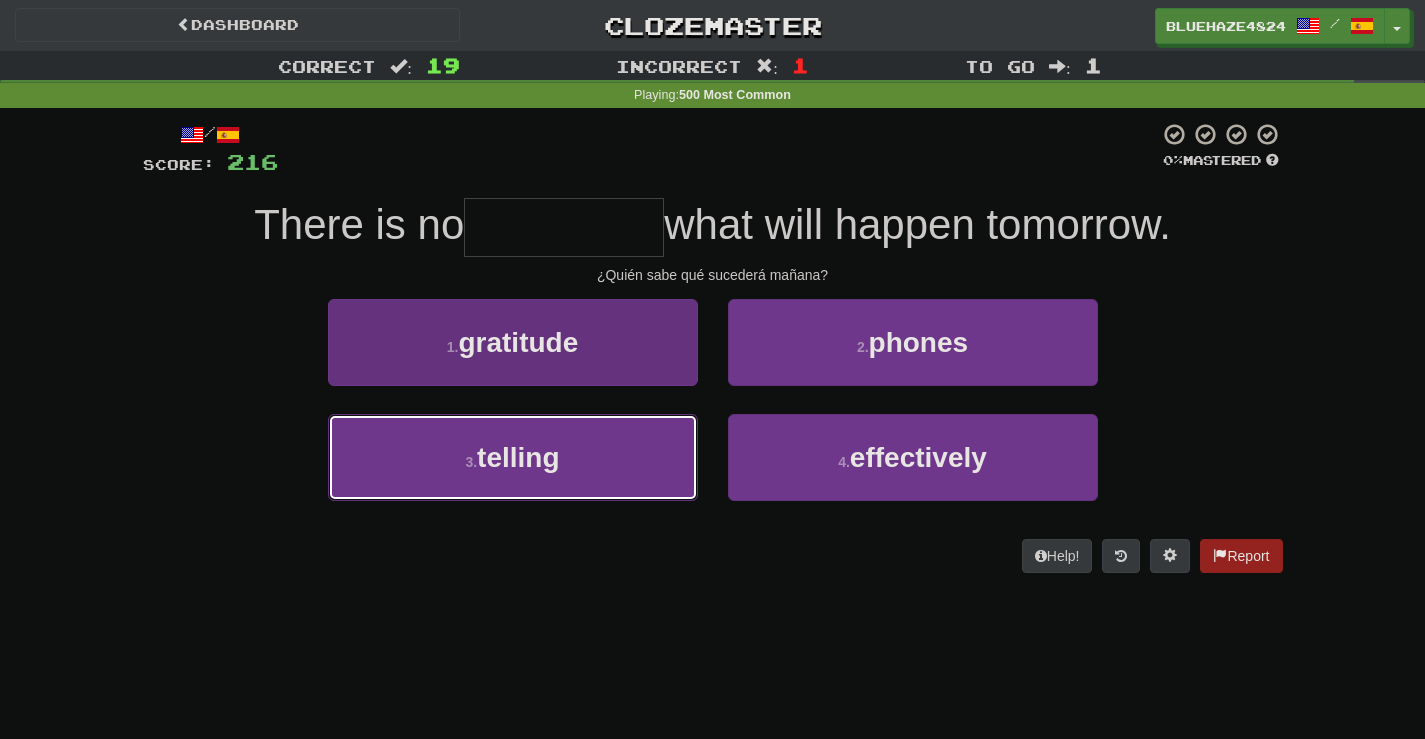 click on "3 .  telling" at bounding box center [513, 457] 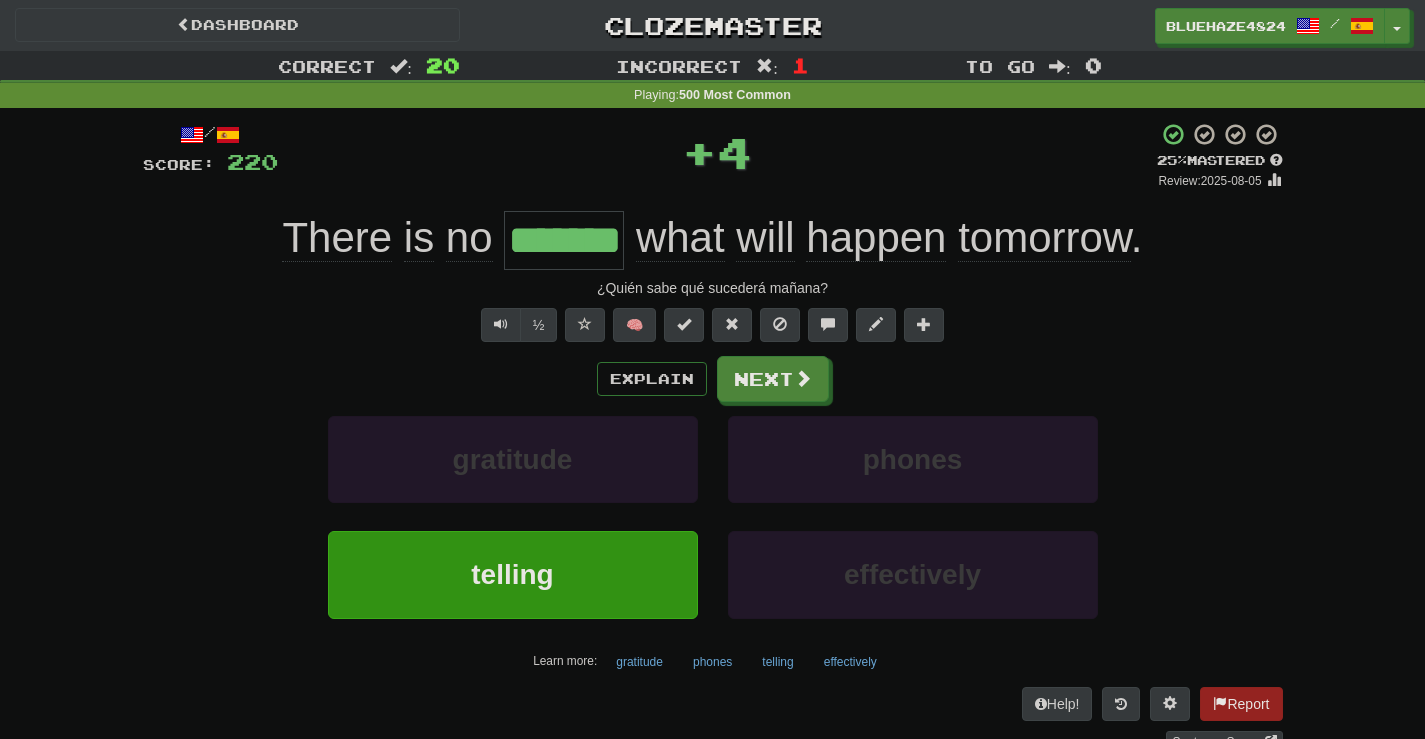 click on "/  Score:   220 + 4 25 %  Mastered Review:  2025-08-05 There   is   no   *******   what   will   happen   tomorrow . ¿Quién sabe qué sucederá mañana? ½ 🧠 Explain Next gratitude phones telling effectively Learn more: gratitude phones telling effectively  Help!  Report Sentence Source" at bounding box center (713, 437) 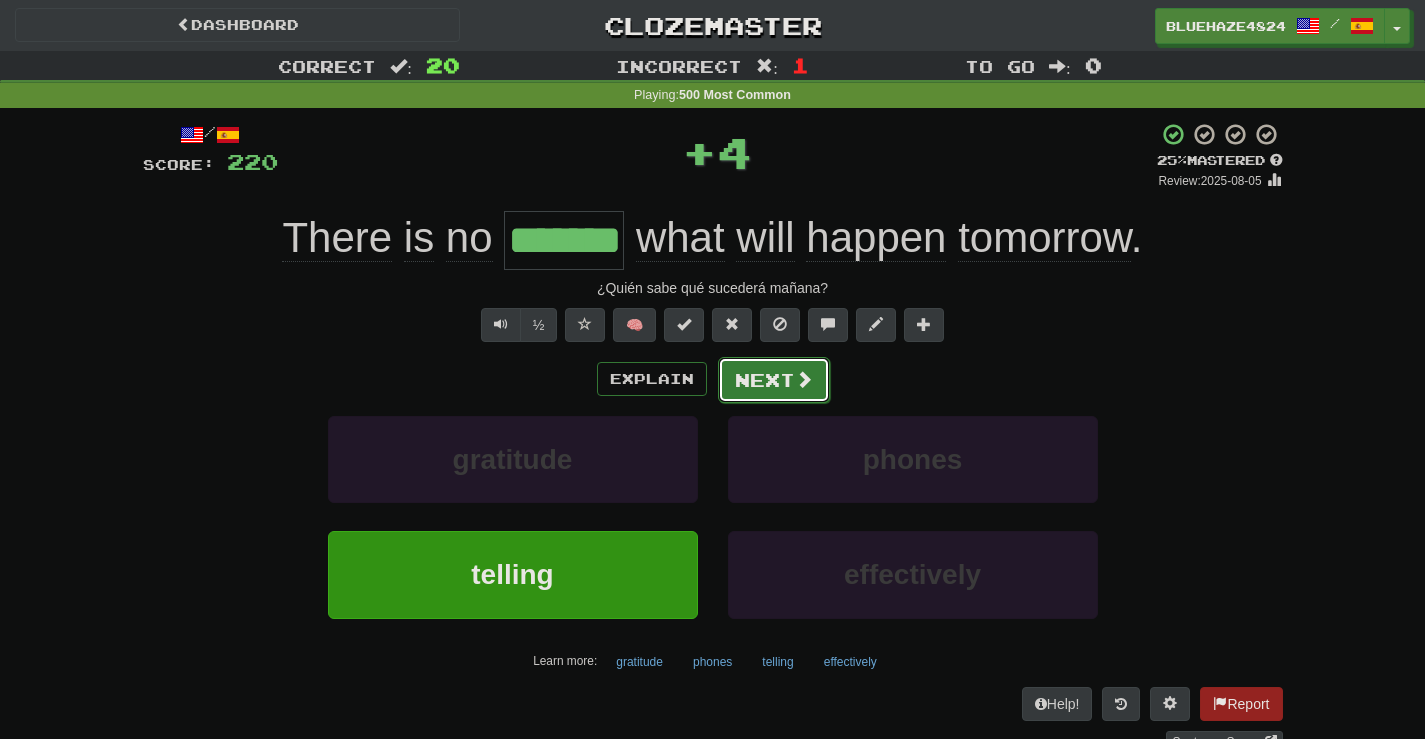 click on "Next" at bounding box center [774, 380] 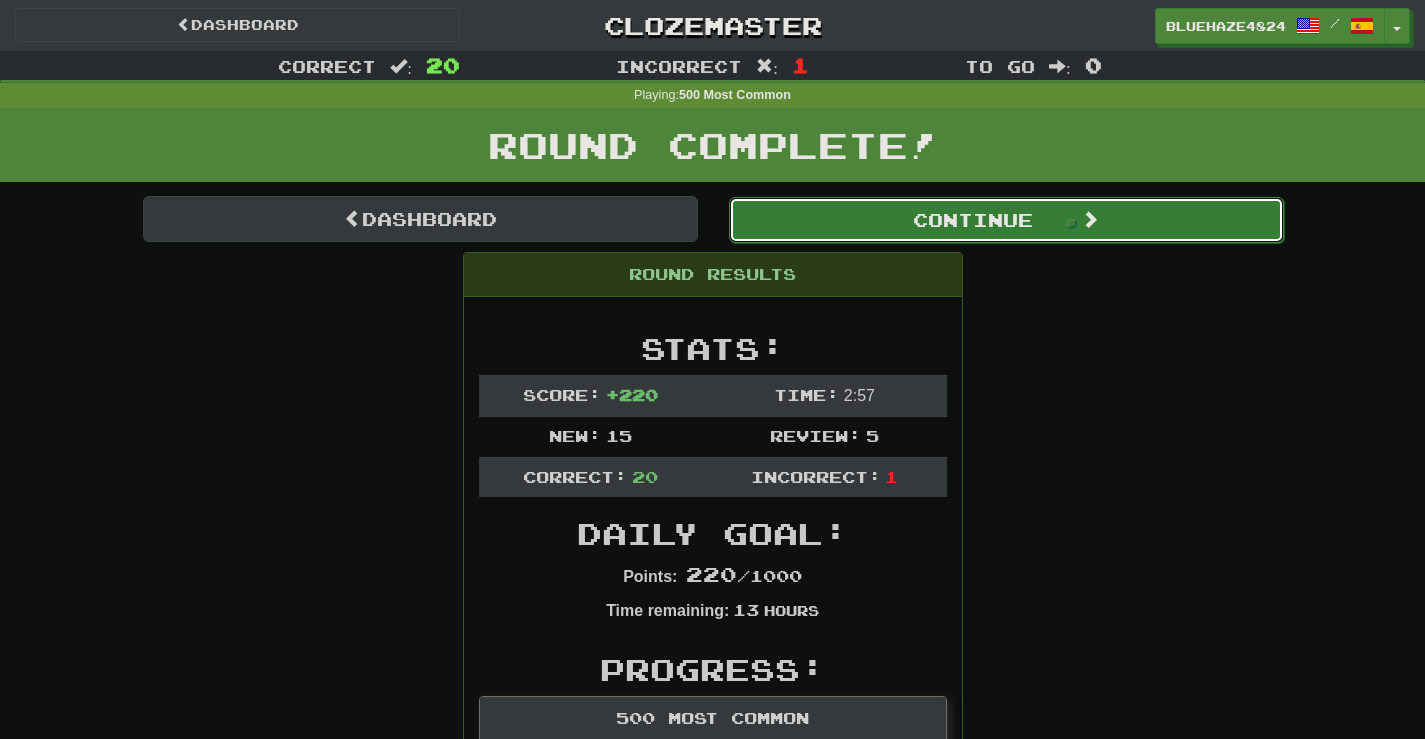 click on "Continue" at bounding box center (1006, 220) 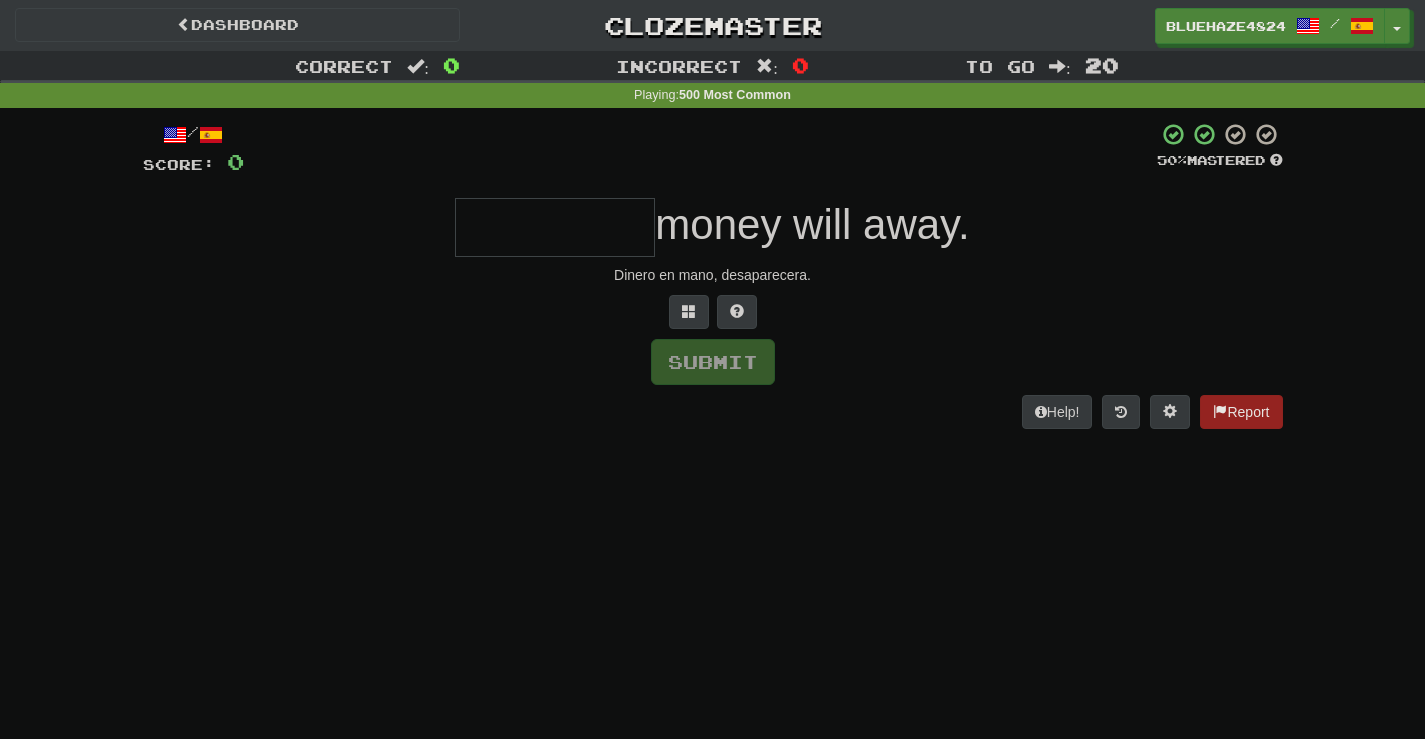 click at bounding box center (555, 227) 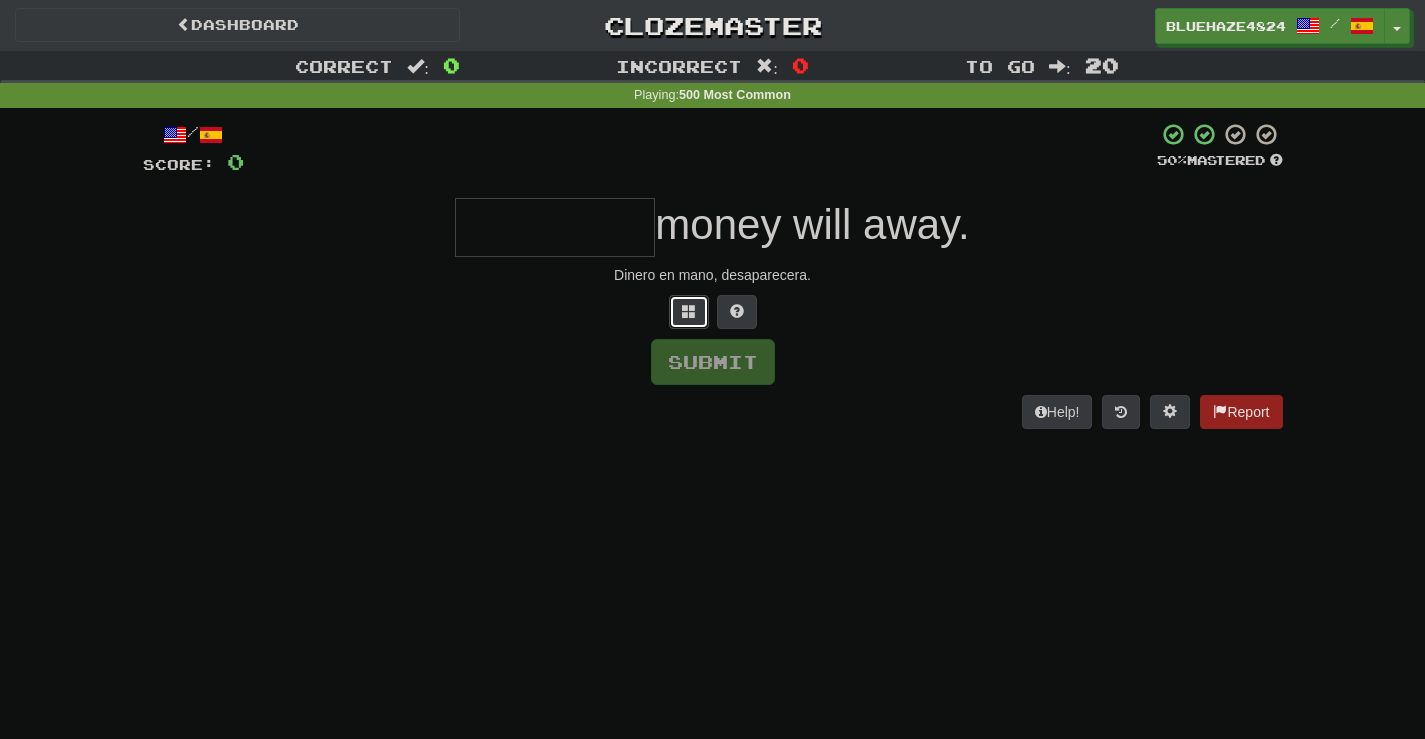 click at bounding box center (689, 312) 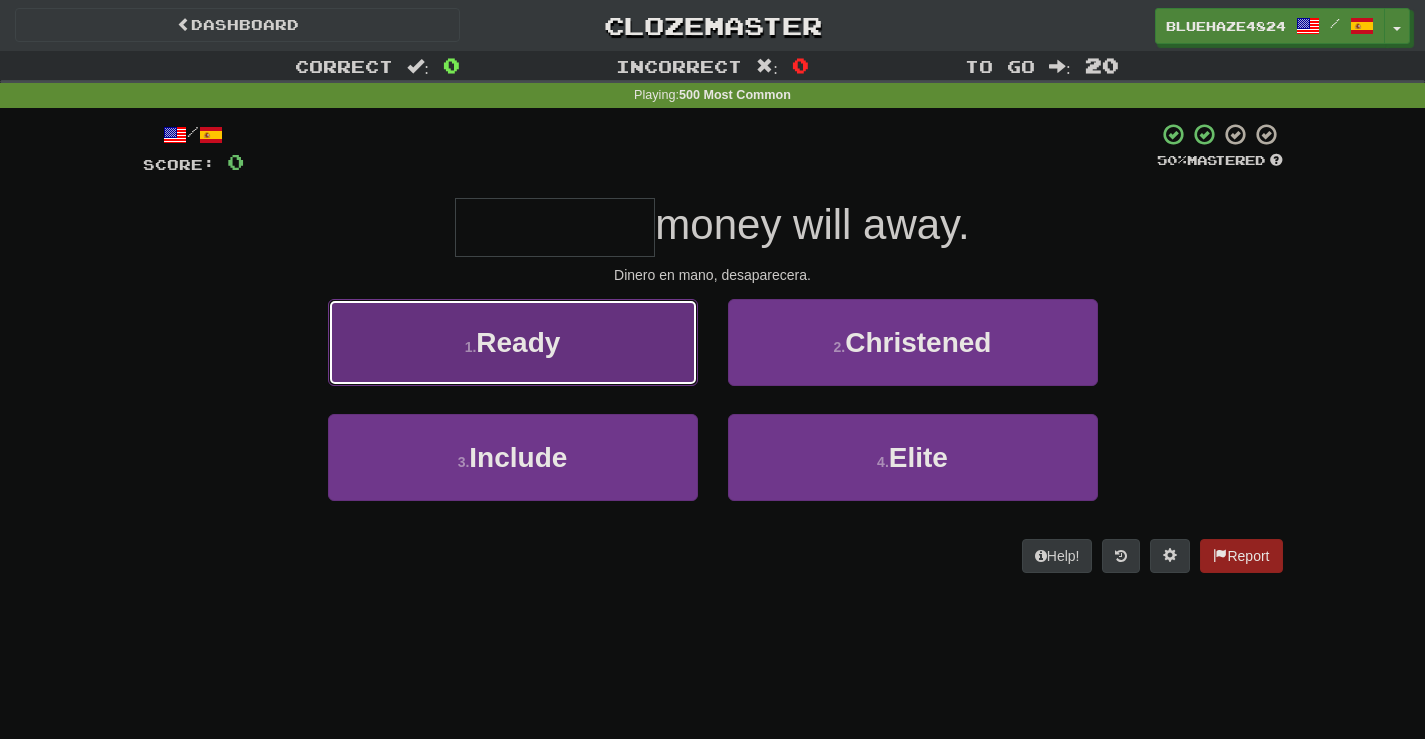 click on "1 .  Ready" at bounding box center (513, 342) 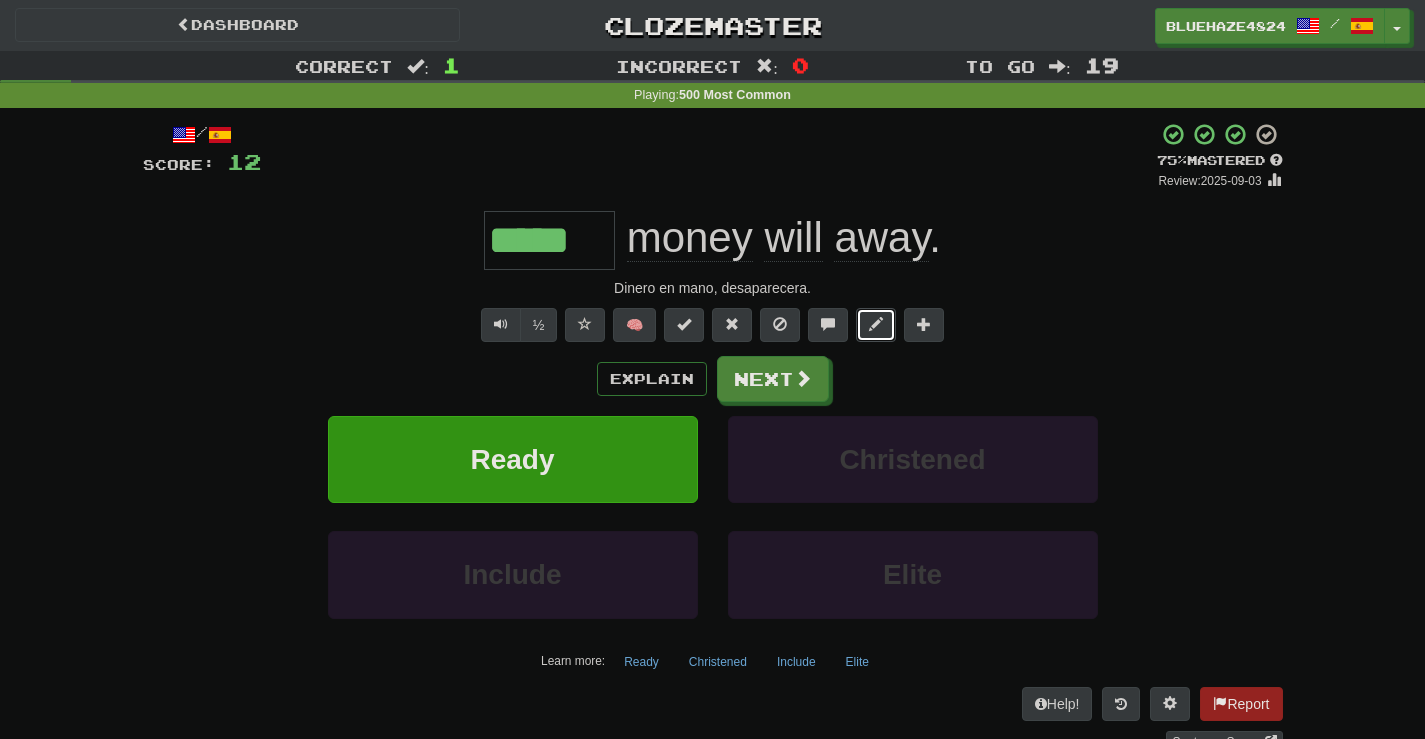 click at bounding box center [876, 325] 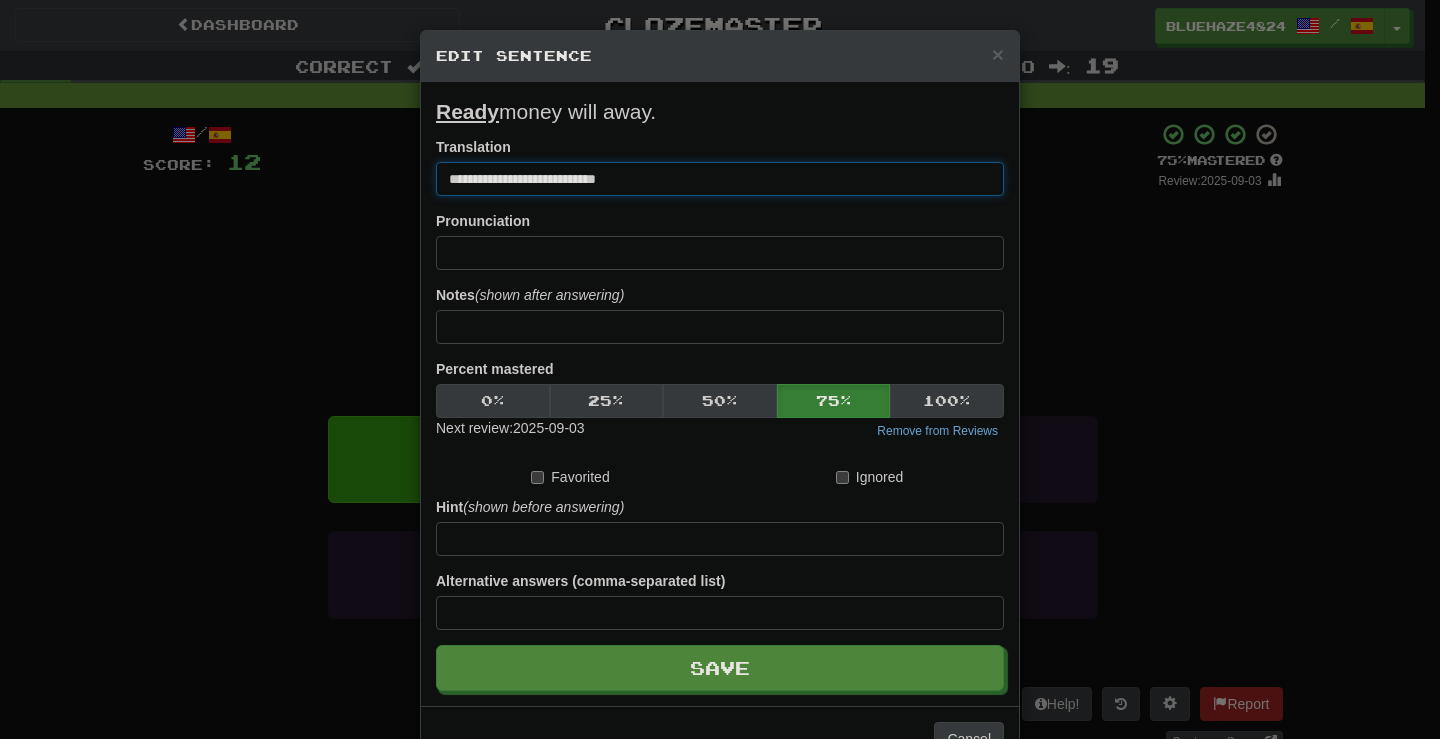 drag, startPoint x: 543, startPoint y: 179, endPoint x: 486, endPoint y: 179, distance: 57 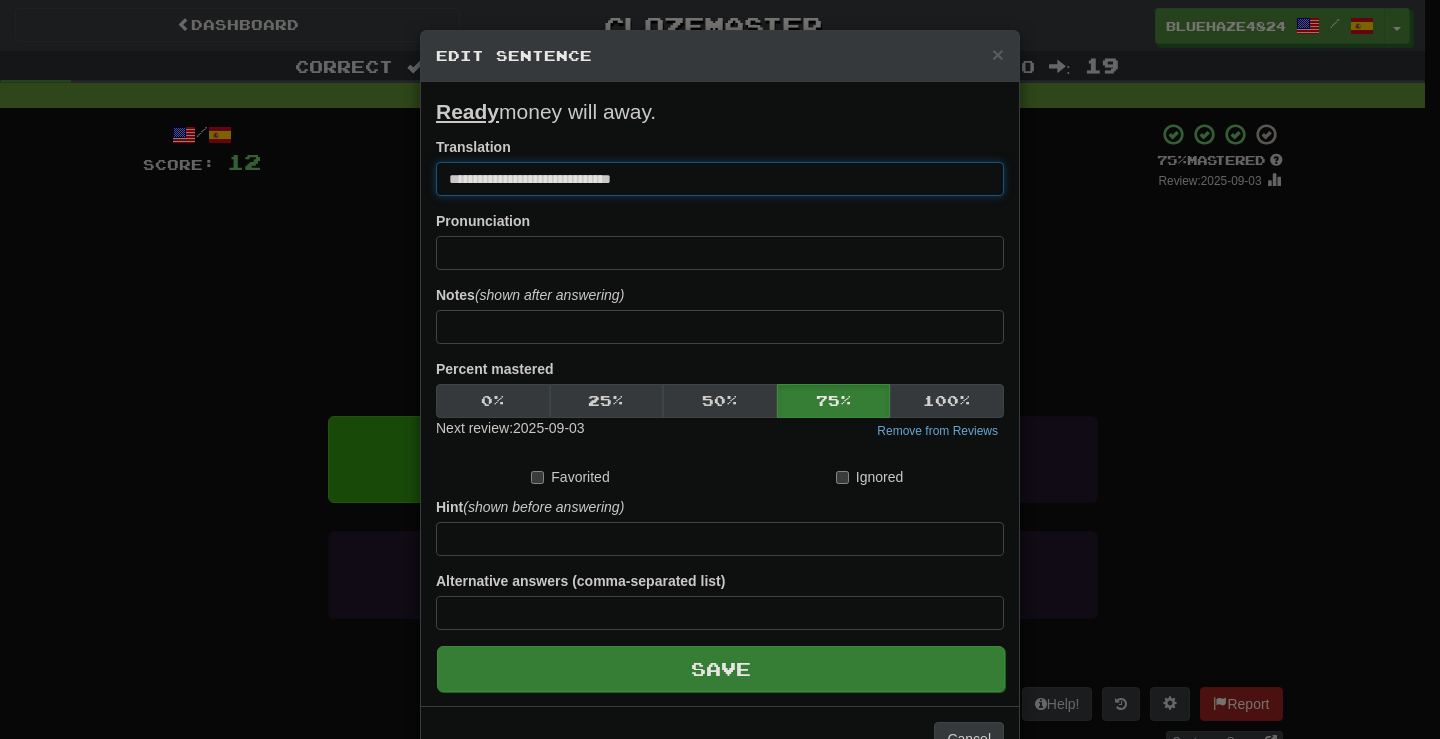 type on "**********" 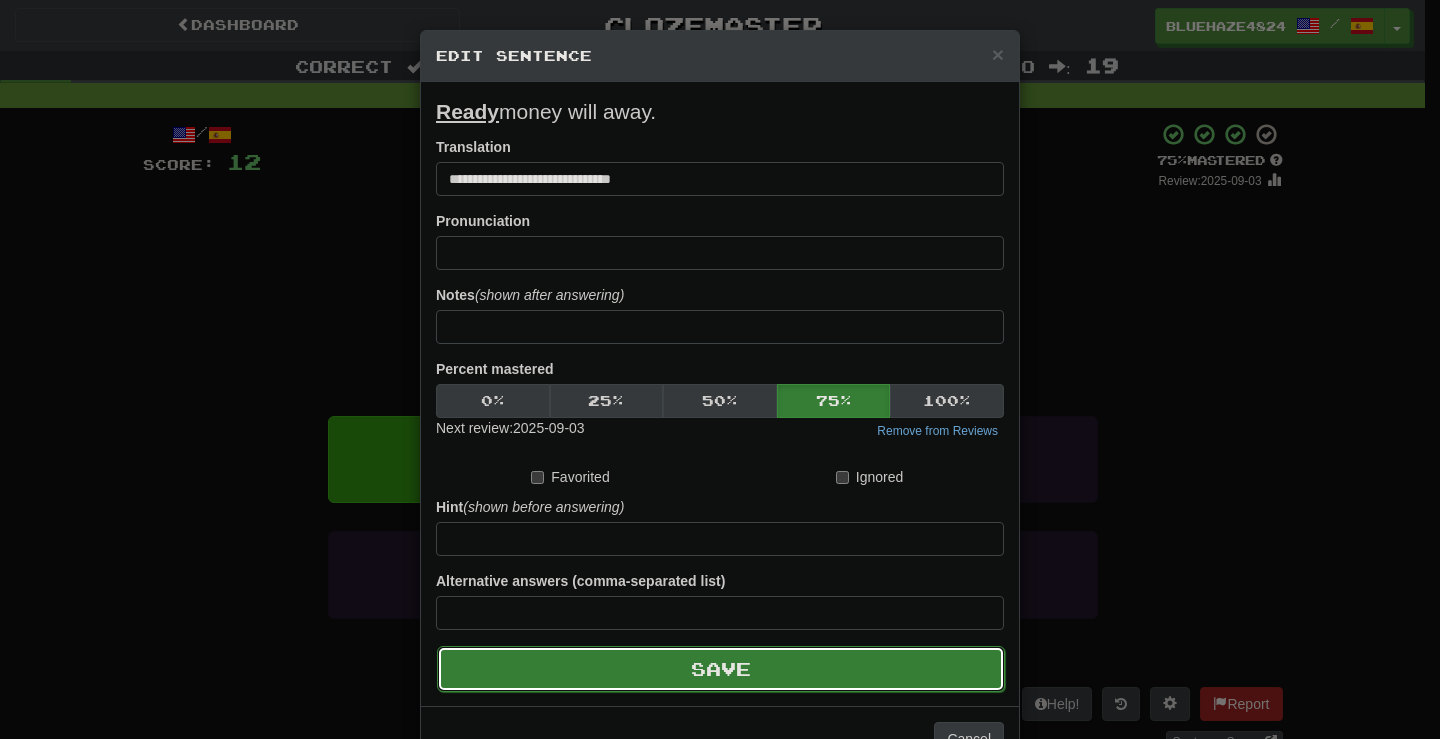 click on "Save" at bounding box center [721, 669] 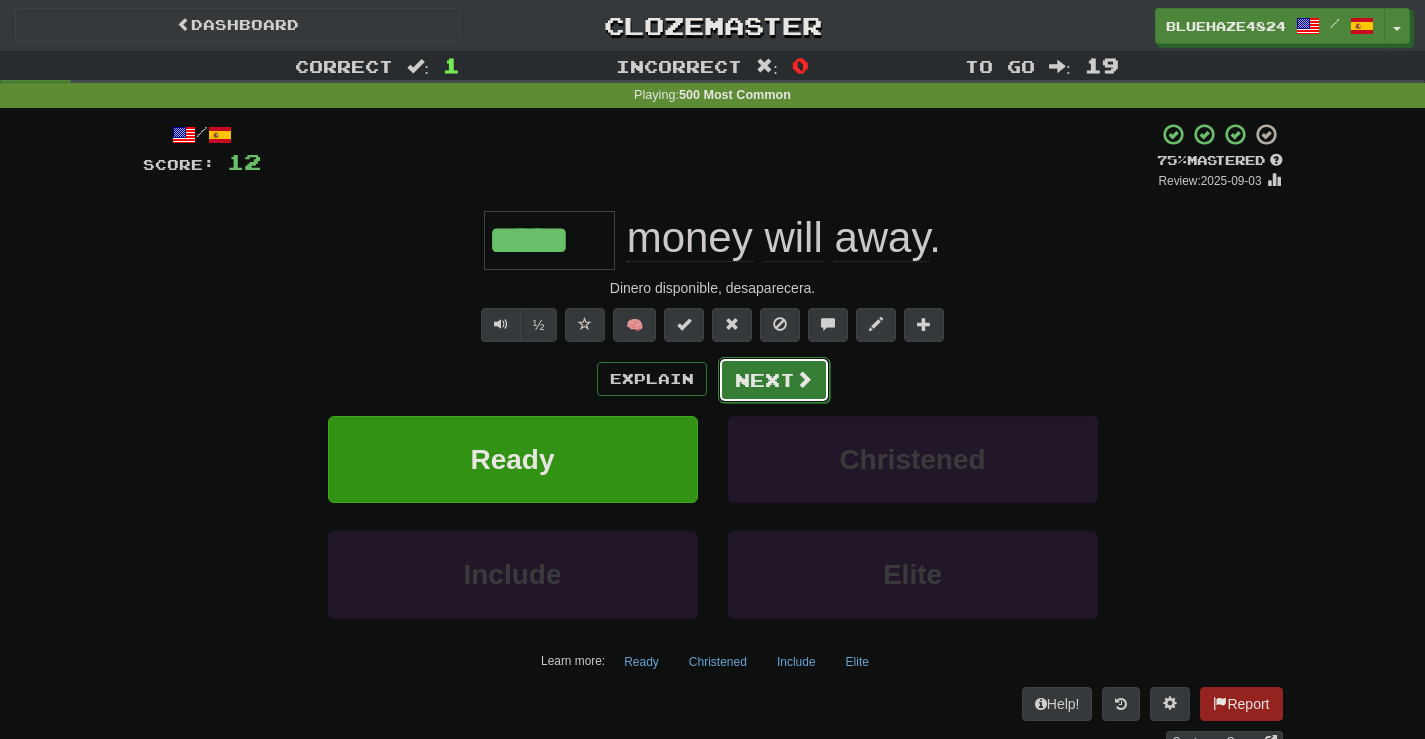 click on "Next" at bounding box center [774, 380] 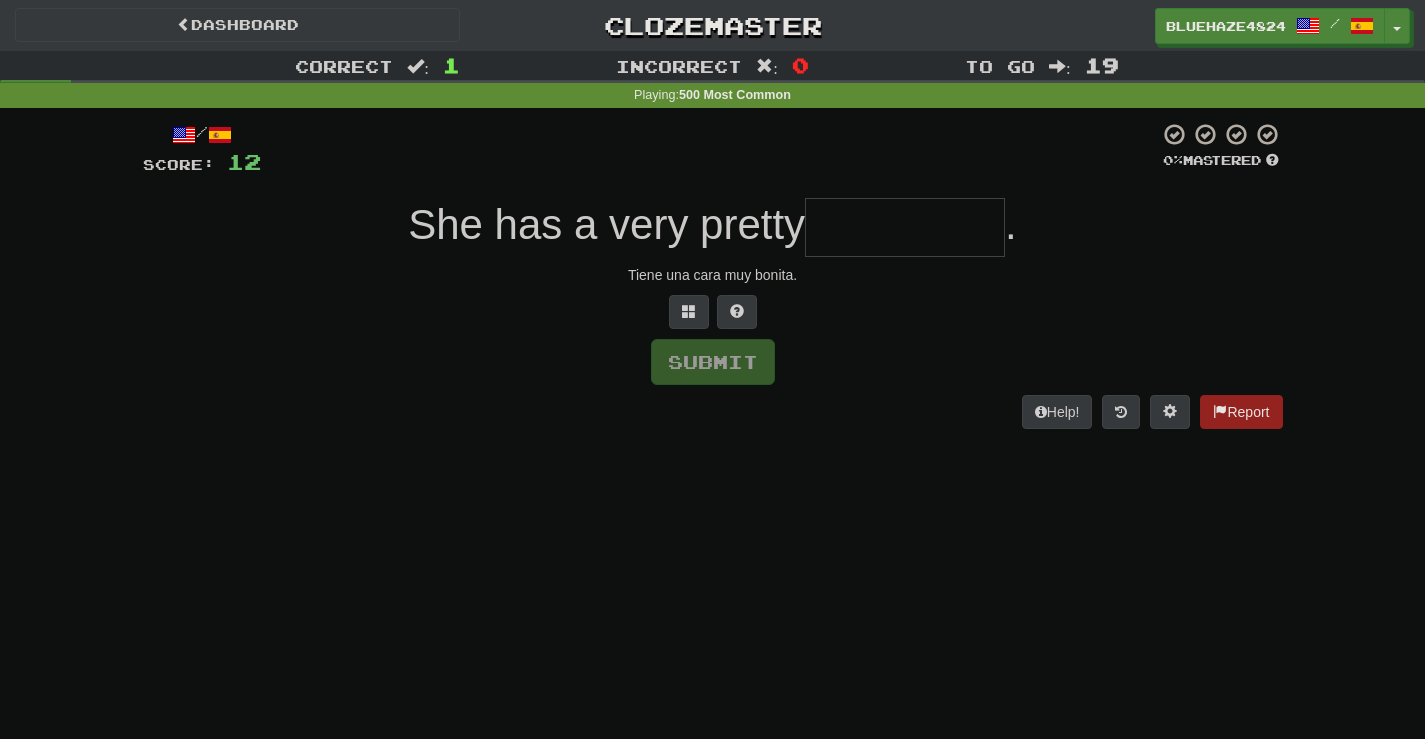 click at bounding box center (905, 227) 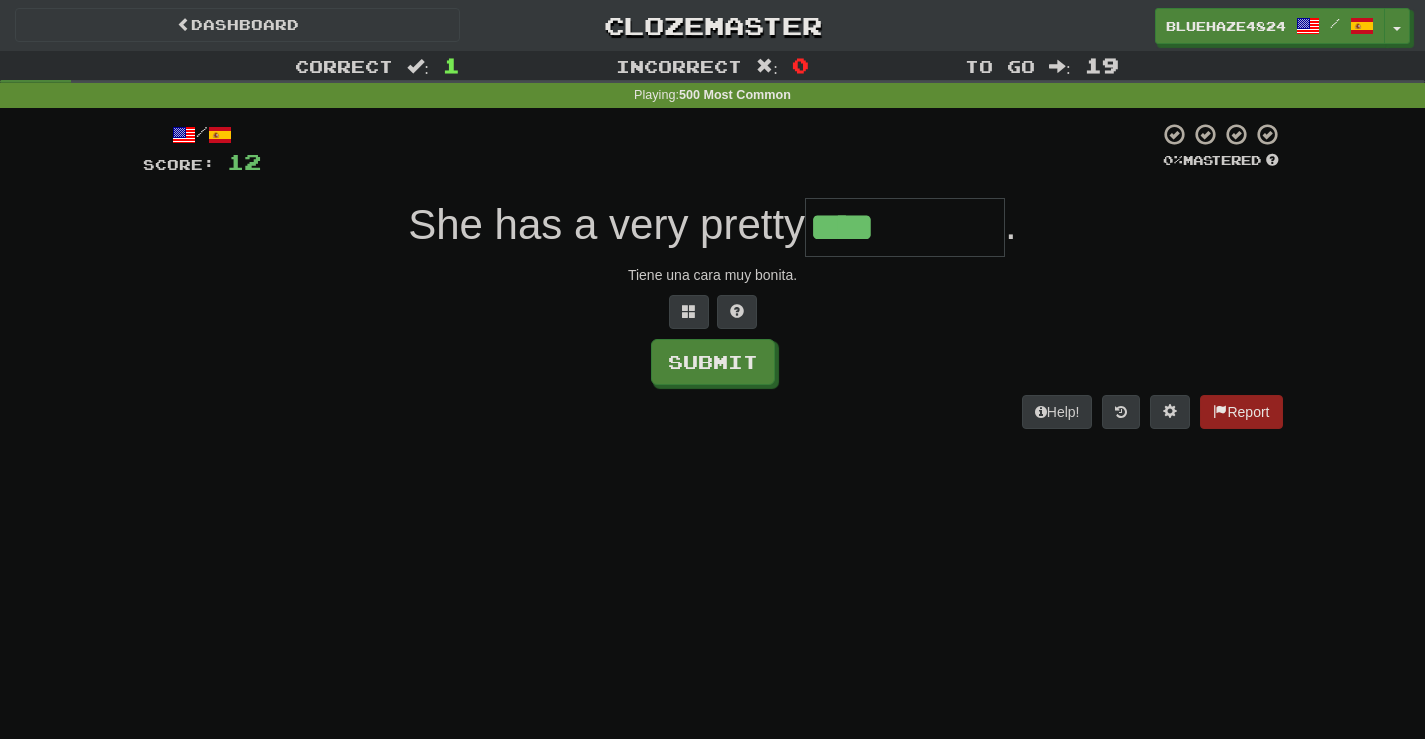 type on "****" 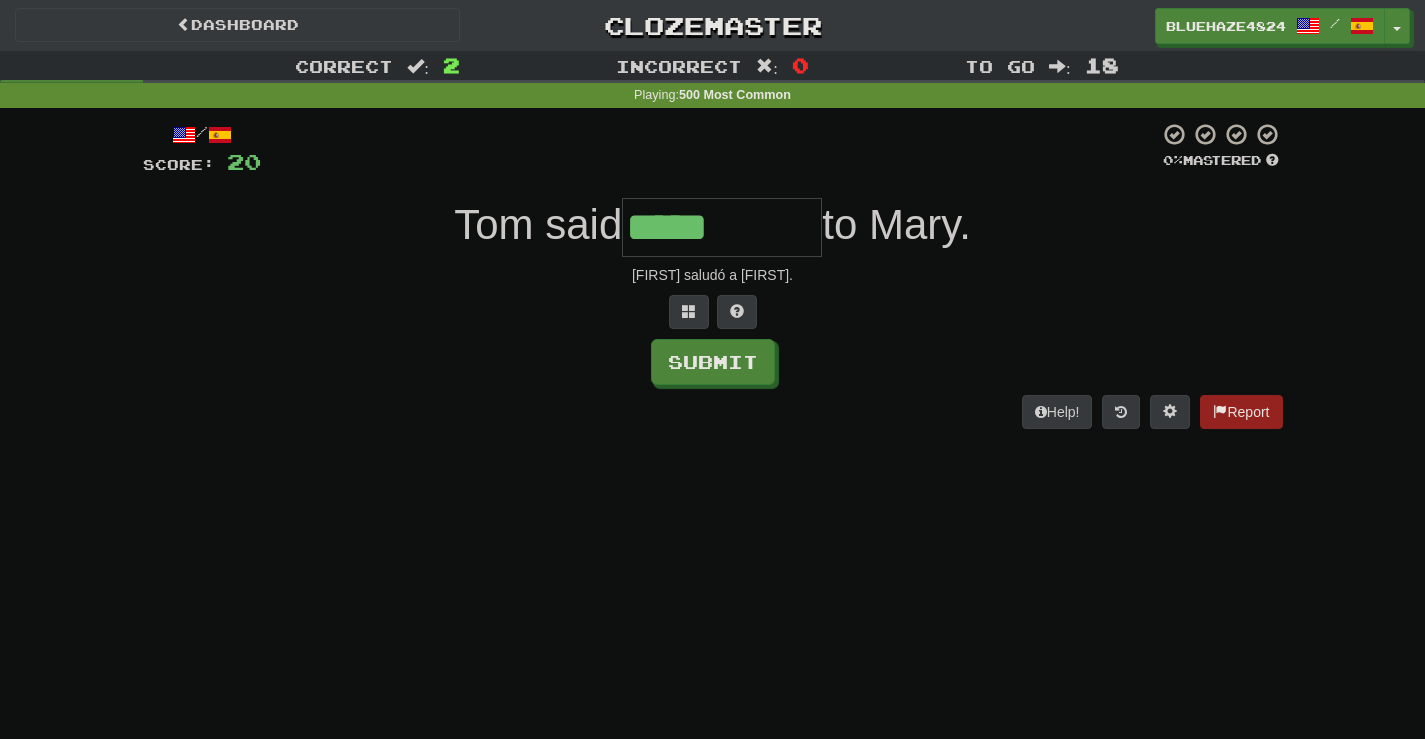 type on "*****" 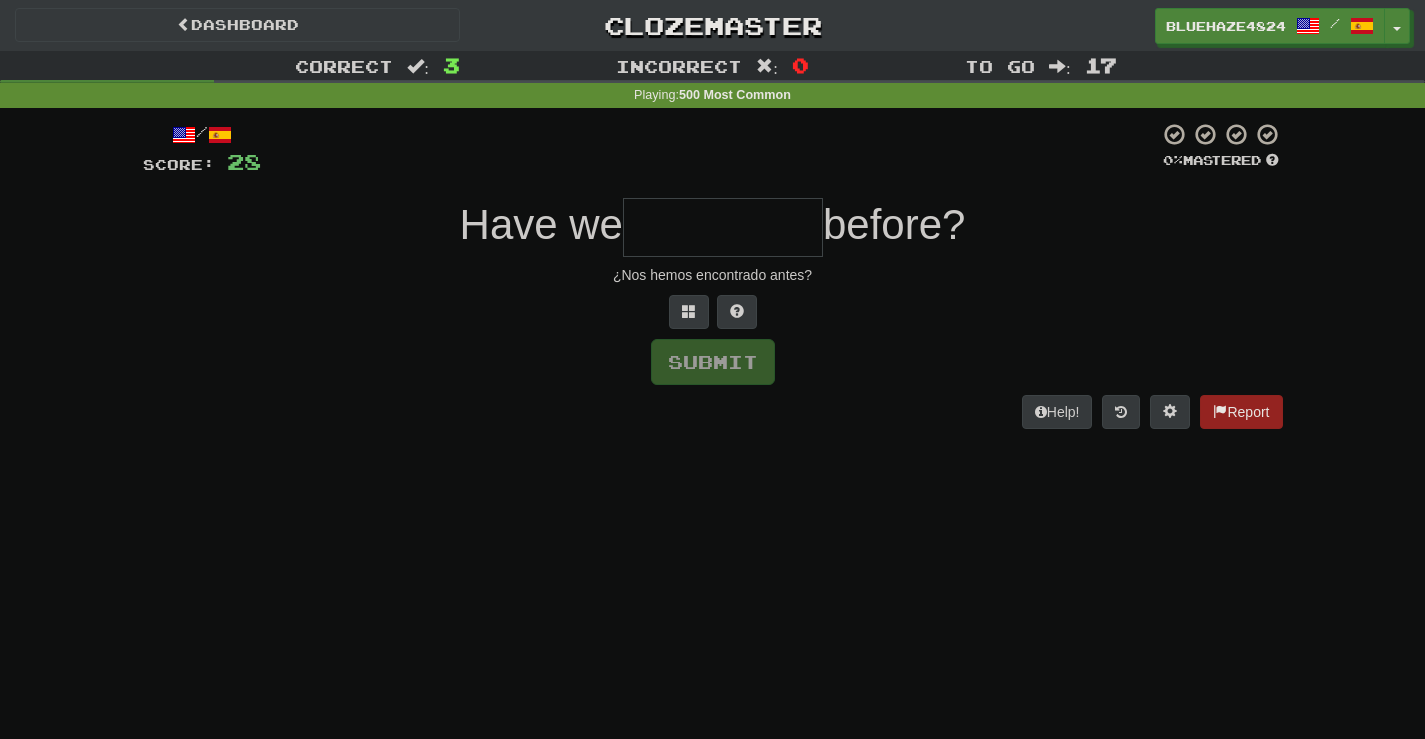 type on "*" 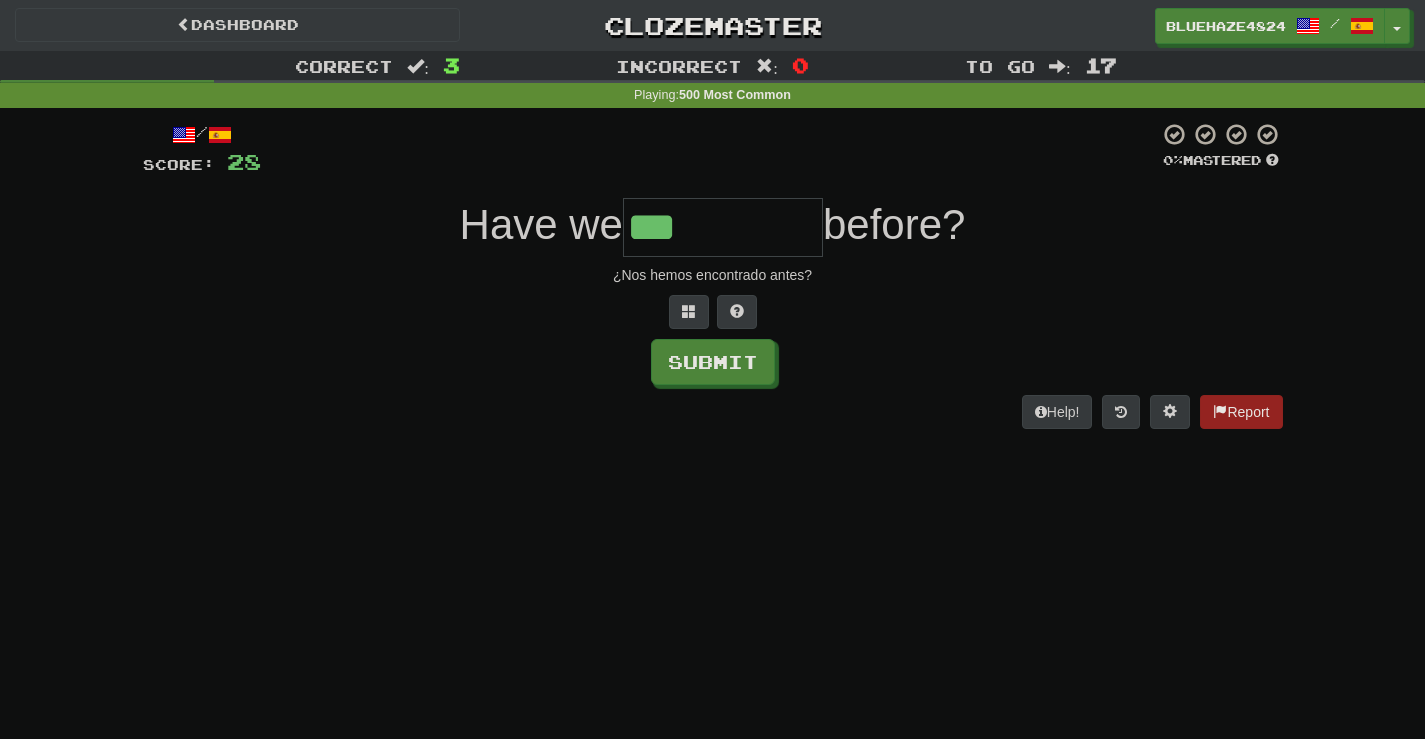 type on "***" 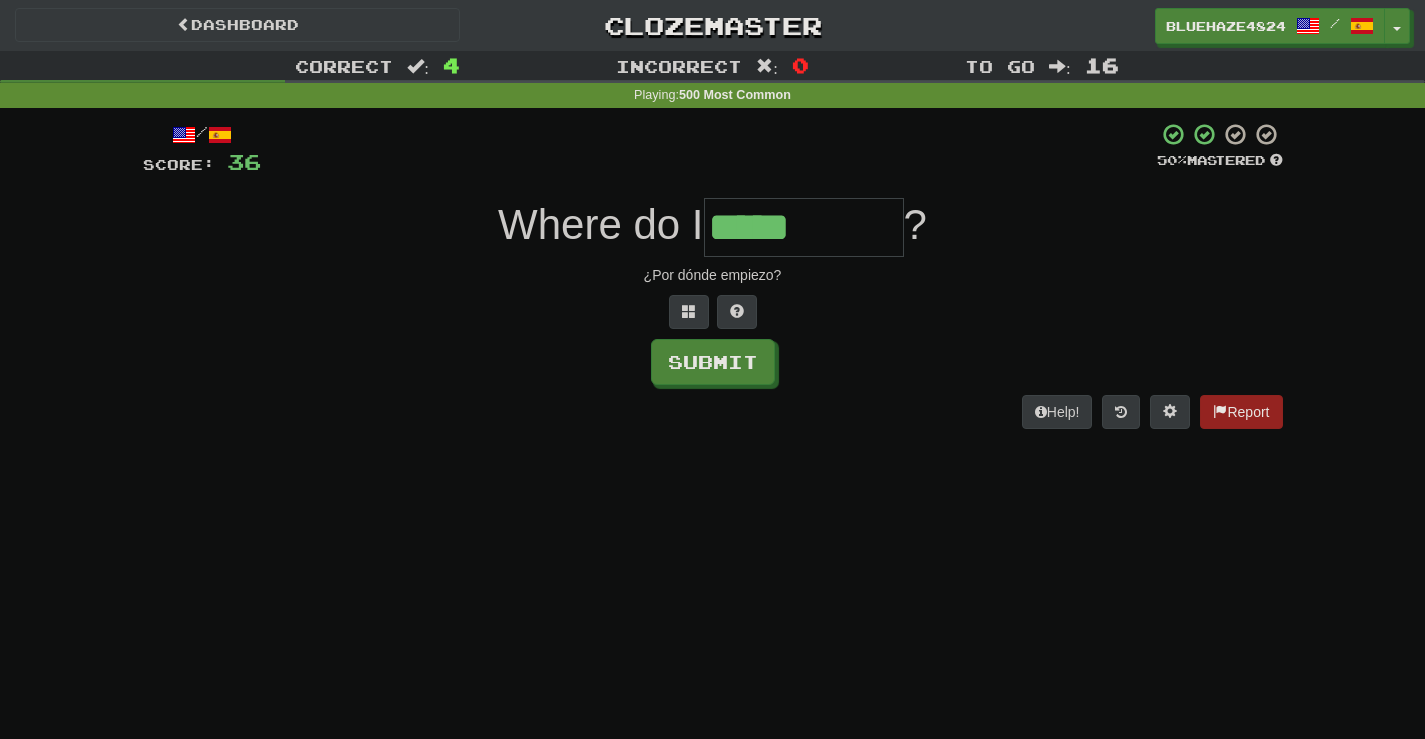 type on "*****" 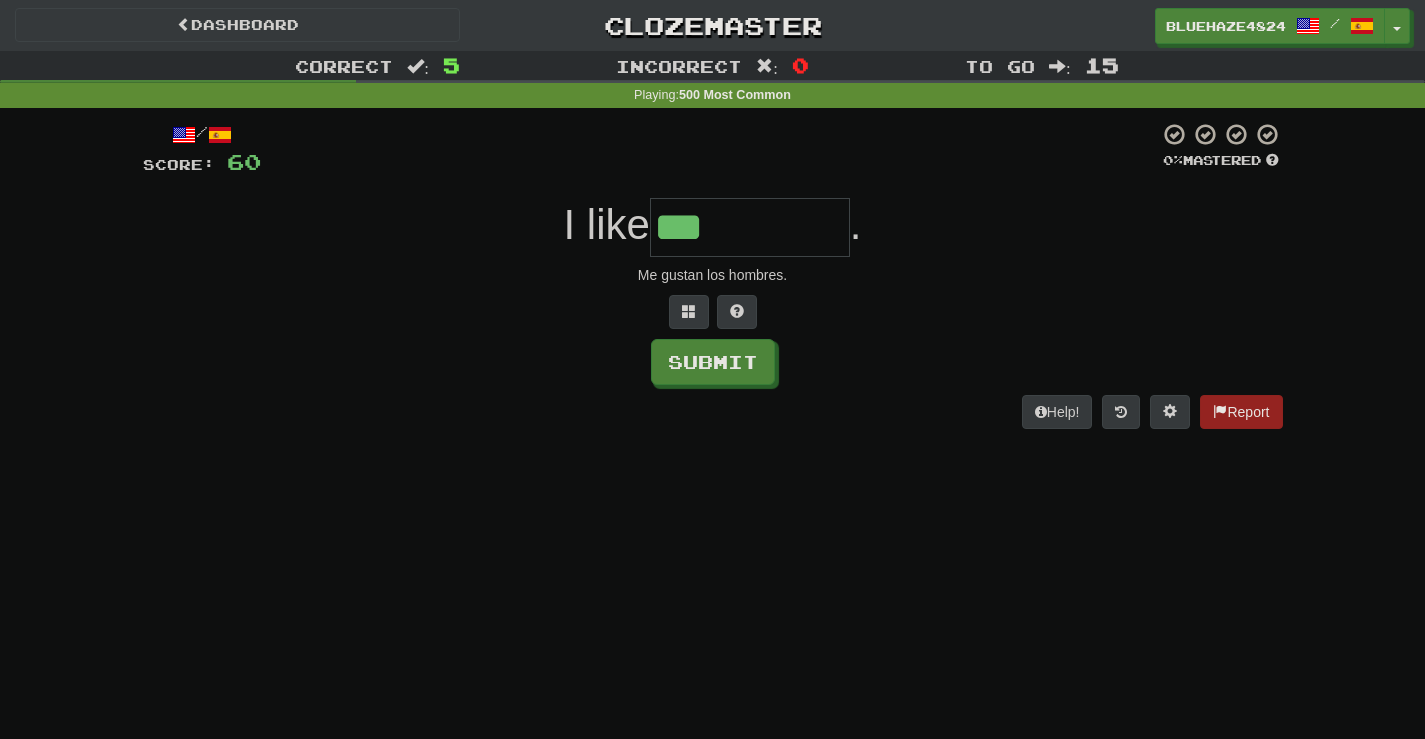 type on "***" 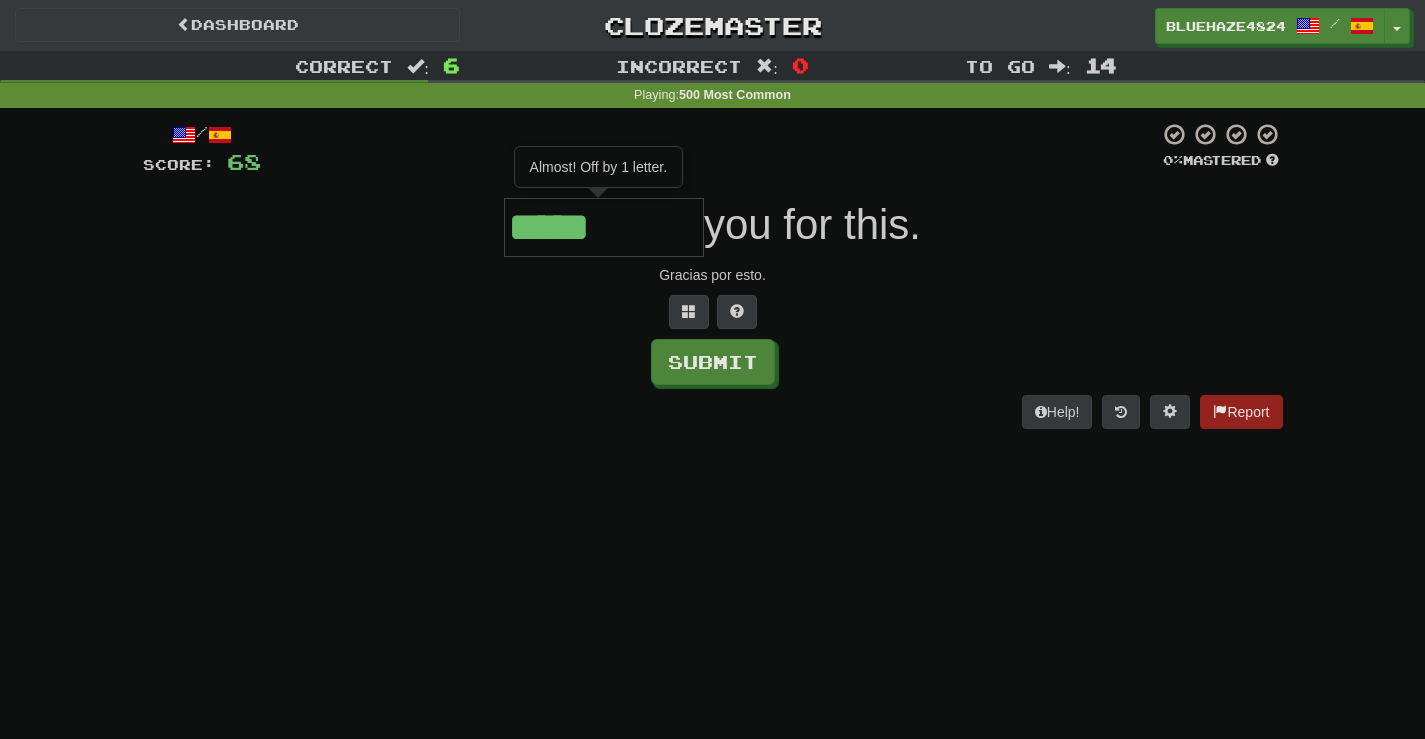 type on "*****" 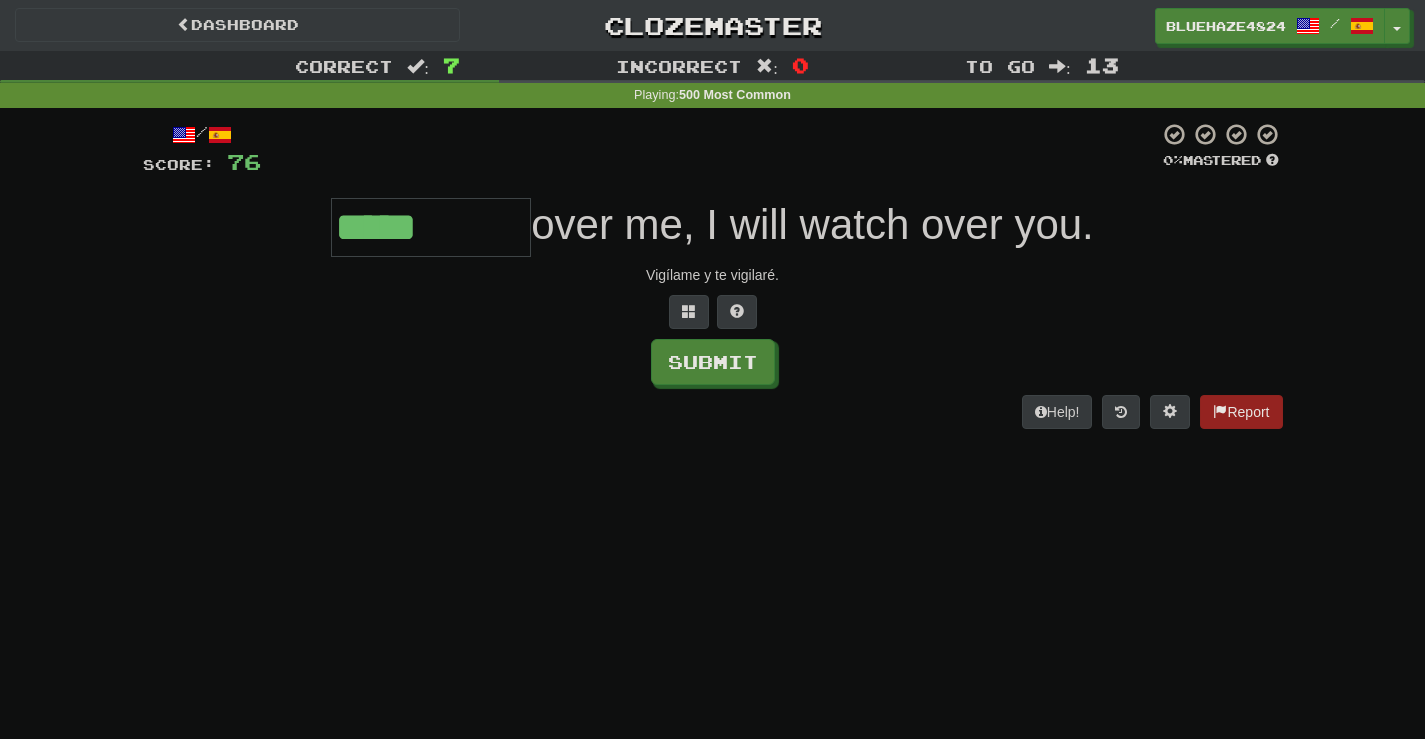 type on "*****" 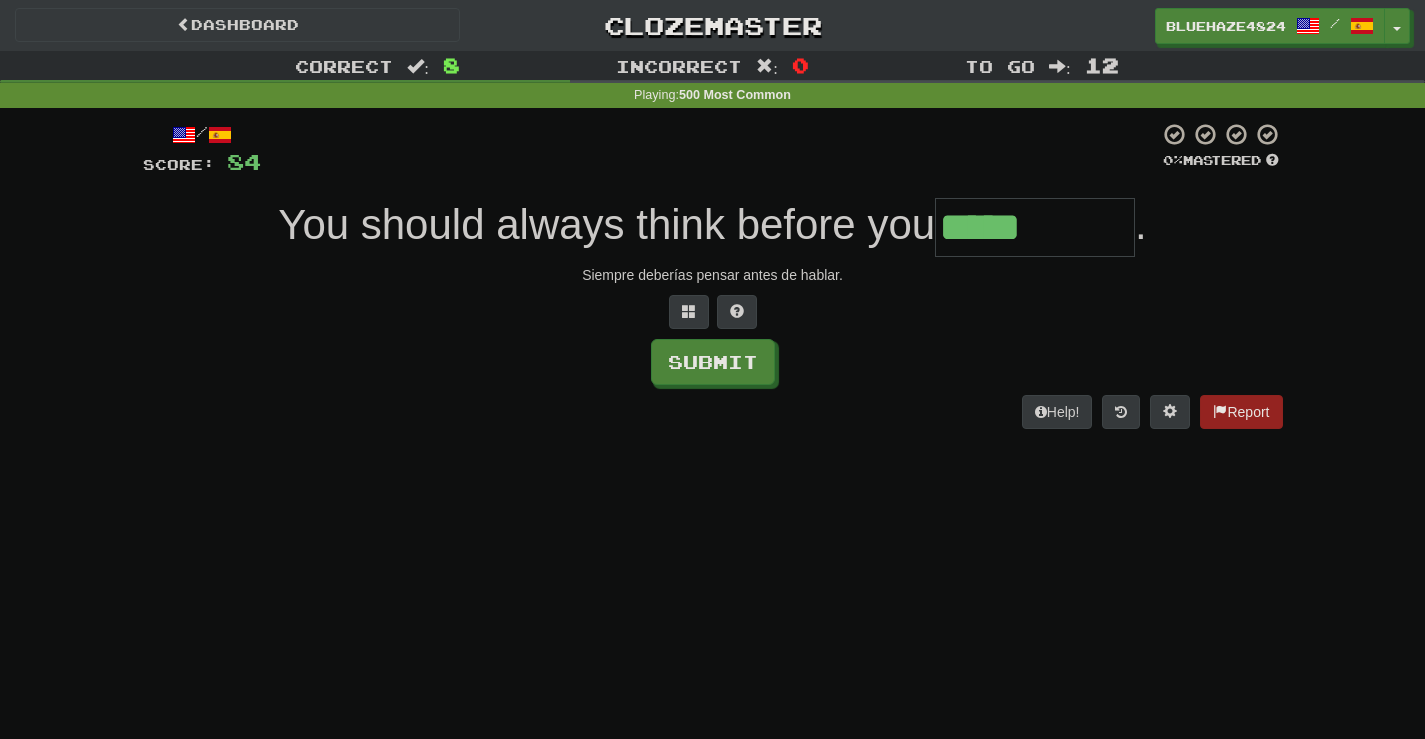 type on "*****" 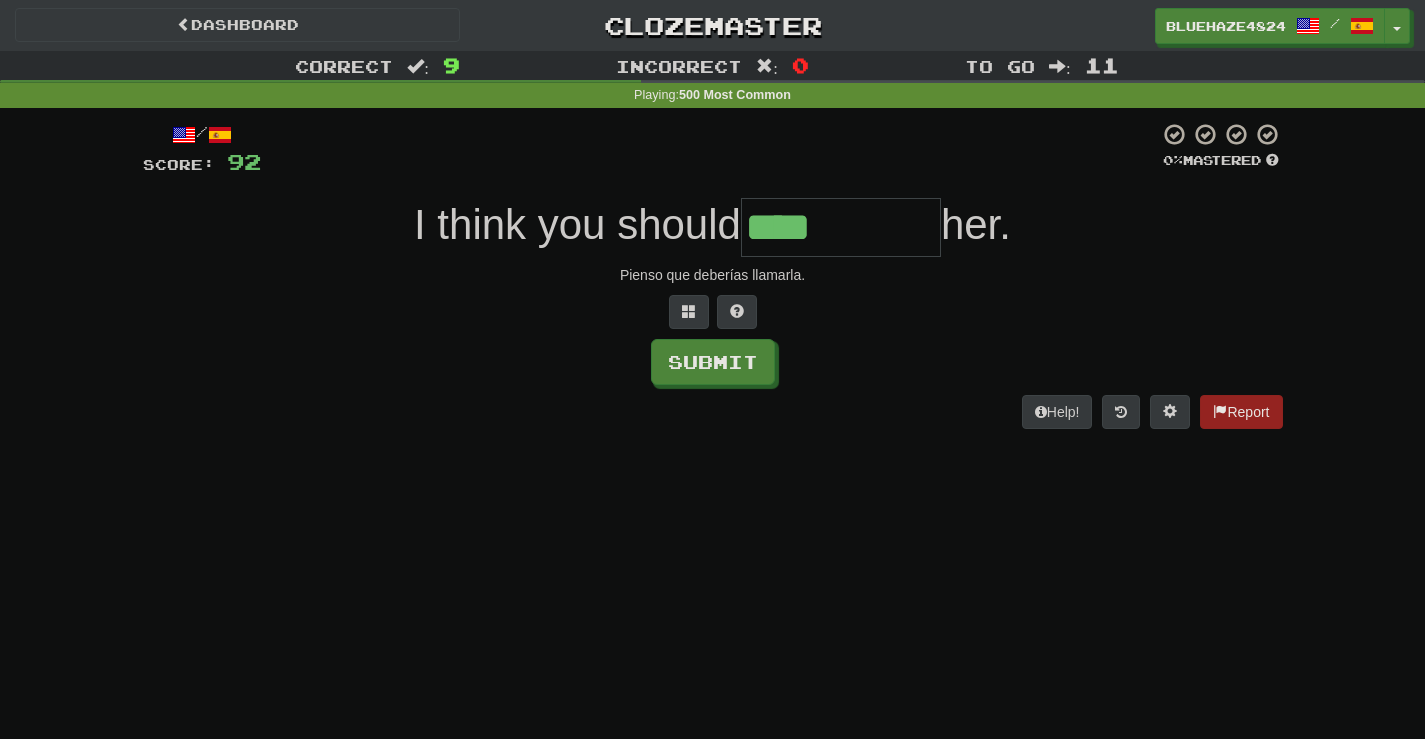 type on "****" 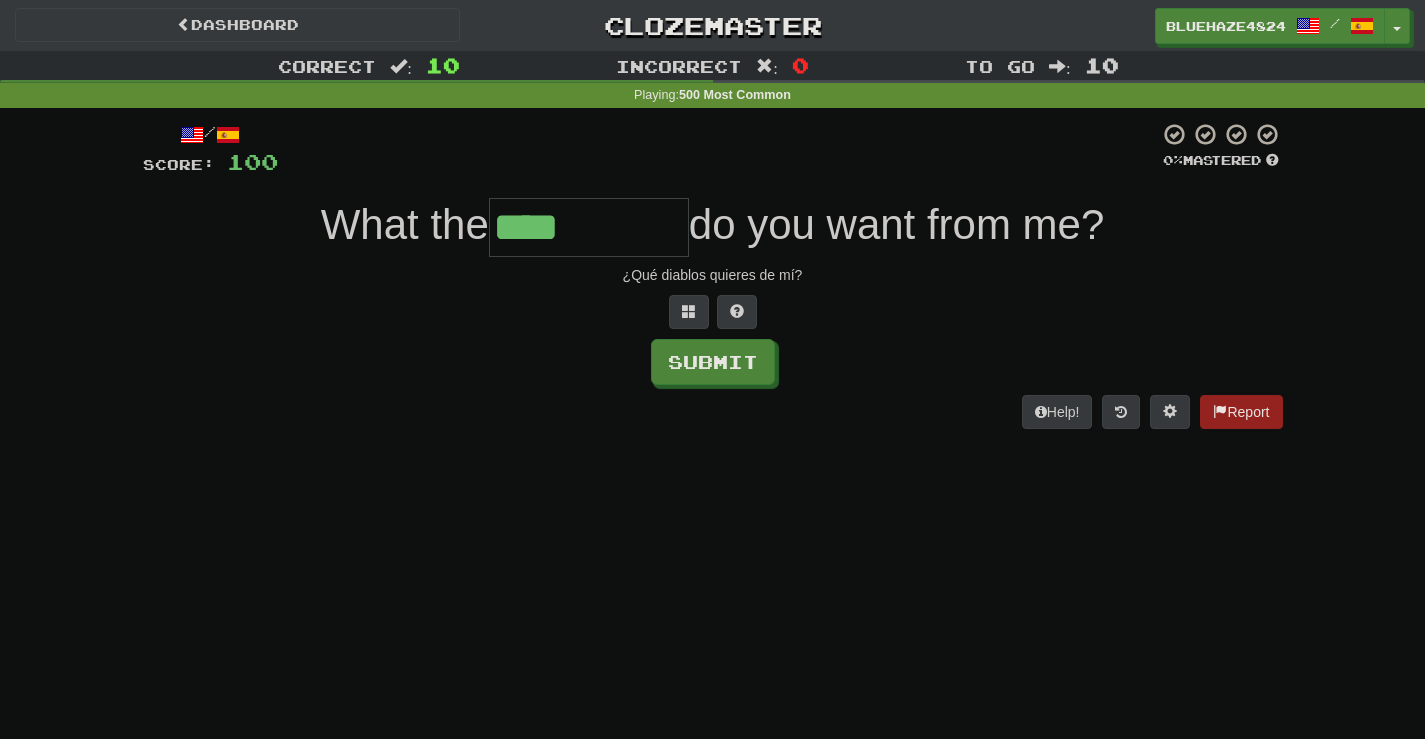 type on "****" 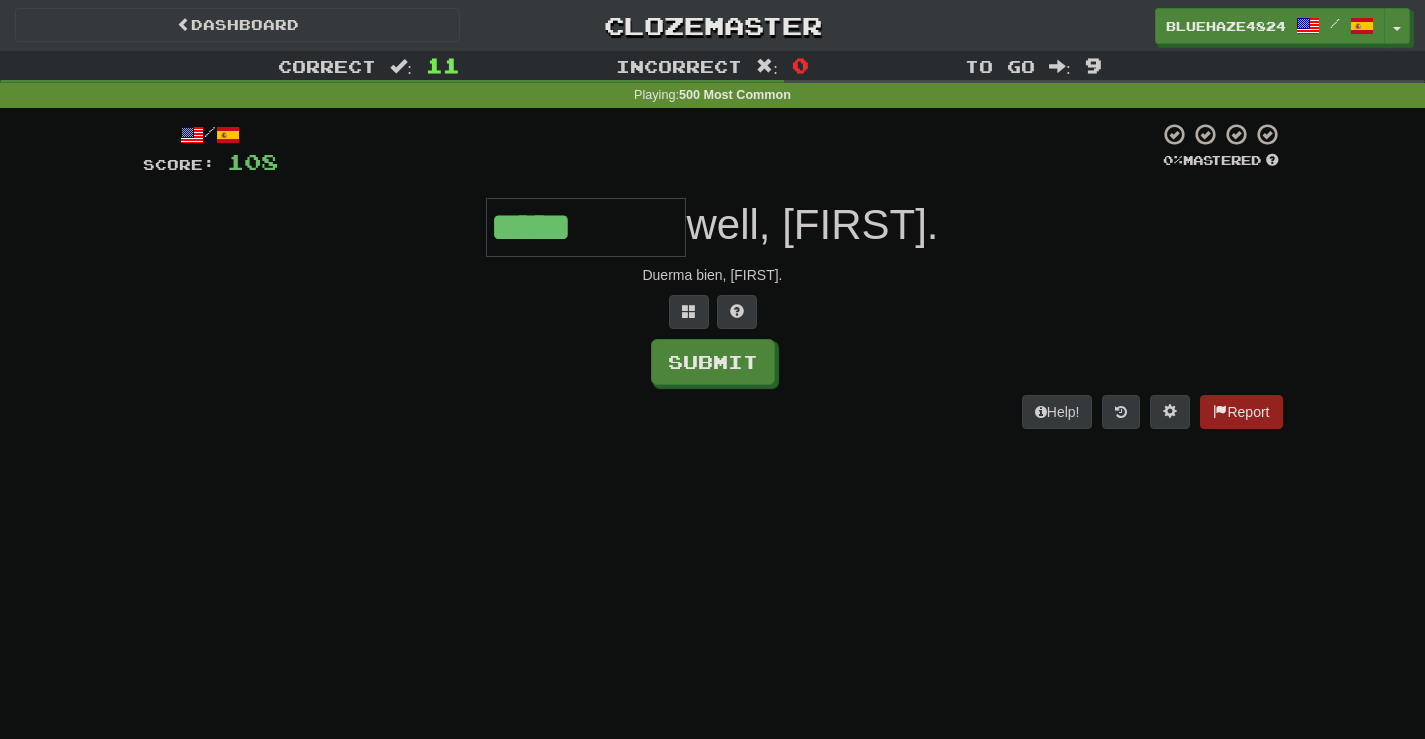 type on "*****" 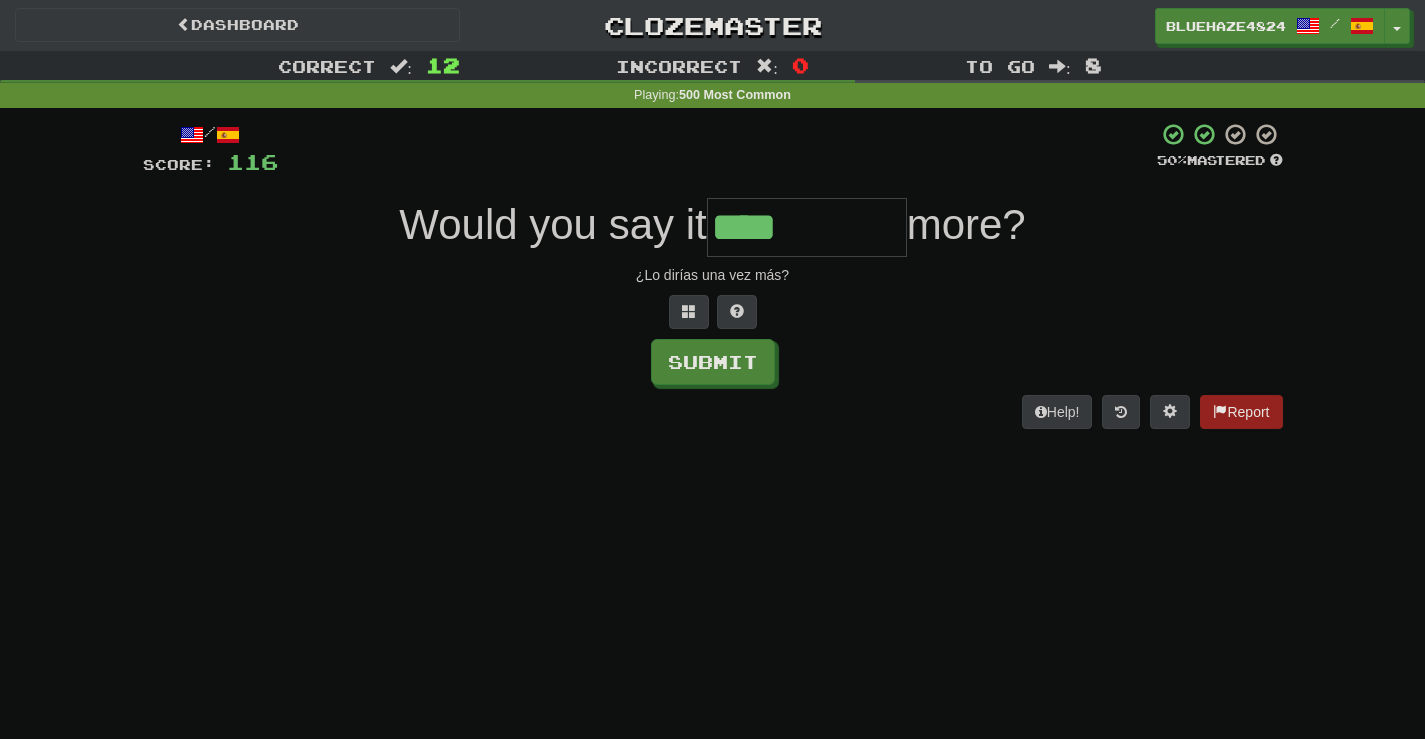 type on "****" 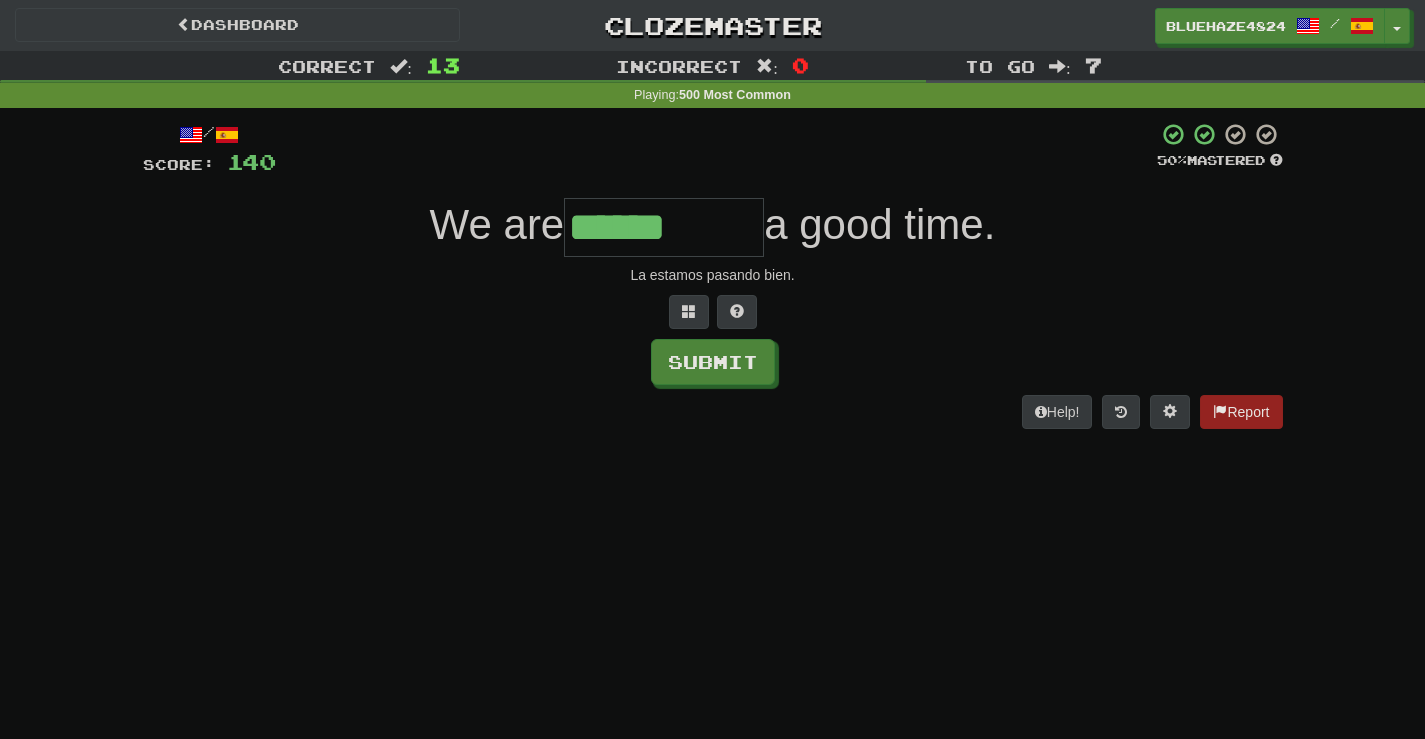 type on "******" 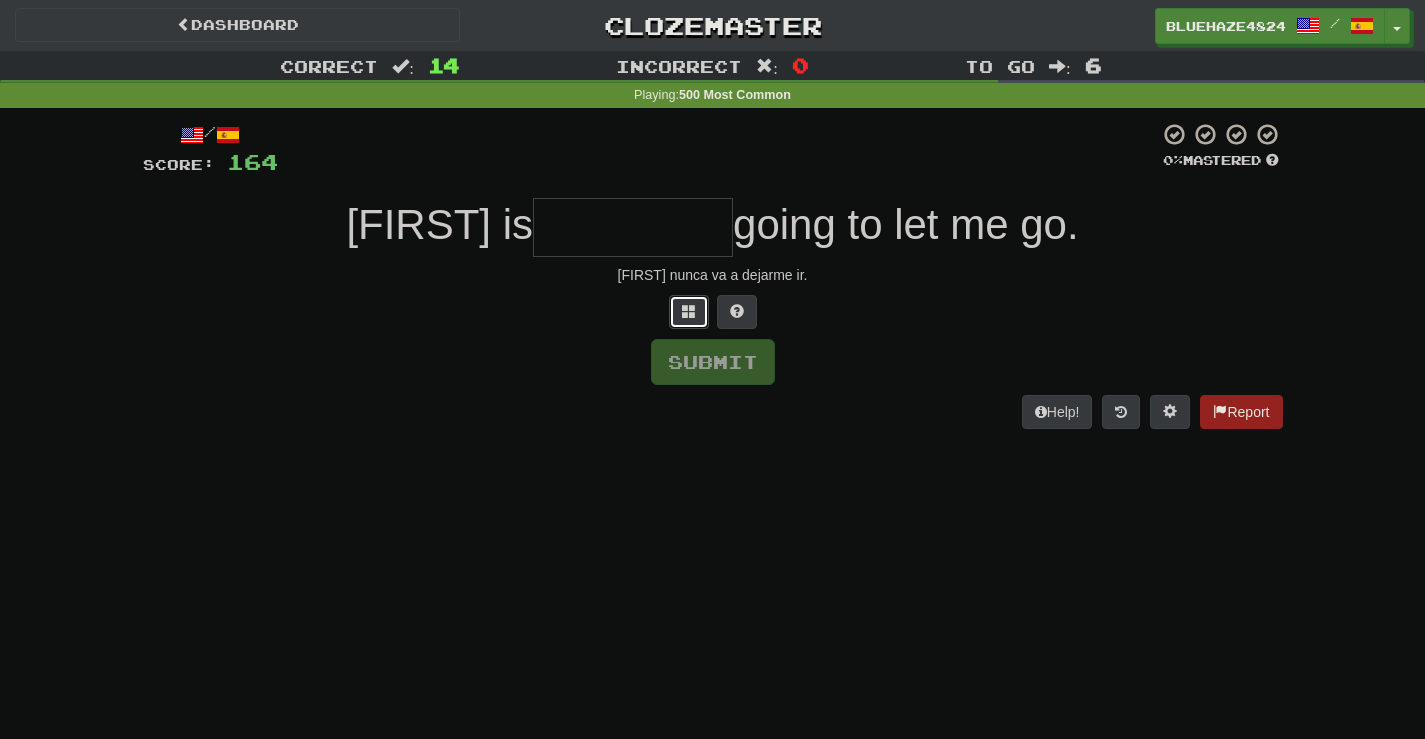 click at bounding box center (689, 311) 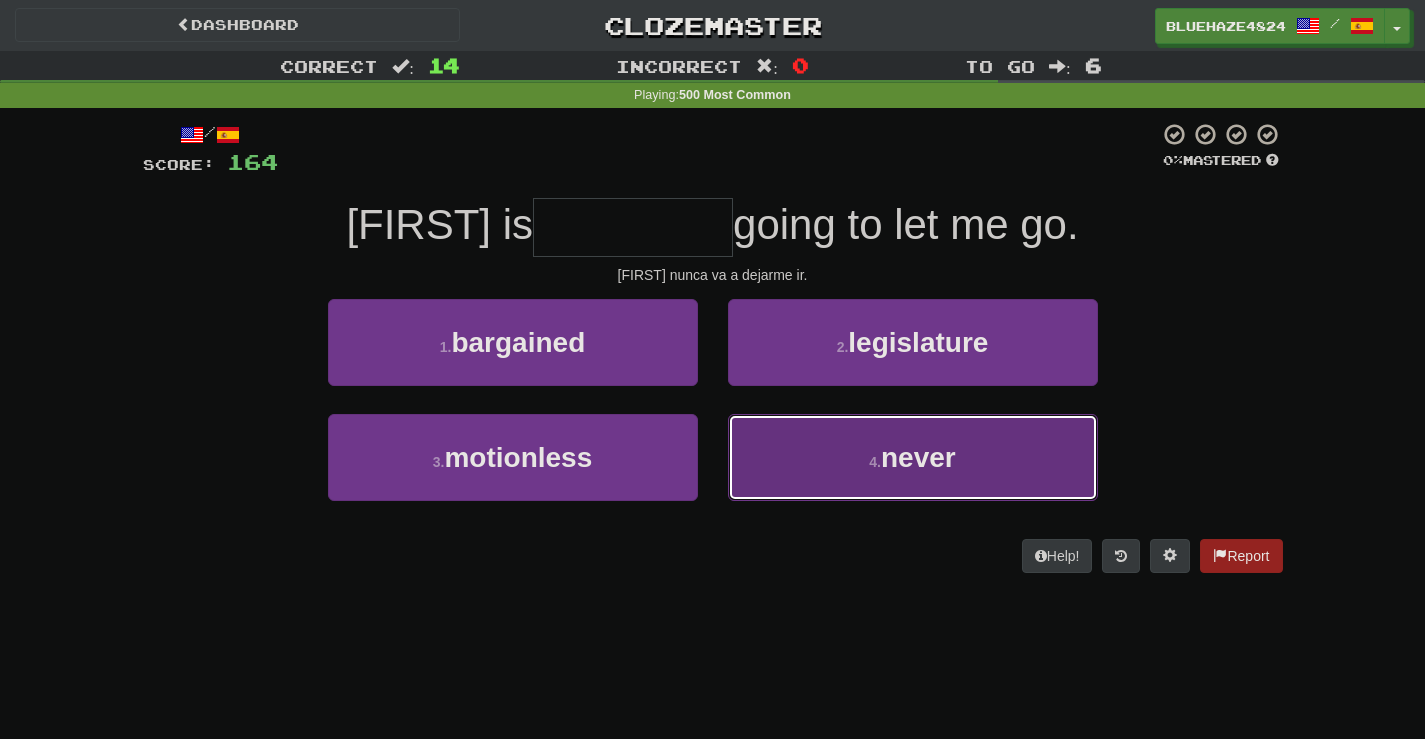 click on "4 .  never" at bounding box center [913, 457] 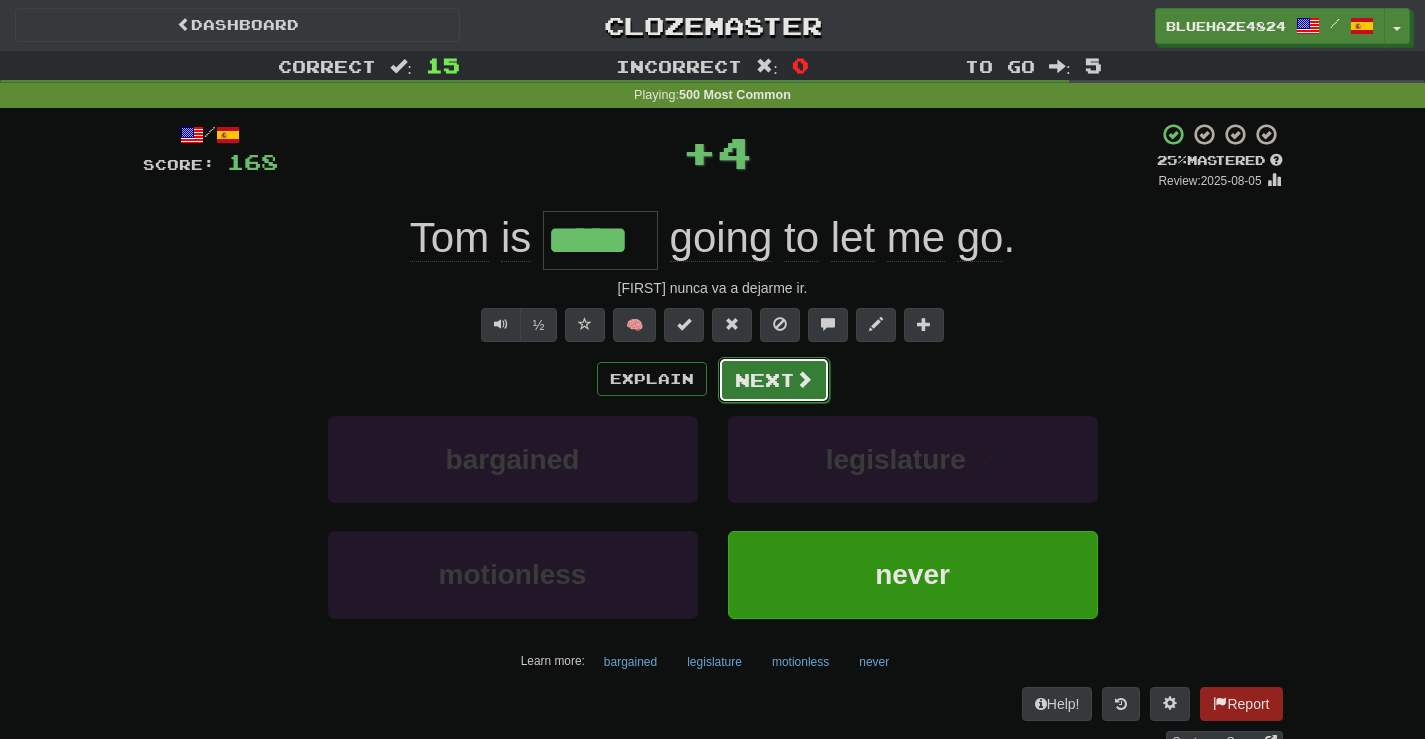 click at bounding box center (804, 379) 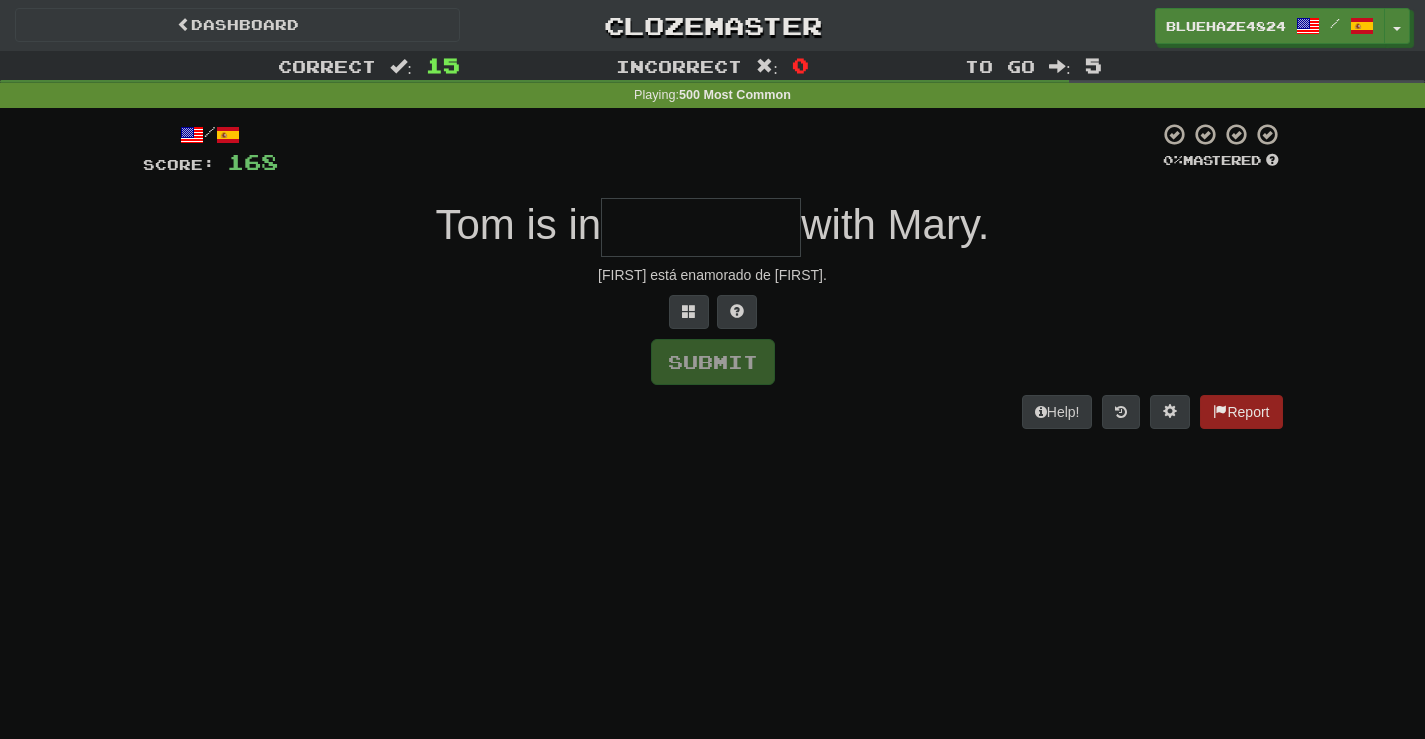 click at bounding box center [701, 227] 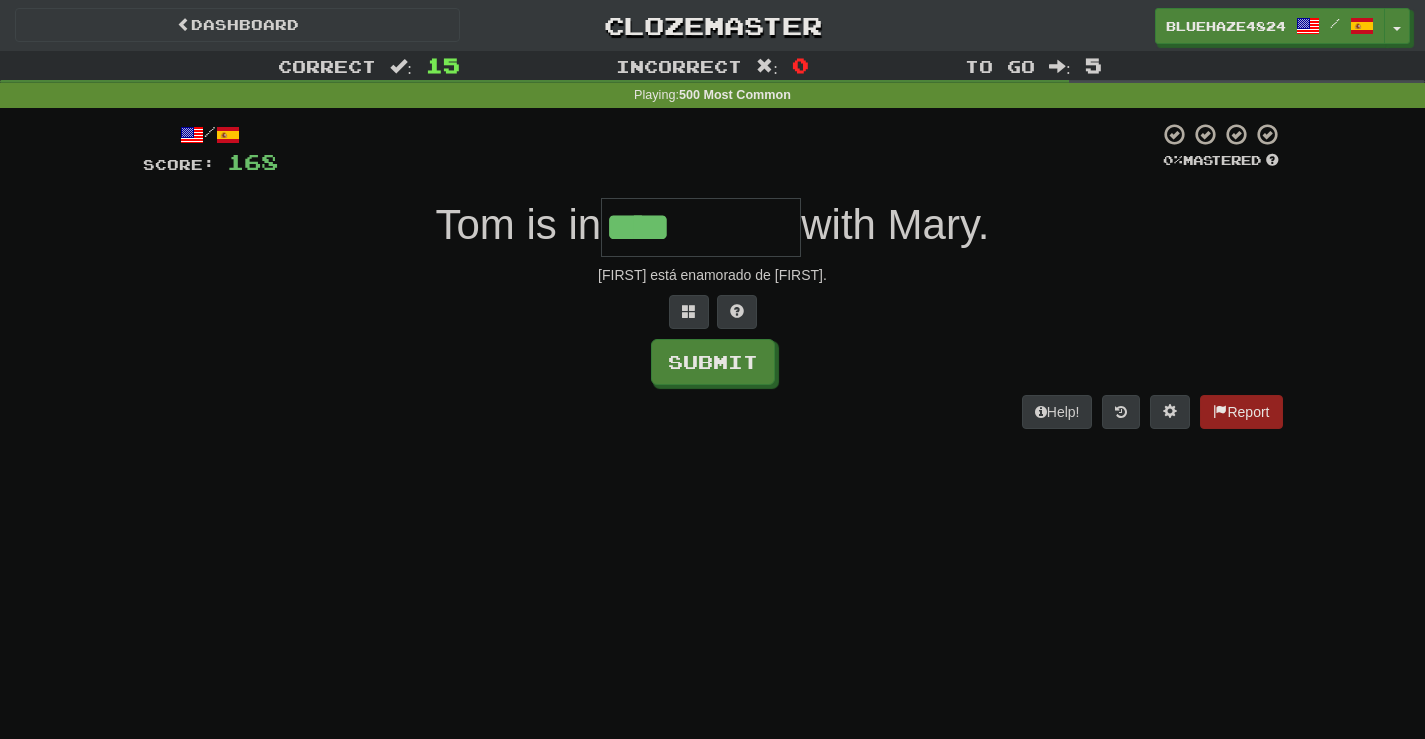 type on "****" 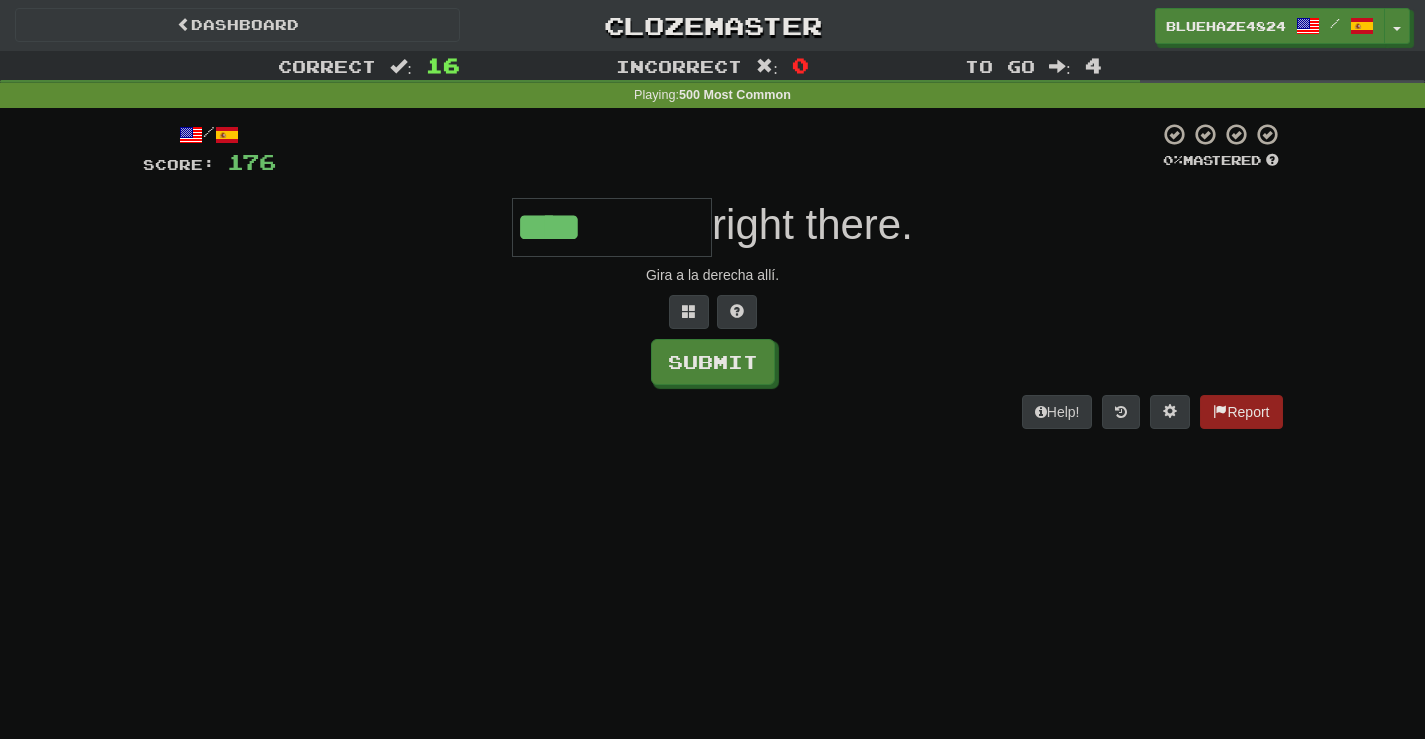 type on "****" 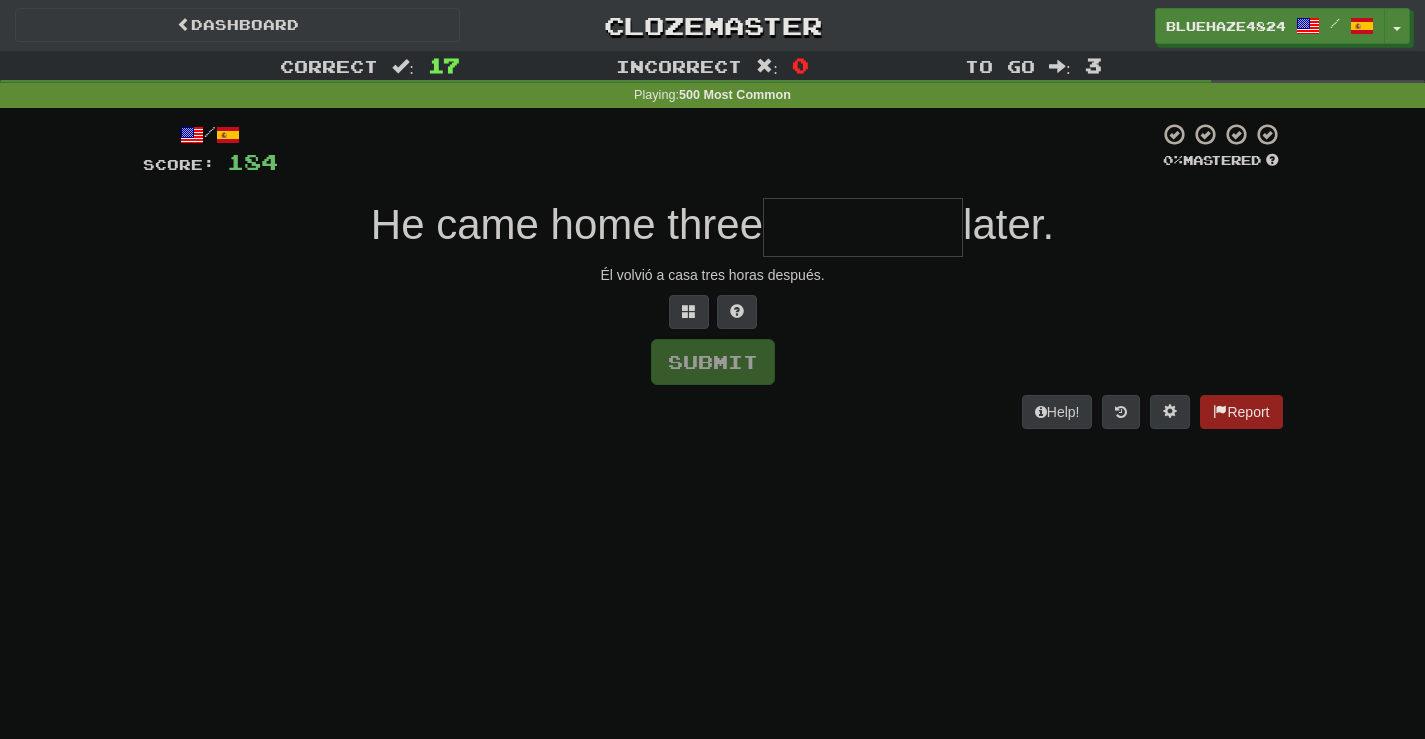 click at bounding box center (863, 227) 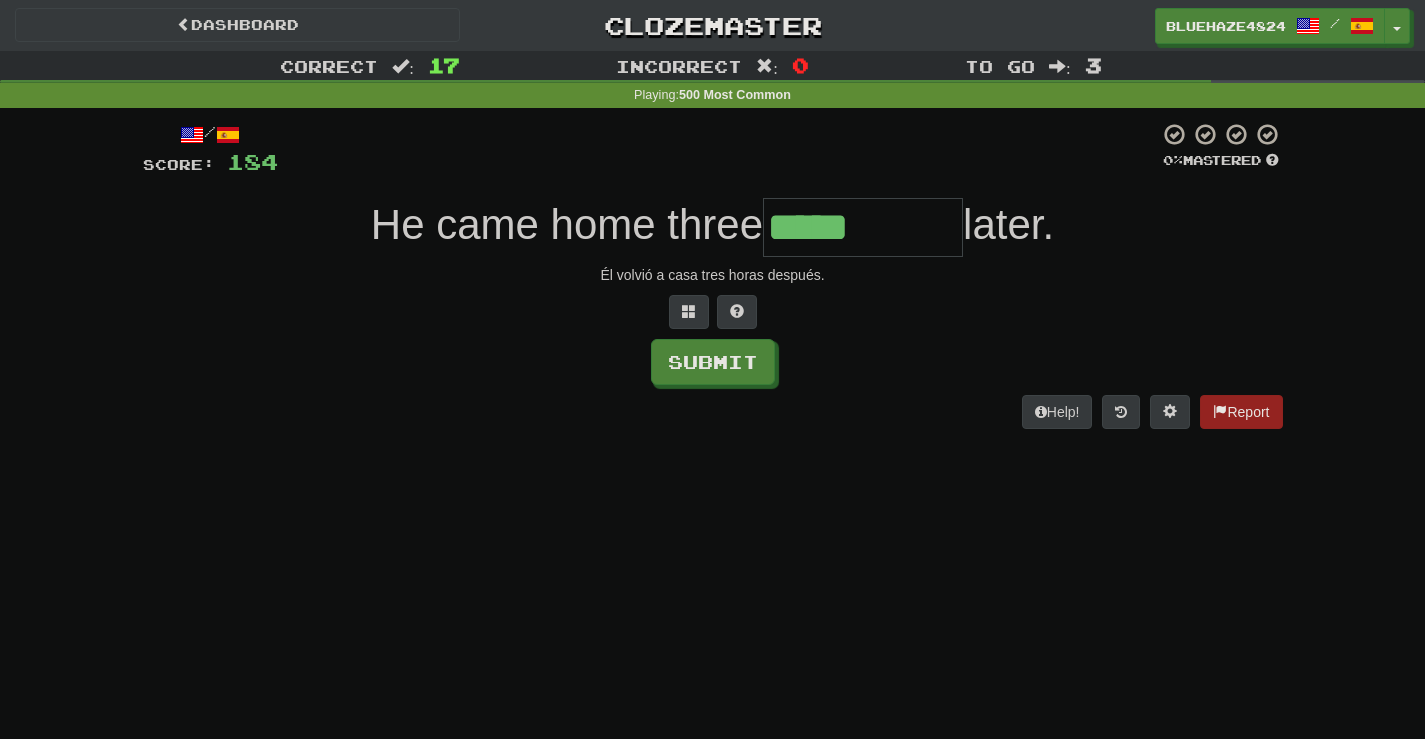 type on "*****" 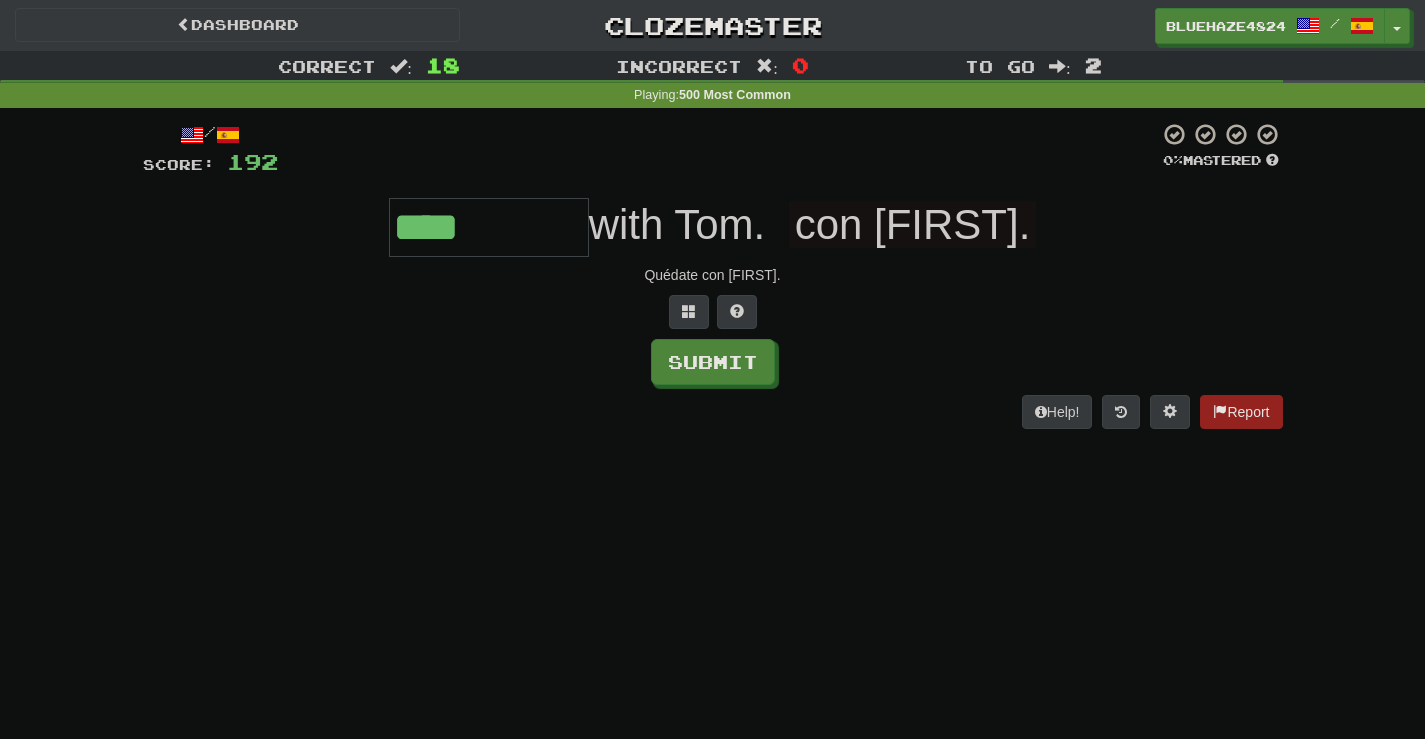 type on "****" 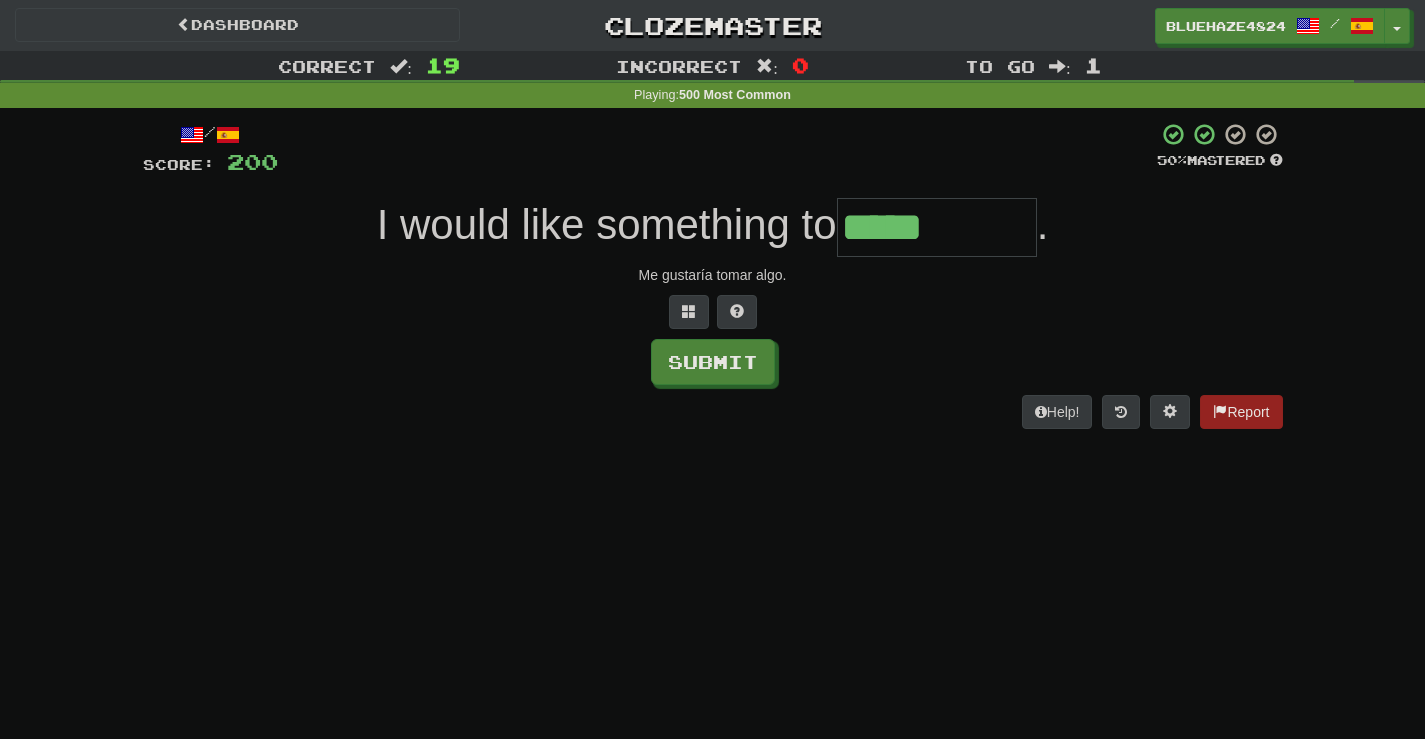 type on "*****" 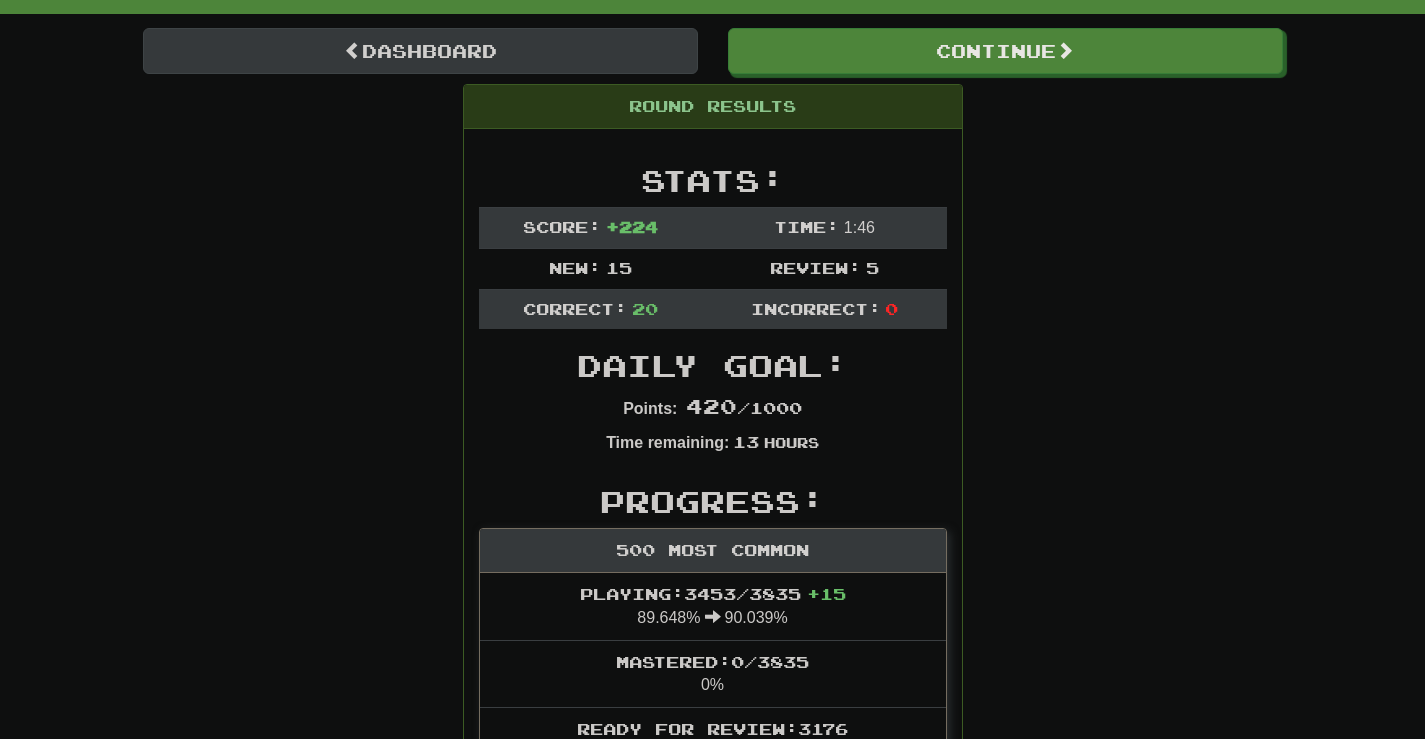 scroll, scrollTop: 200, scrollLeft: 0, axis: vertical 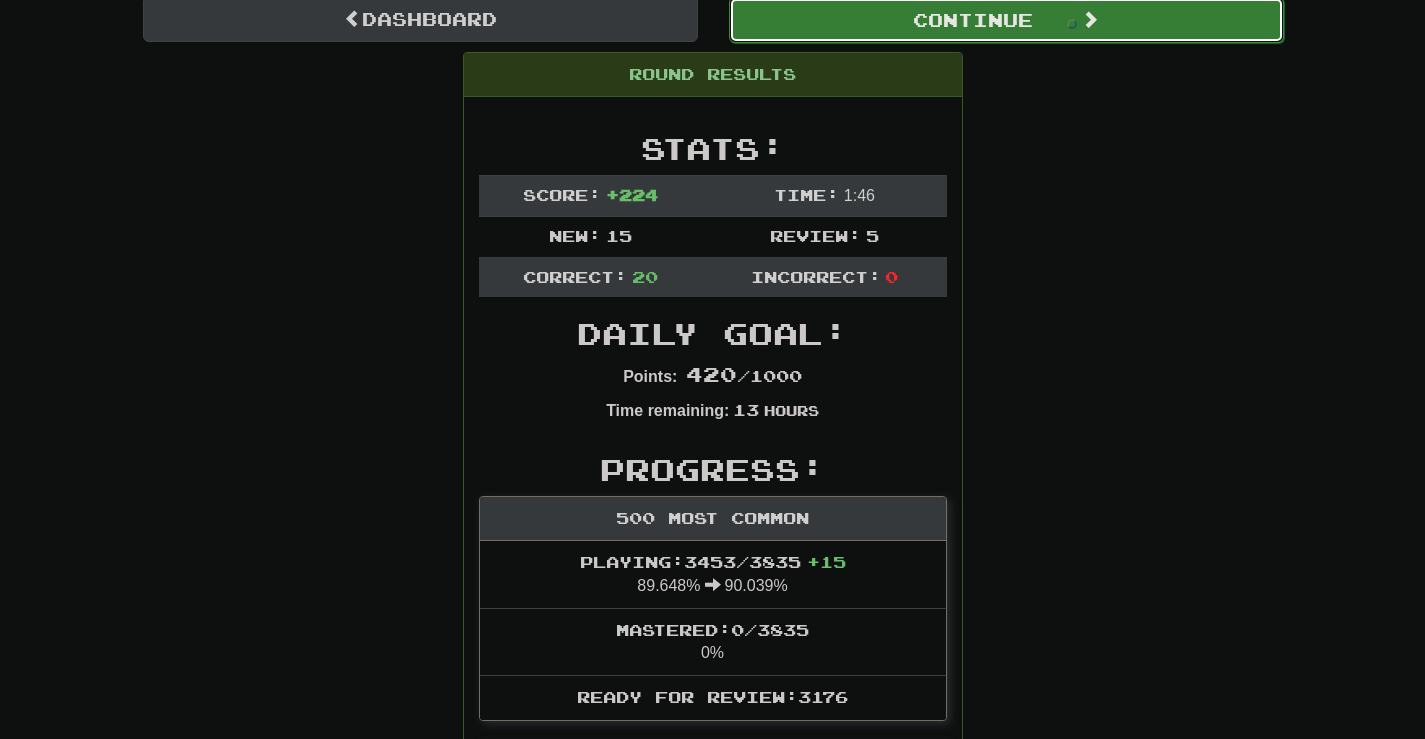click on "Continue" at bounding box center [1006, 20] 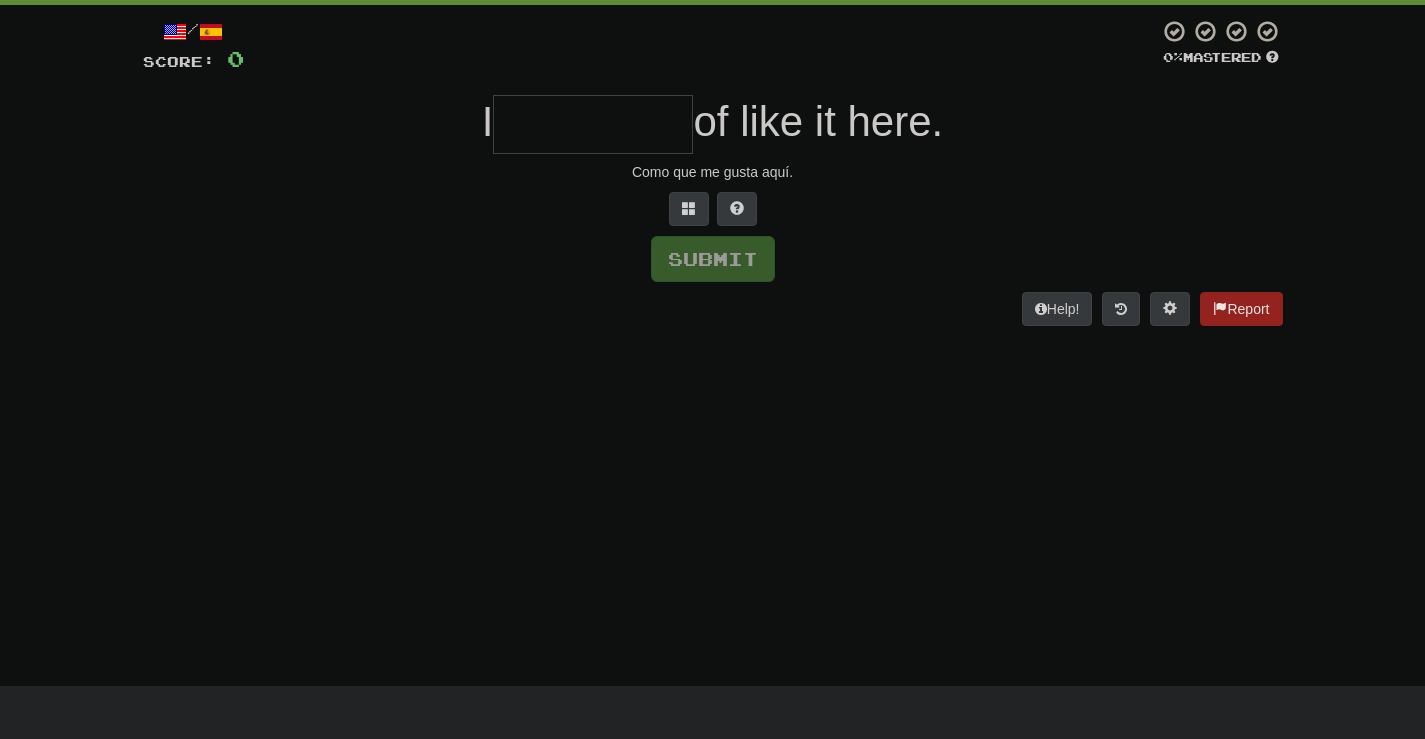 scroll, scrollTop: 0, scrollLeft: 0, axis: both 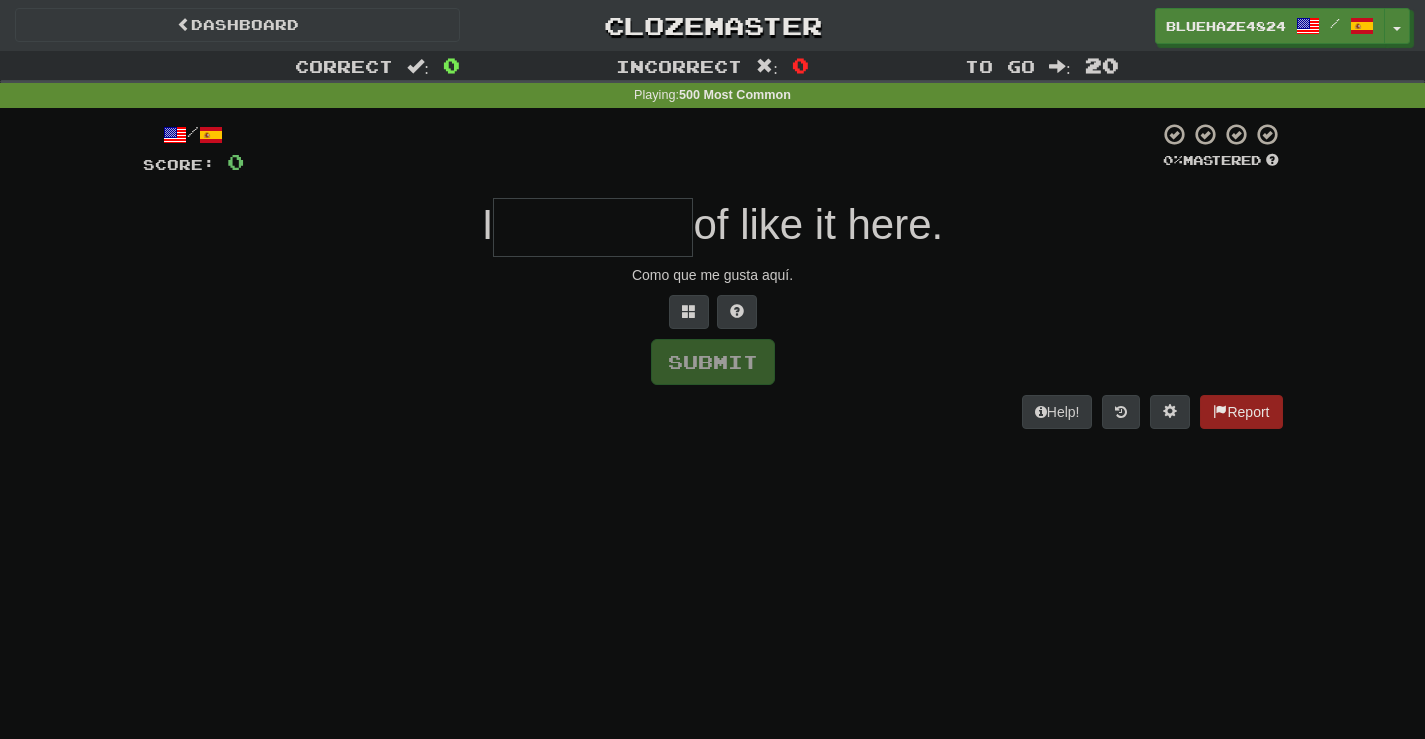 click on "To go   :   20" at bounding box center [1187, 65] 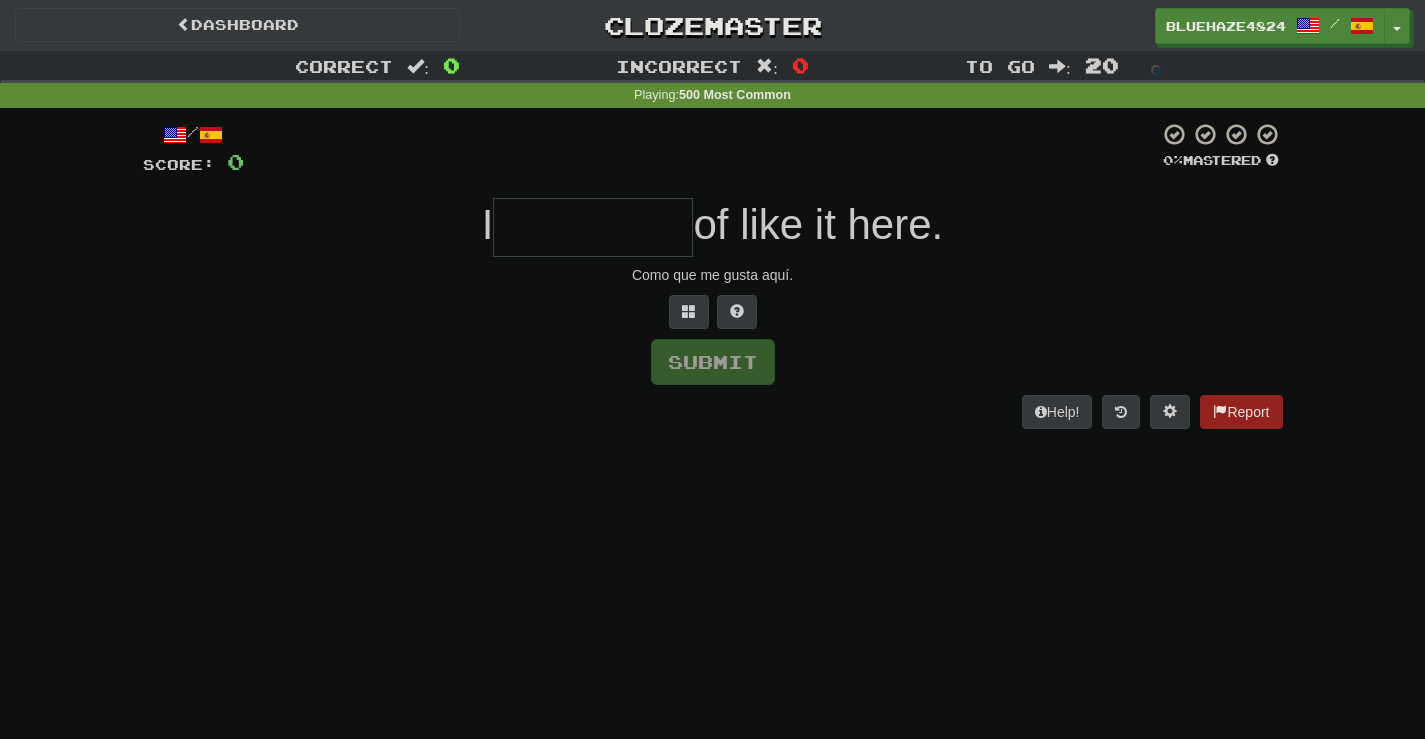 click on "To go" at bounding box center [1000, 66] 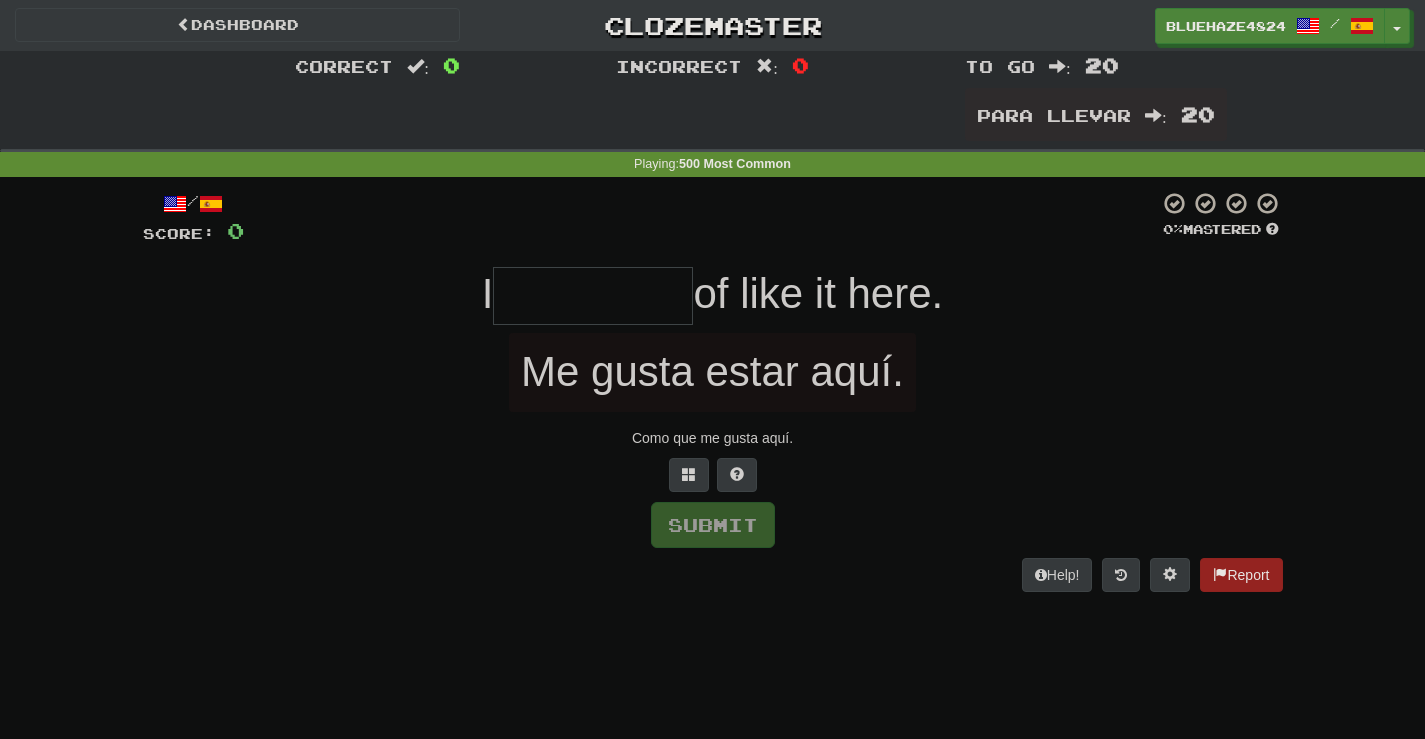 click at bounding box center (593, 296) 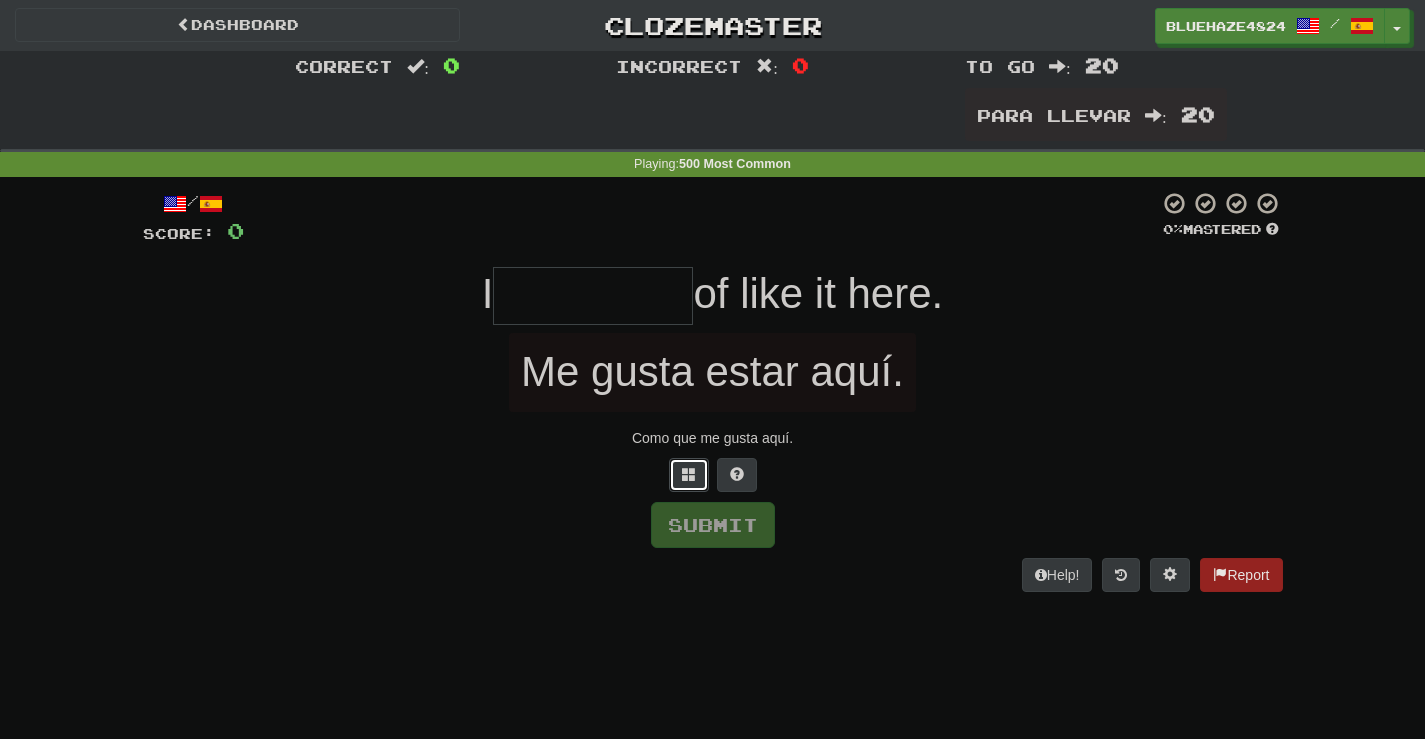 click at bounding box center (689, 474) 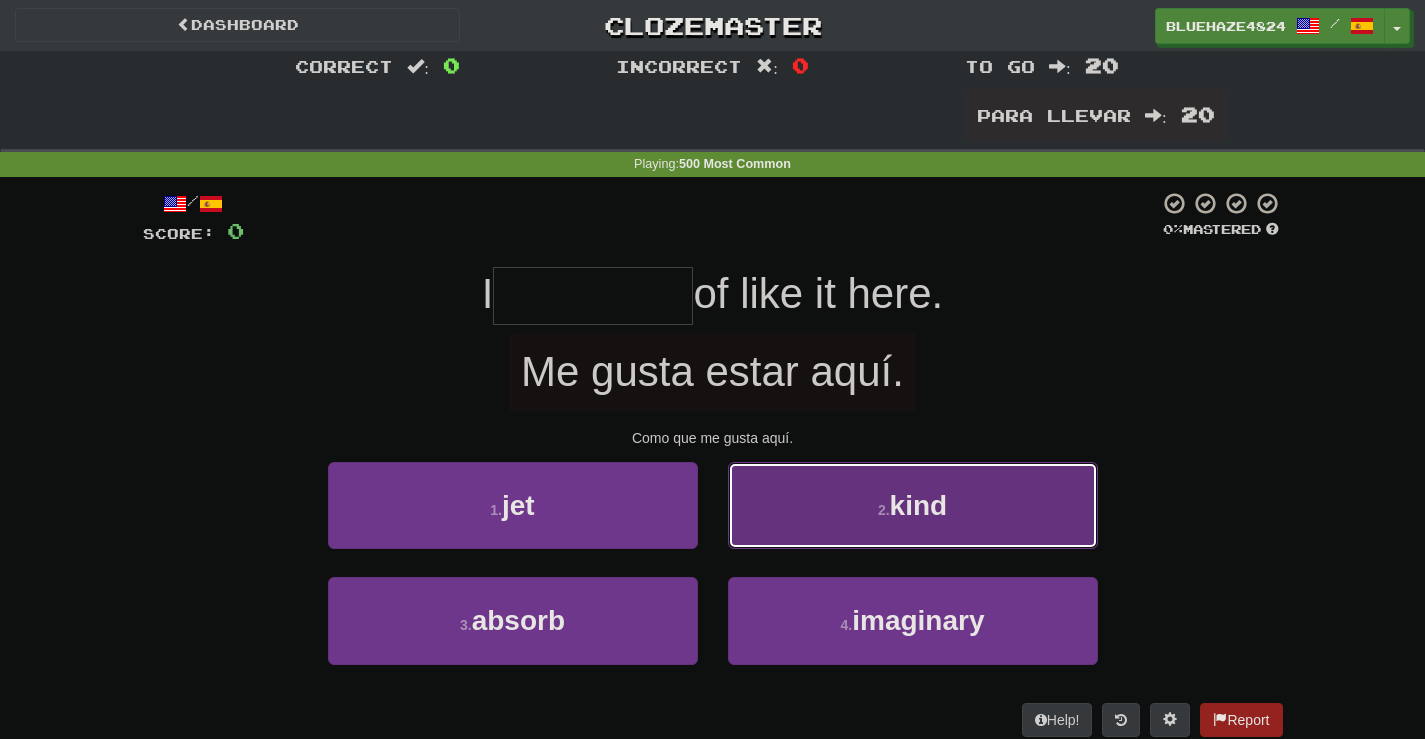 click on "2 .  kind" at bounding box center (913, 505) 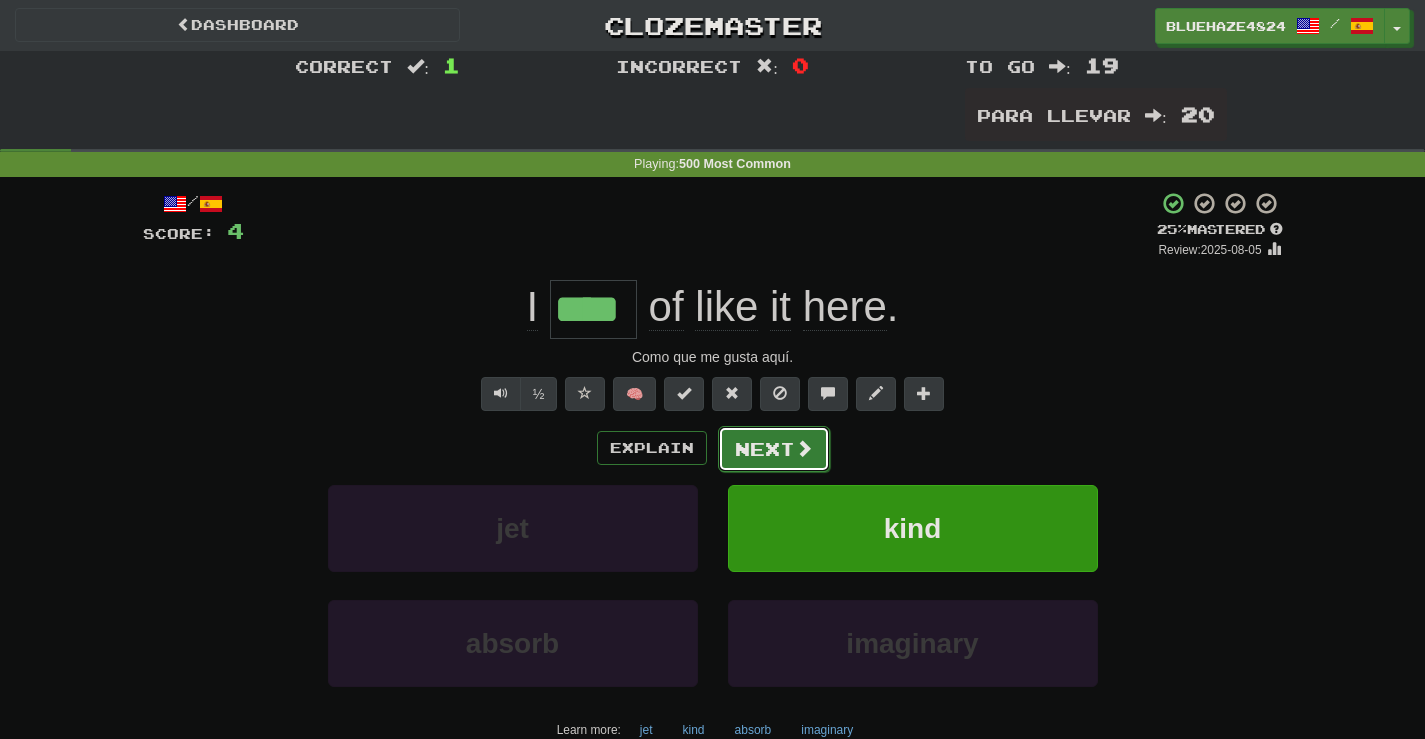 click at bounding box center [804, 448] 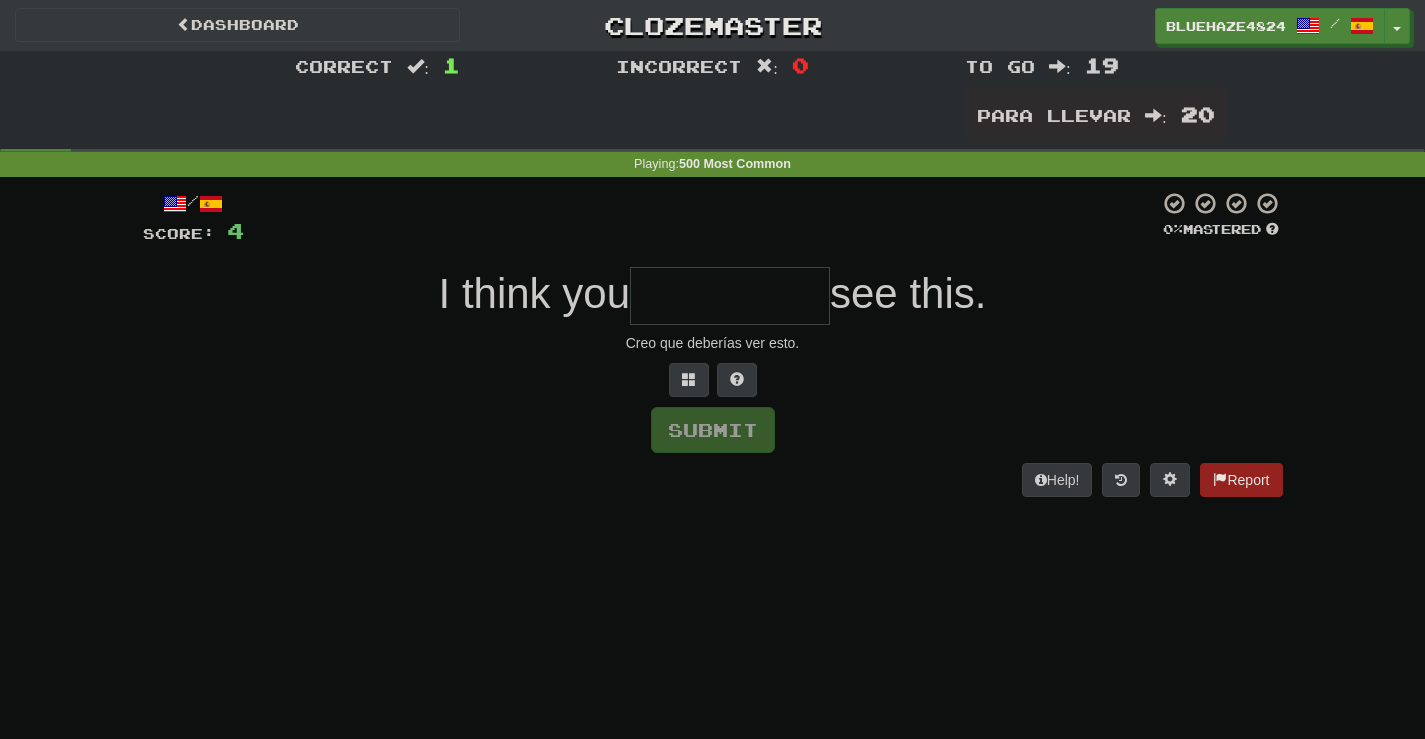 click at bounding box center (730, 296) 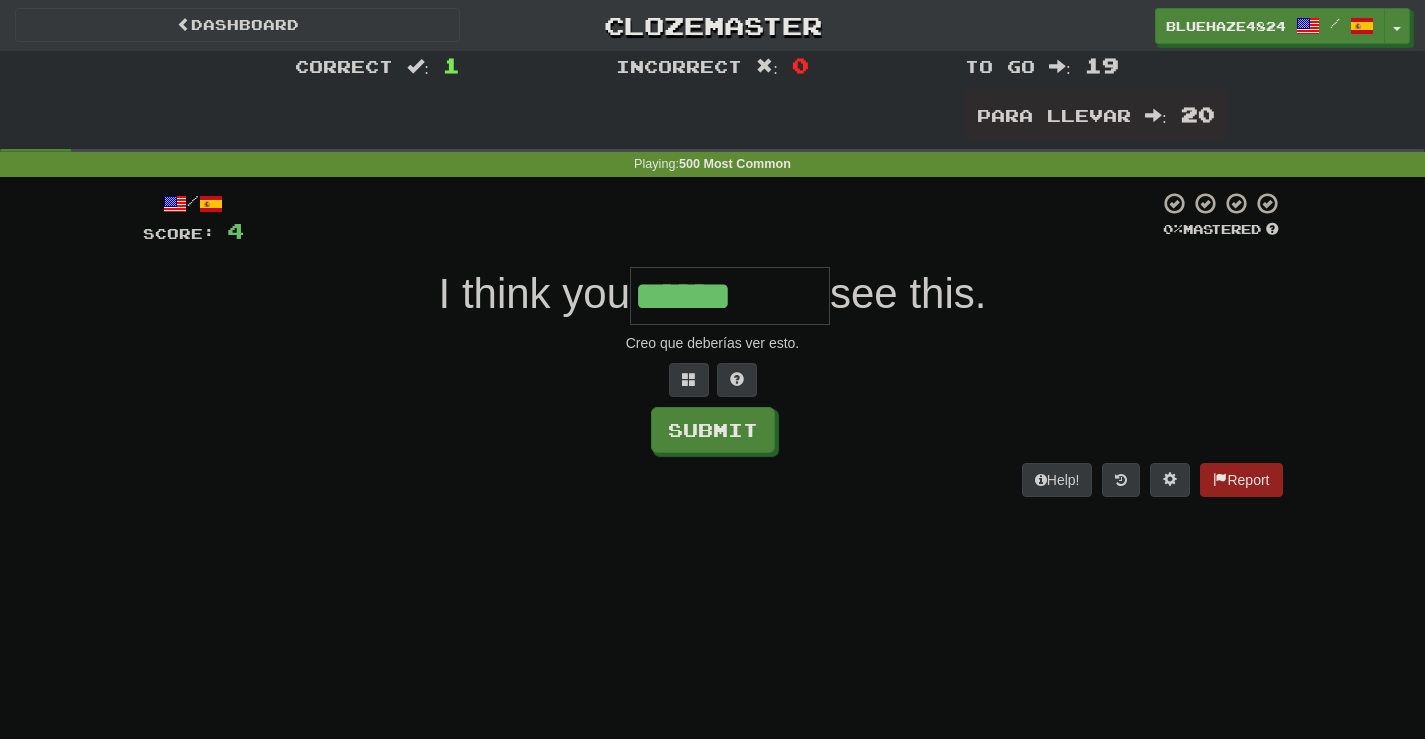 type on "******" 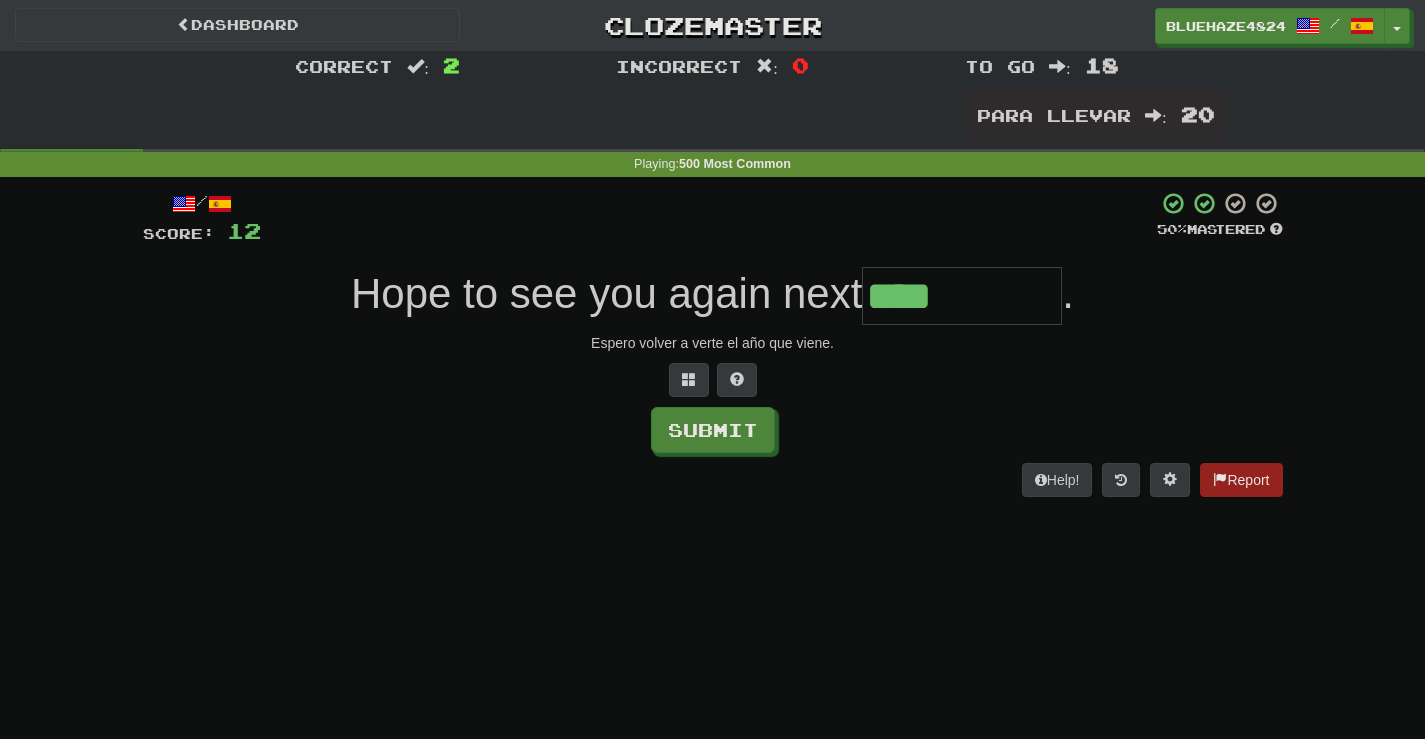 type on "****" 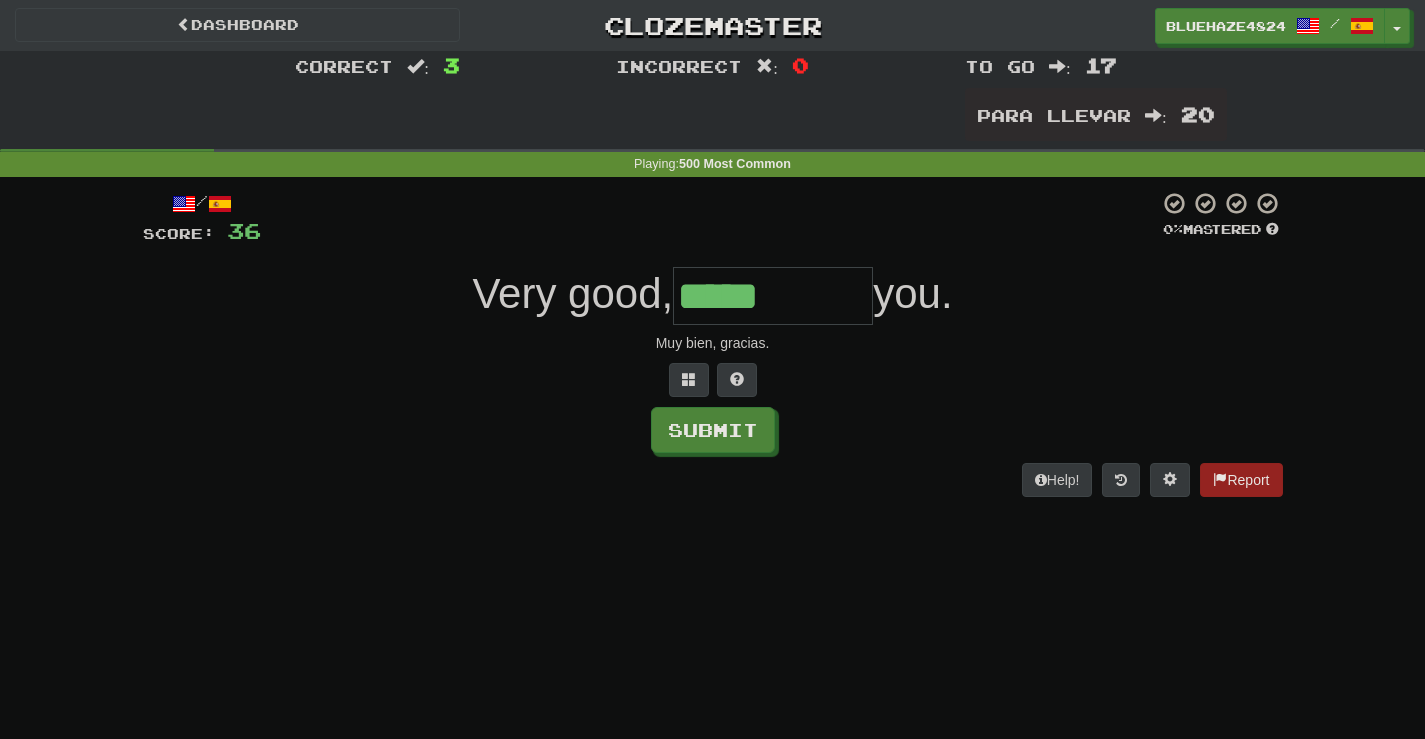 type on "*****" 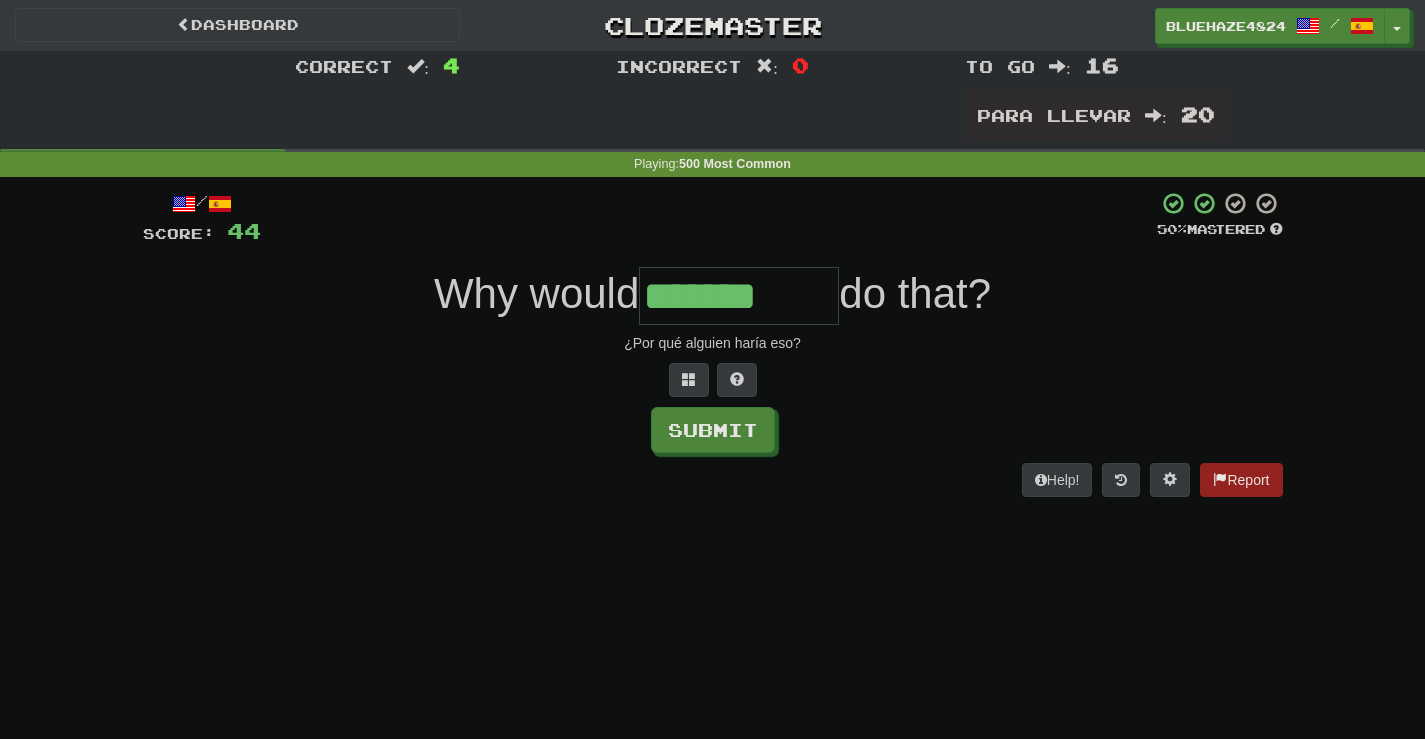 type on "*******" 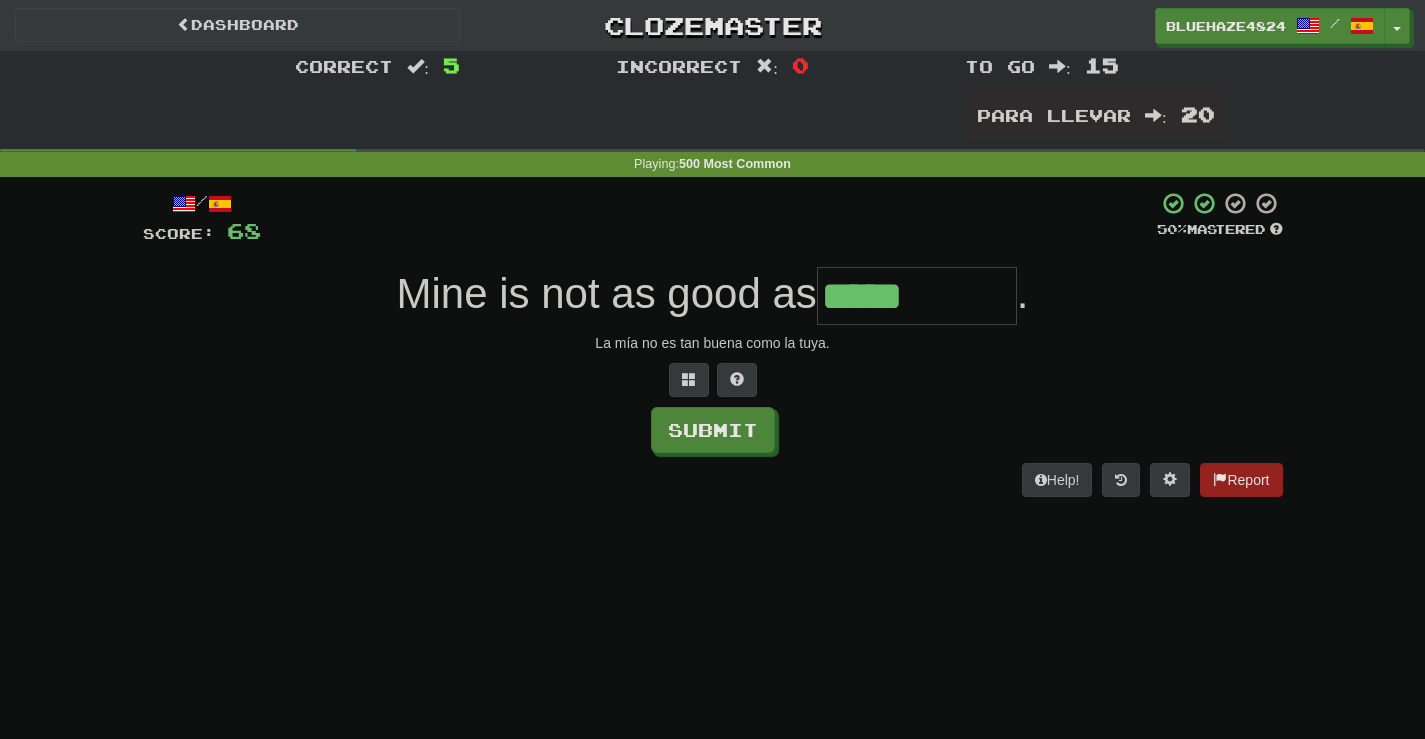 type on "*****" 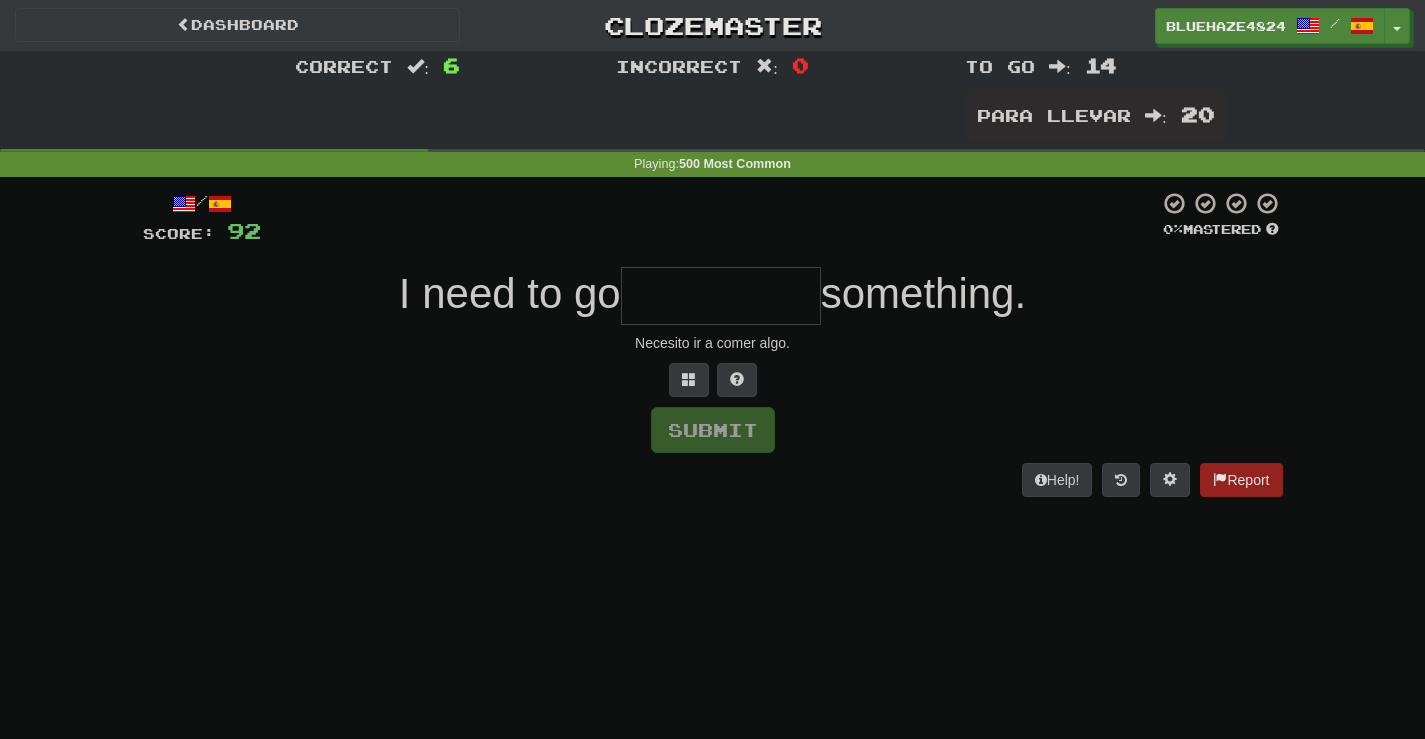type on "*" 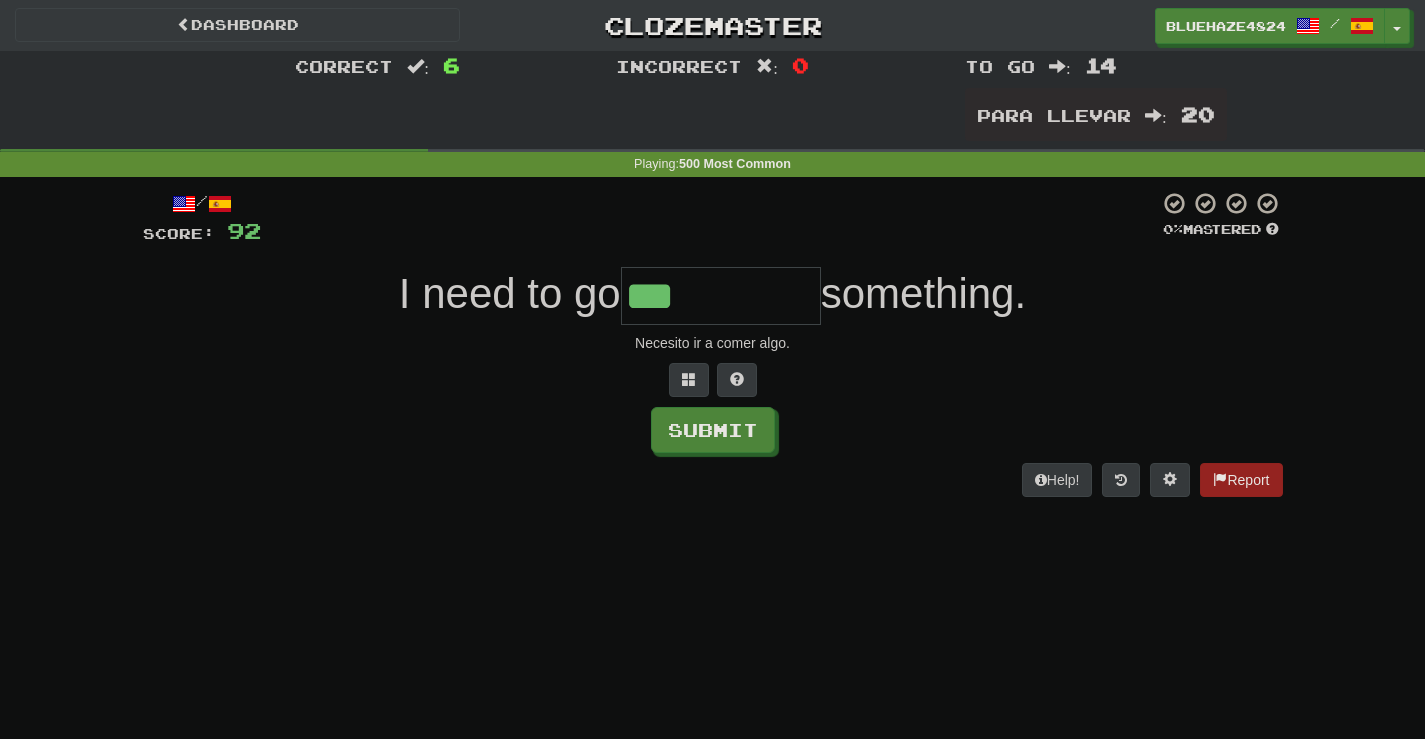 type on "***" 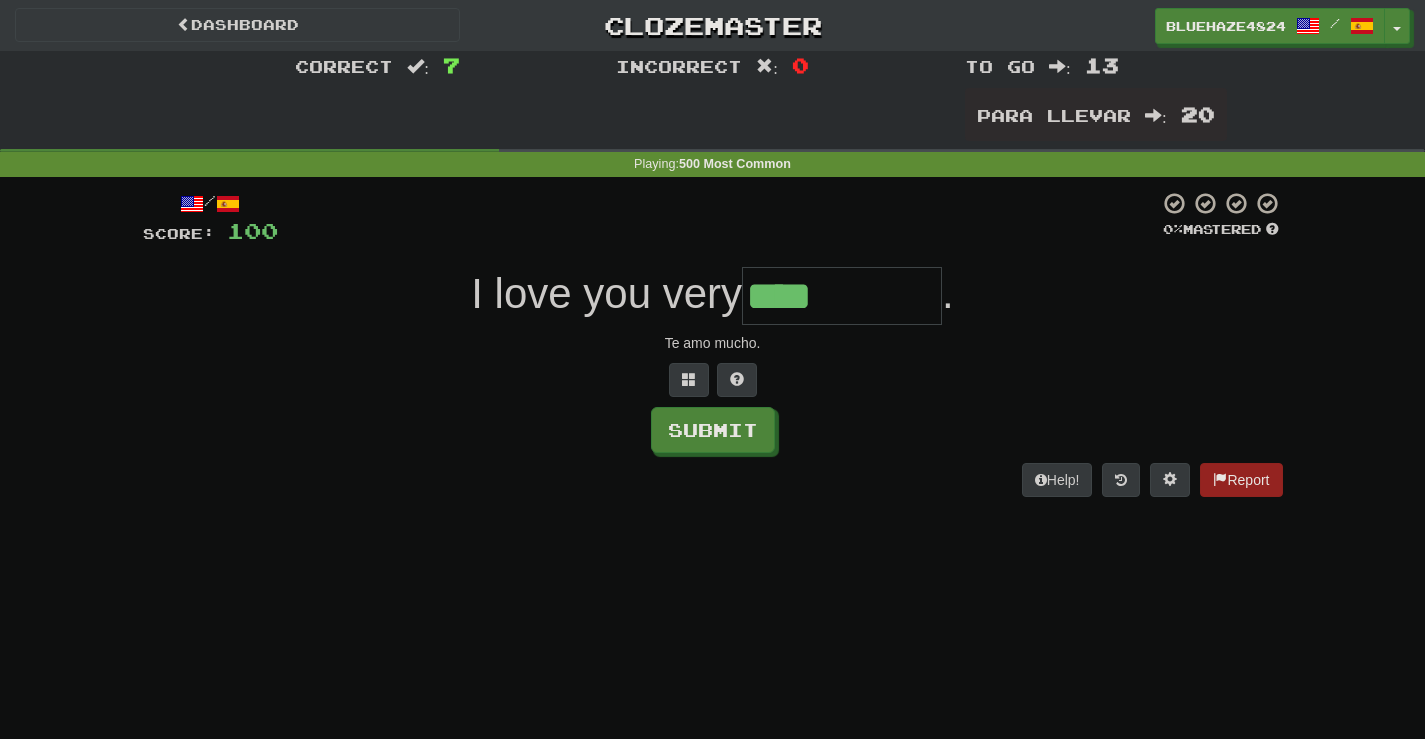 type on "****" 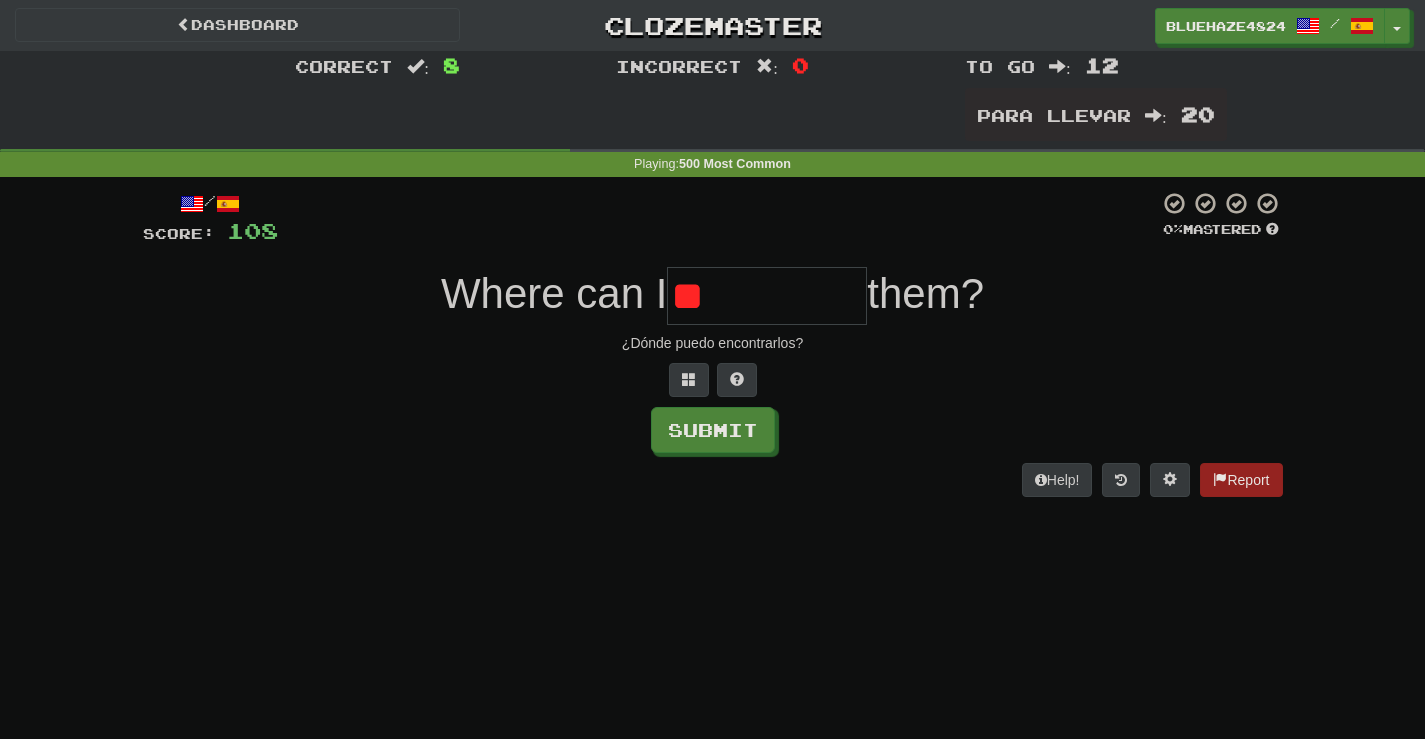 type on "*" 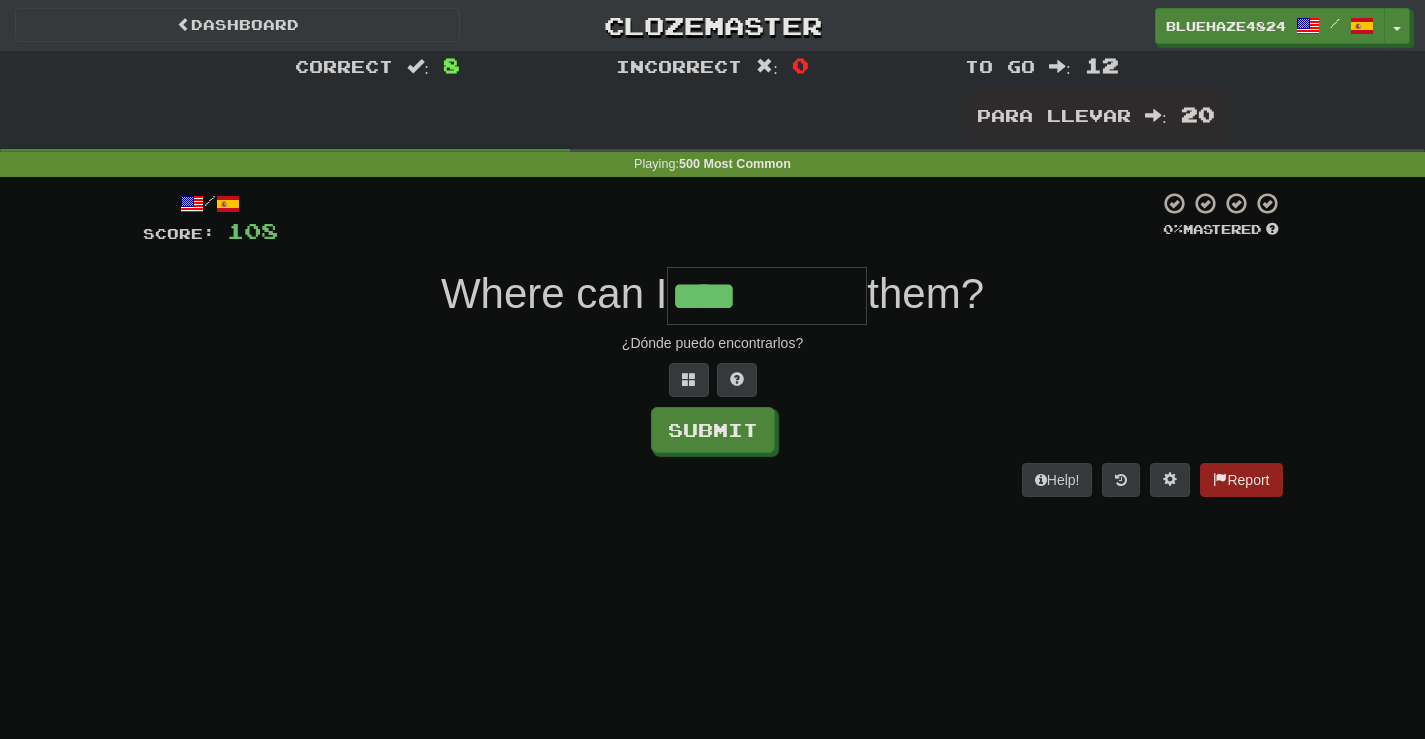 type on "****" 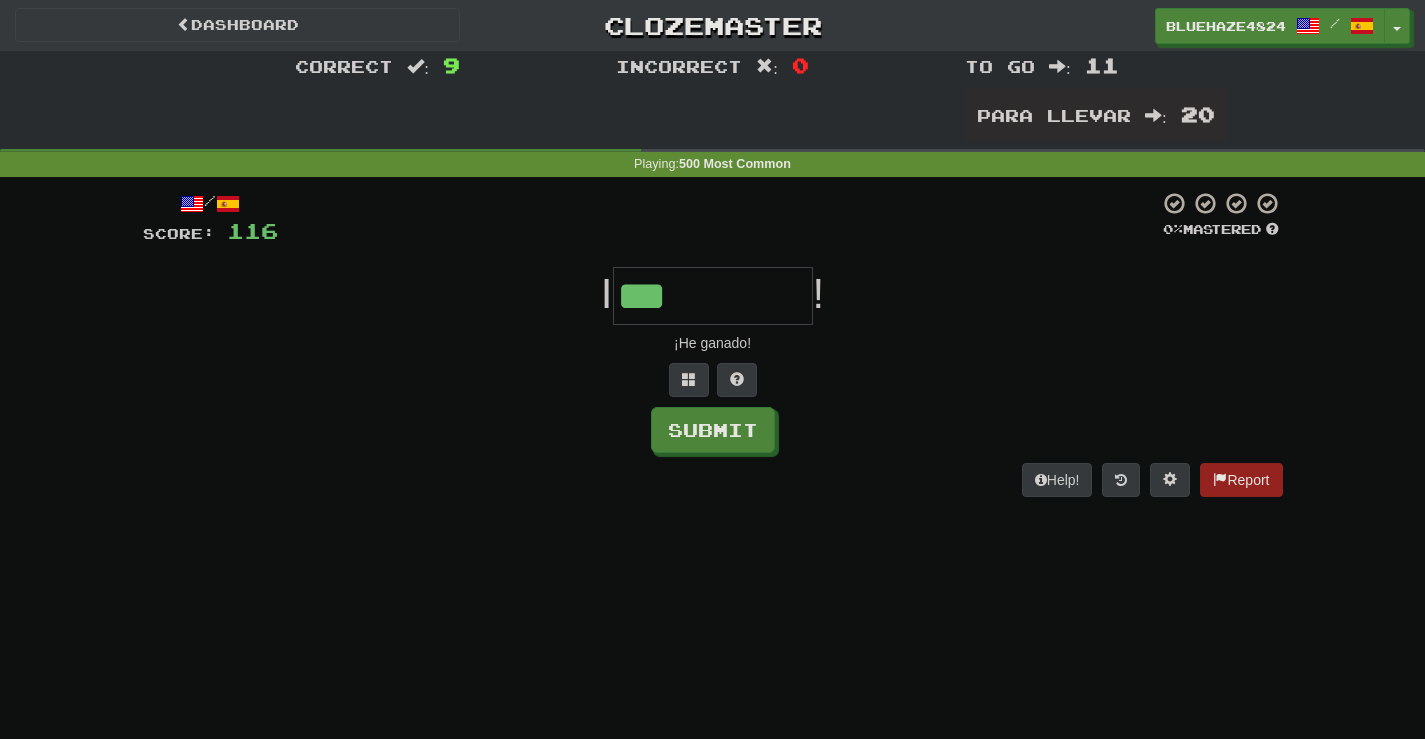 type on "***" 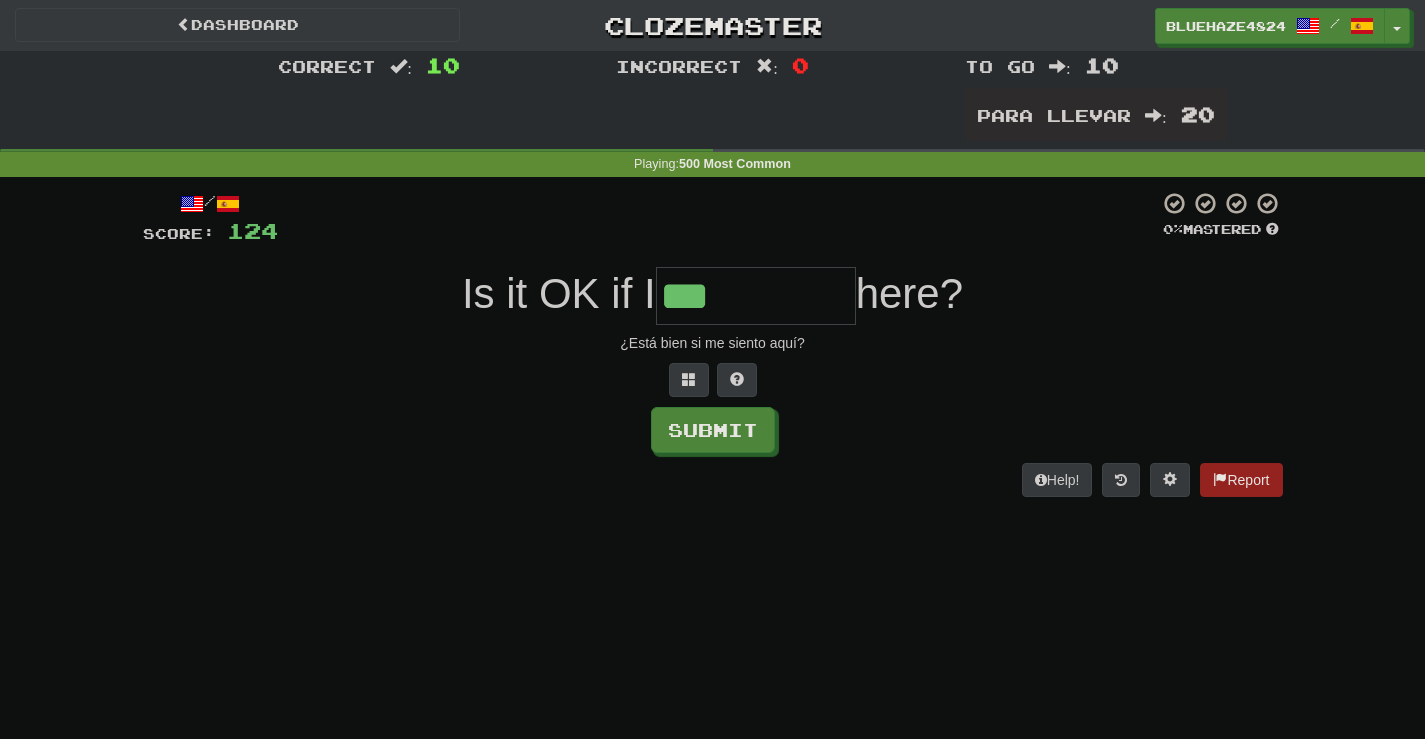 type on "***" 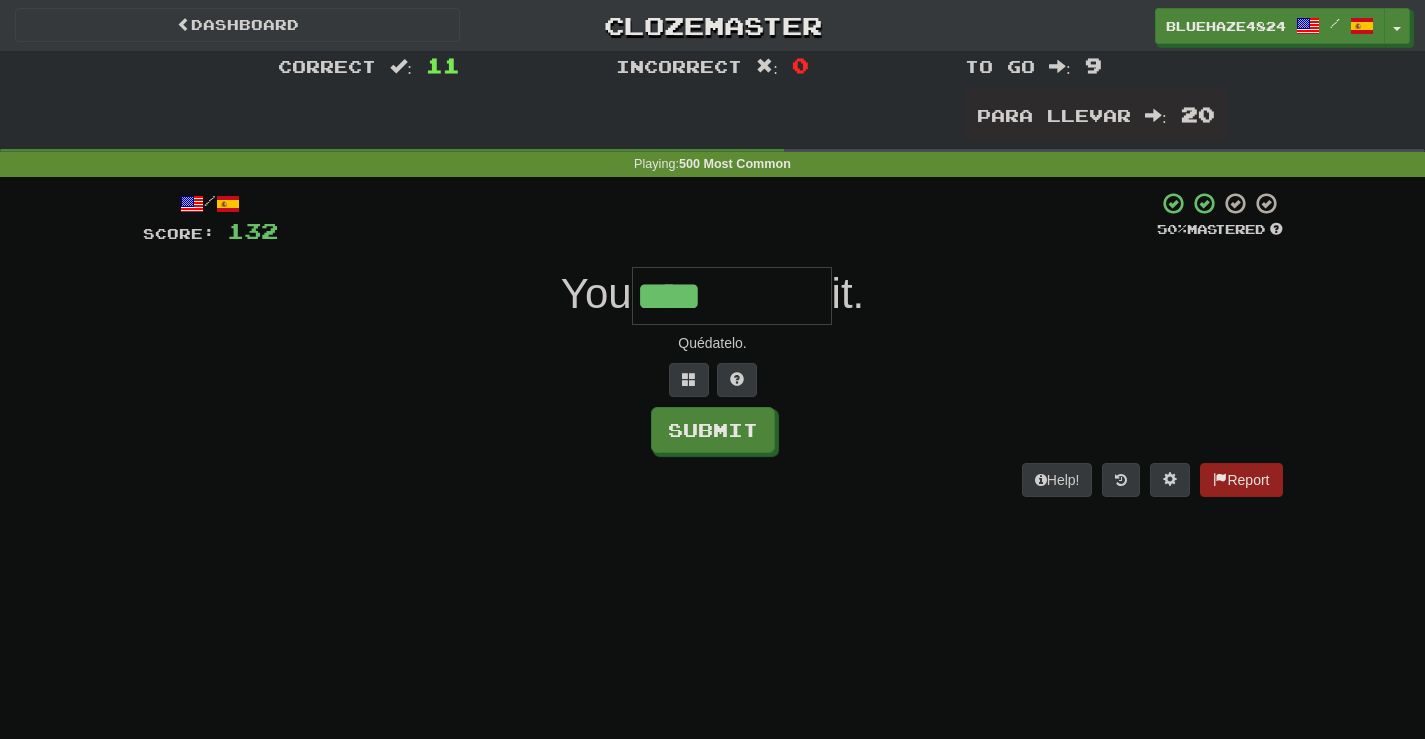 type on "****" 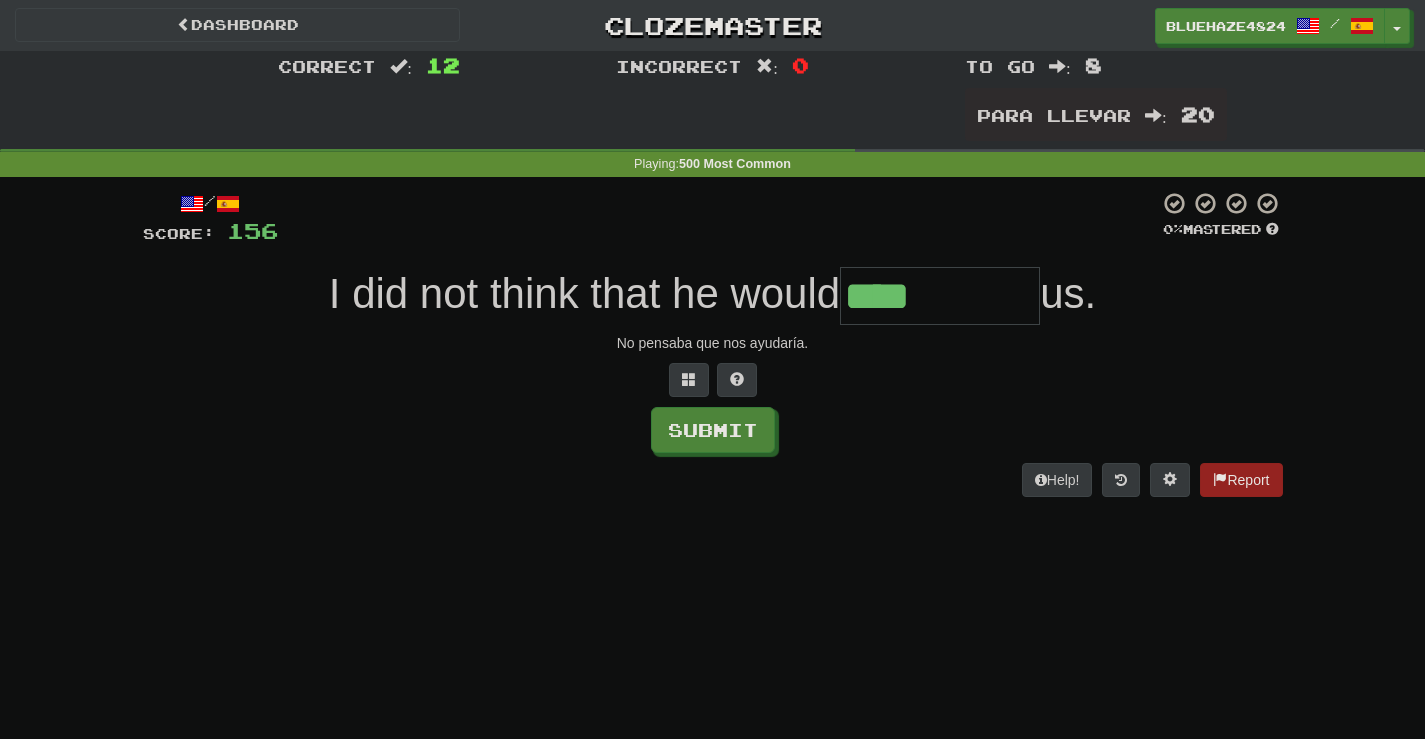 type on "****" 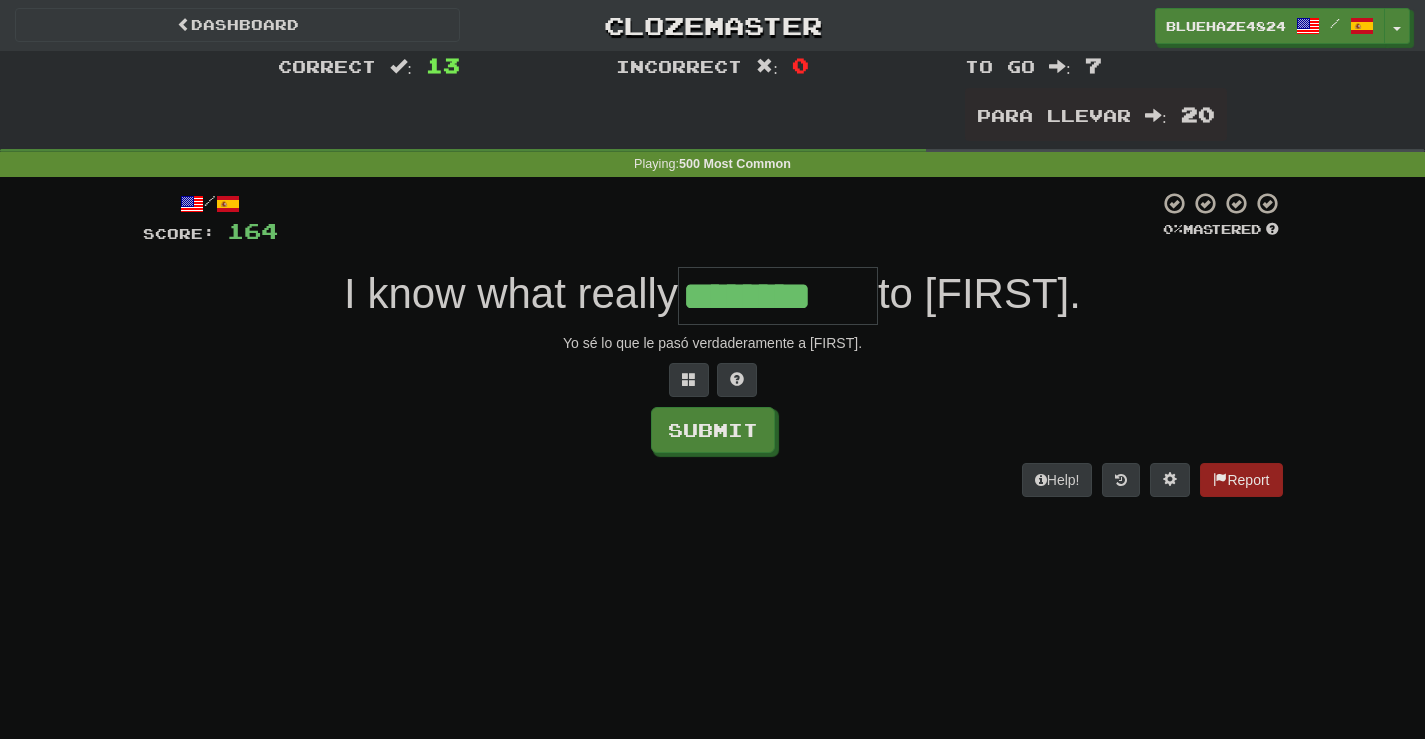 type on "********" 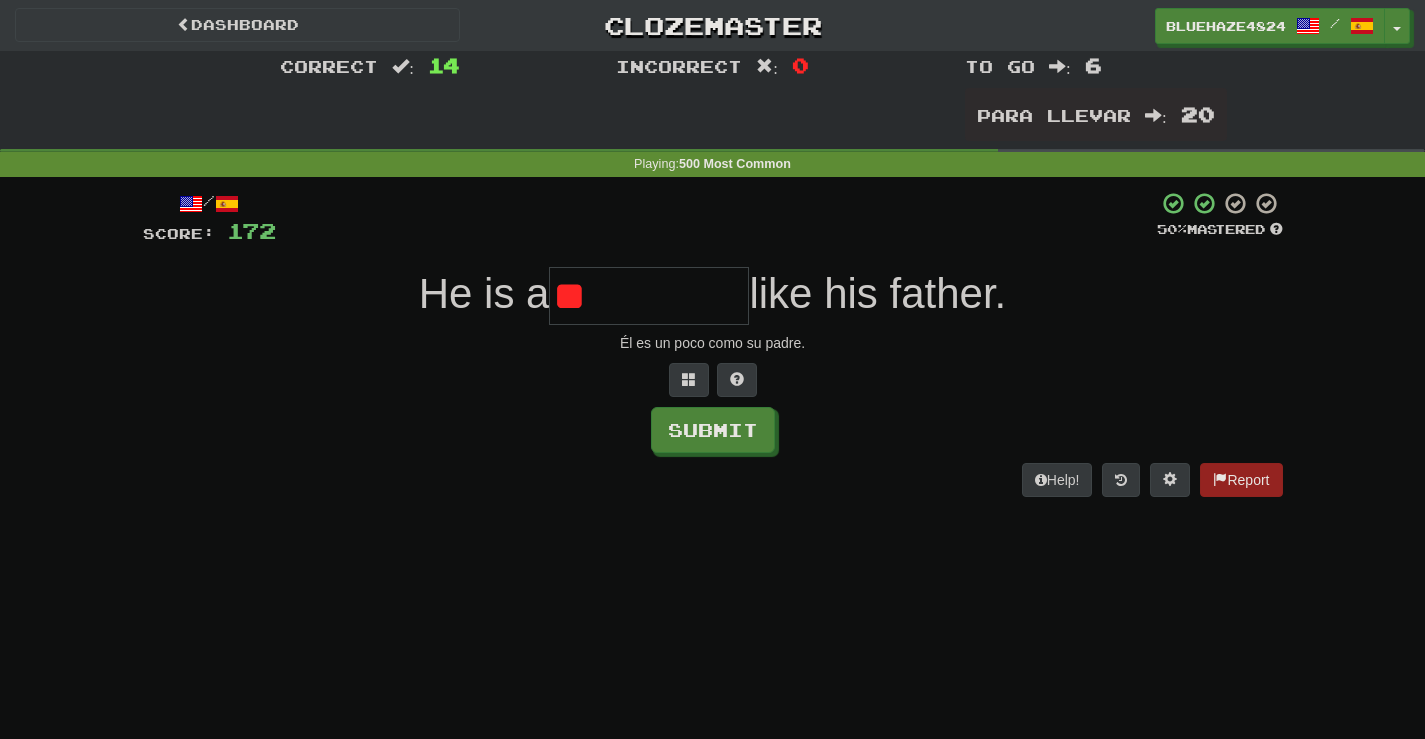 type on "*" 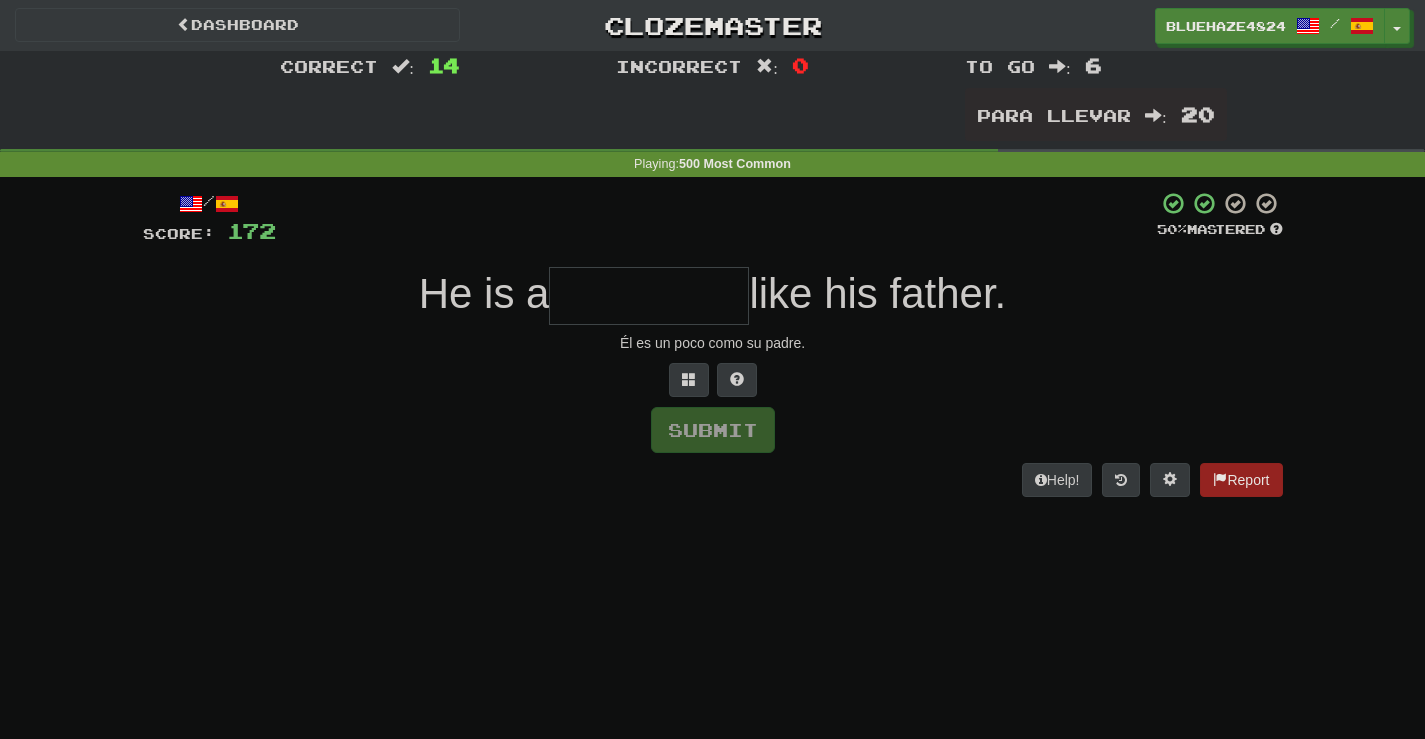 type on "*" 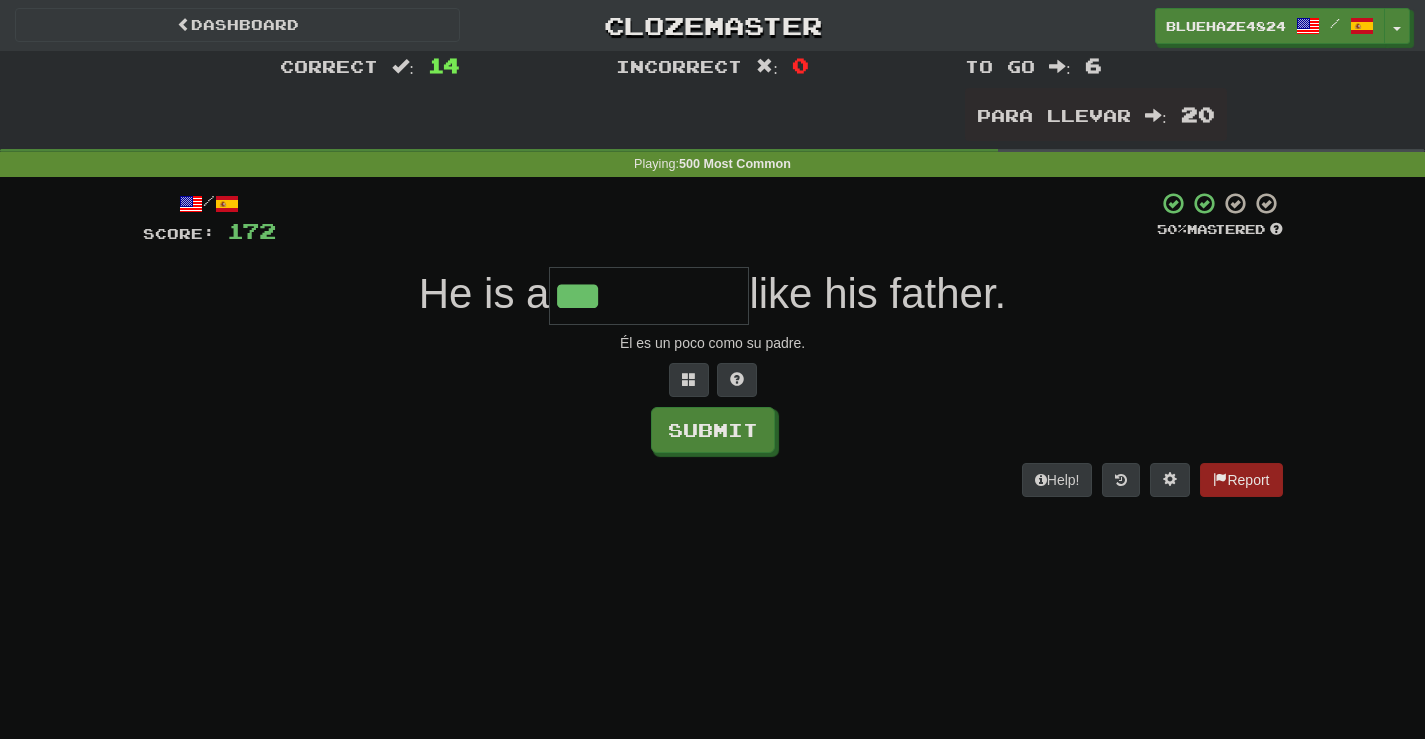type on "***" 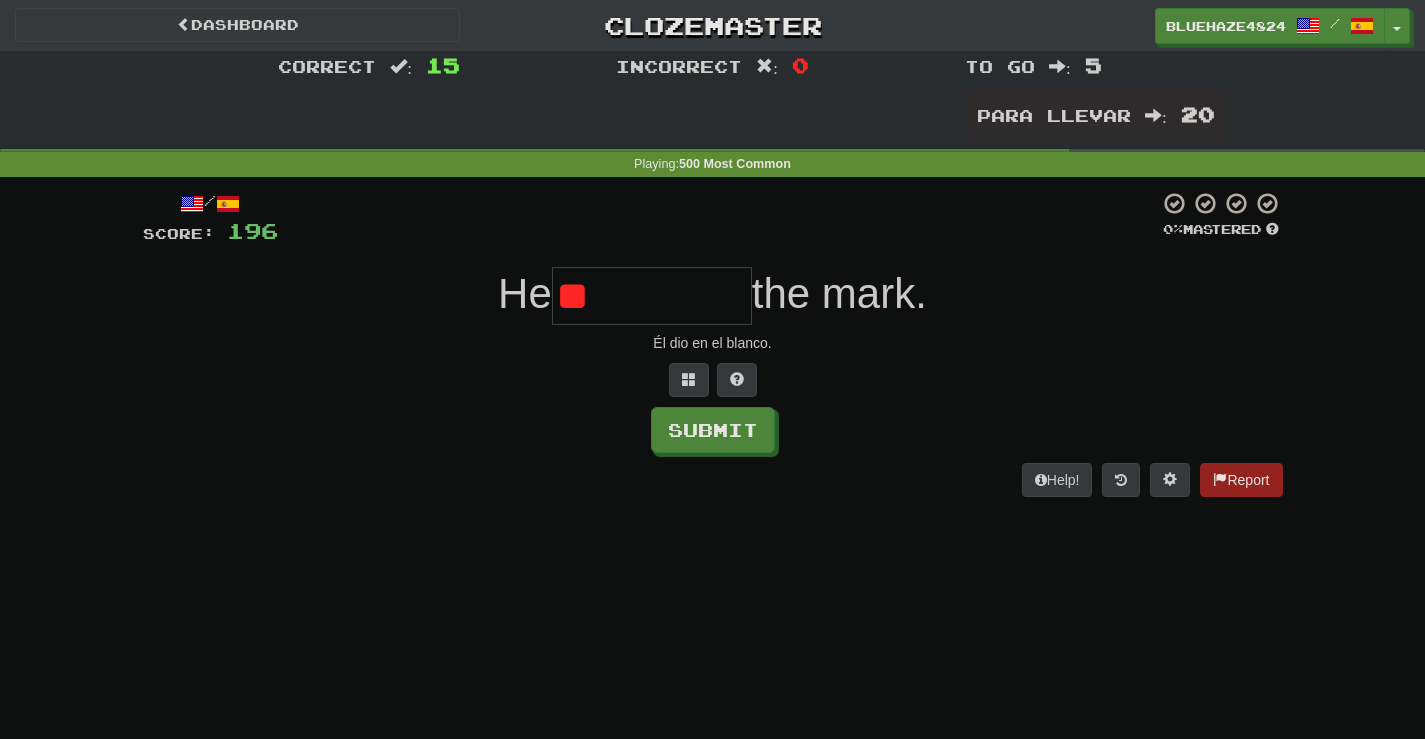 type on "*" 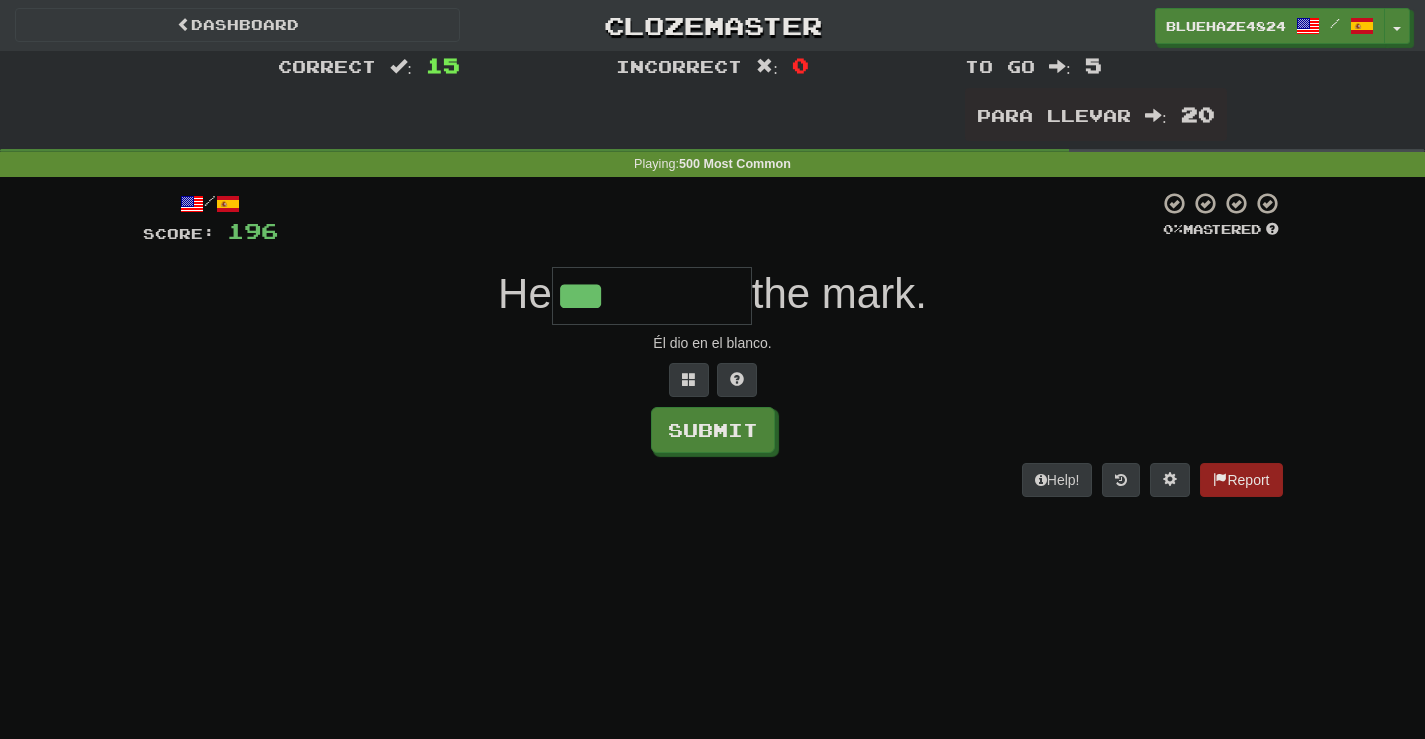 type on "***" 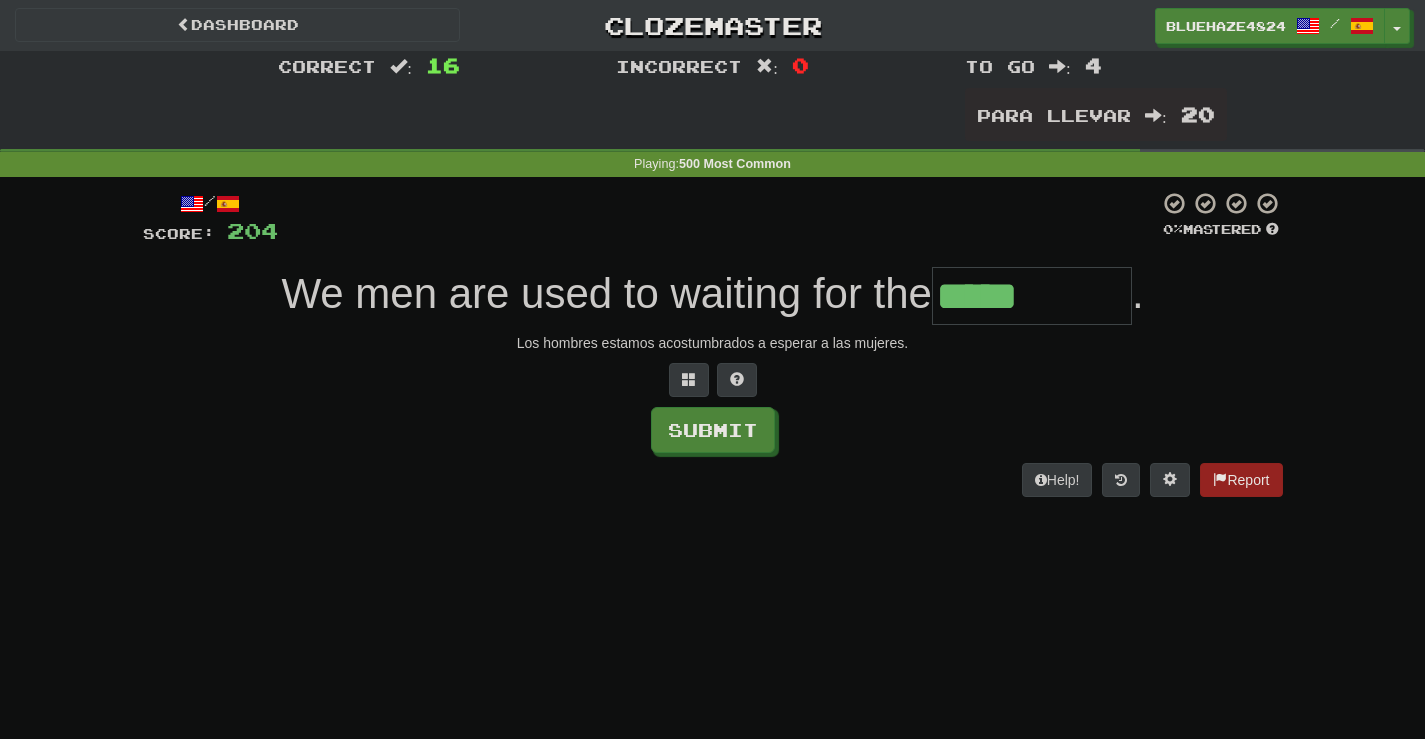 type on "*****" 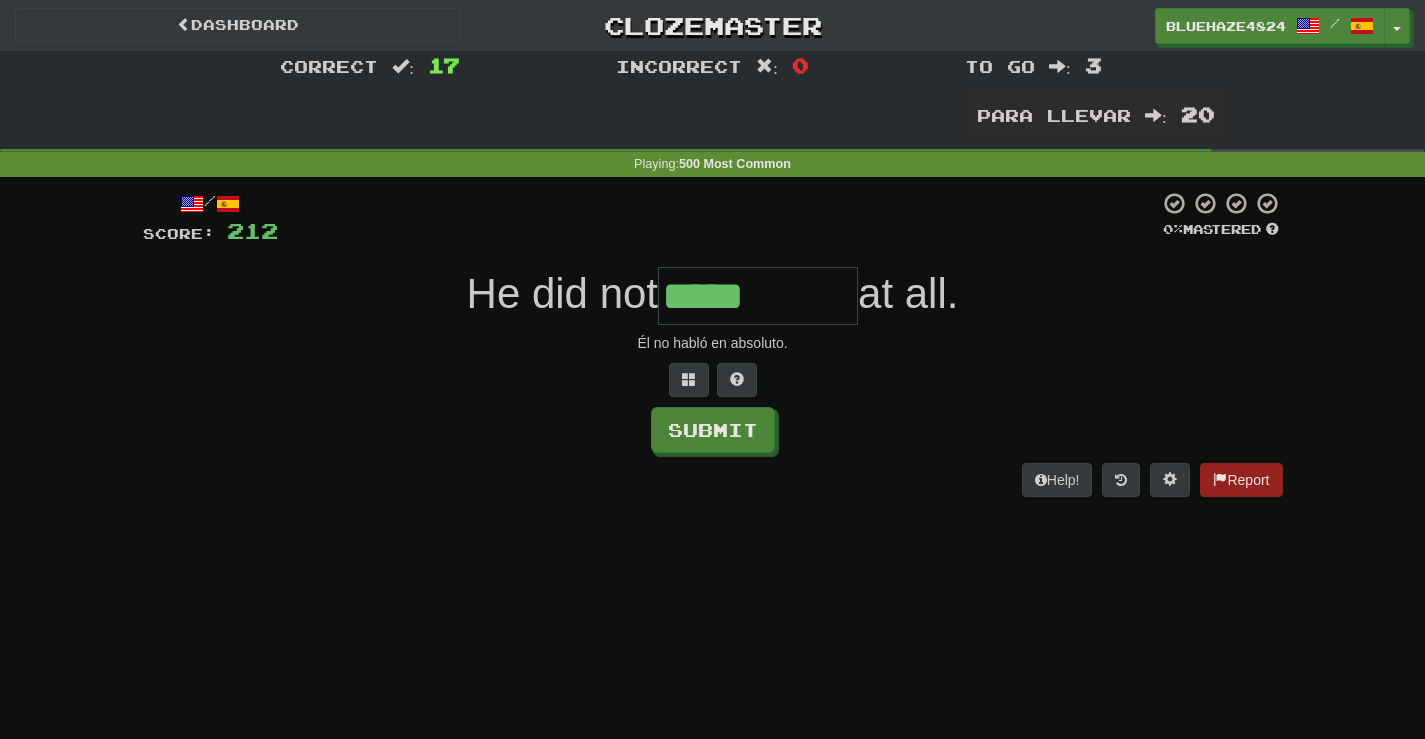 type on "*****" 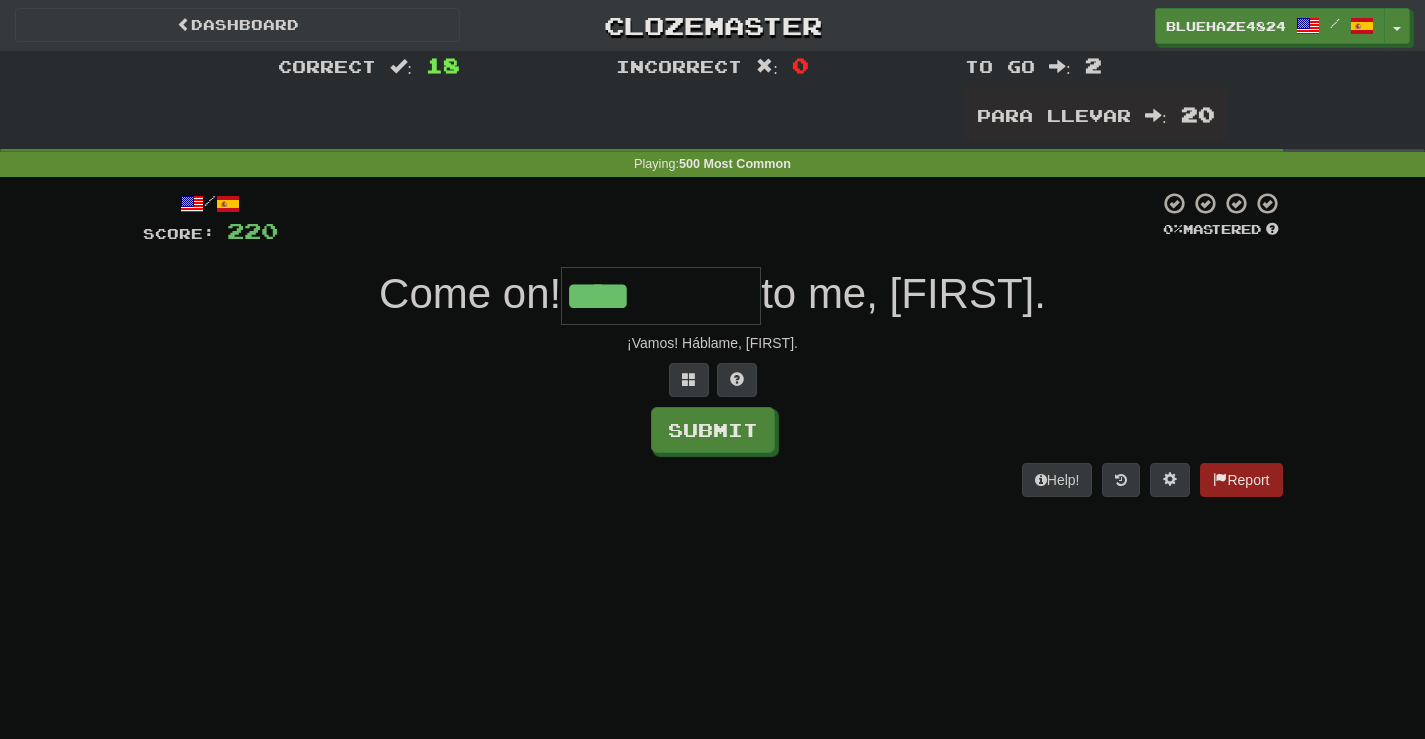 type on "****" 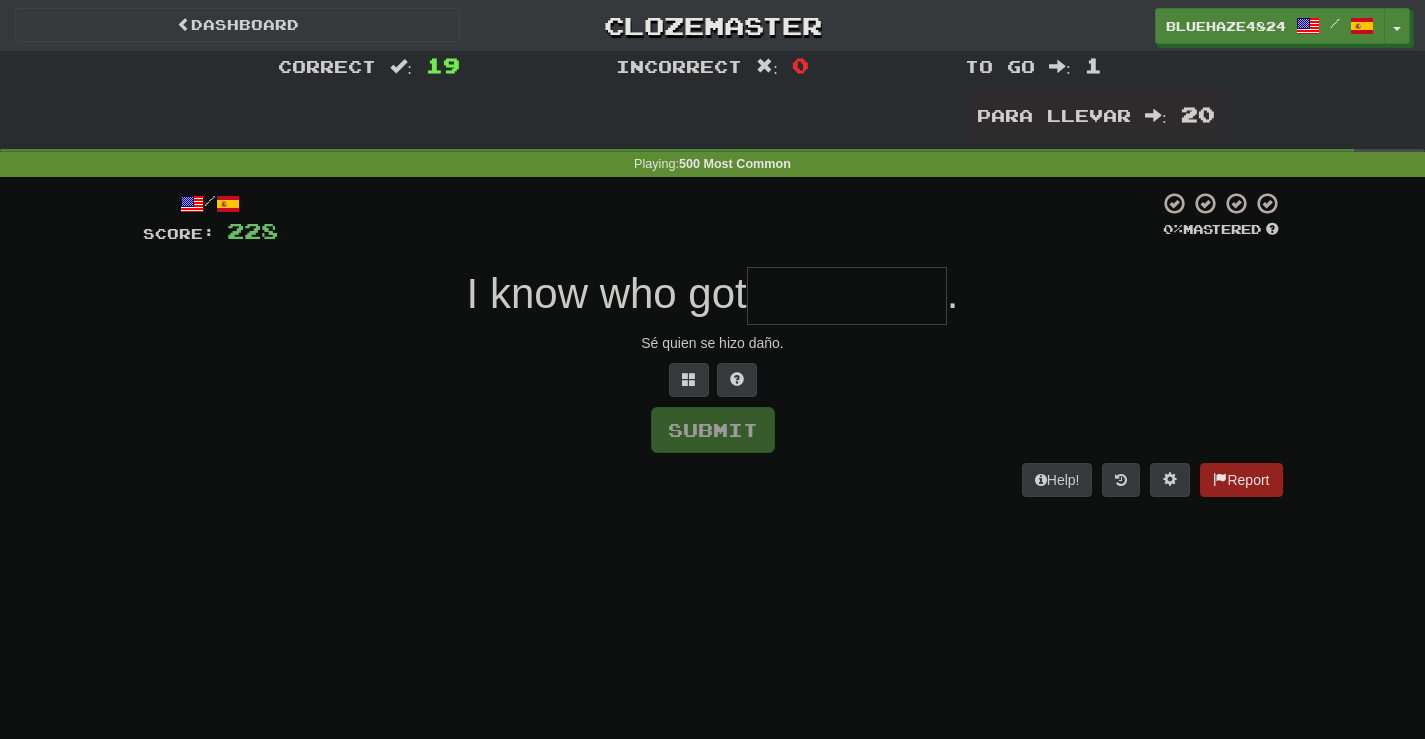 click at bounding box center [847, 296] 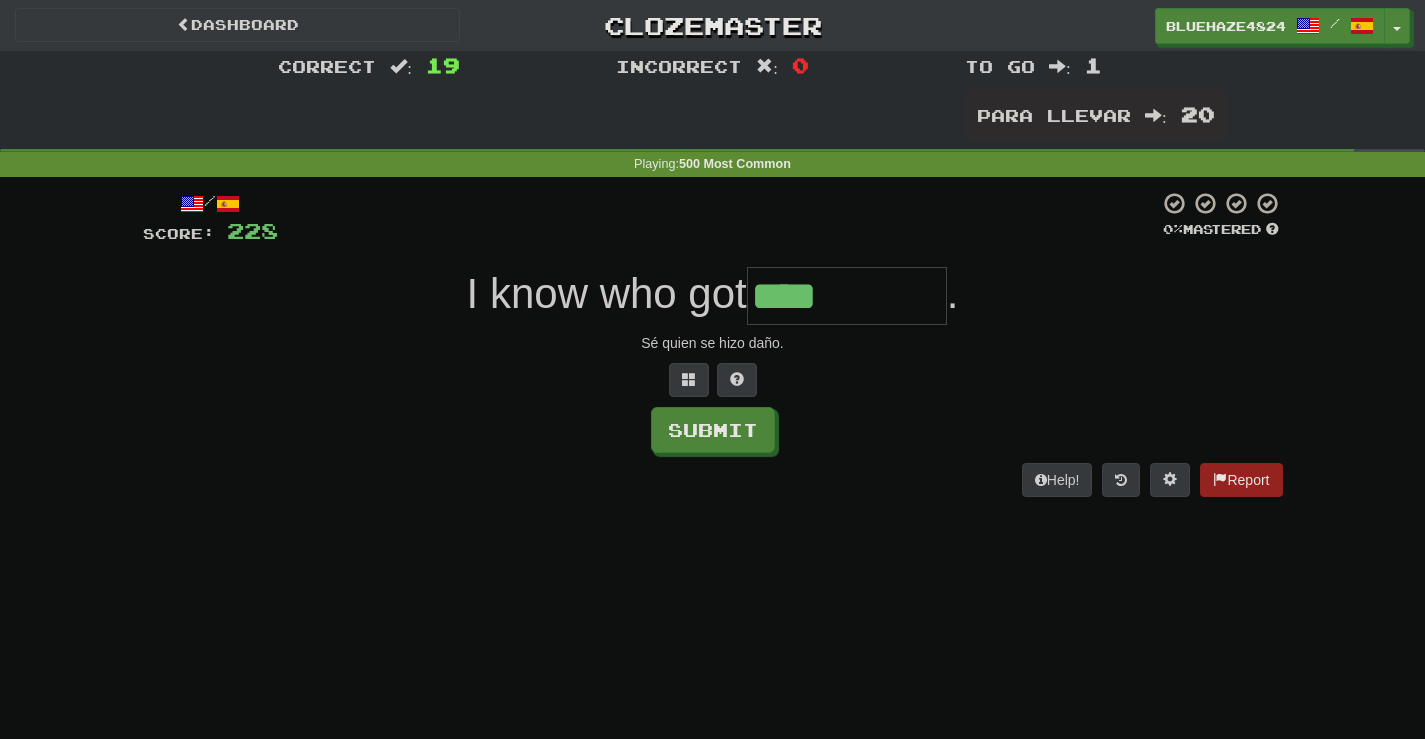 type on "****" 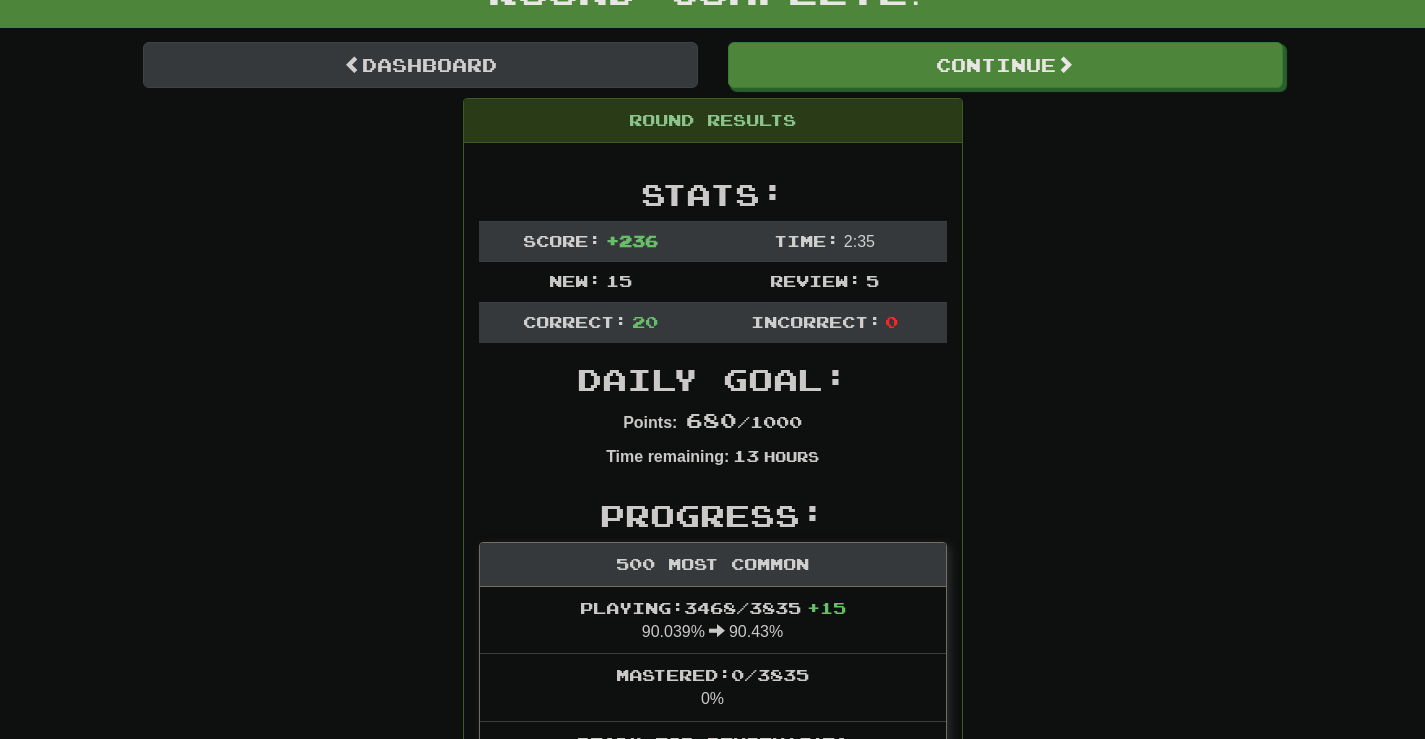 scroll, scrollTop: 100, scrollLeft: 0, axis: vertical 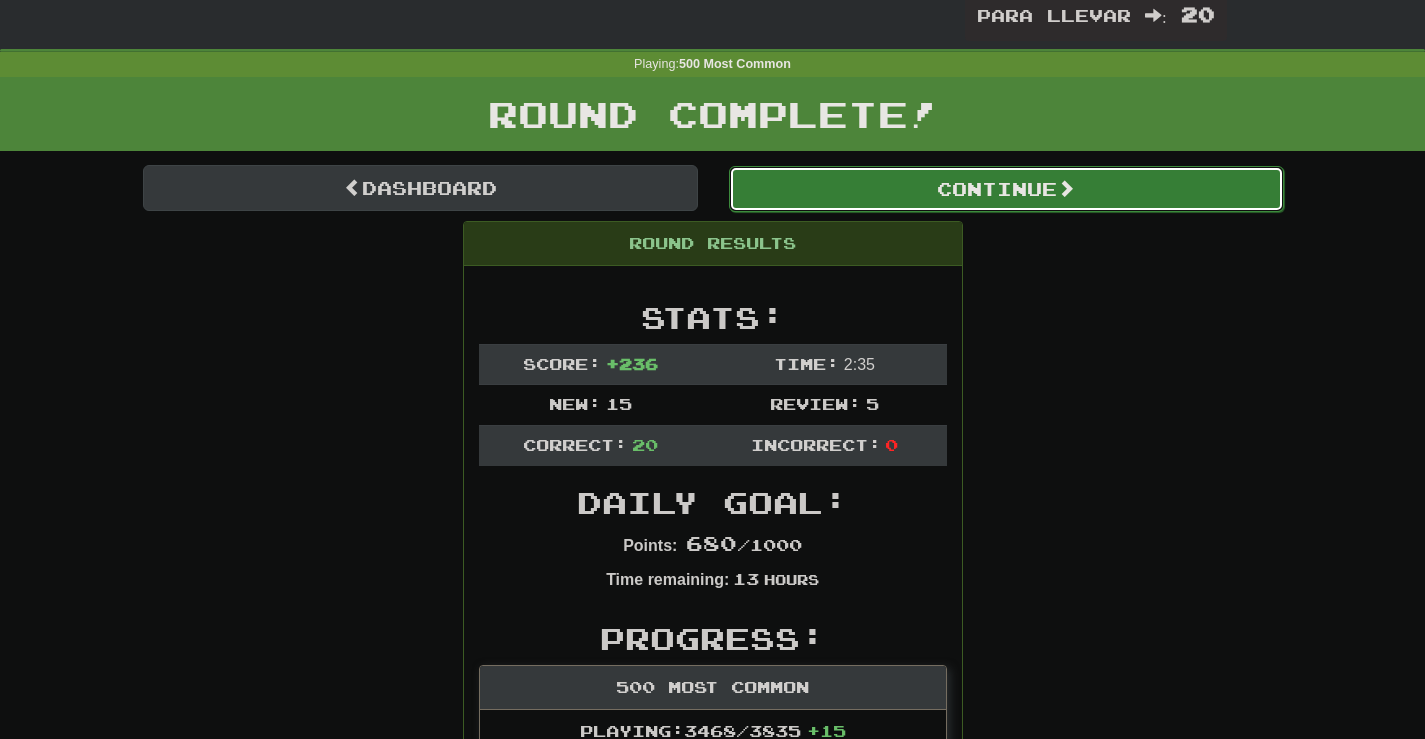 click on "Continue" at bounding box center [1006, 189] 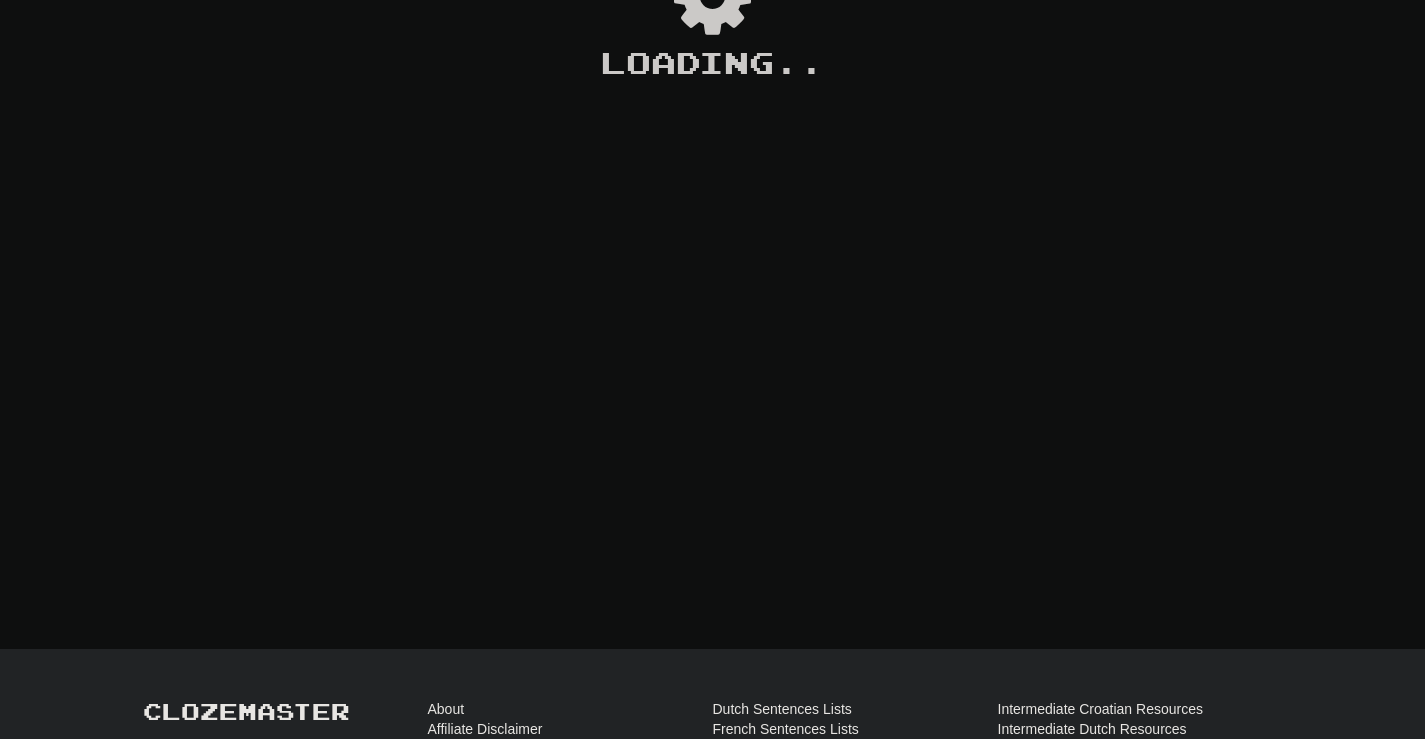 scroll, scrollTop: 100, scrollLeft: 0, axis: vertical 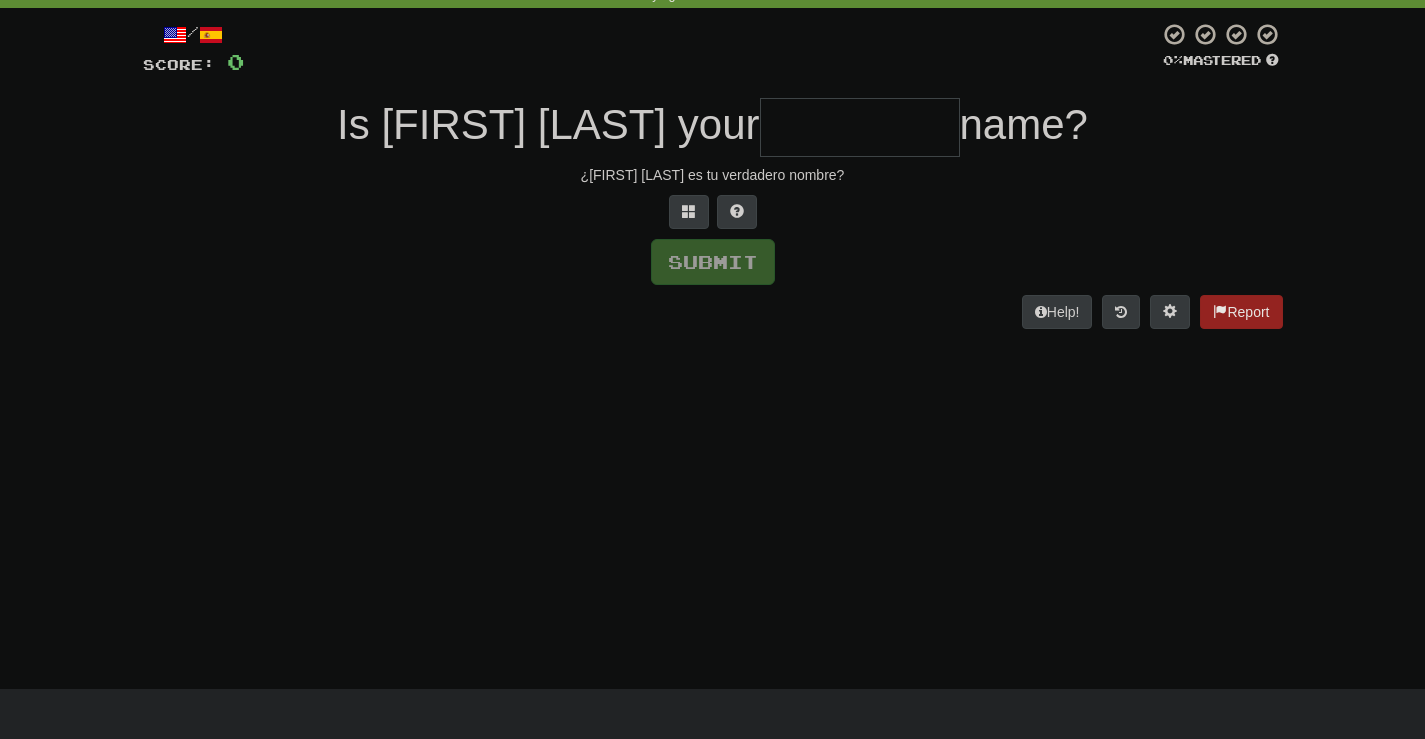 click at bounding box center [860, 127] 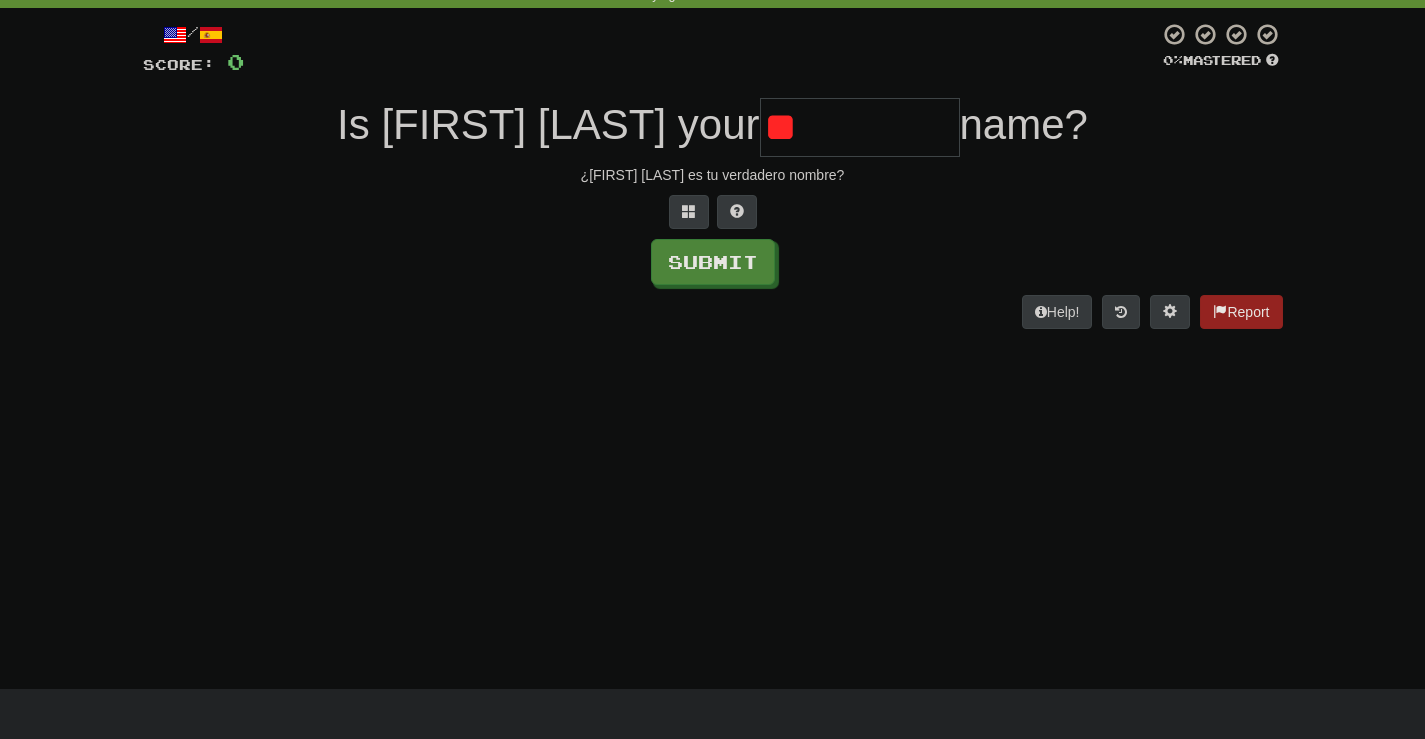type on "*" 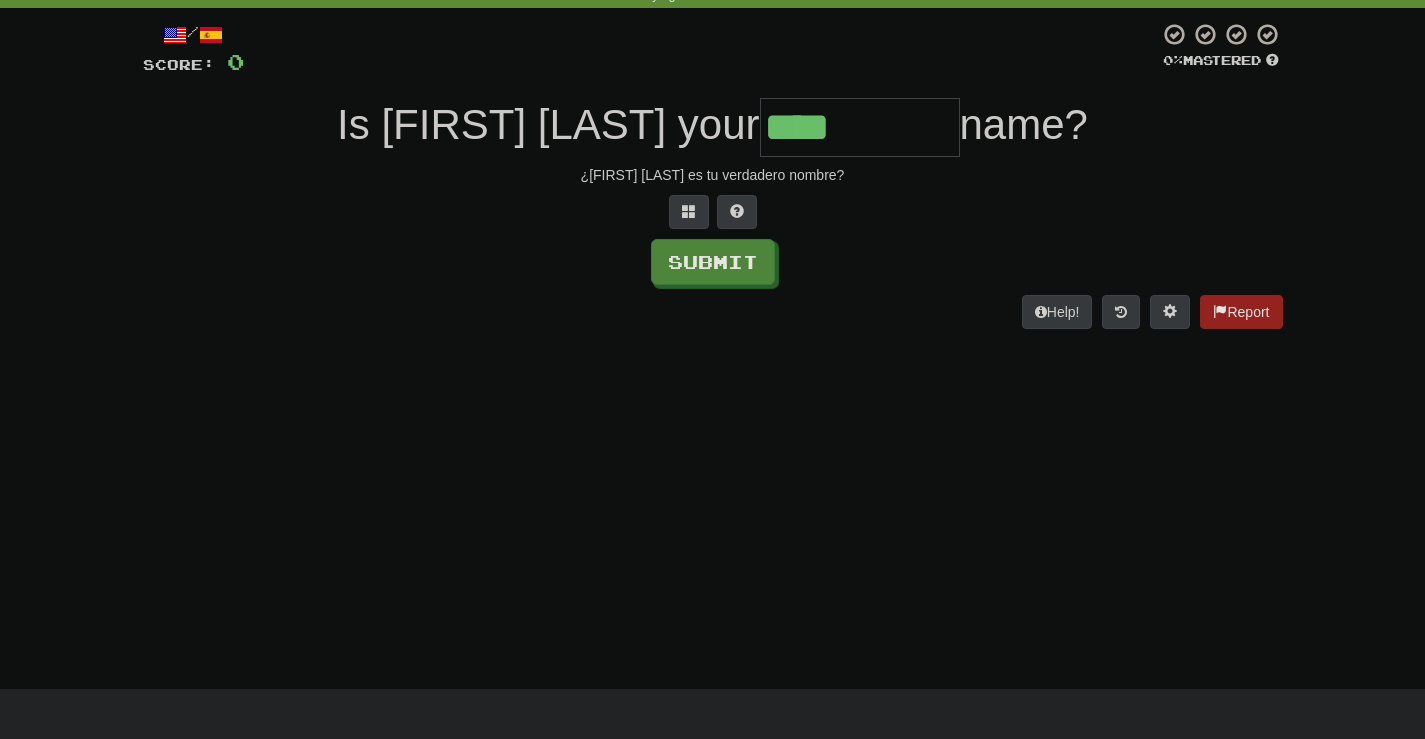 type on "****" 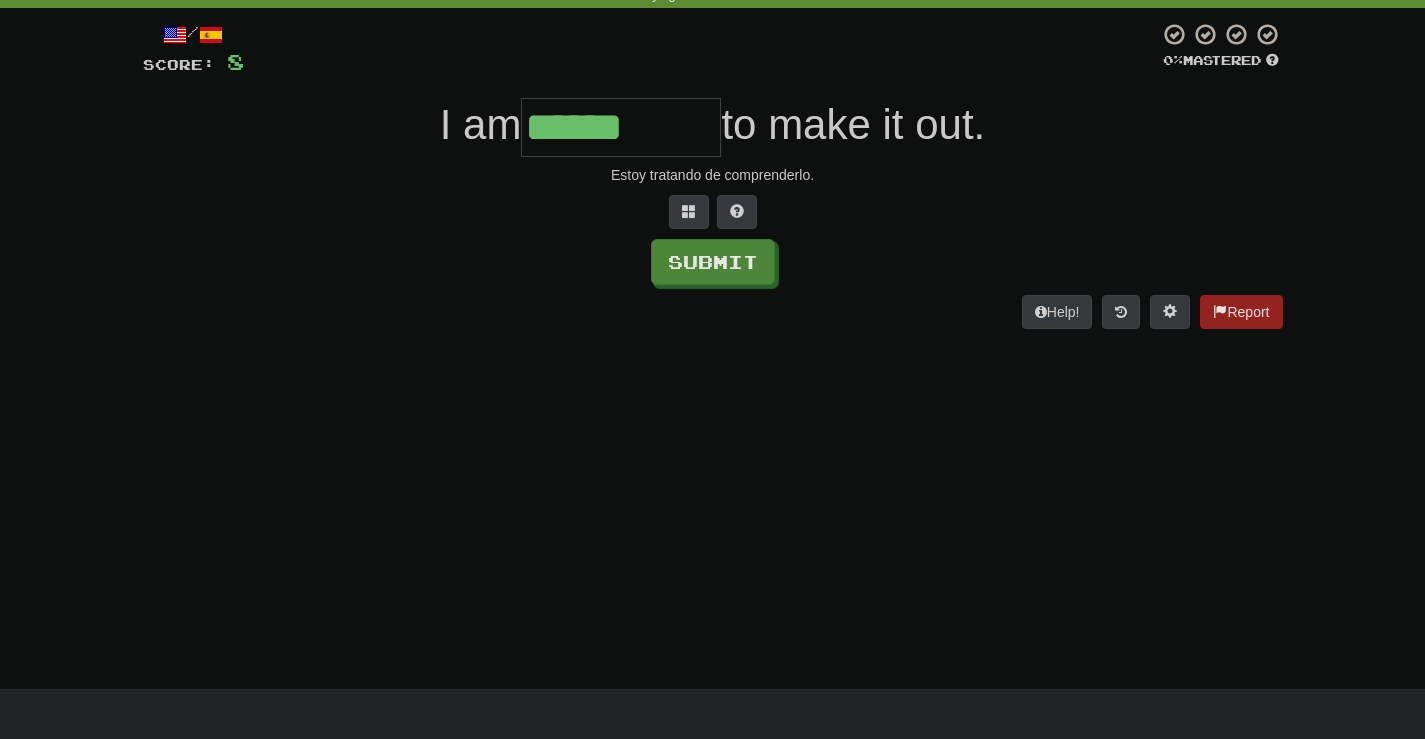type on "******" 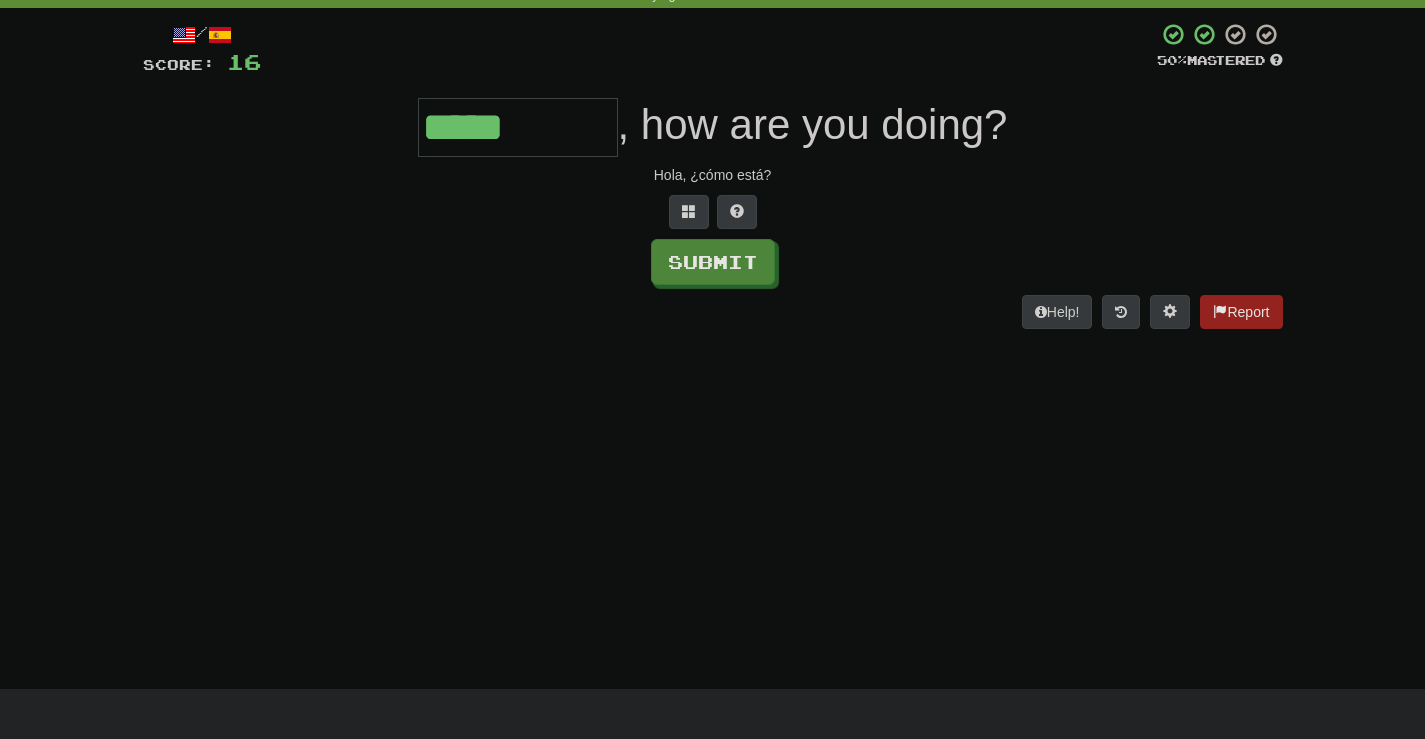 type on "*****" 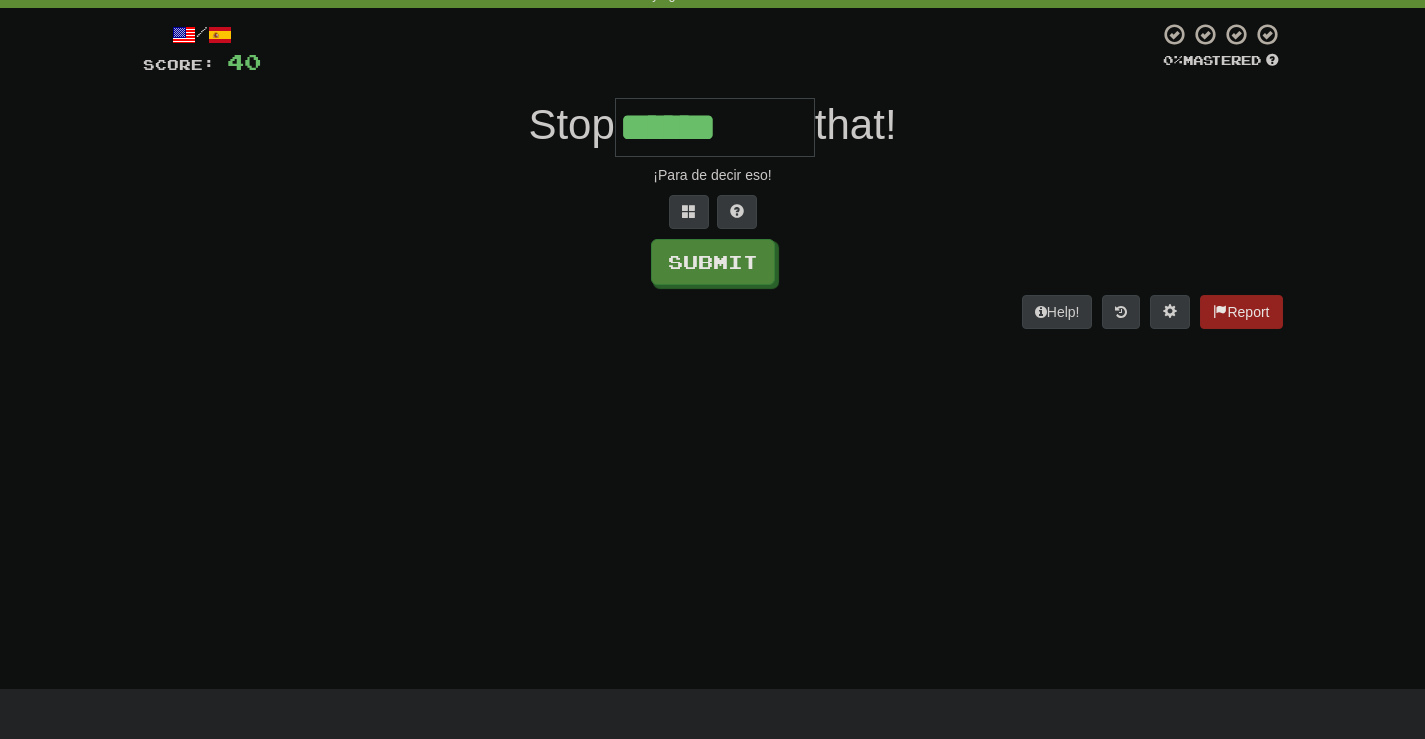 type on "******" 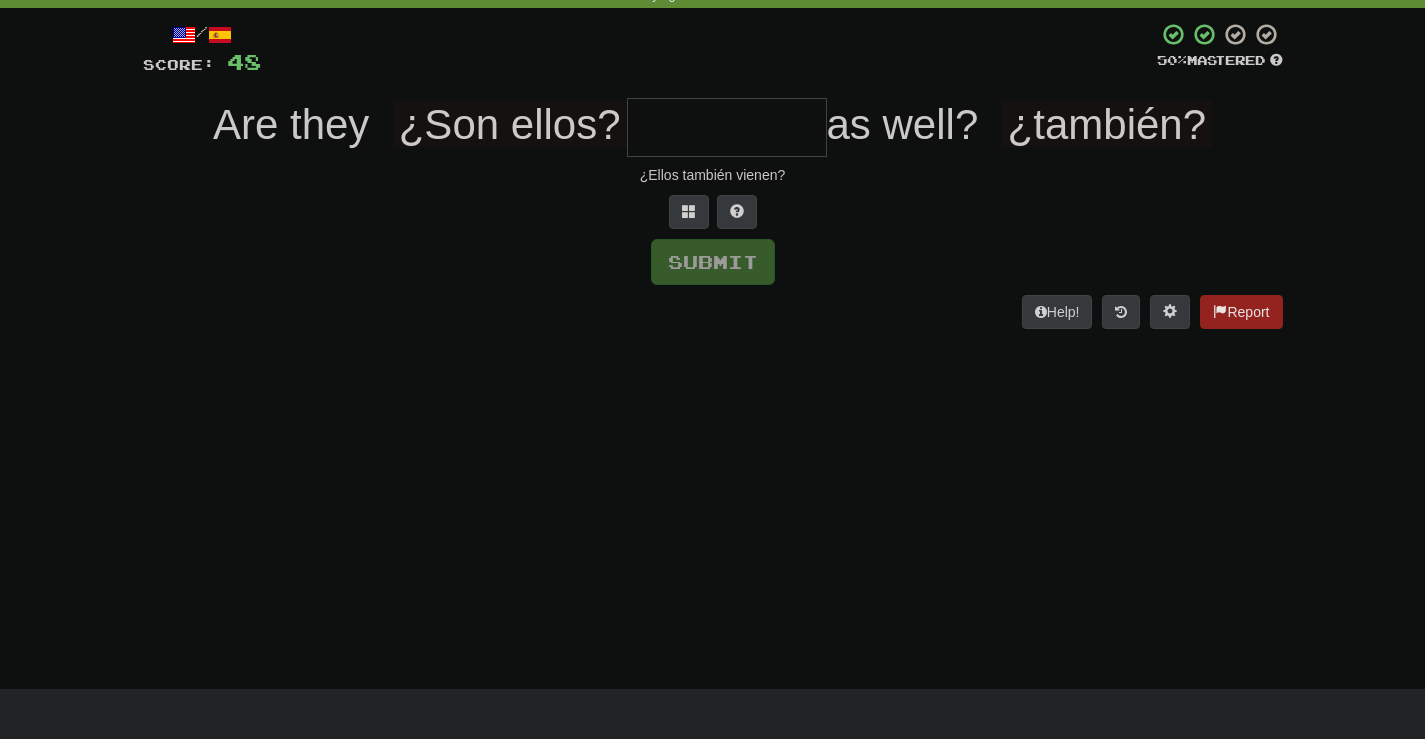 click at bounding box center [727, 127] 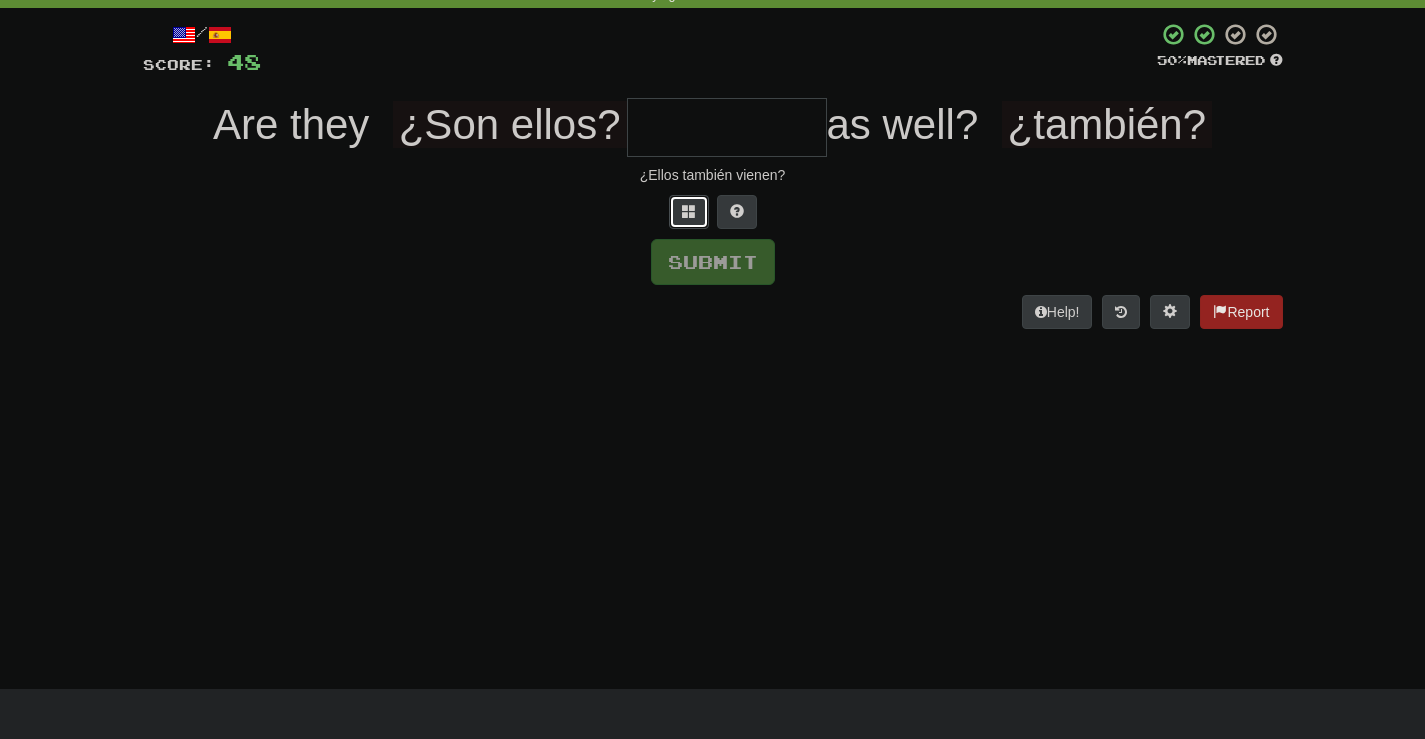 click at bounding box center [689, 212] 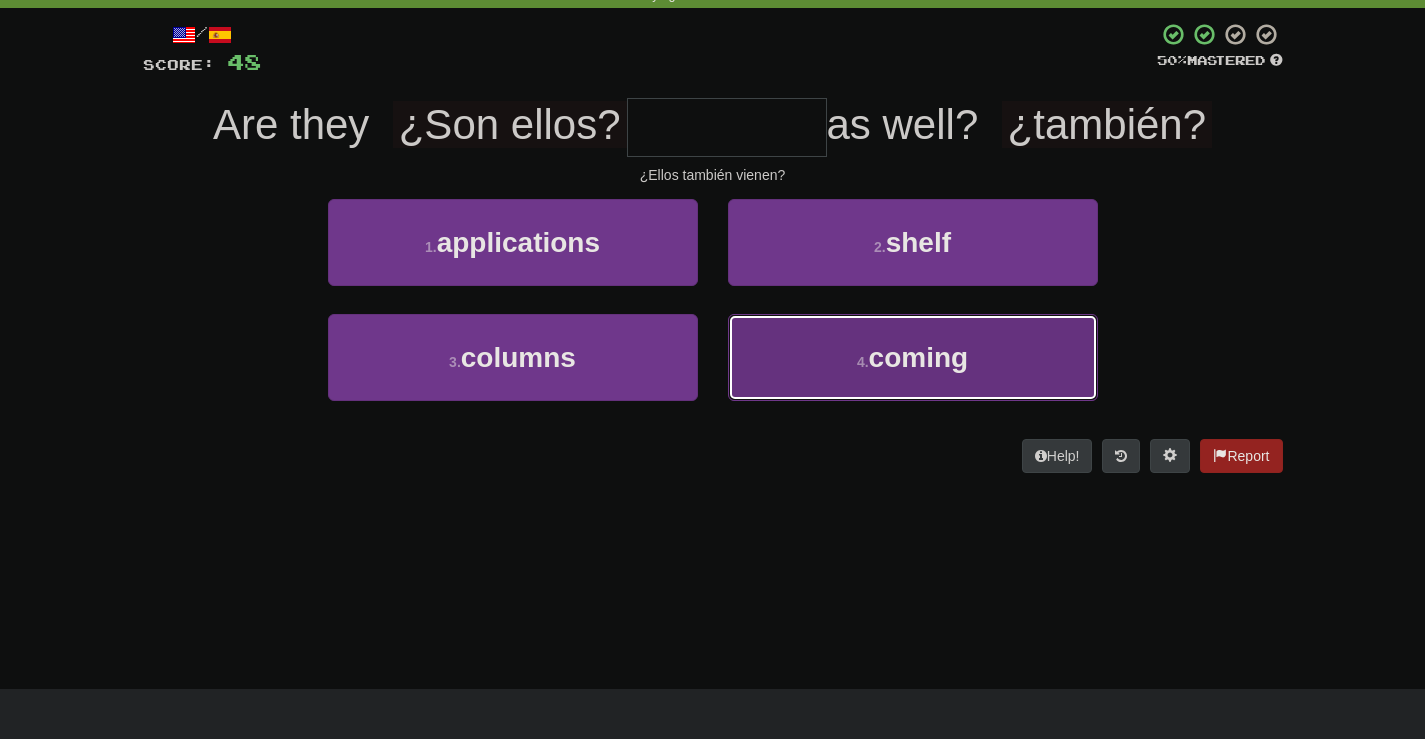 click on "4 .  coming" at bounding box center [913, 357] 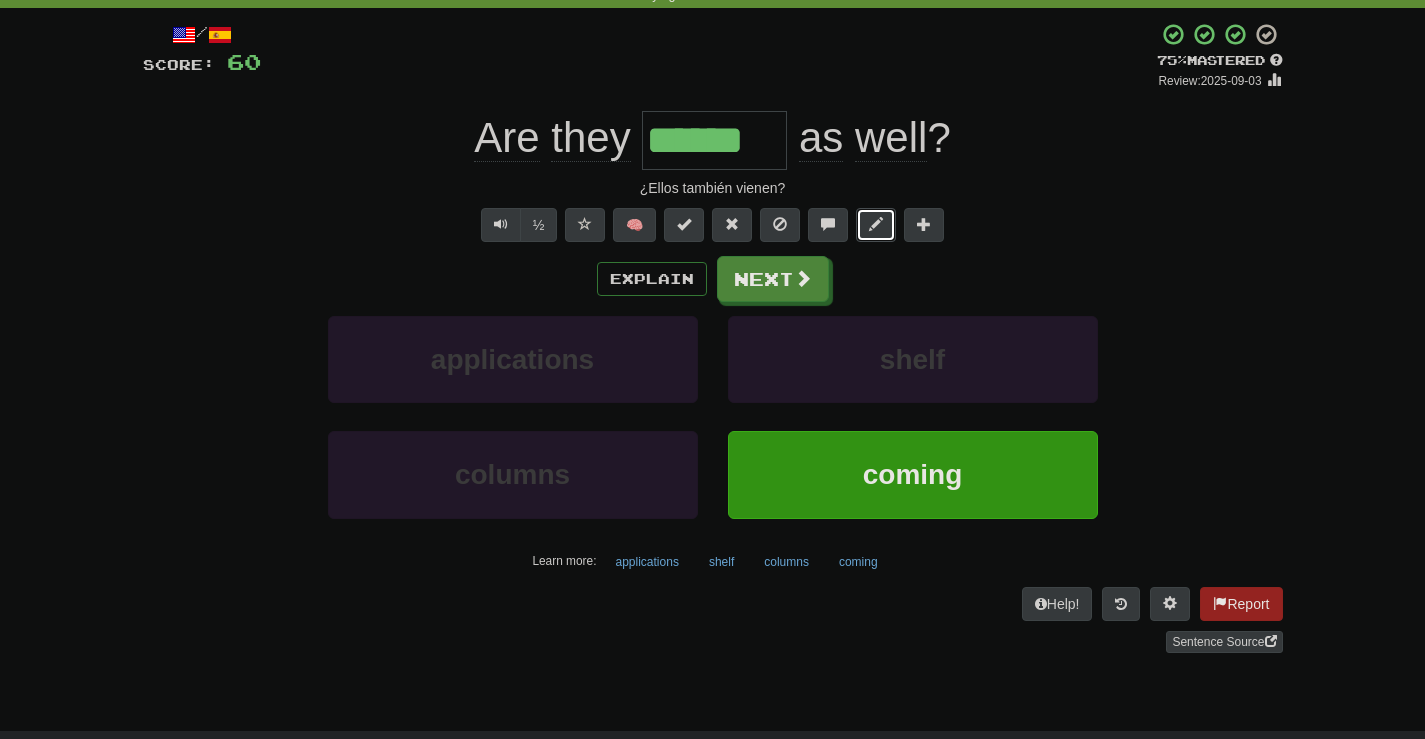 click at bounding box center [876, 224] 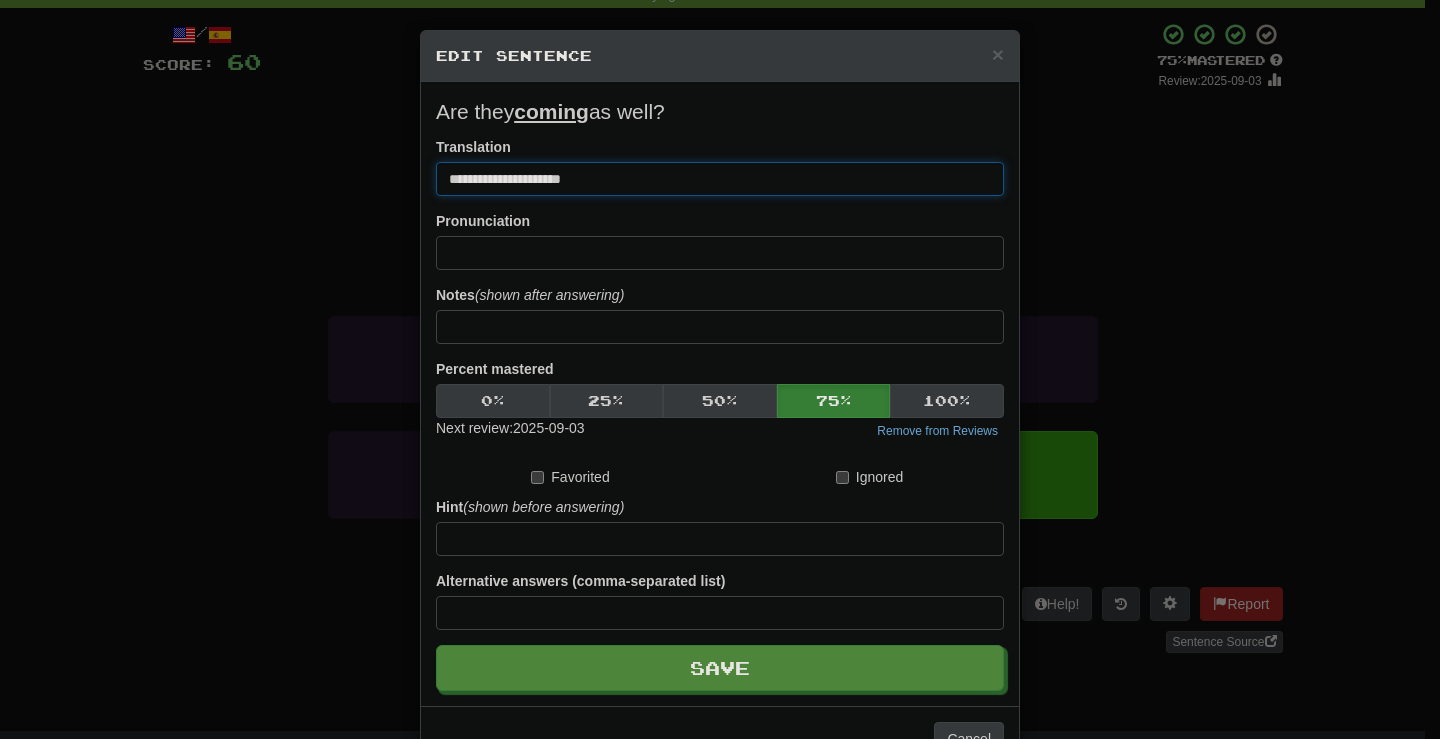 click on "**********" at bounding box center (720, 179) 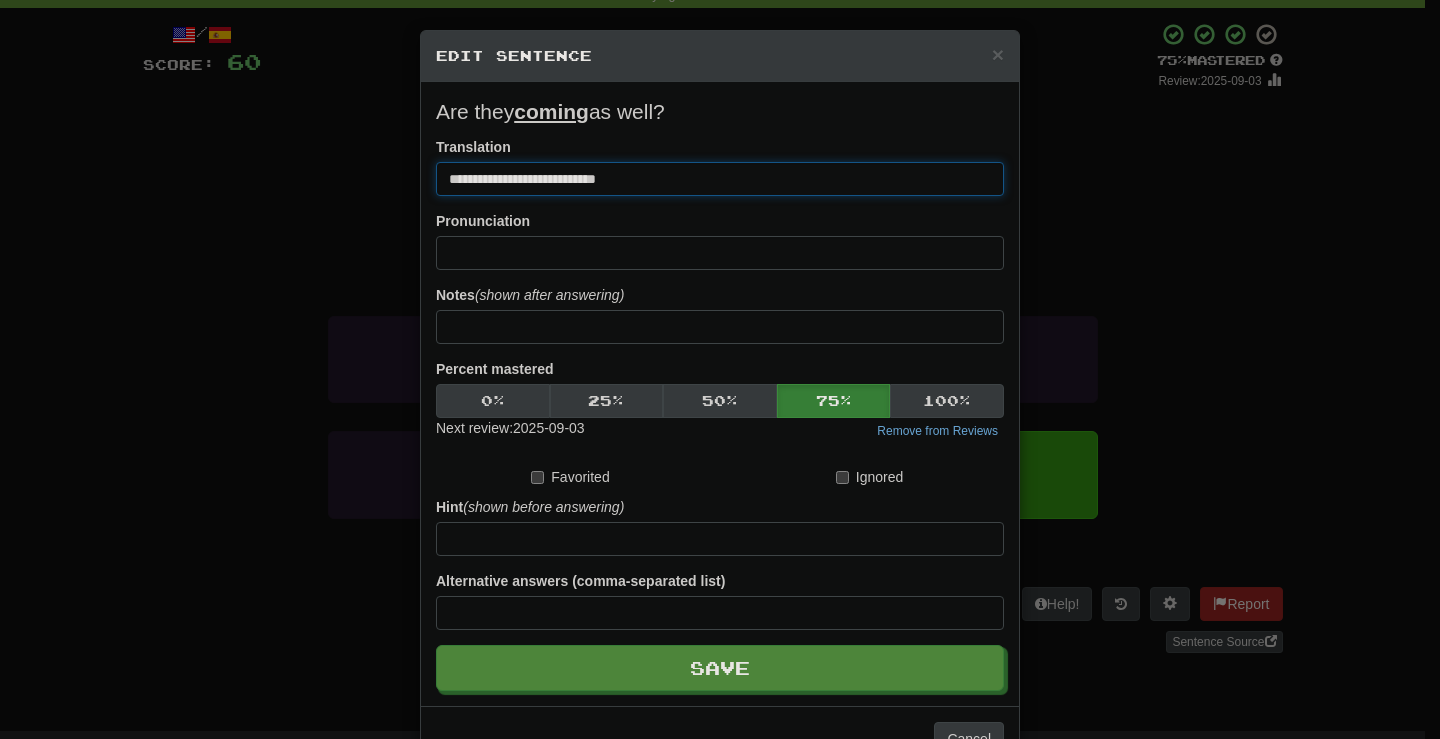 click on "**********" at bounding box center (720, 179) 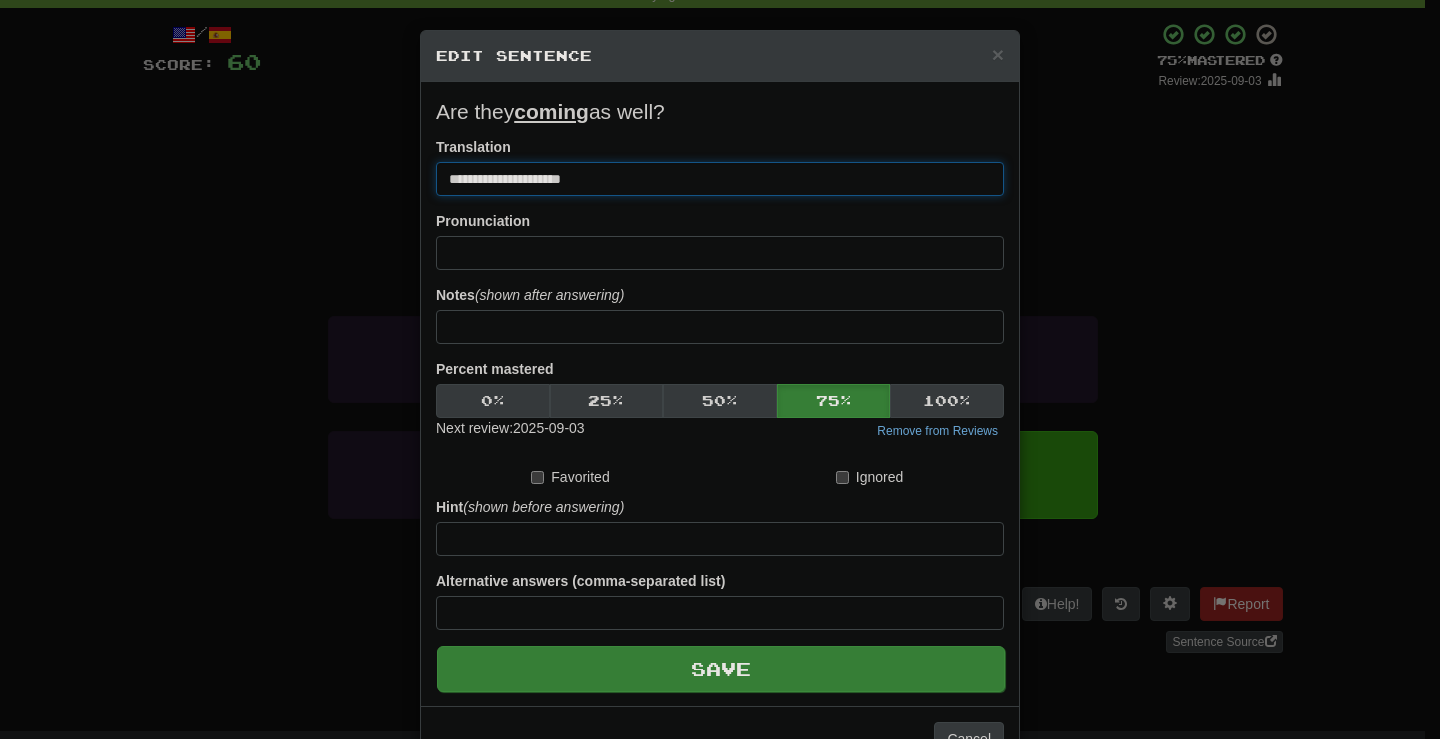 type on "**********" 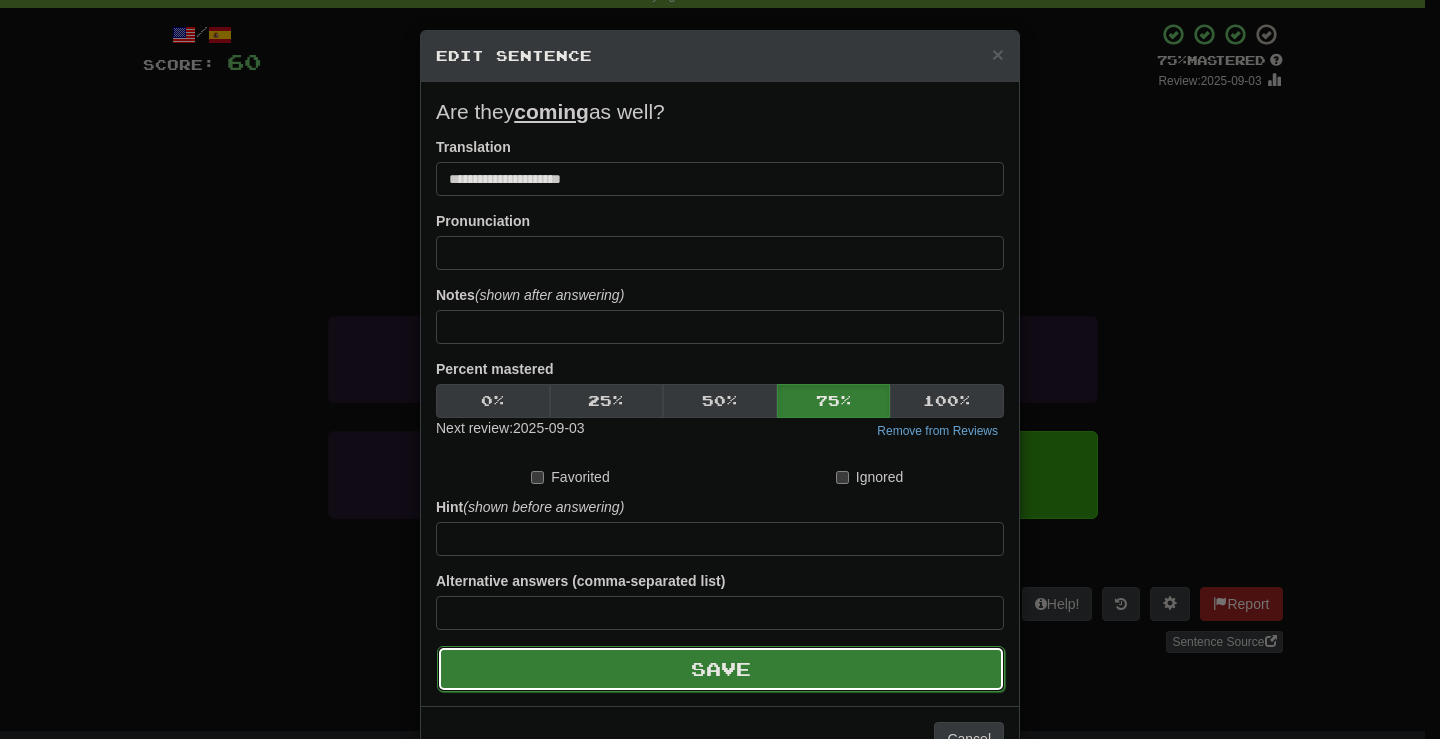 click on "Save" at bounding box center [721, 669] 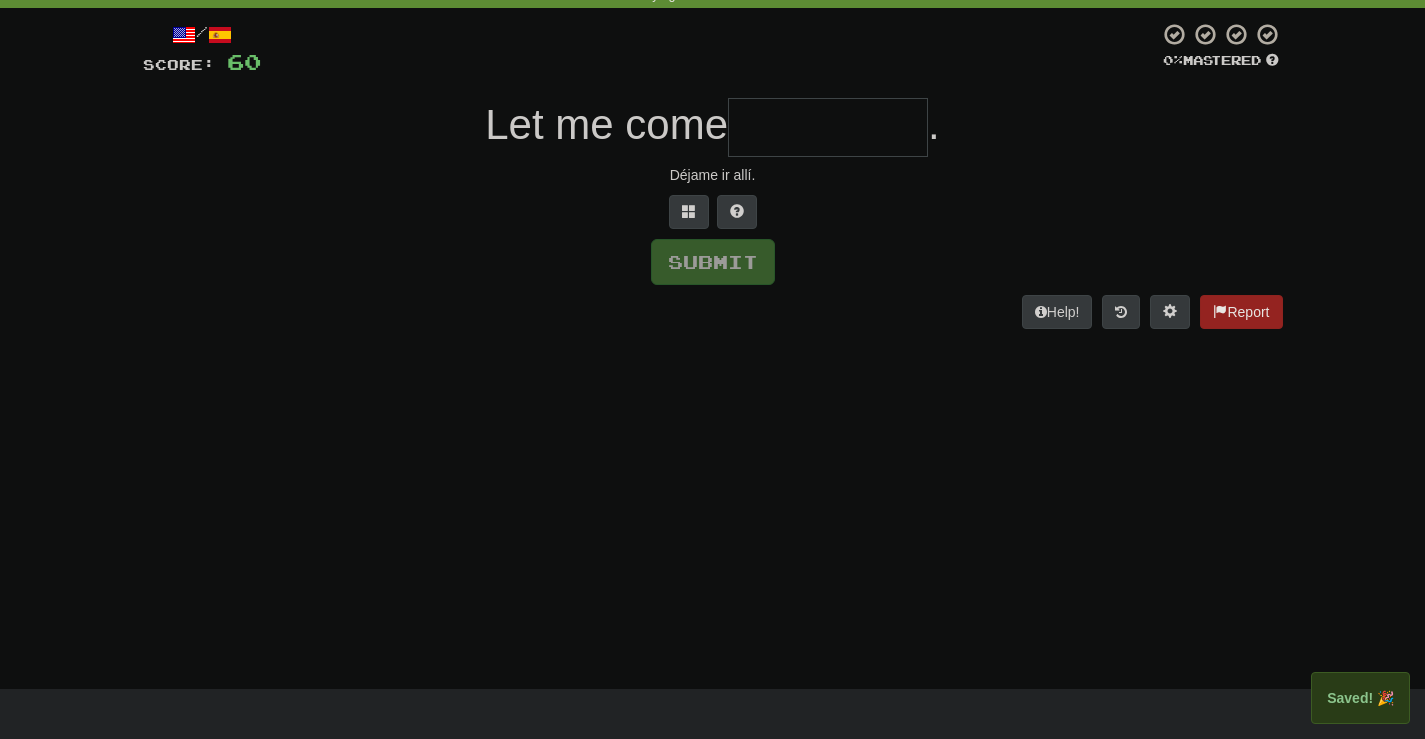 click at bounding box center [828, 127] 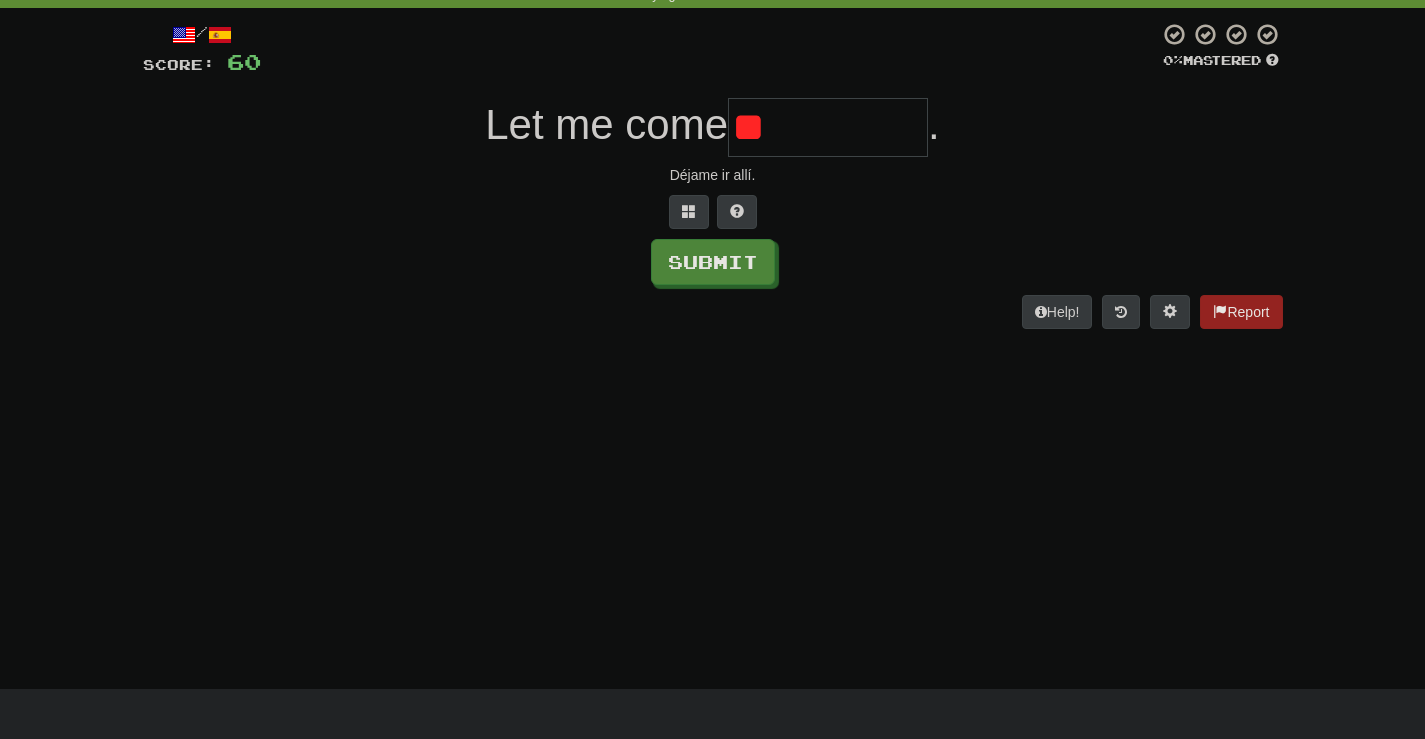 type on "*" 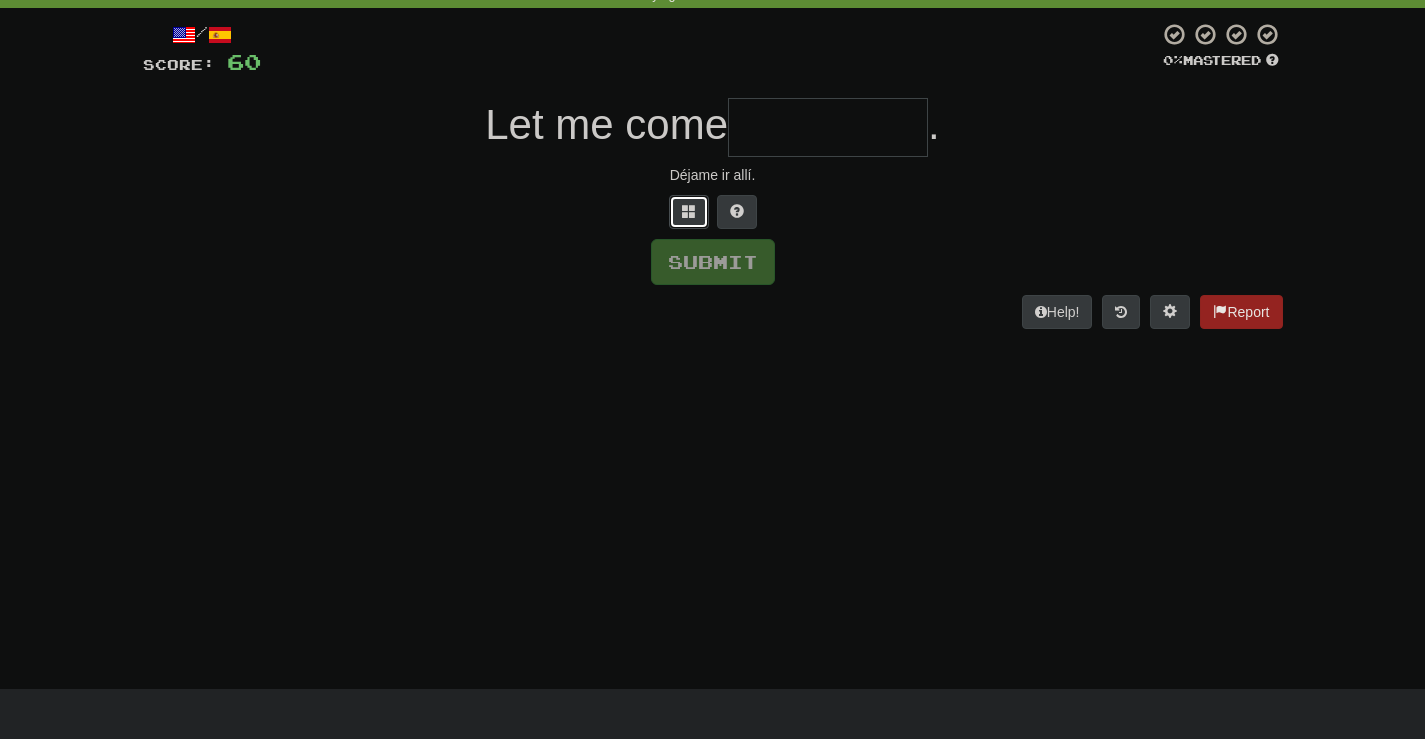 click at bounding box center [689, 211] 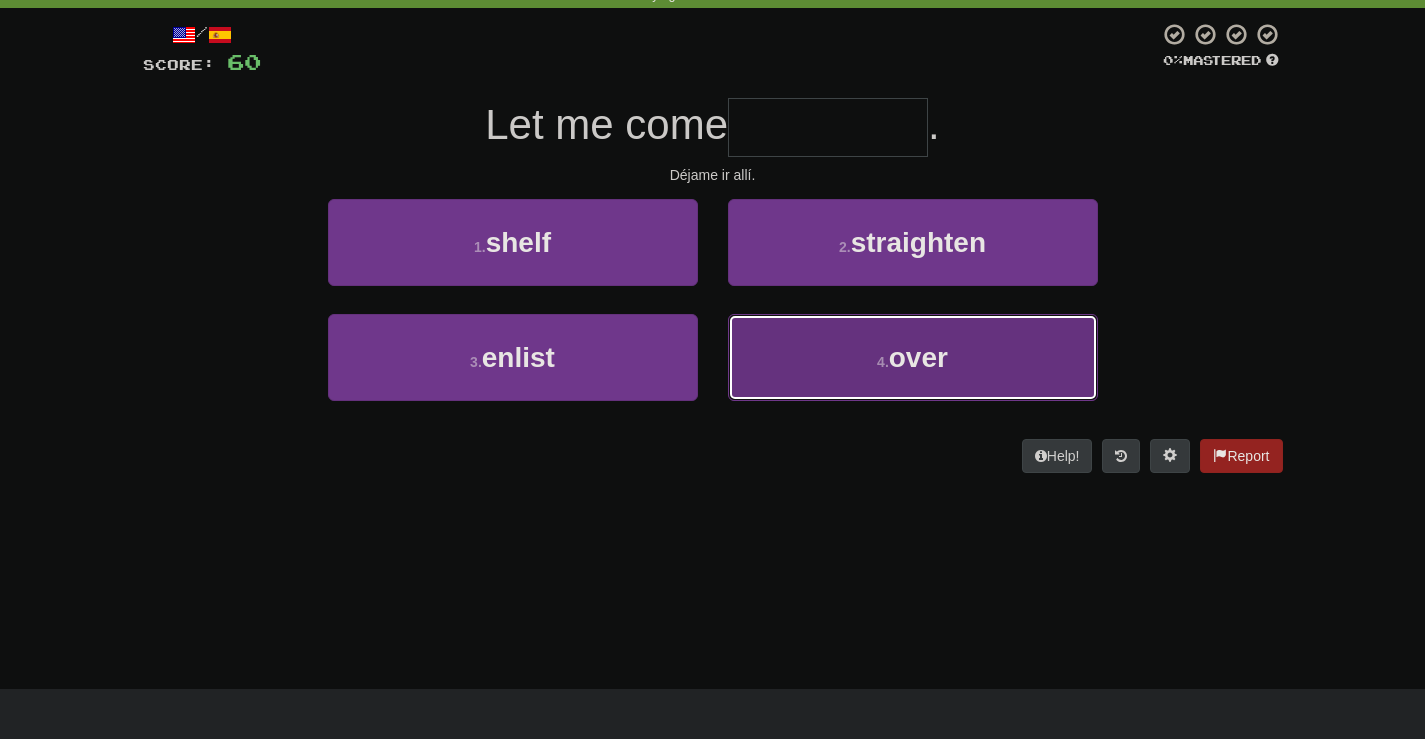 click on "4 .  over" at bounding box center [913, 357] 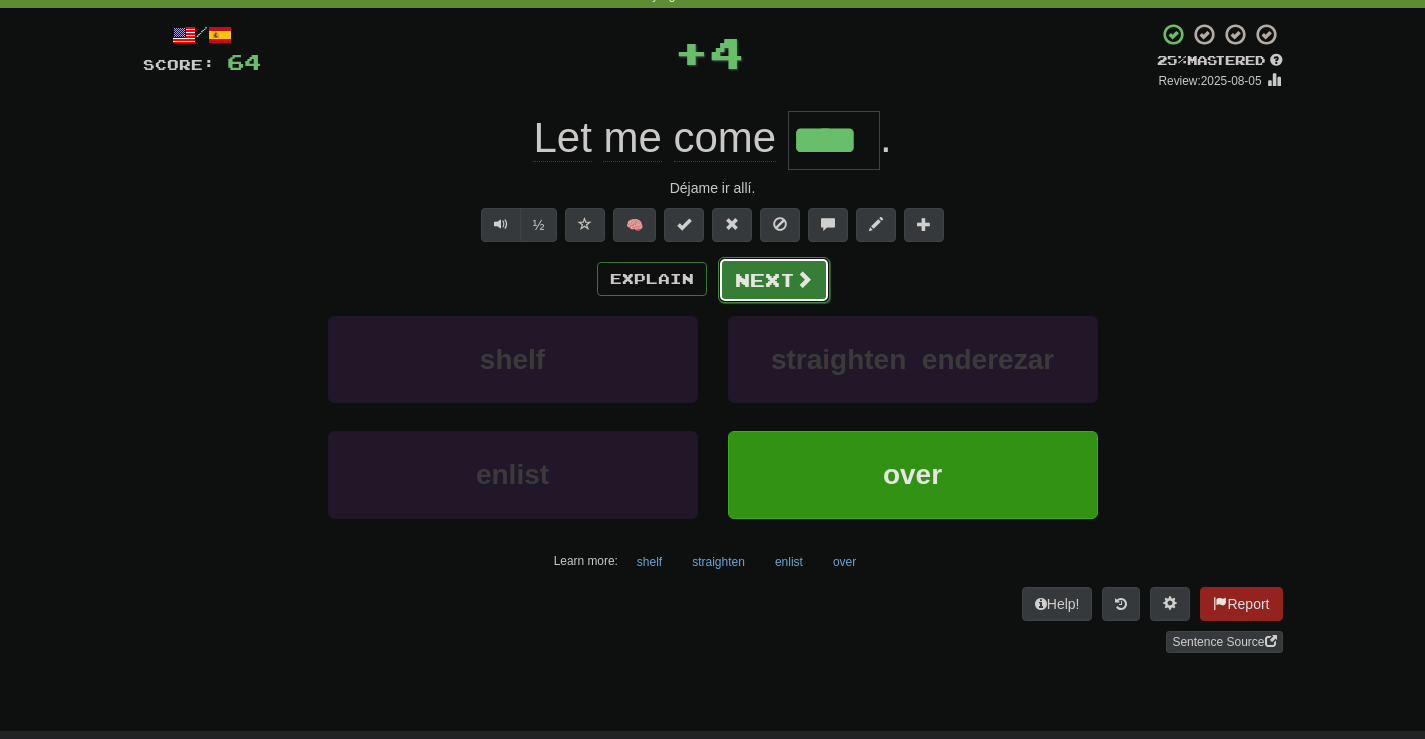 click on "Next" at bounding box center [774, 280] 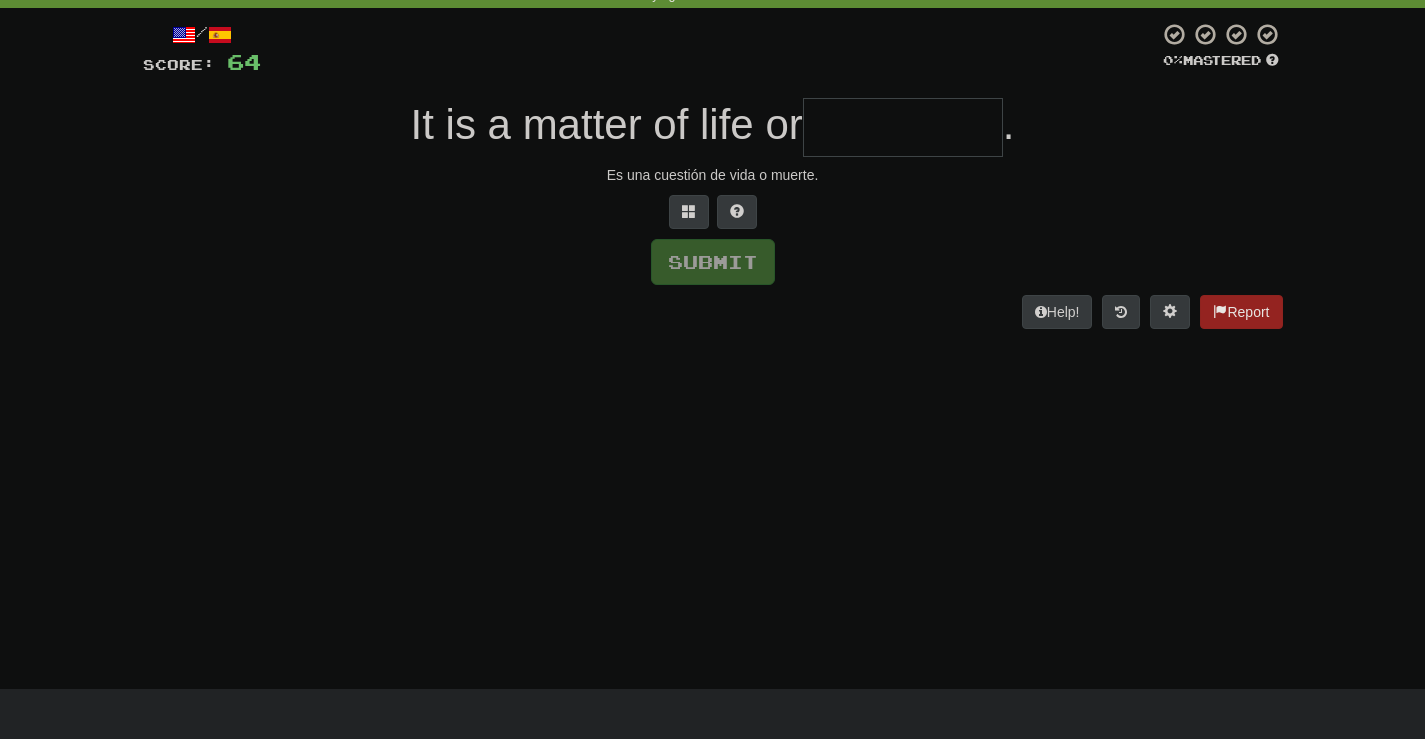 click at bounding box center (903, 127) 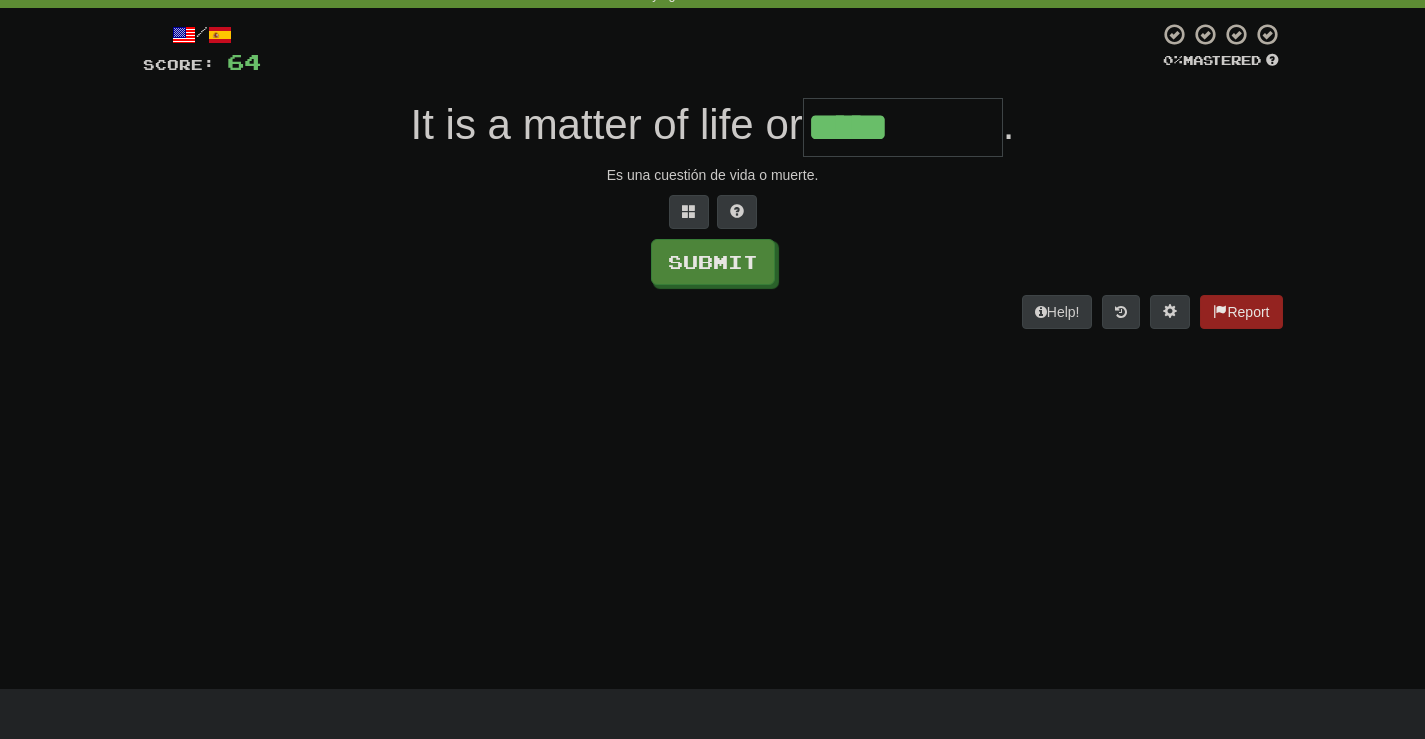 type on "*****" 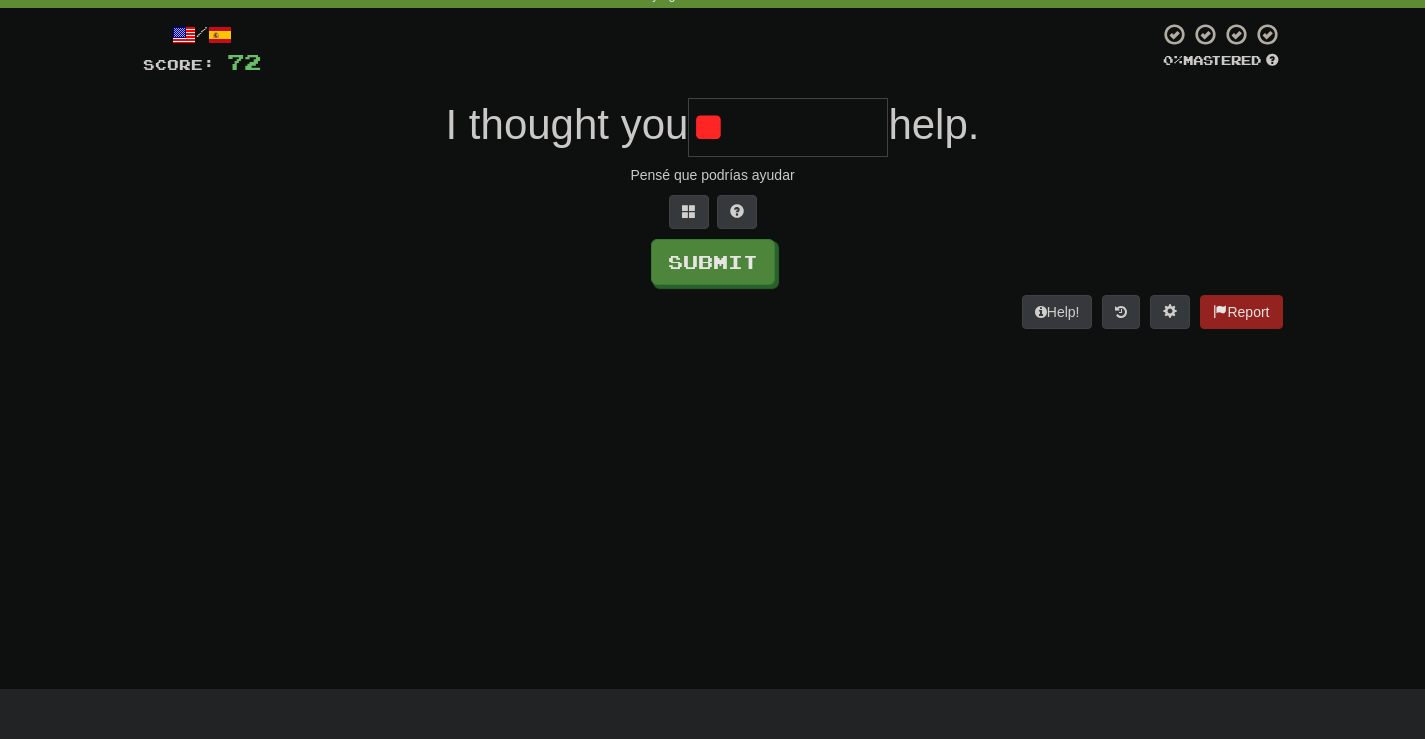 type on "*" 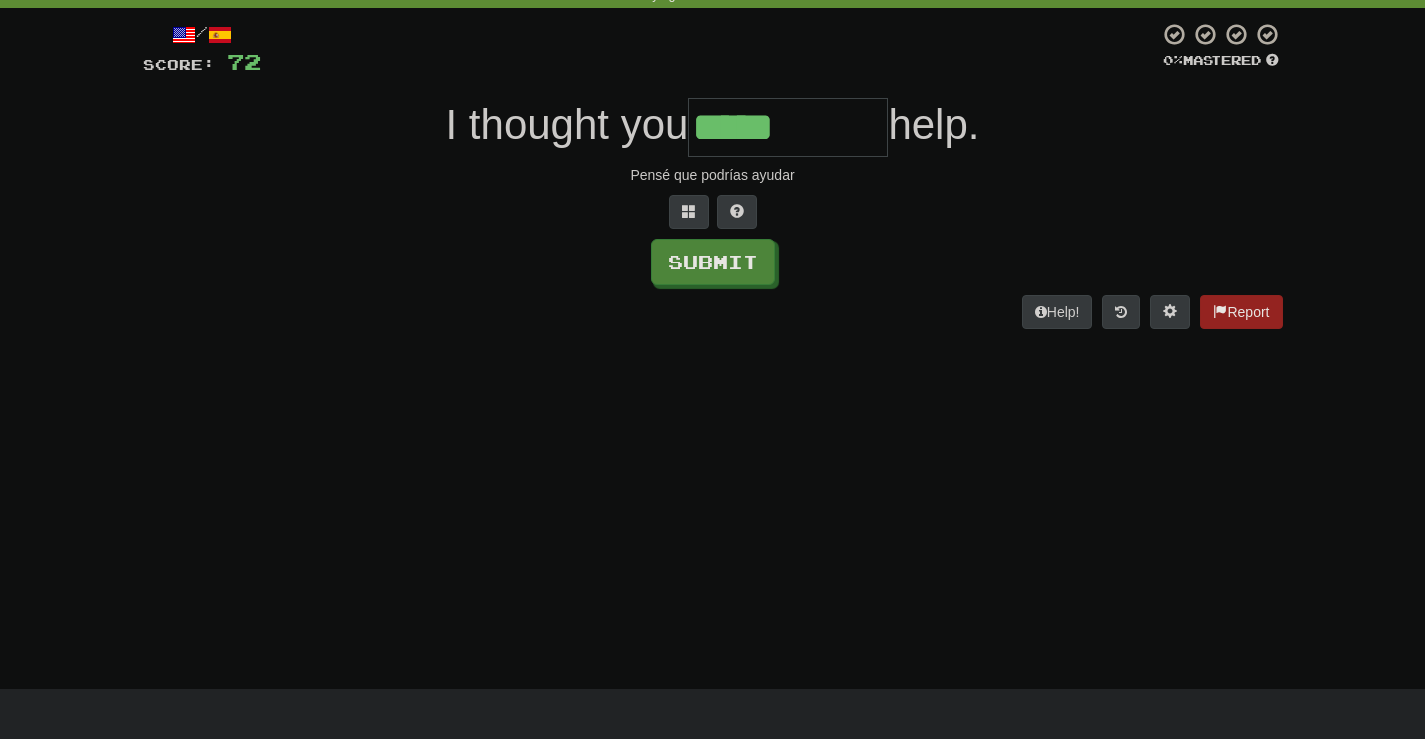 type on "*****" 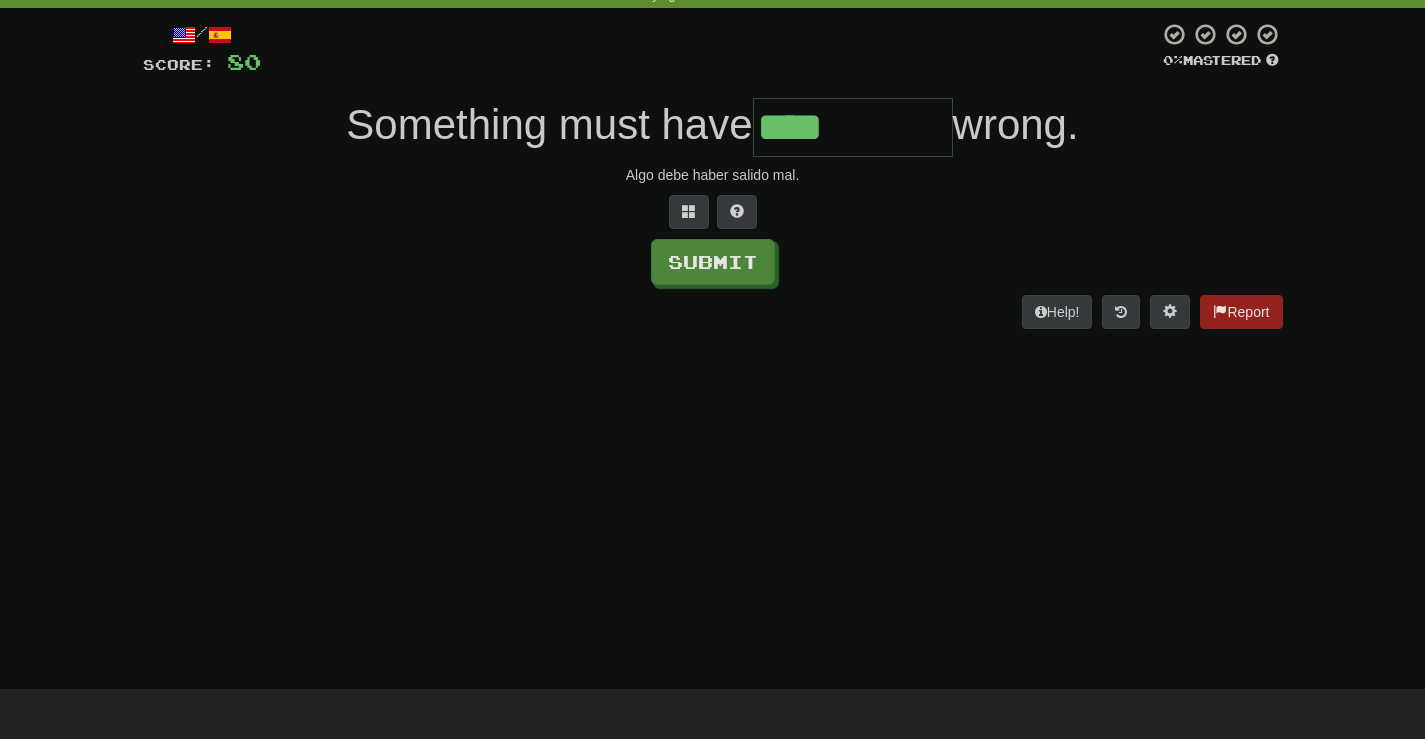 type on "****" 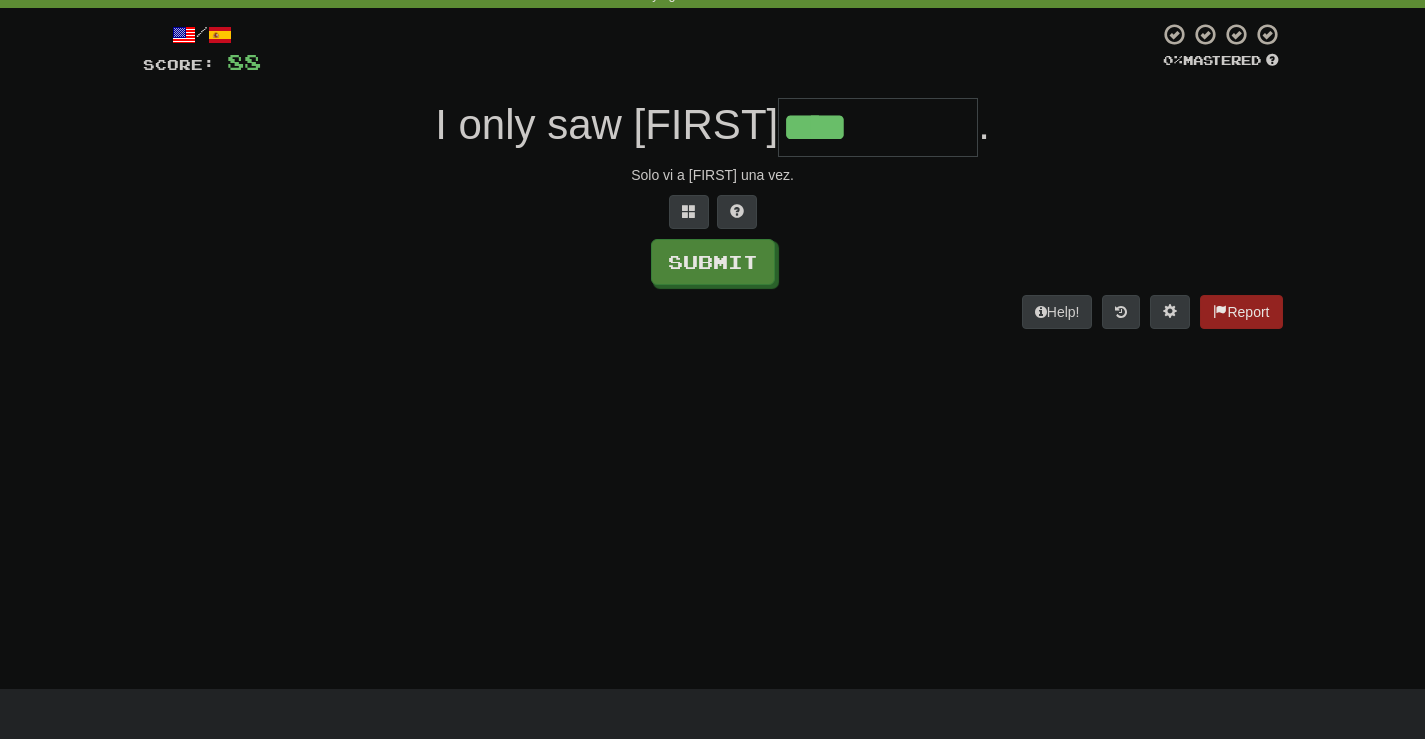 type on "****" 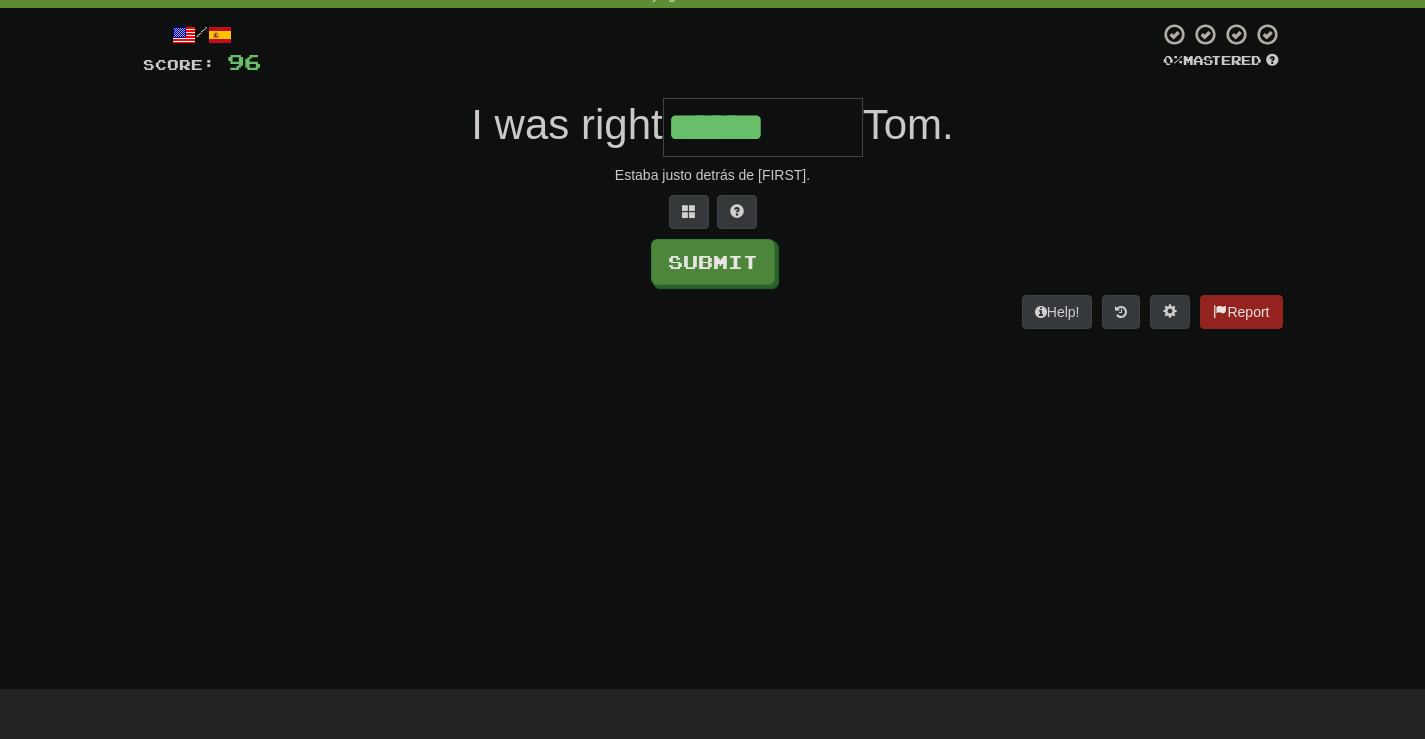 type on "******" 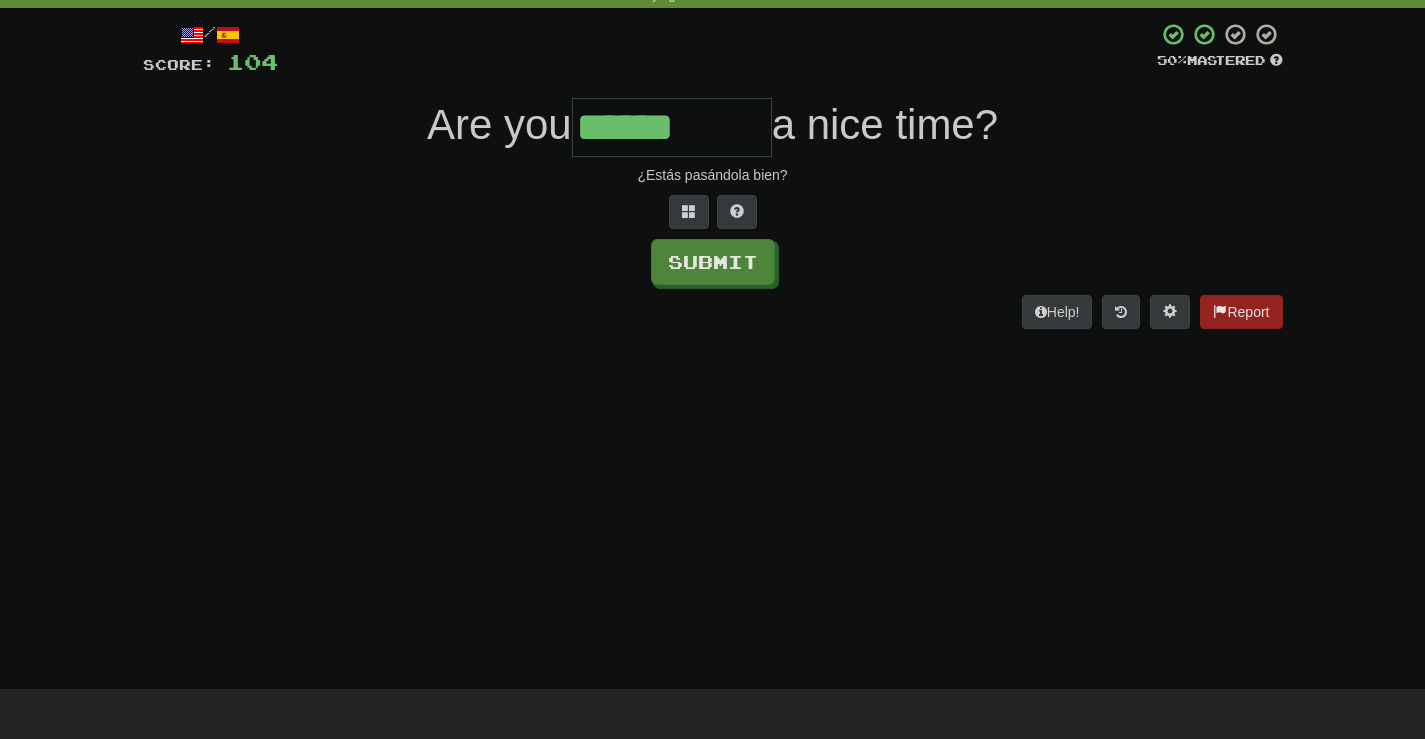 type on "******" 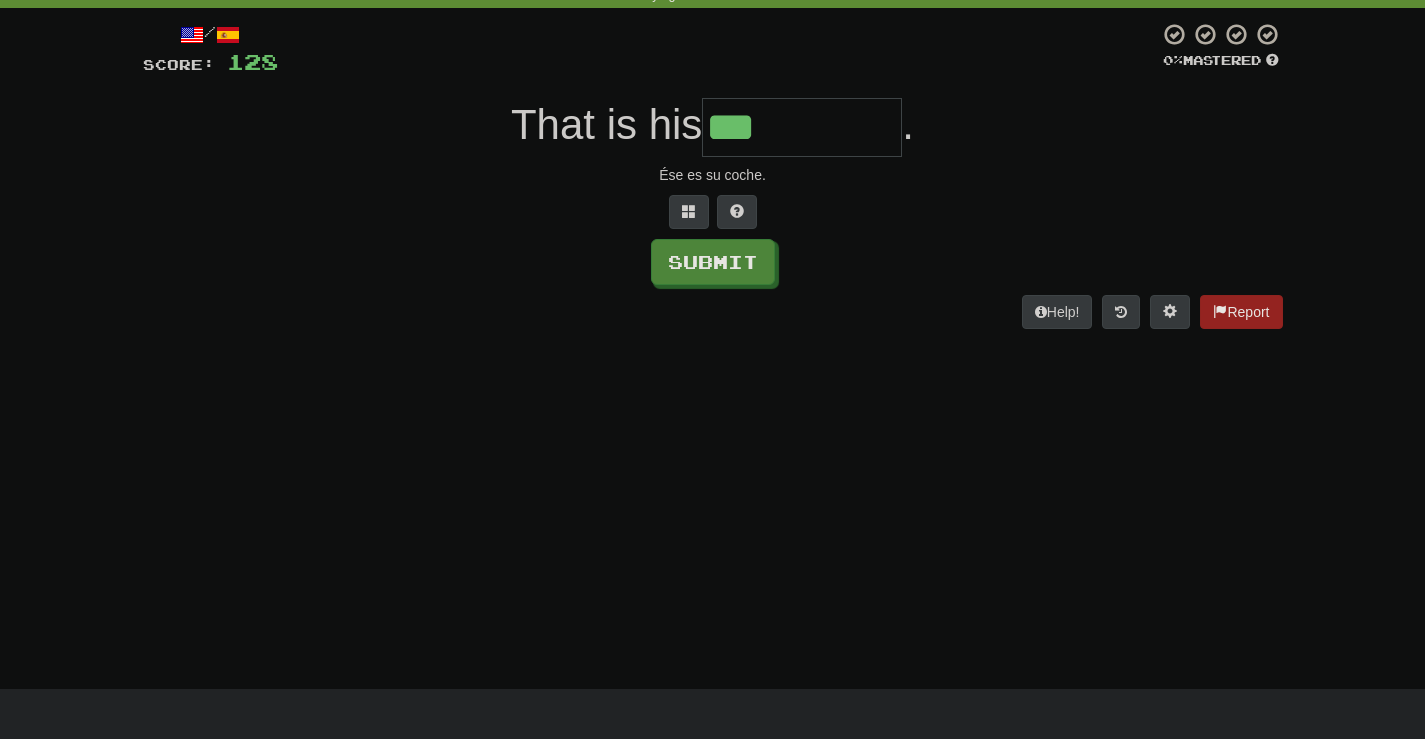 type on "***" 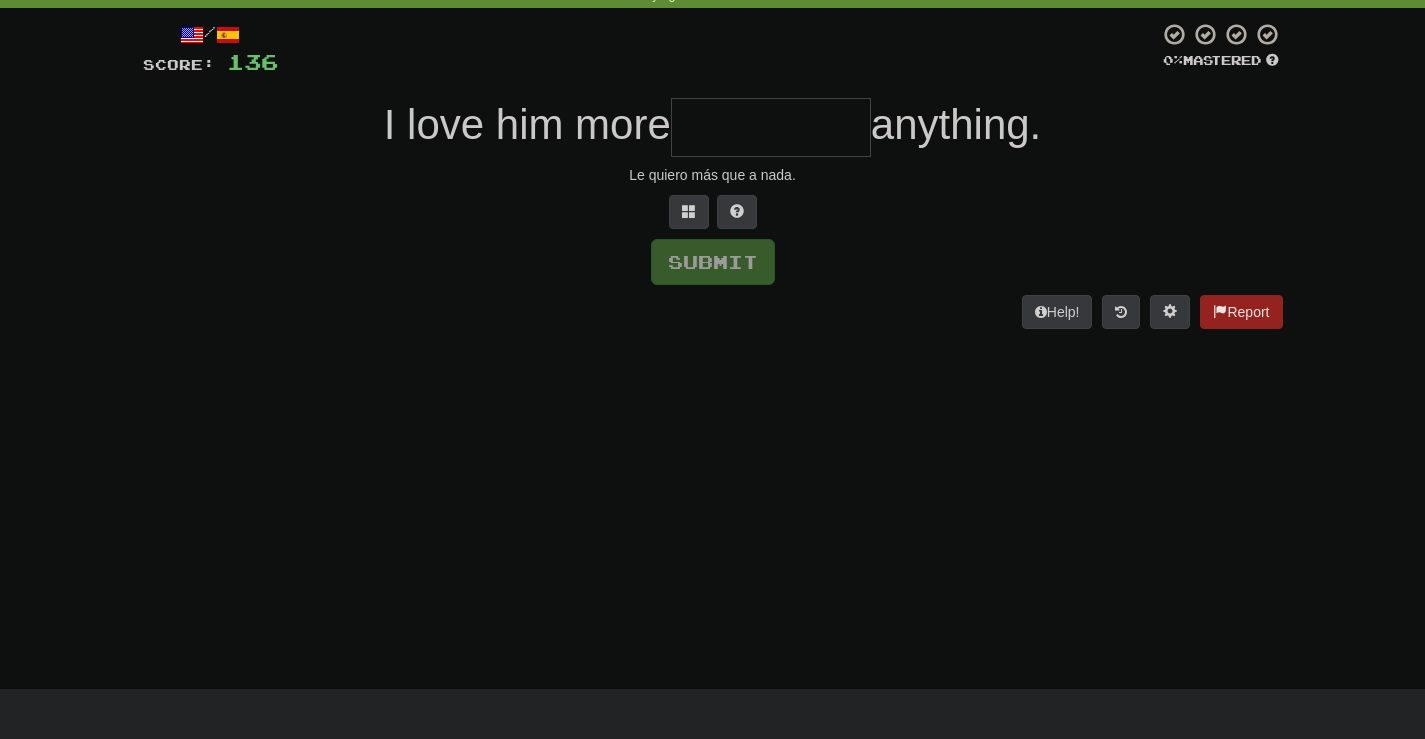 click at bounding box center (771, 127) 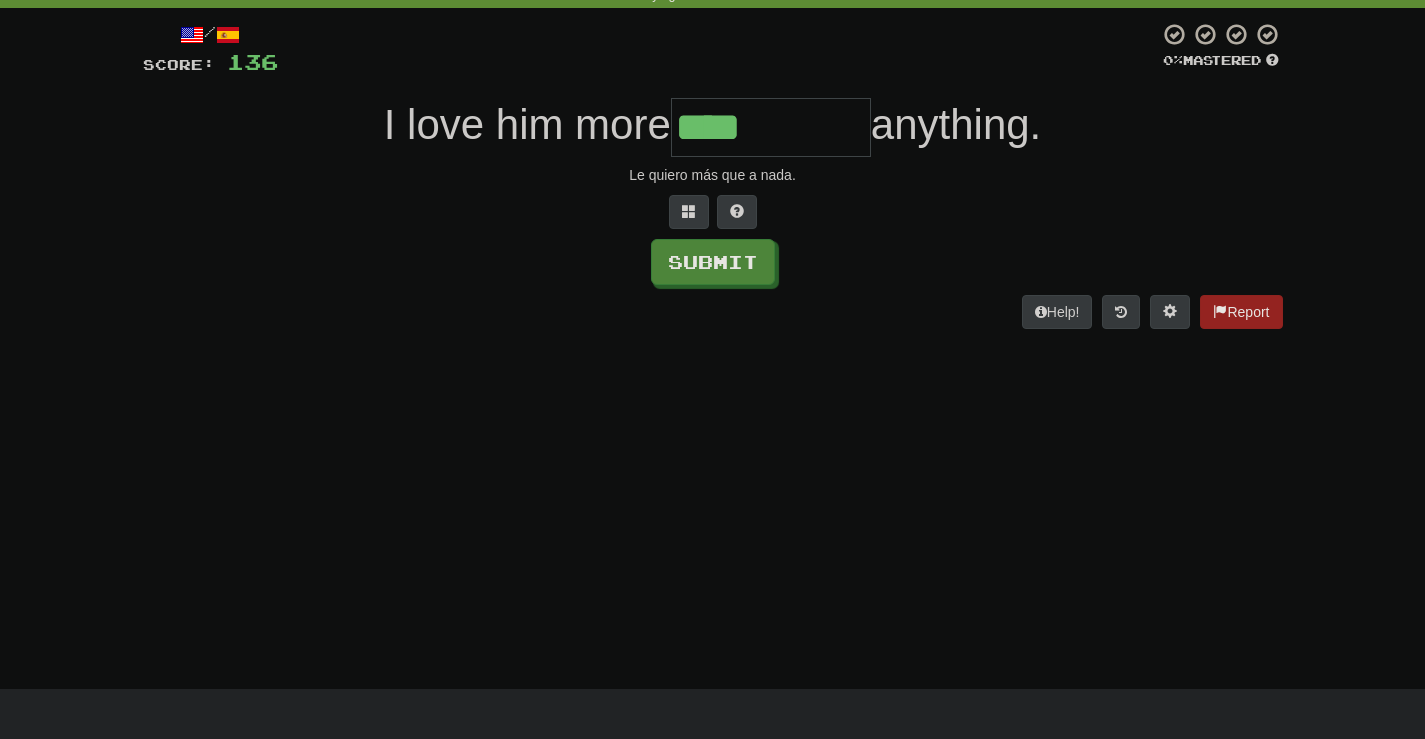 type on "****" 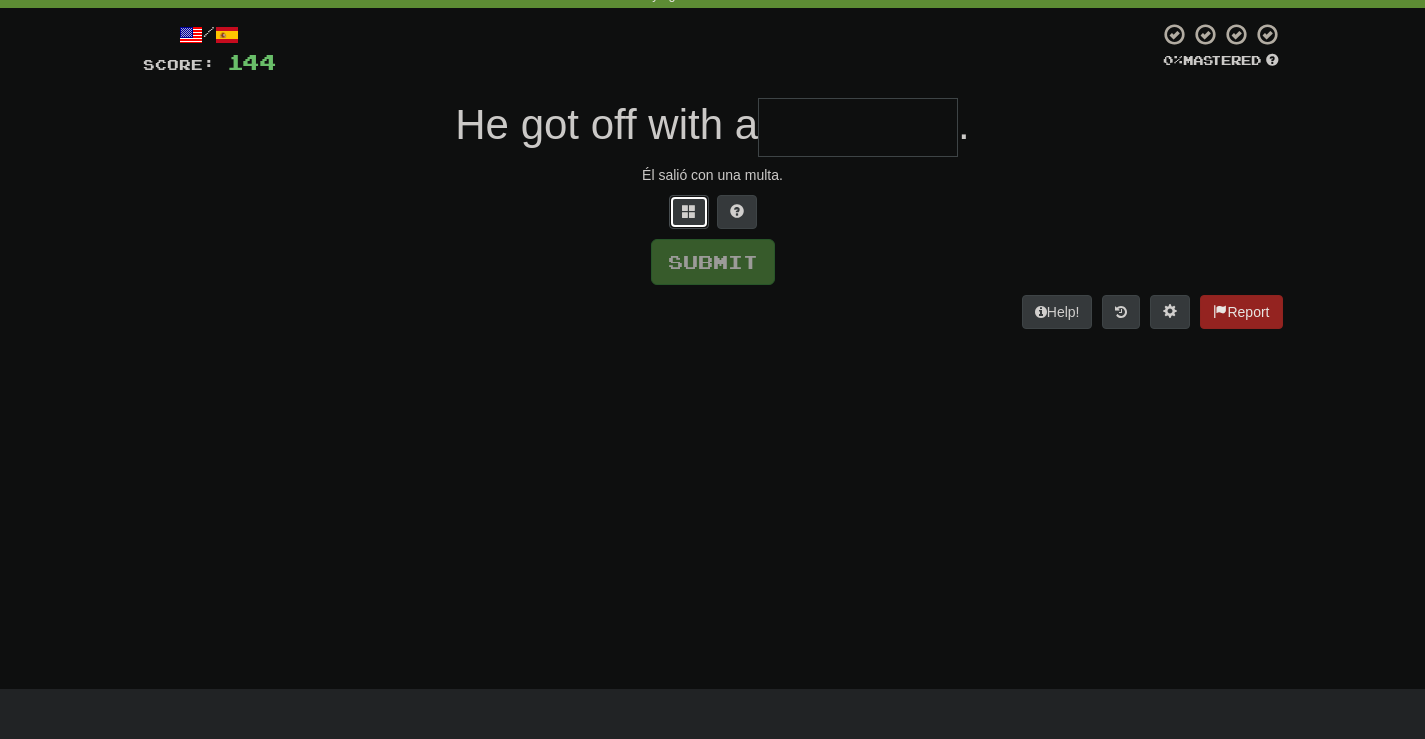 click at bounding box center [689, 212] 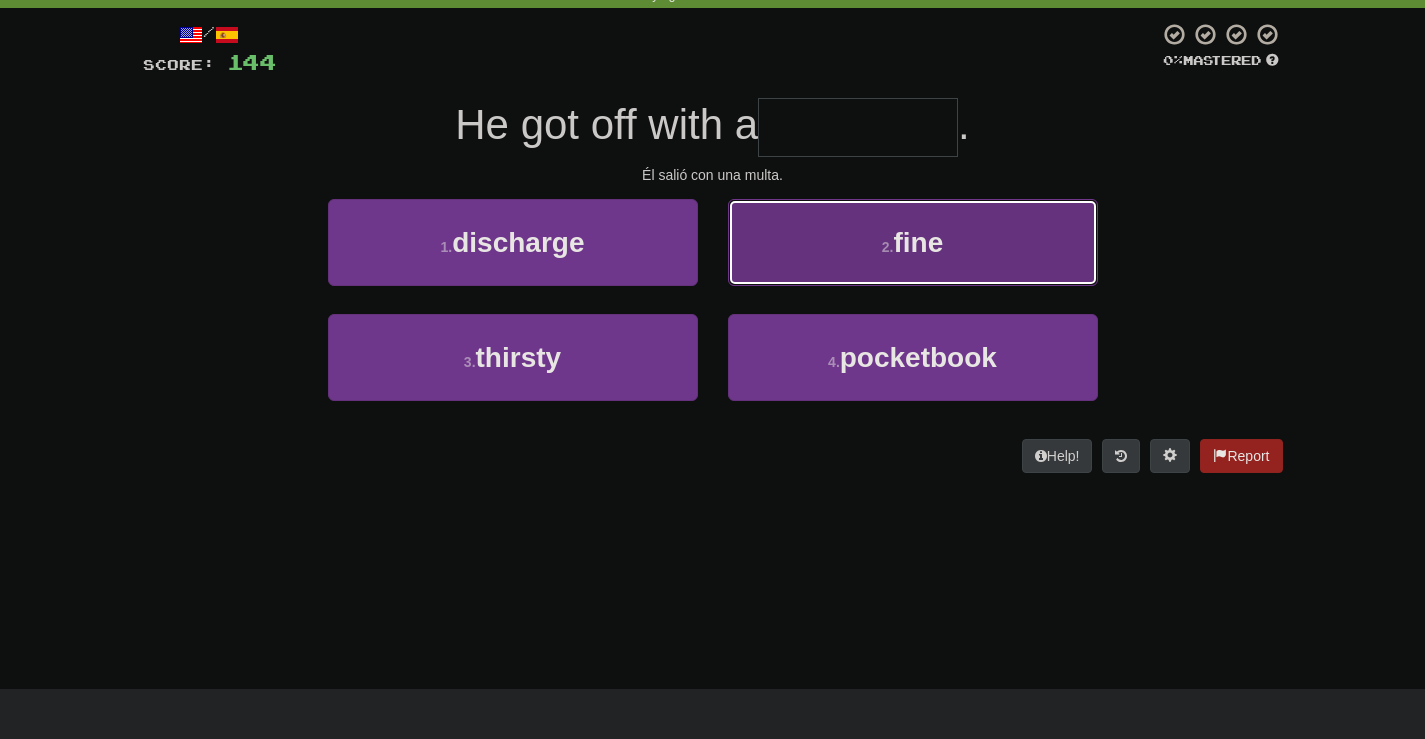 click on "fine" at bounding box center [918, 242] 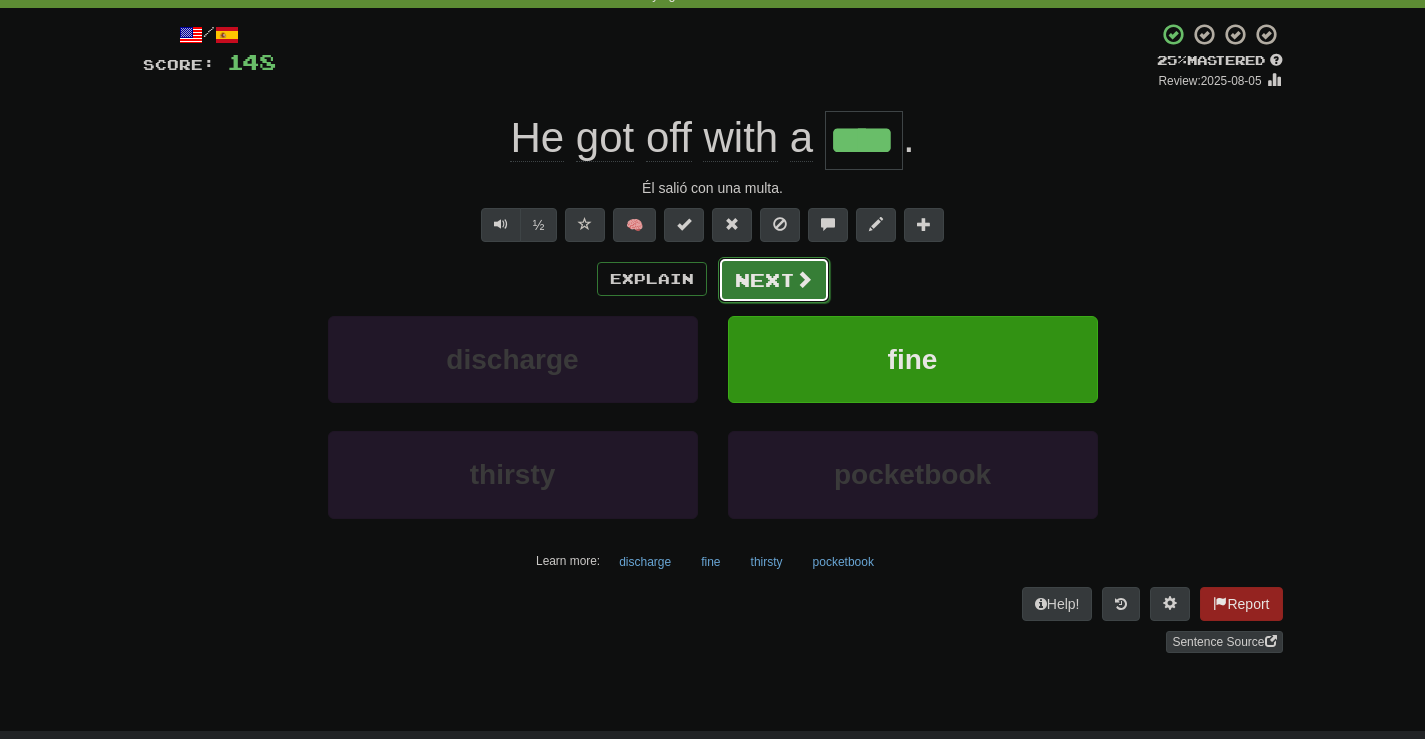 click at bounding box center [804, 279] 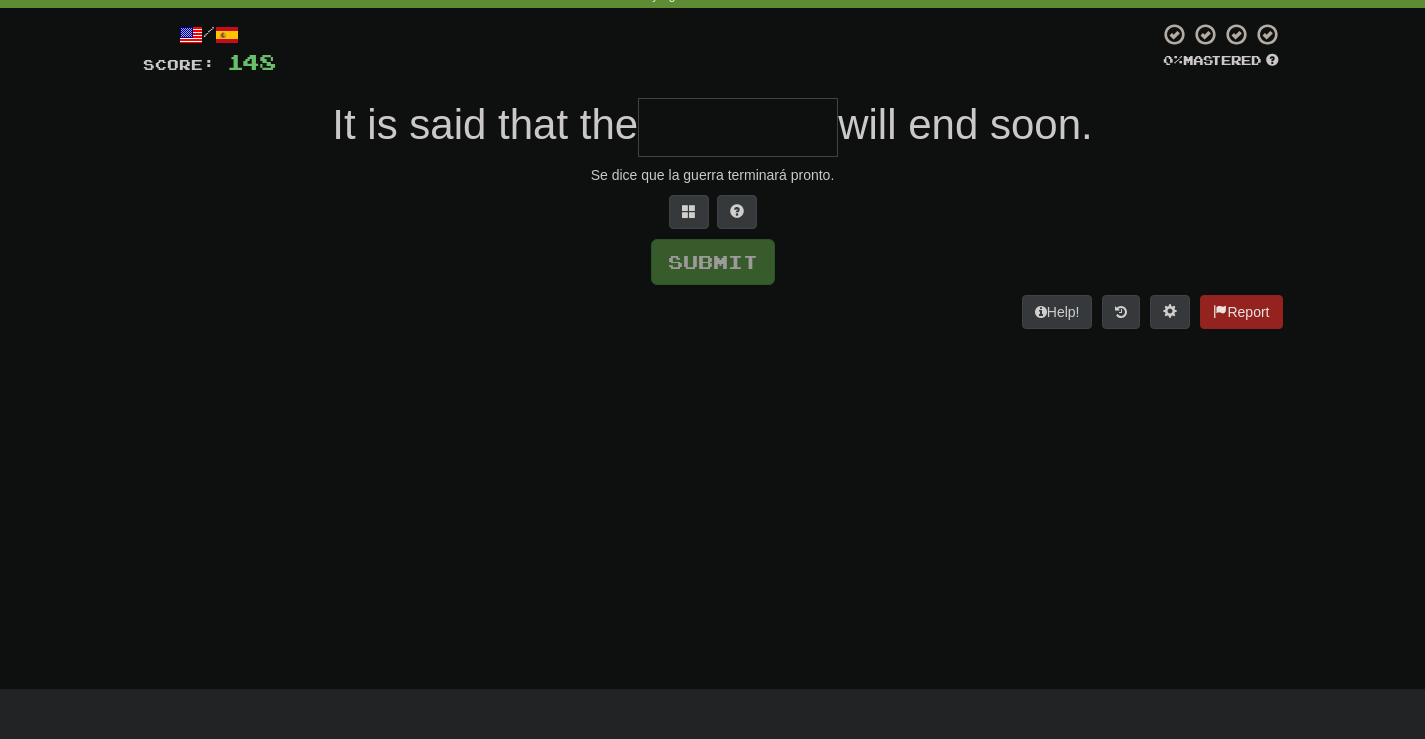 click at bounding box center [738, 127] 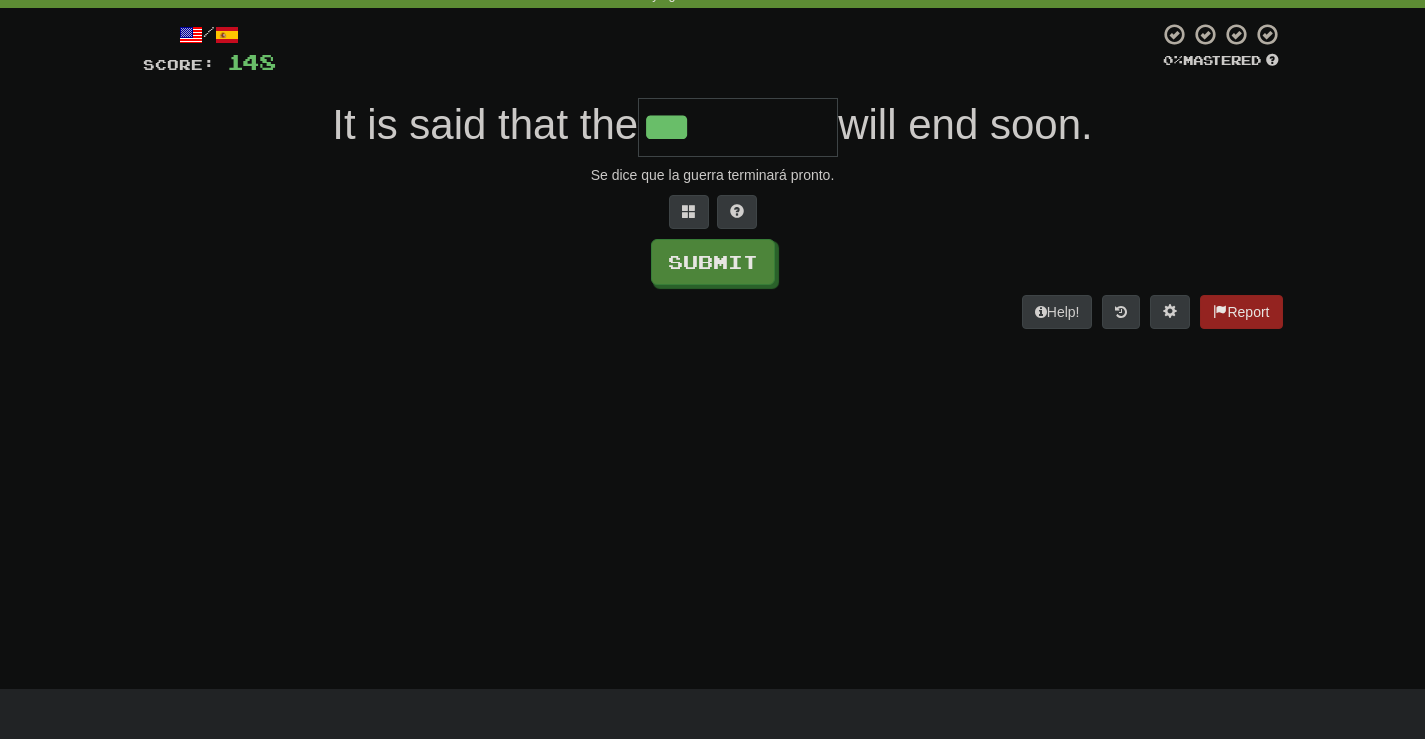 type on "***" 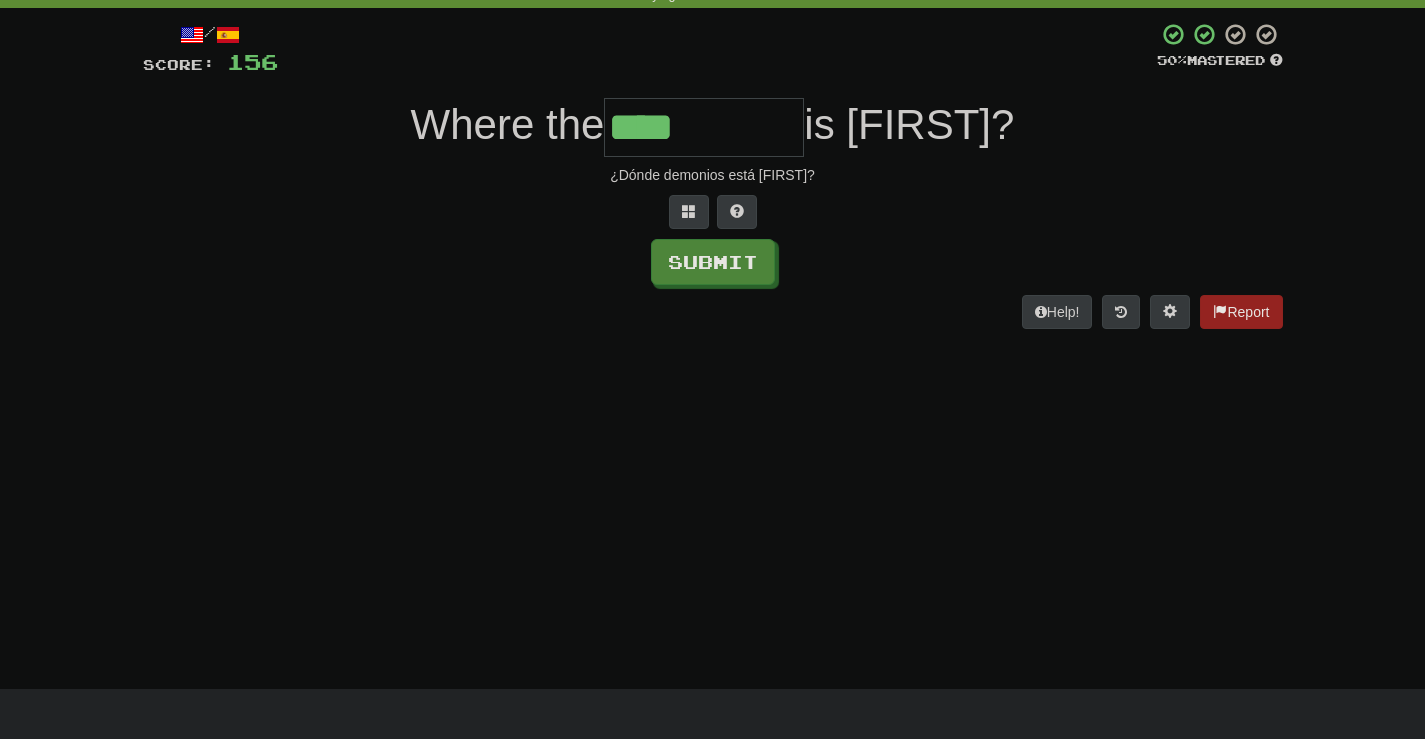 type on "****" 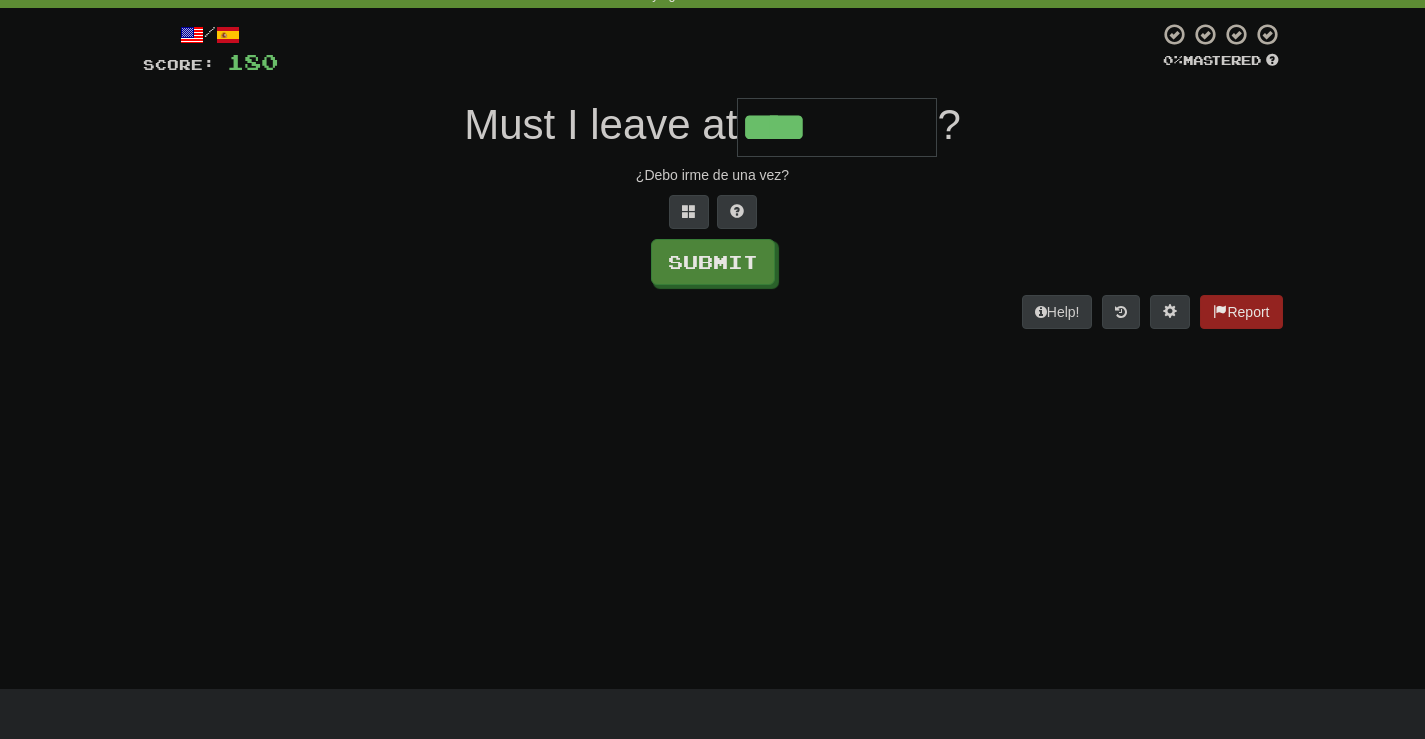 type on "****" 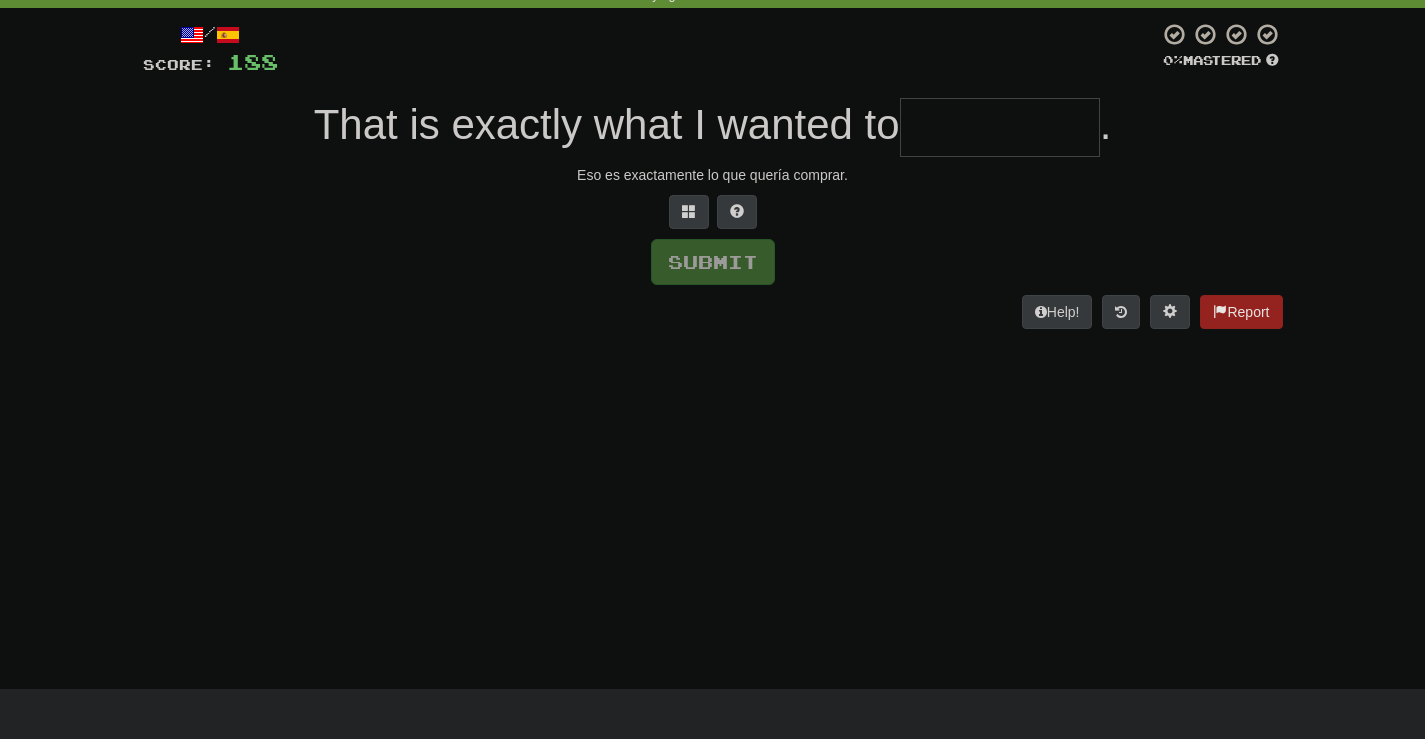 click at bounding box center [1000, 127] 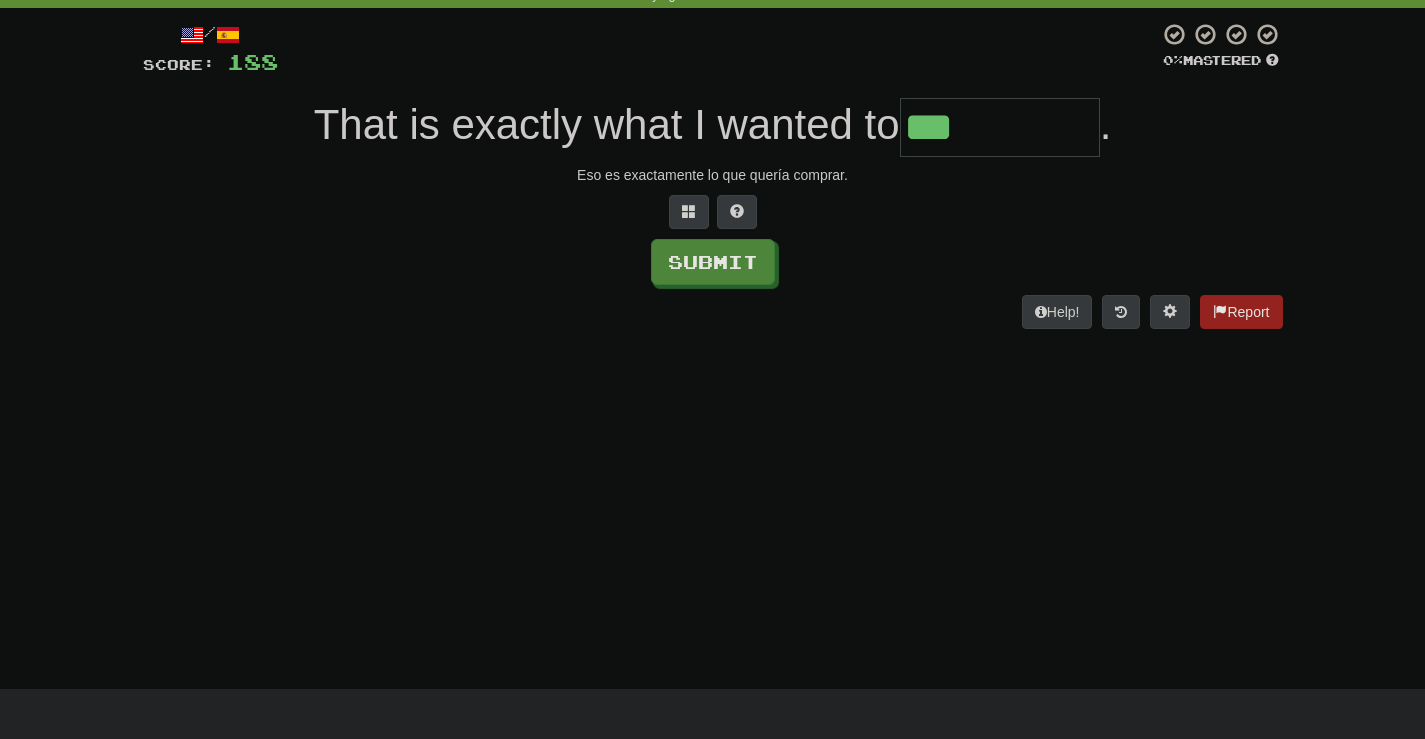 type on "***" 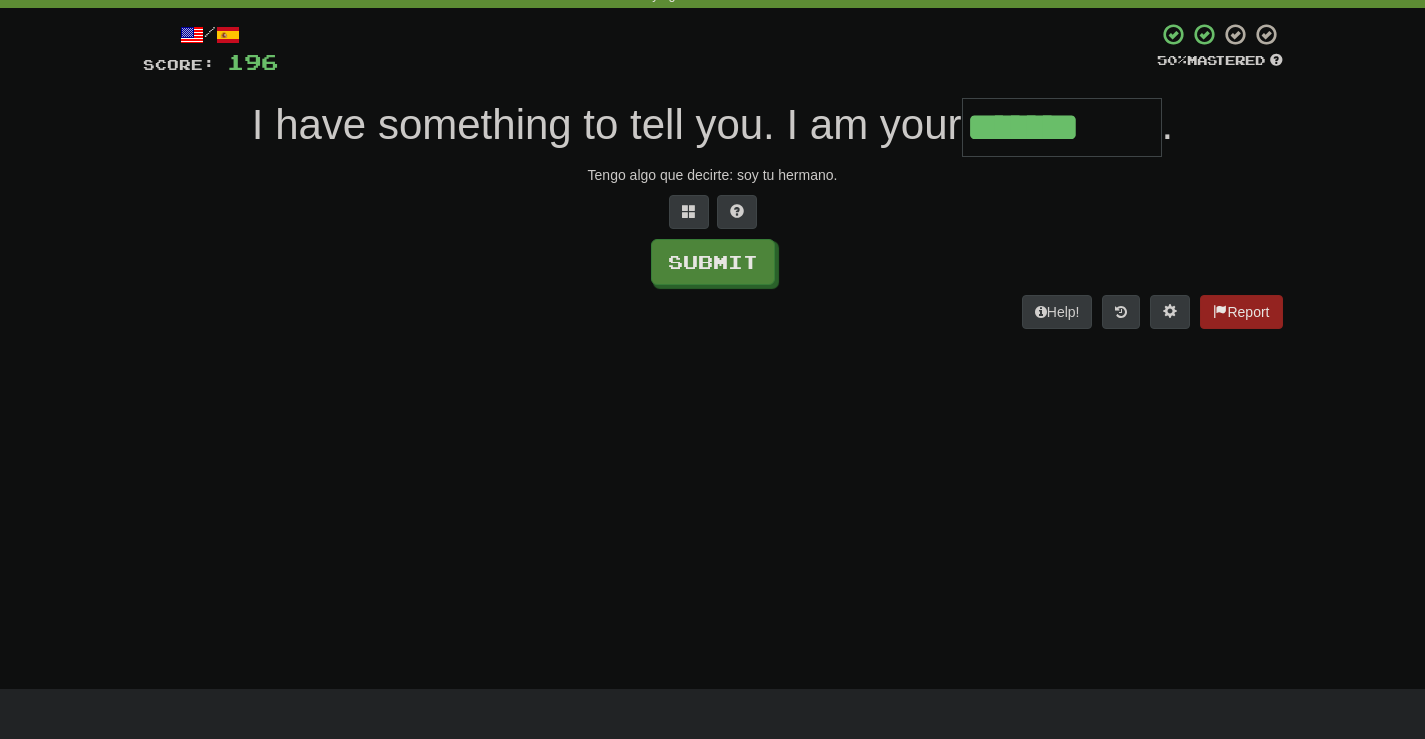 type on "*******" 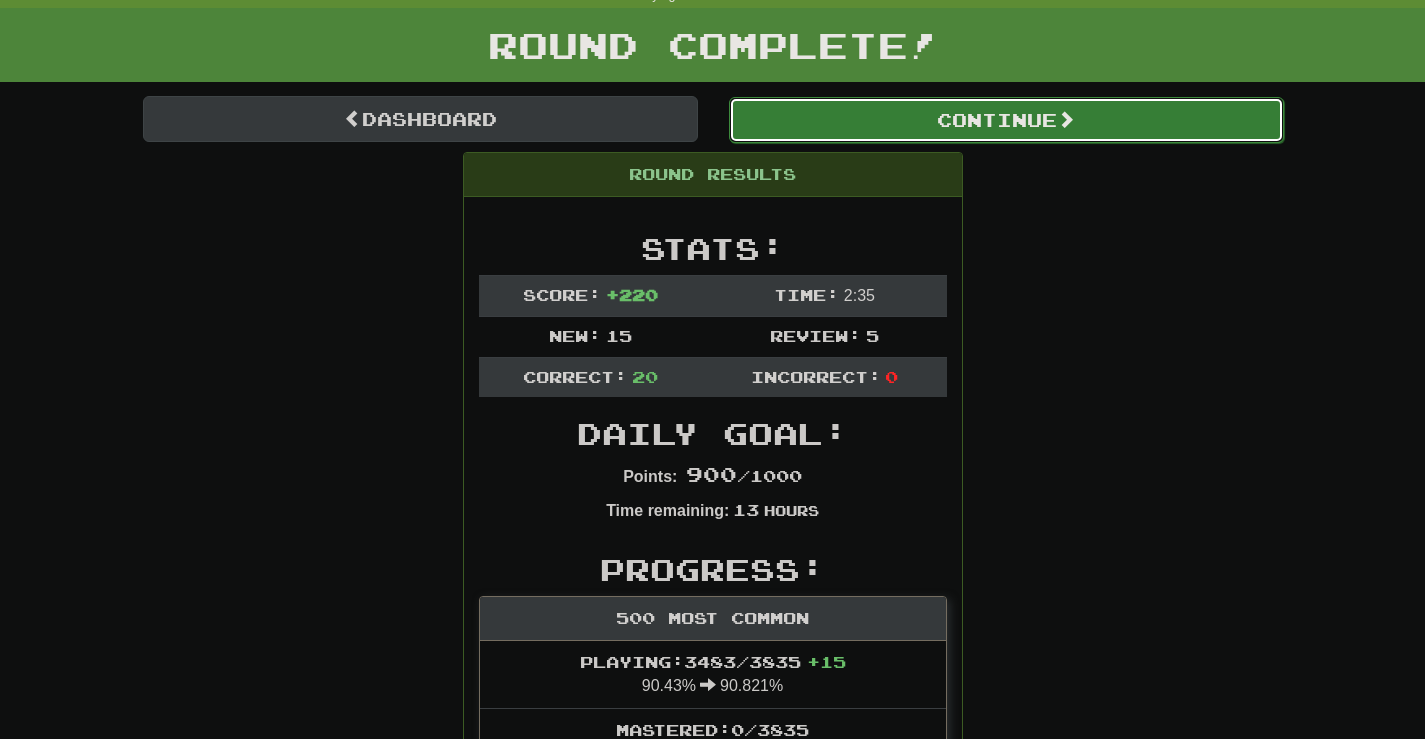 click on "Continue" at bounding box center (1006, 120) 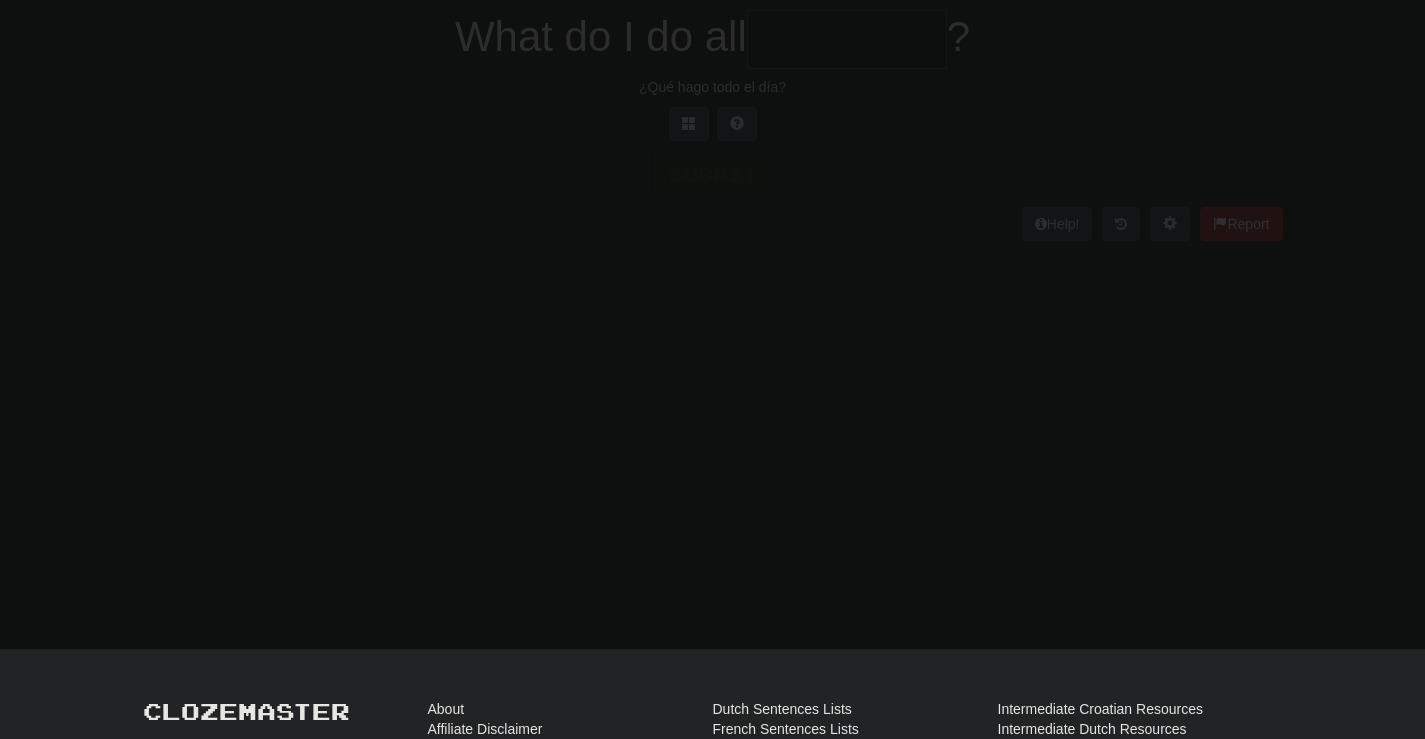 scroll, scrollTop: 100, scrollLeft: 0, axis: vertical 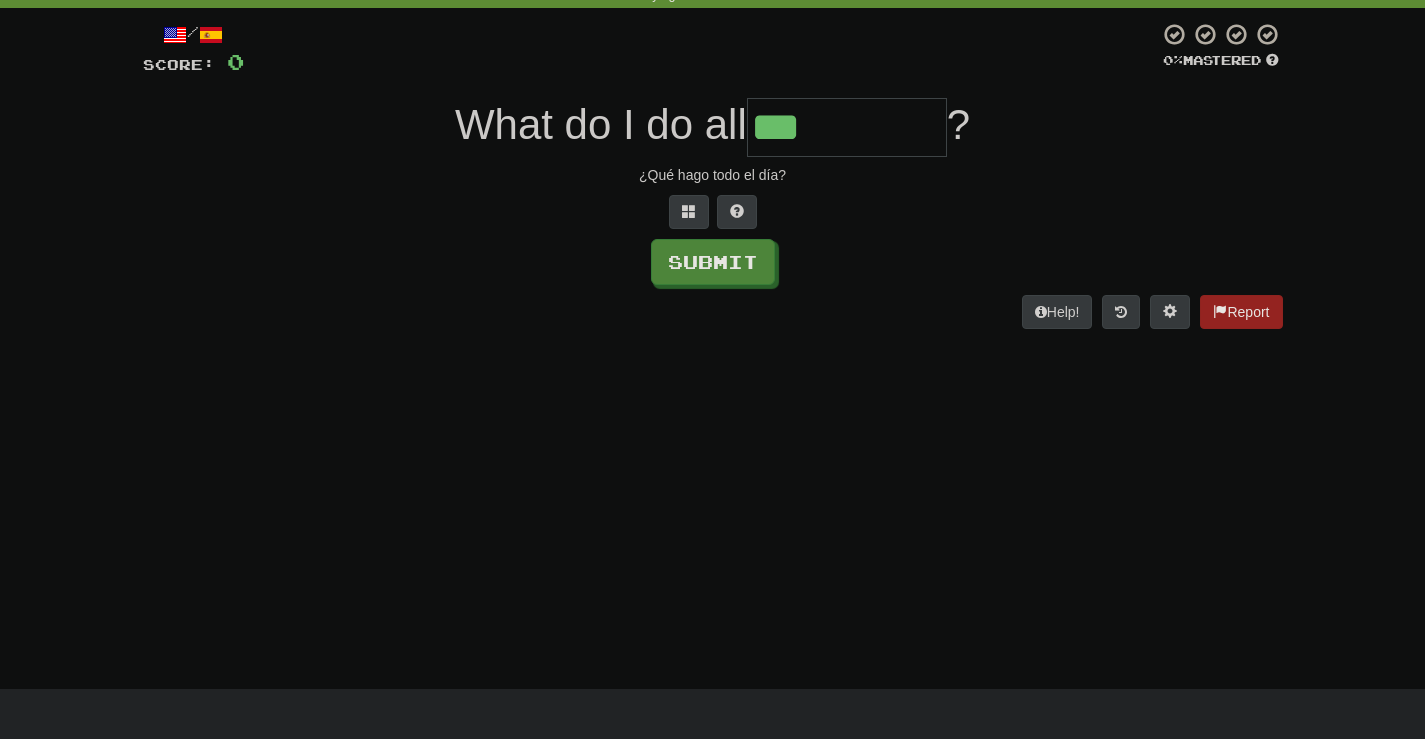 type on "***" 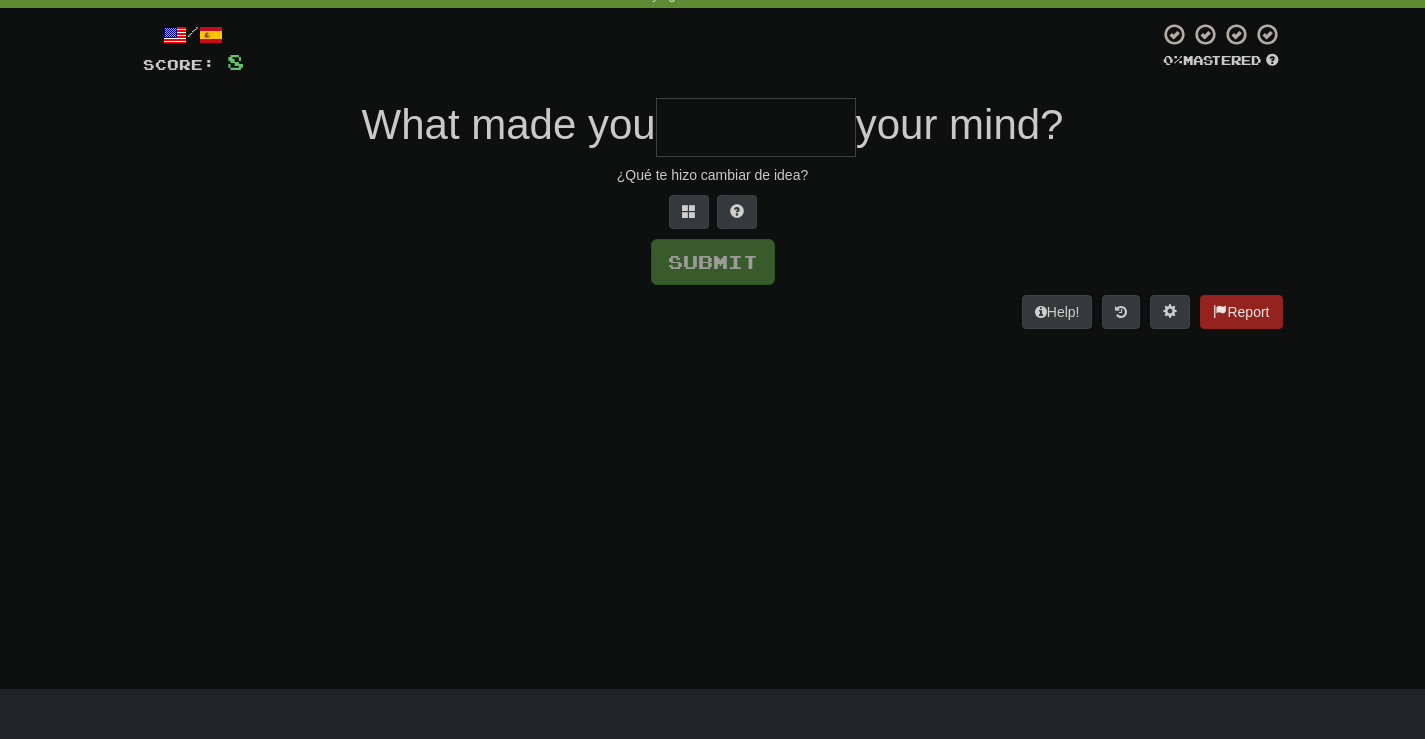 click at bounding box center [756, 127] 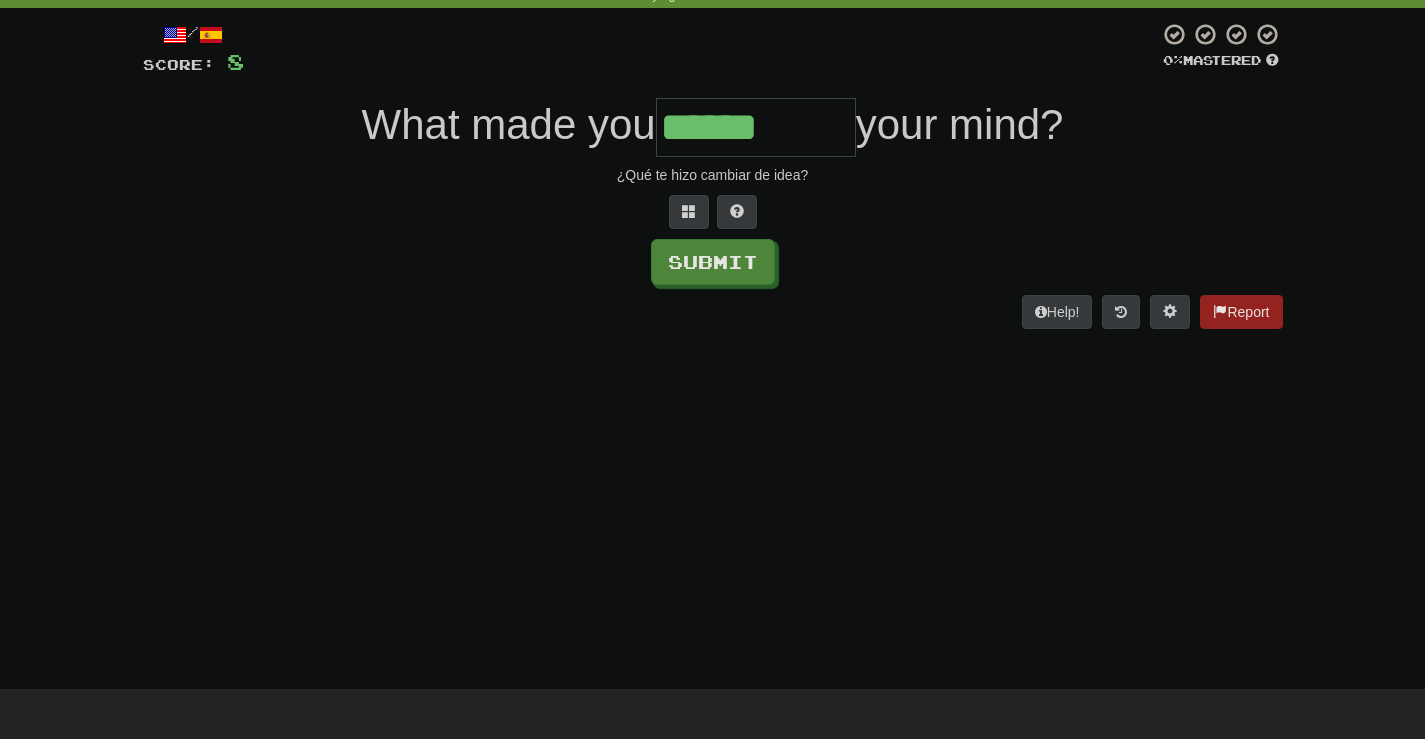 type on "******" 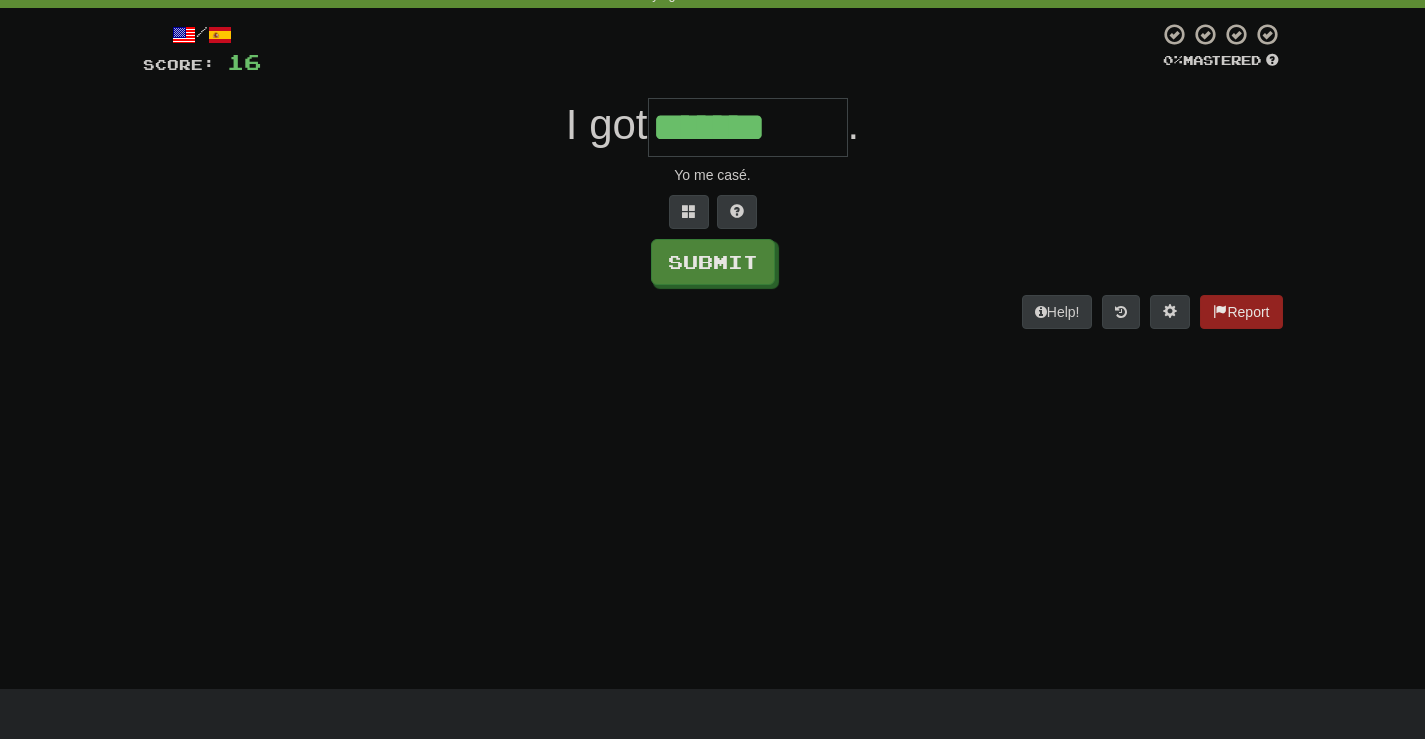 type on "*******" 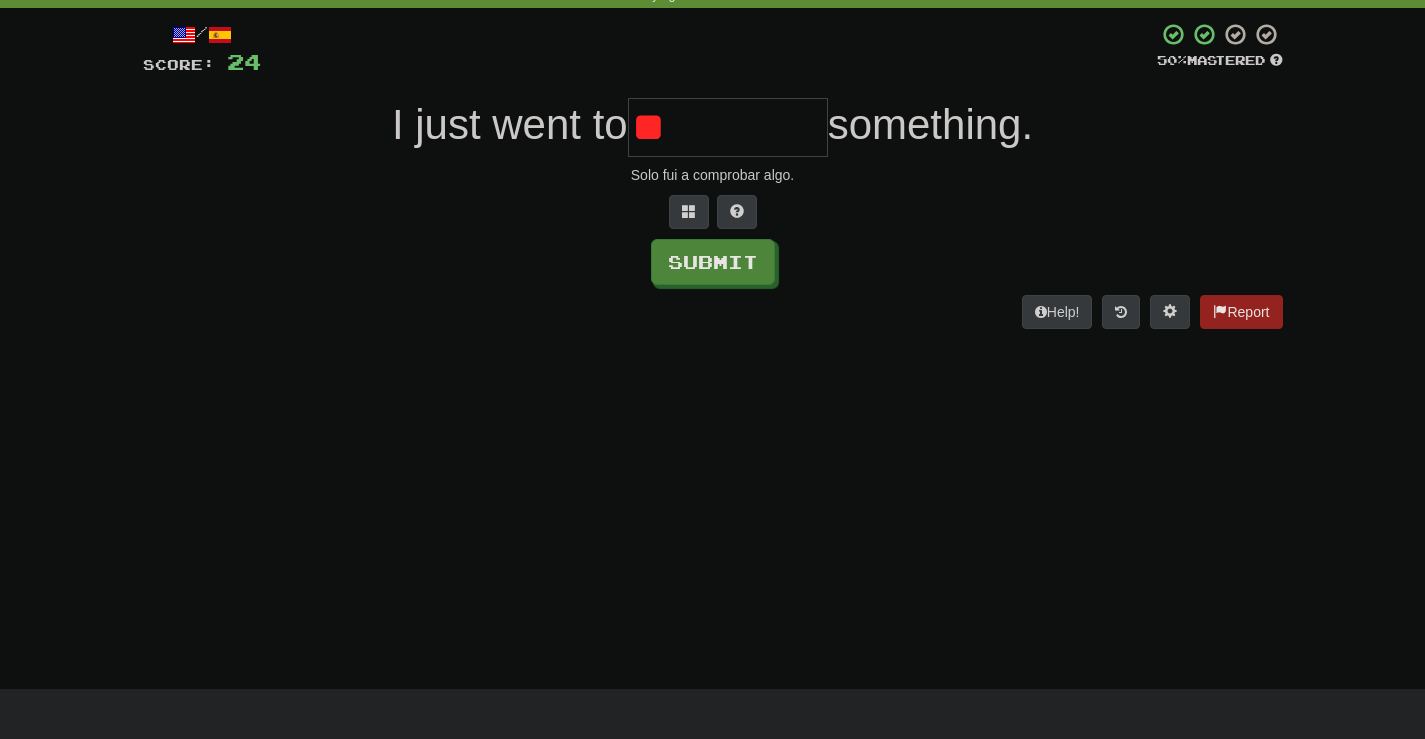 type on "*" 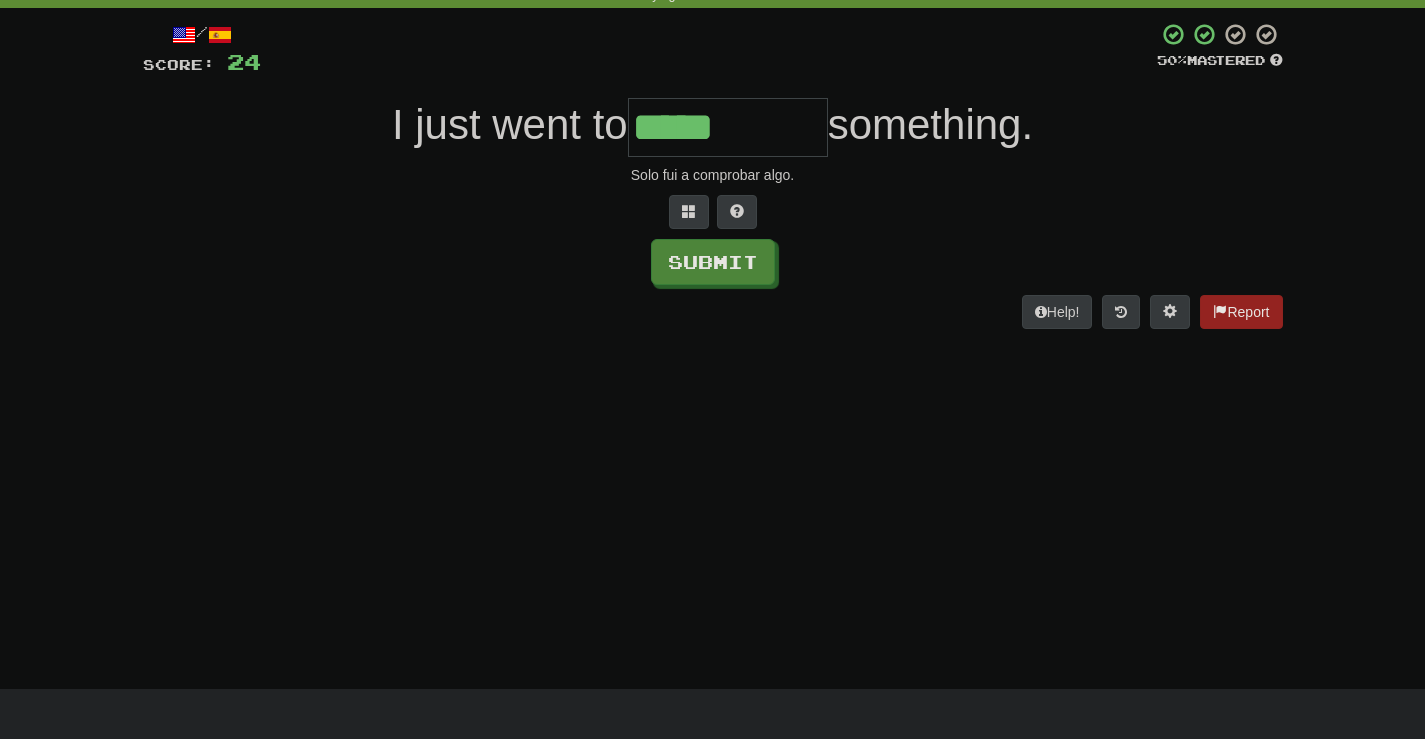 type on "*****" 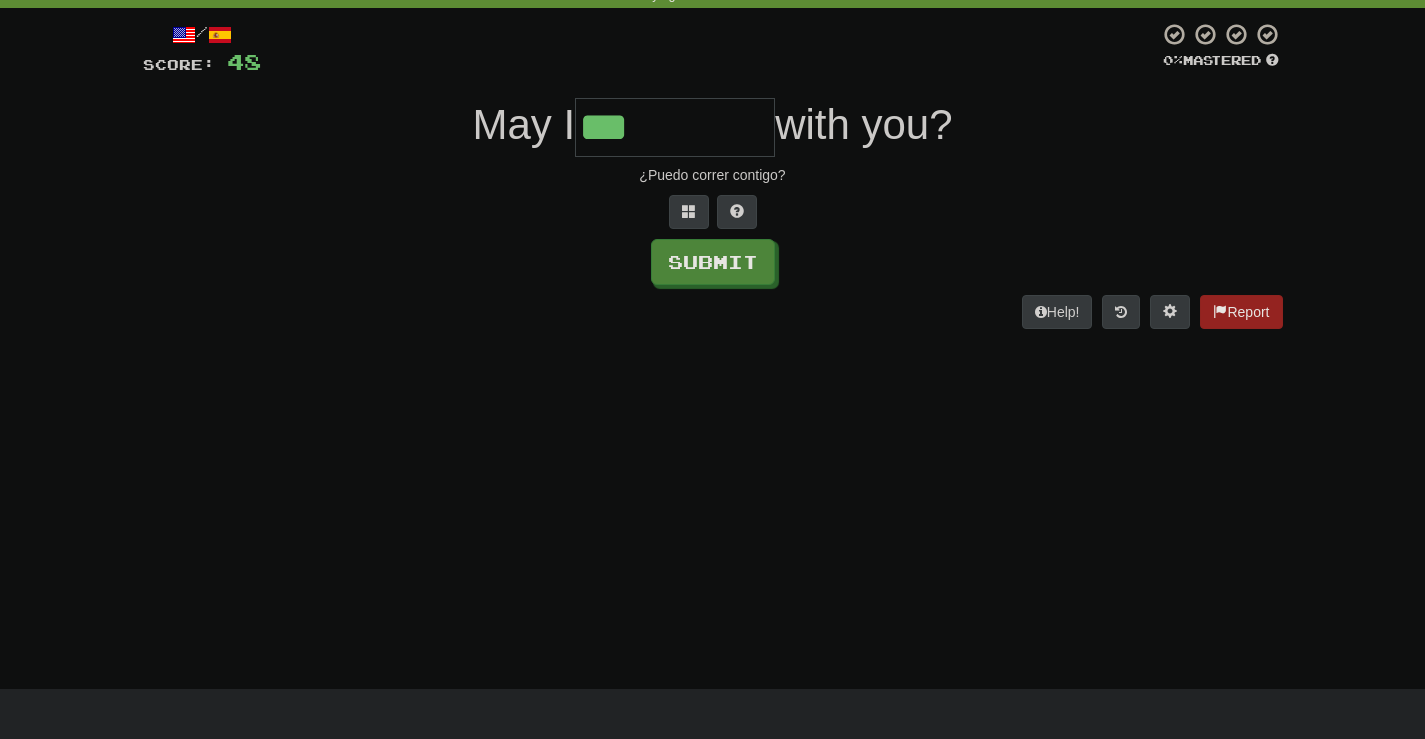 type on "***" 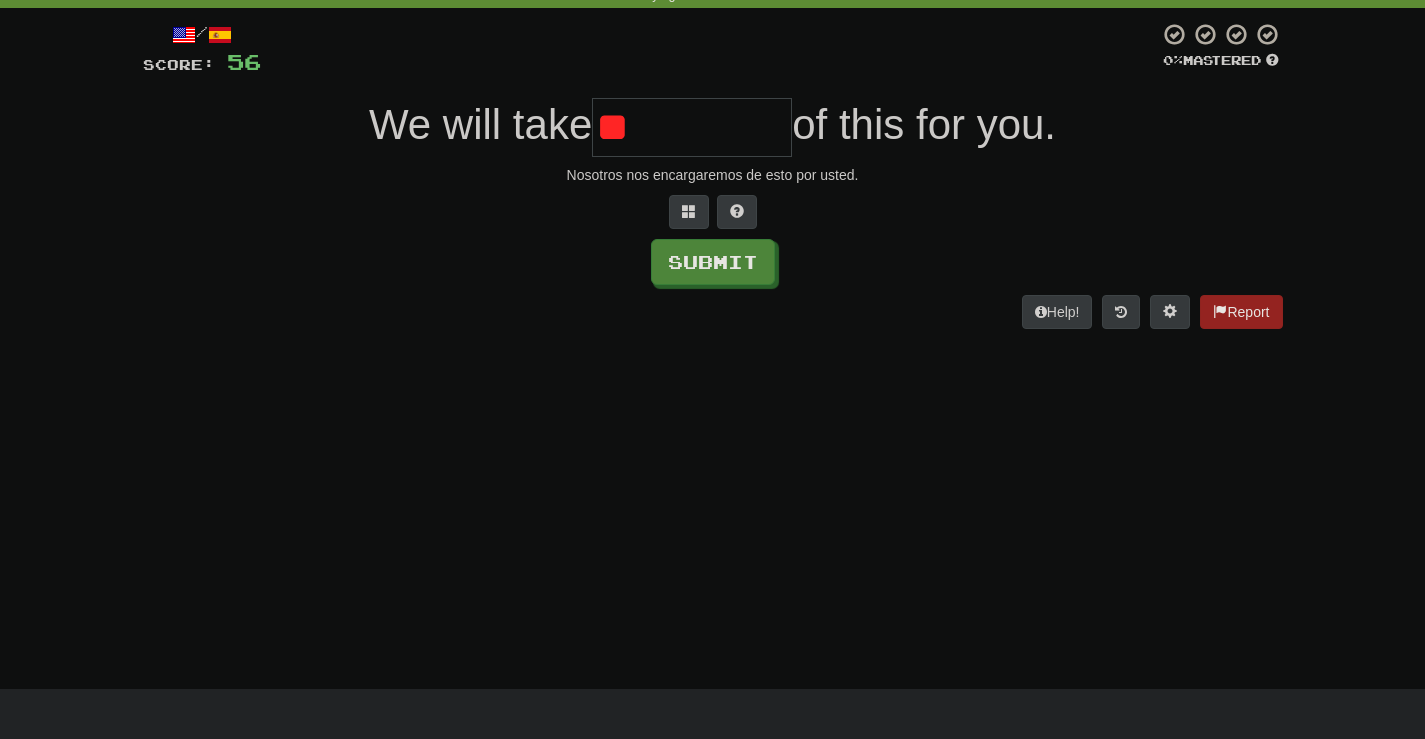 type on "*" 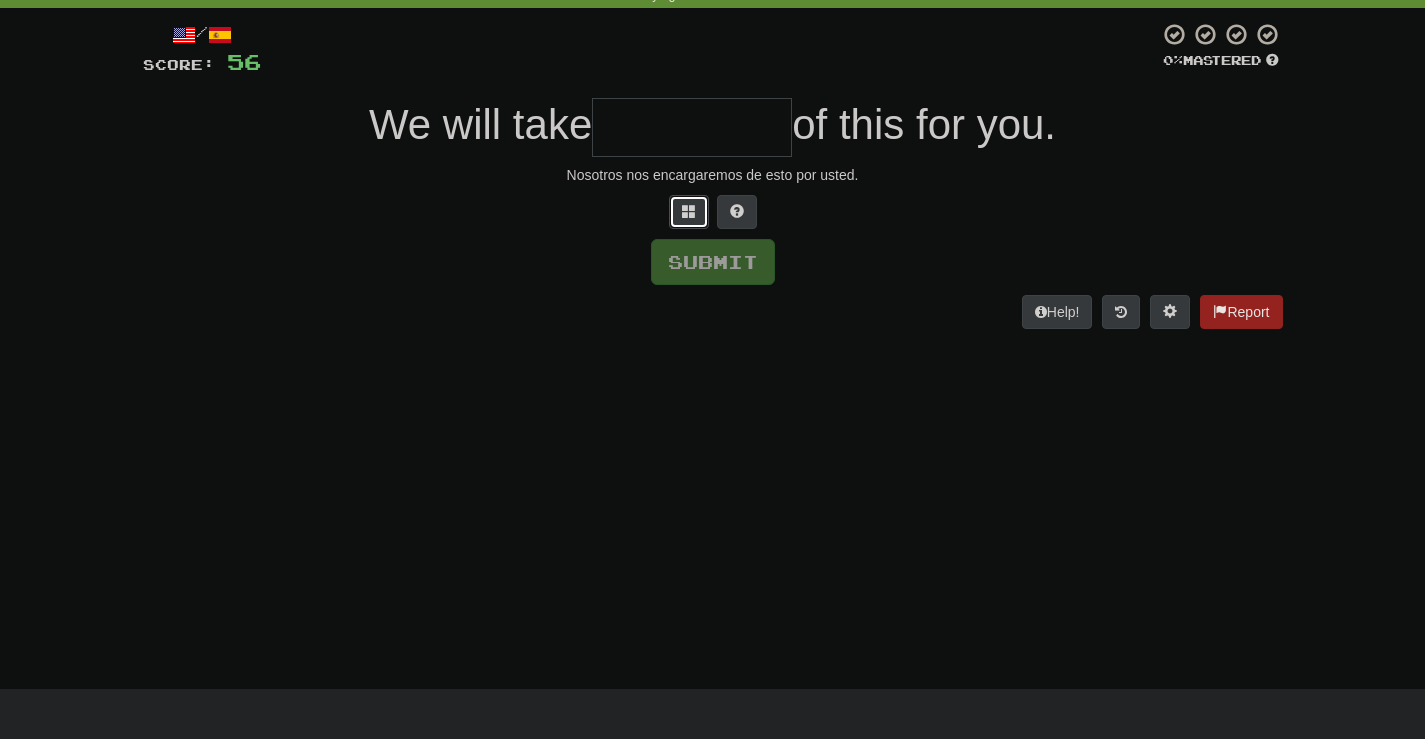 click at bounding box center (689, 212) 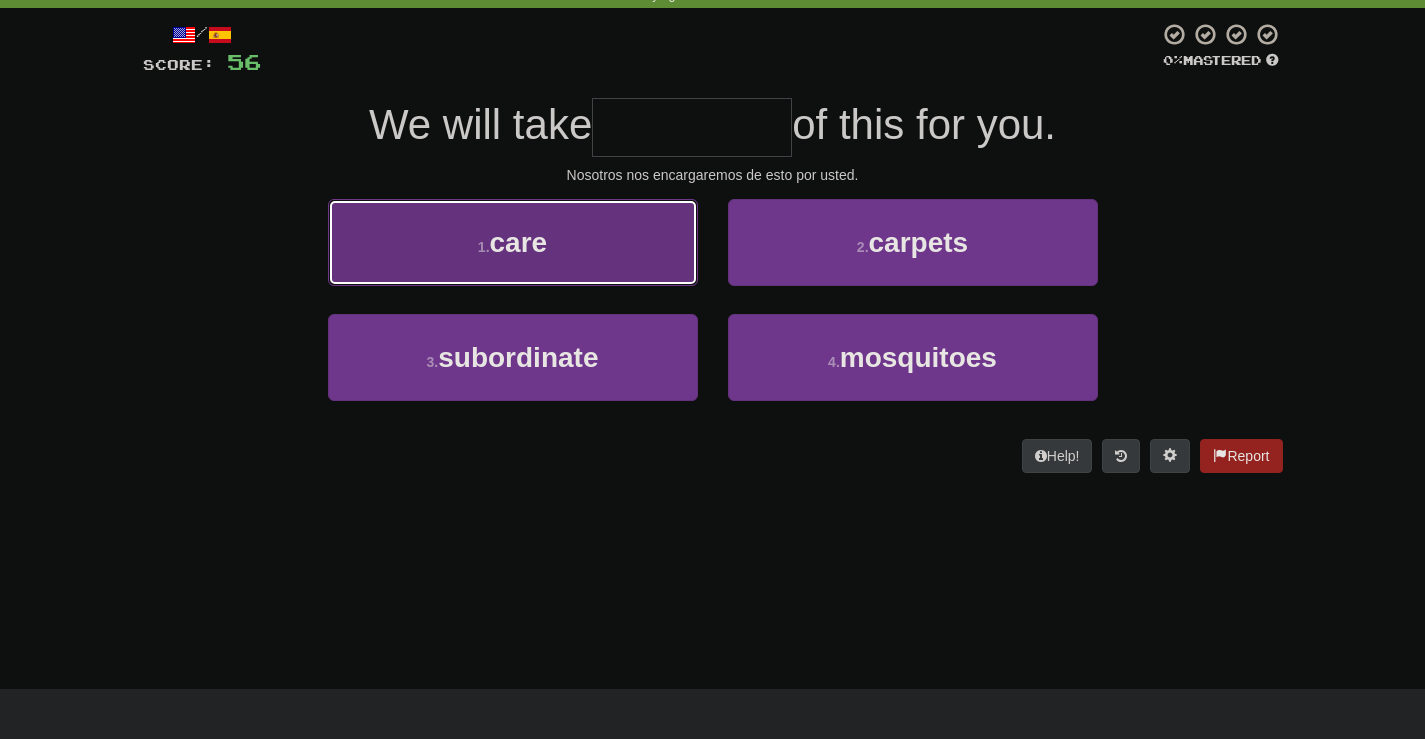 click on "1 .  care" at bounding box center [513, 242] 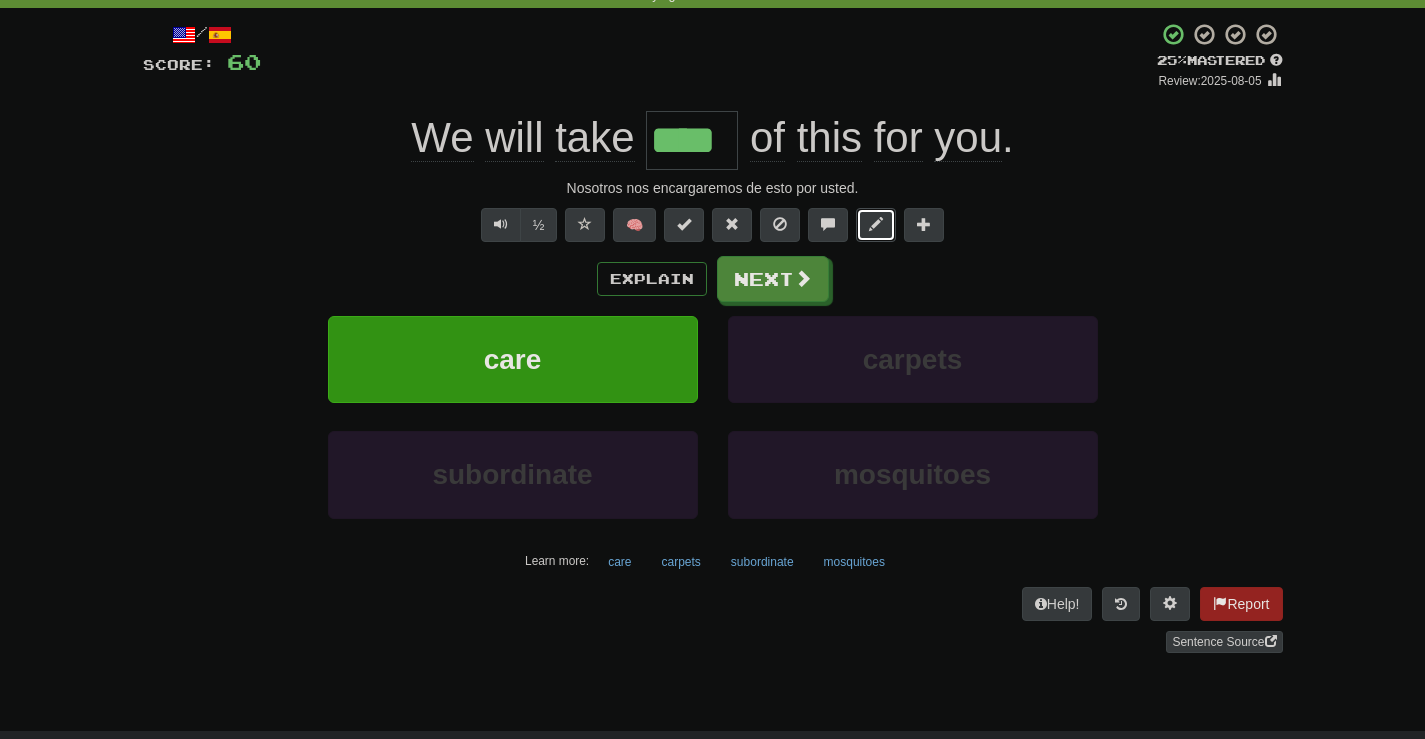 click at bounding box center [876, 225] 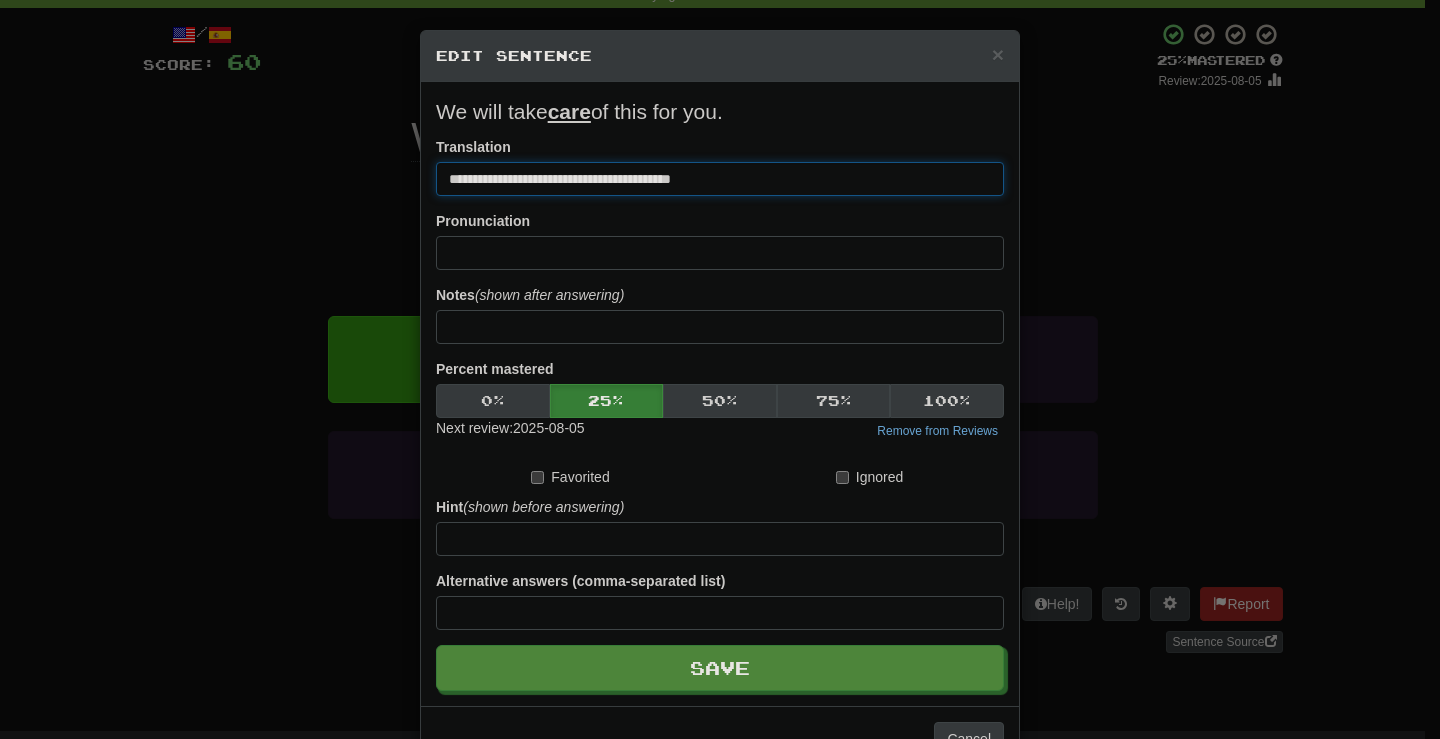 drag, startPoint x: 621, startPoint y: 180, endPoint x: 500, endPoint y: 181, distance: 121.004135 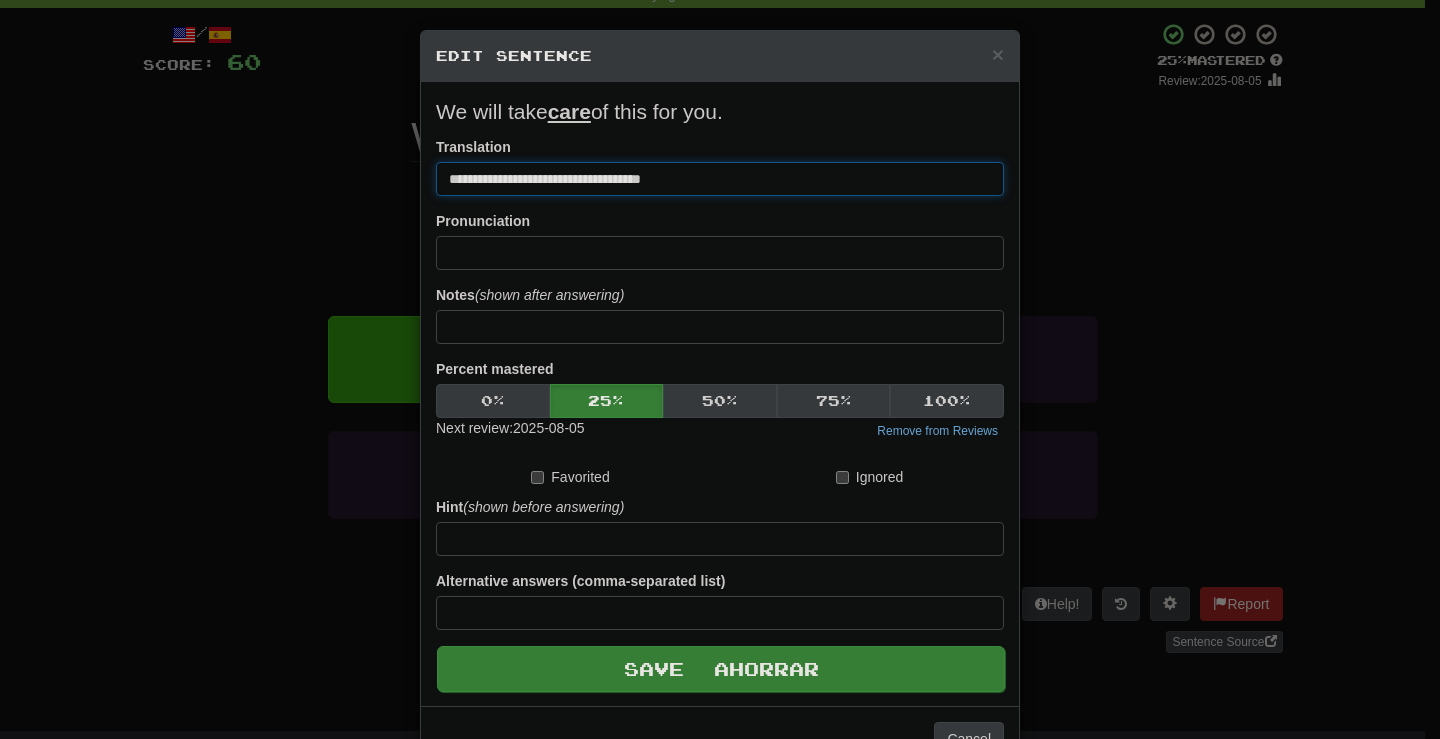 type on "**********" 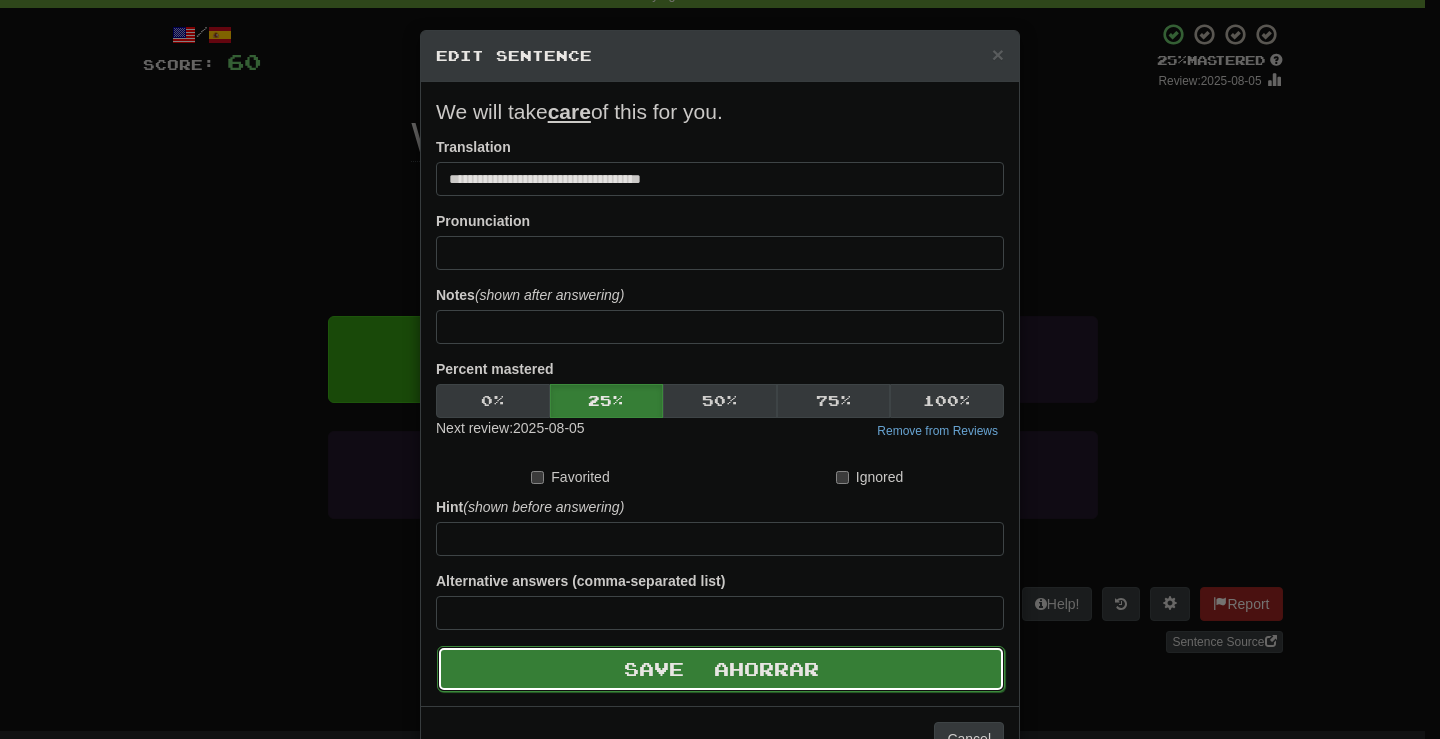 click at bounding box center (699, 669) 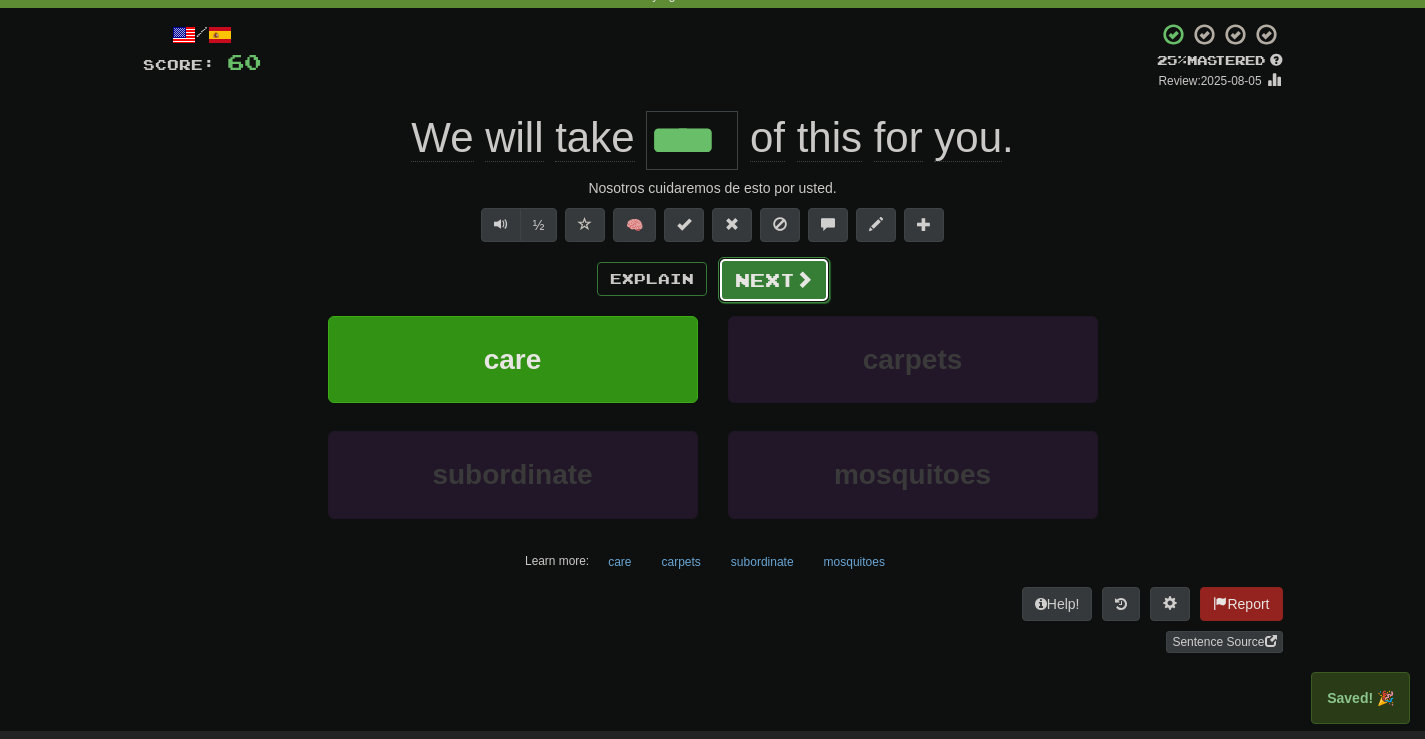 click on "Next" at bounding box center [774, 280] 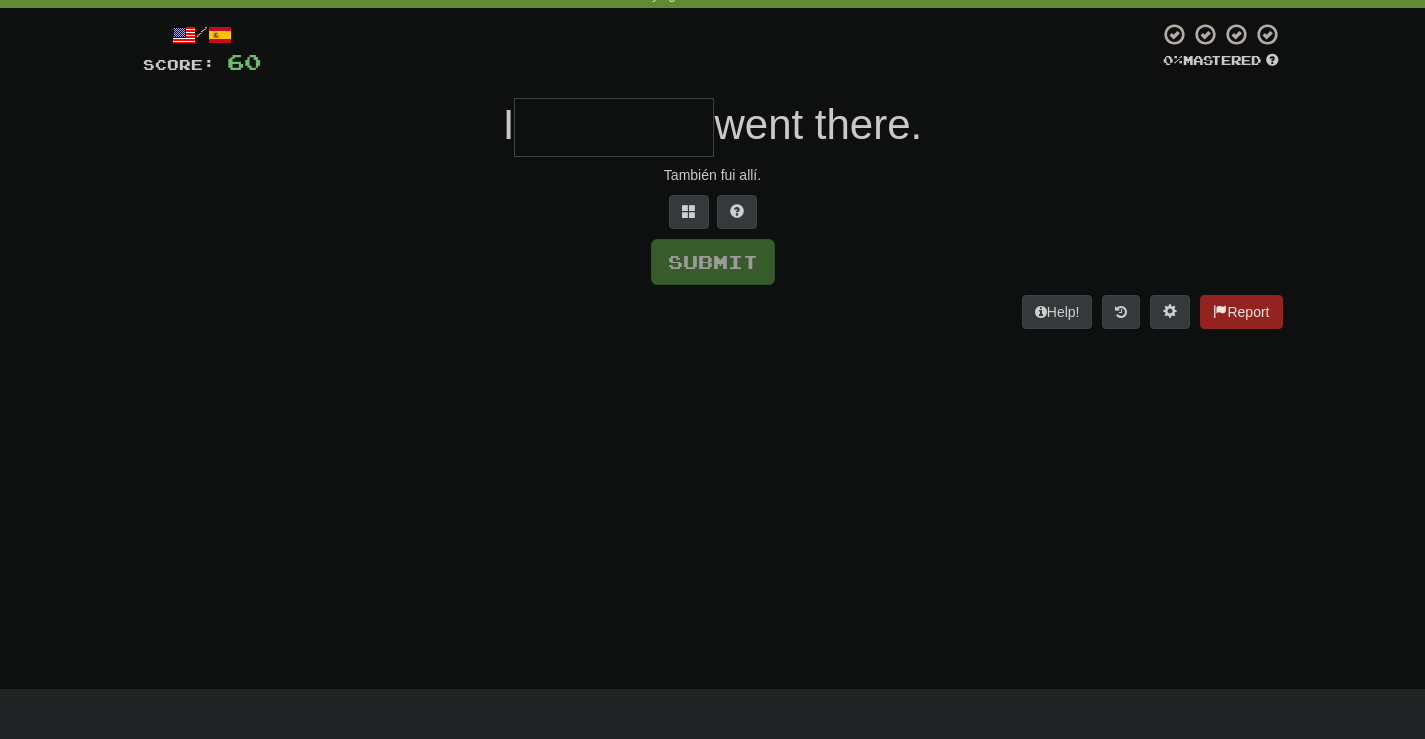 click at bounding box center [614, 127] 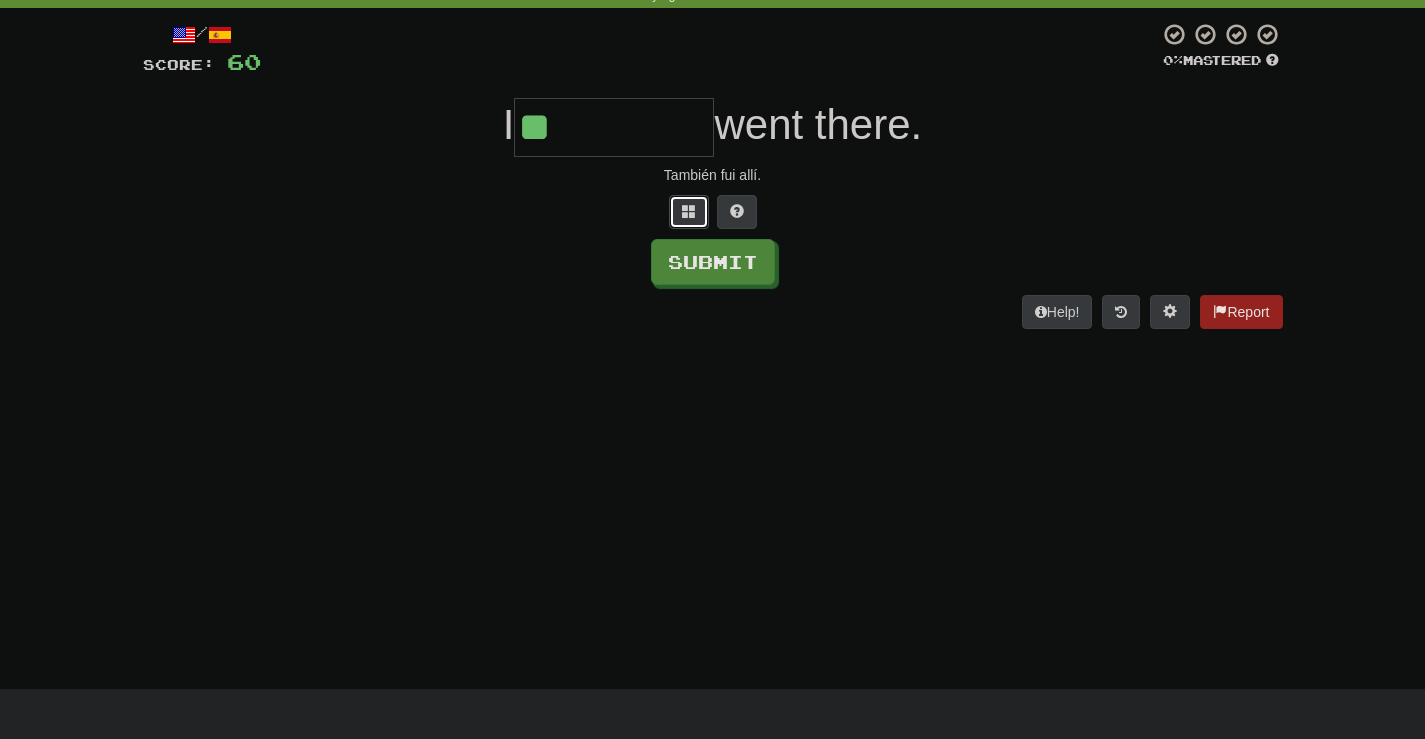 click at bounding box center [689, 211] 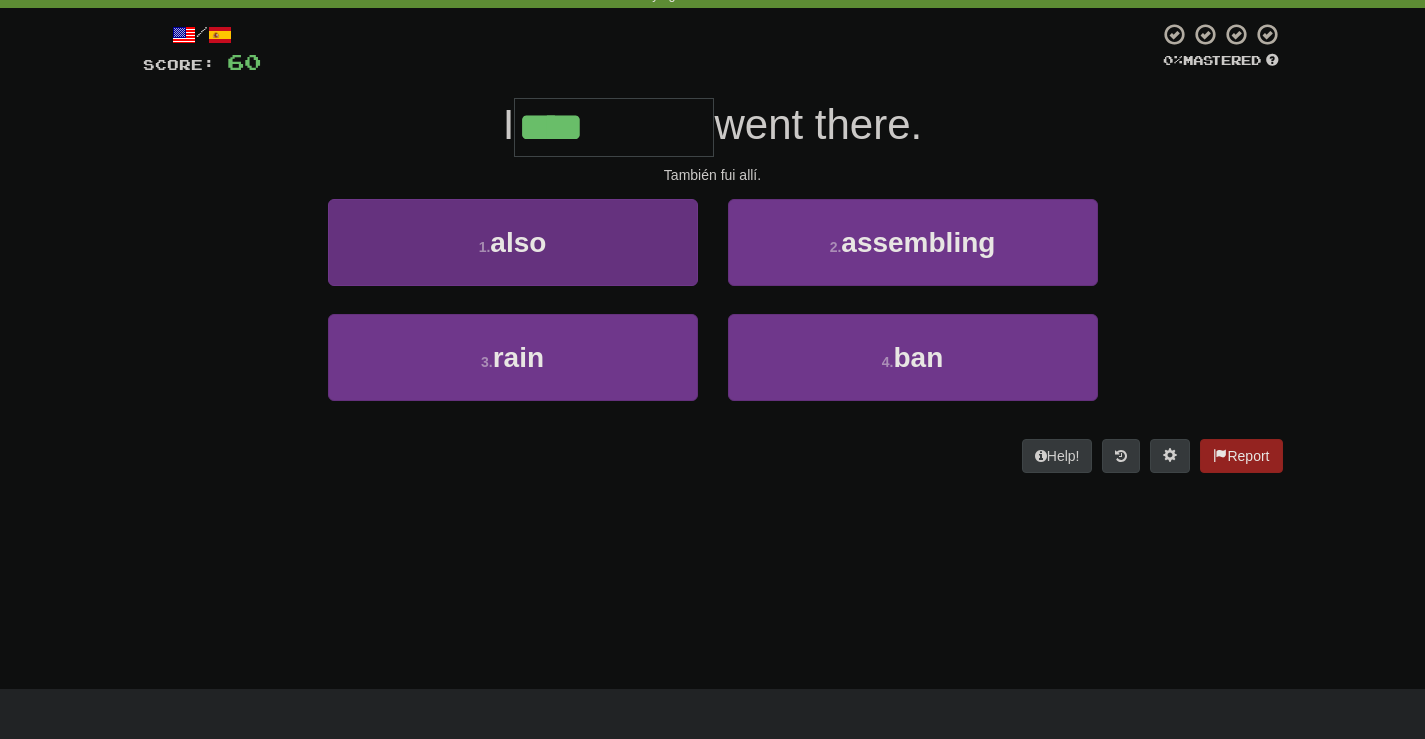 type on "****" 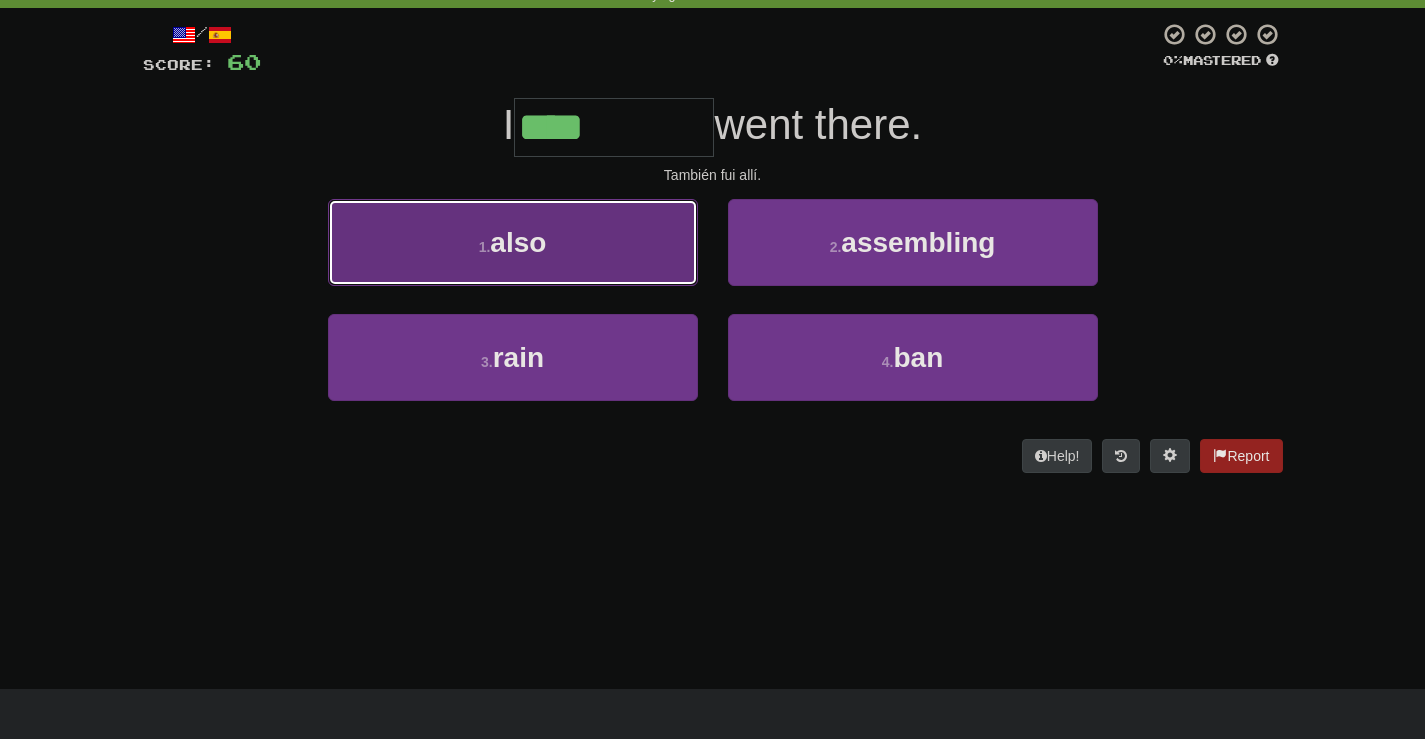 click on "1 .  also" at bounding box center [513, 242] 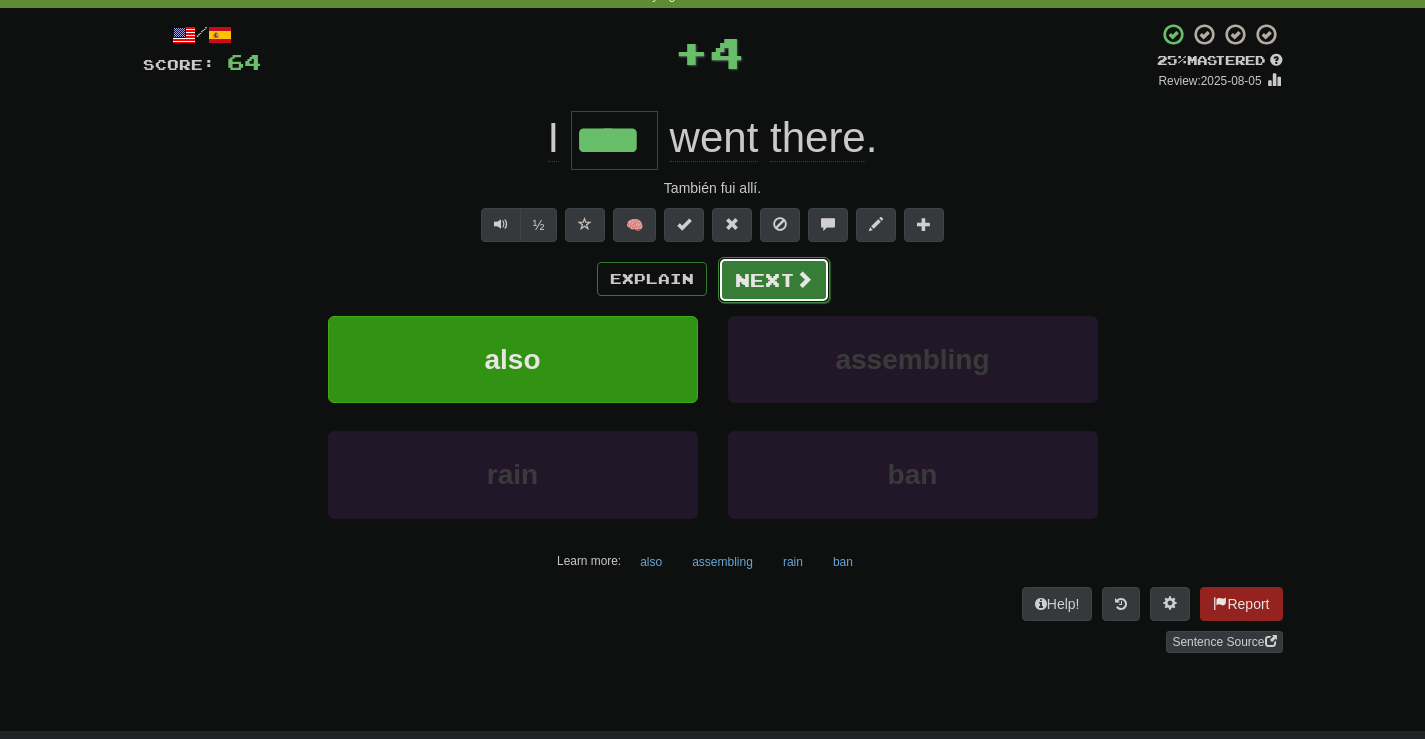click on "Next" at bounding box center [774, 280] 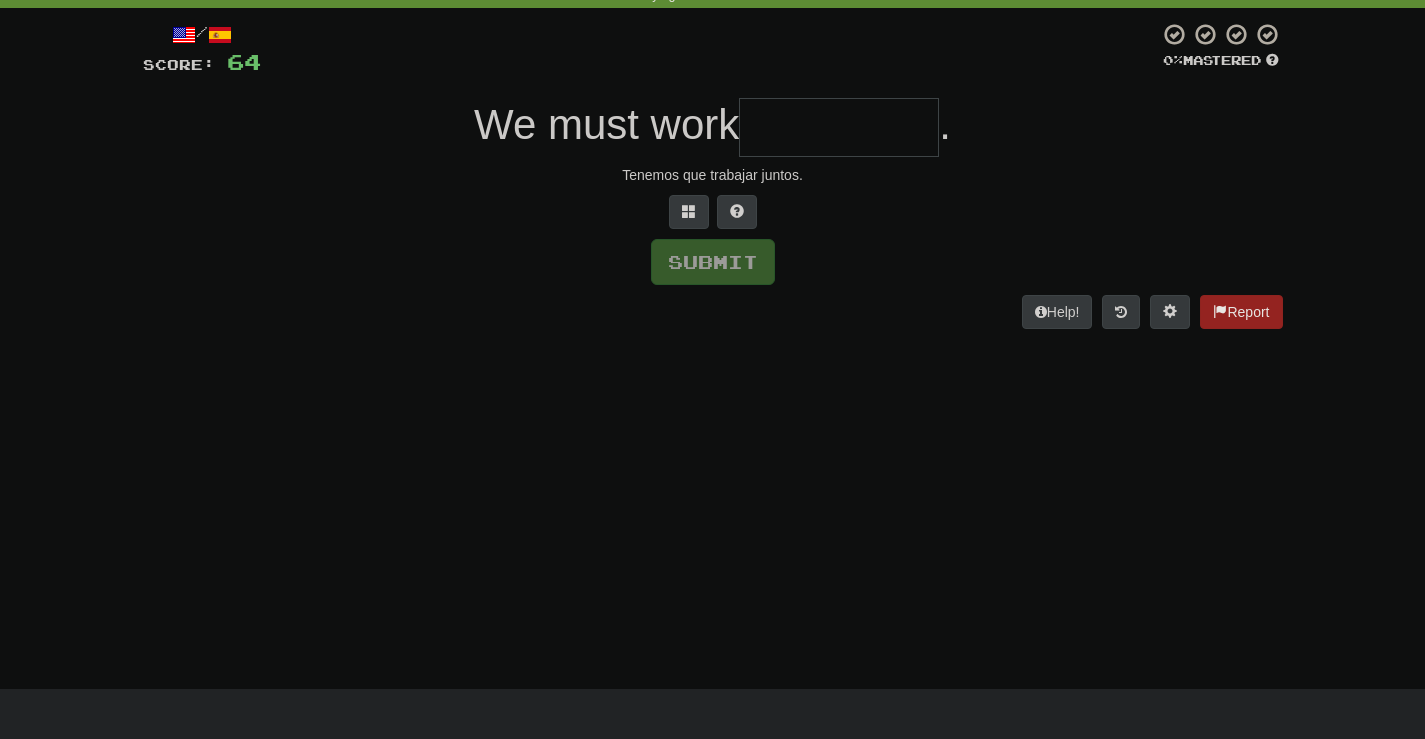 click at bounding box center (839, 127) 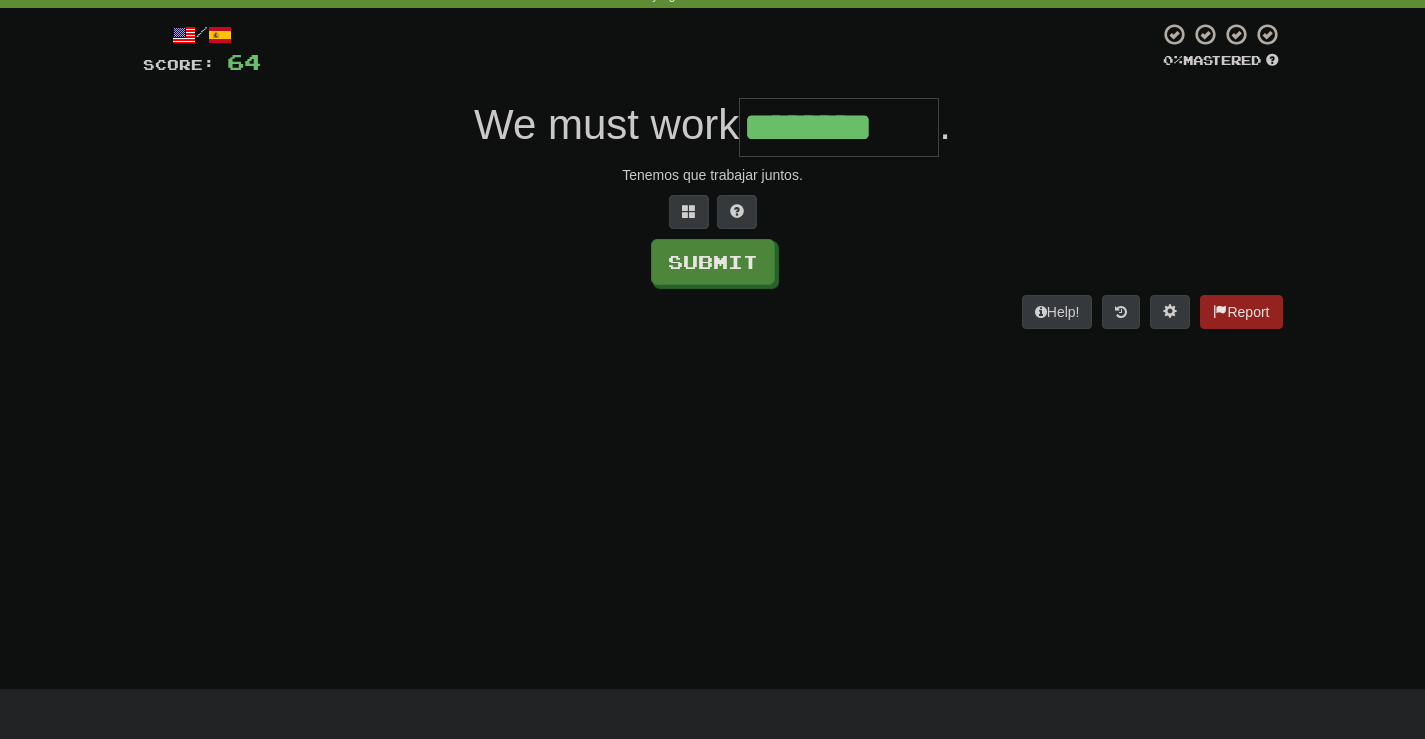 type on "********" 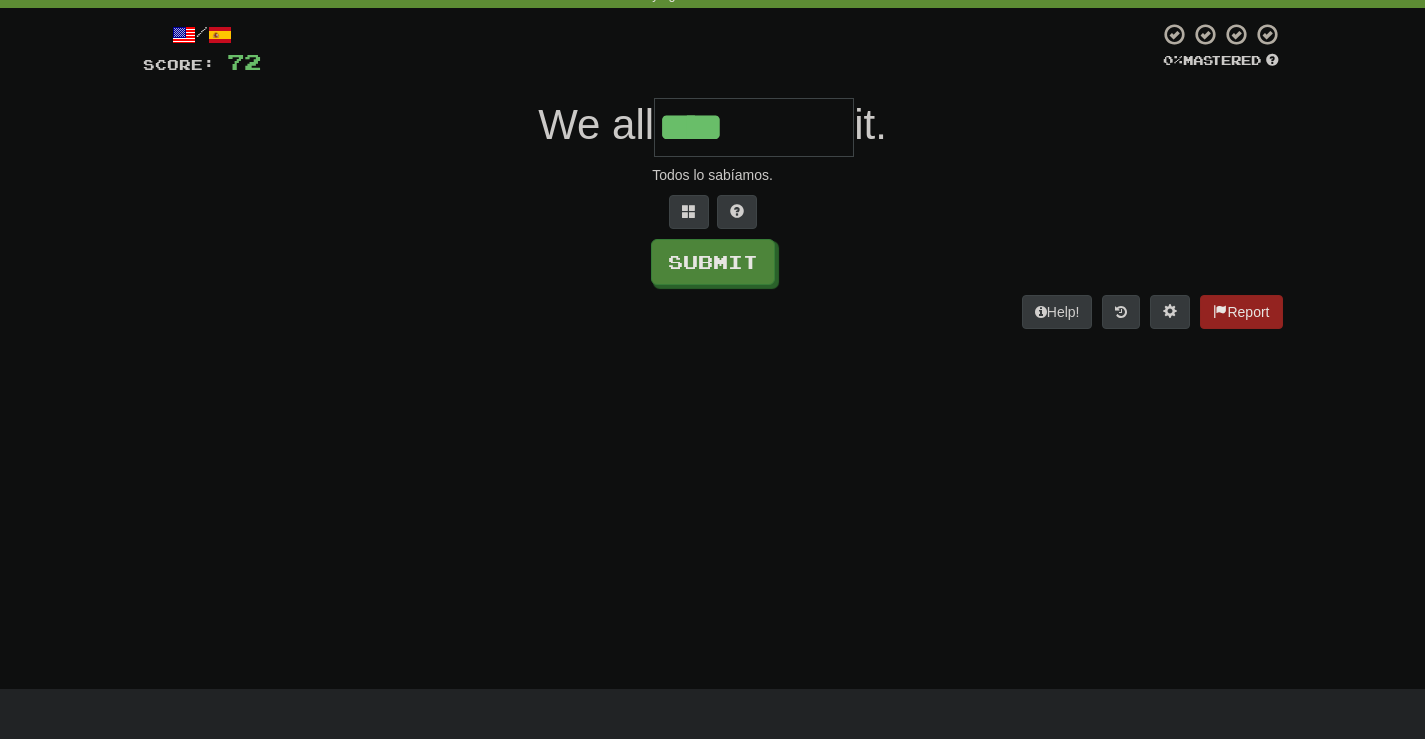 type on "****" 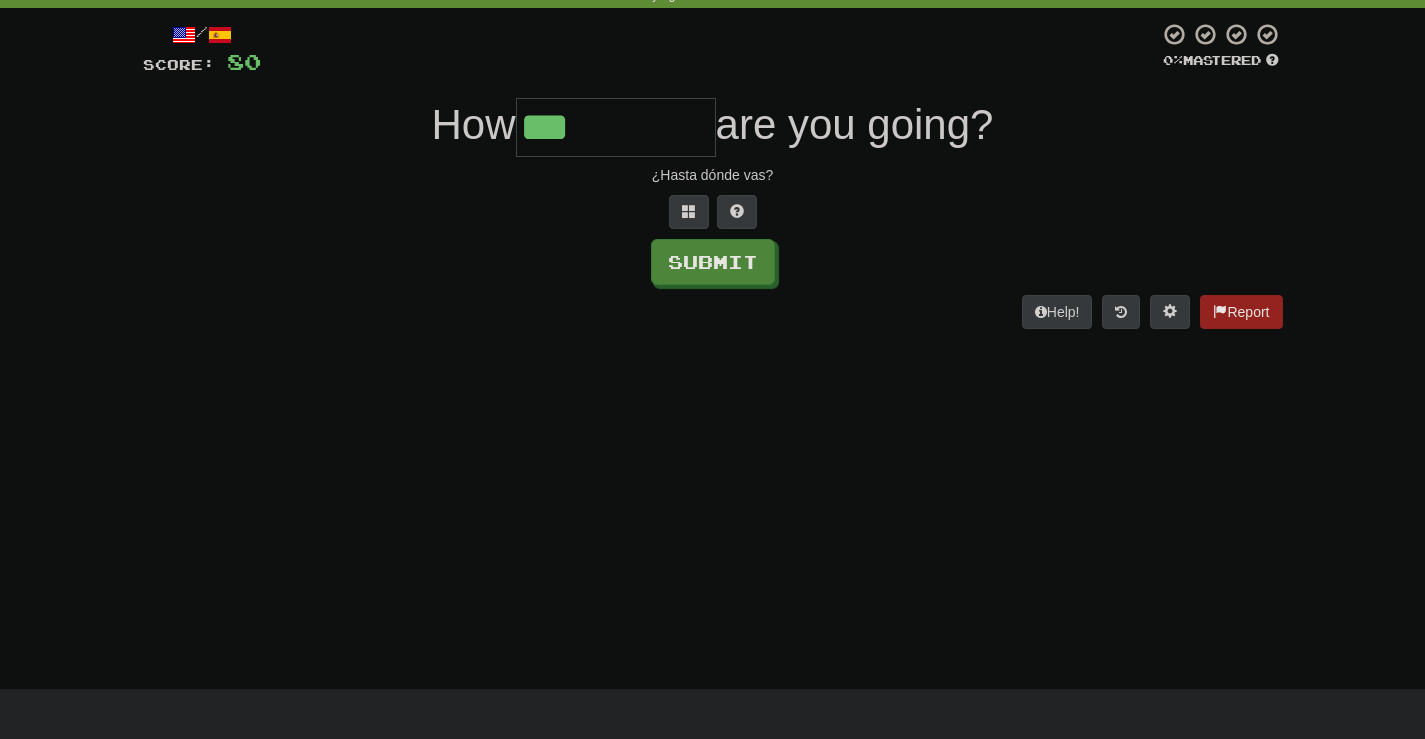 type on "***" 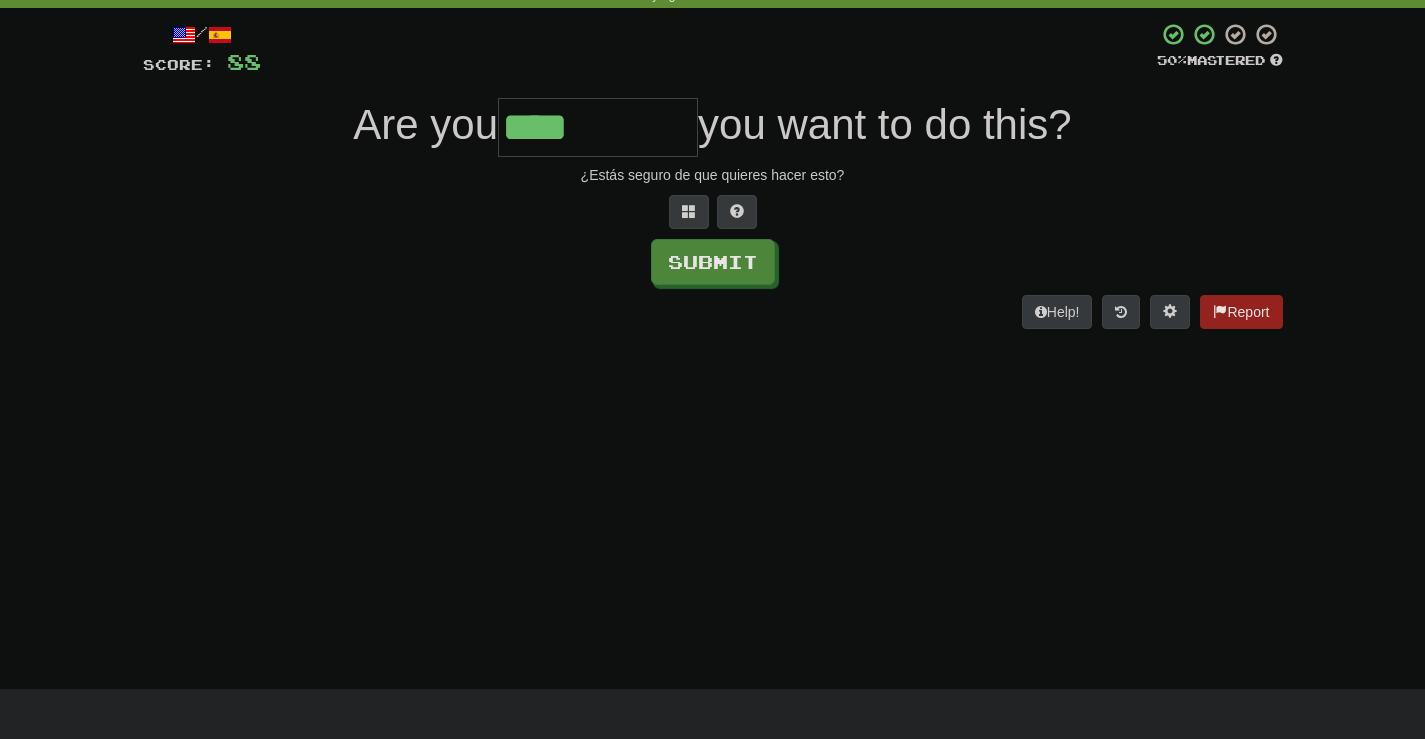 type on "****" 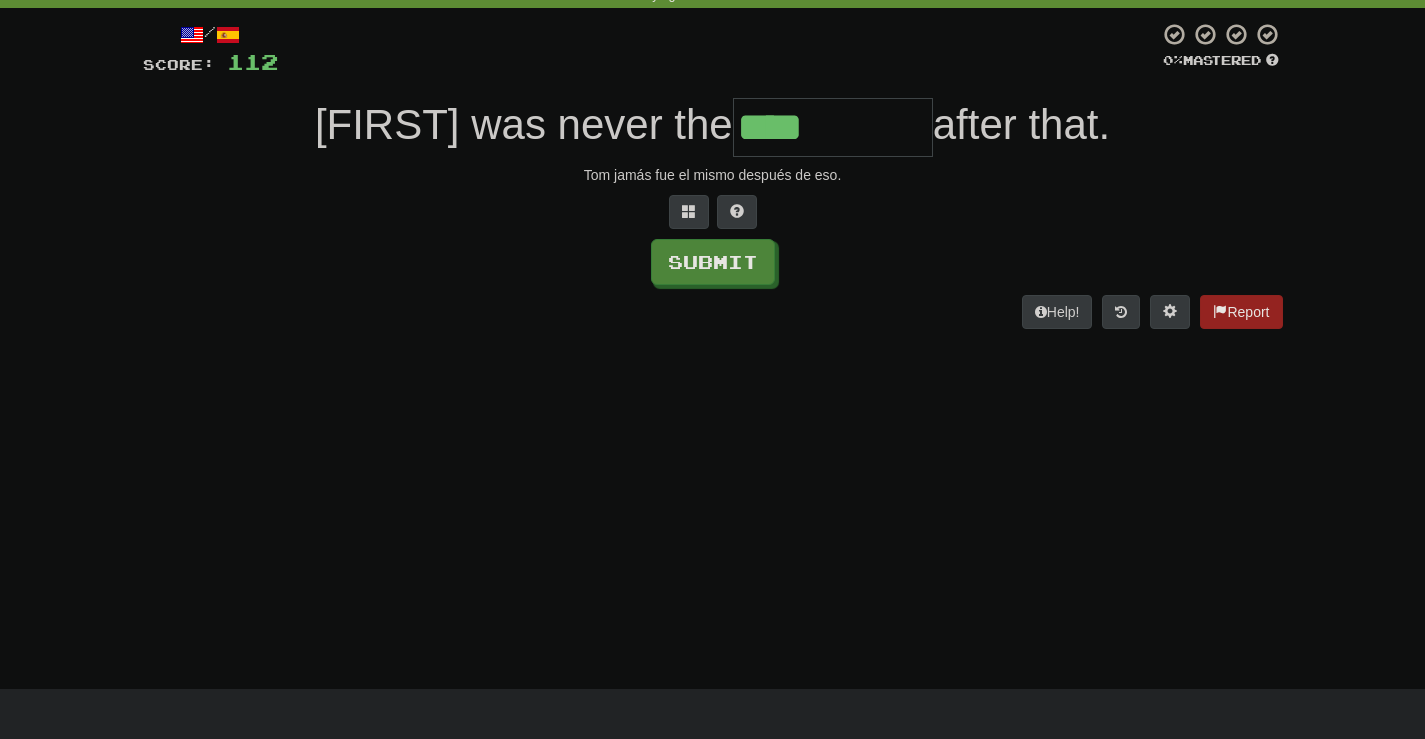 type on "****" 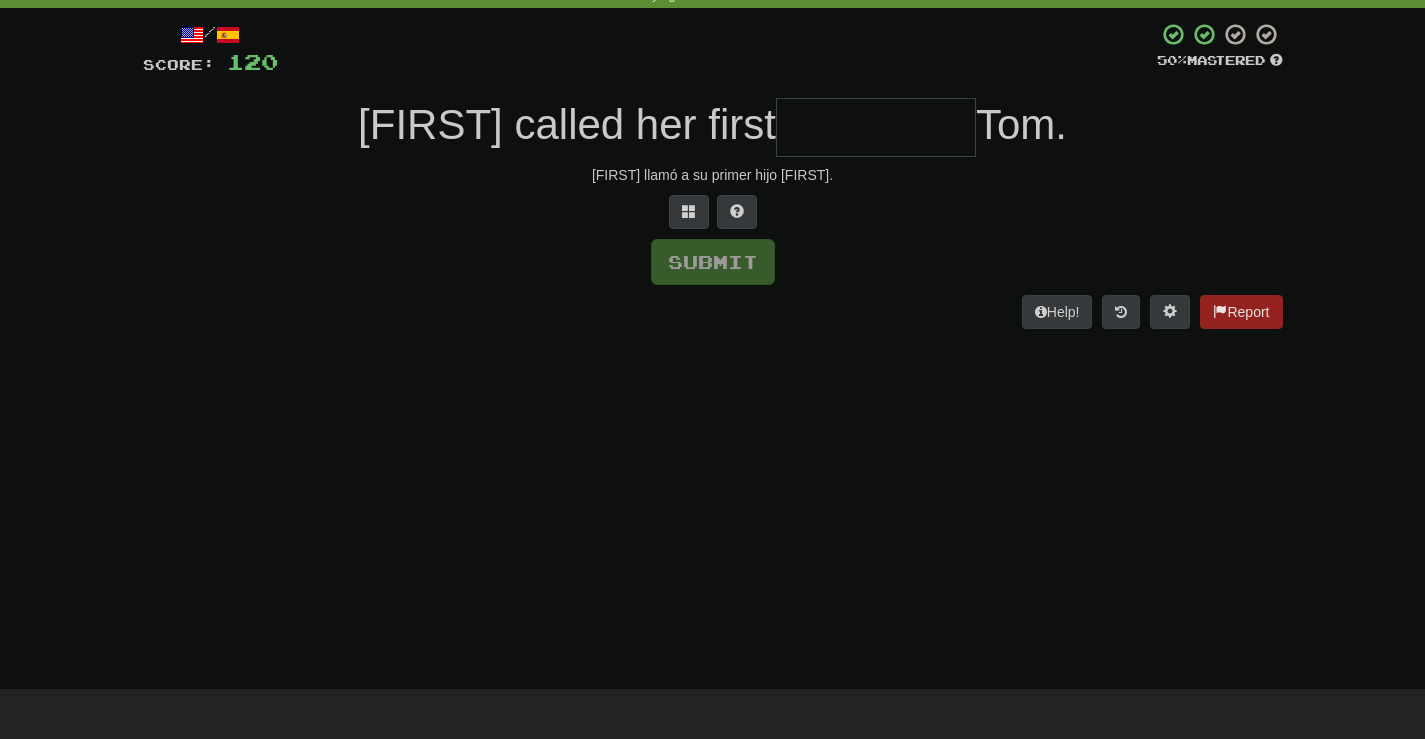 type on "*" 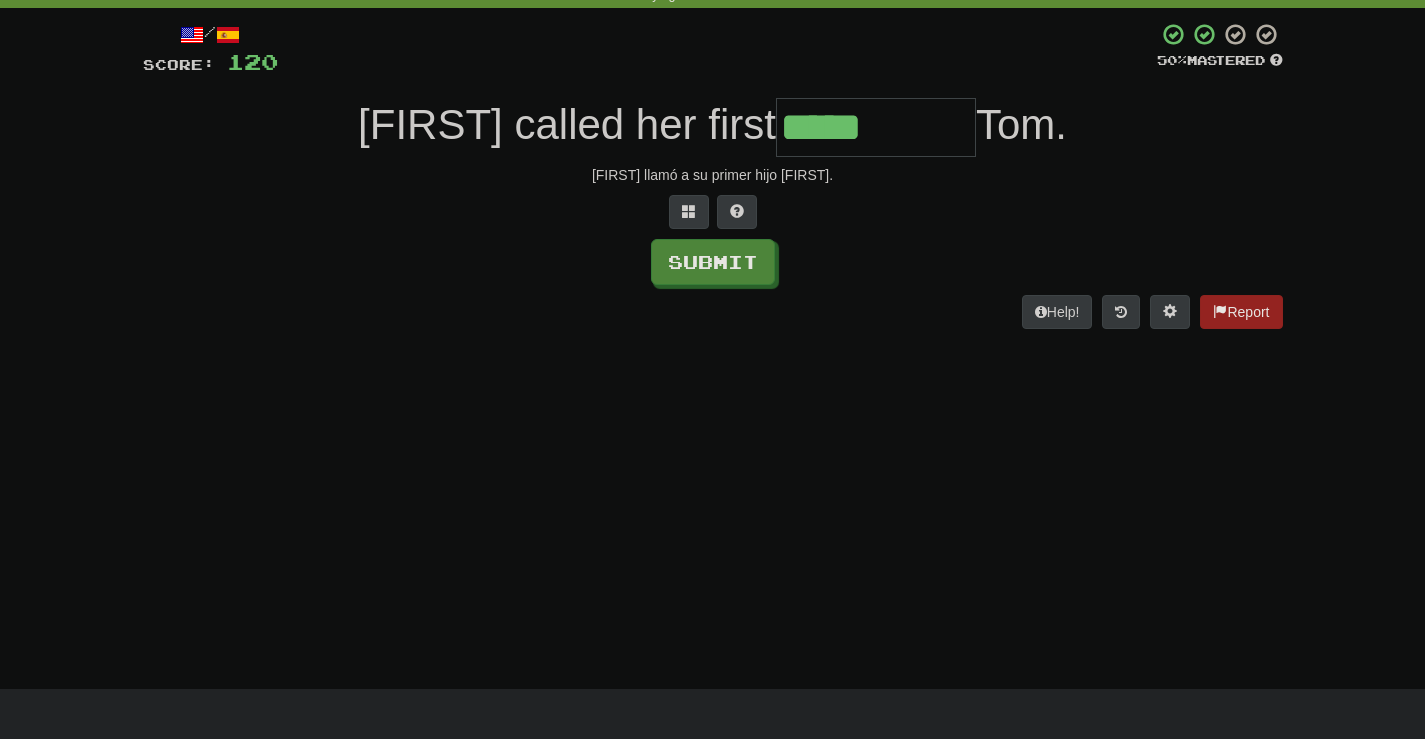 type on "*****" 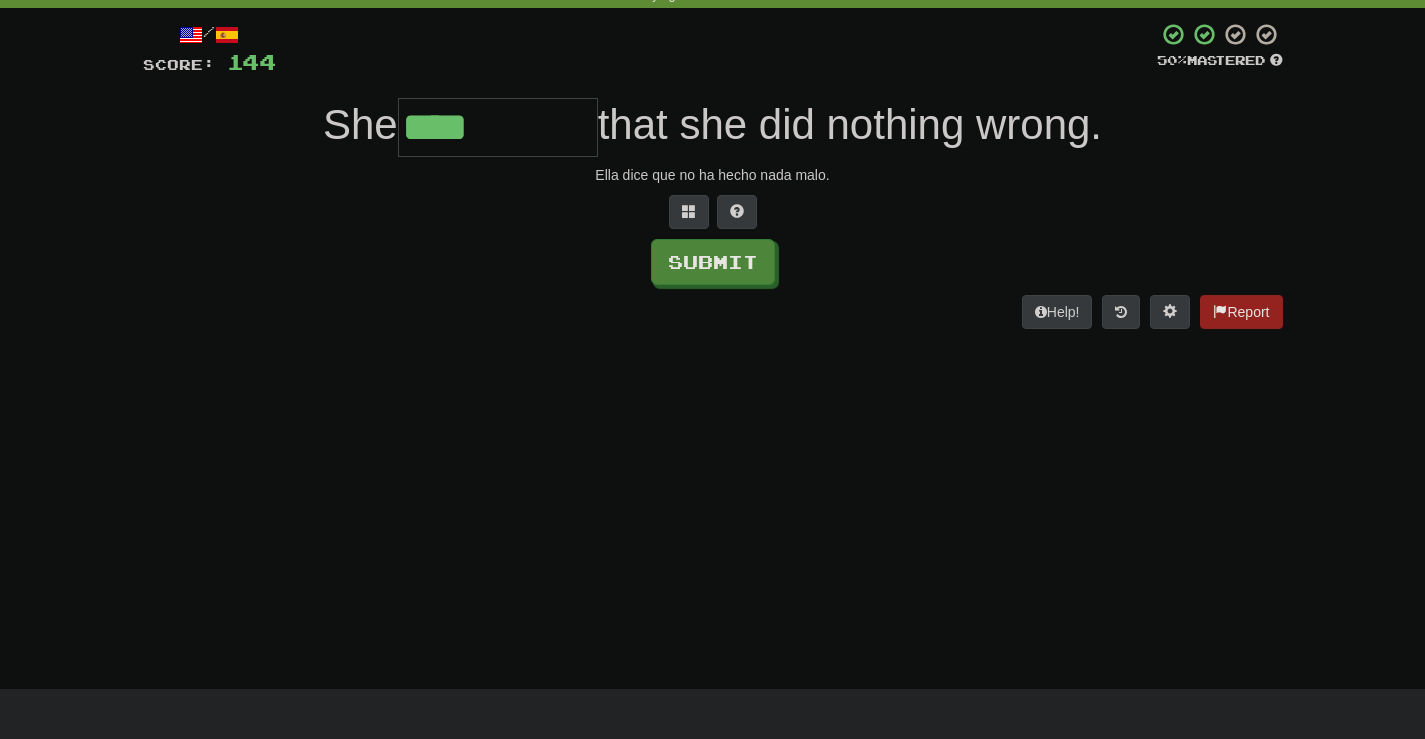 type on "****" 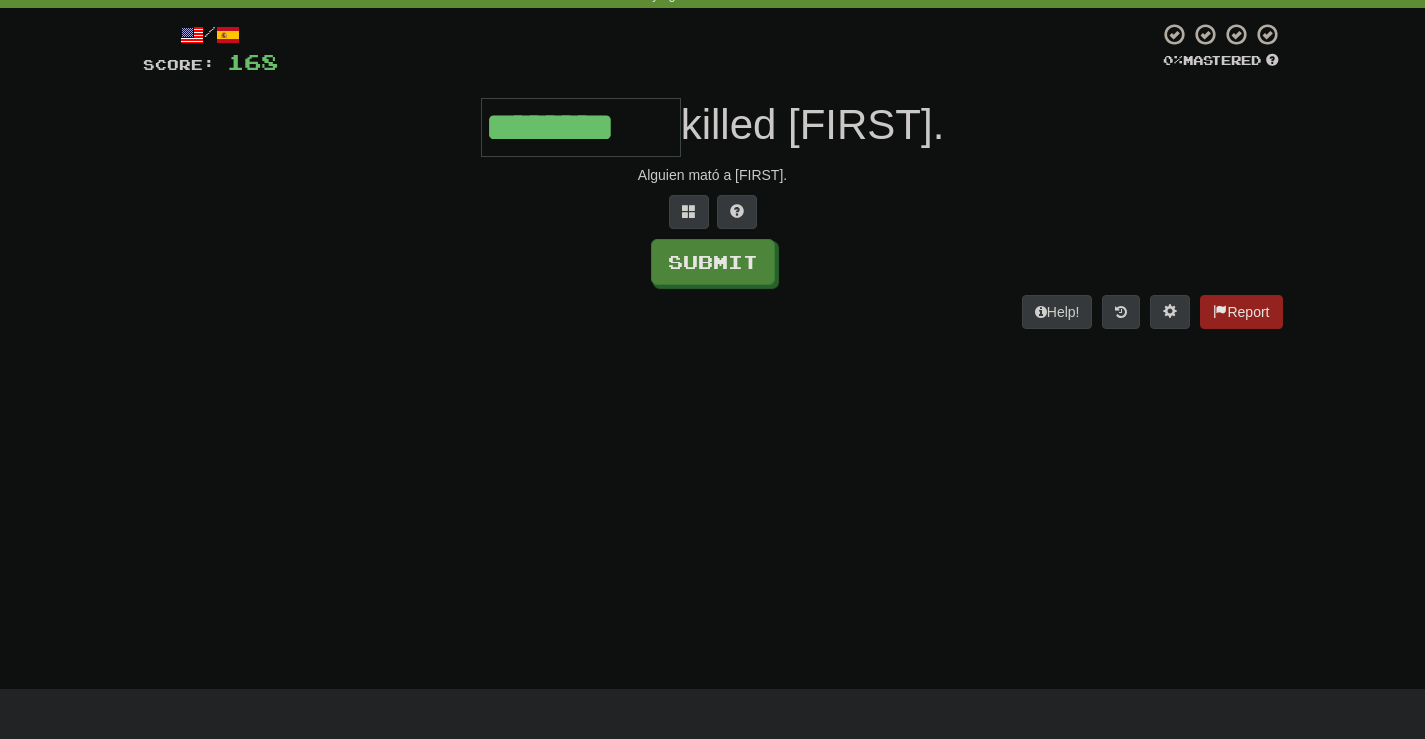 scroll, scrollTop: 0, scrollLeft: 8, axis: horizontal 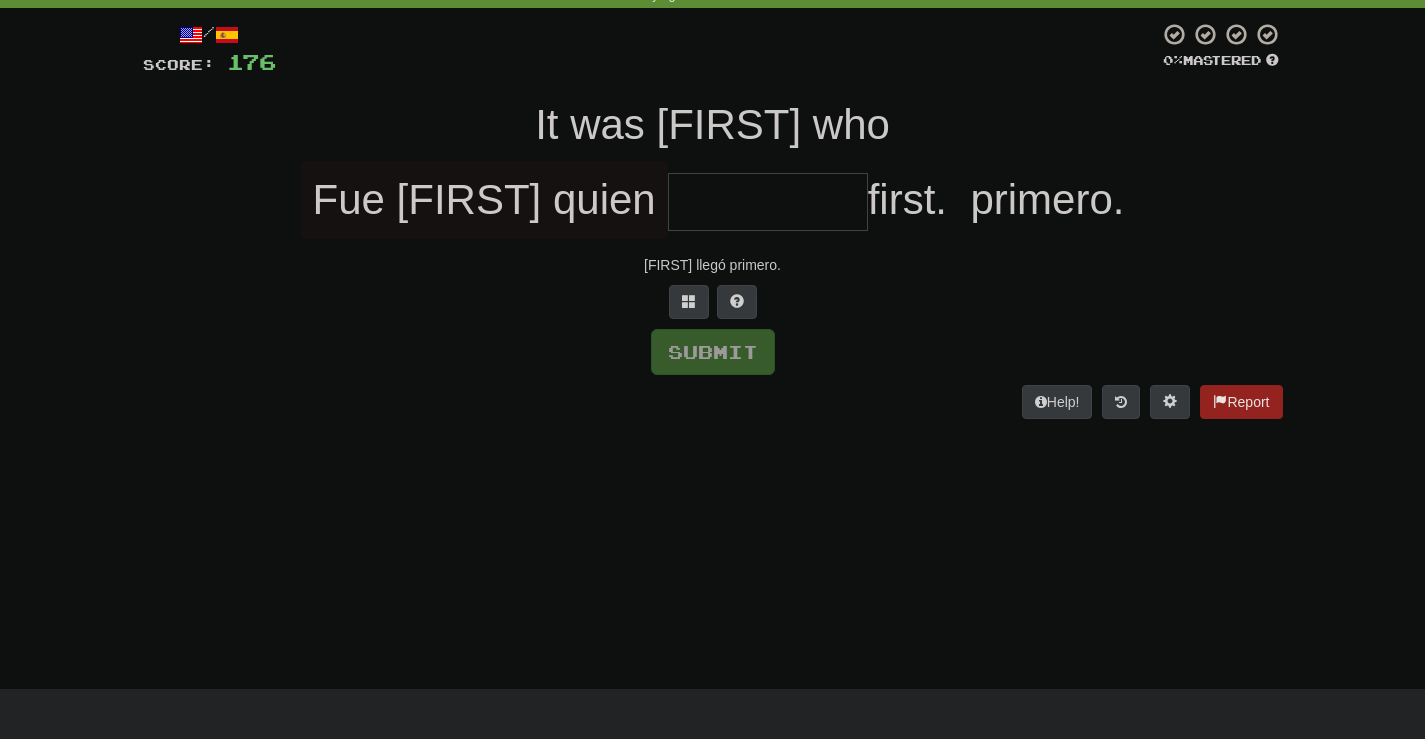 click at bounding box center (768, 202) 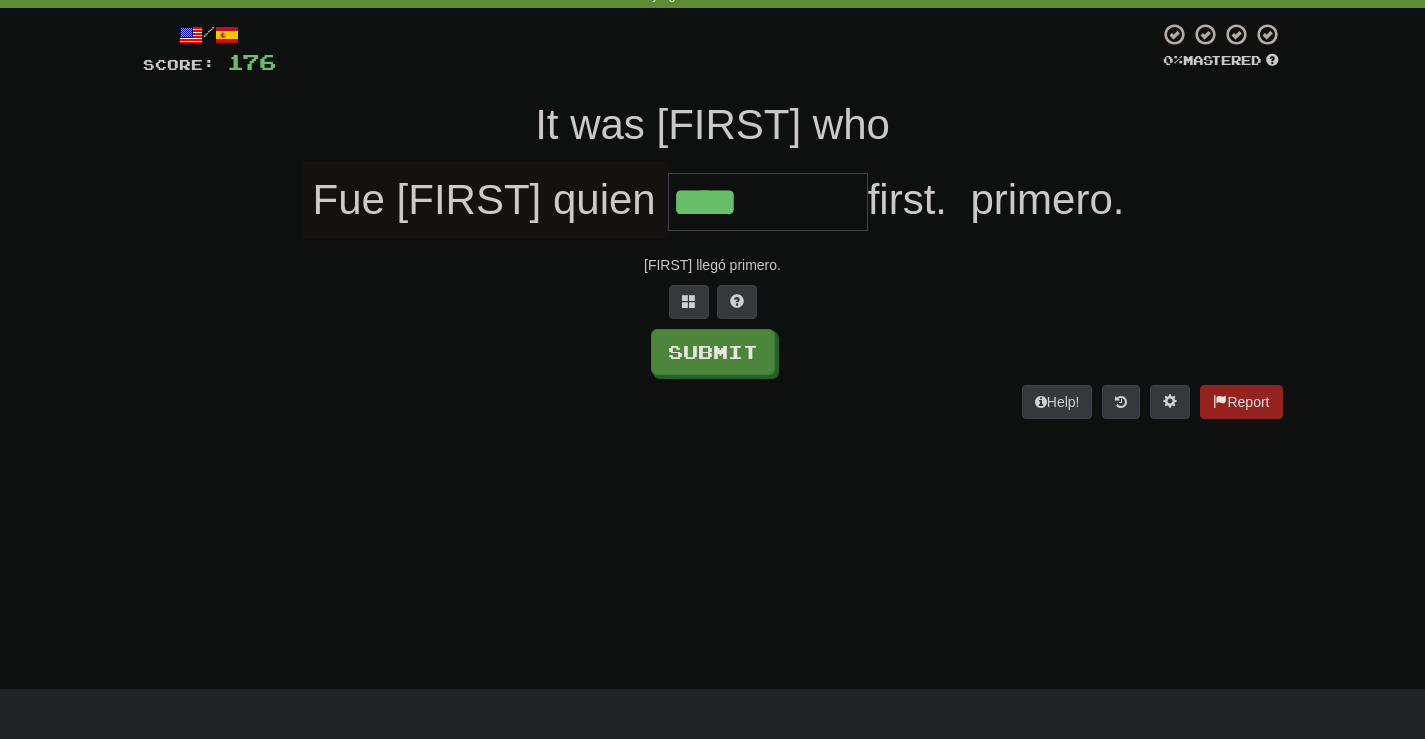 type on "****" 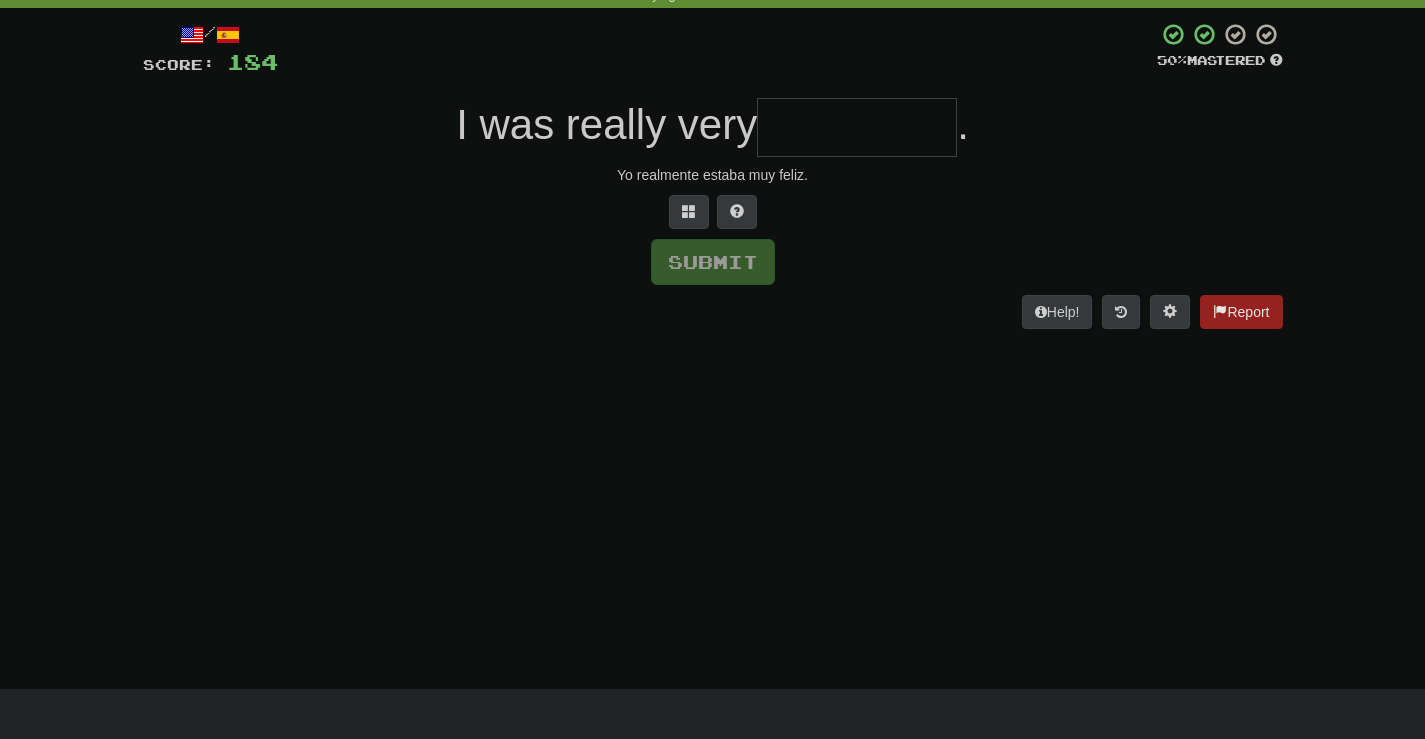 click at bounding box center [857, 127] 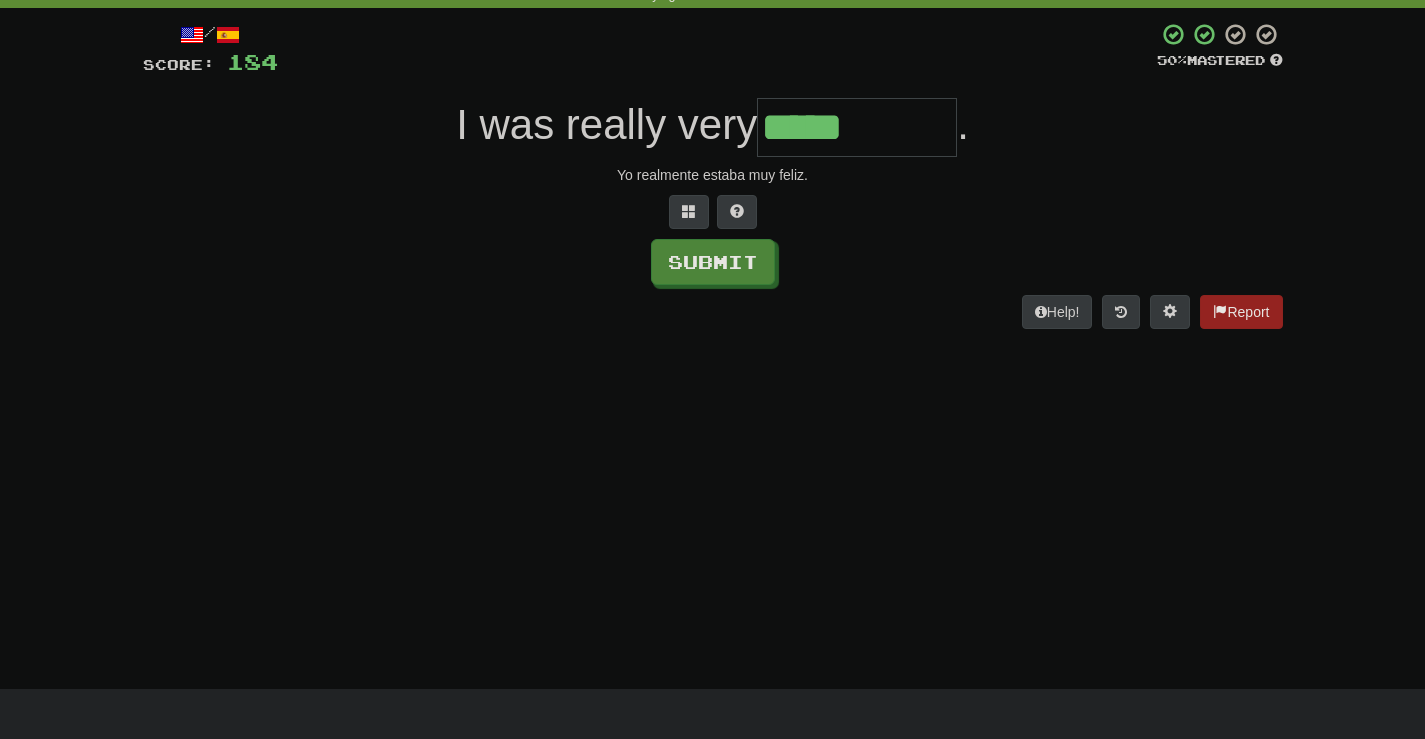 type on "*****" 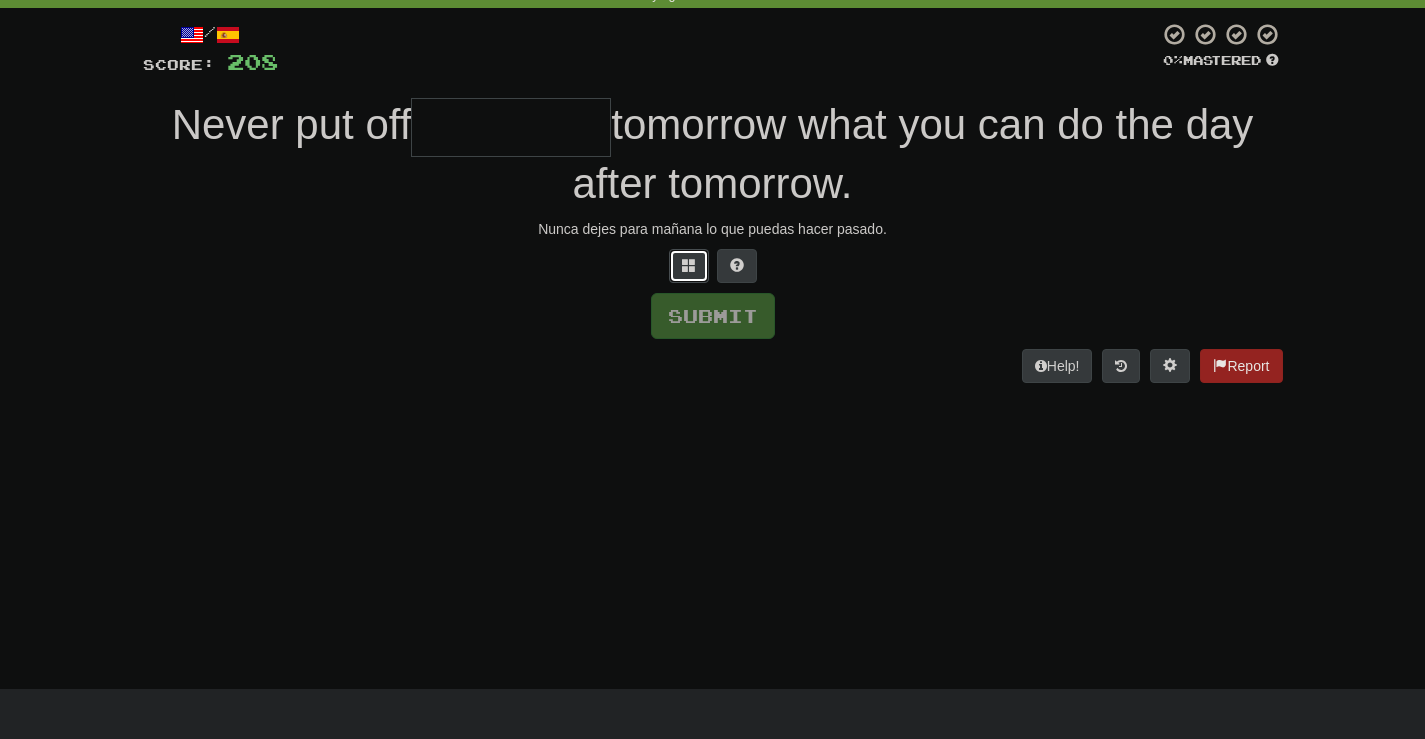 click at bounding box center (689, 265) 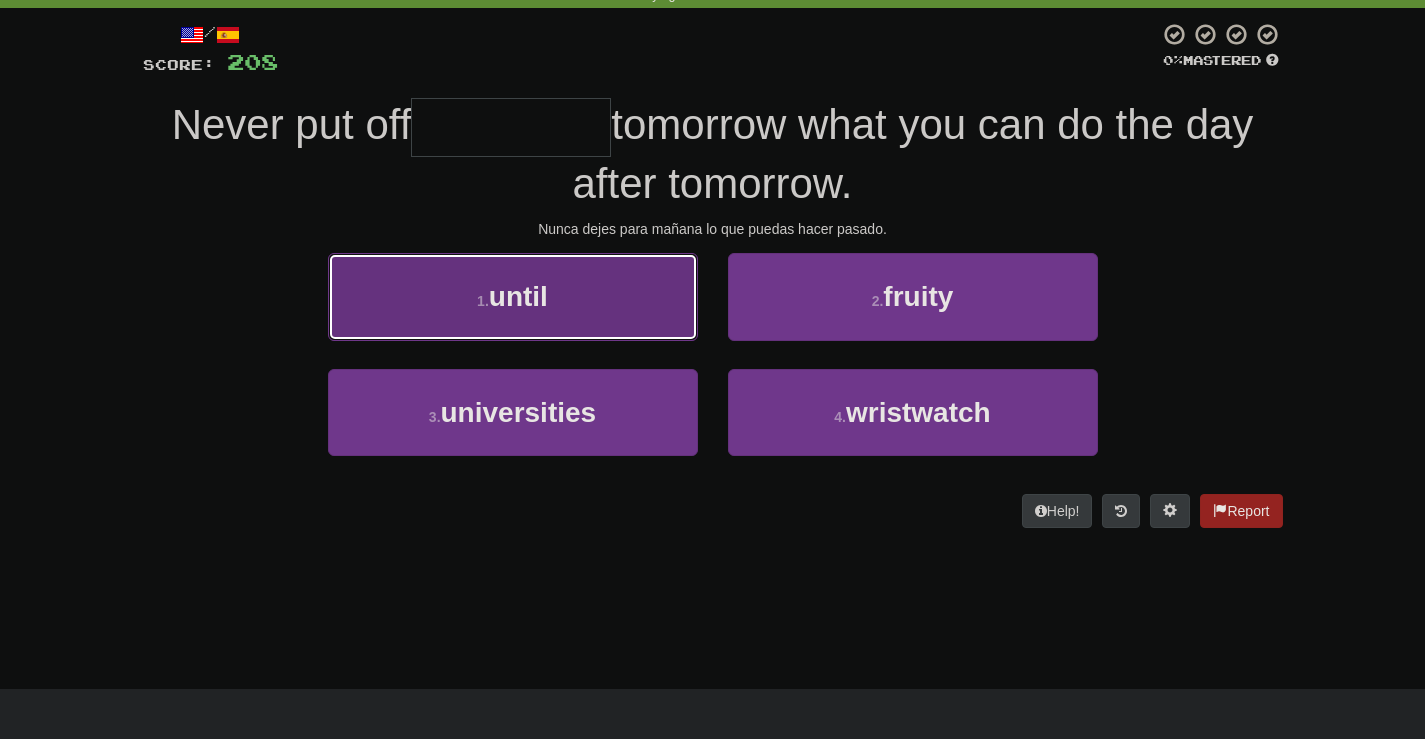 click on "1 .  until" at bounding box center [513, 296] 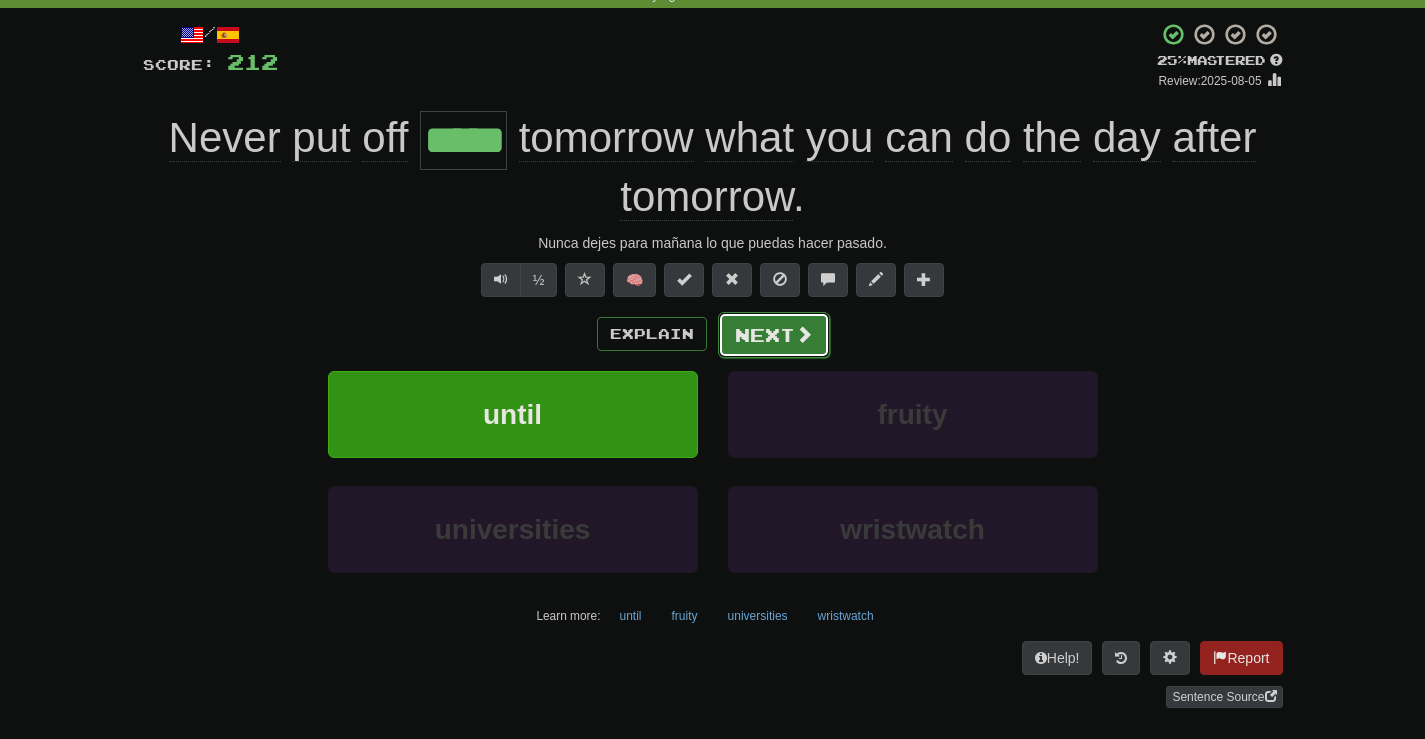 click on "Next" at bounding box center [774, 335] 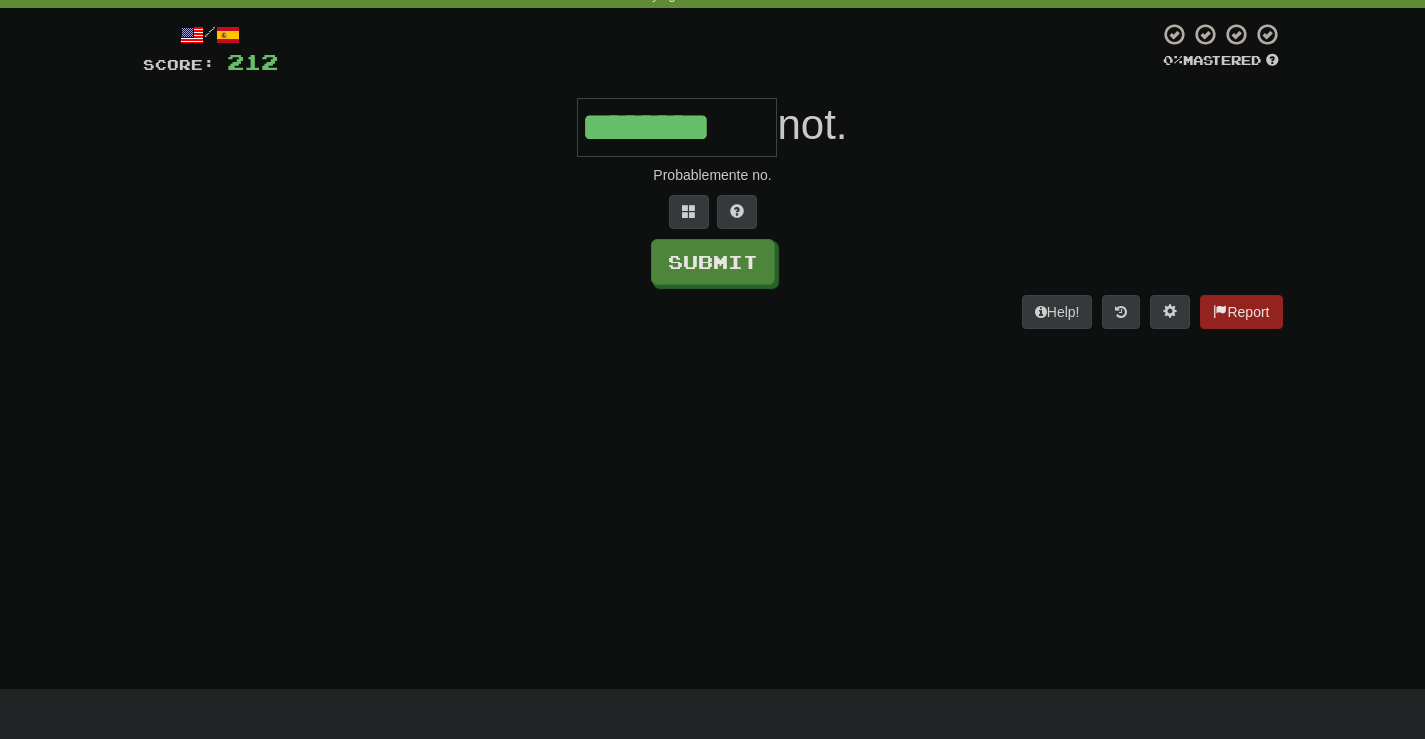 type on "********" 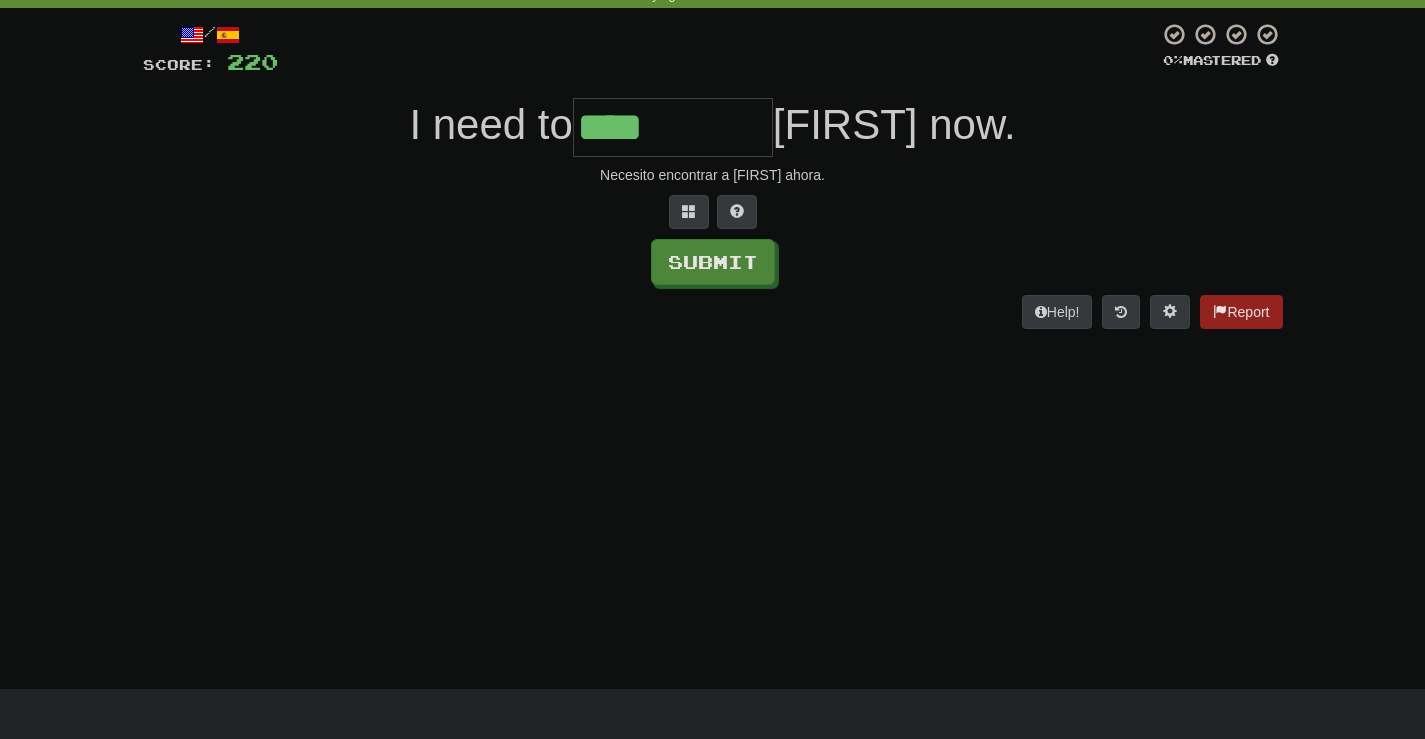 type on "****" 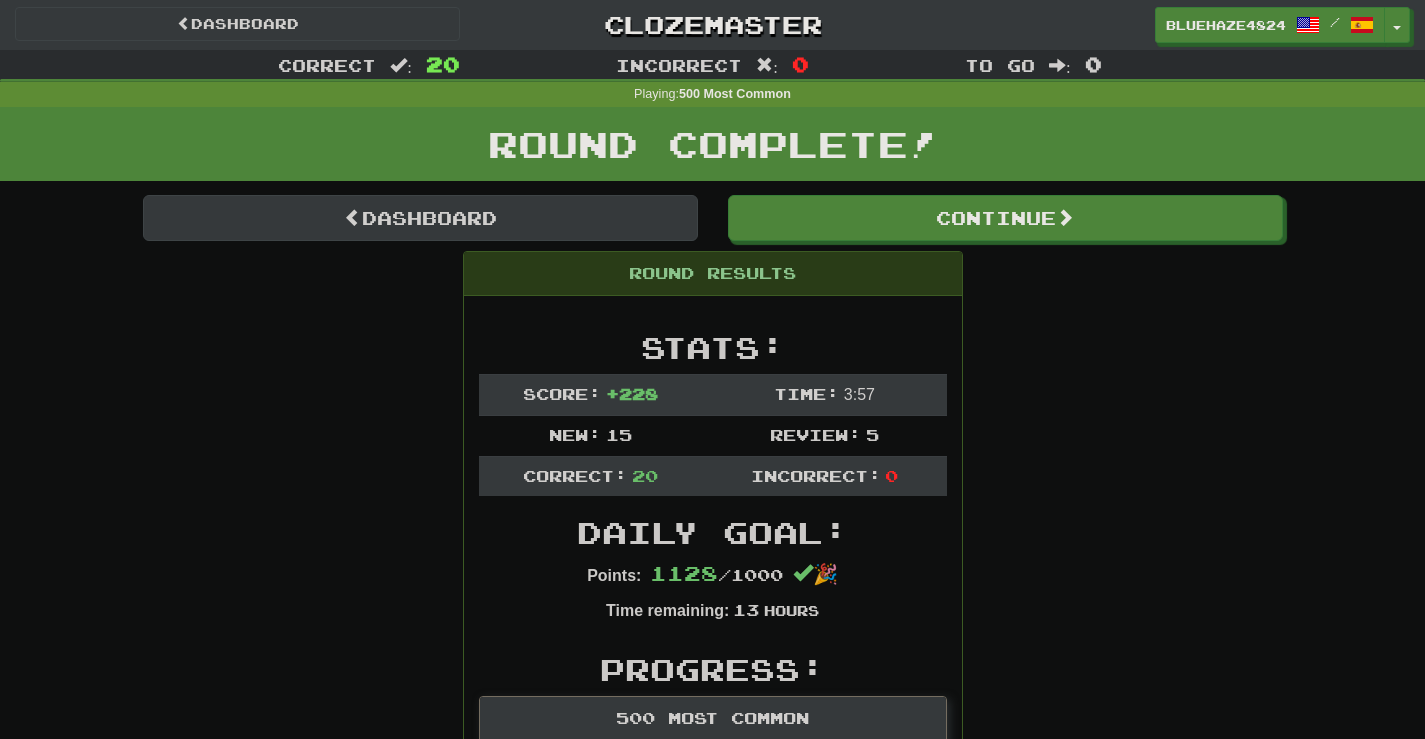scroll, scrollTop: 0, scrollLeft: 0, axis: both 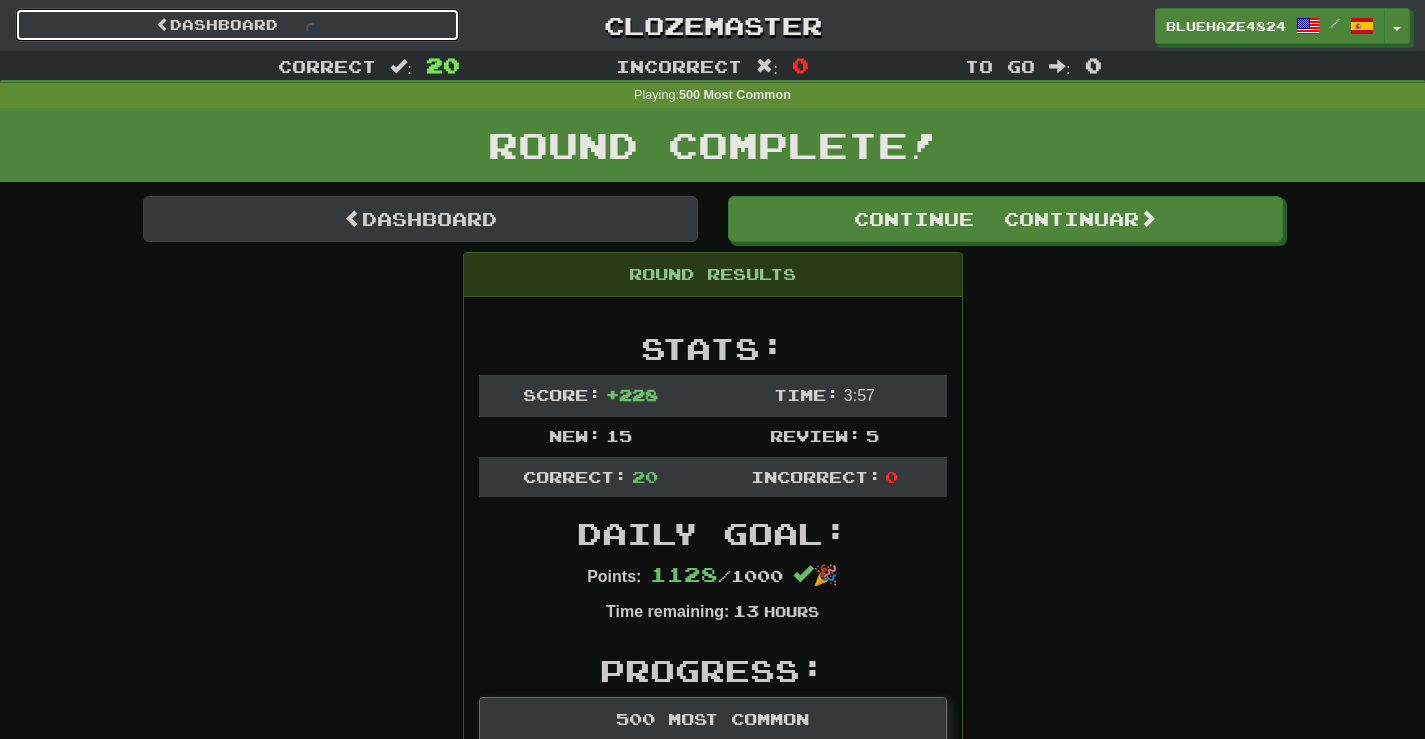 click on "Dashboard" at bounding box center [237, 25] 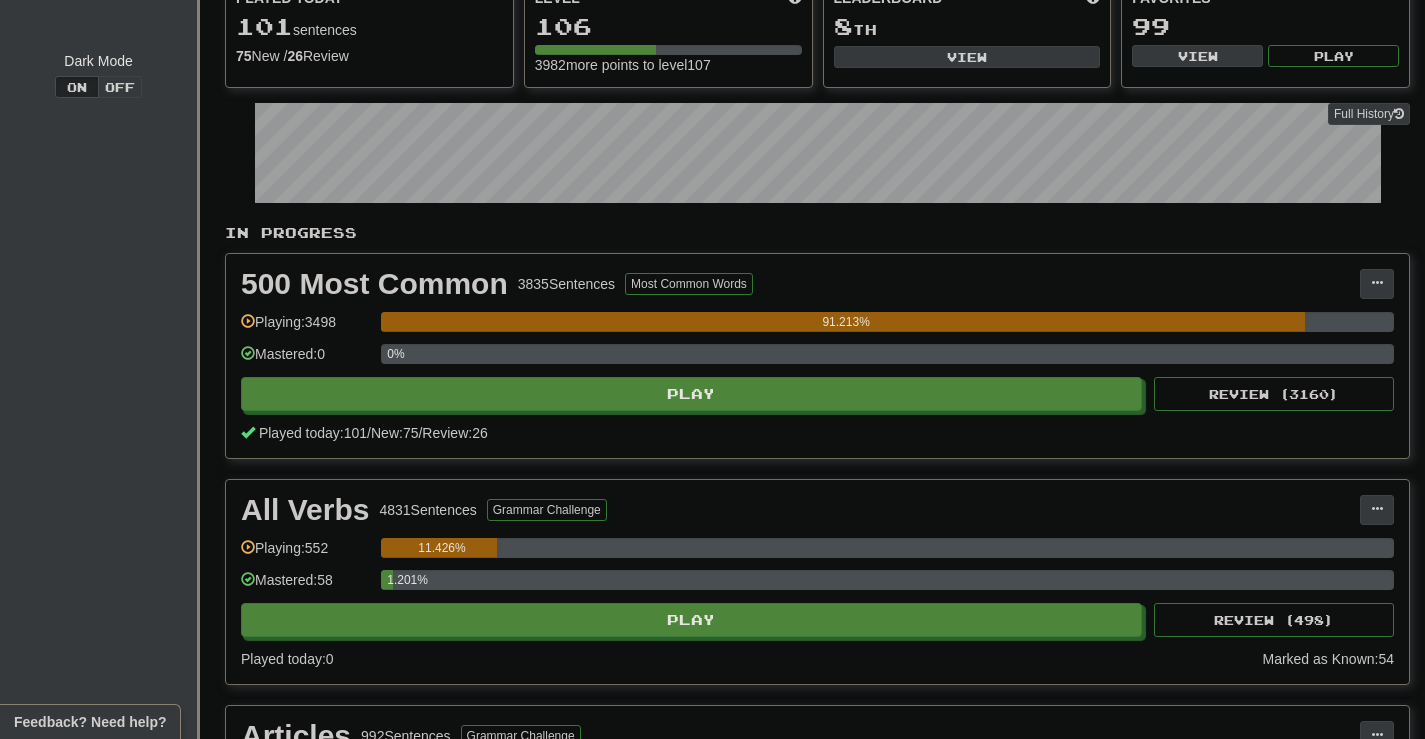 scroll, scrollTop: 0, scrollLeft: 0, axis: both 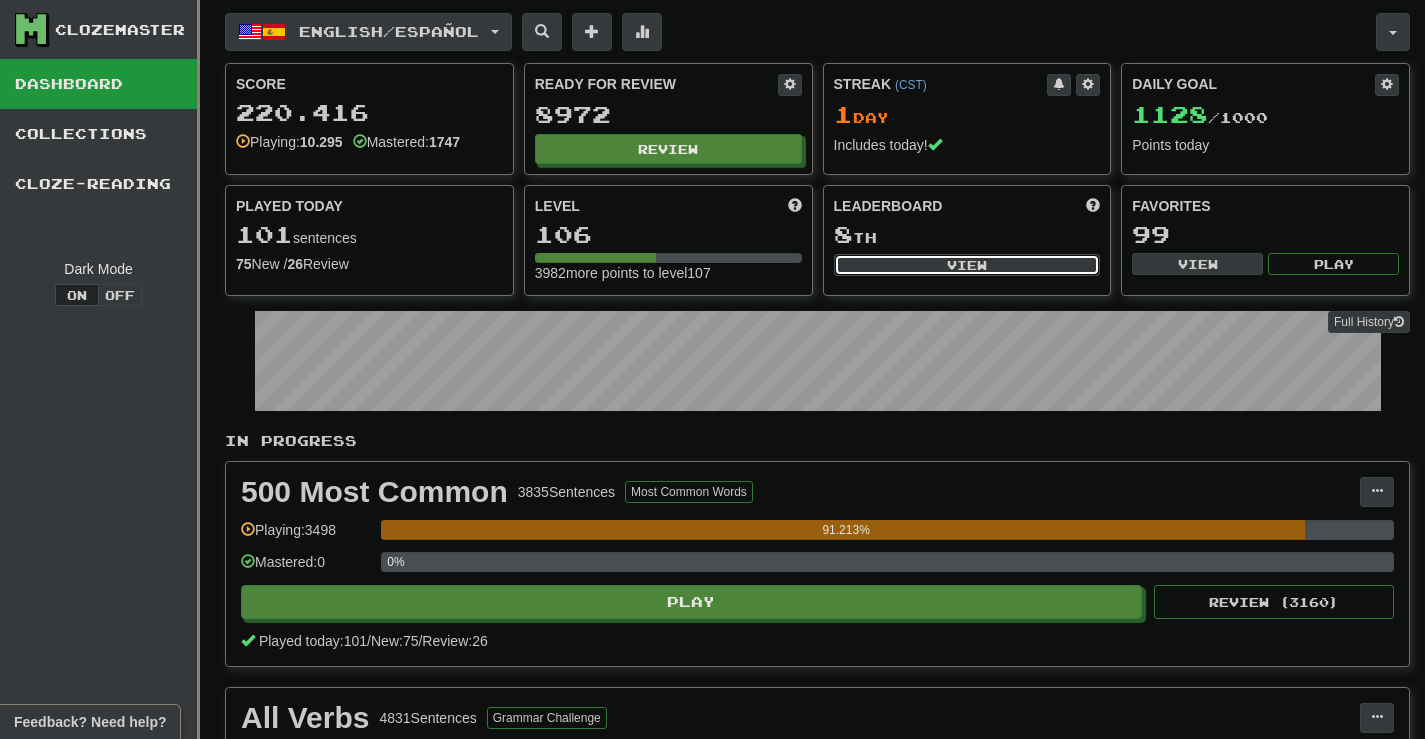 click on "View" at bounding box center (967, 265) 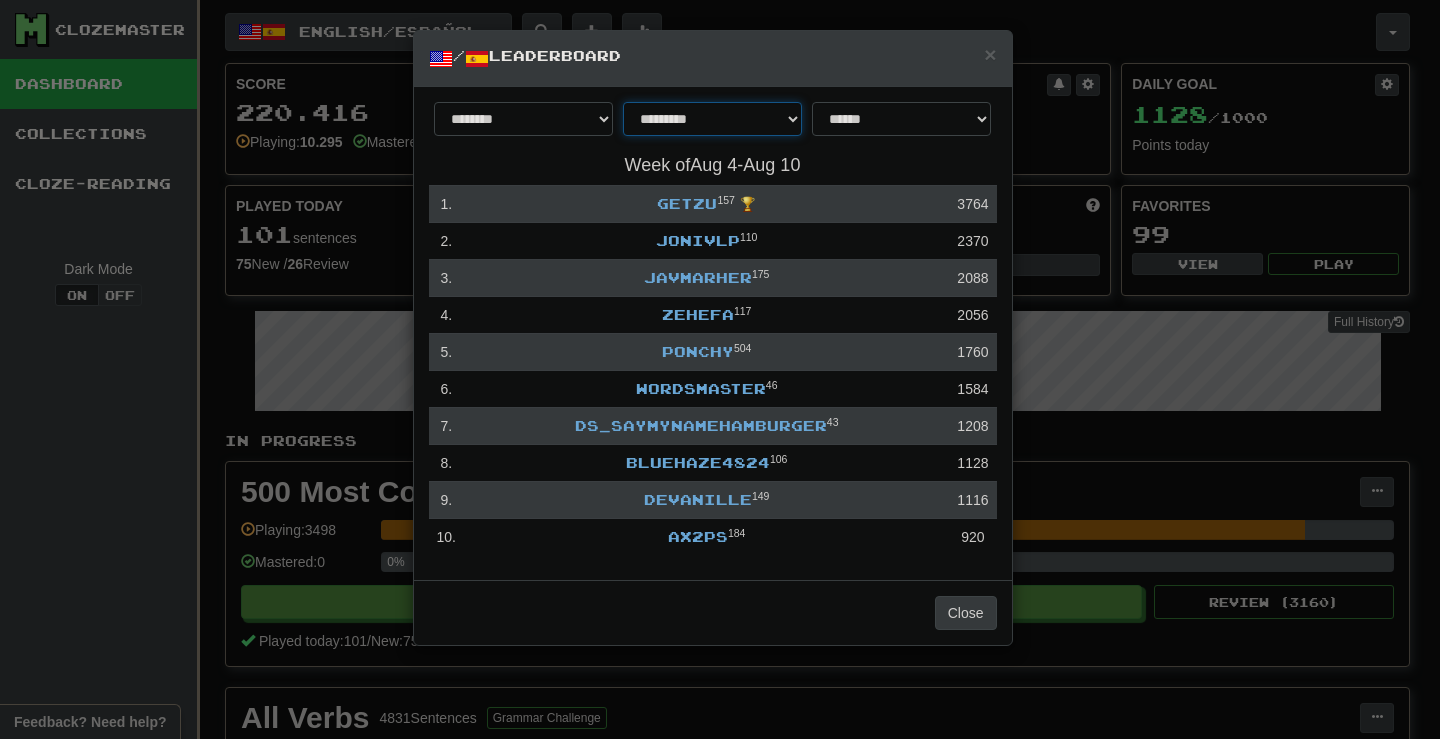 click on "**********" at bounding box center [712, 119] 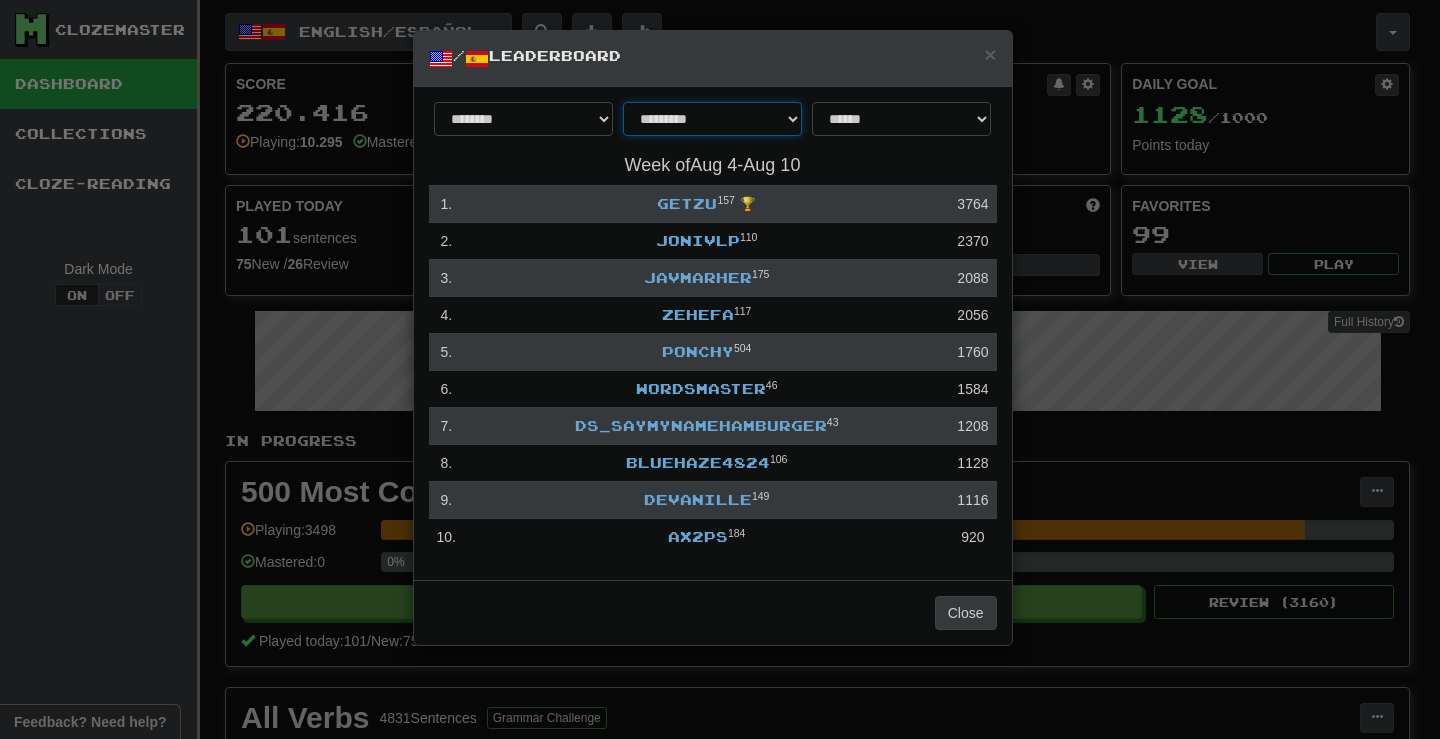 click on "**********" at bounding box center (712, 119) 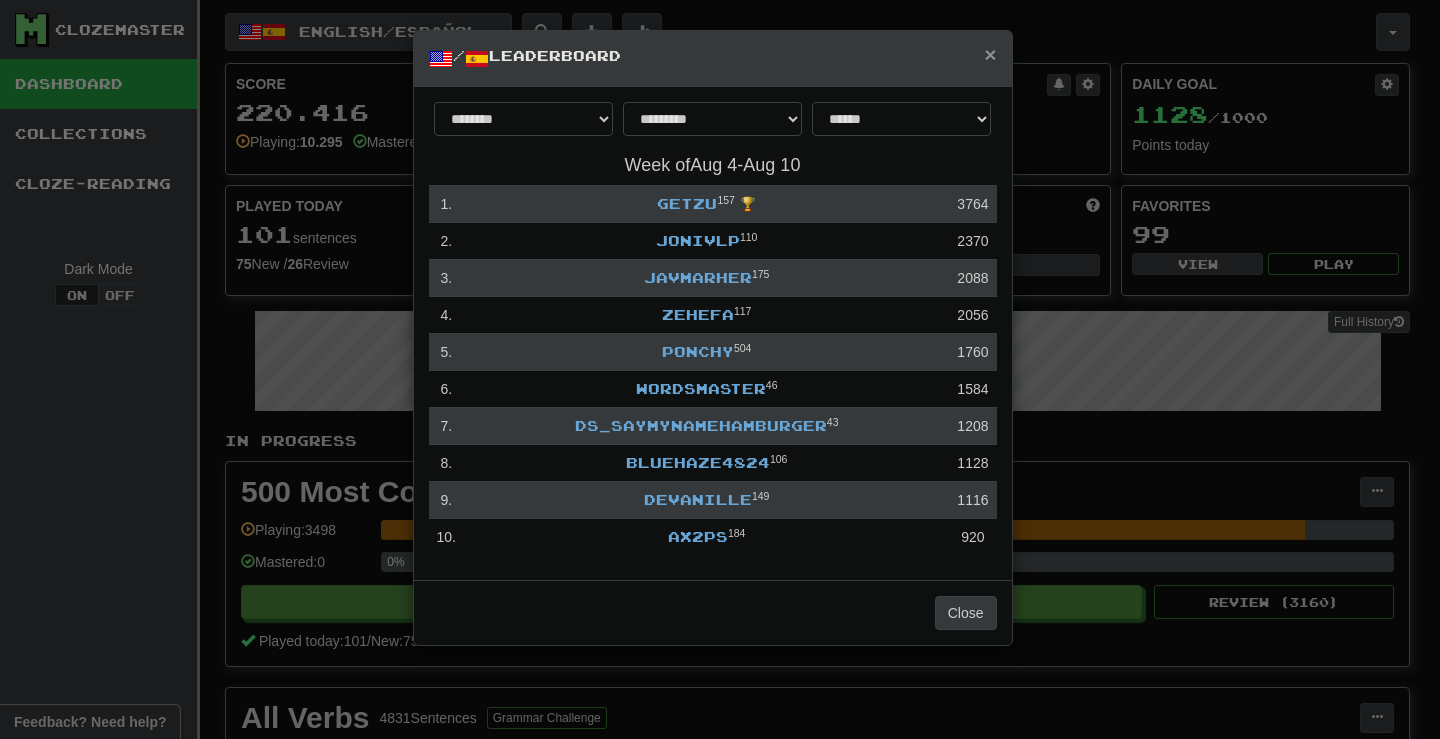 click on "×" at bounding box center [990, 54] 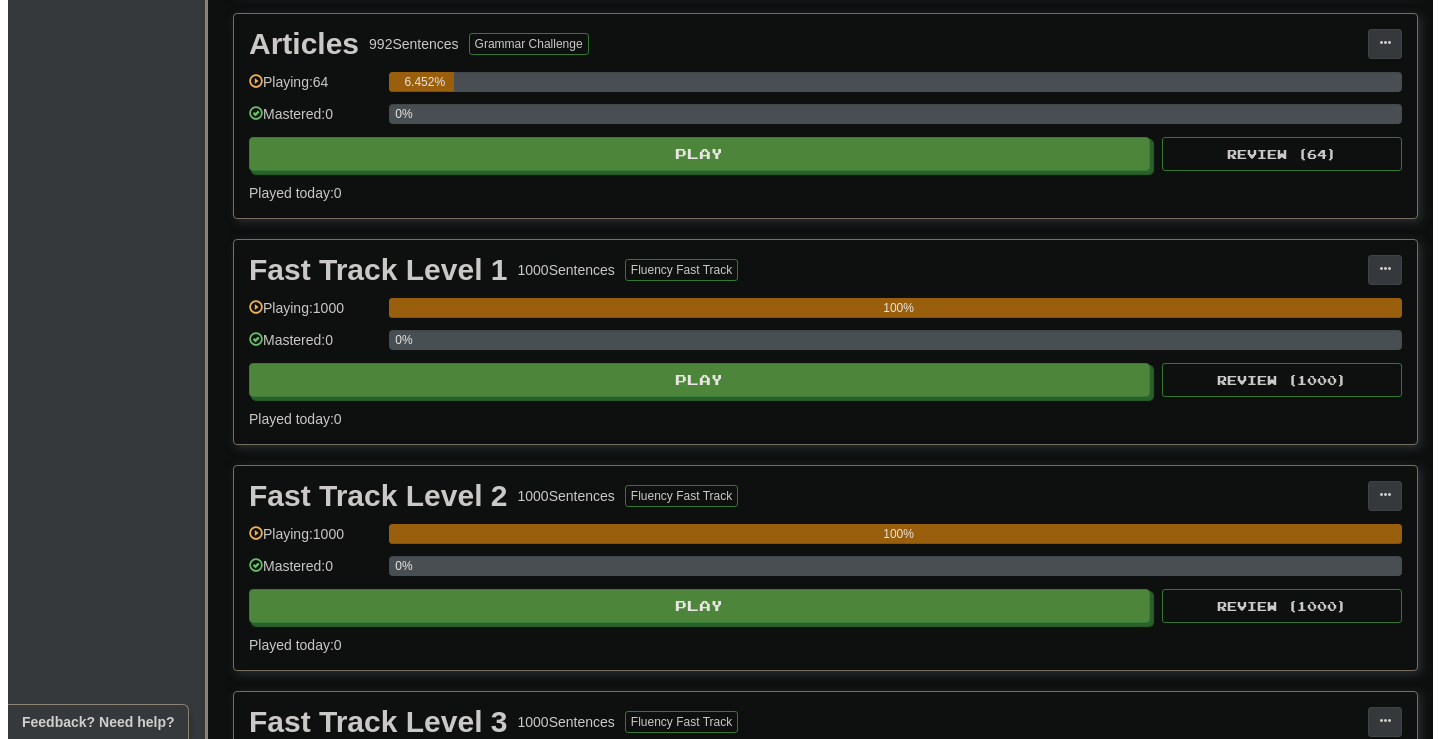 scroll, scrollTop: 1200, scrollLeft: 0, axis: vertical 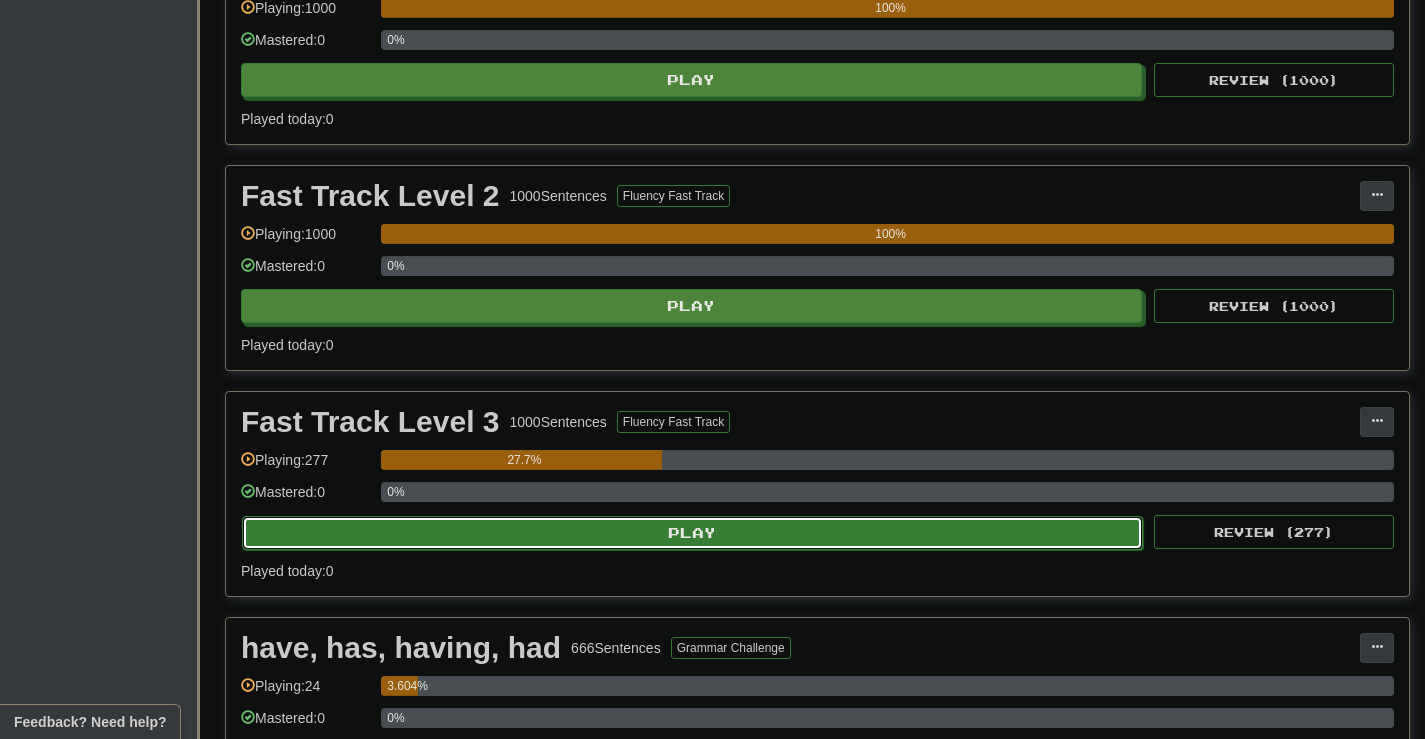 click on "Play" at bounding box center [692, 533] 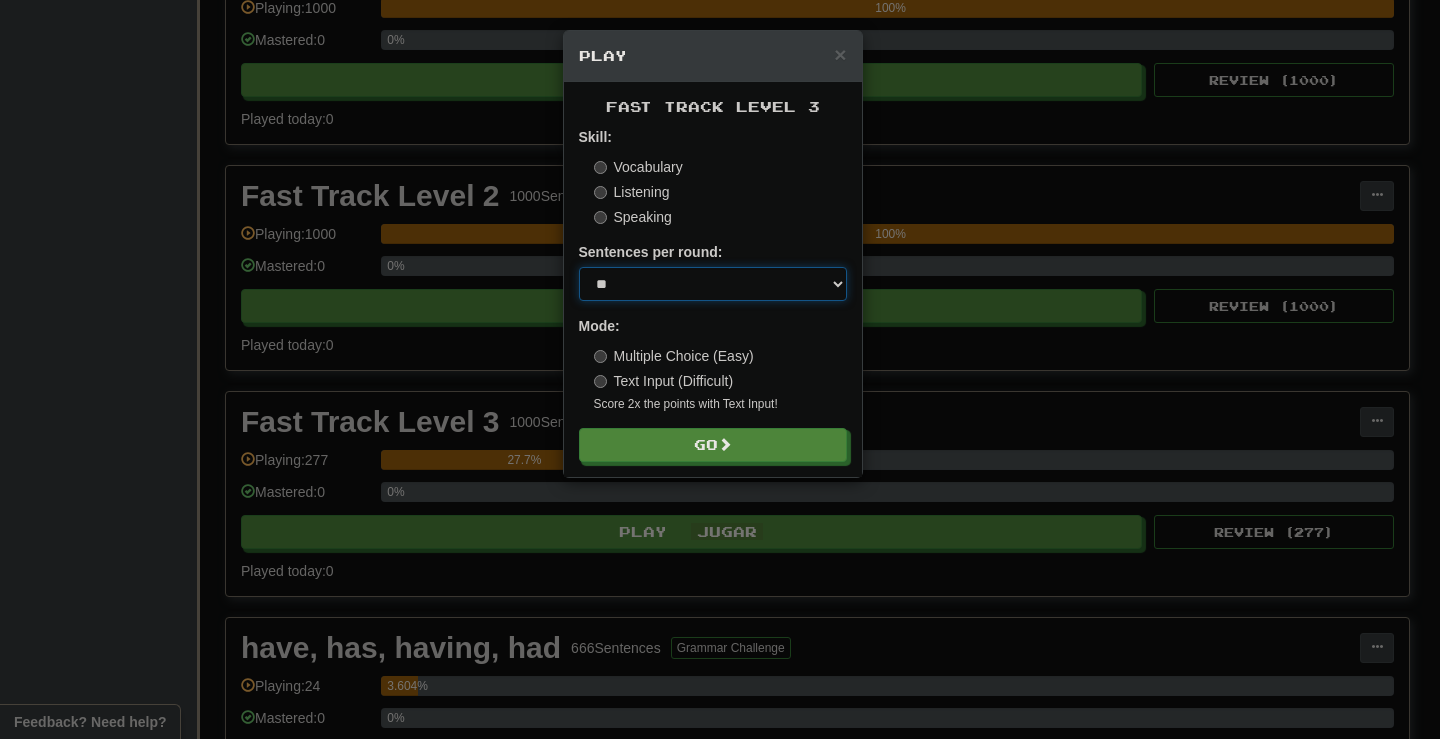 click on "* ** ** ** ** ** *** ********" at bounding box center (713, 284) 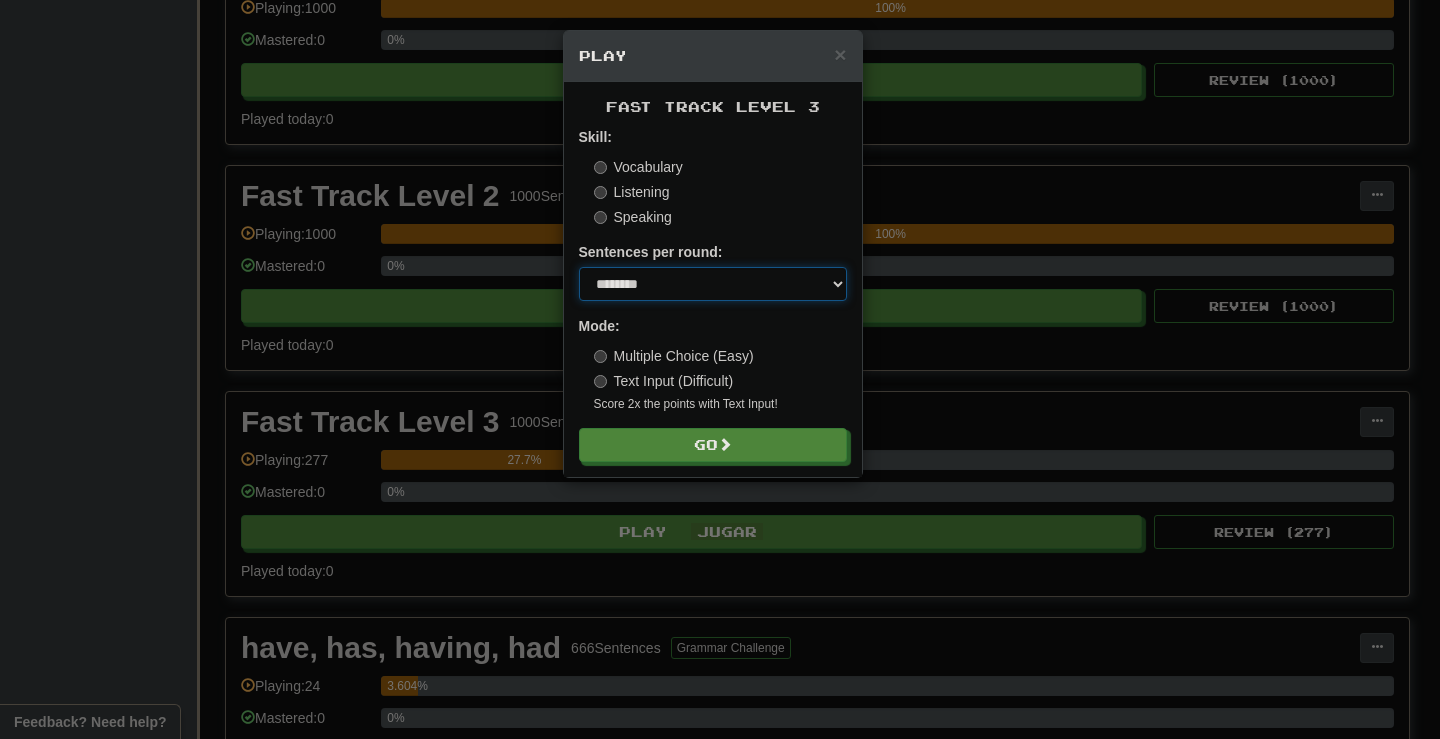 click on "* ** ** ** ** ** *** ********" at bounding box center [713, 284] 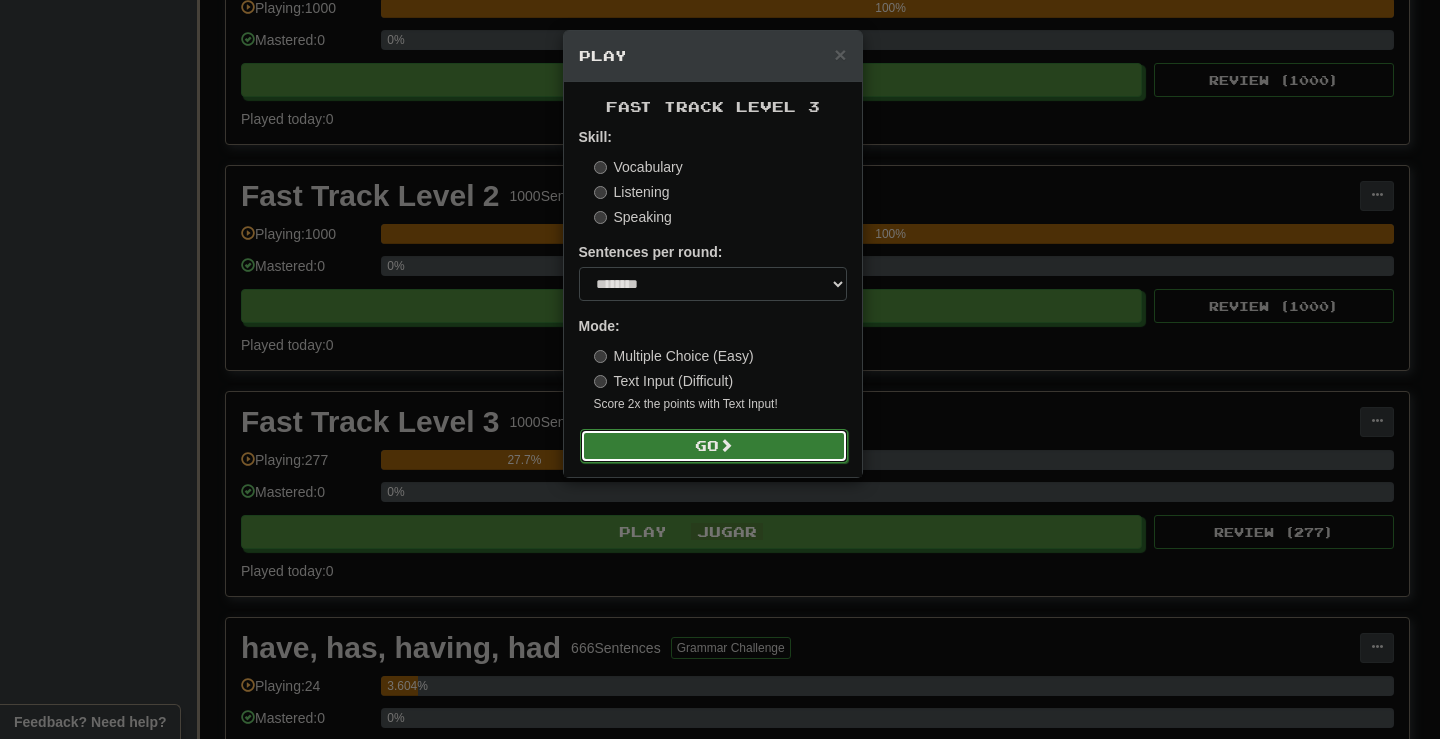 click on "Go" at bounding box center (714, 446) 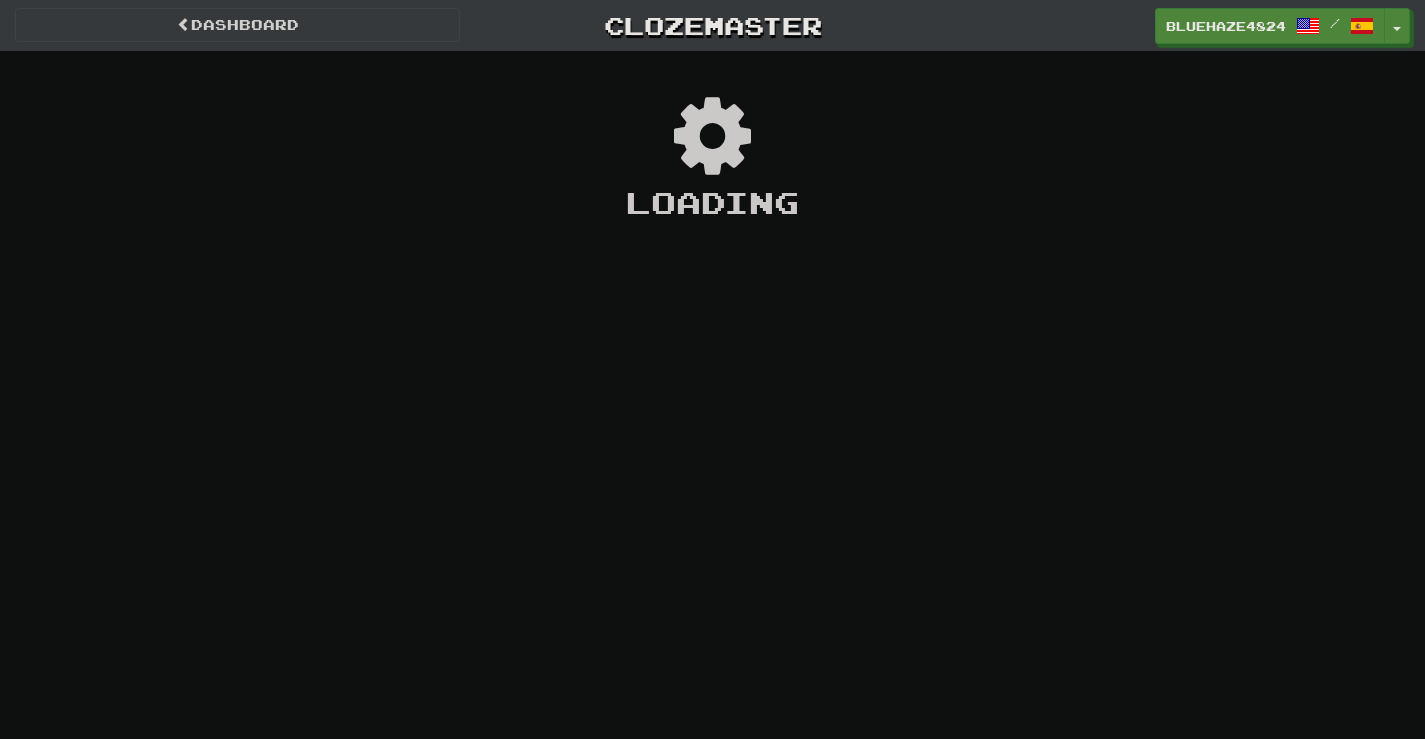 scroll, scrollTop: 0, scrollLeft: 0, axis: both 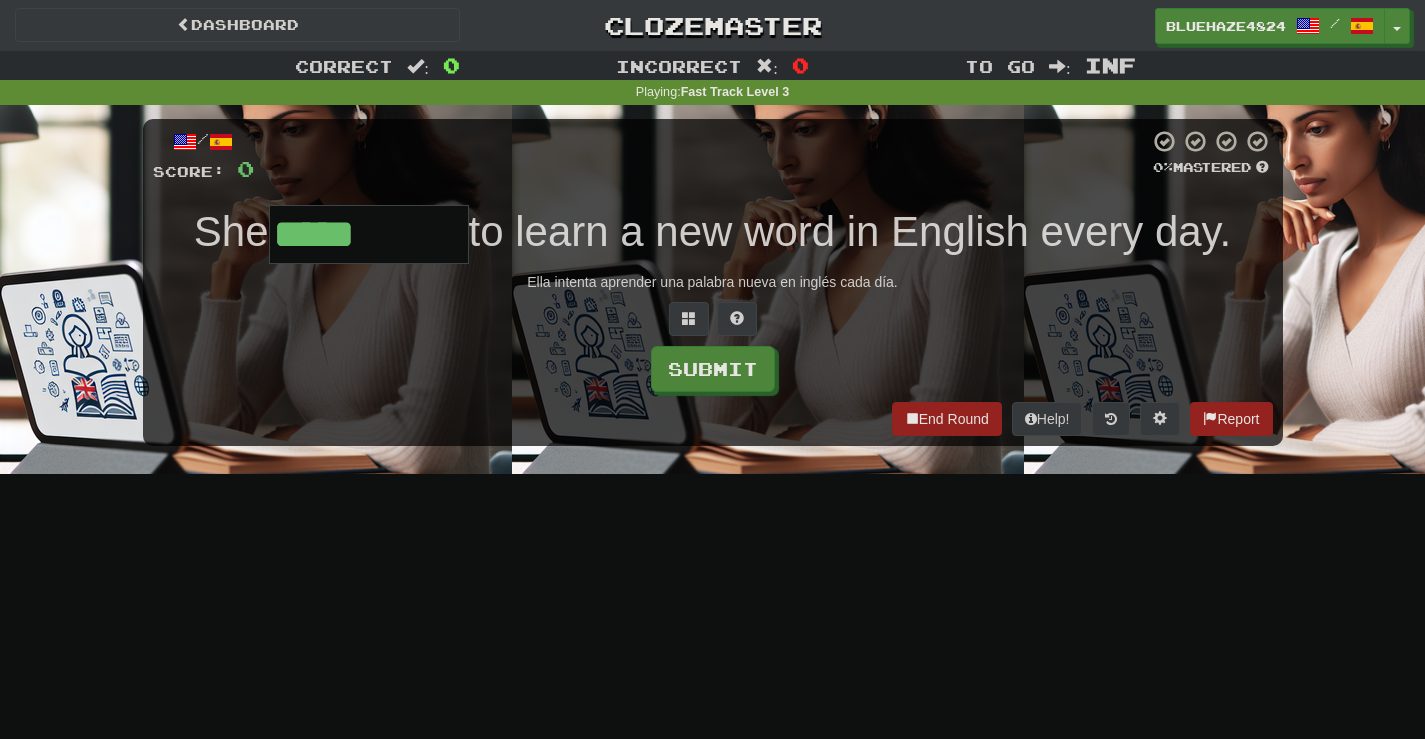 type on "*****" 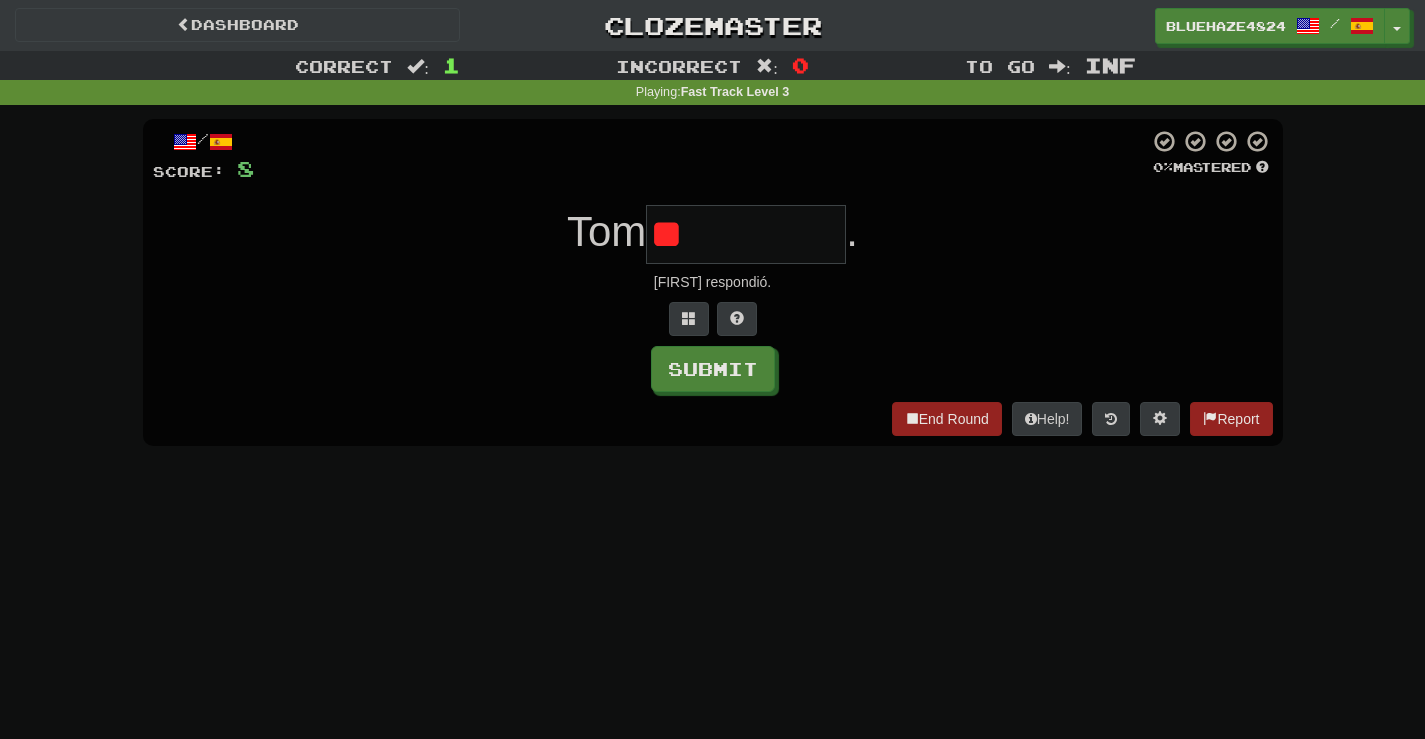 type on "*" 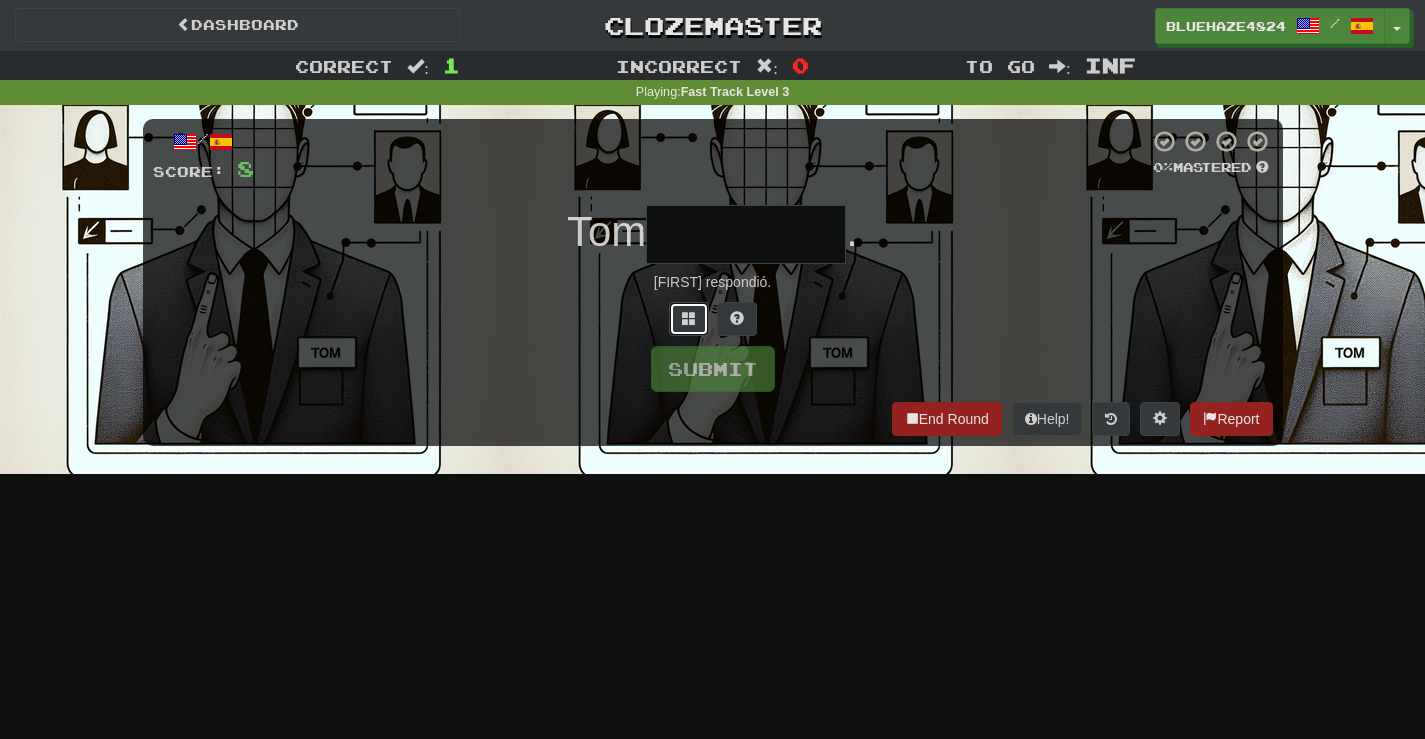 click at bounding box center (689, 318) 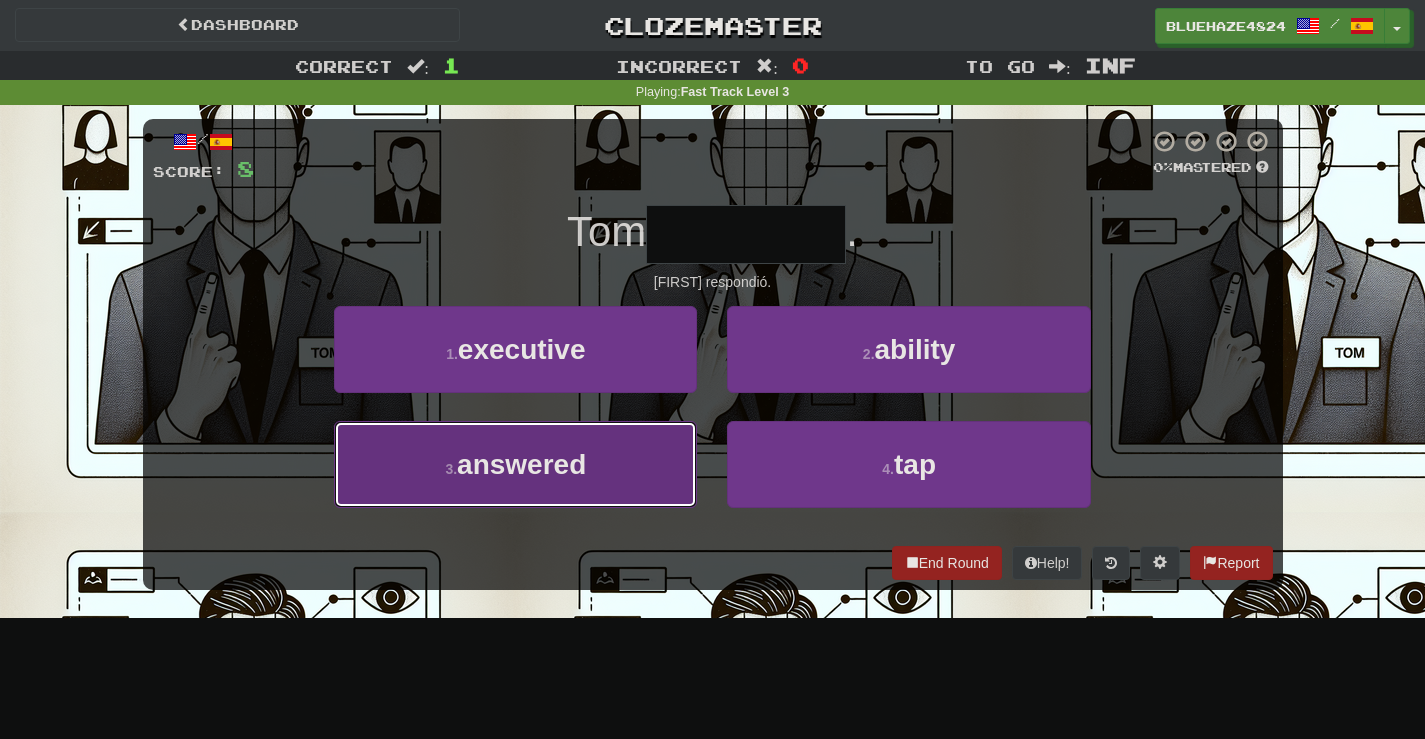 click on "3 .  answered" at bounding box center [515, 464] 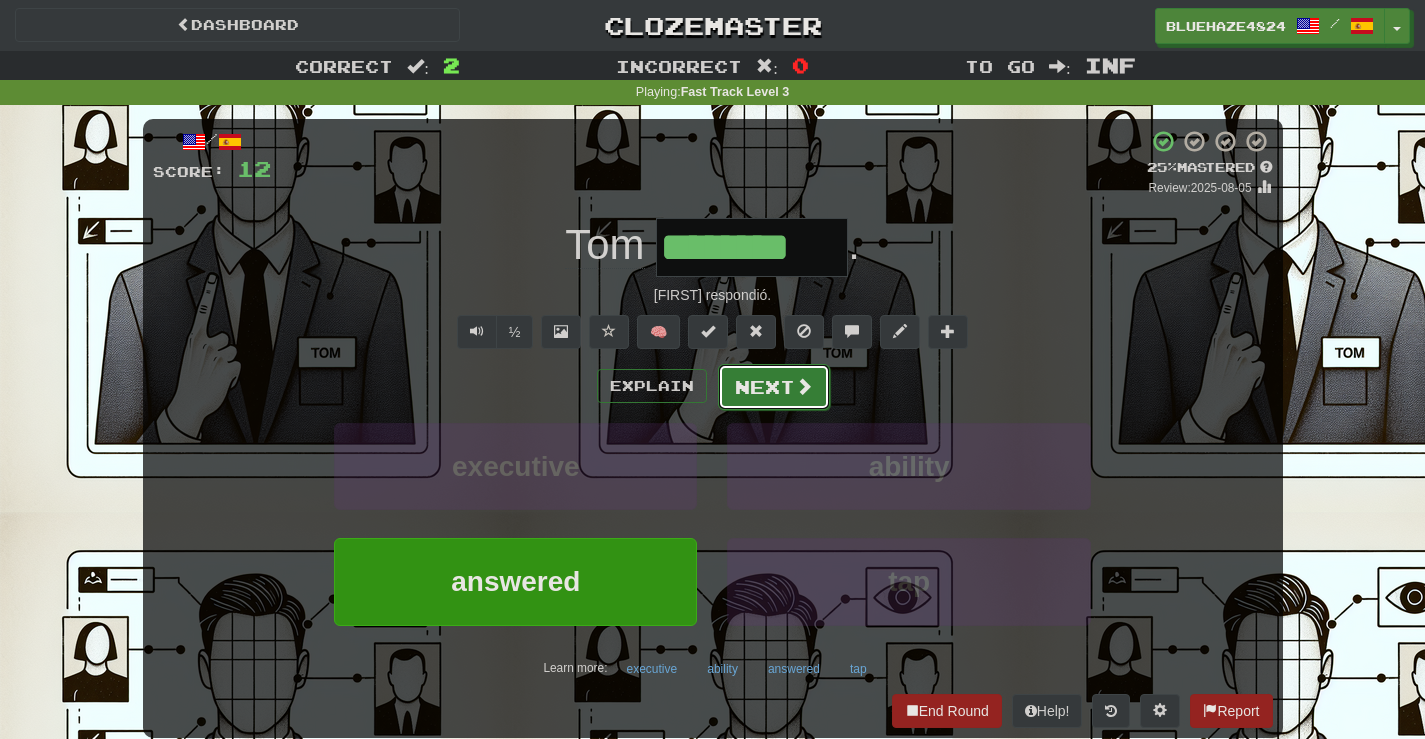 click at bounding box center [804, 386] 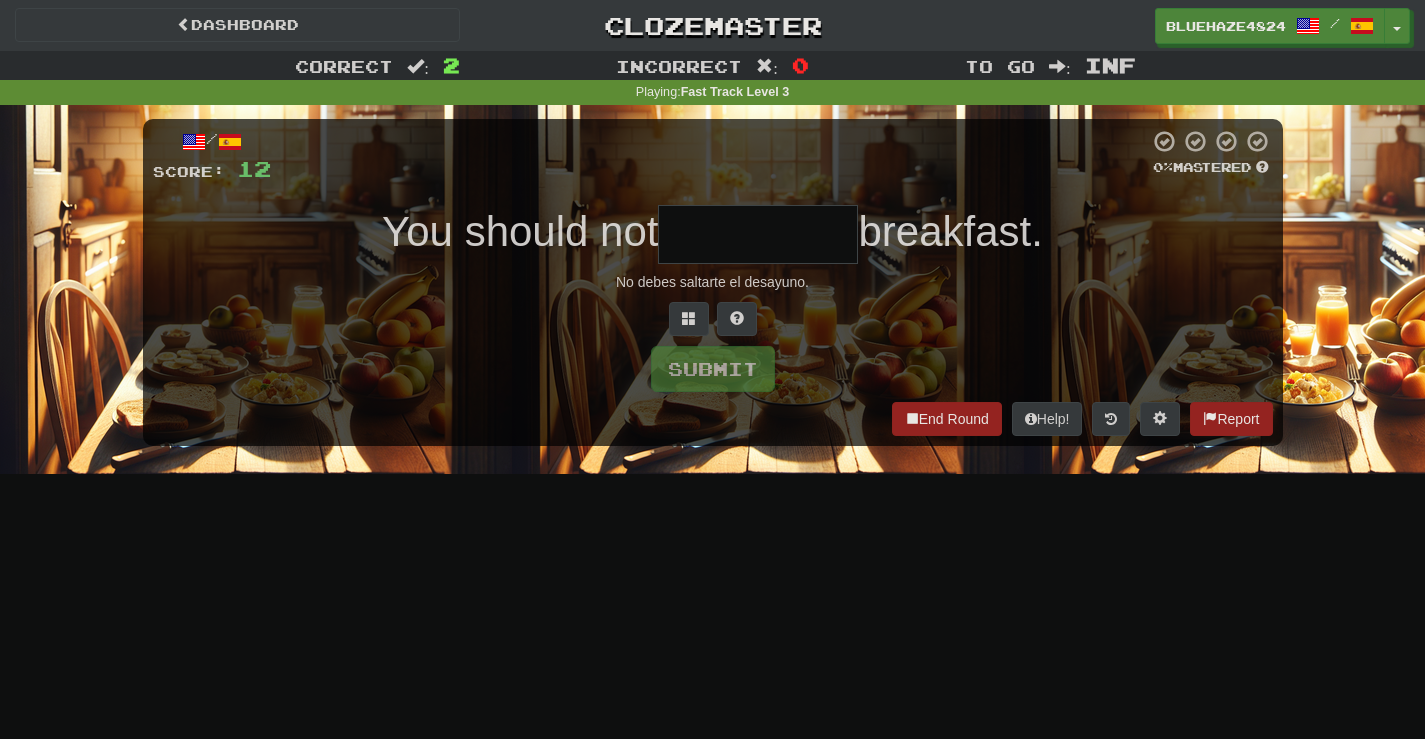 click at bounding box center [758, 234] 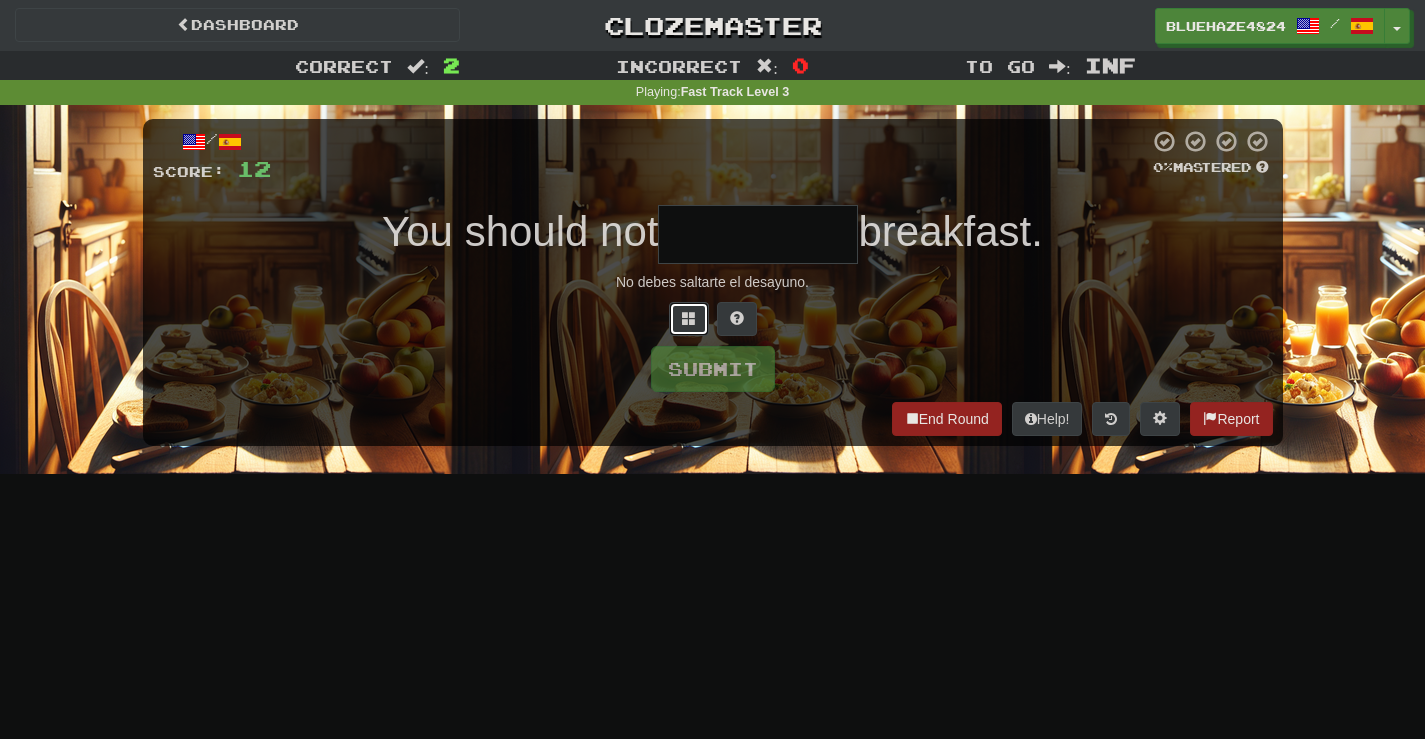 click at bounding box center (689, 319) 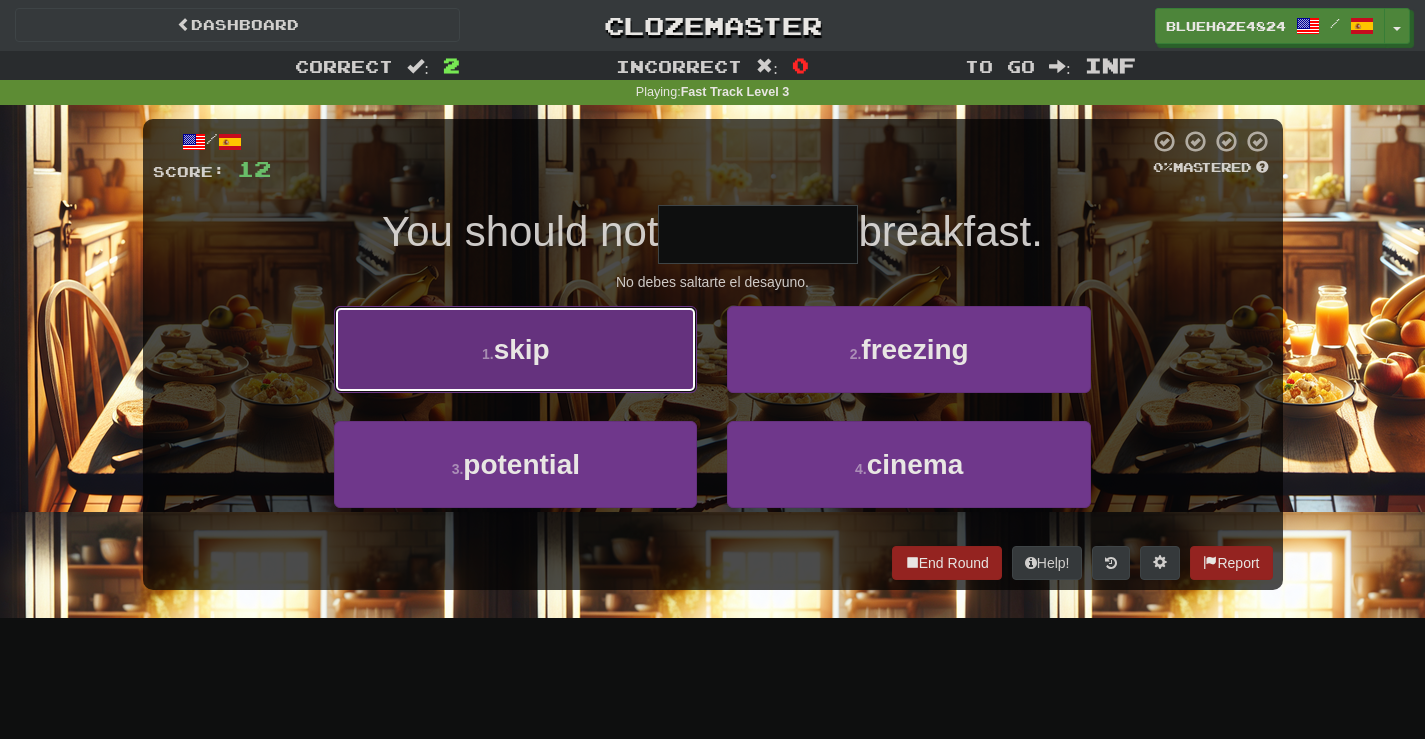 click on "1 .  skip" at bounding box center [515, 349] 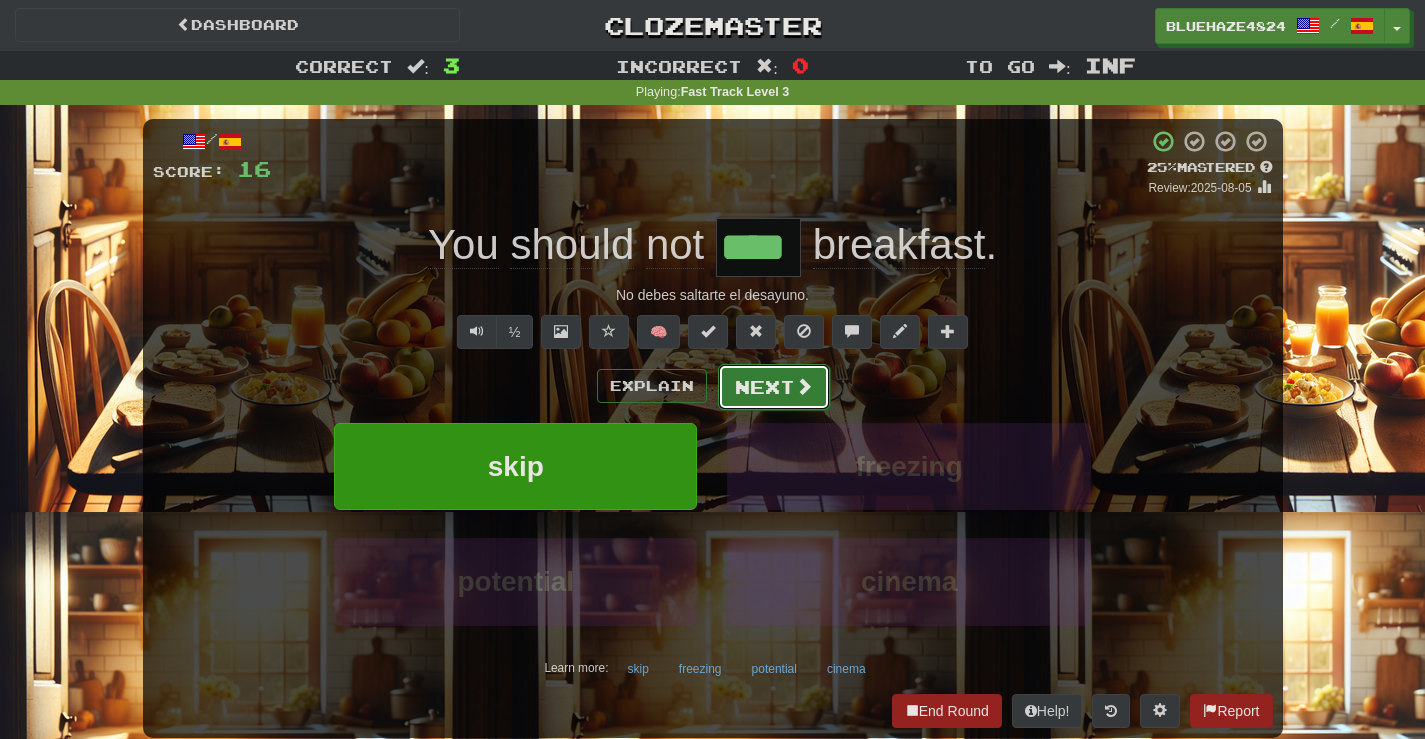 click on "Next" at bounding box center (774, 387) 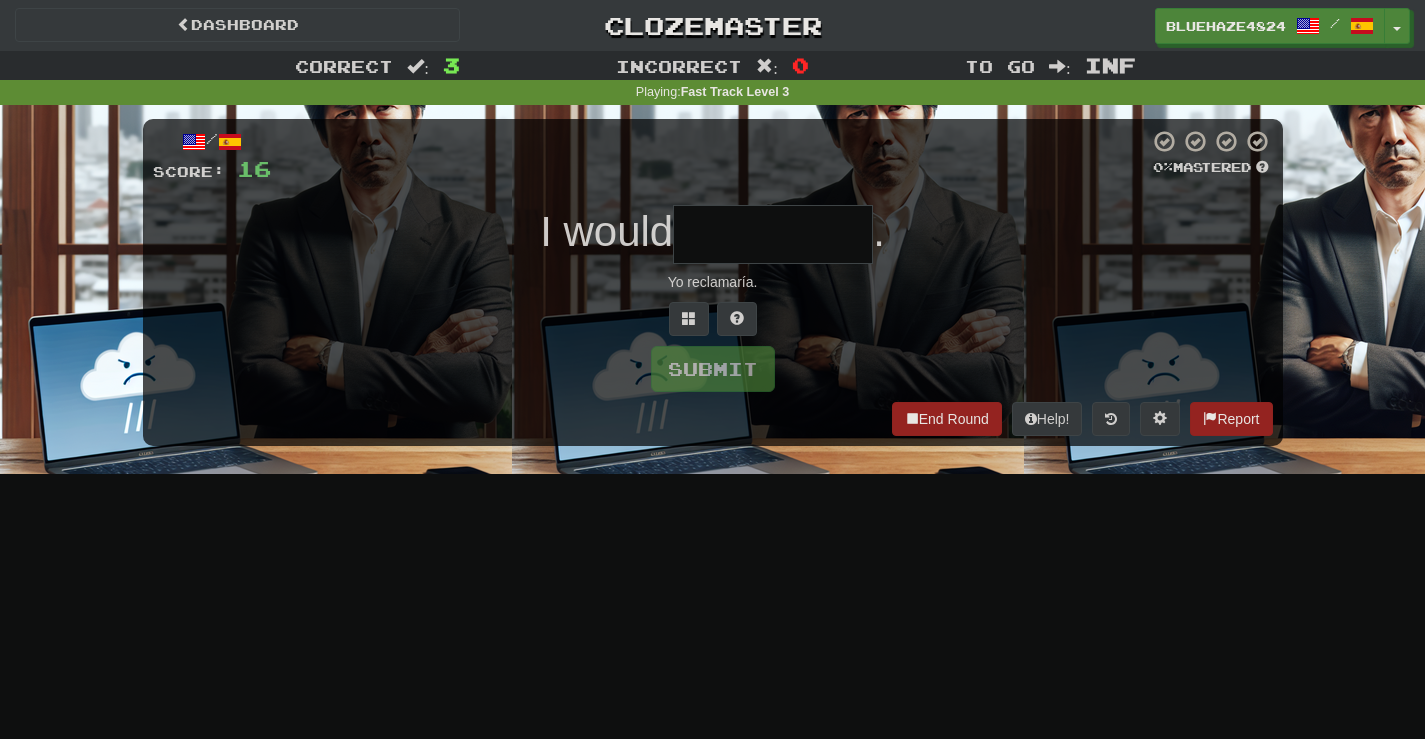 click at bounding box center [773, 234] 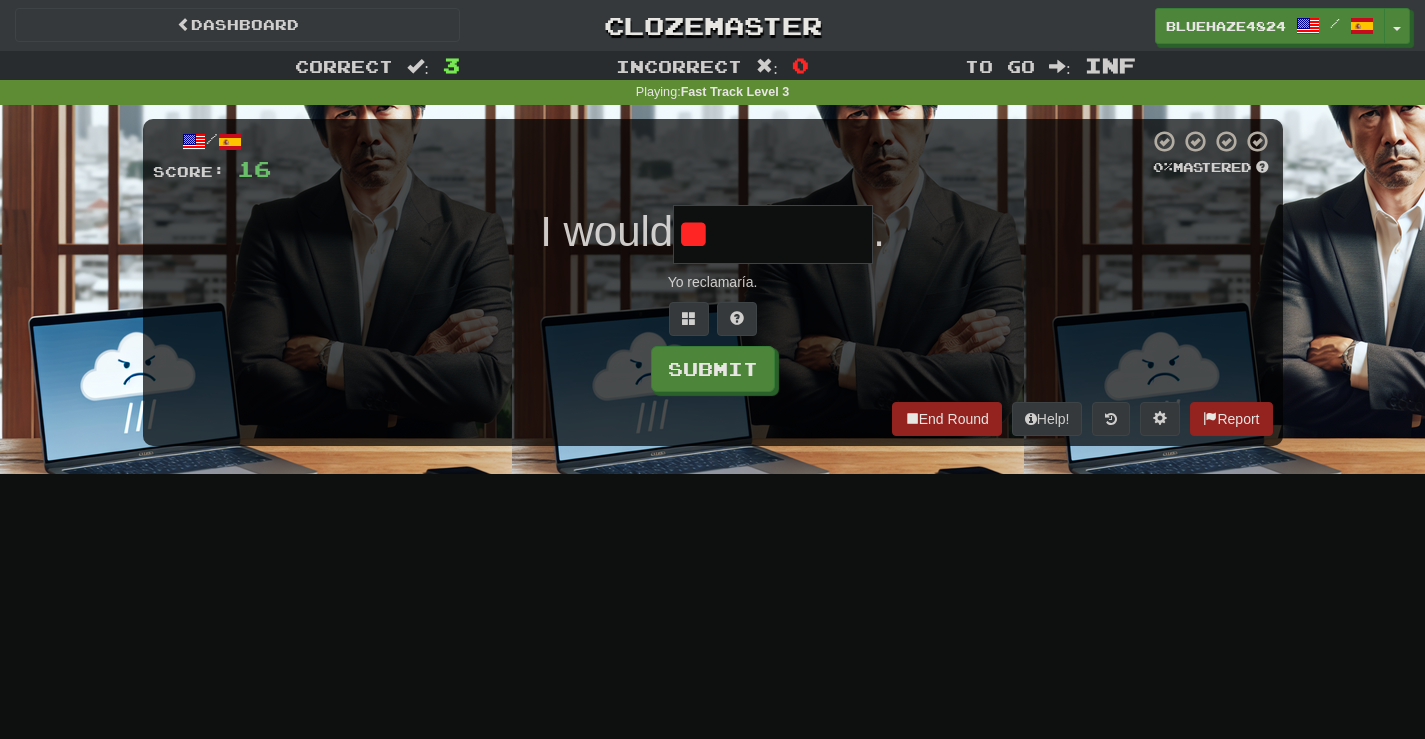type on "*" 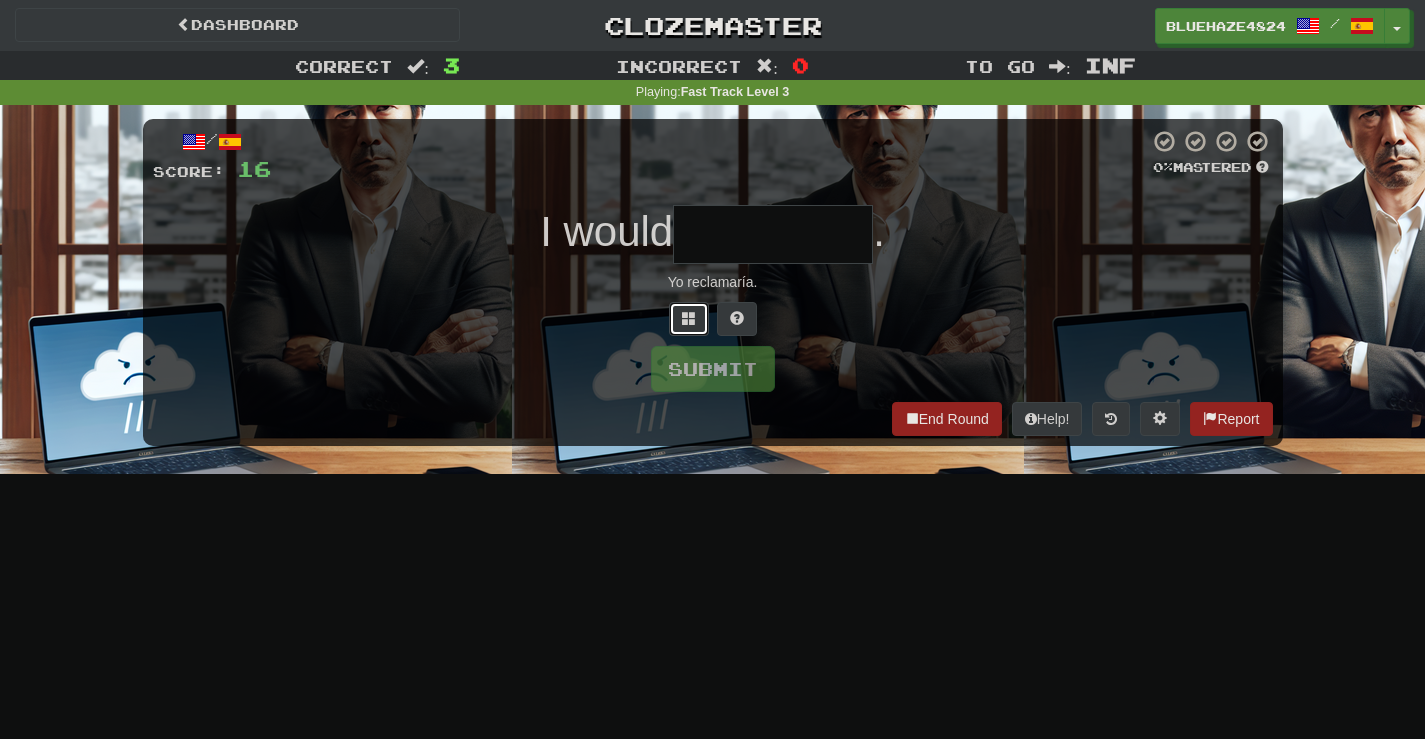 click at bounding box center [689, 318] 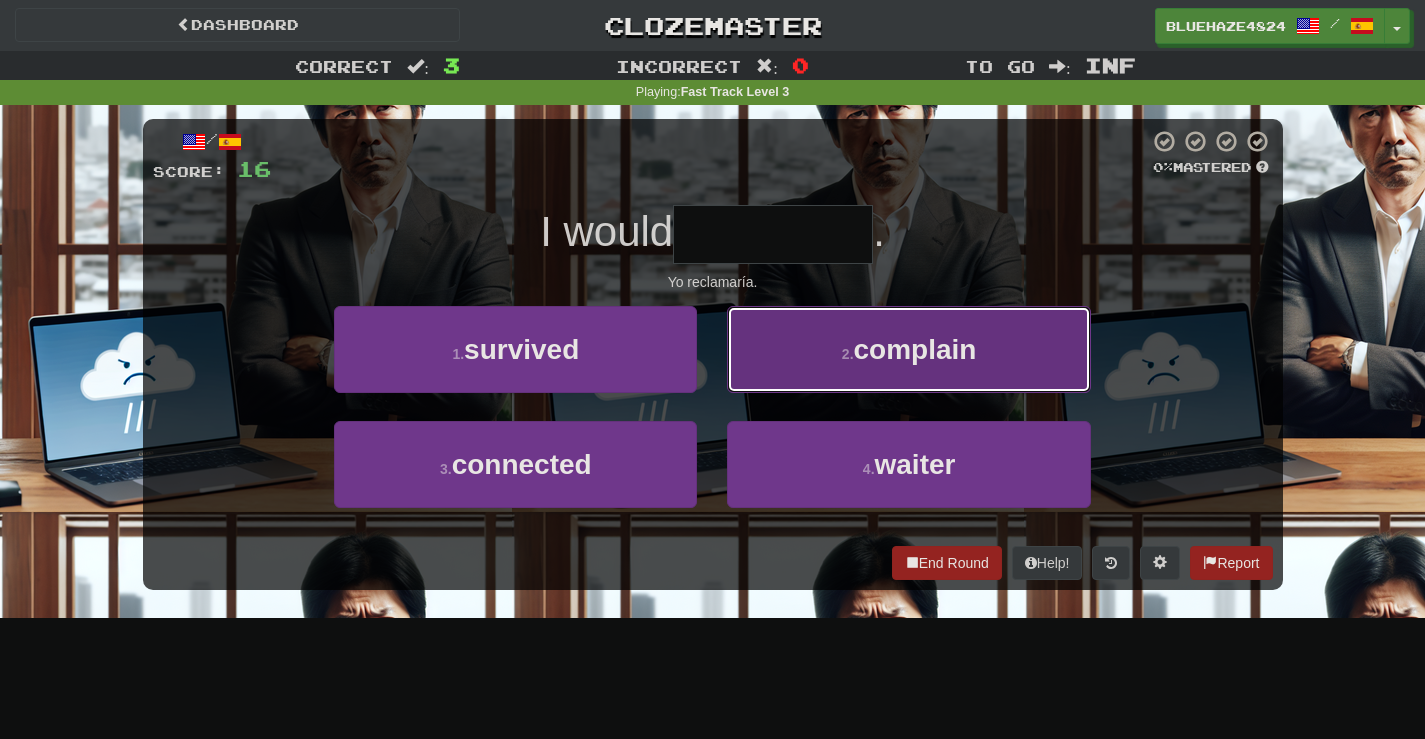 click on "complain" at bounding box center [915, 349] 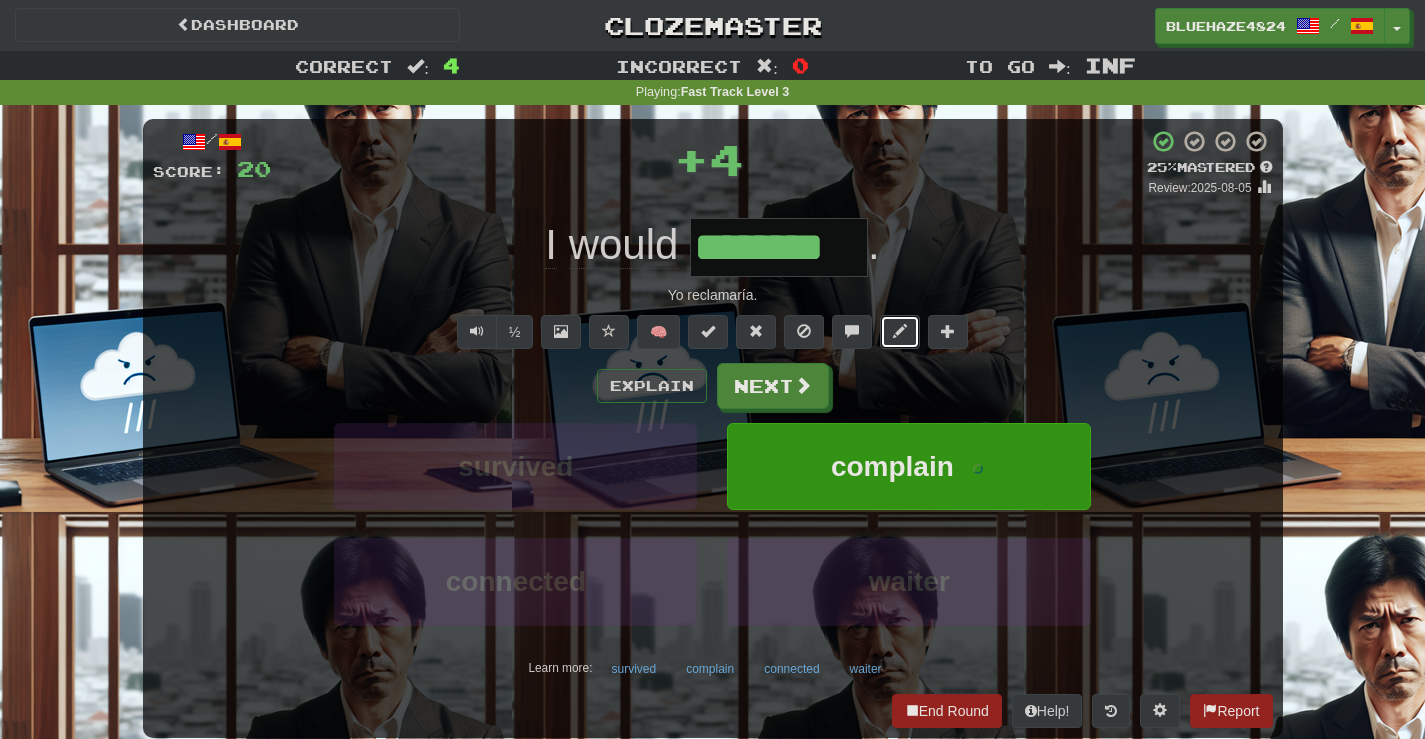 click at bounding box center [900, 332] 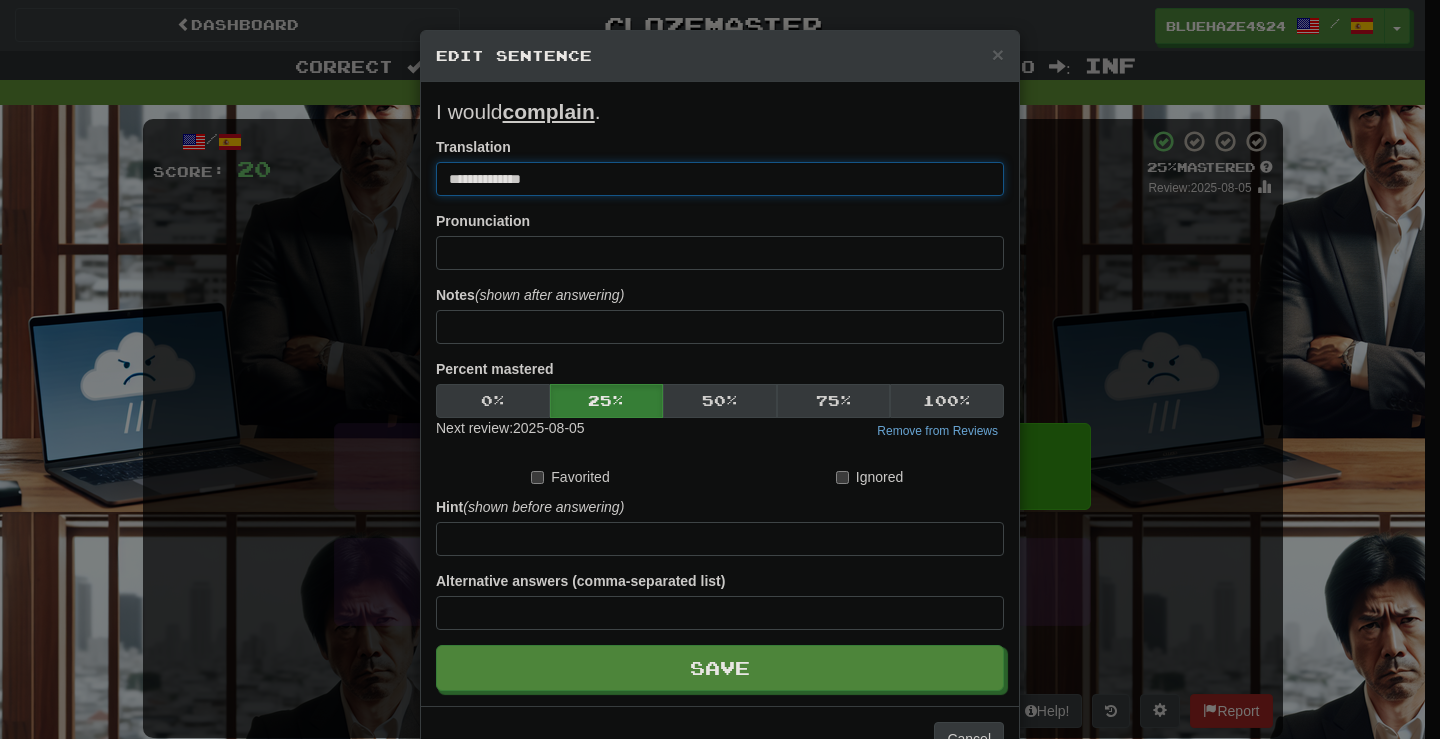 drag, startPoint x: 574, startPoint y: 181, endPoint x: 462, endPoint y: 181, distance: 112 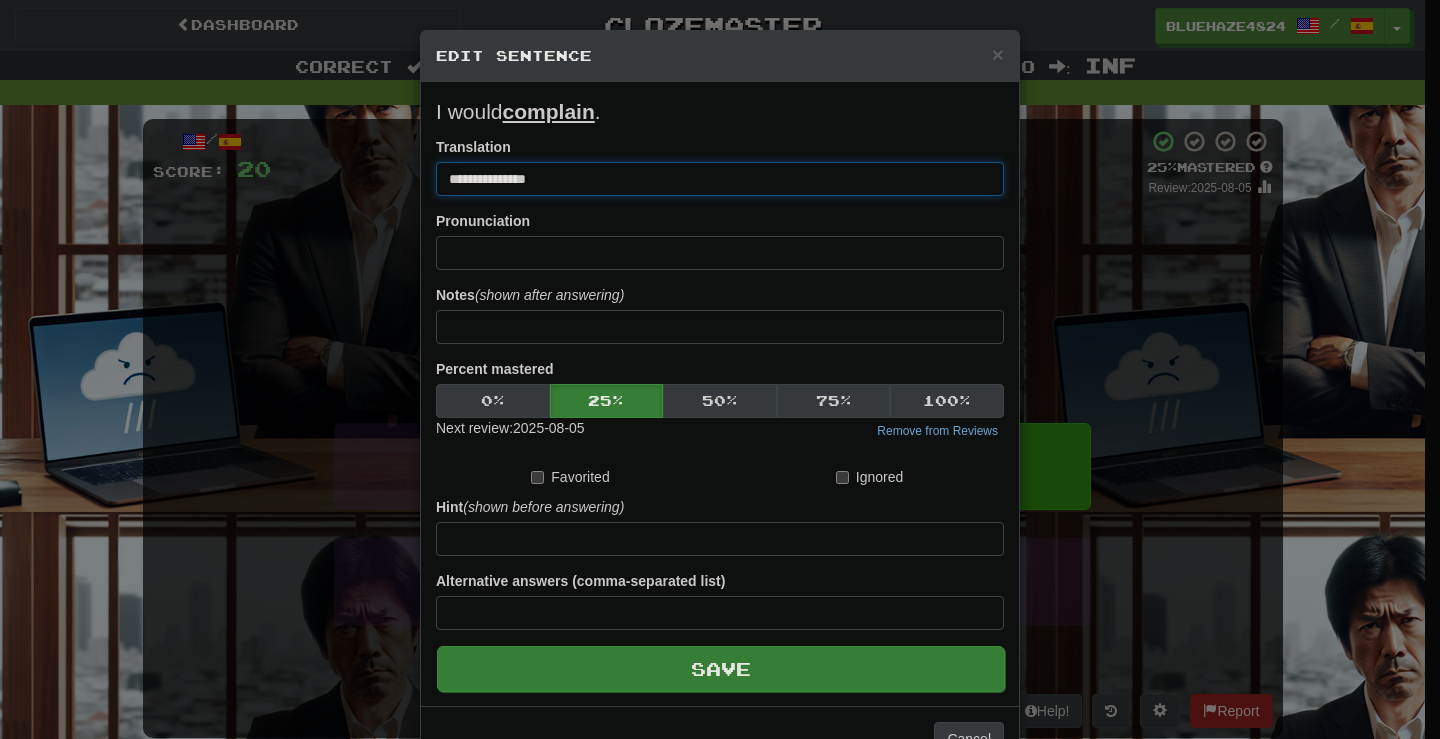 type on "**********" 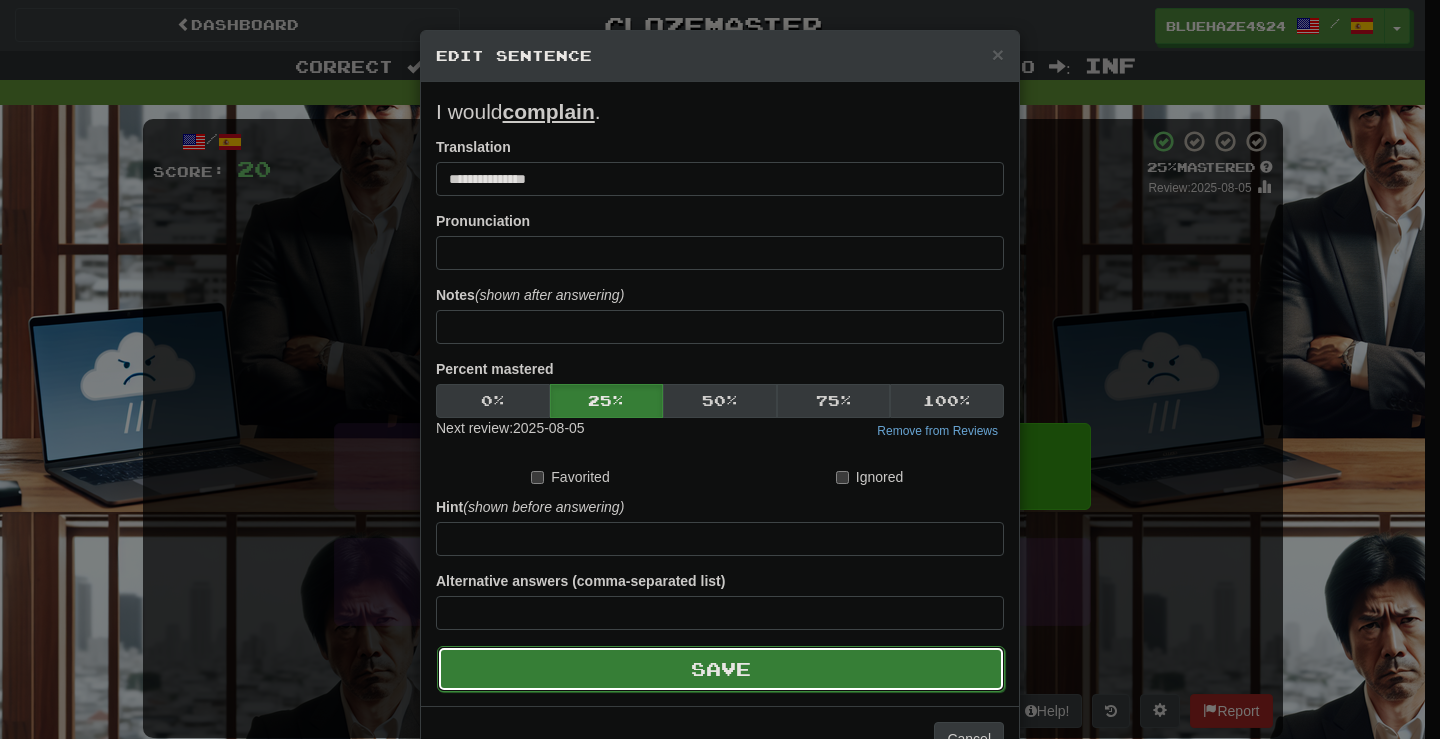 click on "Save" at bounding box center (721, 669) 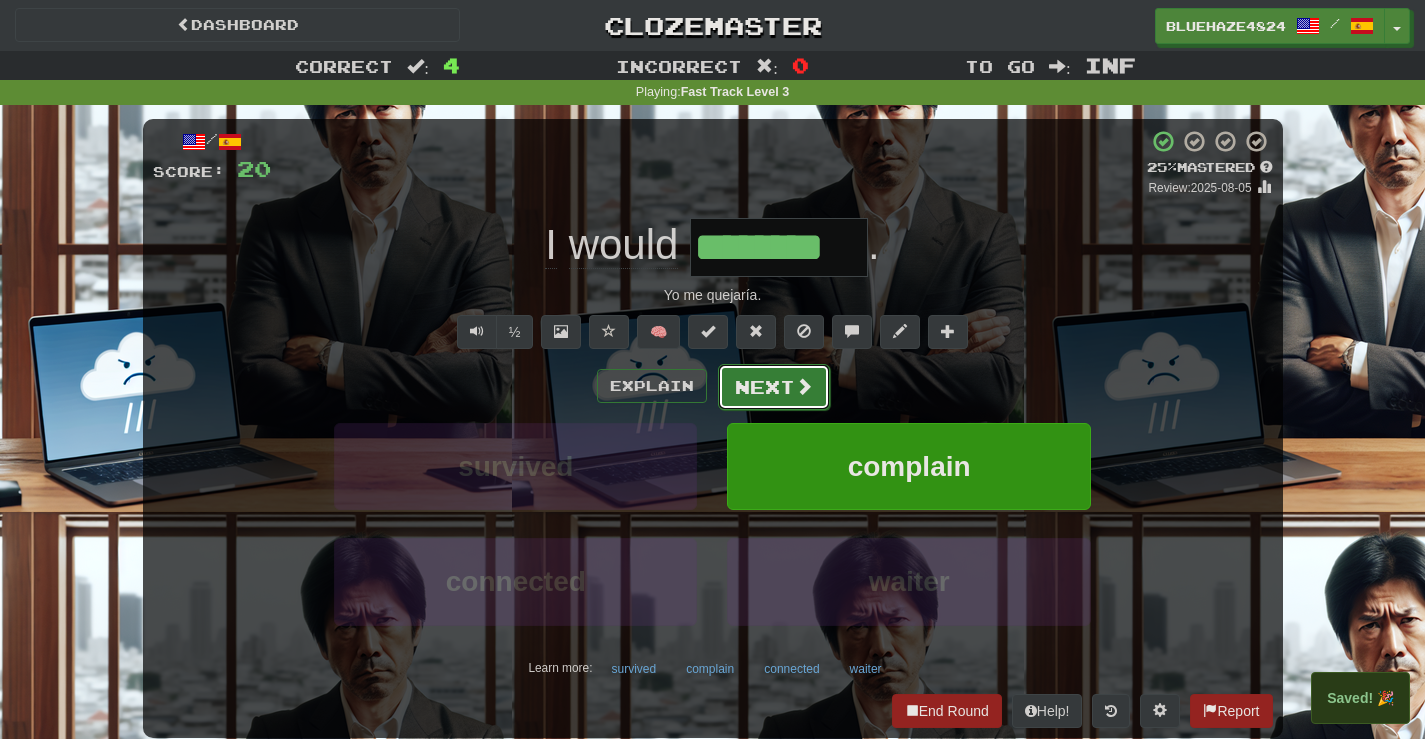 click on "Next" at bounding box center (774, 387) 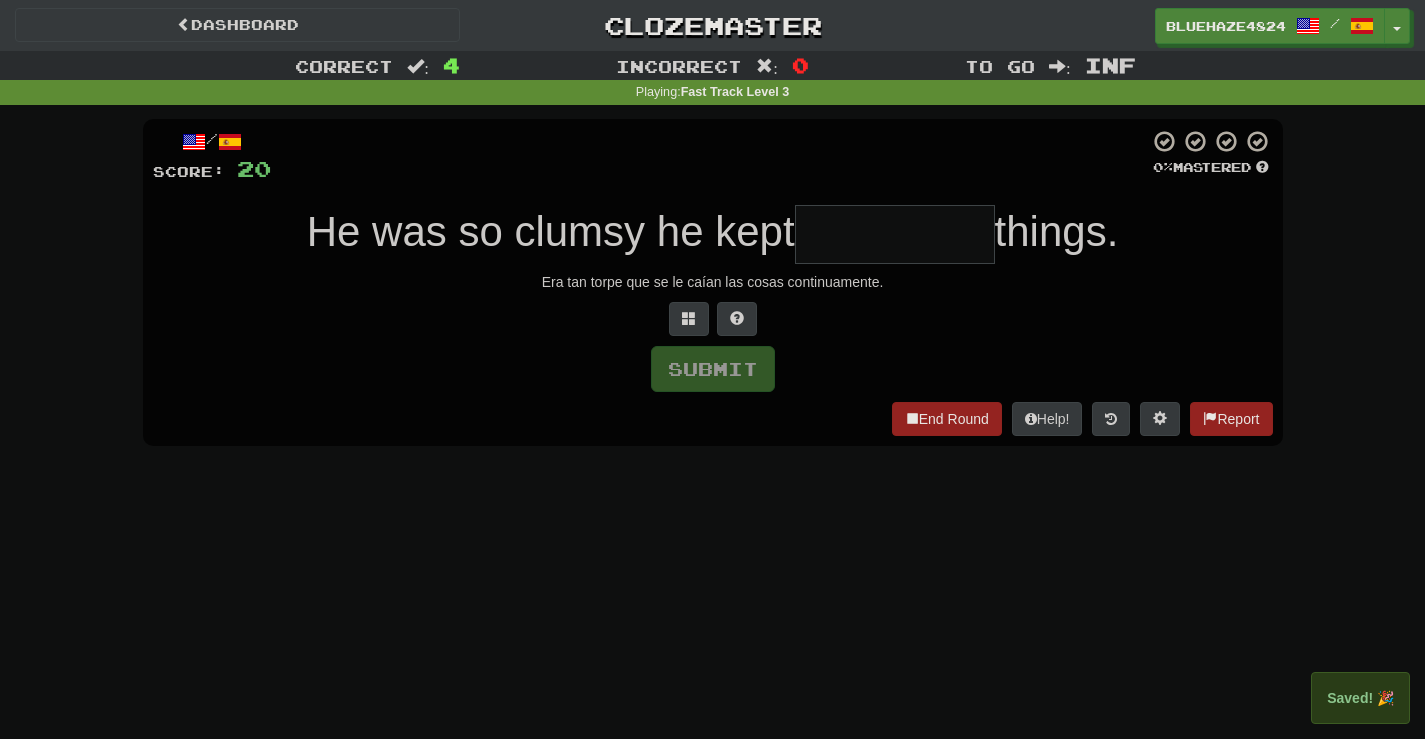 click at bounding box center (895, 234) 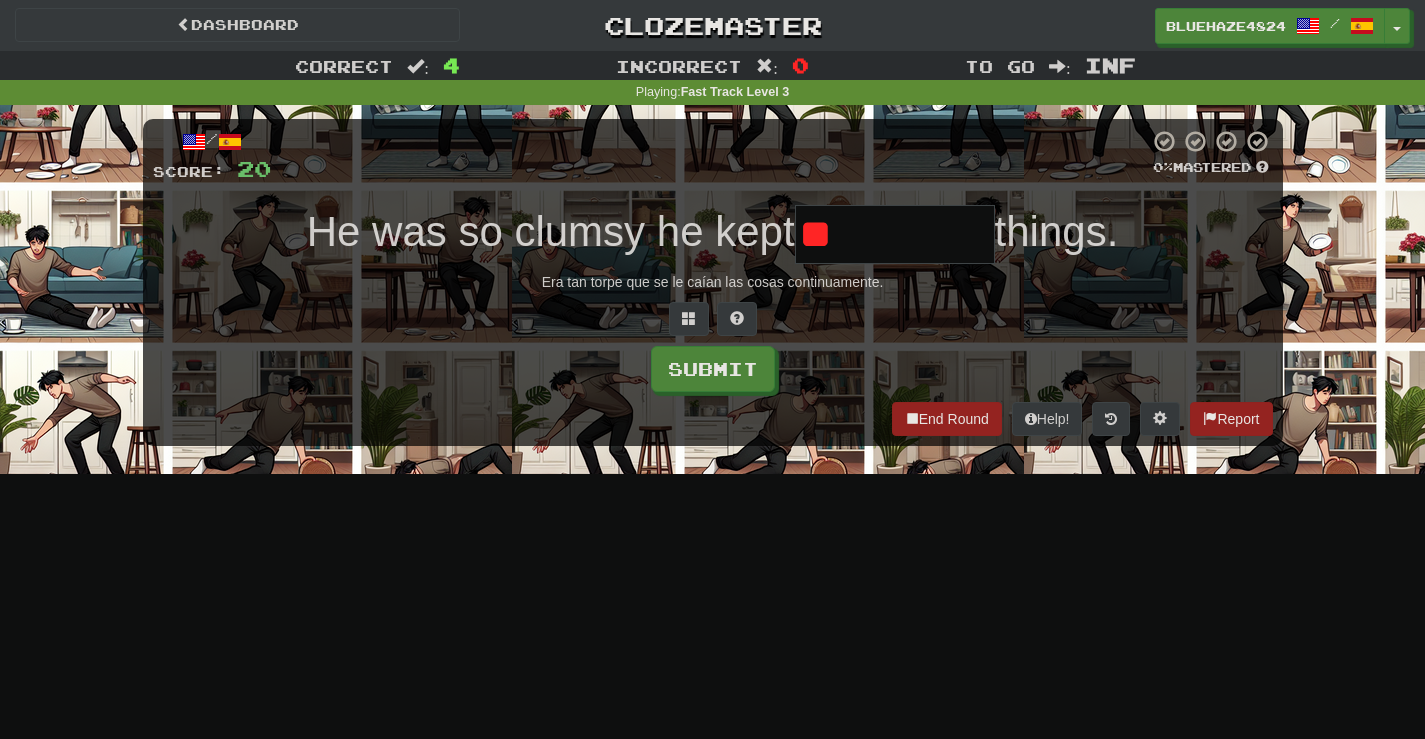 type on "*" 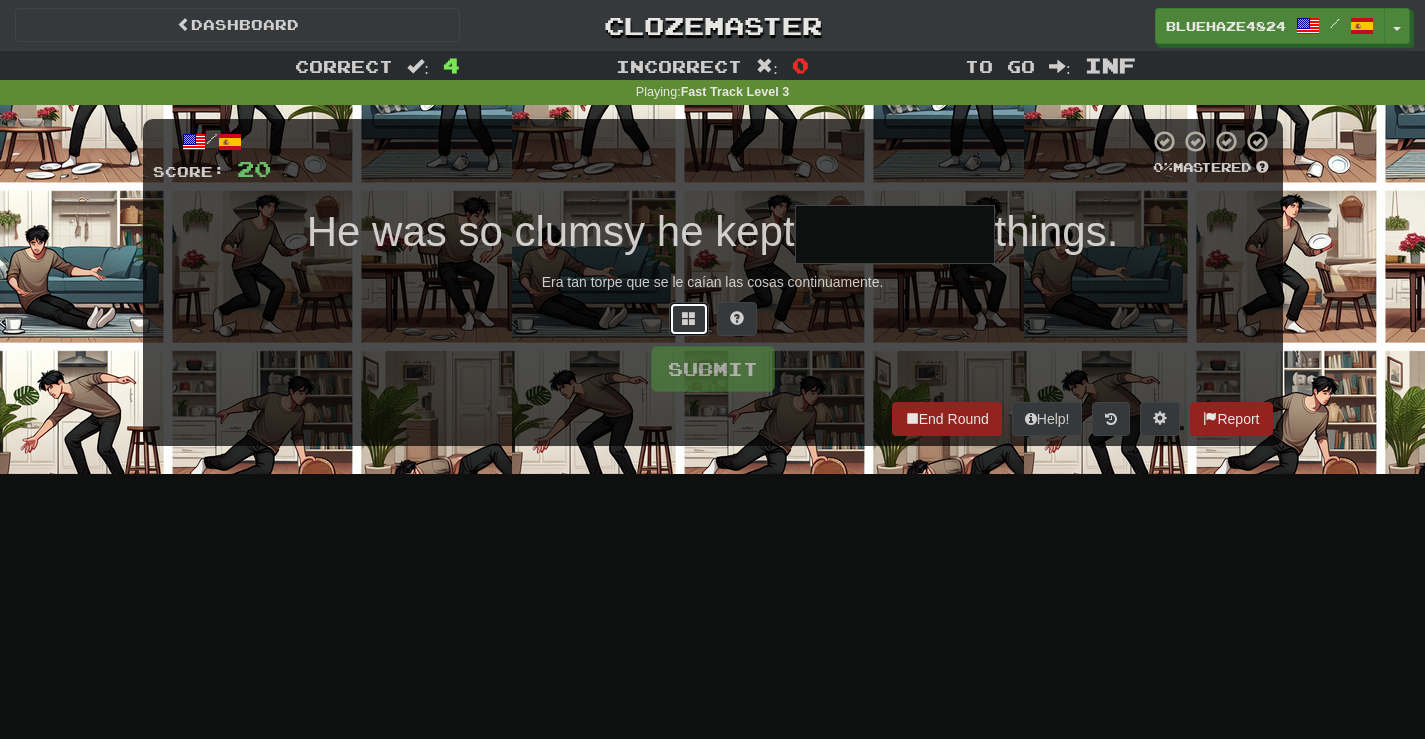 click at bounding box center [689, 319] 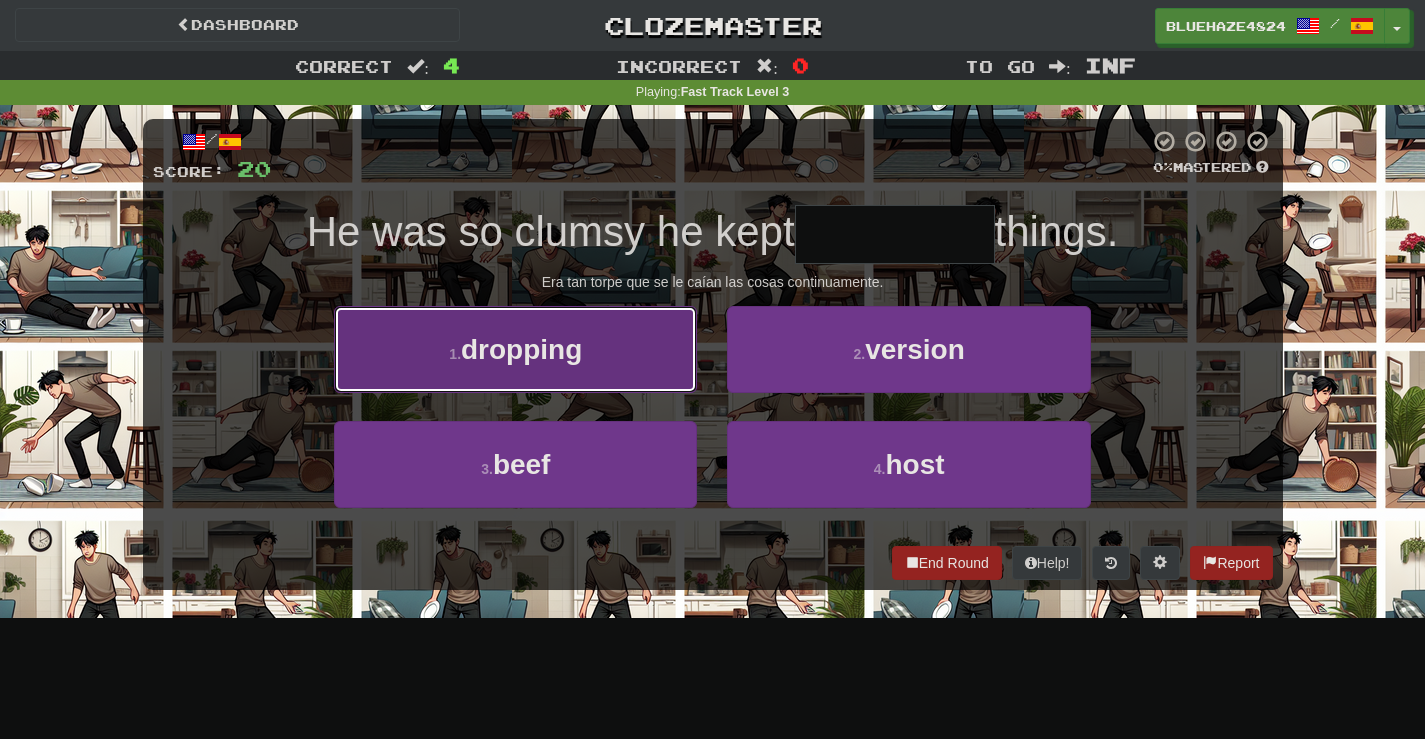 click on "1 .  dropping" at bounding box center (515, 349) 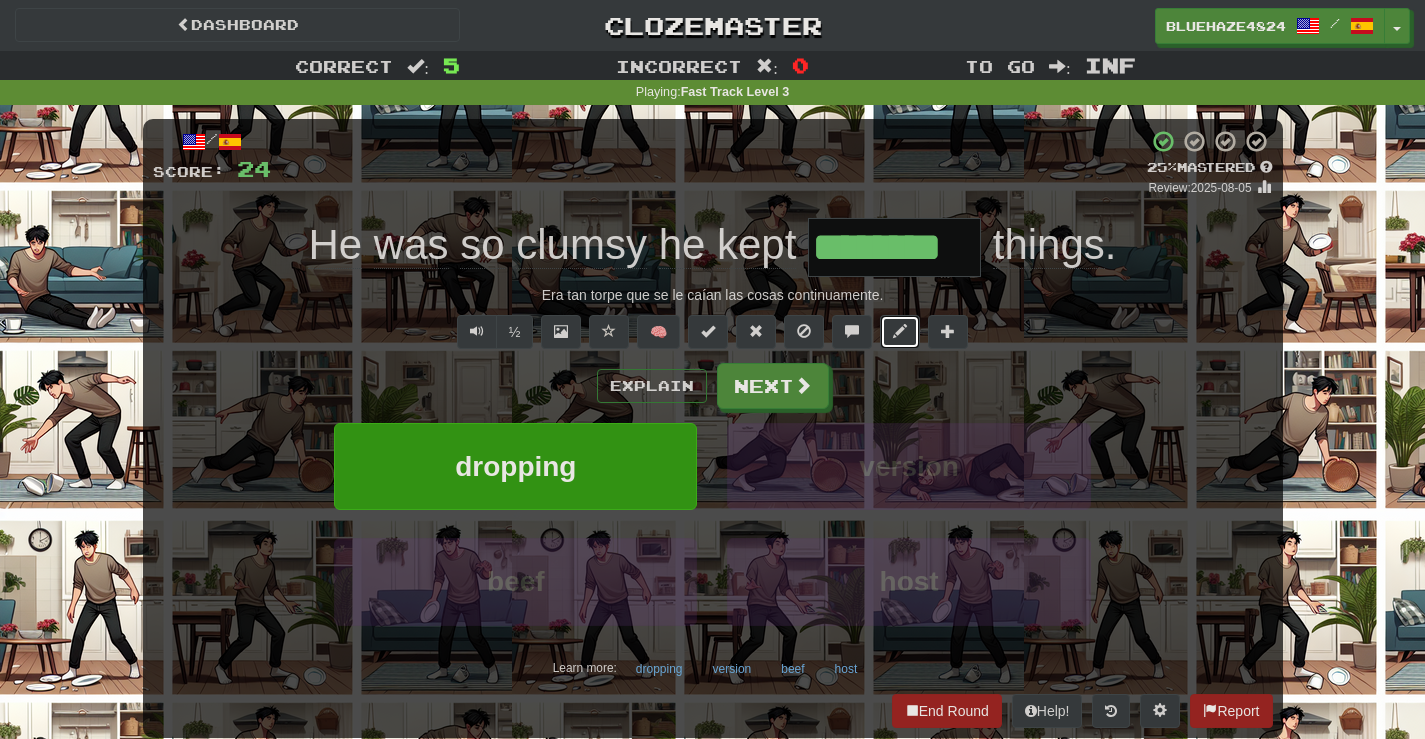click at bounding box center [900, 332] 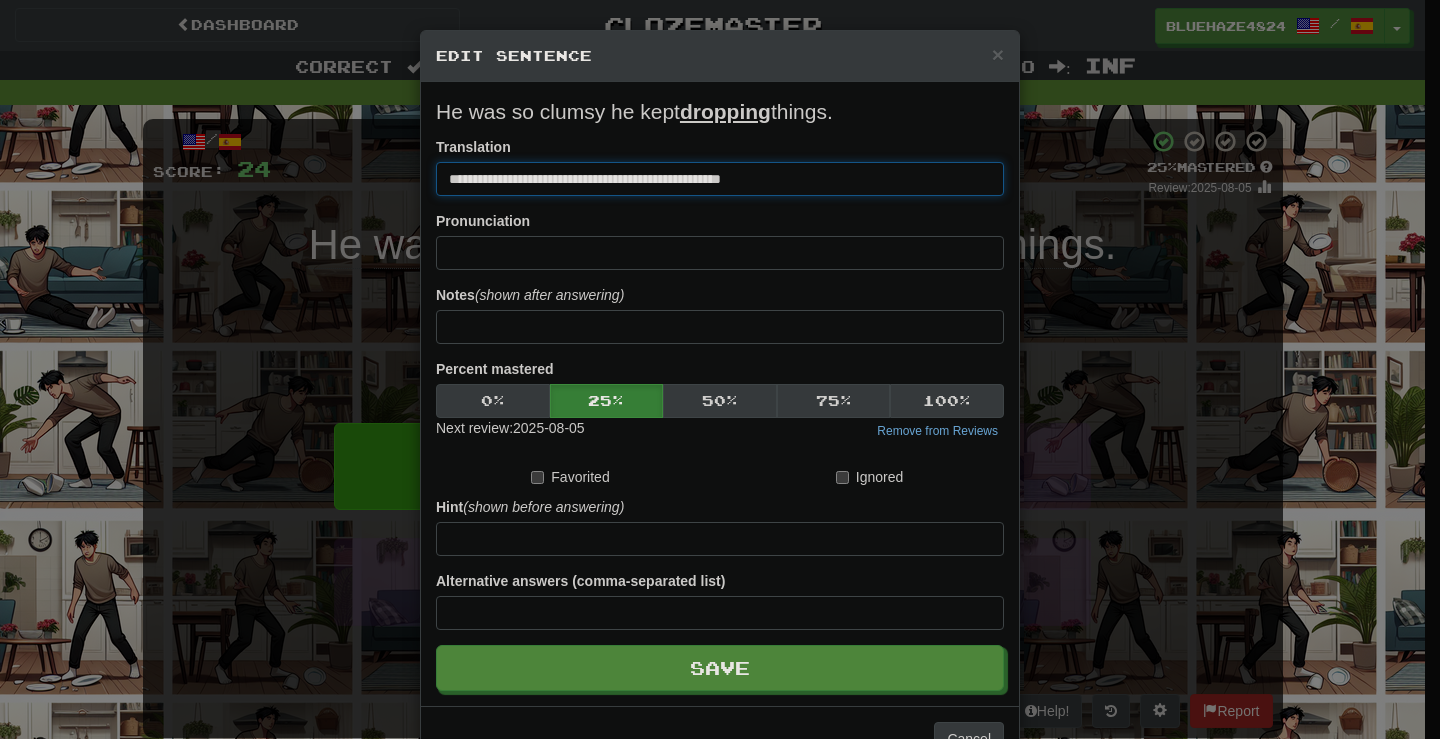 drag, startPoint x: 620, startPoint y: 173, endPoint x: 588, endPoint y: 177, distance: 32.24903 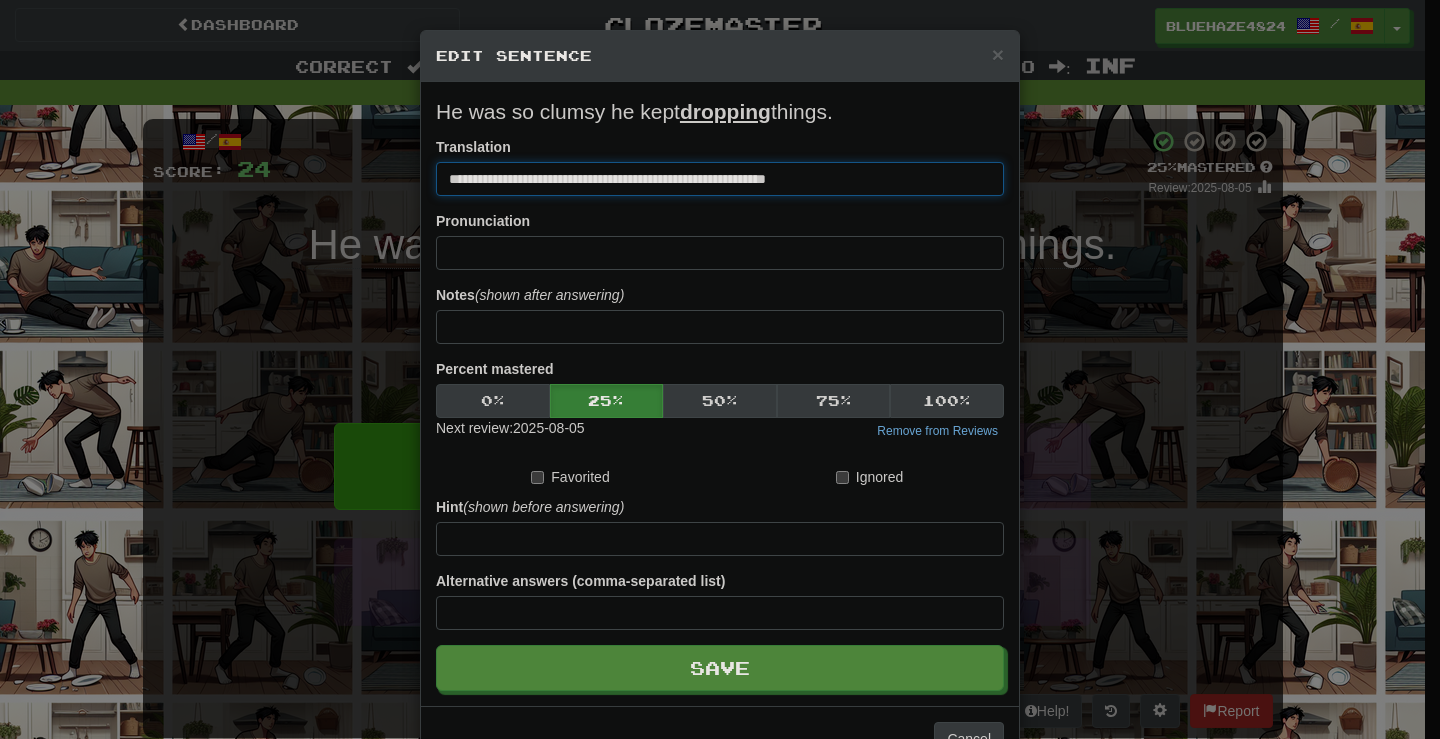 drag, startPoint x: 683, startPoint y: 179, endPoint x: 660, endPoint y: 182, distance: 23.194826 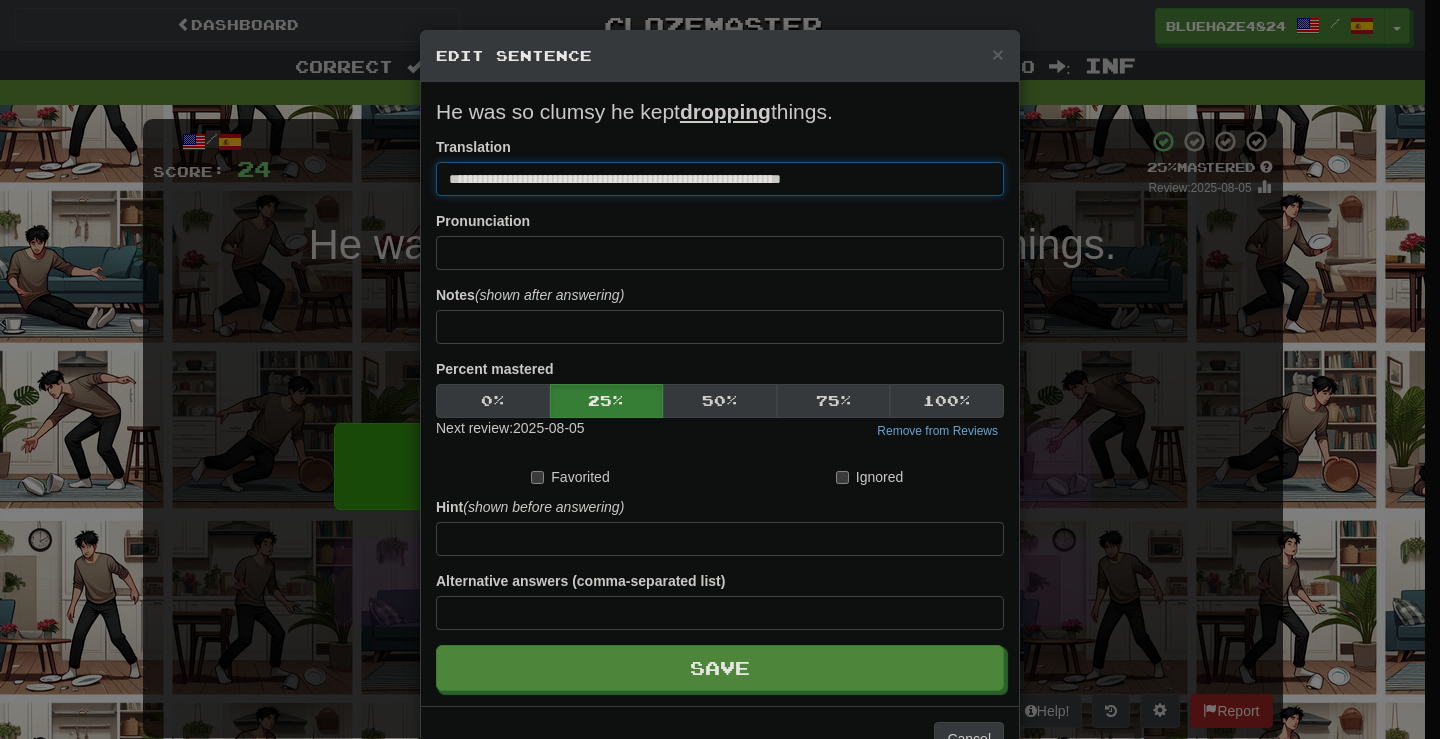 type on "**********" 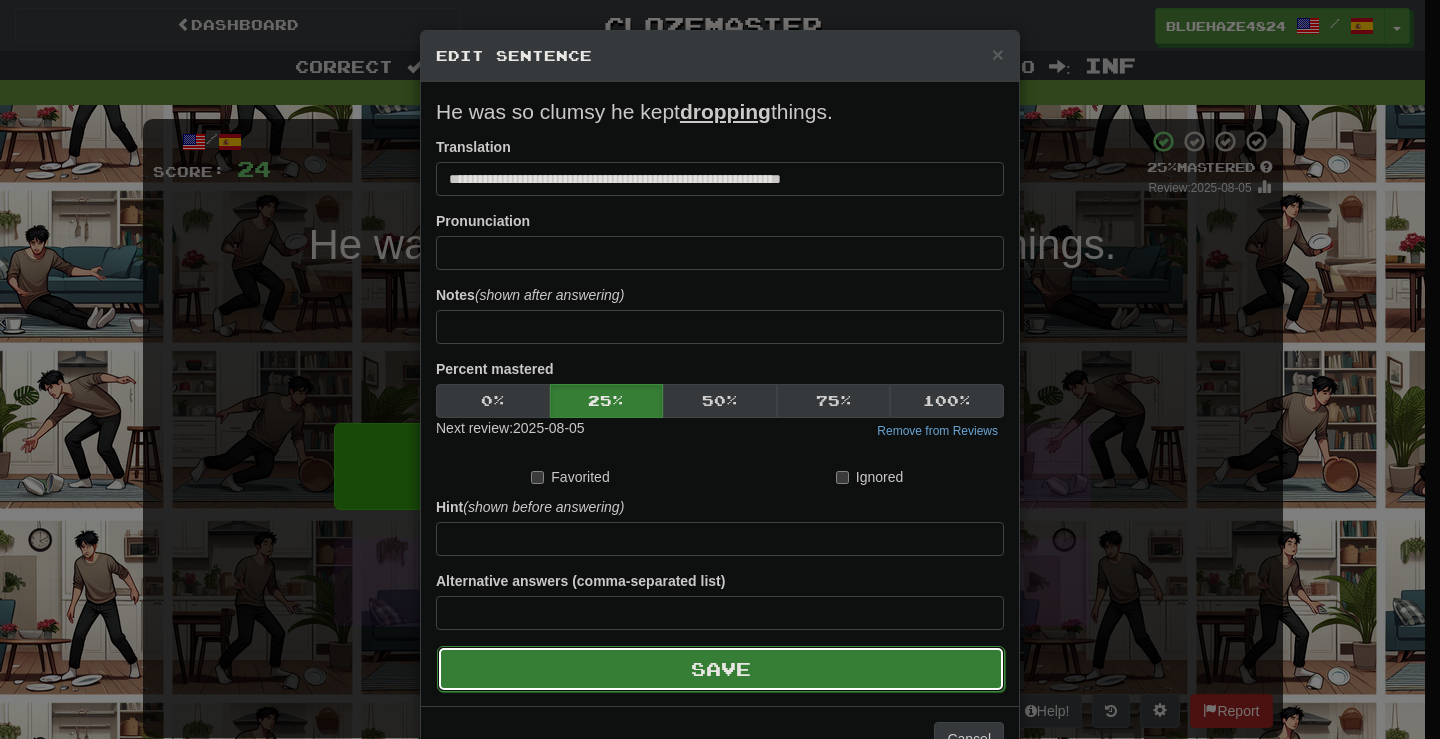 click on "Save" at bounding box center (721, 669) 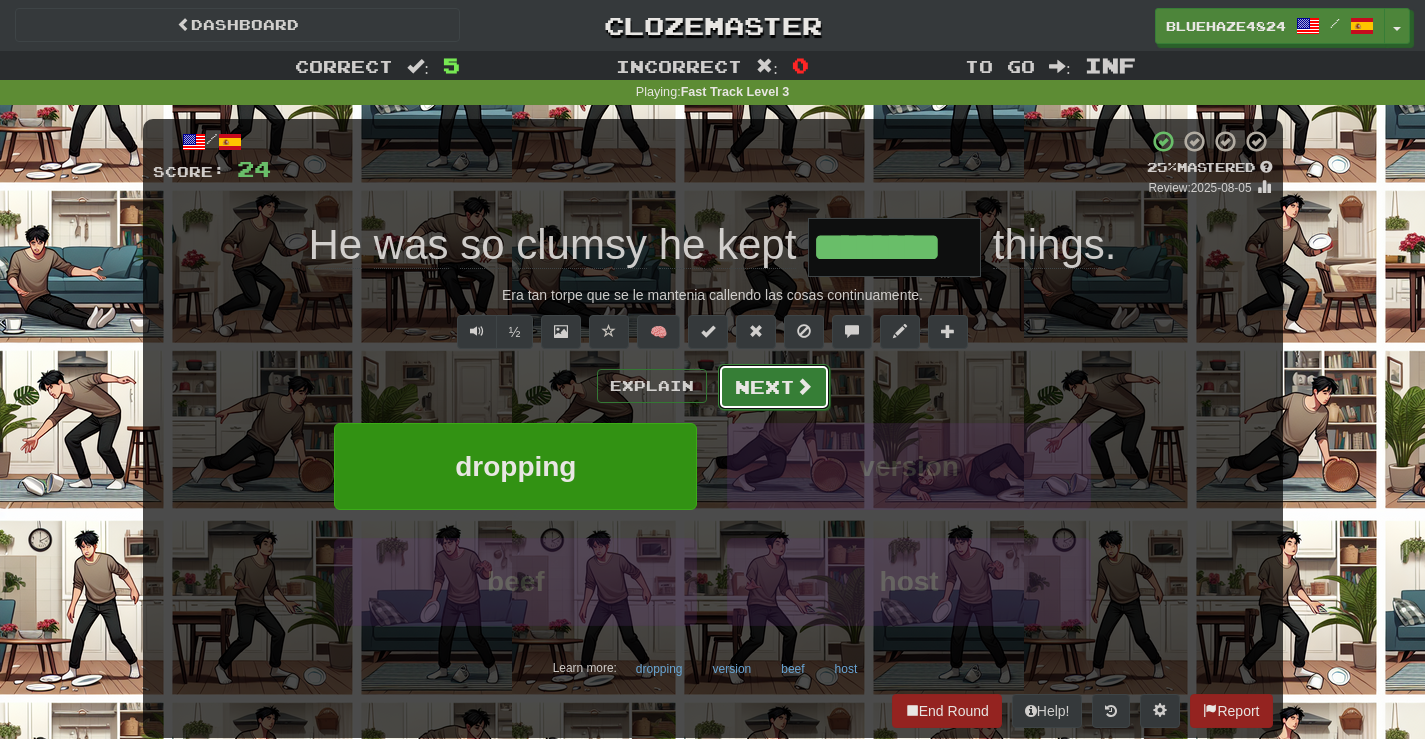 click on "Next" at bounding box center (774, 387) 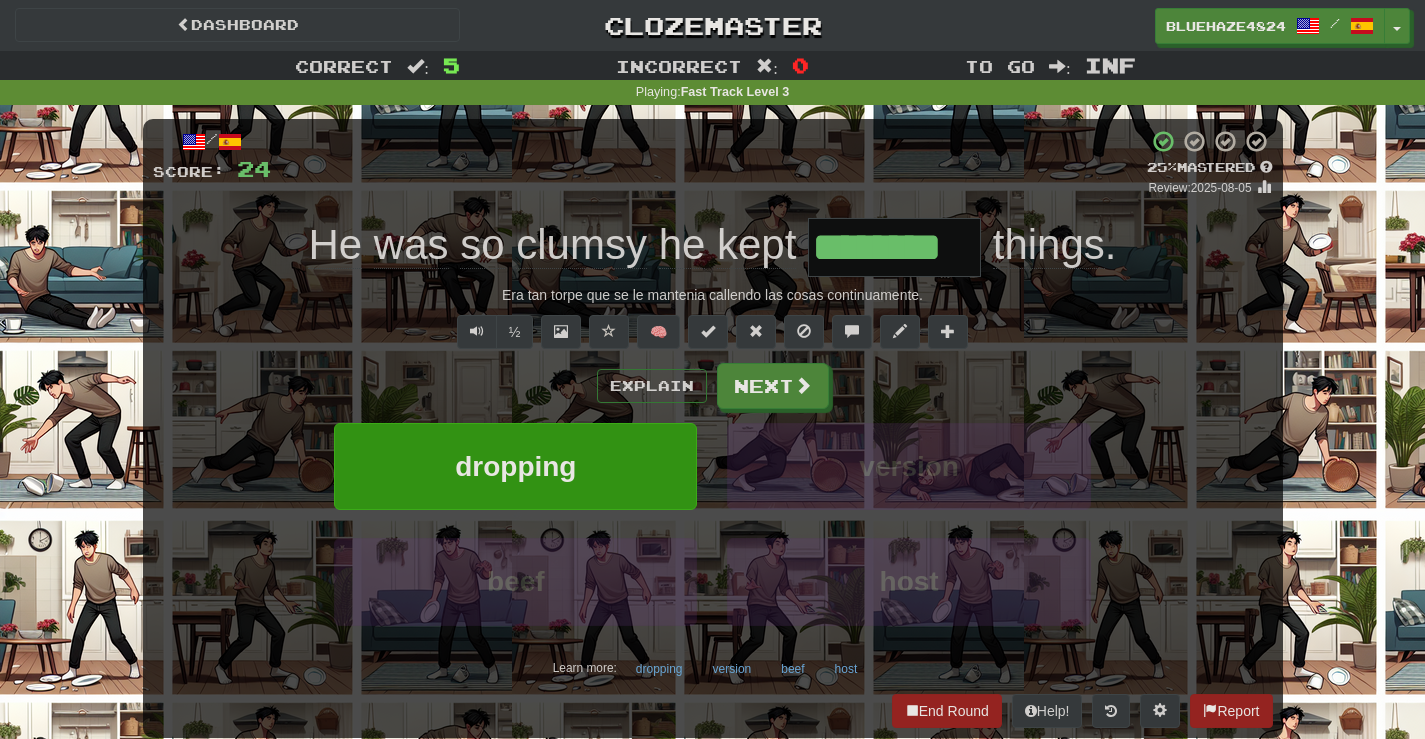 click on "Explain Next dropping version beef host Learn more: dropping version beef host" at bounding box center [713, 523] 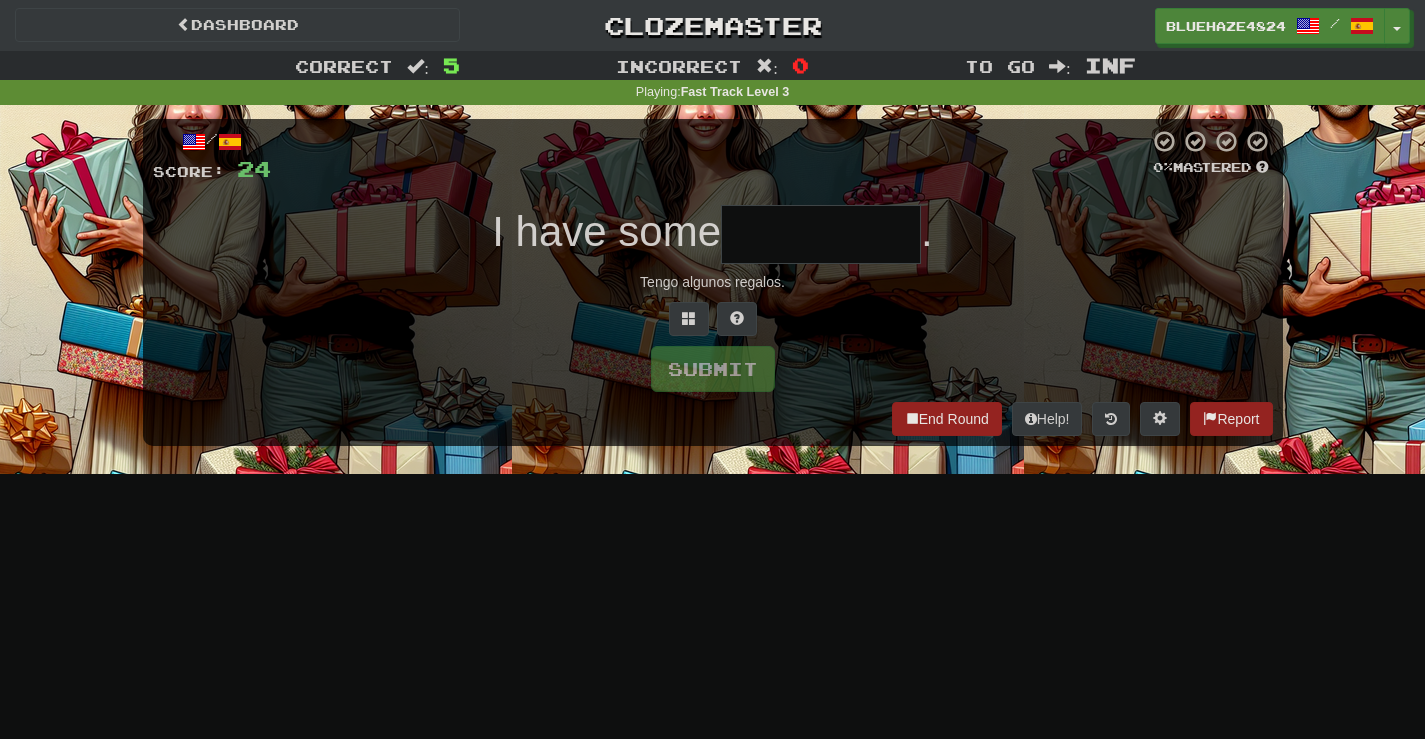 click at bounding box center [821, 234] 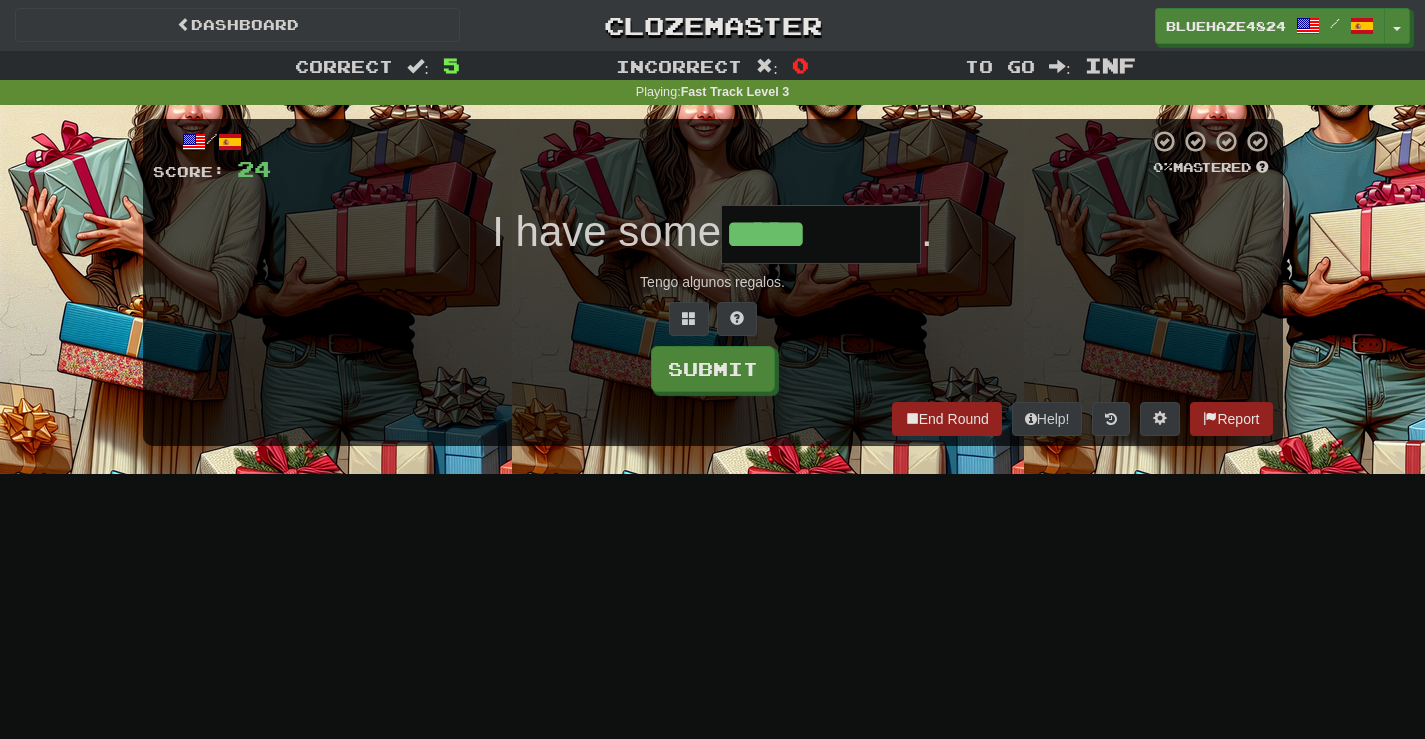 type on "*****" 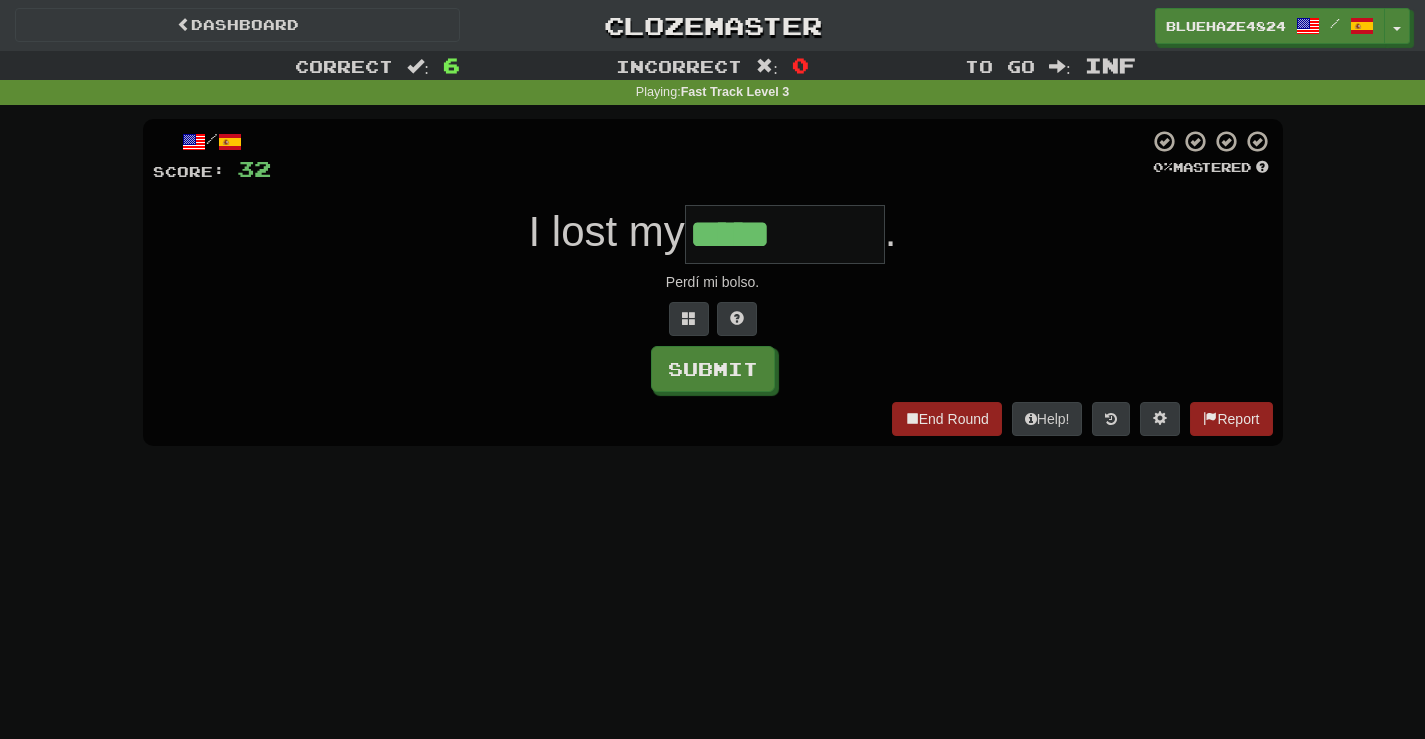 type on "*****" 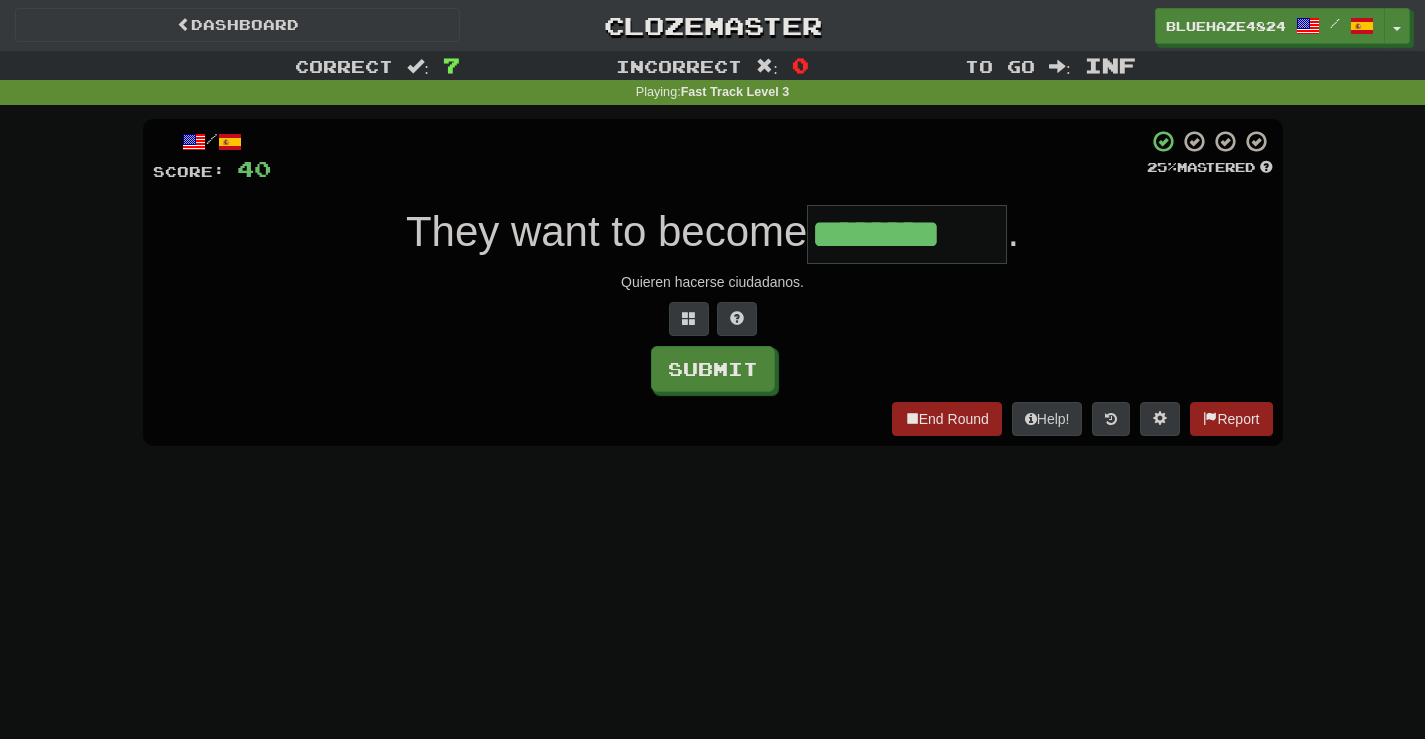 type on "********" 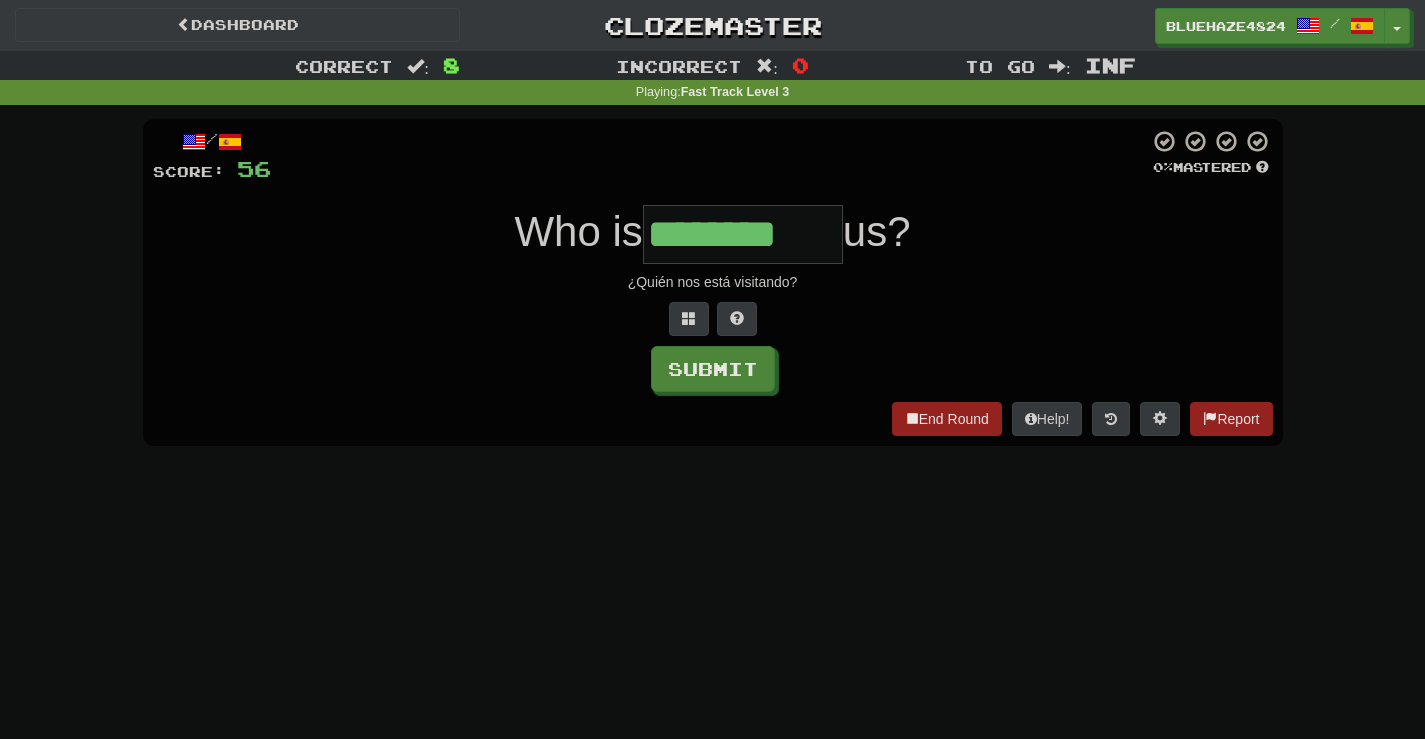 type on "********" 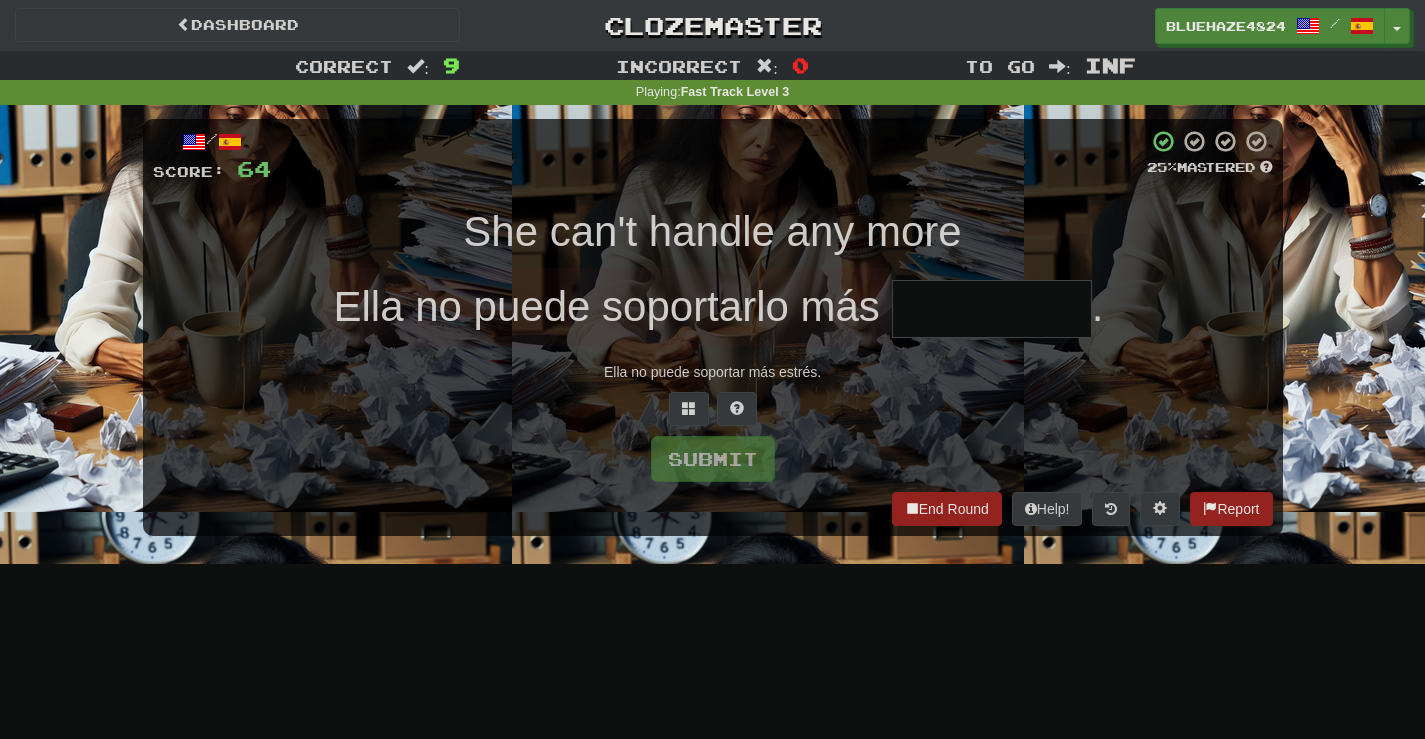 click at bounding box center [992, 309] 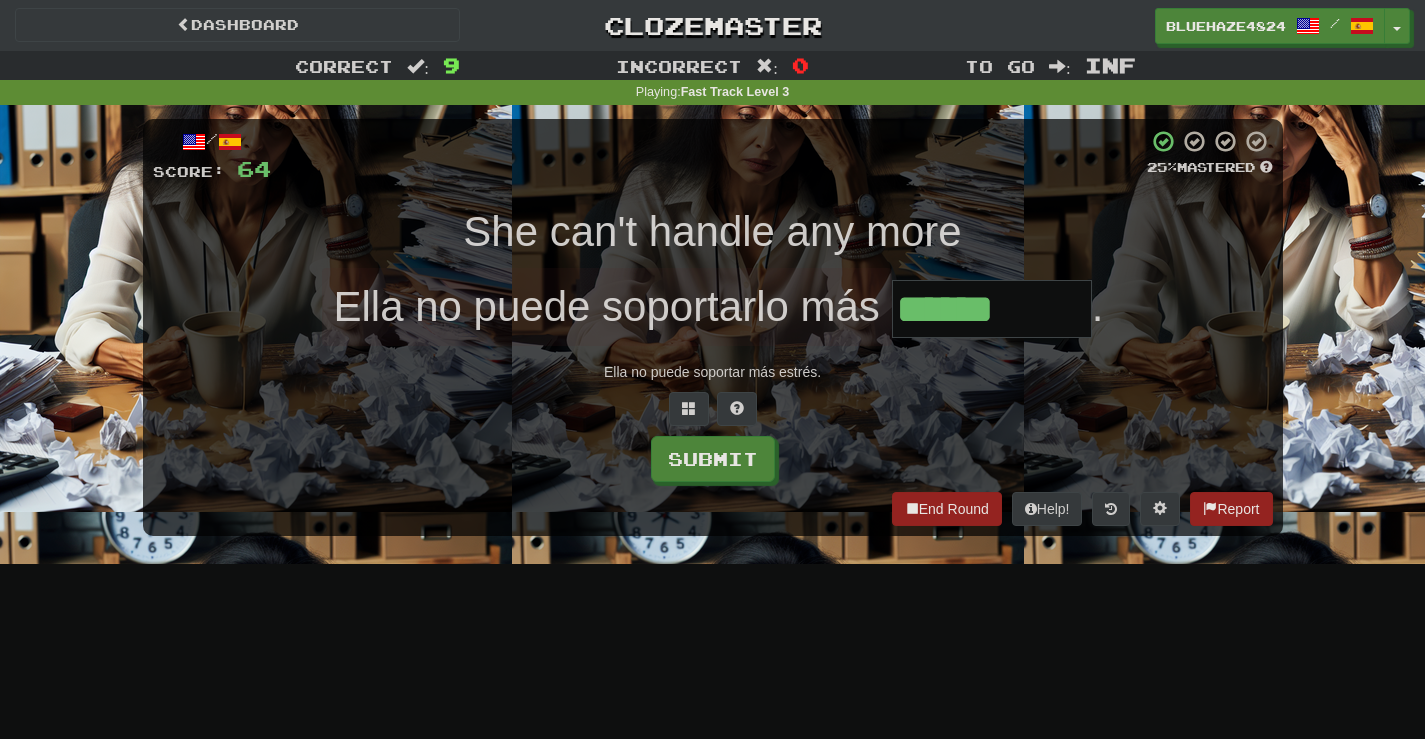 type on "******" 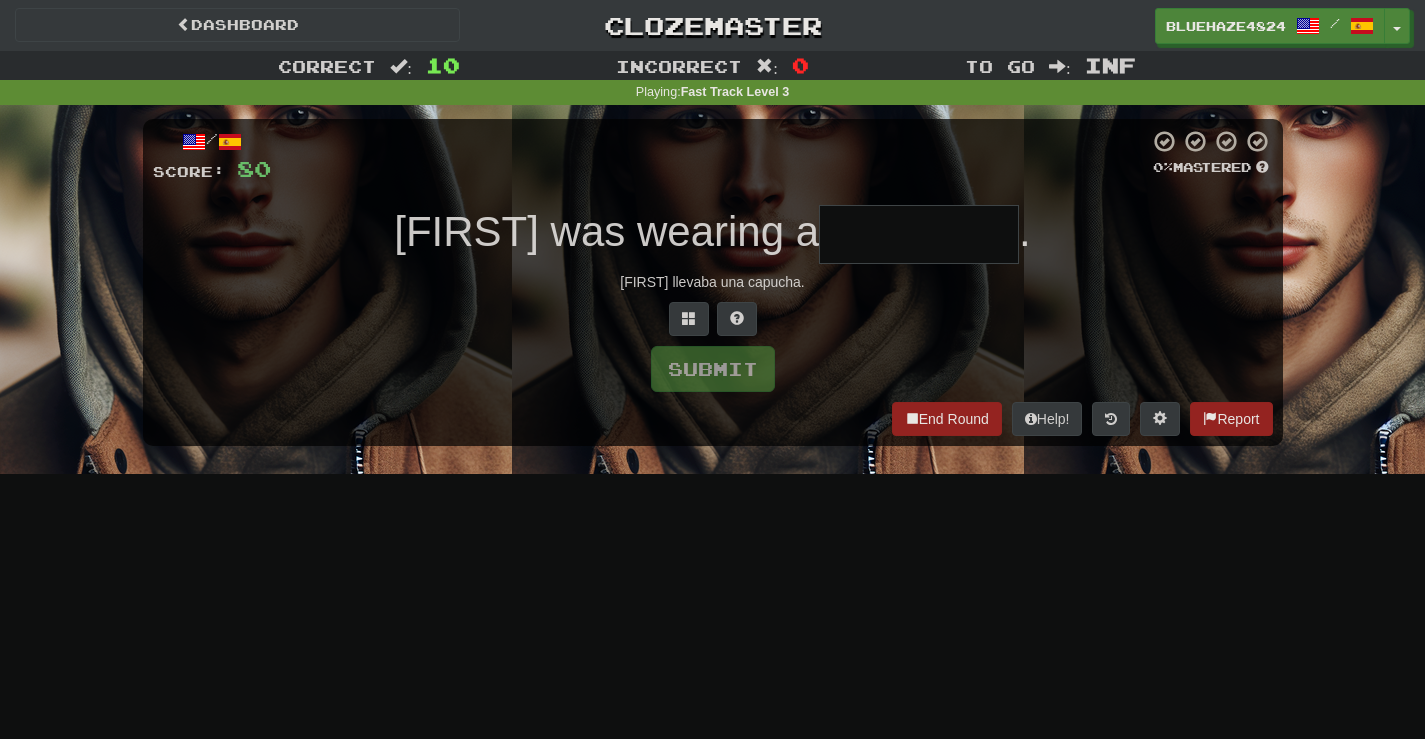 click at bounding box center [919, 234] 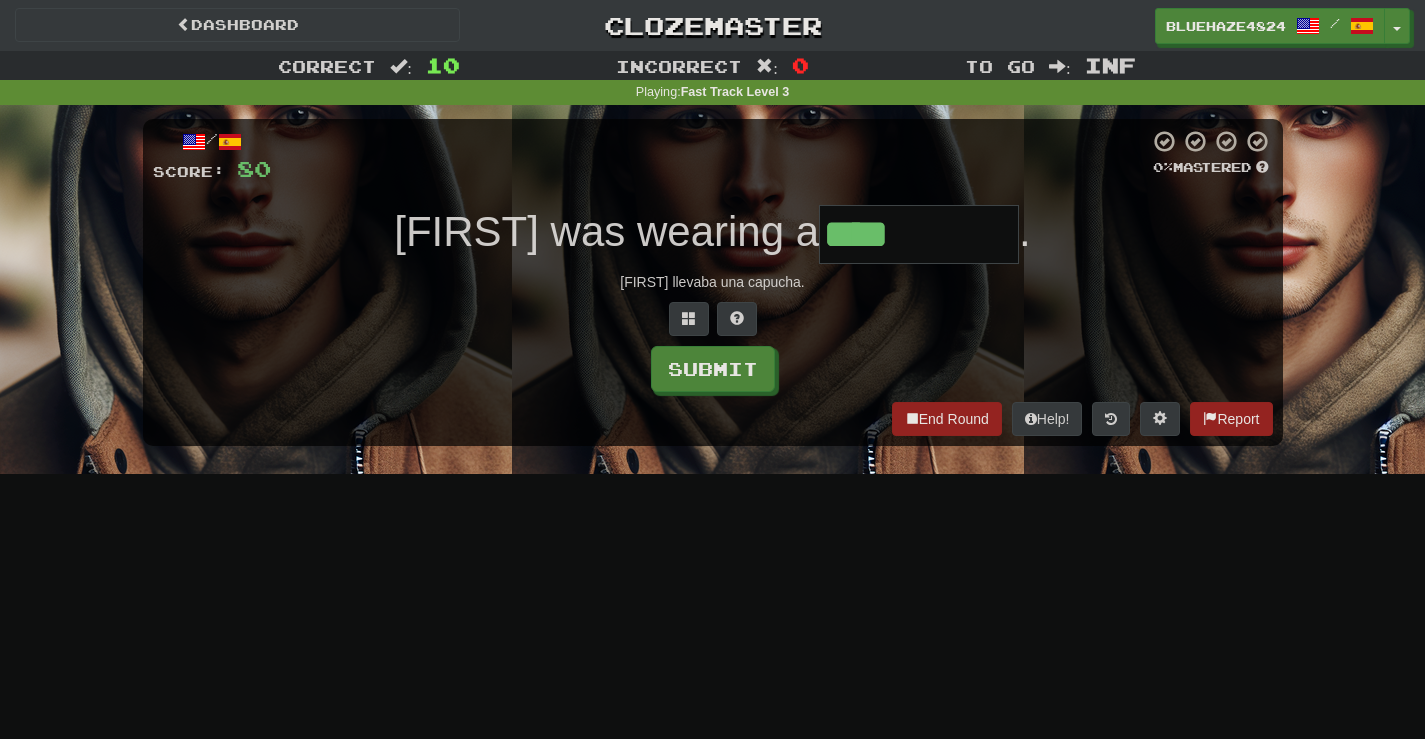 type on "****" 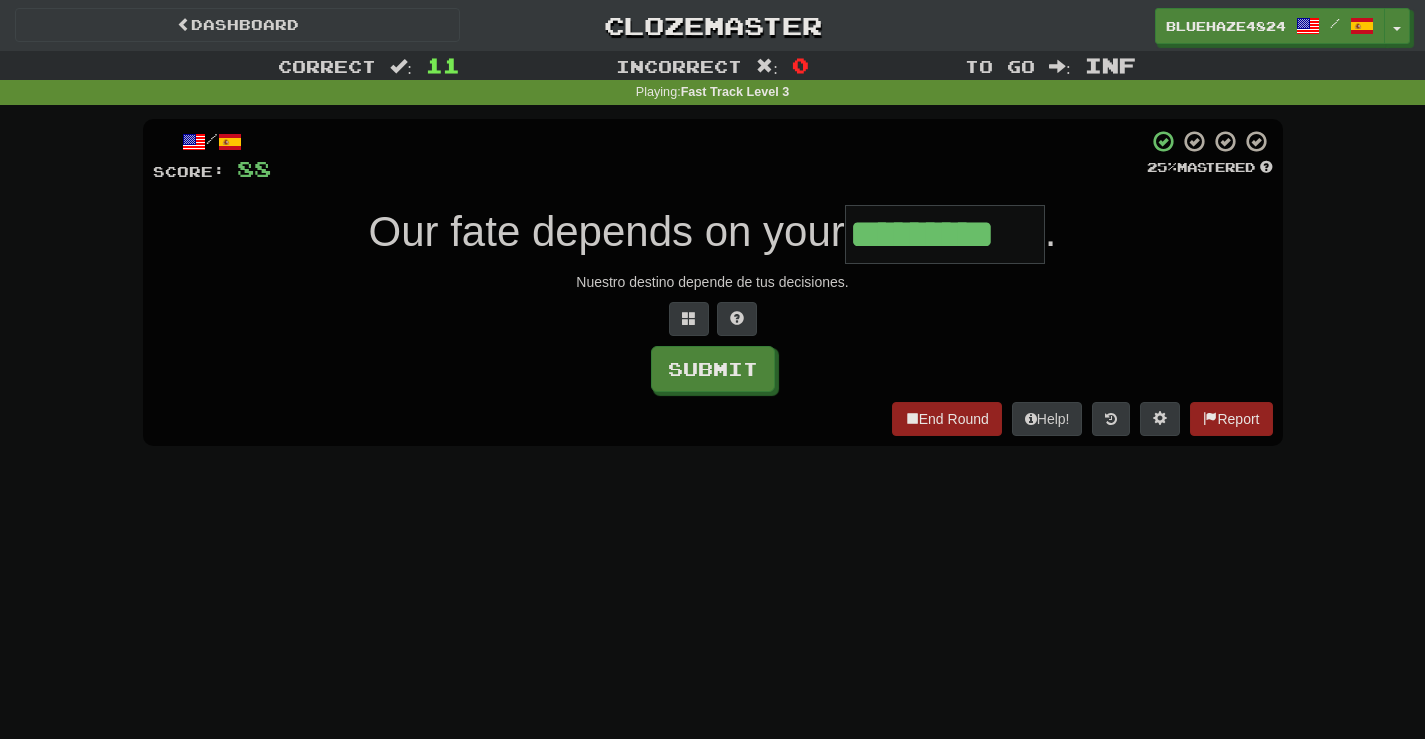 type on "*********" 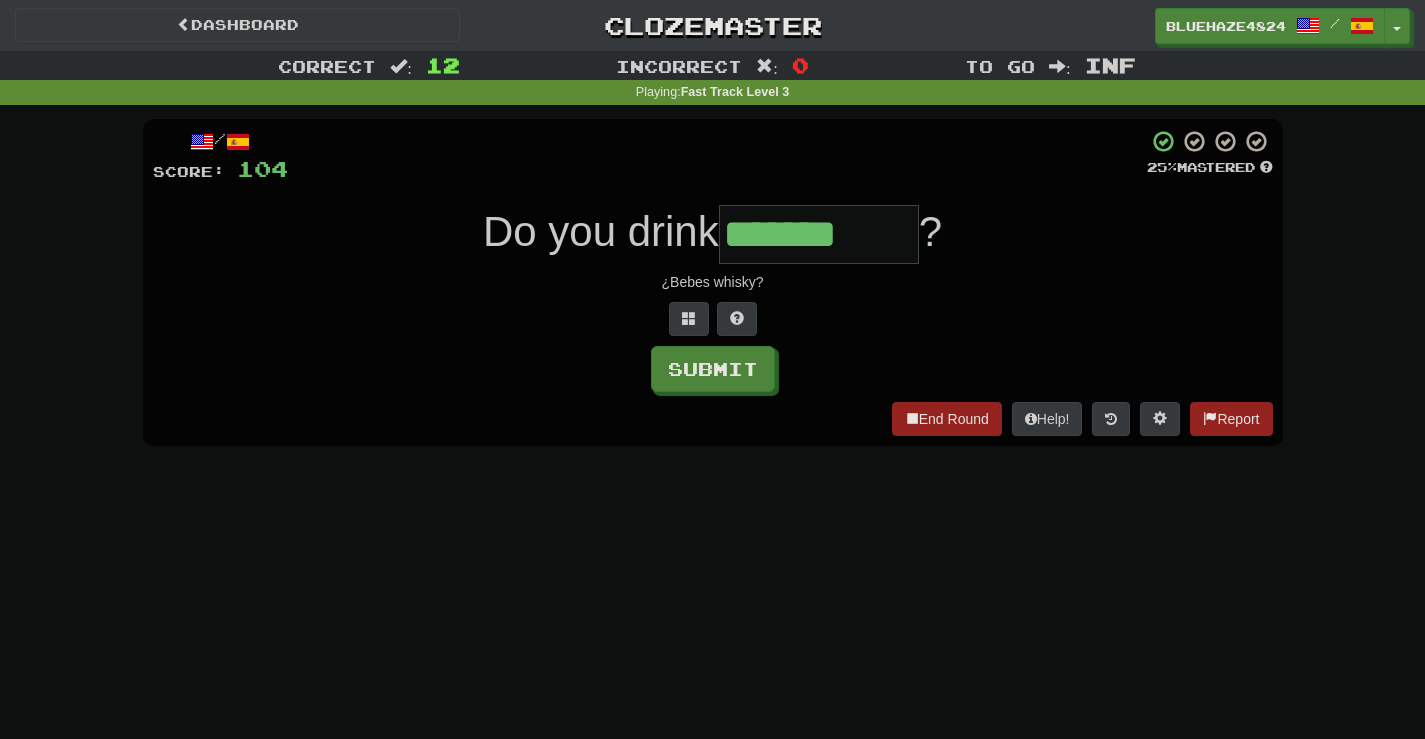 type on "*******" 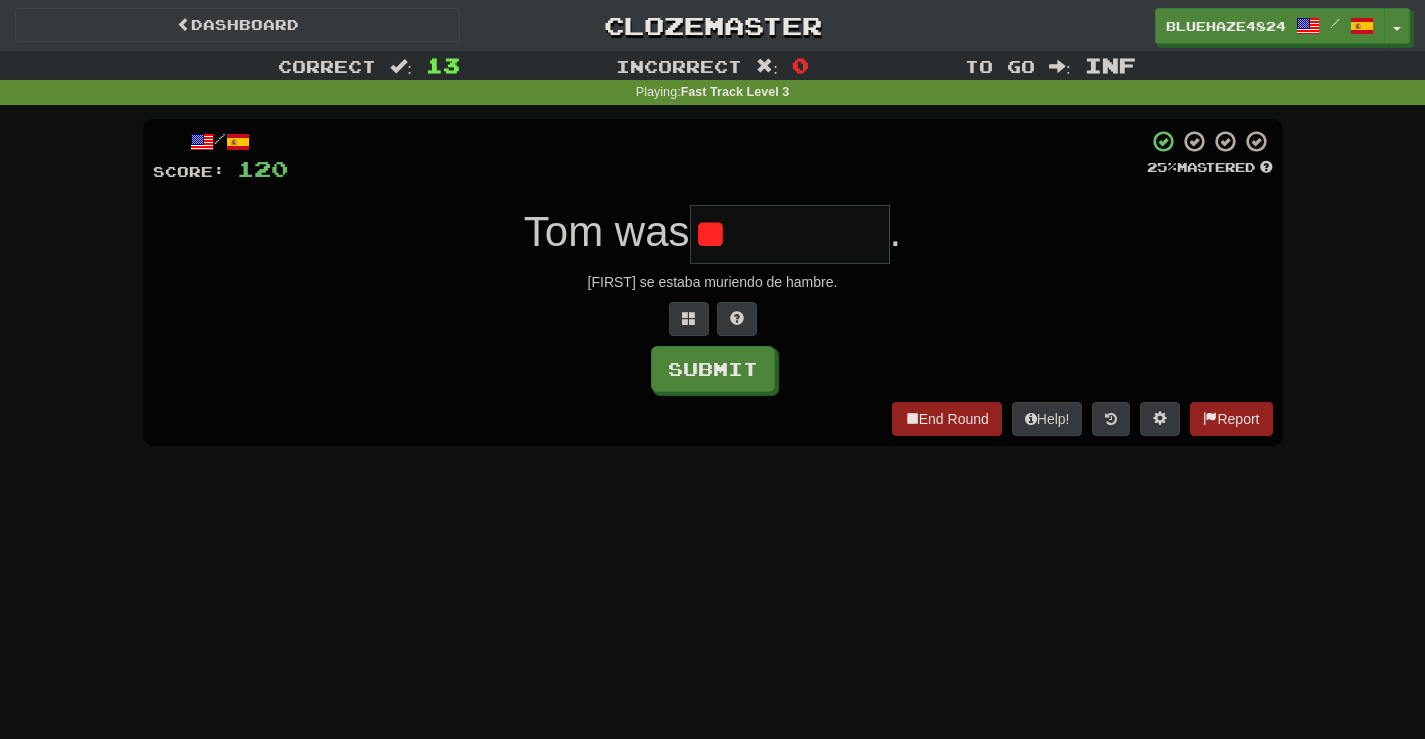 type on "*" 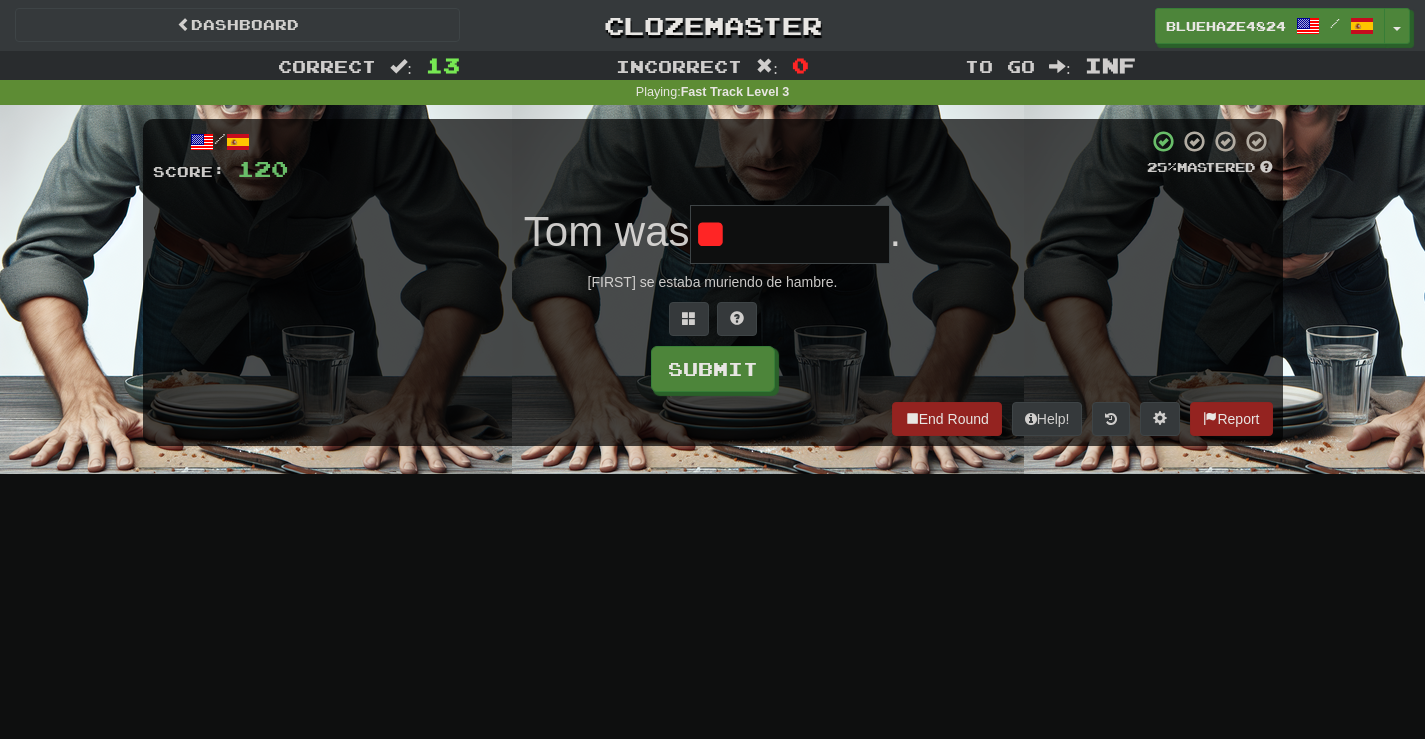 type on "*" 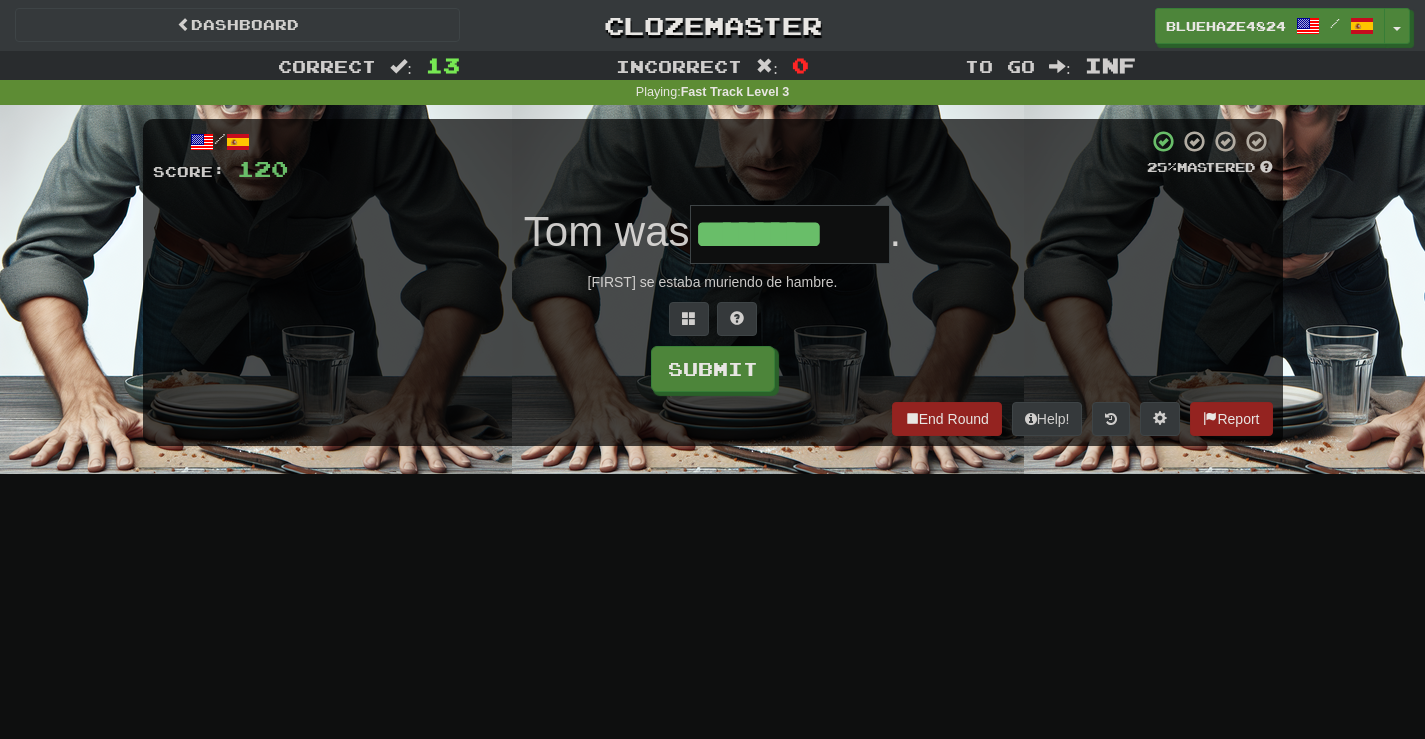 type on "********" 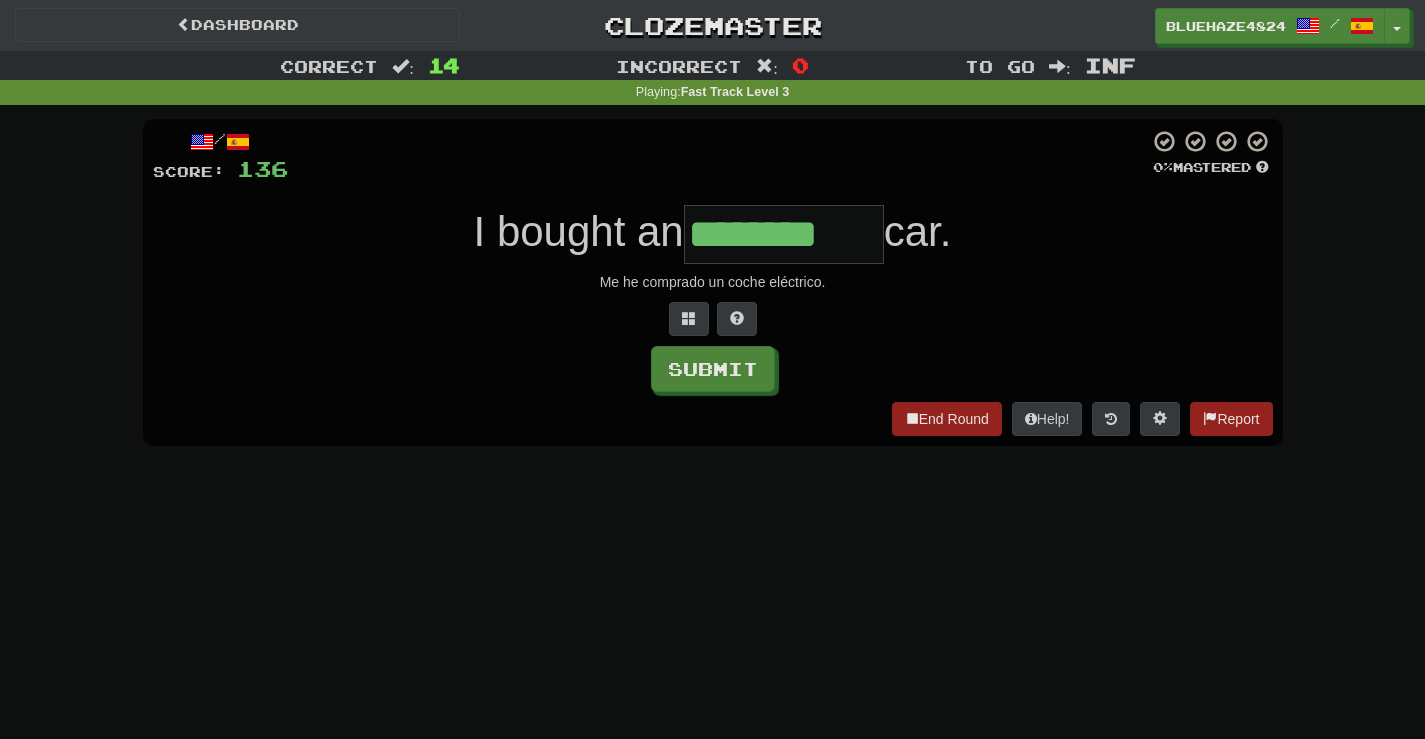 type on "********" 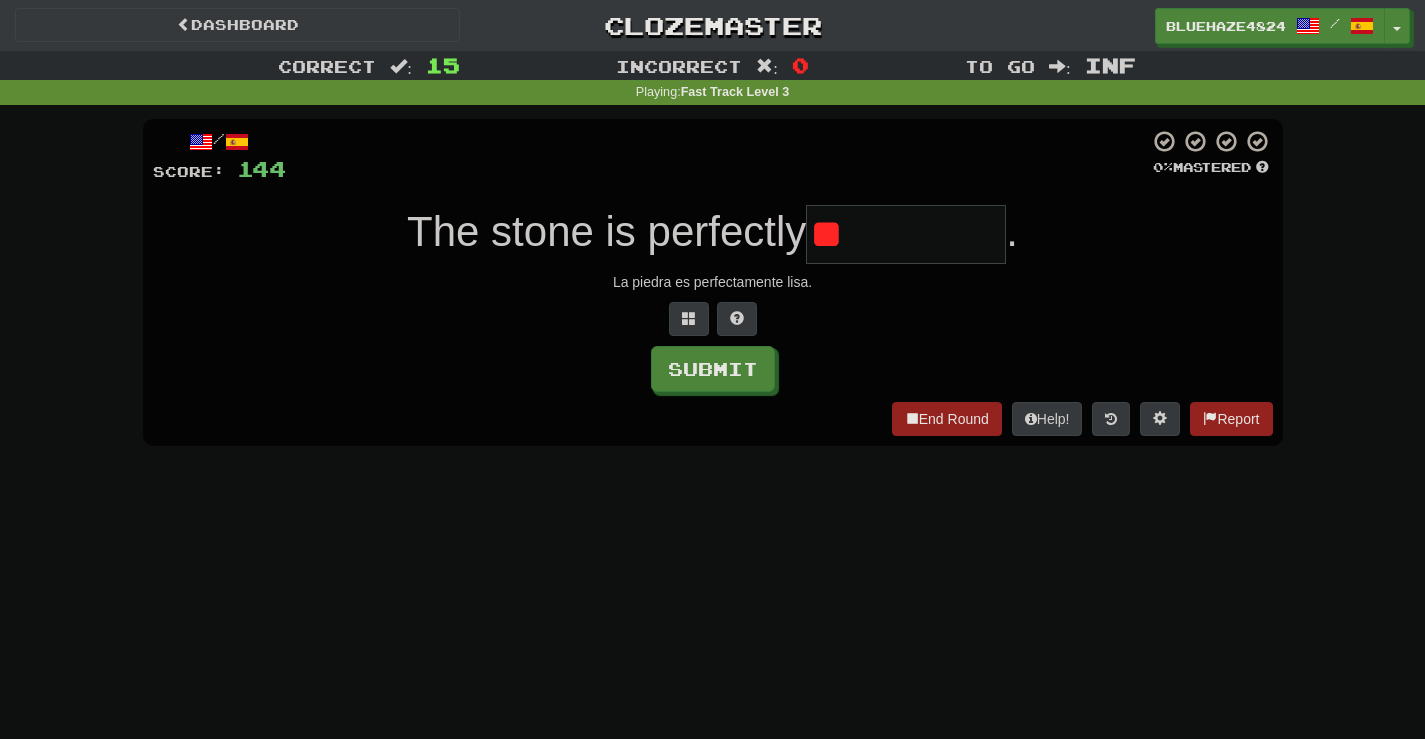 type on "*" 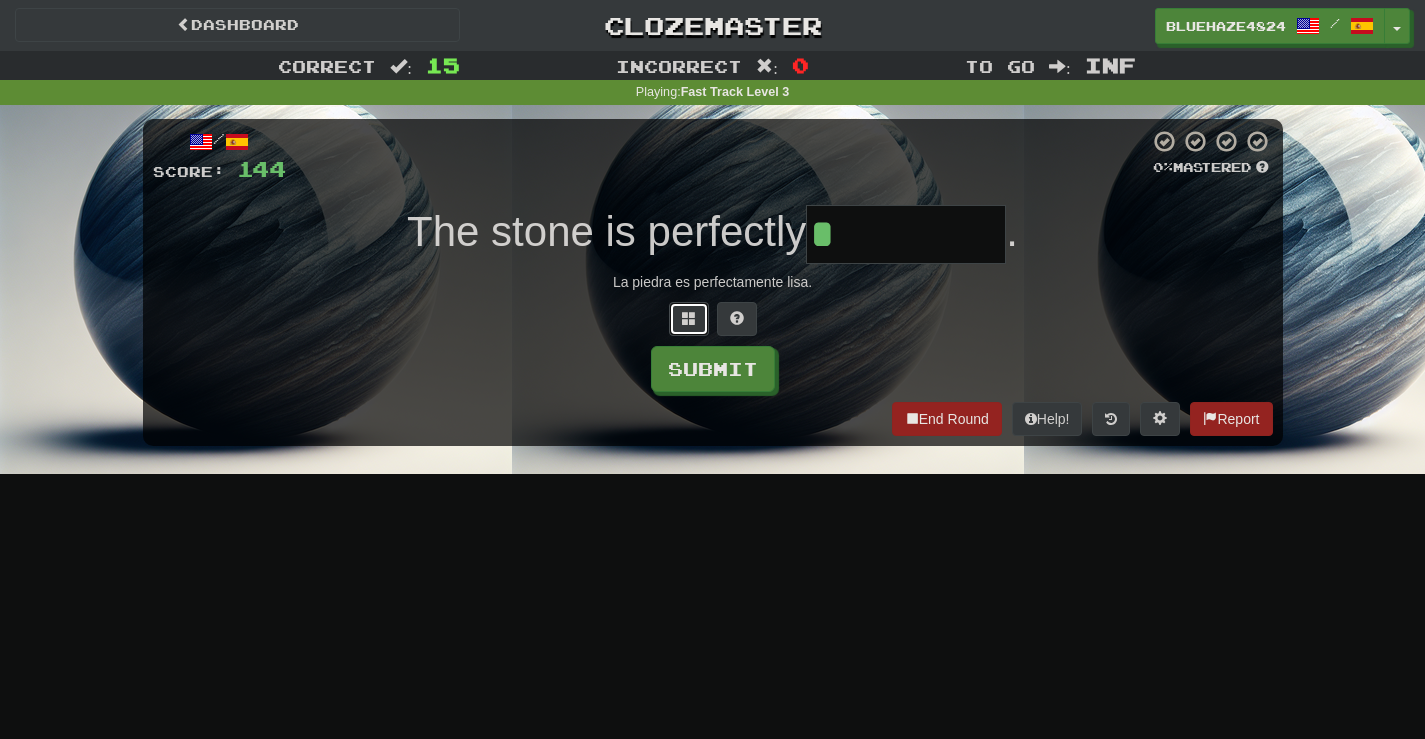 click at bounding box center (689, 318) 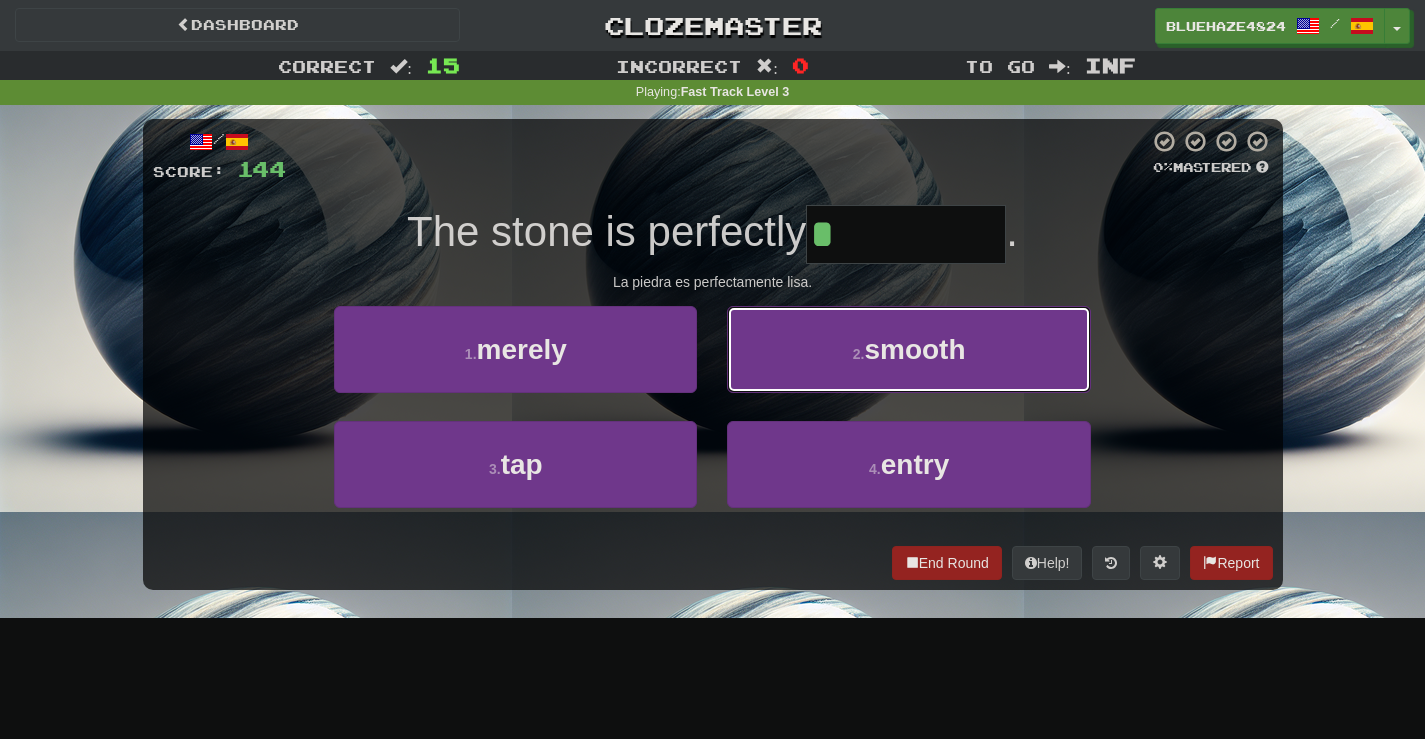 click on "smooth" at bounding box center [914, 349] 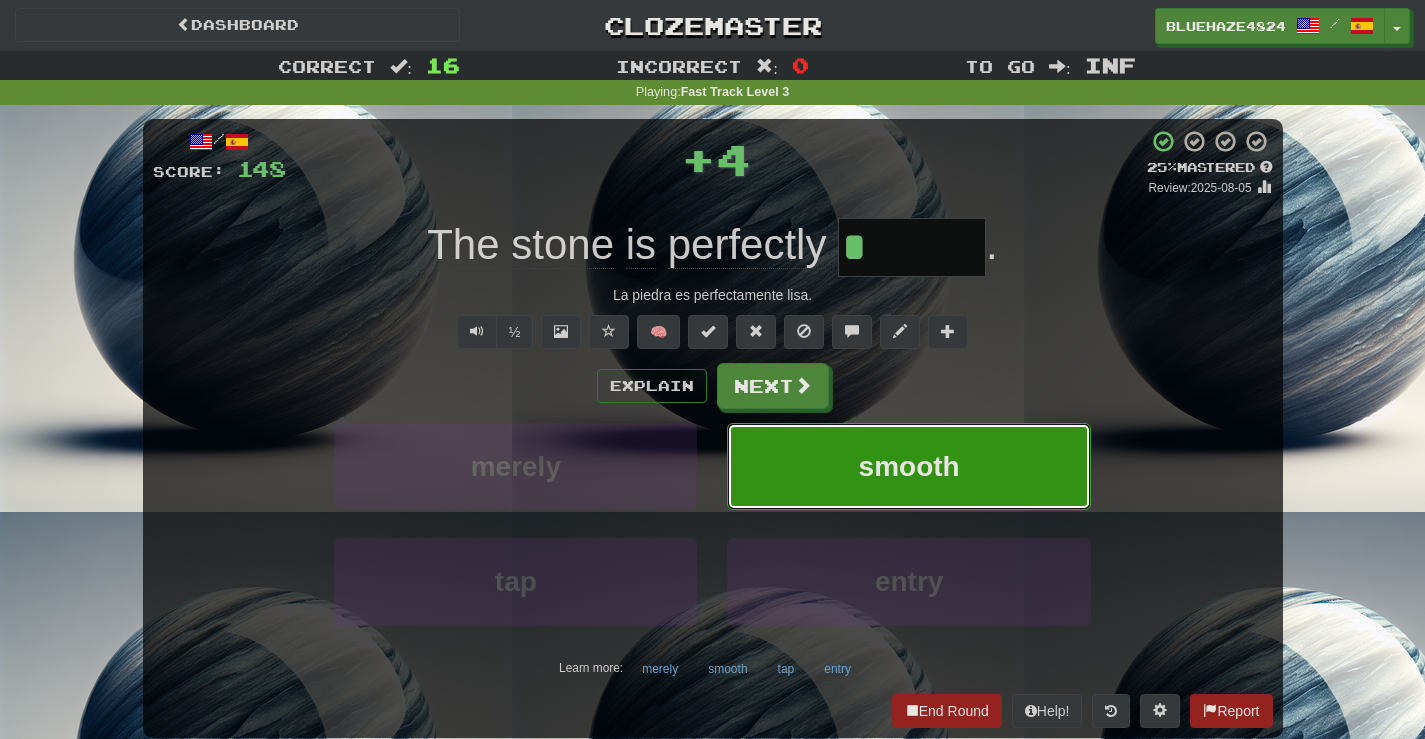 type on "******" 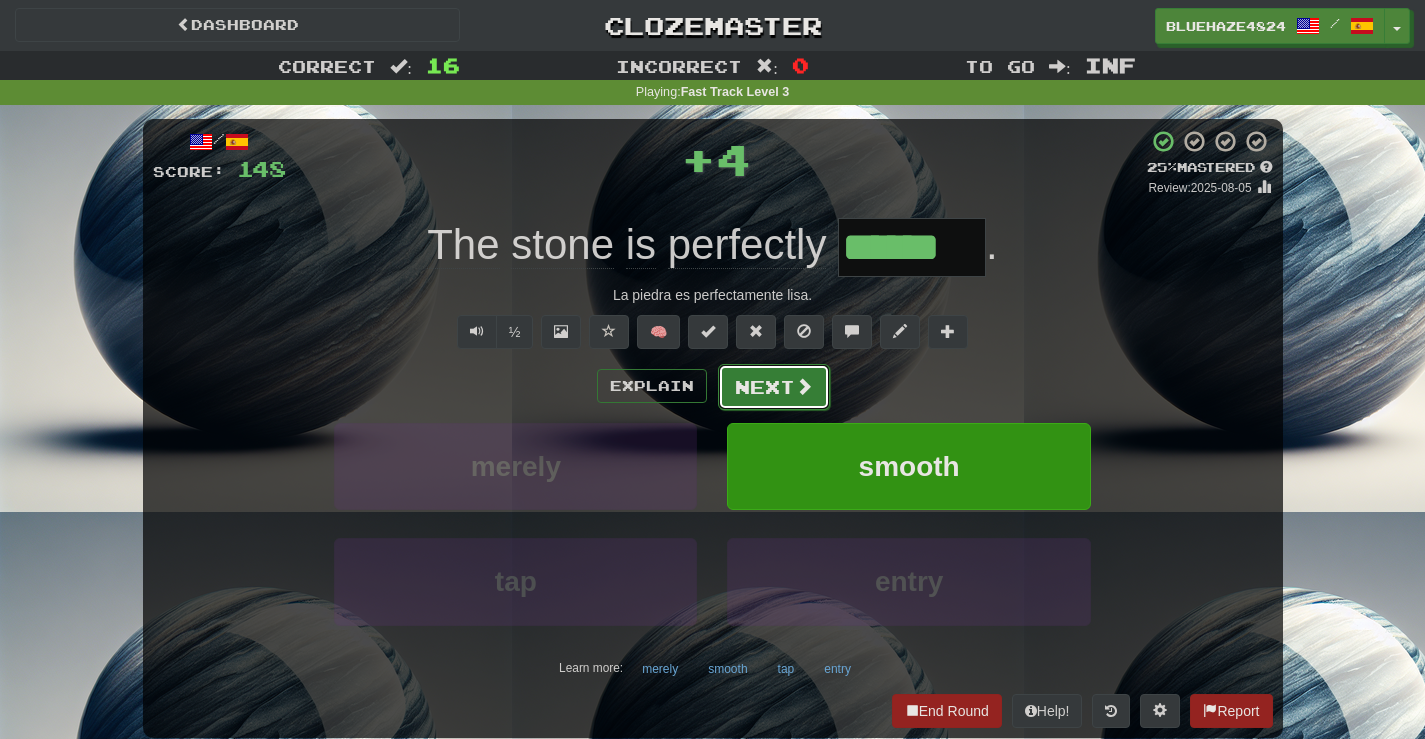 click on "Next" at bounding box center [774, 387] 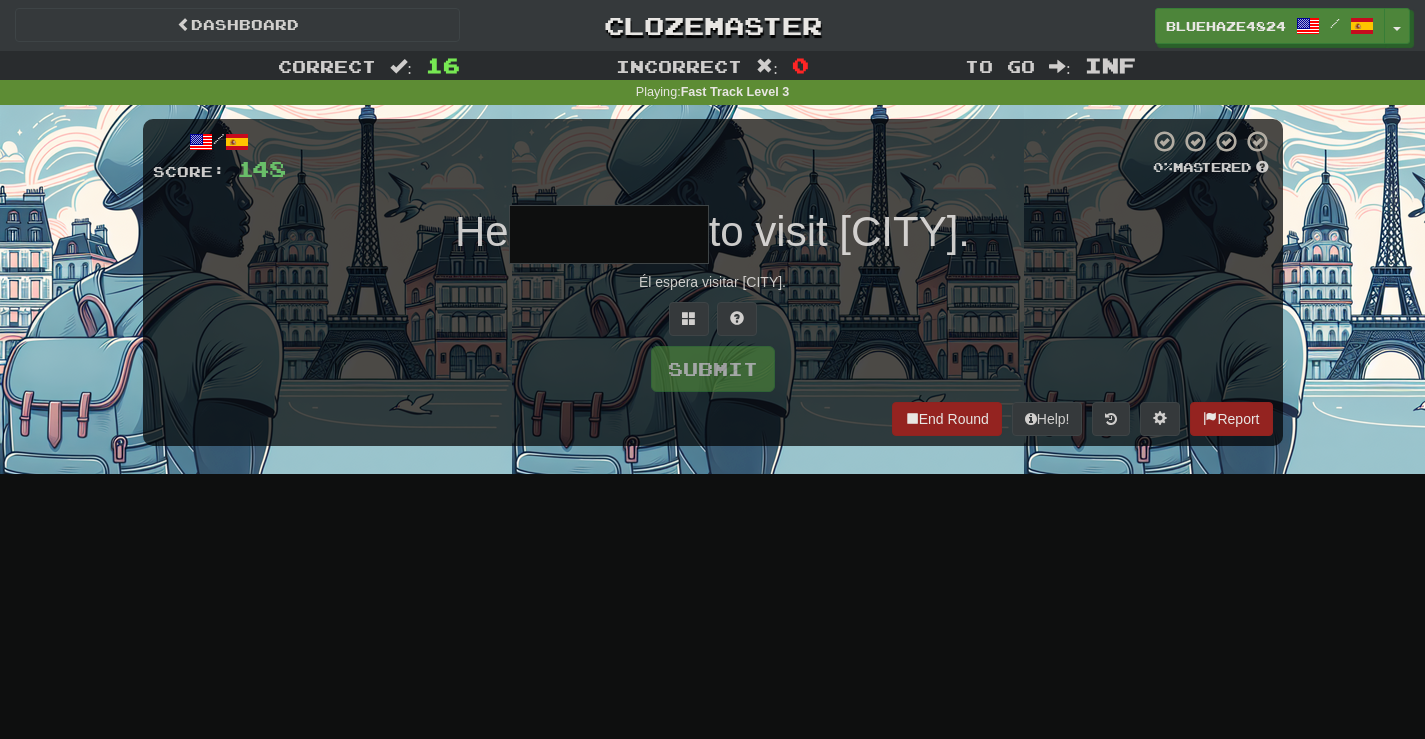 click at bounding box center [609, 234] 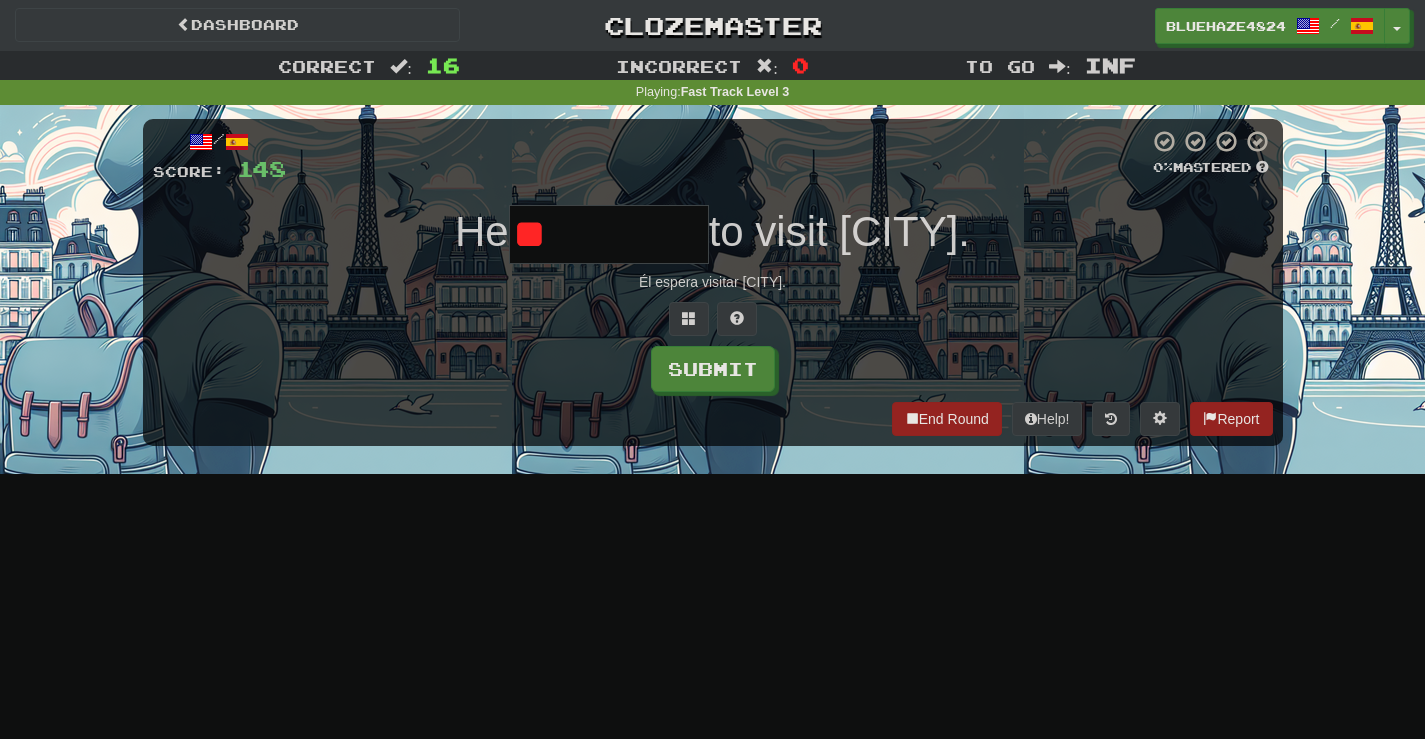 type on "*" 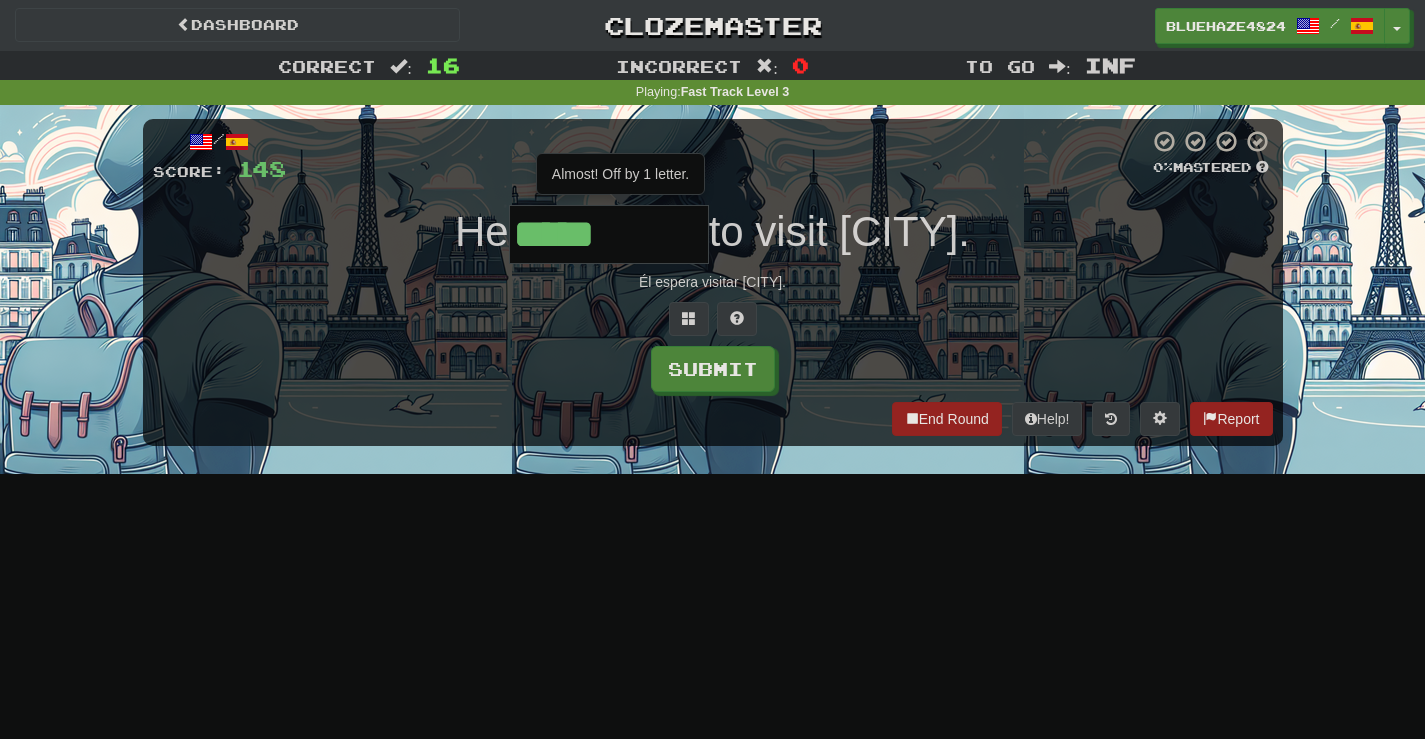 type on "*****" 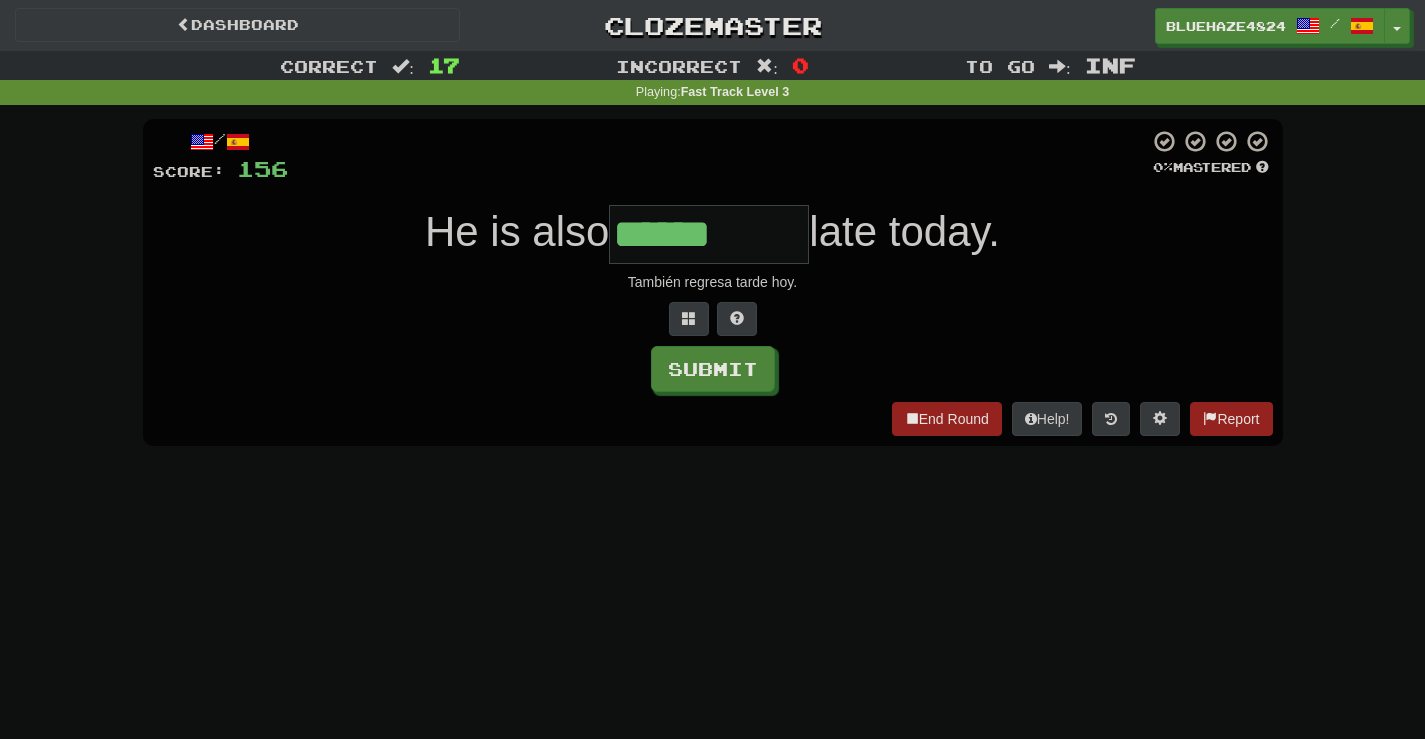 type on "*********" 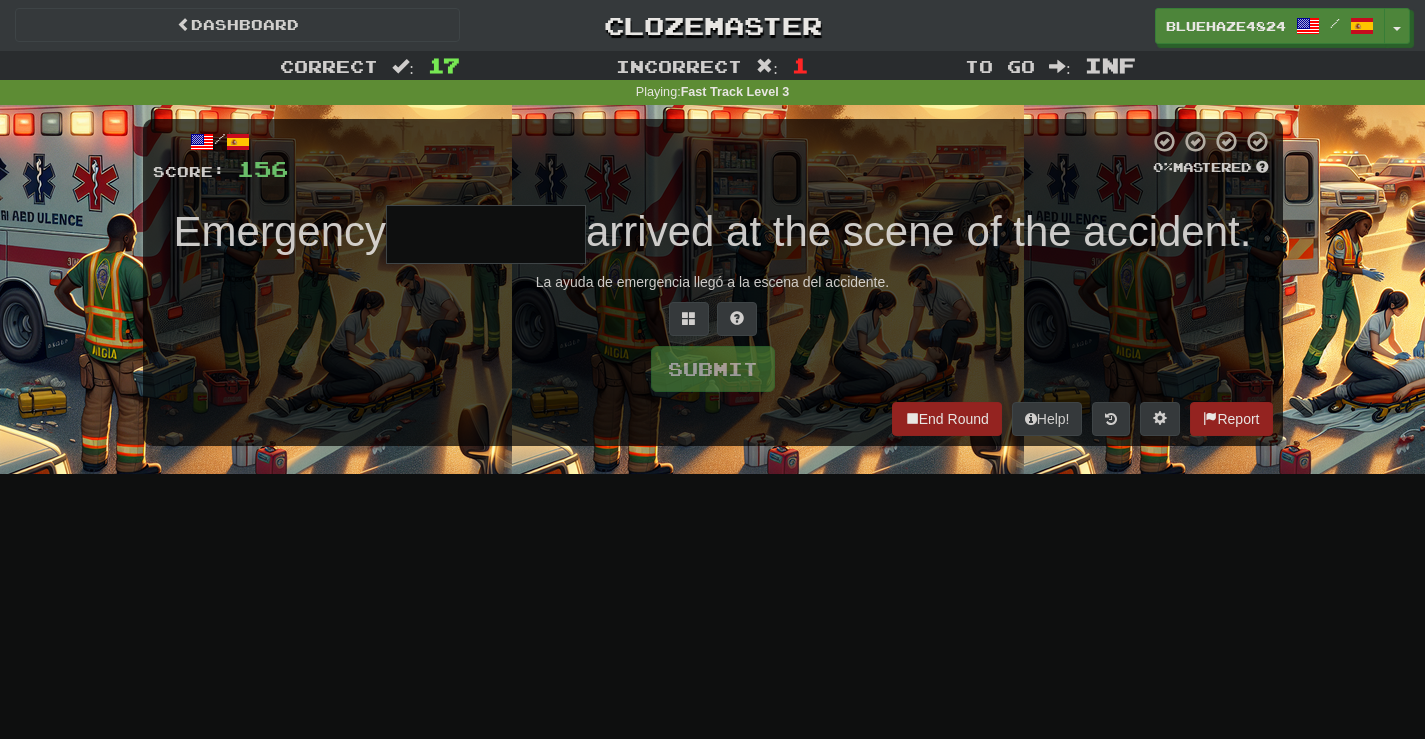 click at bounding box center (486, 234) 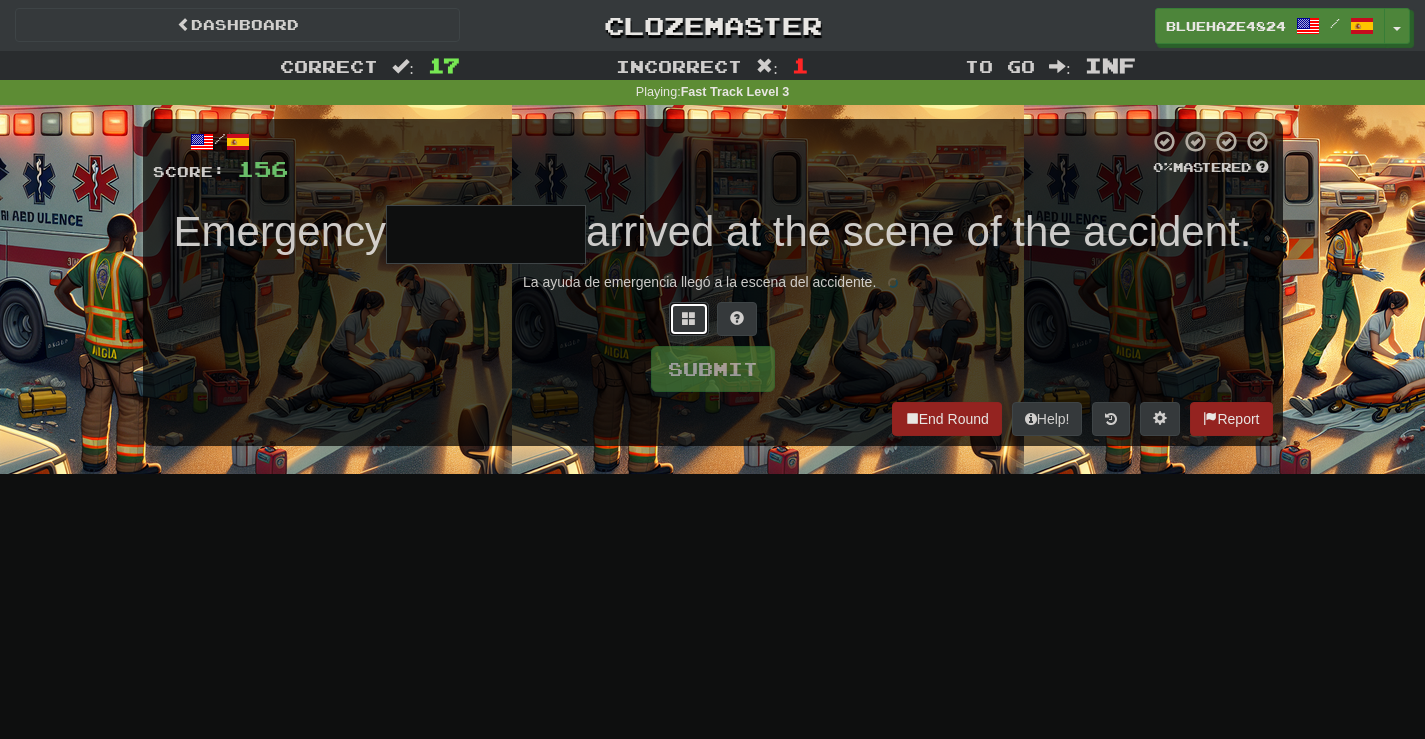 click at bounding box center (689, 319) 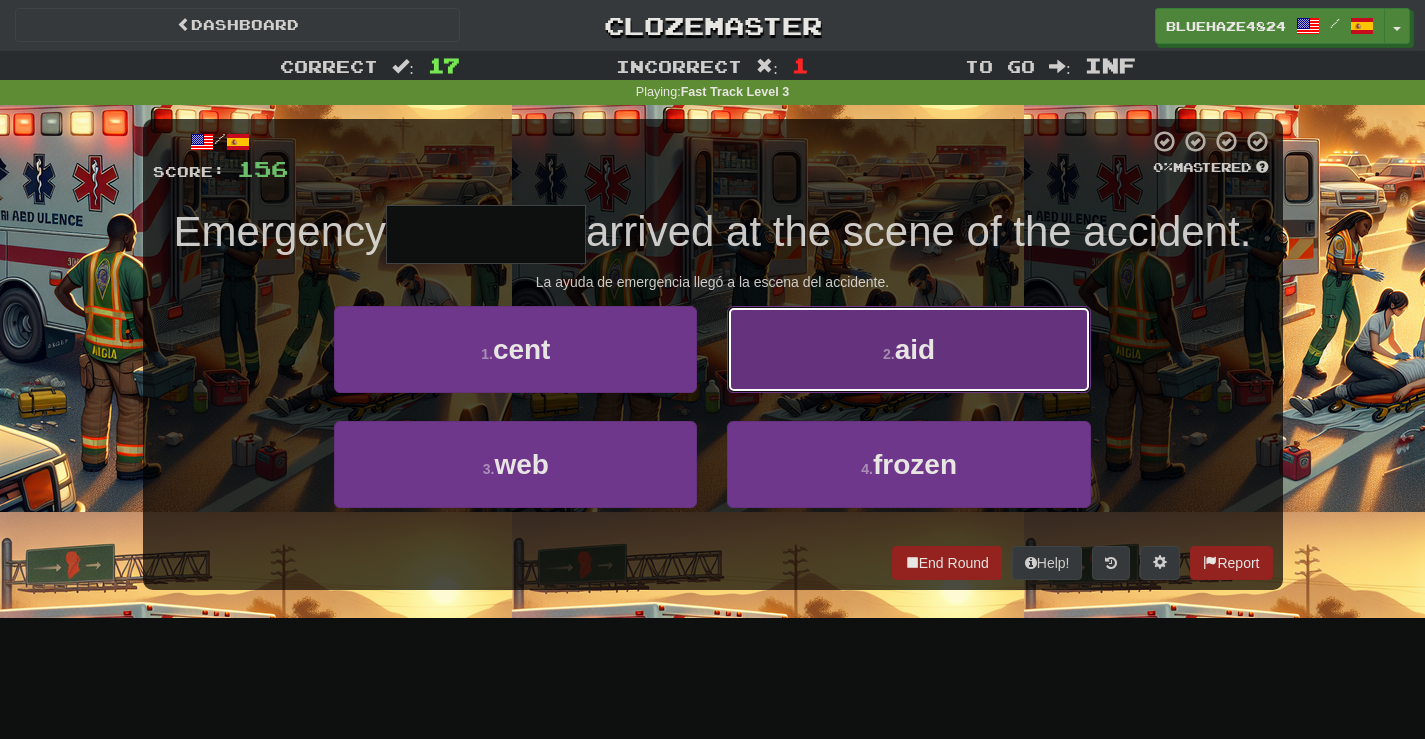 click on "aid" at bounding box center [915, 349] 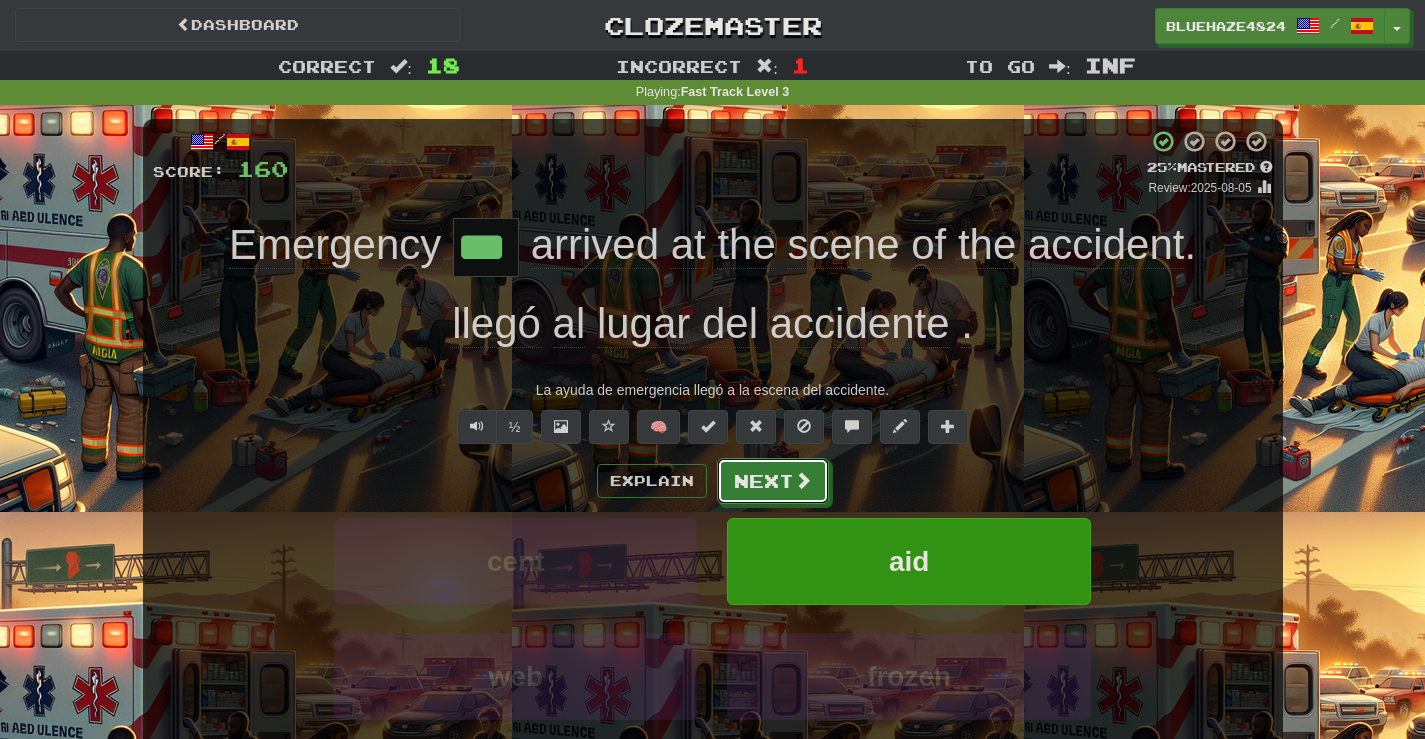 click on "Next" at bounding box center (773, 481) 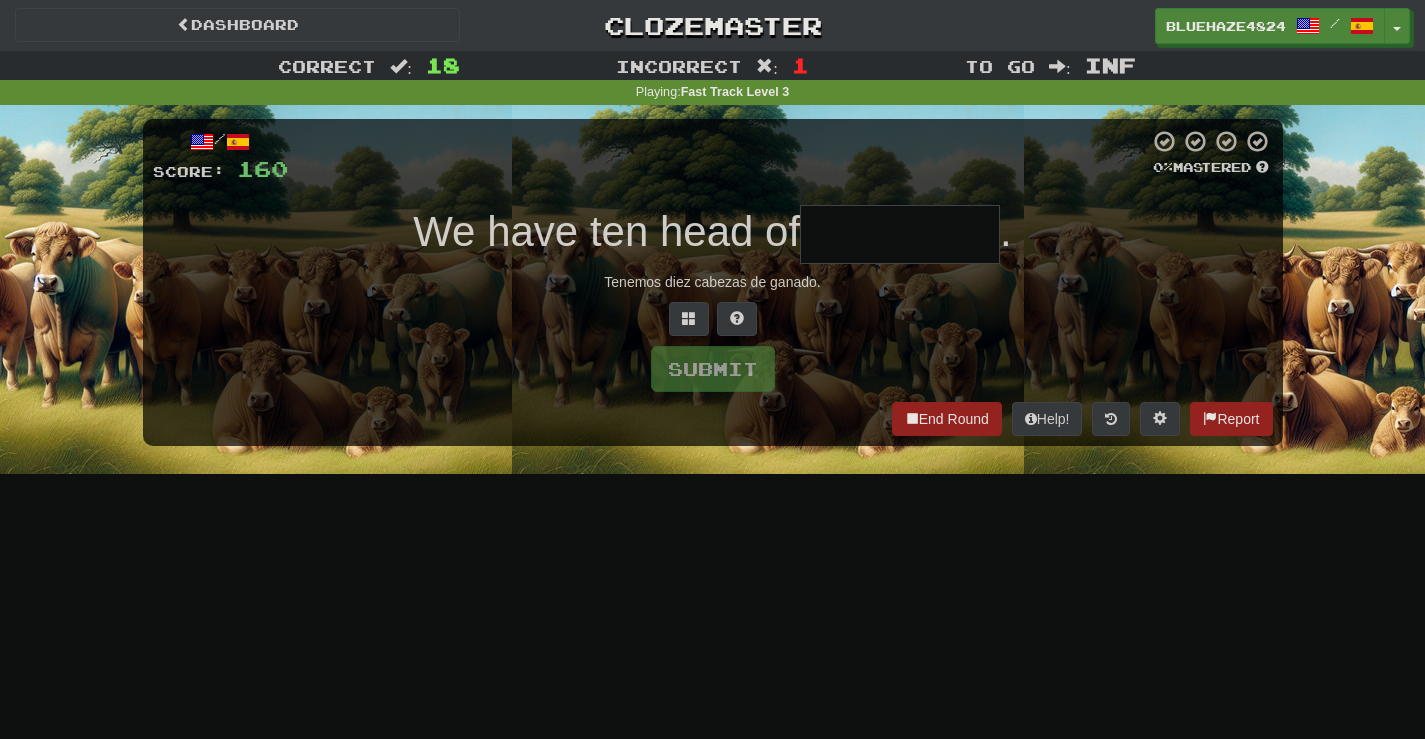 click at bounding box center (900, 234) 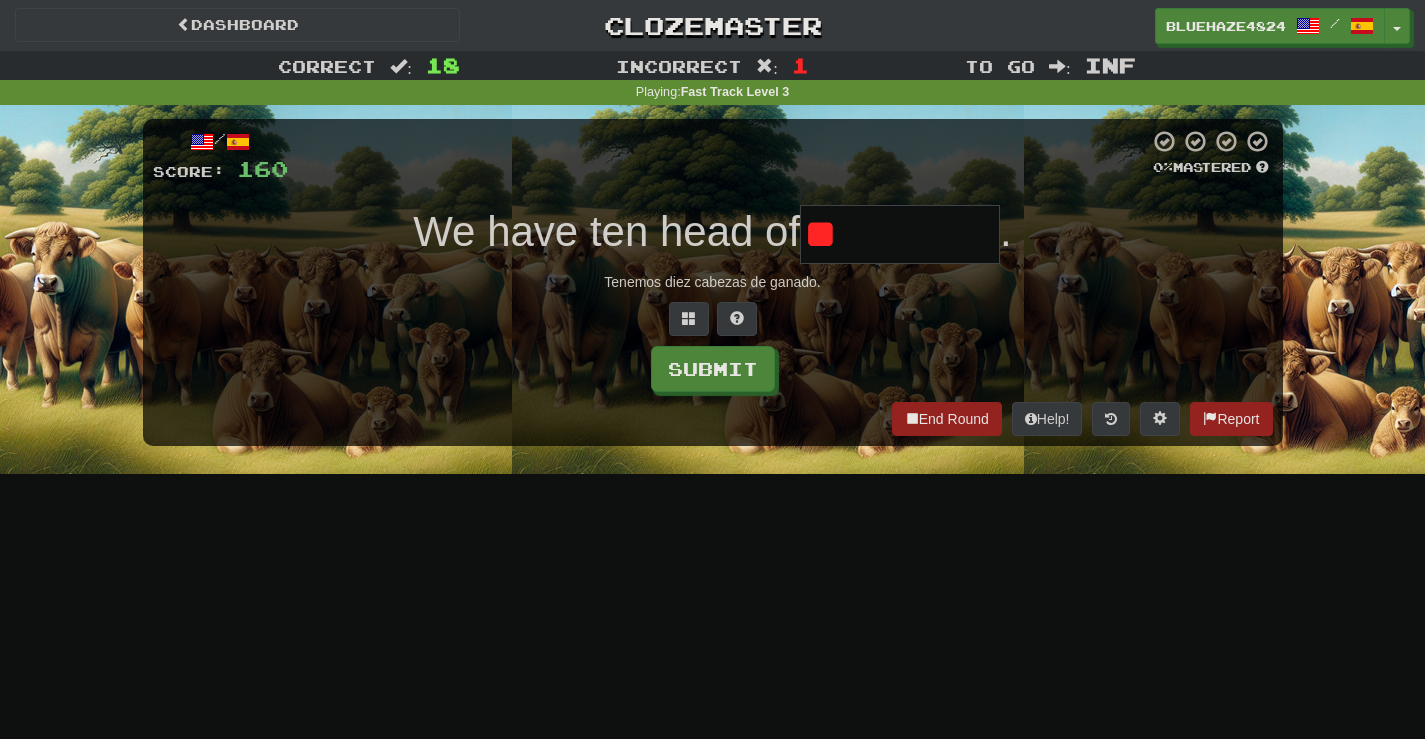 type on "*" 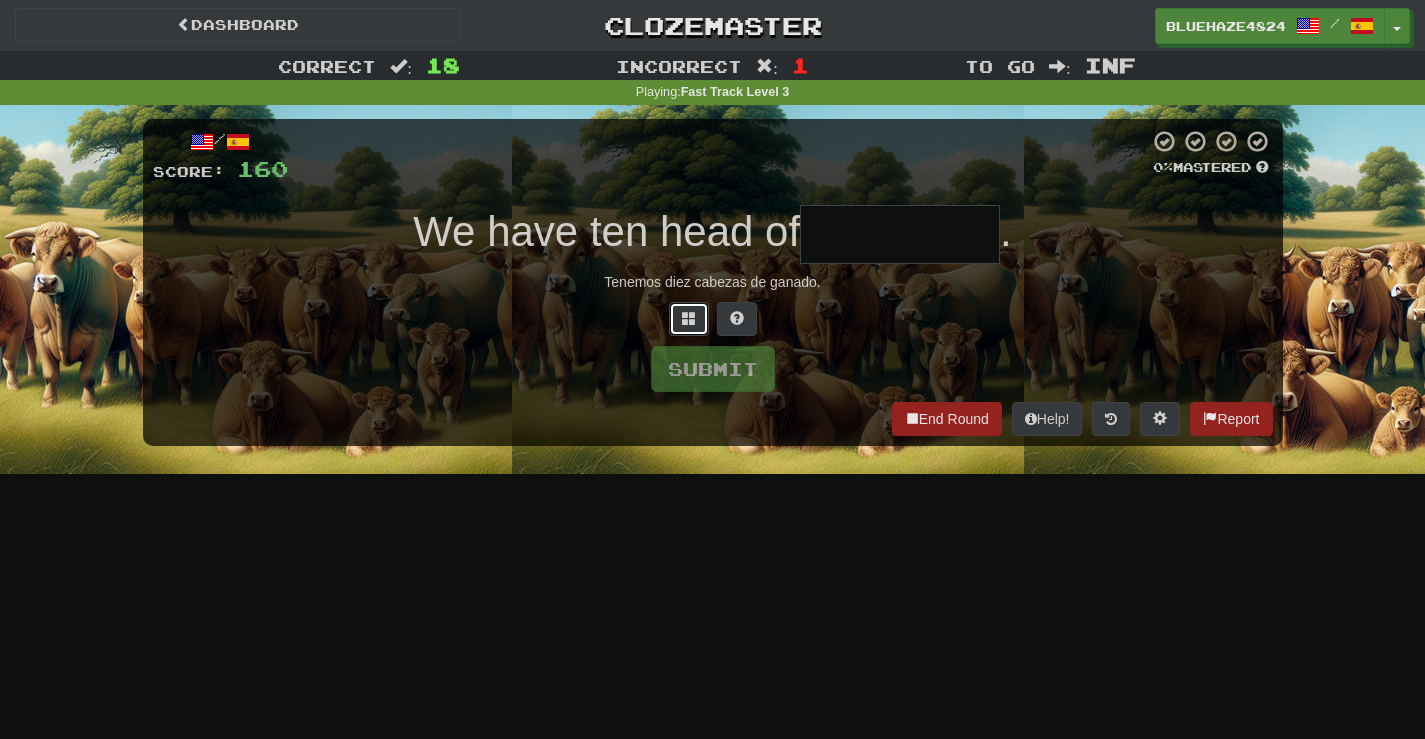 click at bounding box center [689, 318] 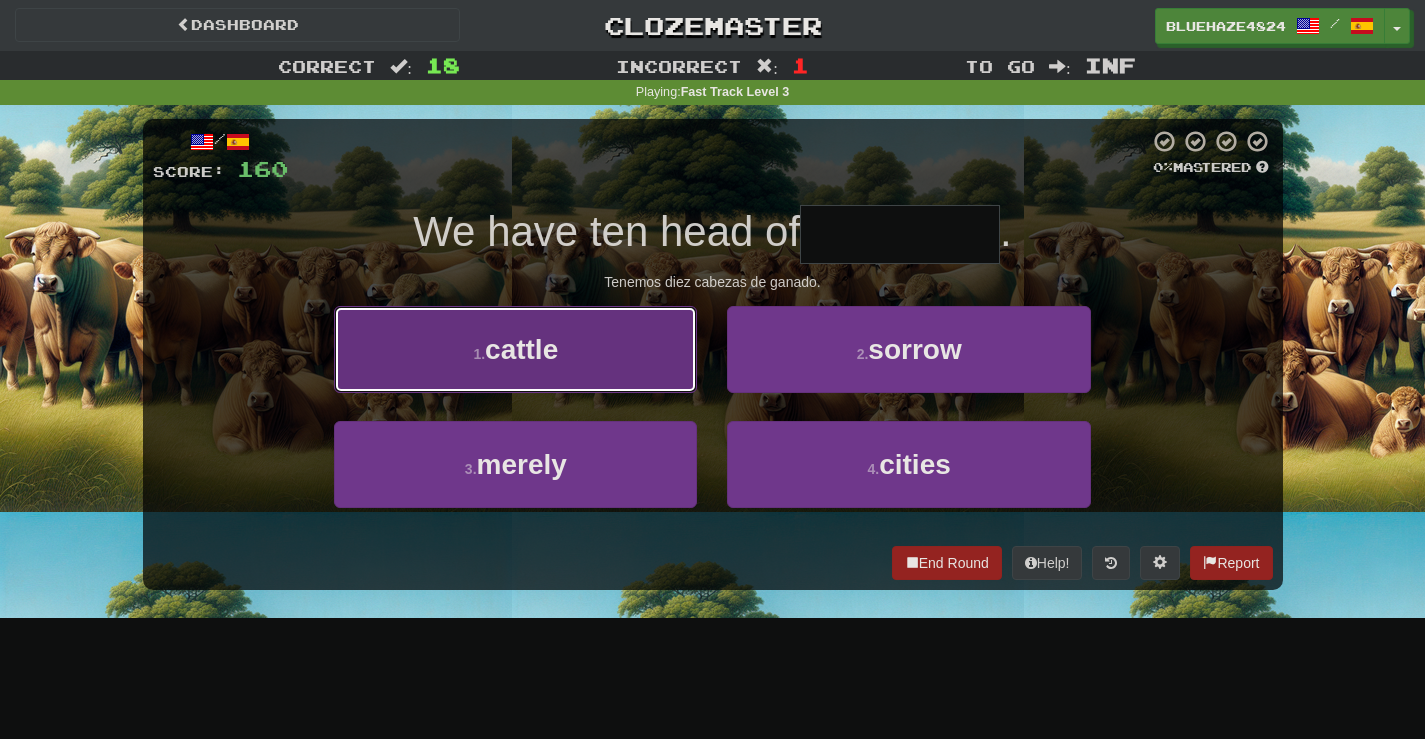 click on "cattle" at bounding box center (521, 349) 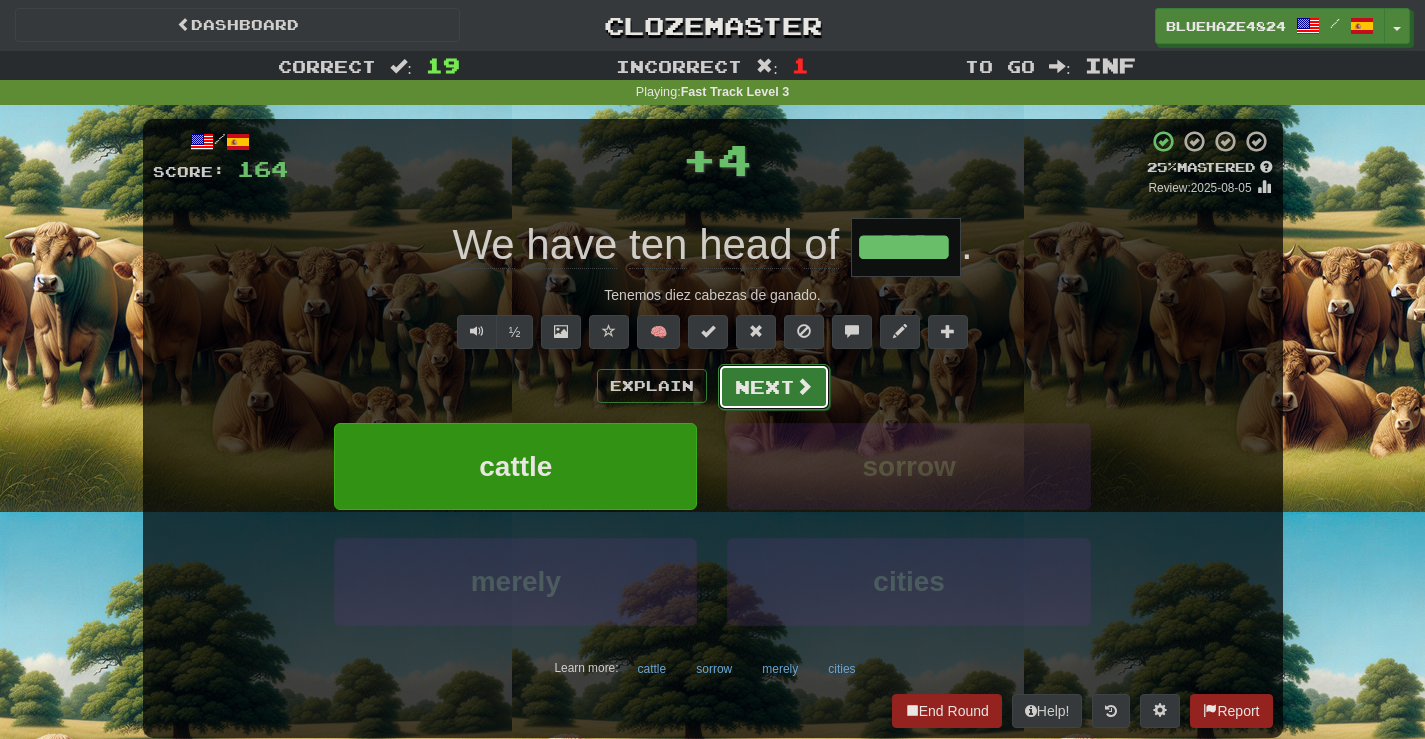 click on "Next" at bounding box center (774, 387) 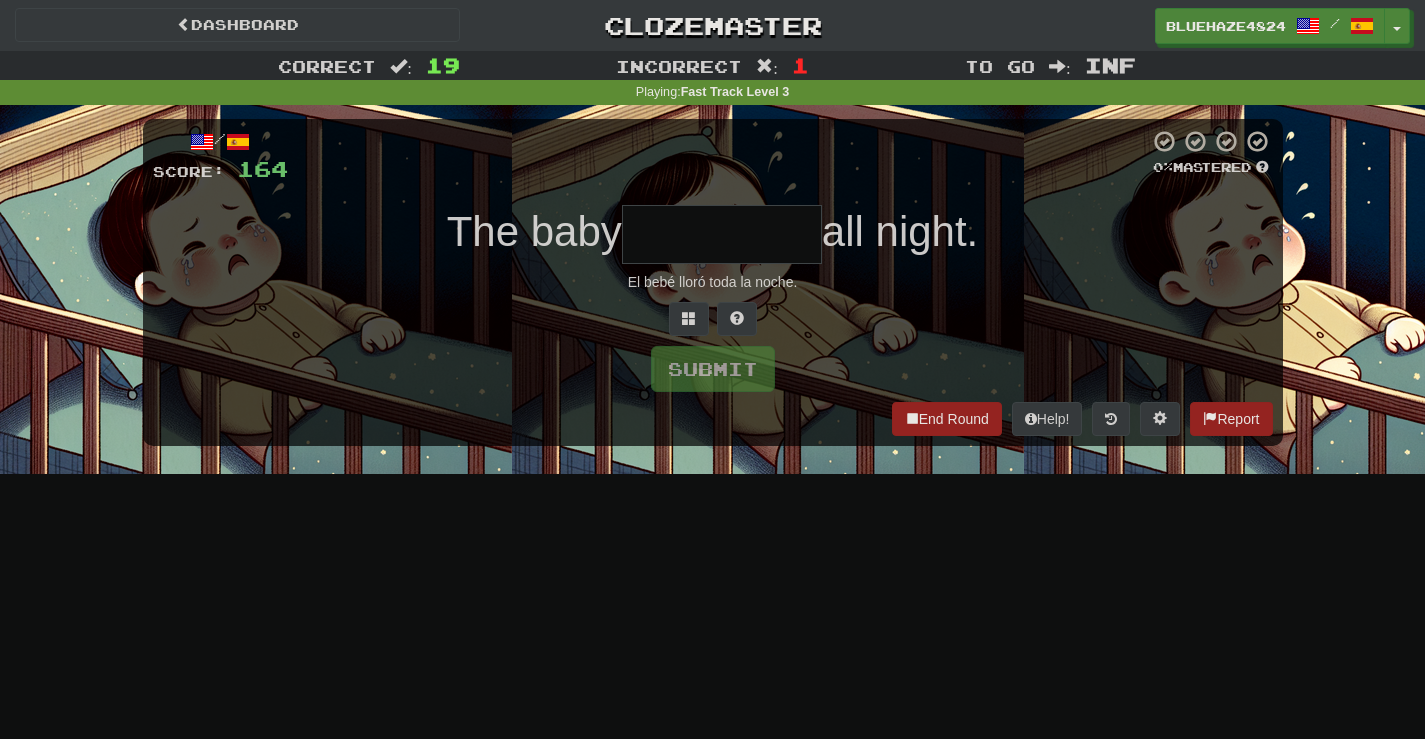 click at bounding box center (722, 234) 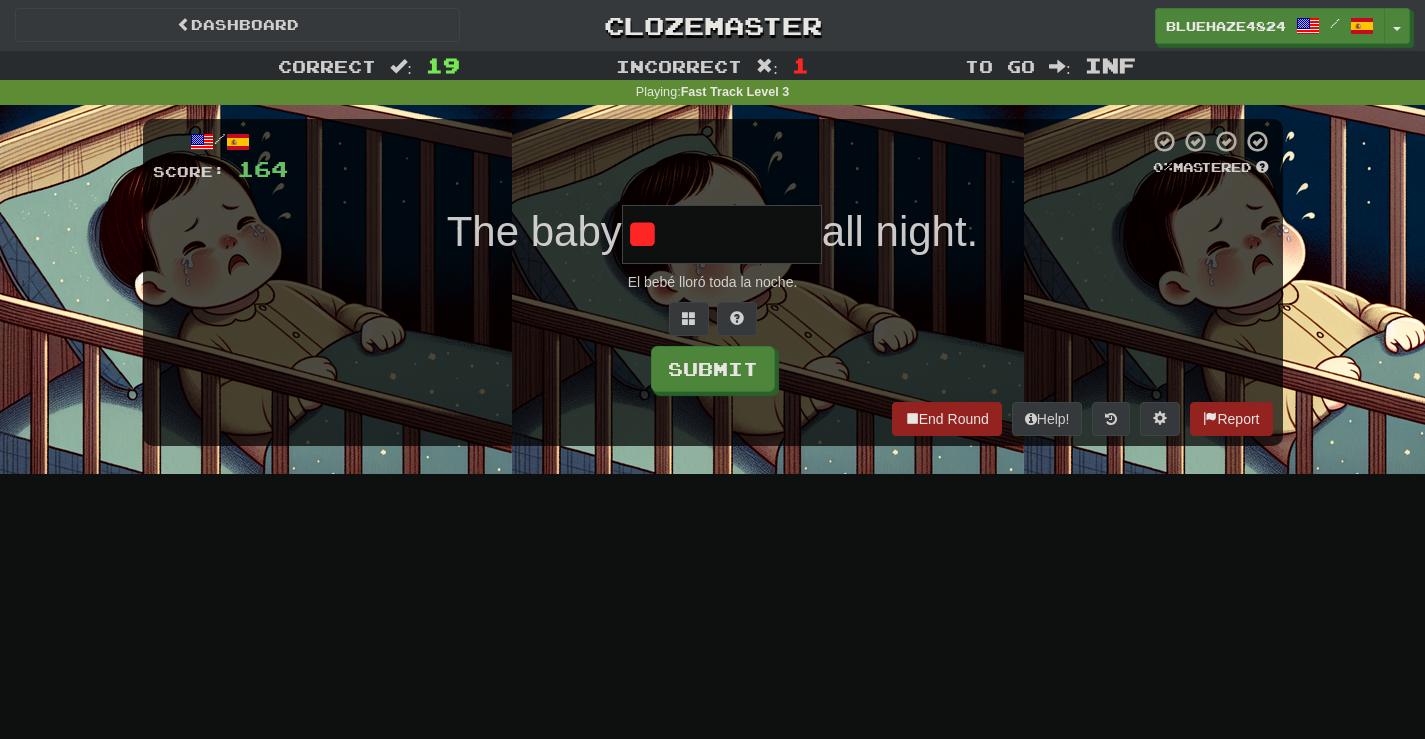 type on "*" 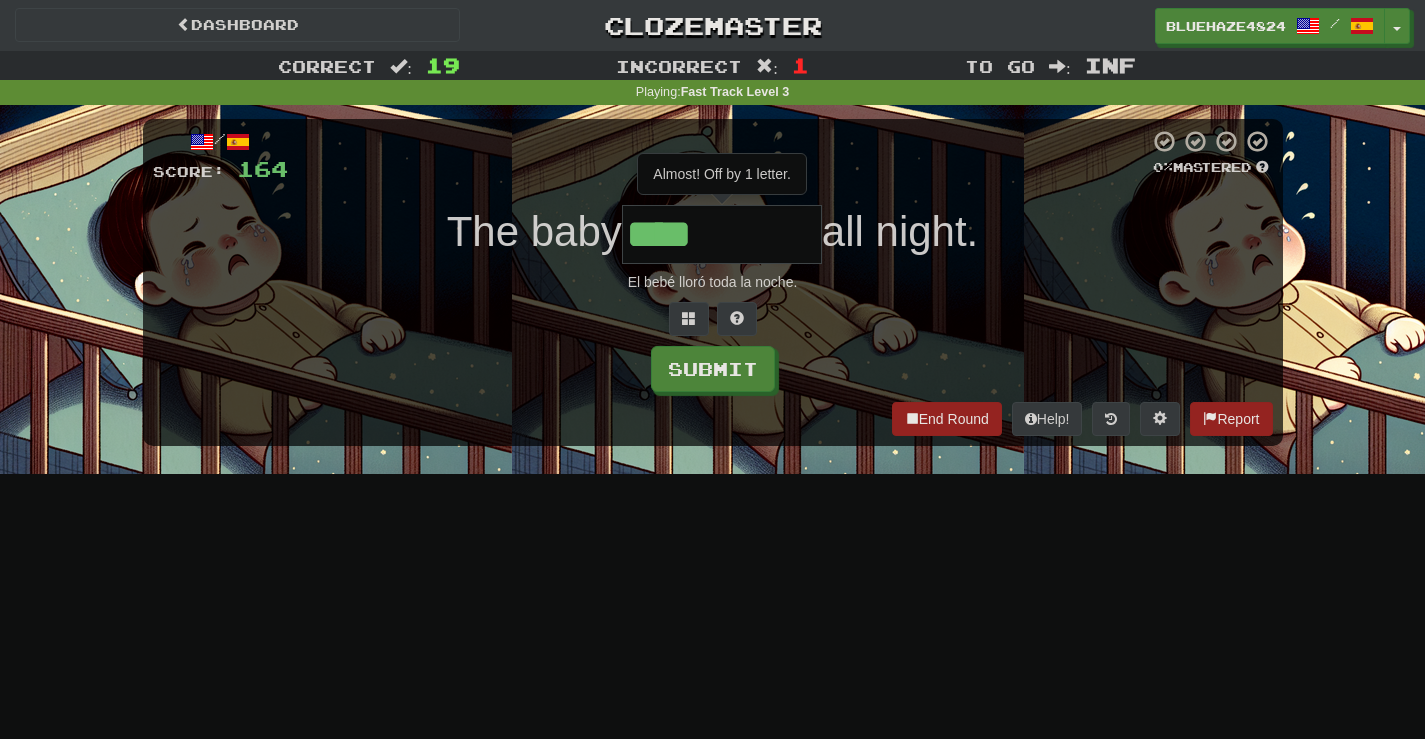type on "*****" 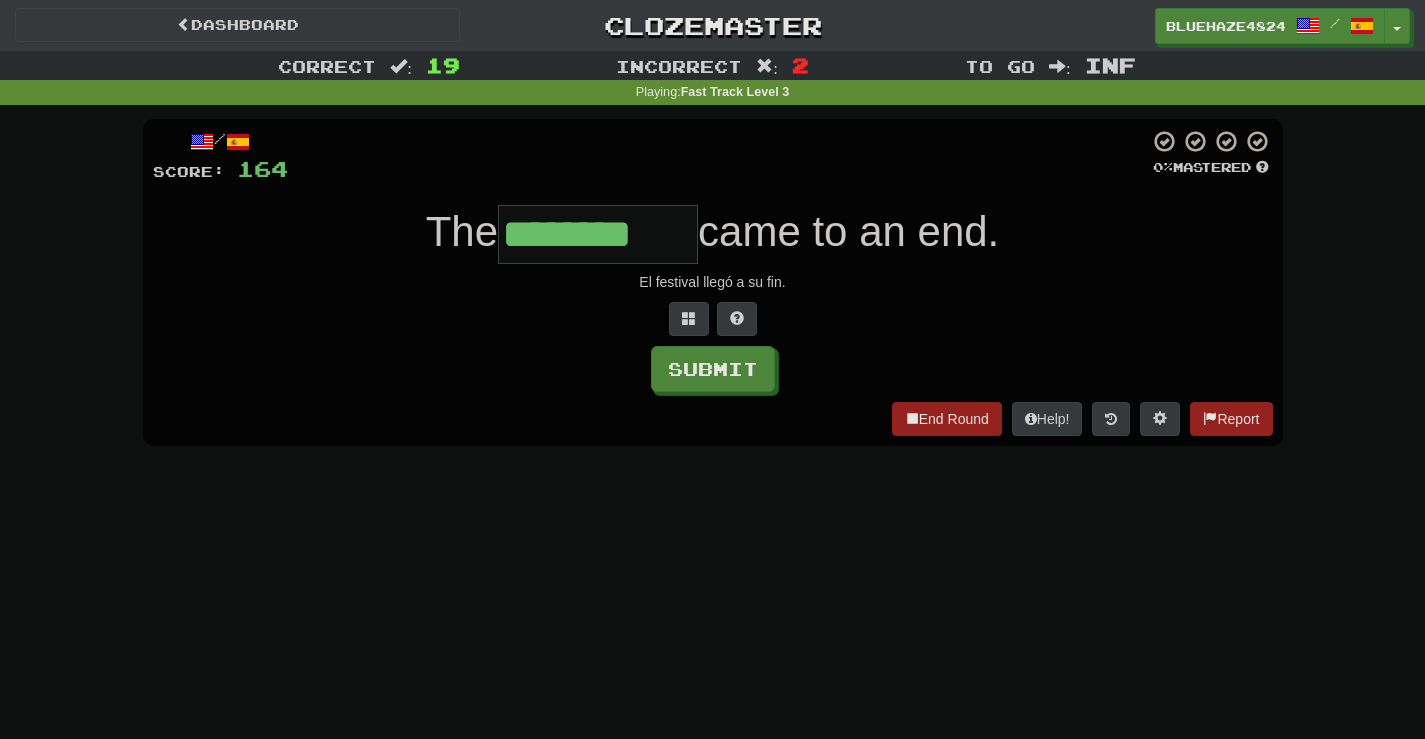 type on "********" 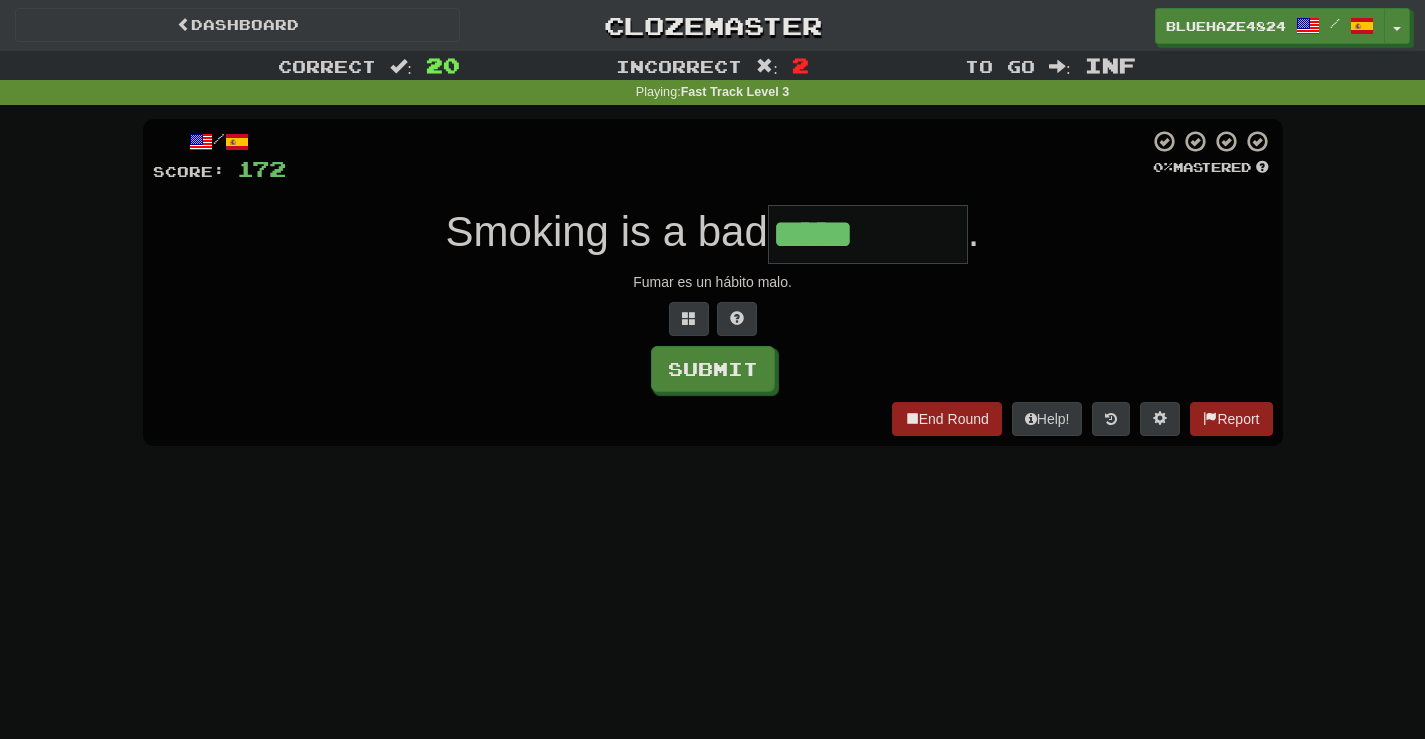 type on "*****" 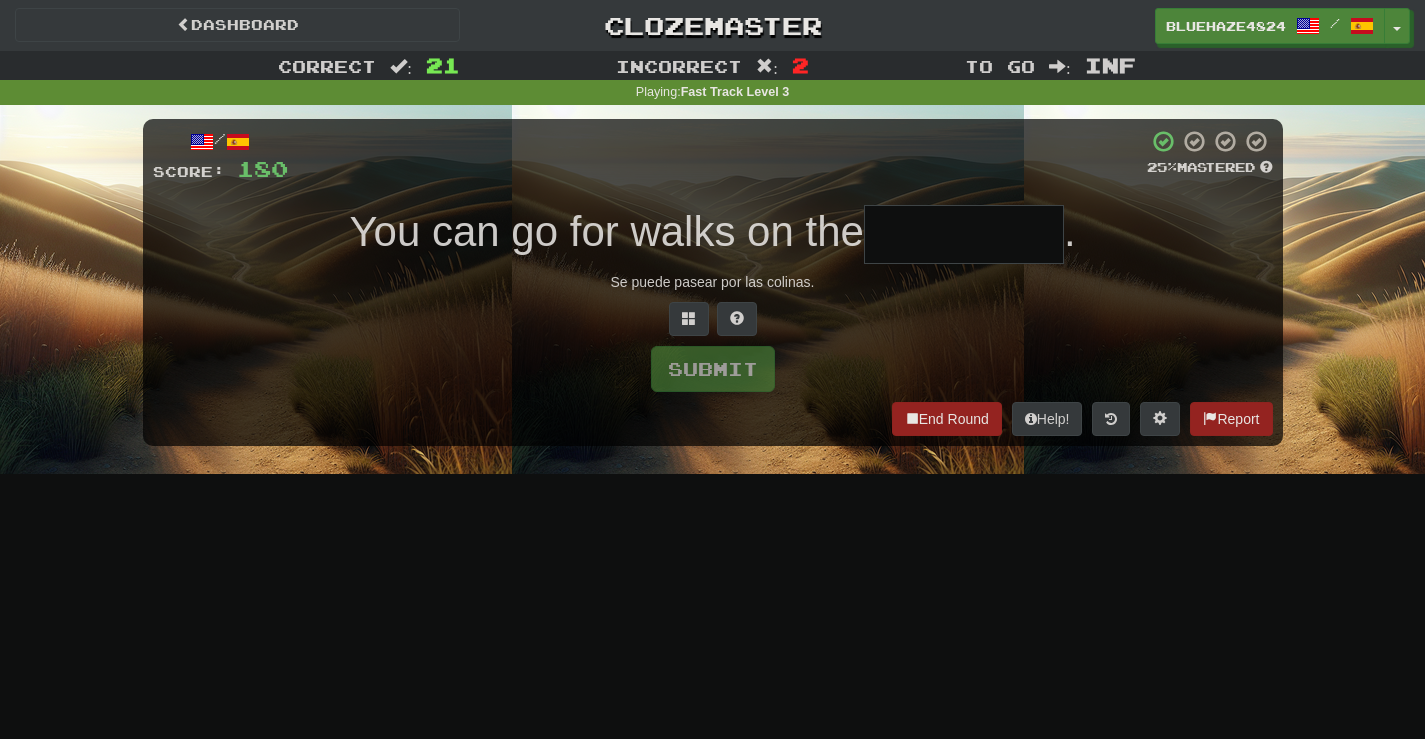 click at bounding box center (964, 234) 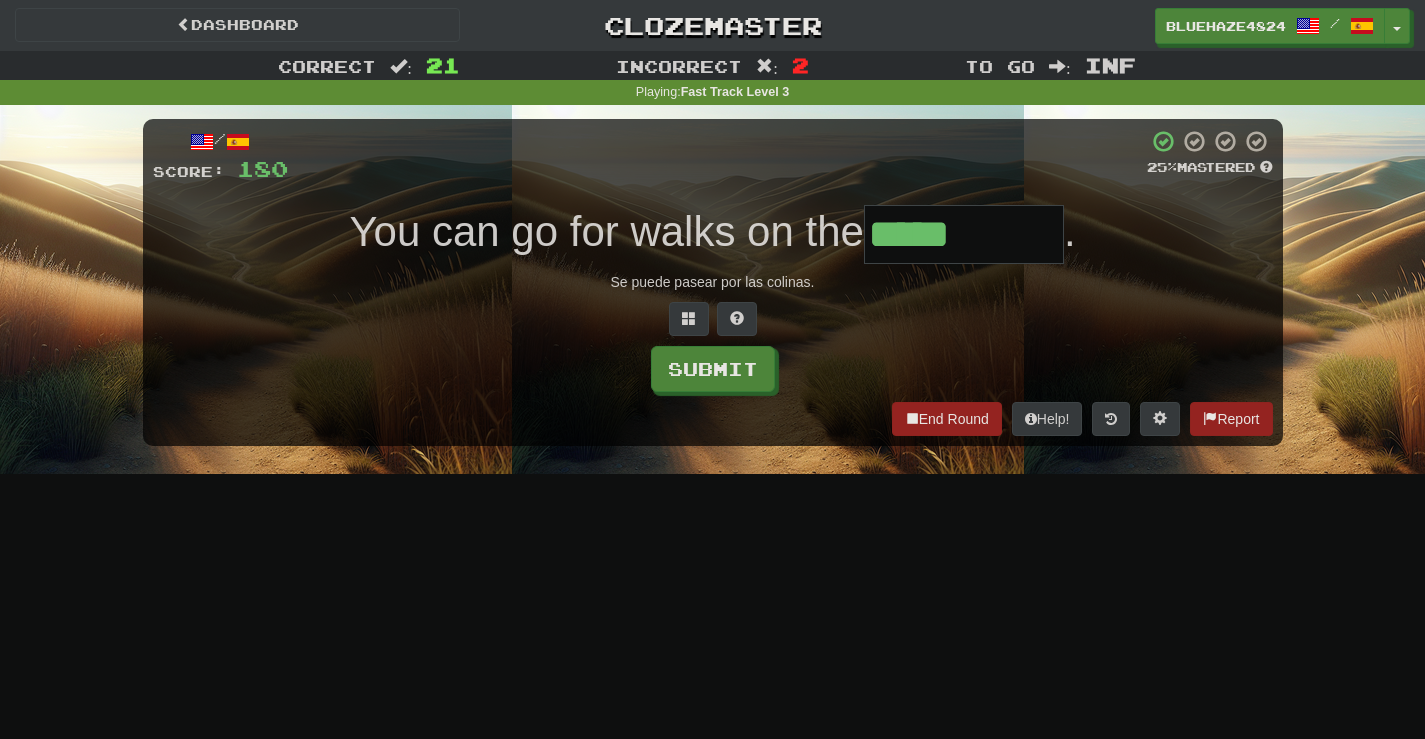 type on "*****" 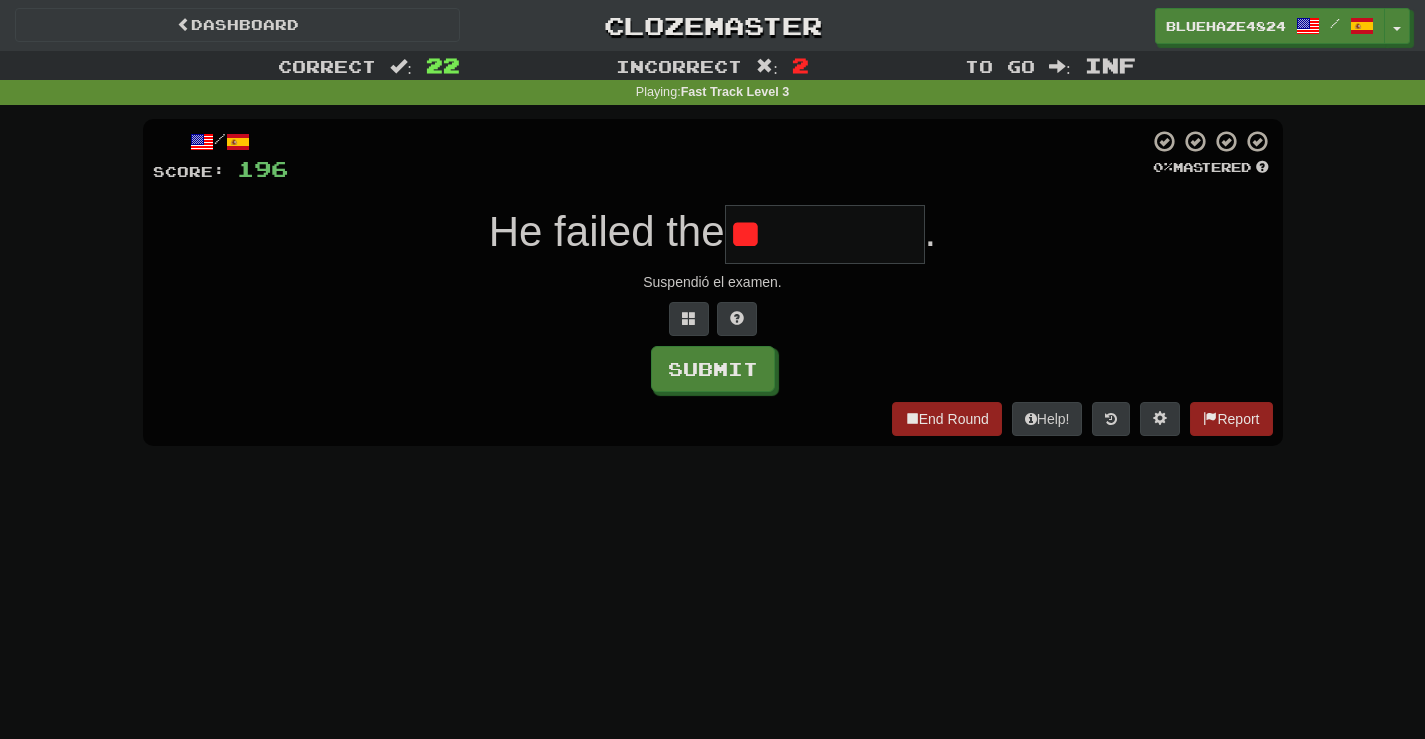 type on "*" 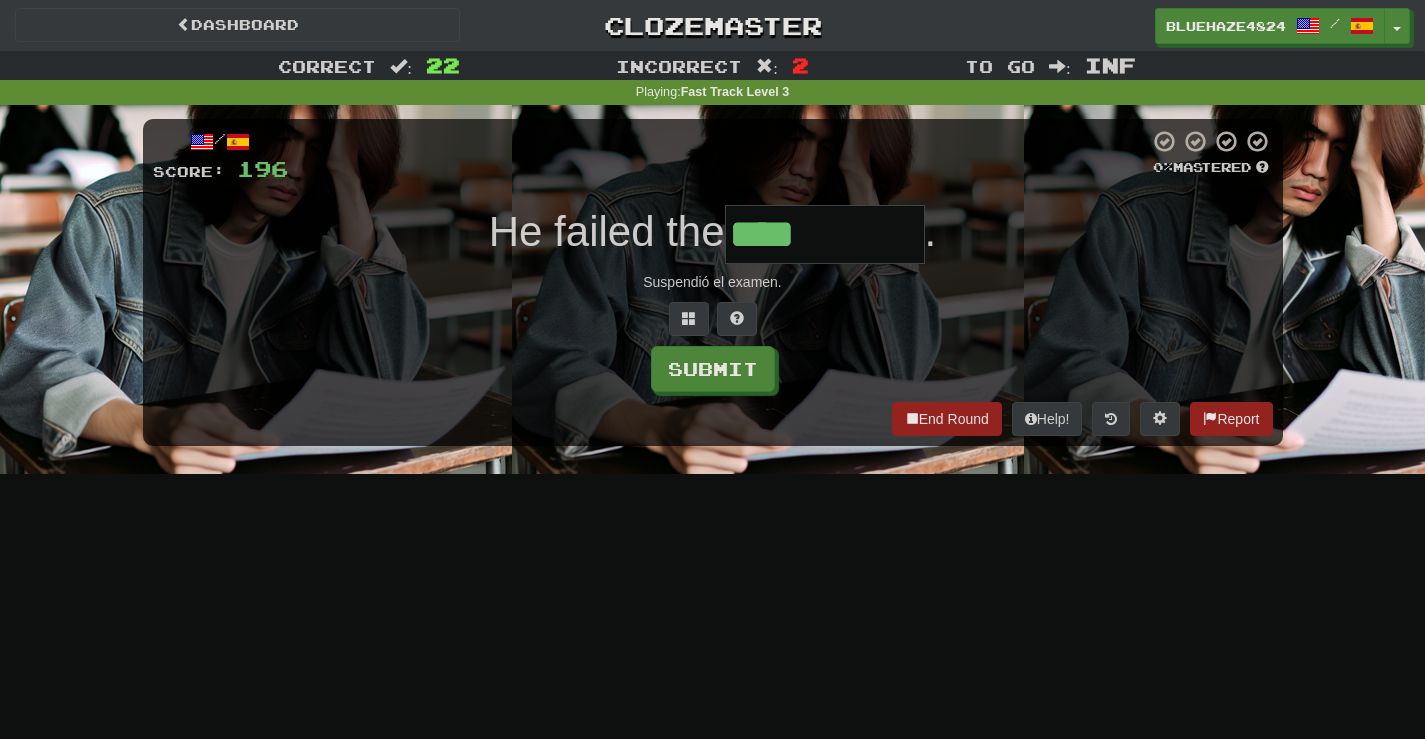 type on "*" 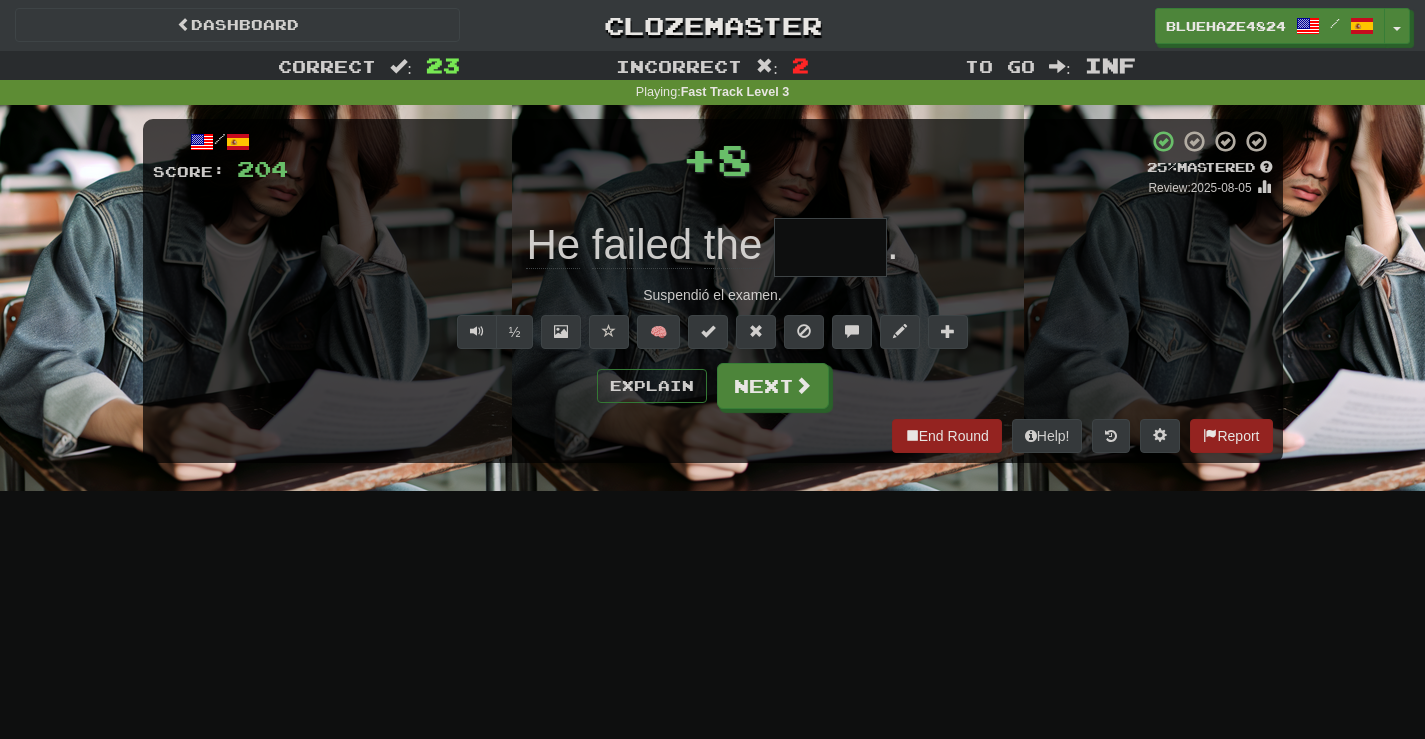type on "*" 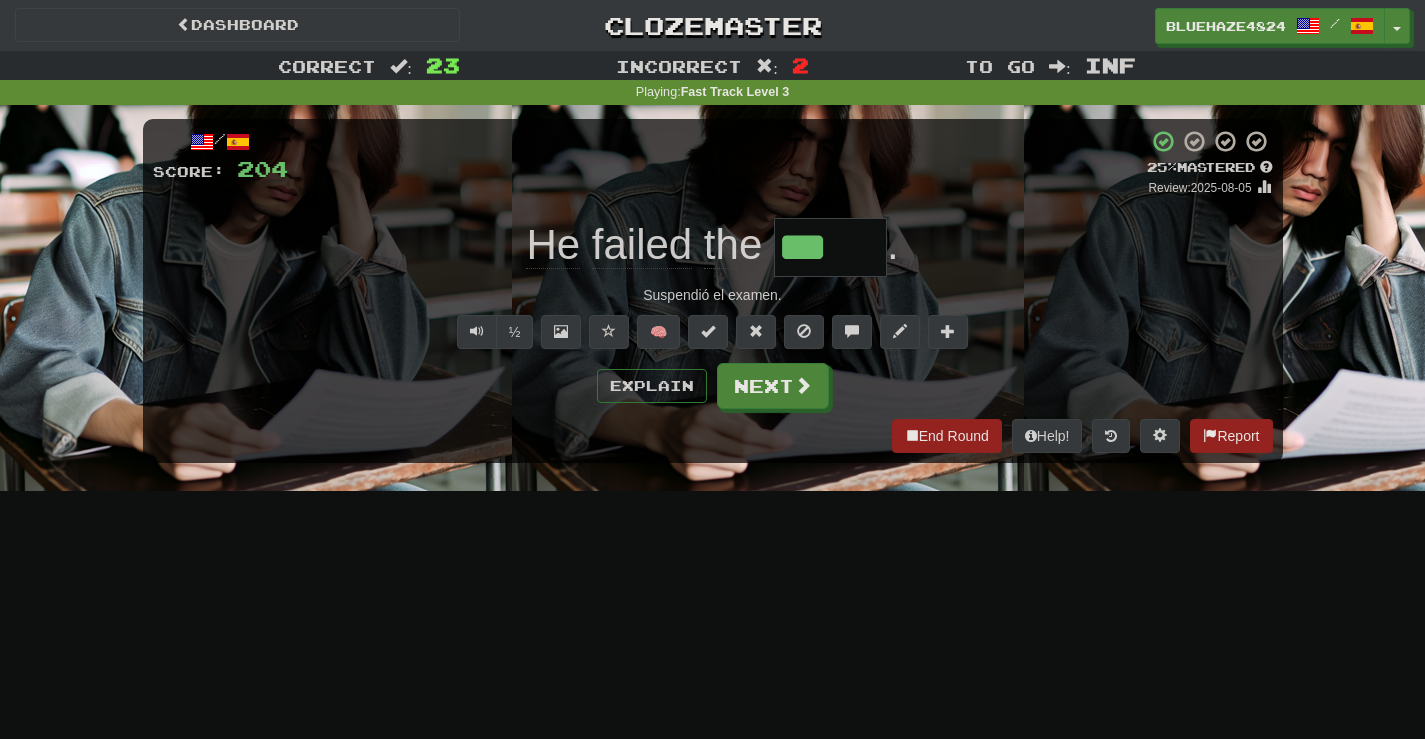 type on "****" 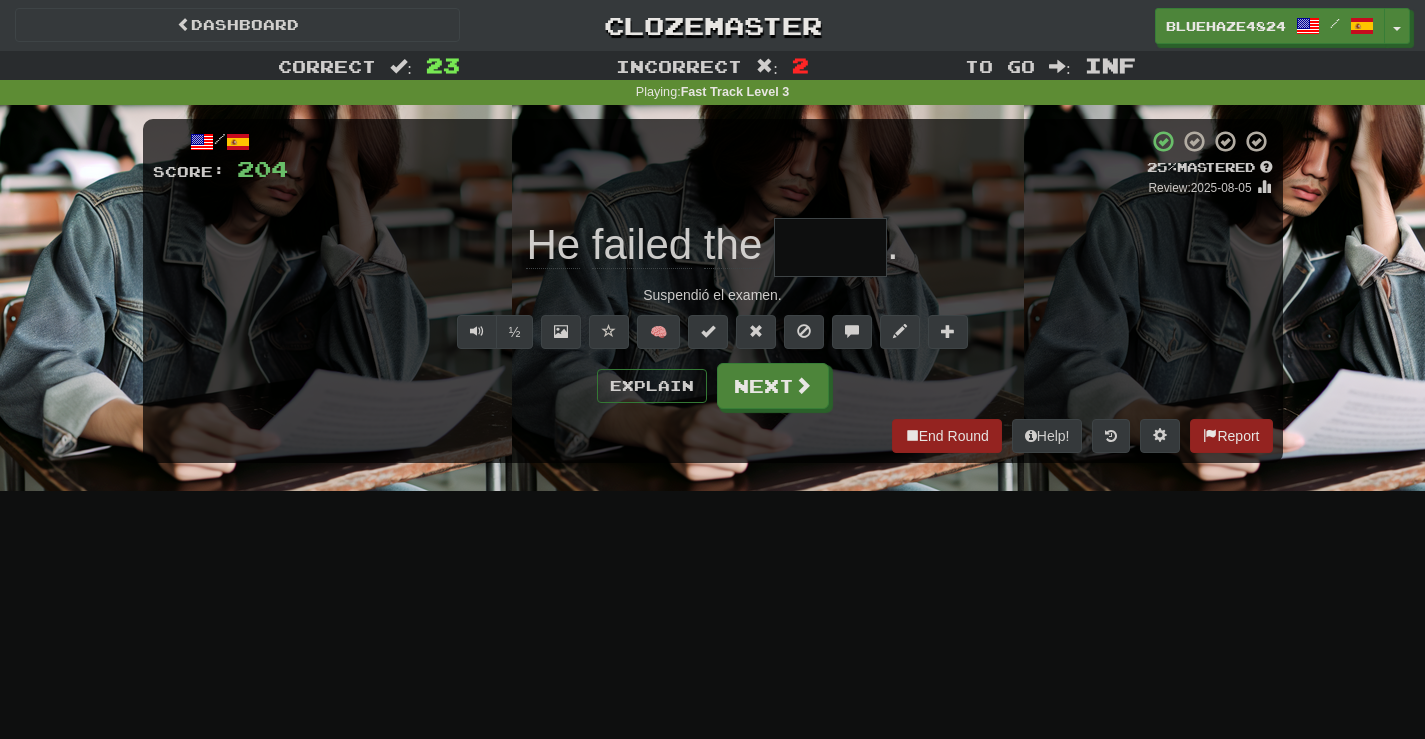type on "******" 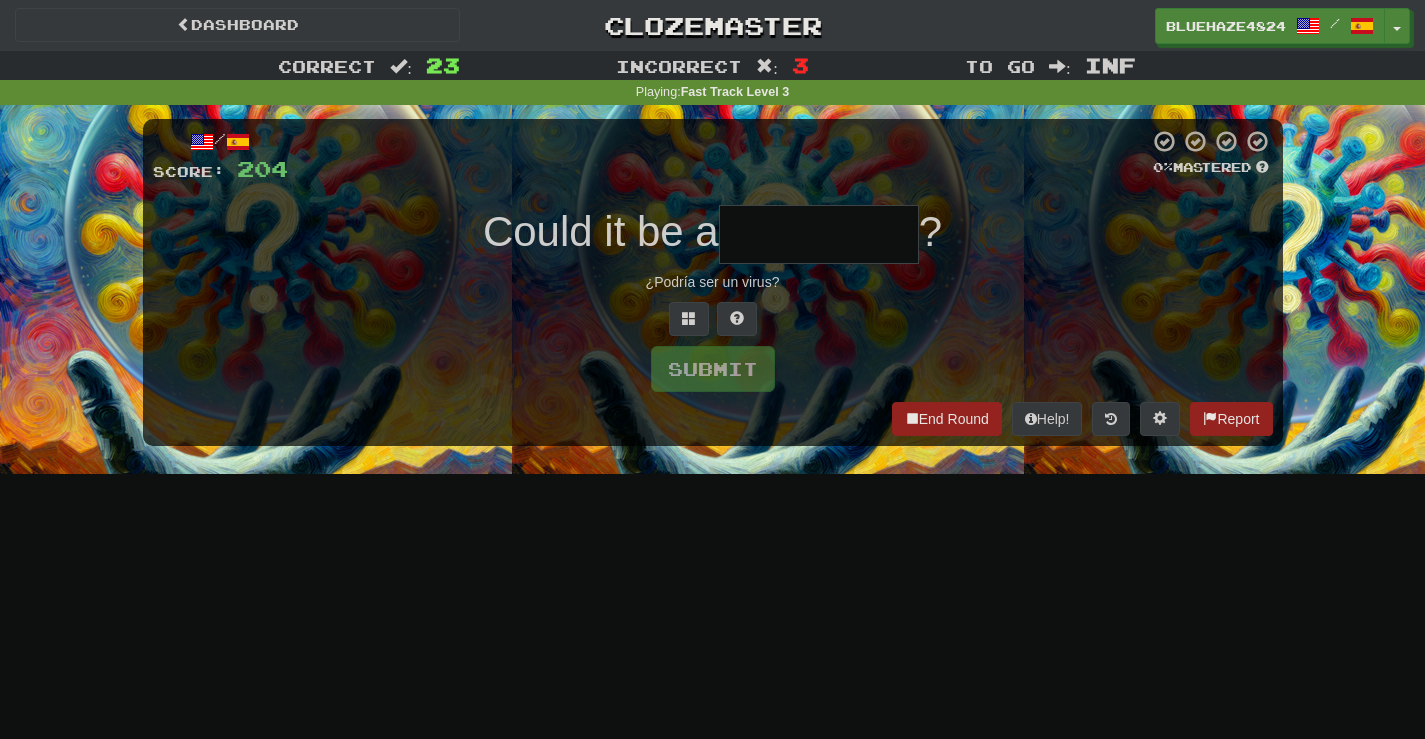 click at bounding box center (819, 234) 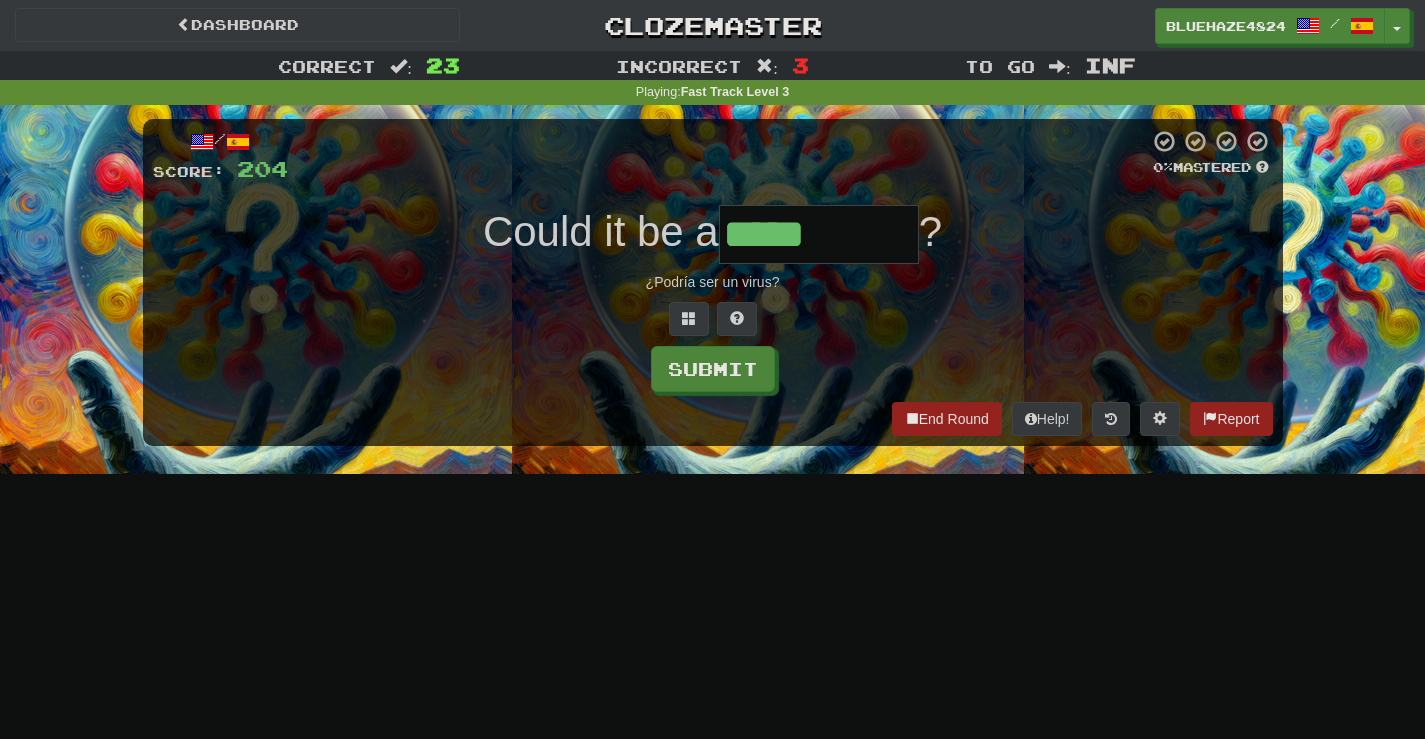 type on "*****" 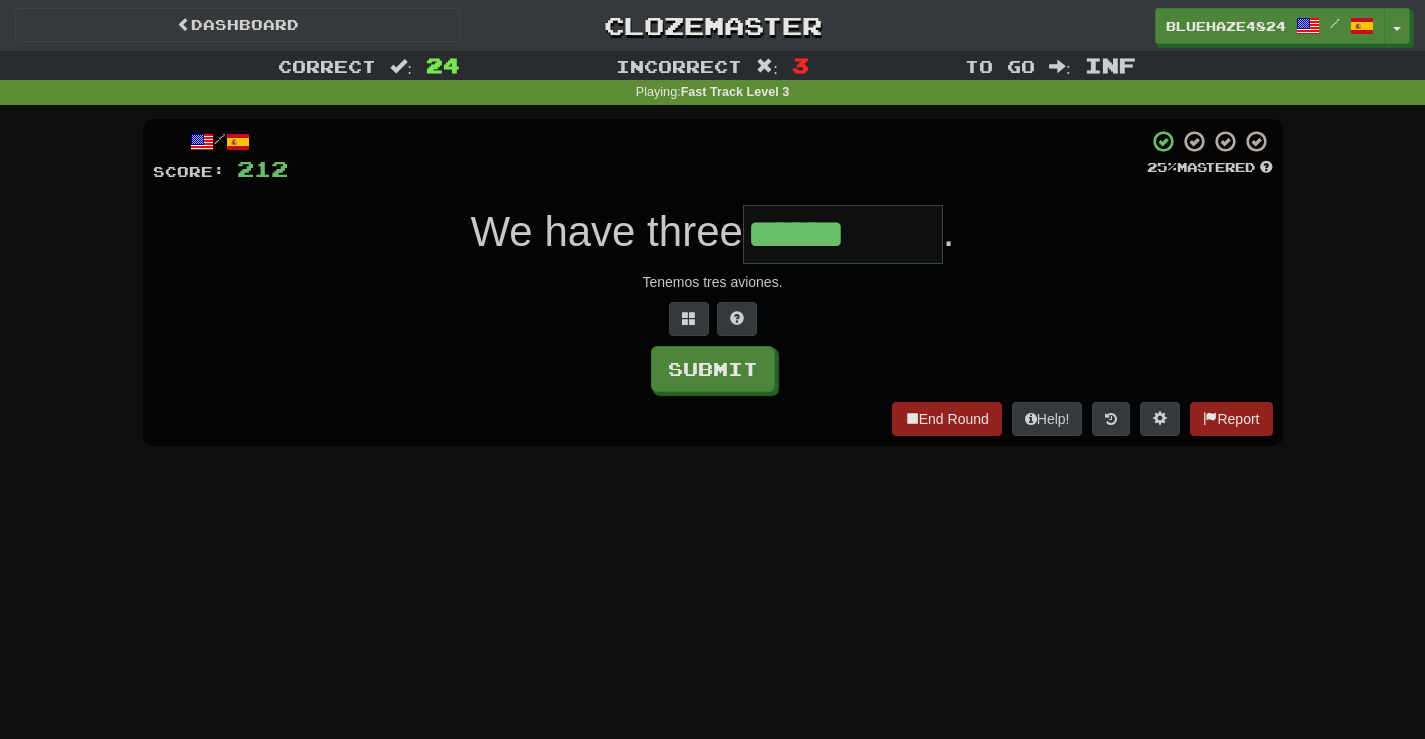 type on "******" 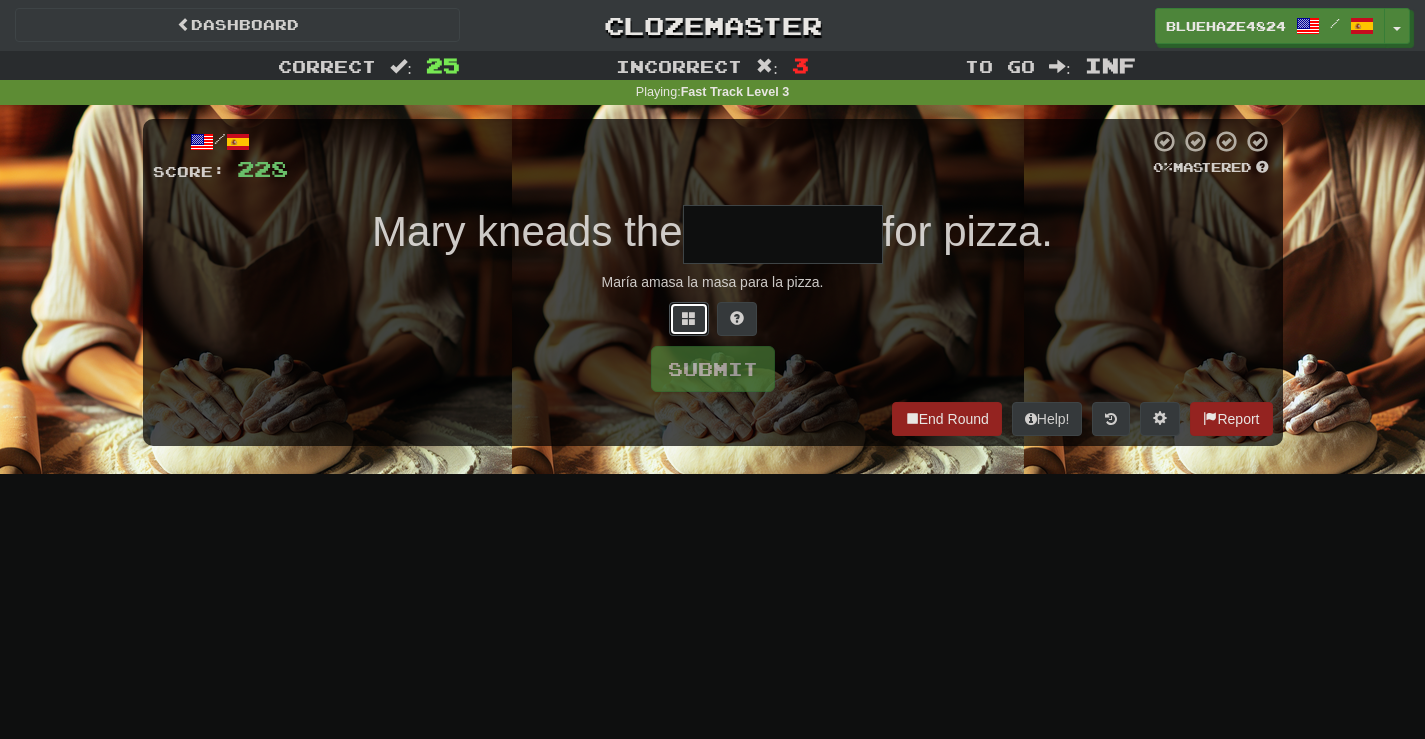 click at bounding box center [689, 318] 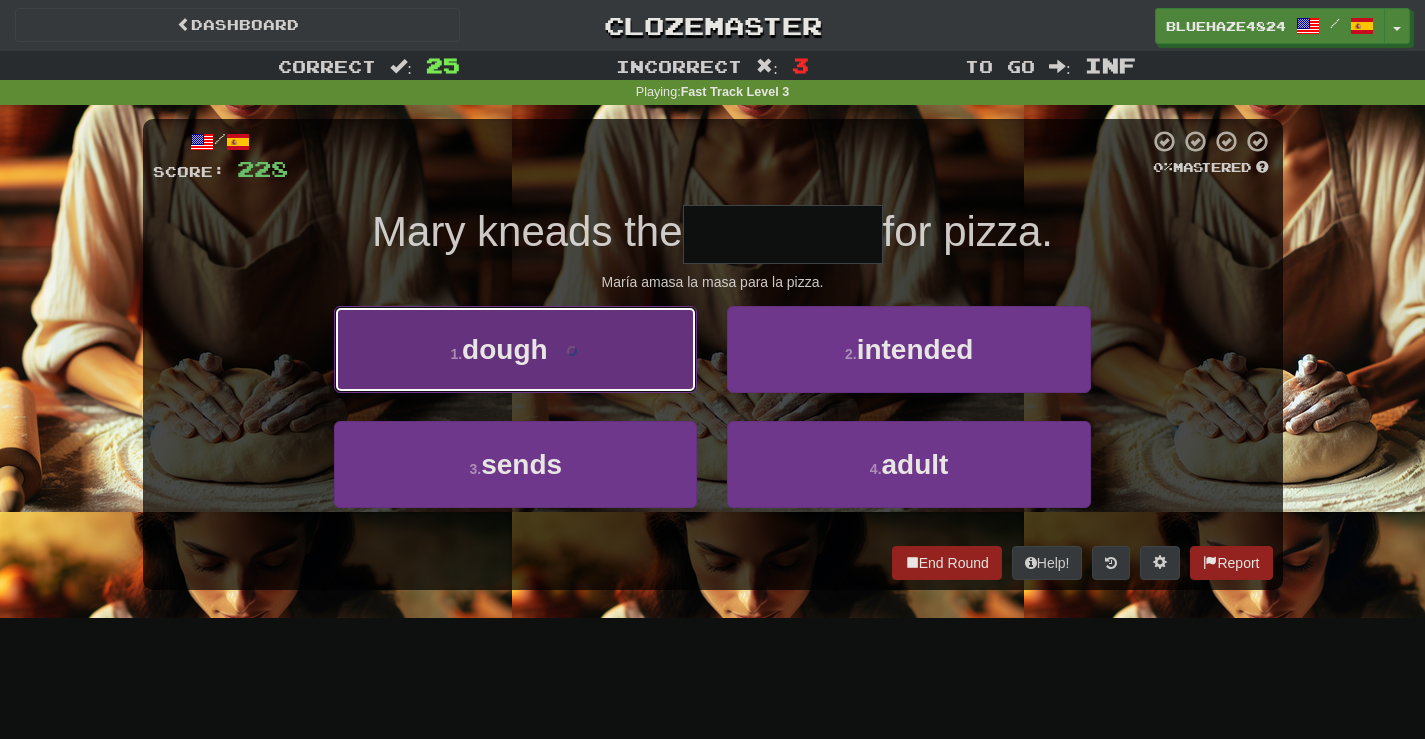 click on "dough" at bounding box center (505, 349) 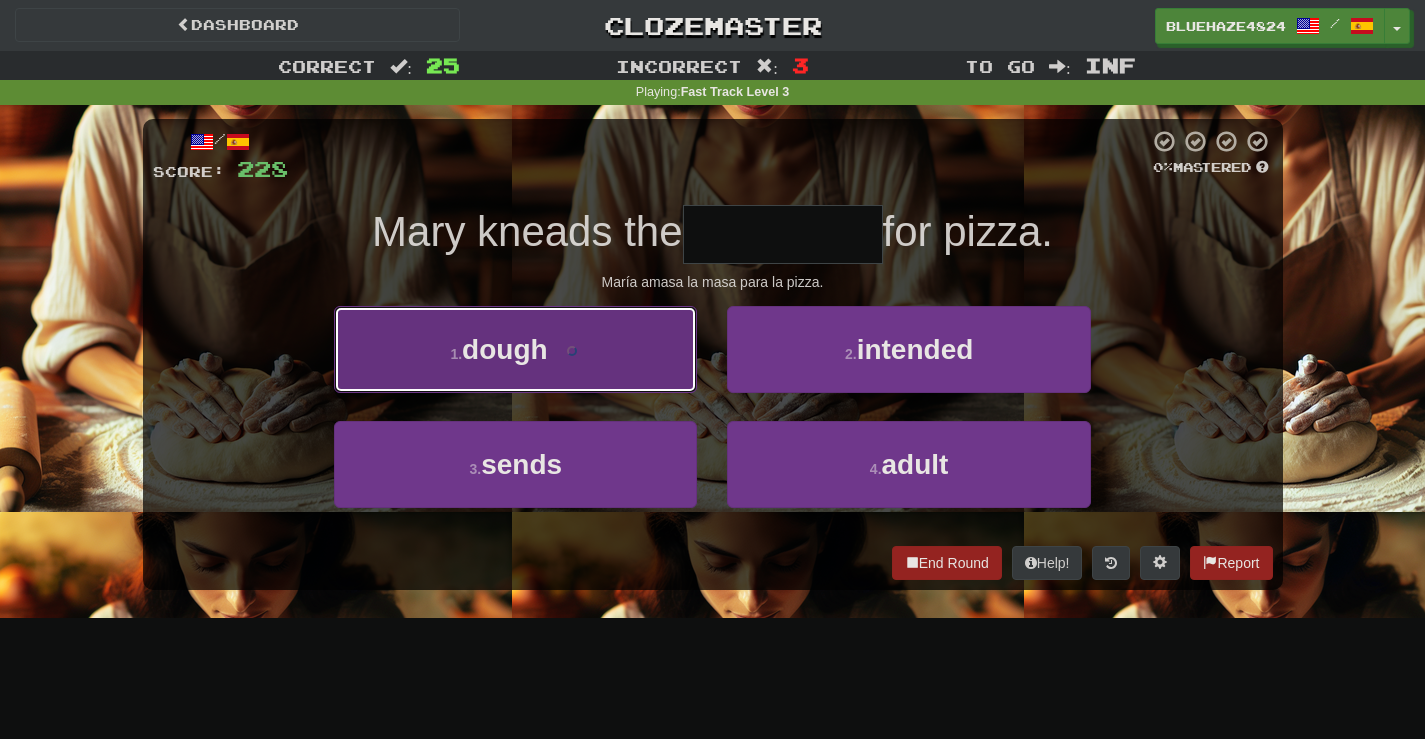 type on "*****" 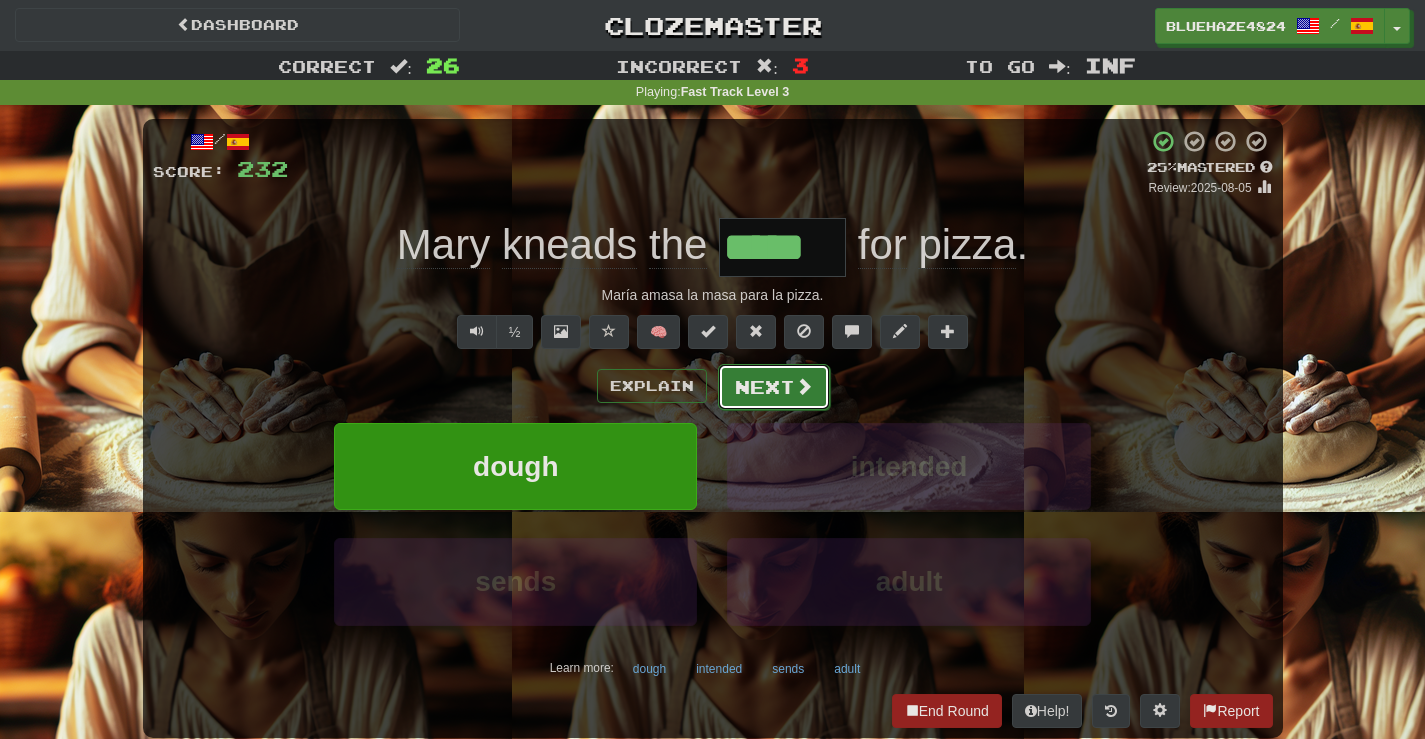 click at bounding box center (804, 386) 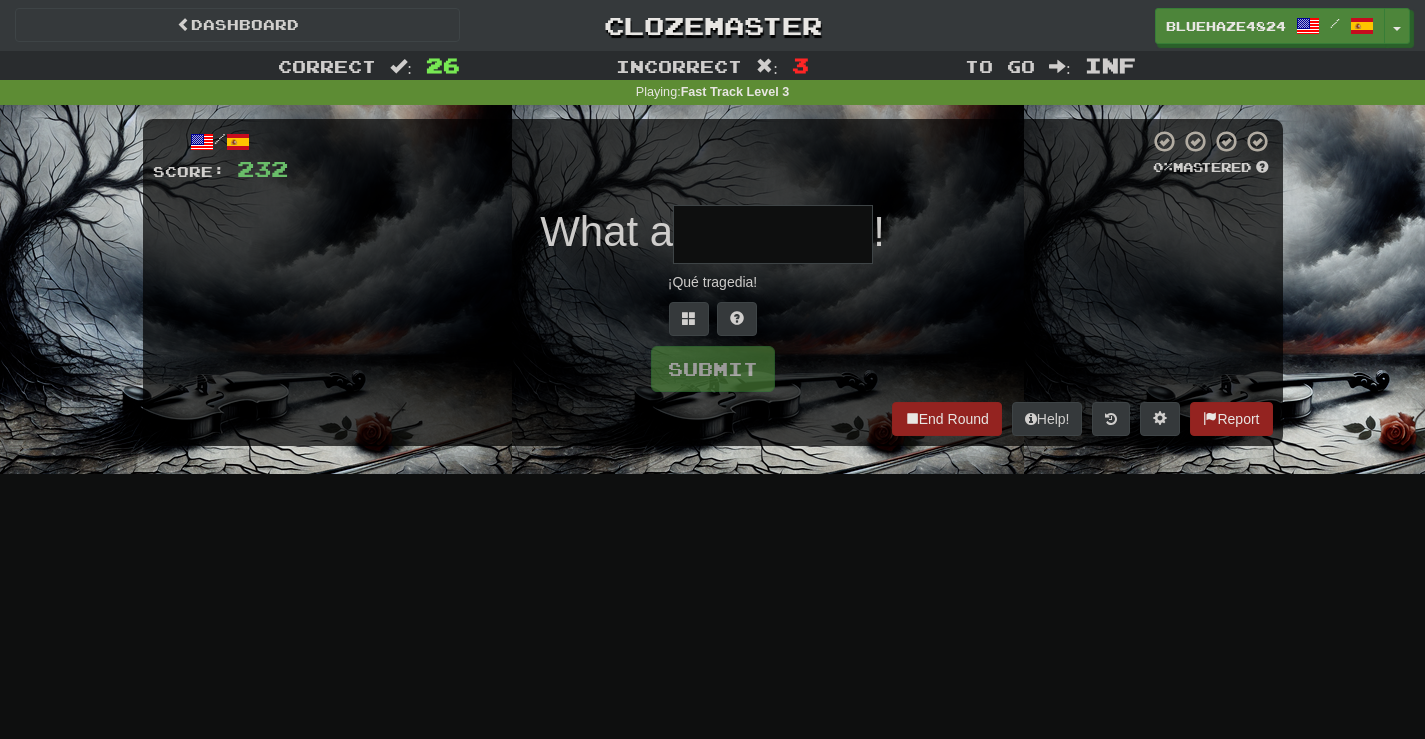 click at bounding box center [773, 234] 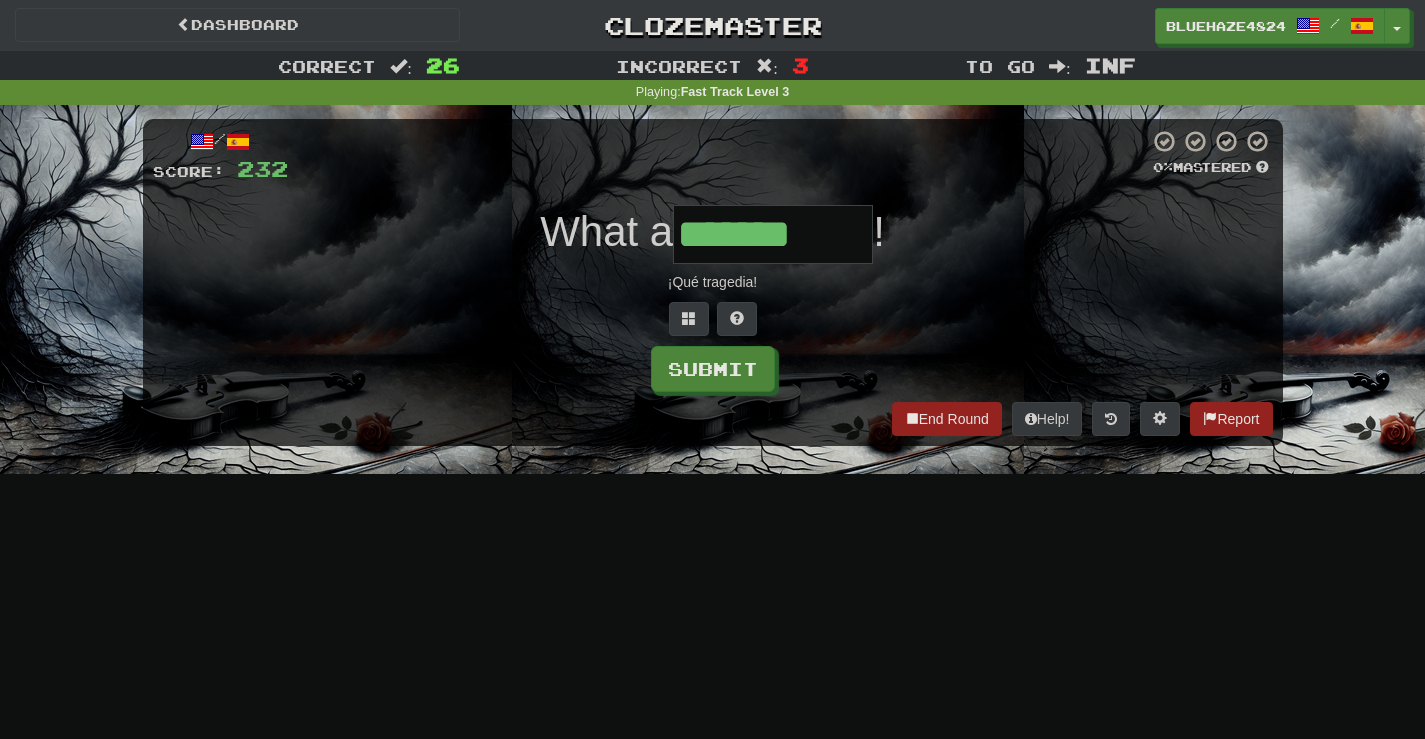 type on "*******" 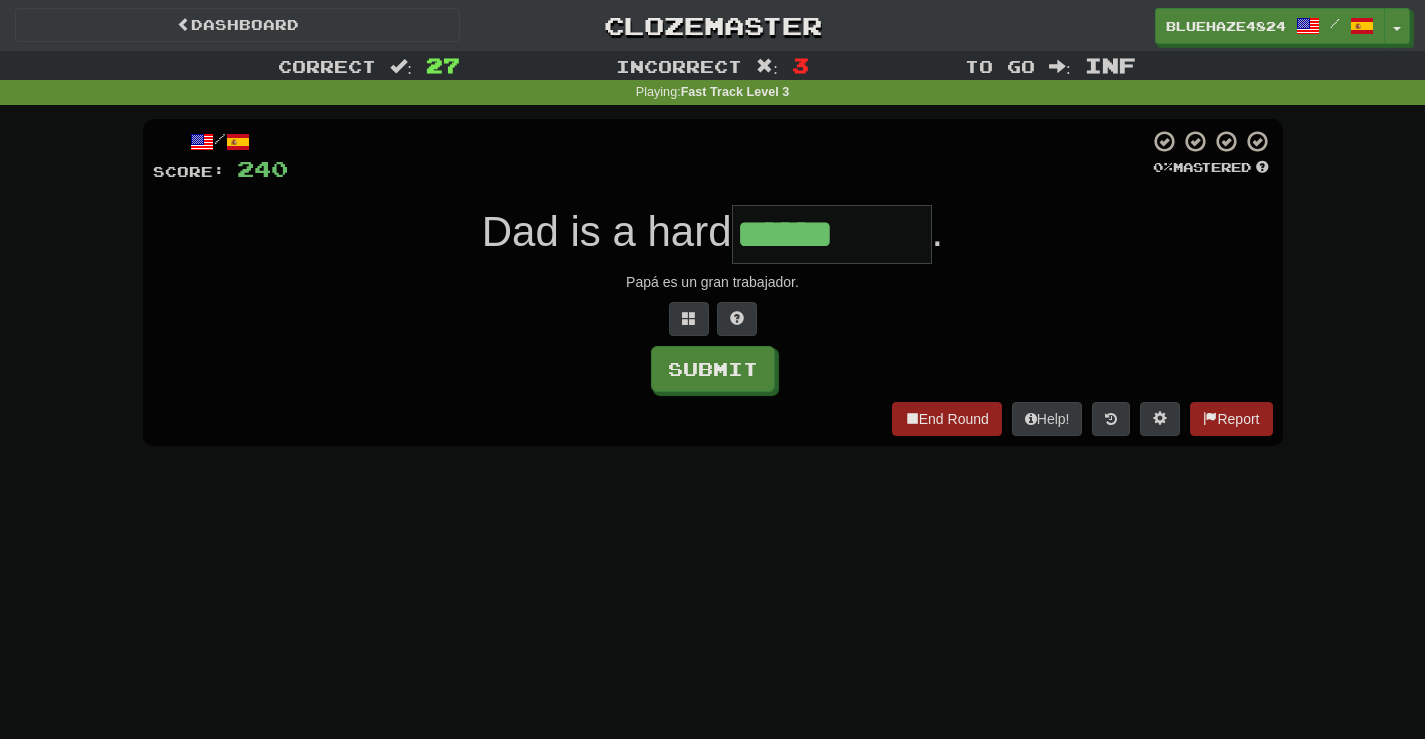 type on "******" 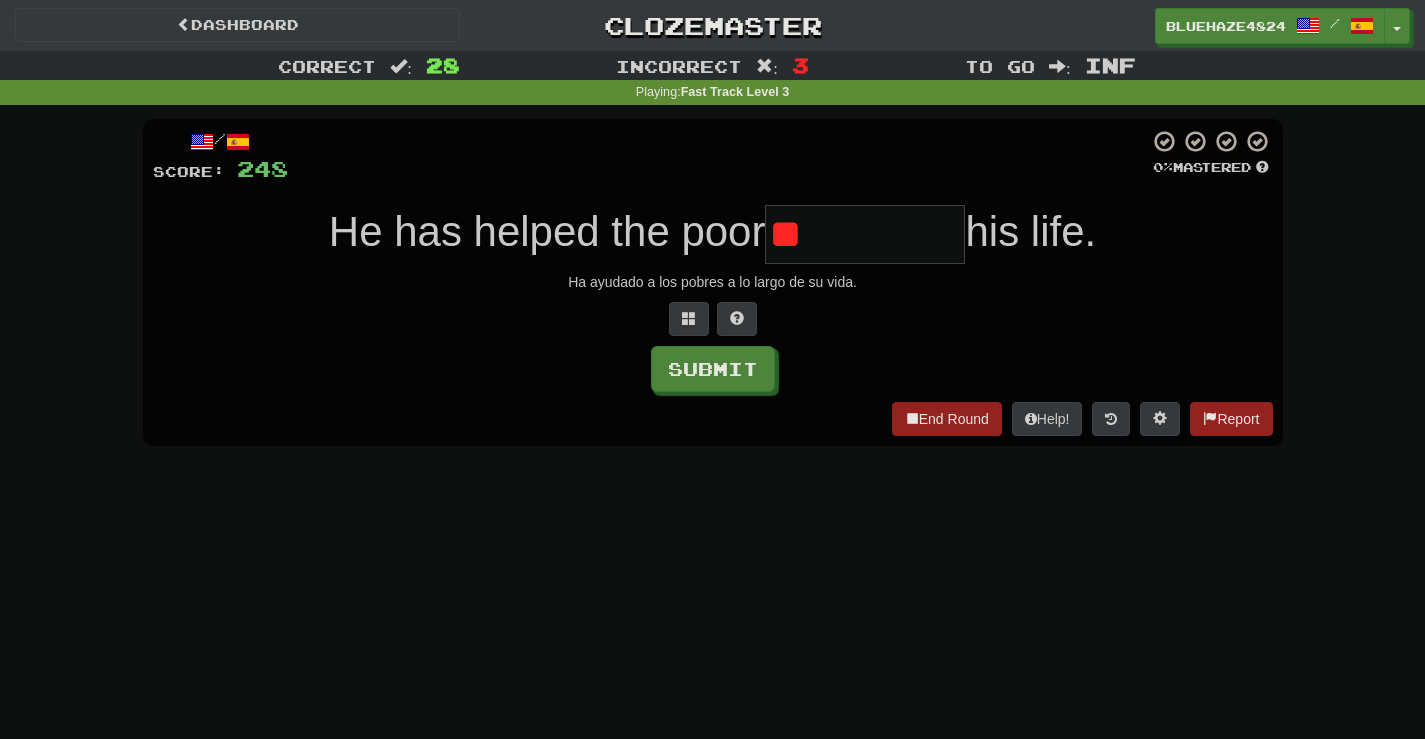 type on "*" 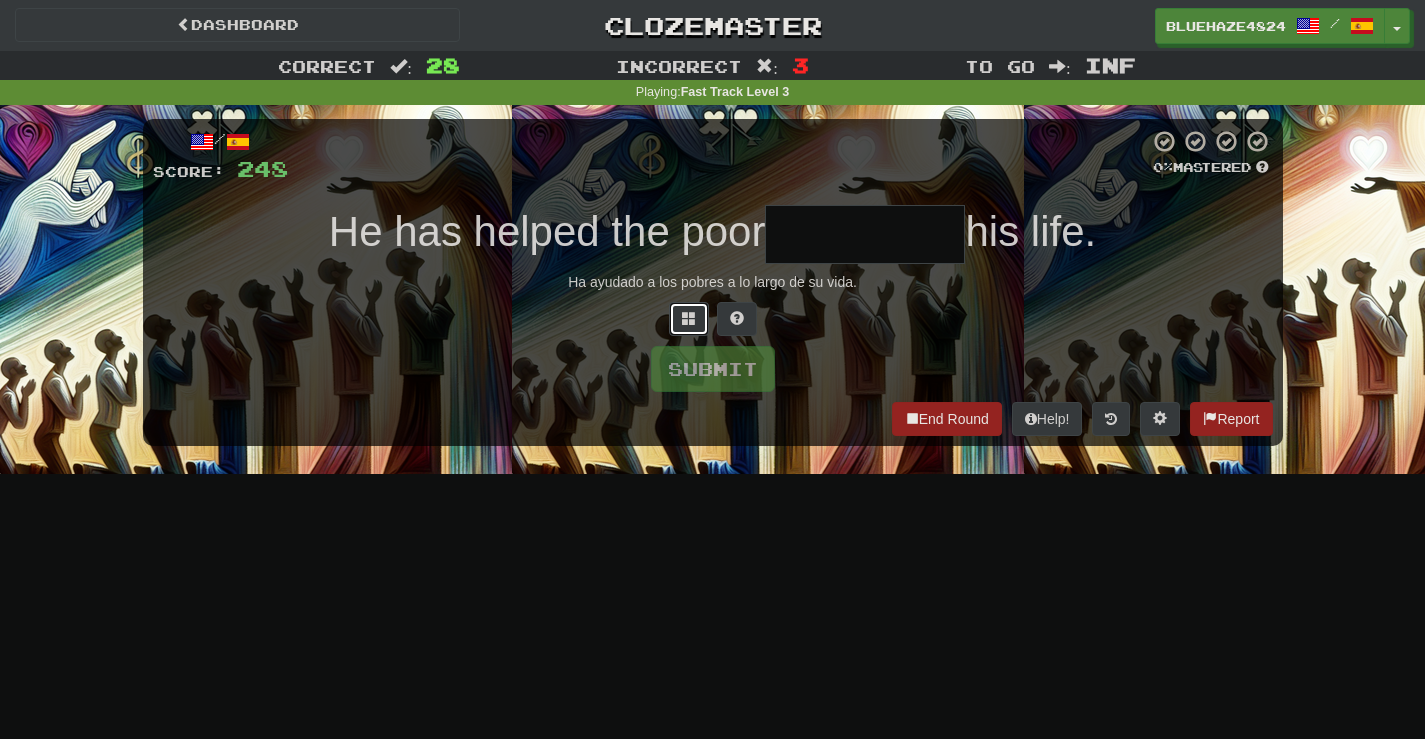 click at bounding box center (689, 318) 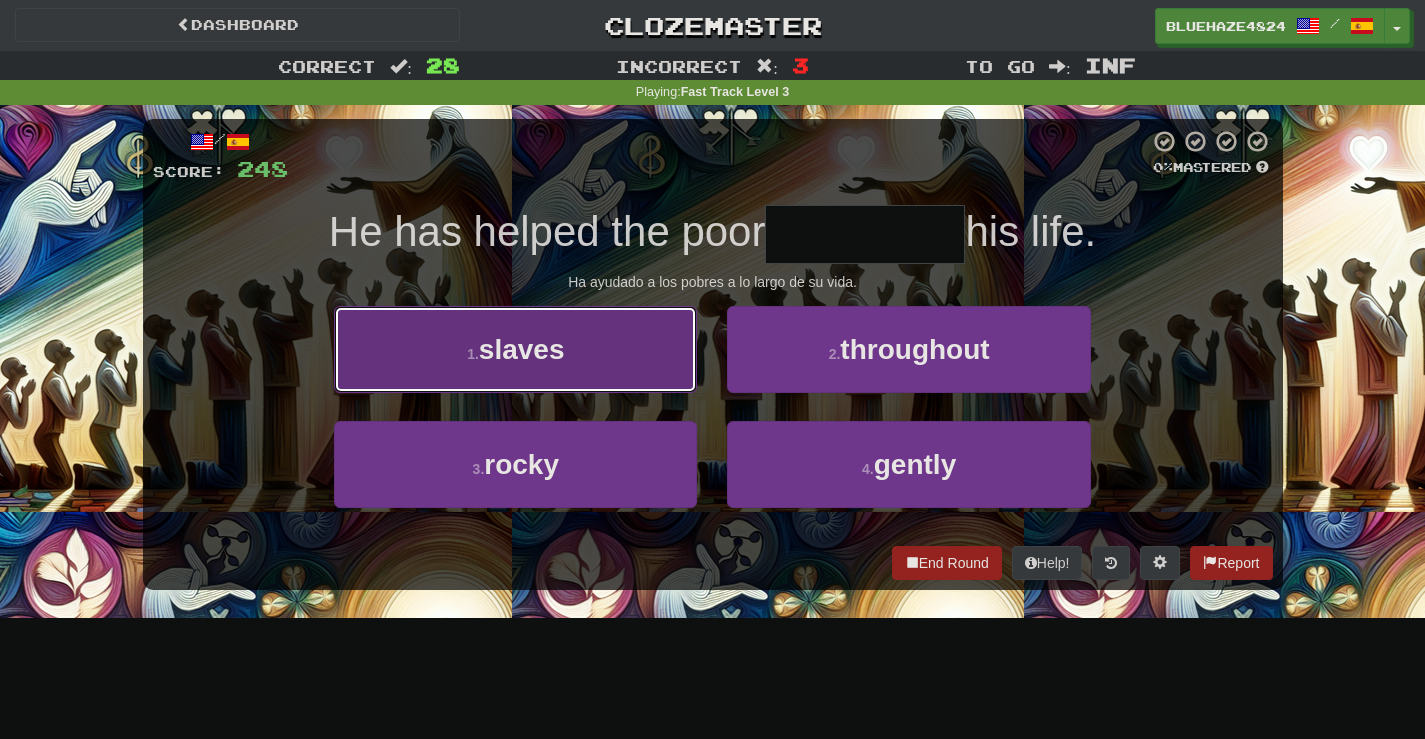 click on "1 .  slaves" at bounding box center [515, 349] 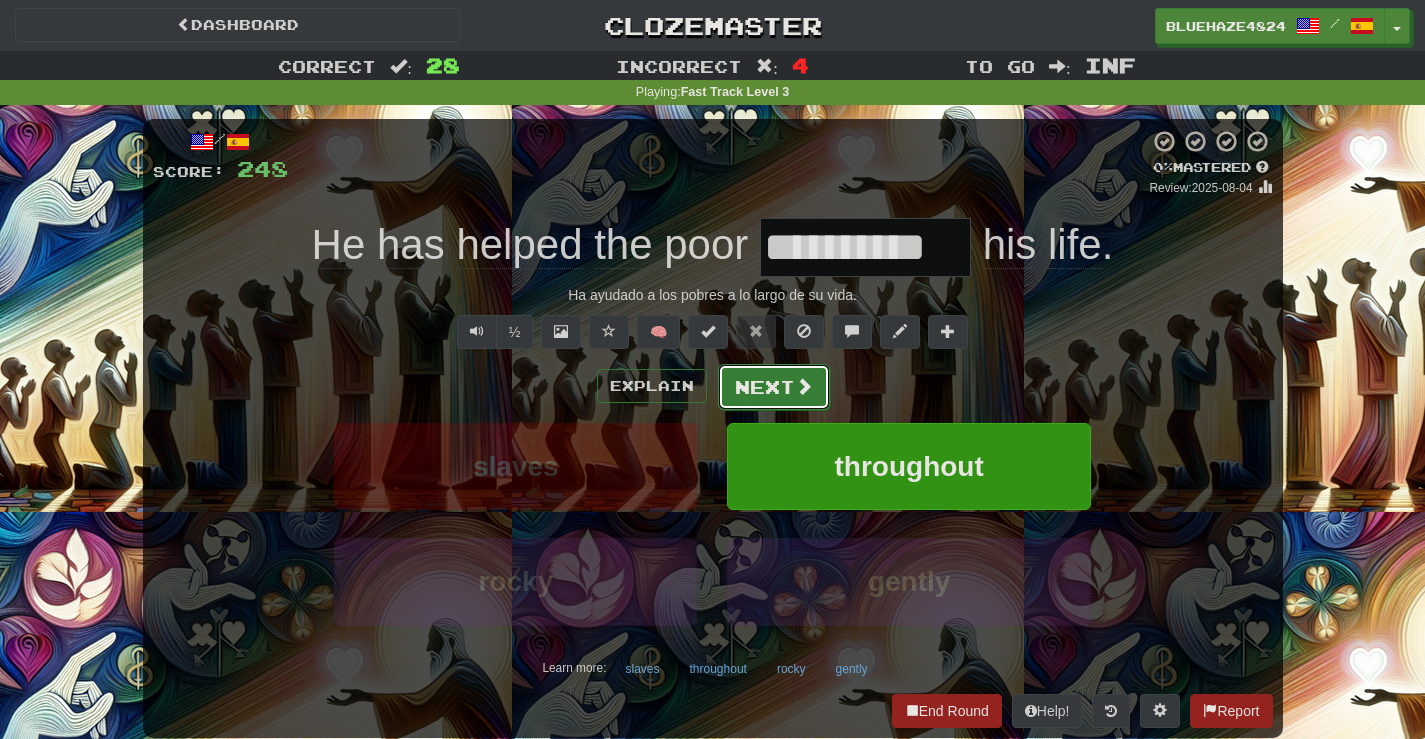 click on "Next" at bounding box center [774, 387] 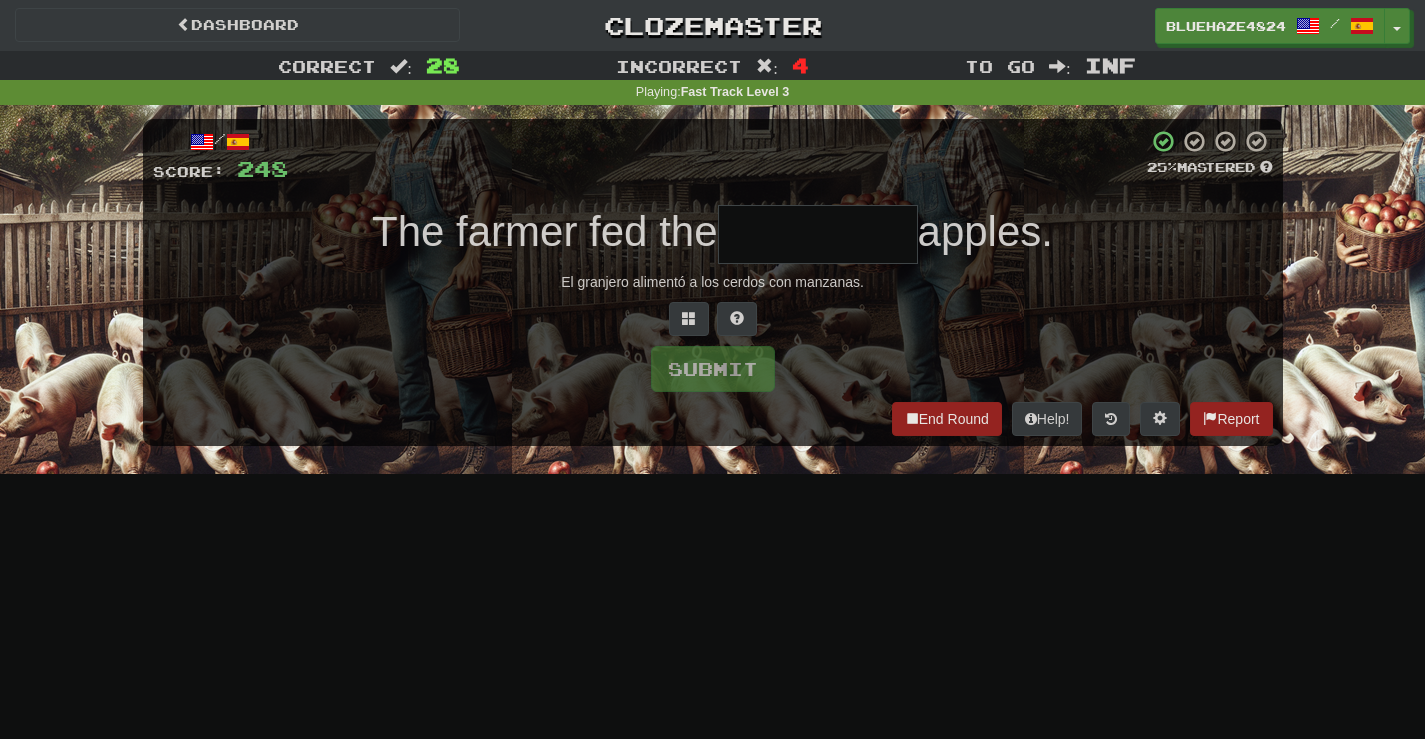click at bounding box center (818, 234) 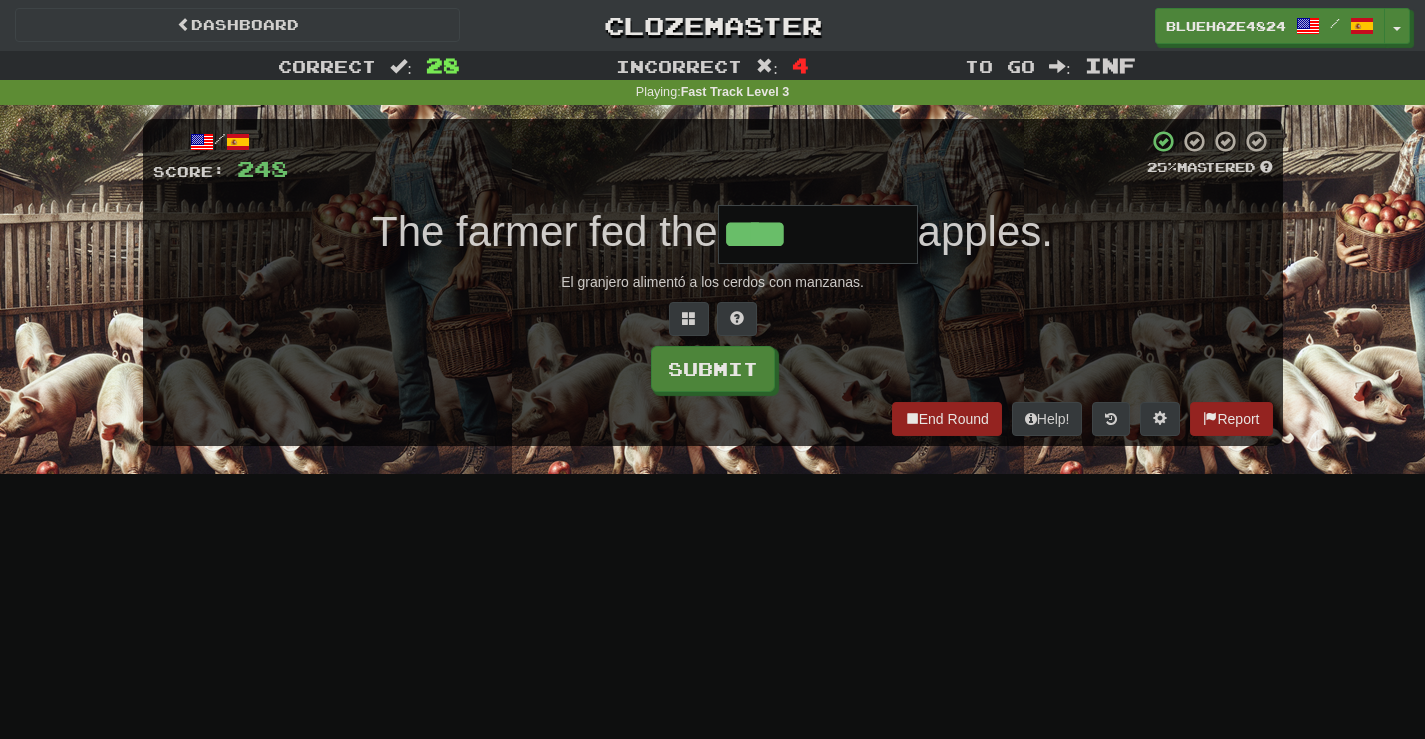 type on "****" 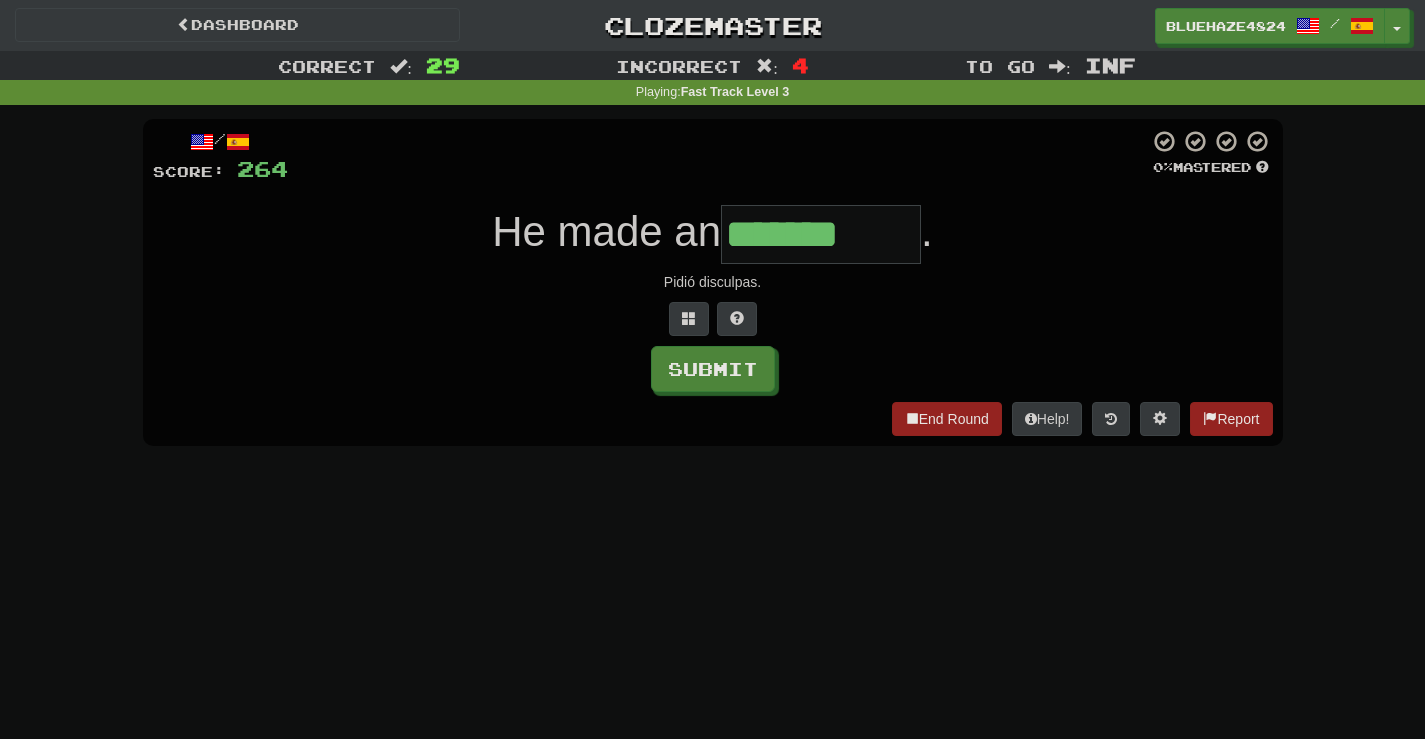 type on "*******" 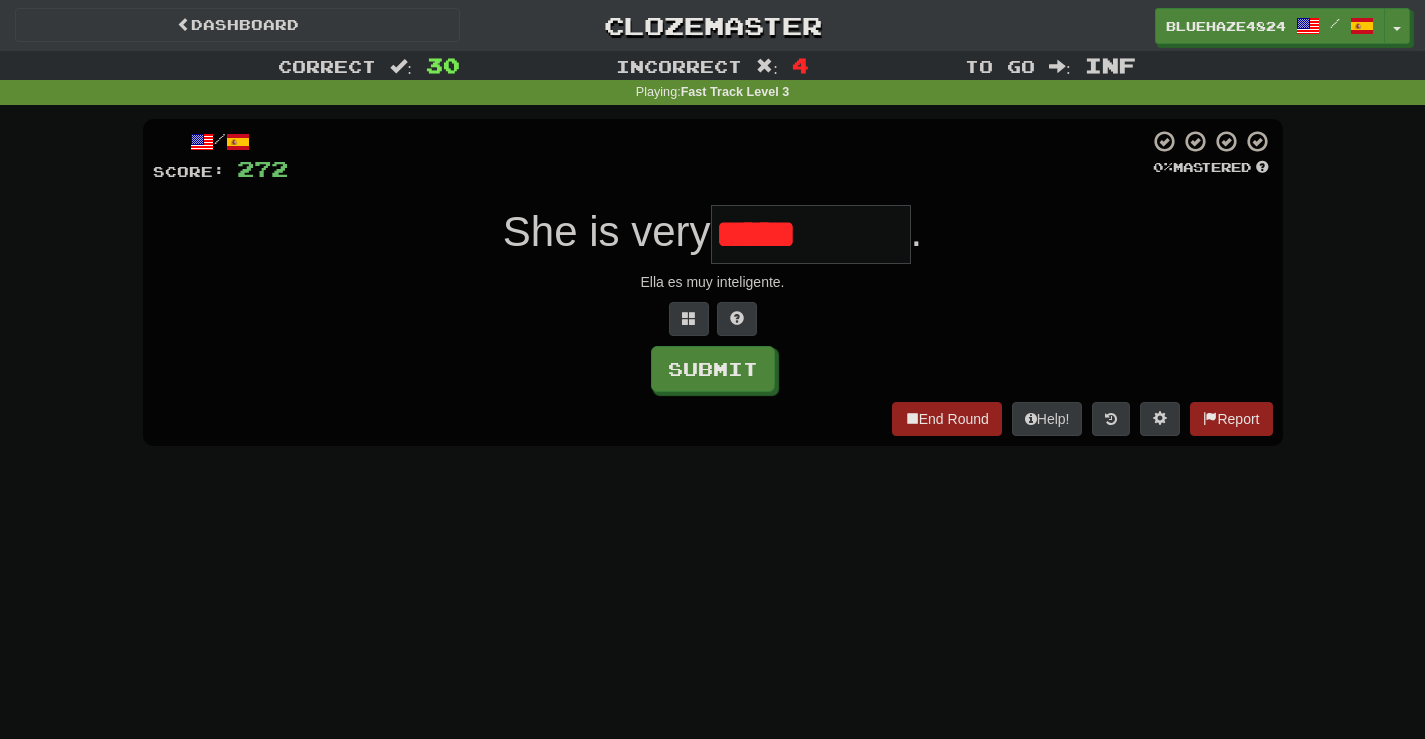 type on "**********" 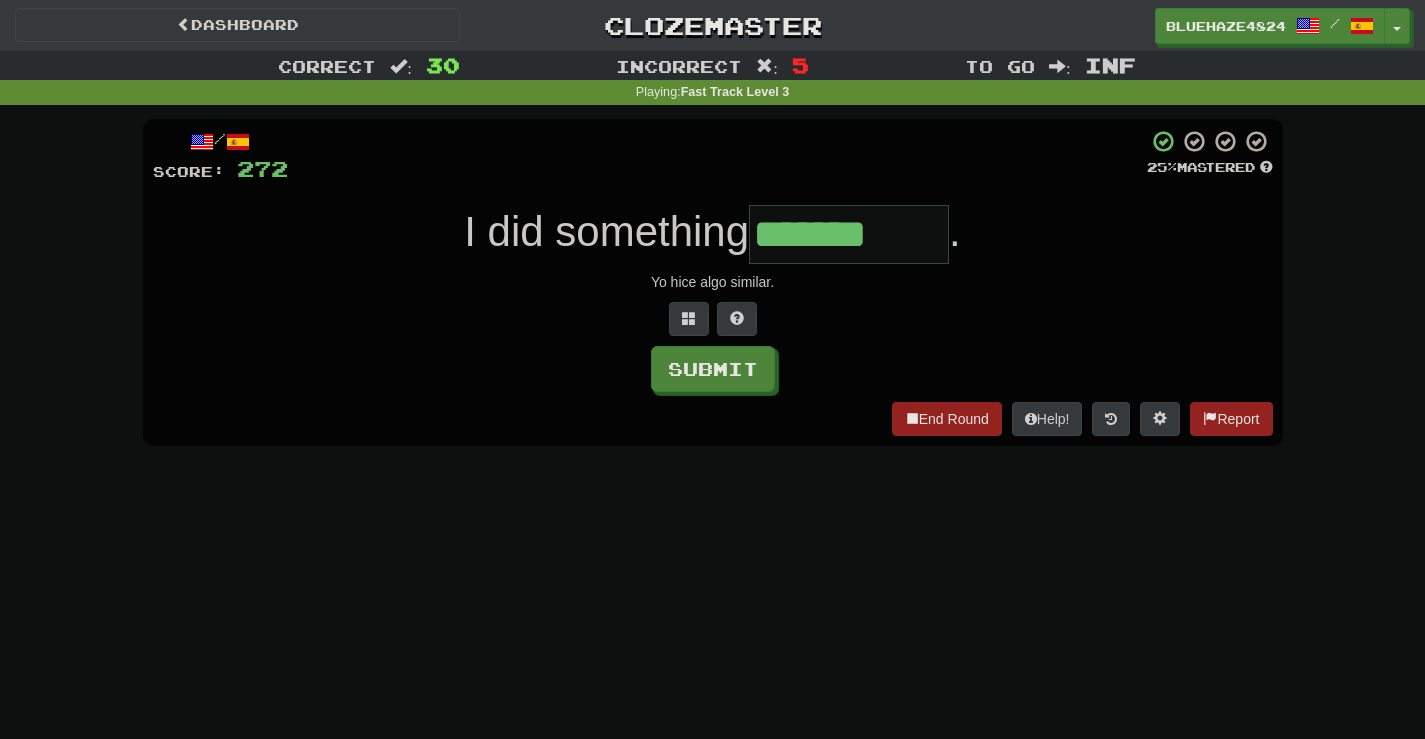 type on "*******" 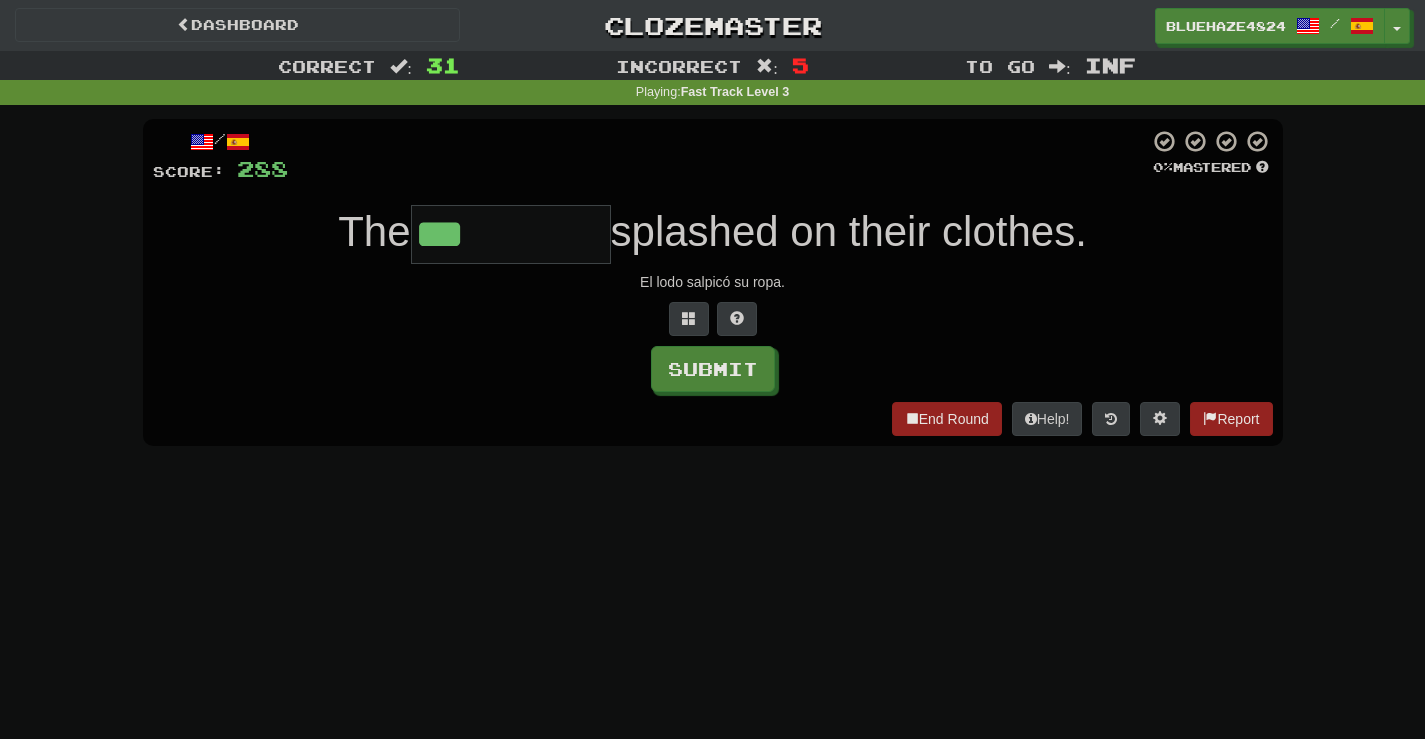 type on "***" 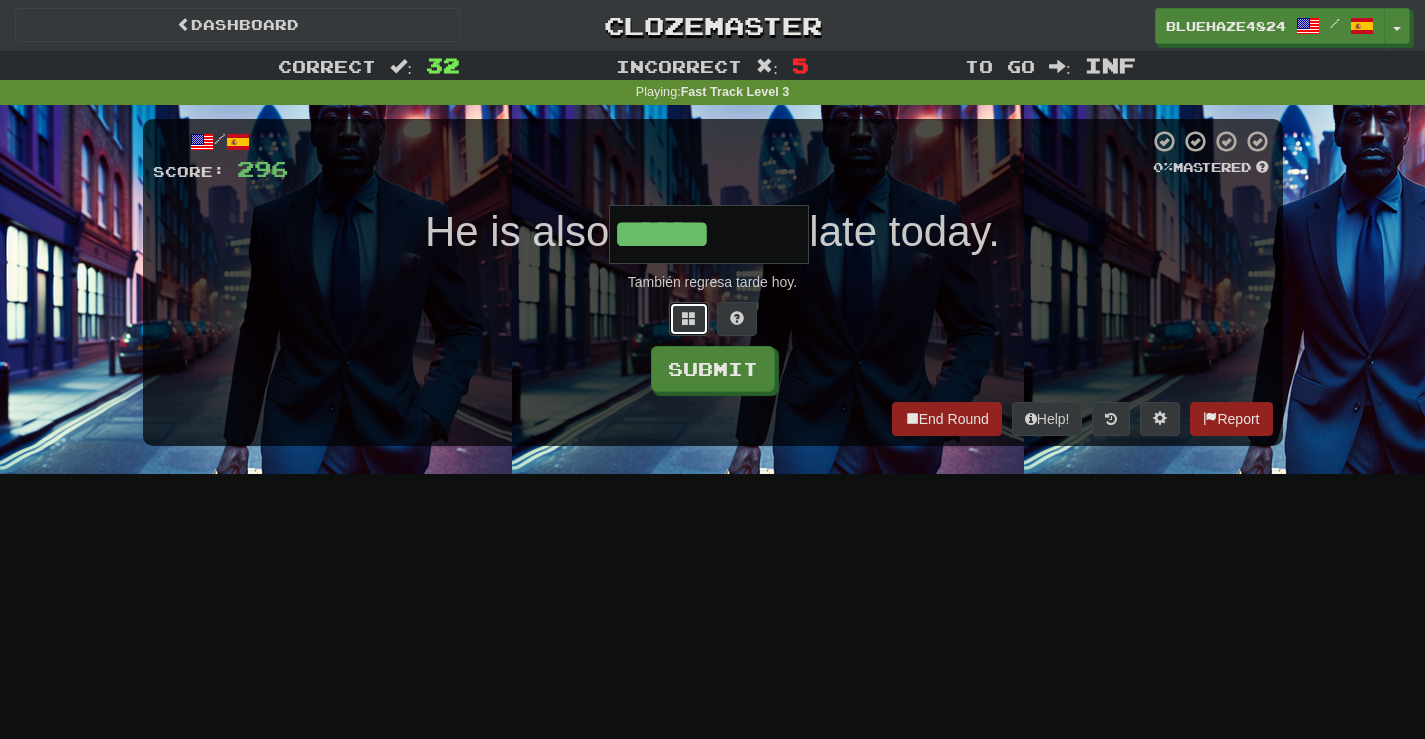 click at bounding box center [689, 318] 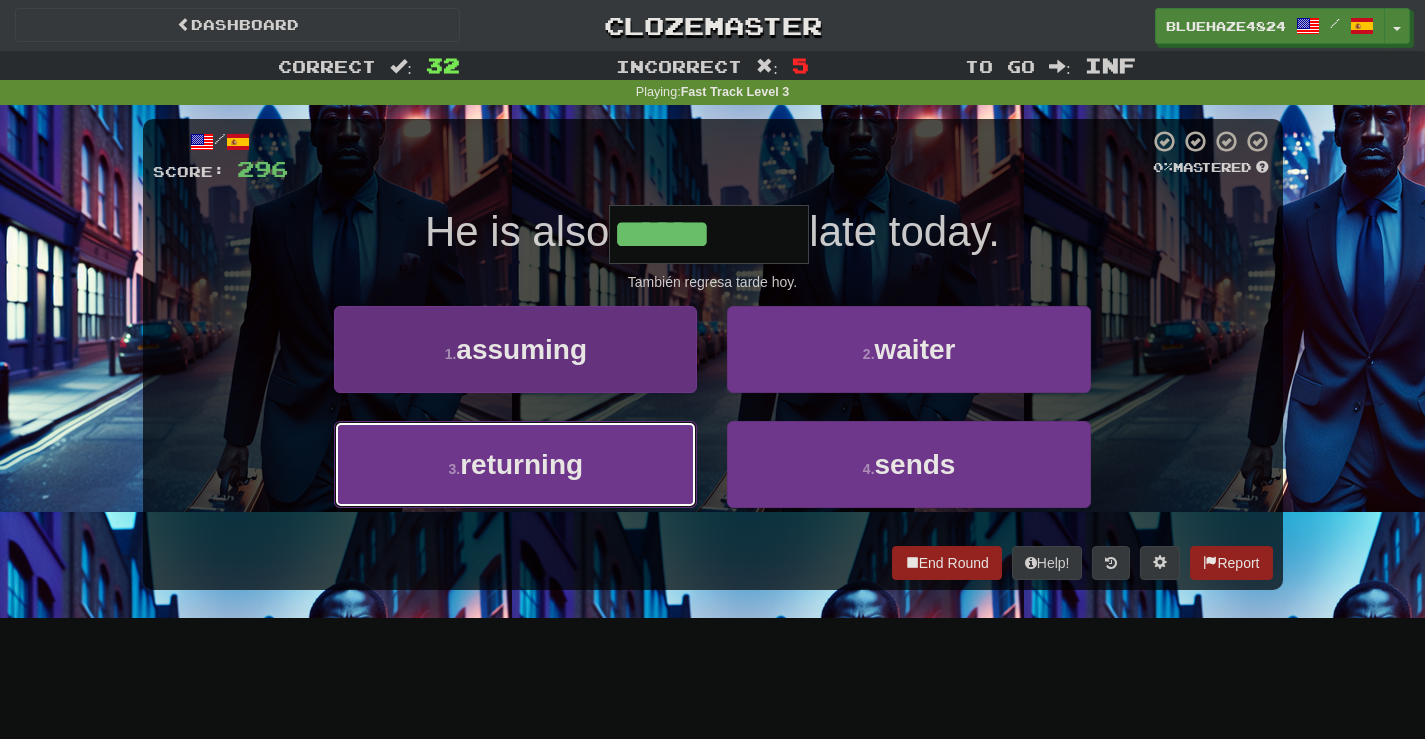 click on "3 .  returning" at bounding box center [515, 464] 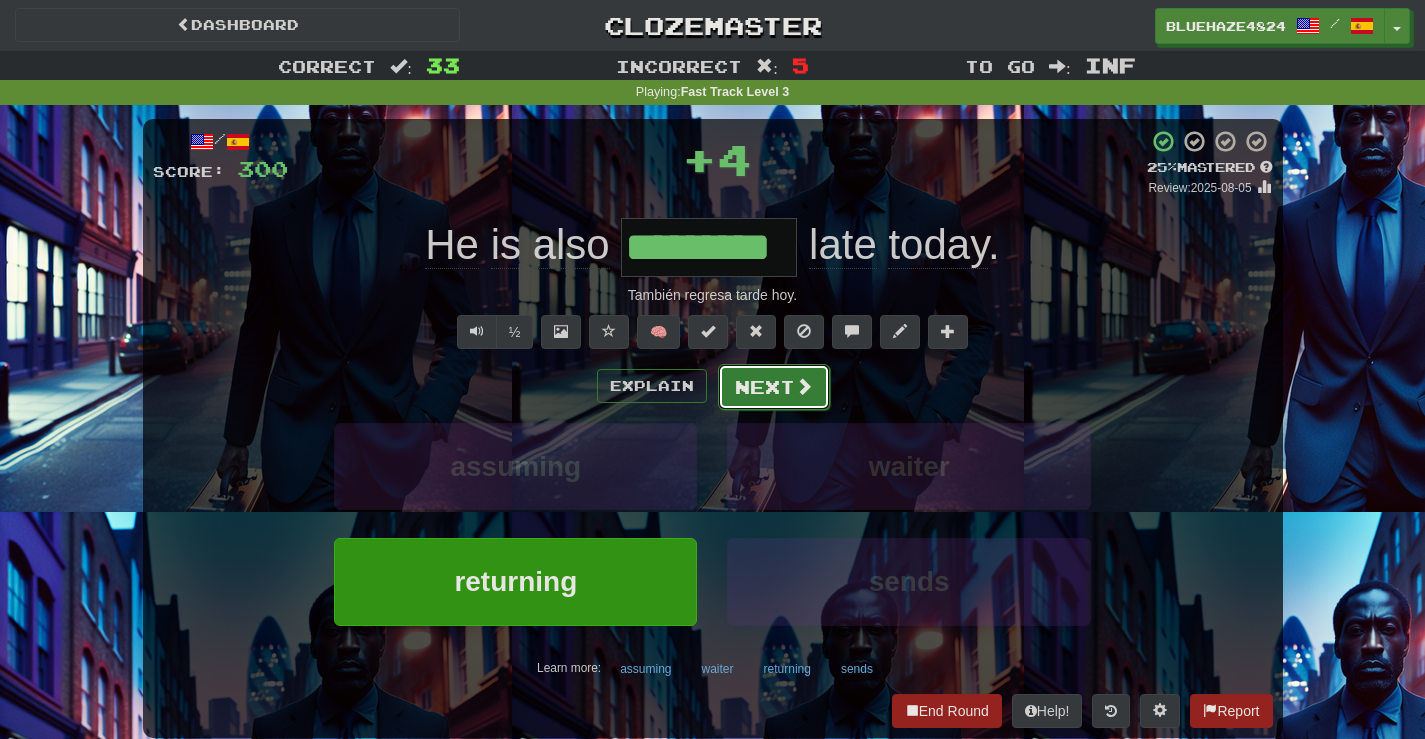 click on "Next" at bounding box center (774, 387) 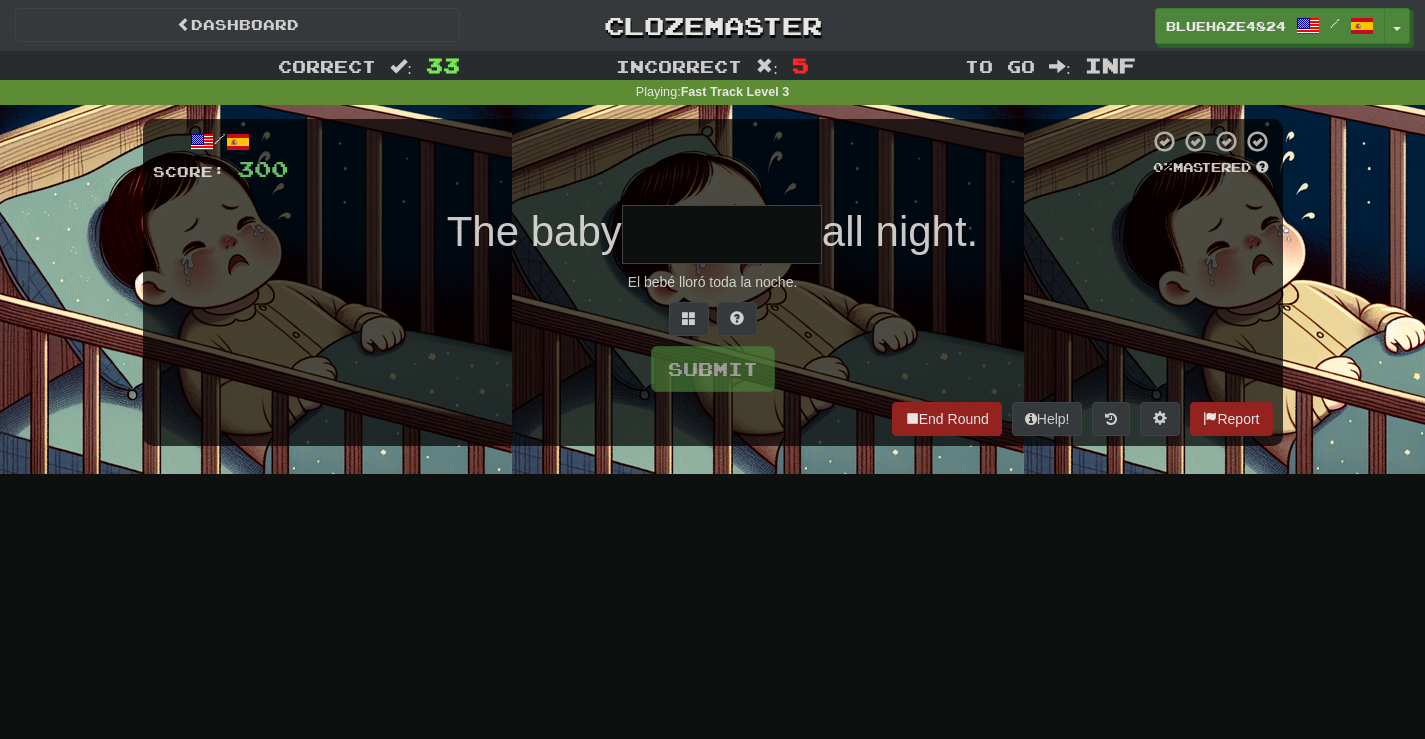 click at bounding box center [722, 234] 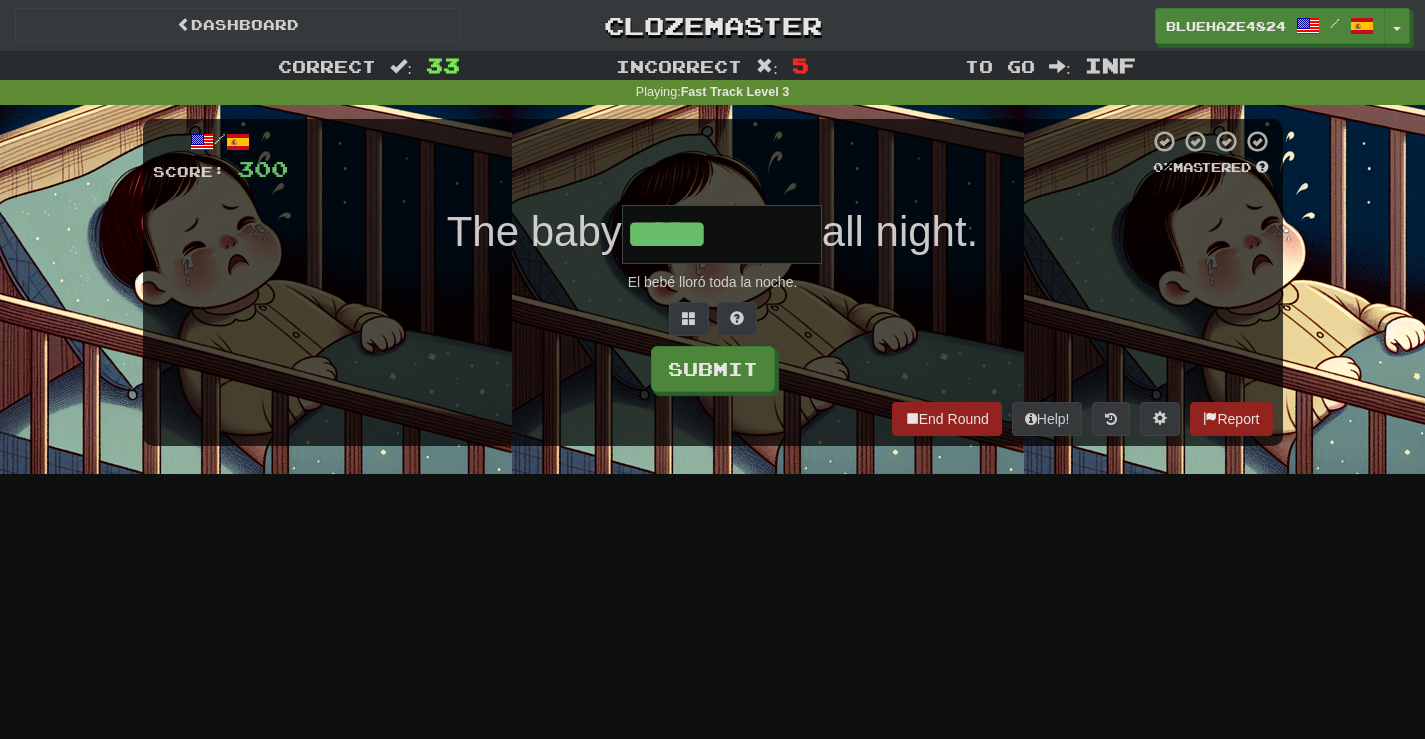 type on "*****" 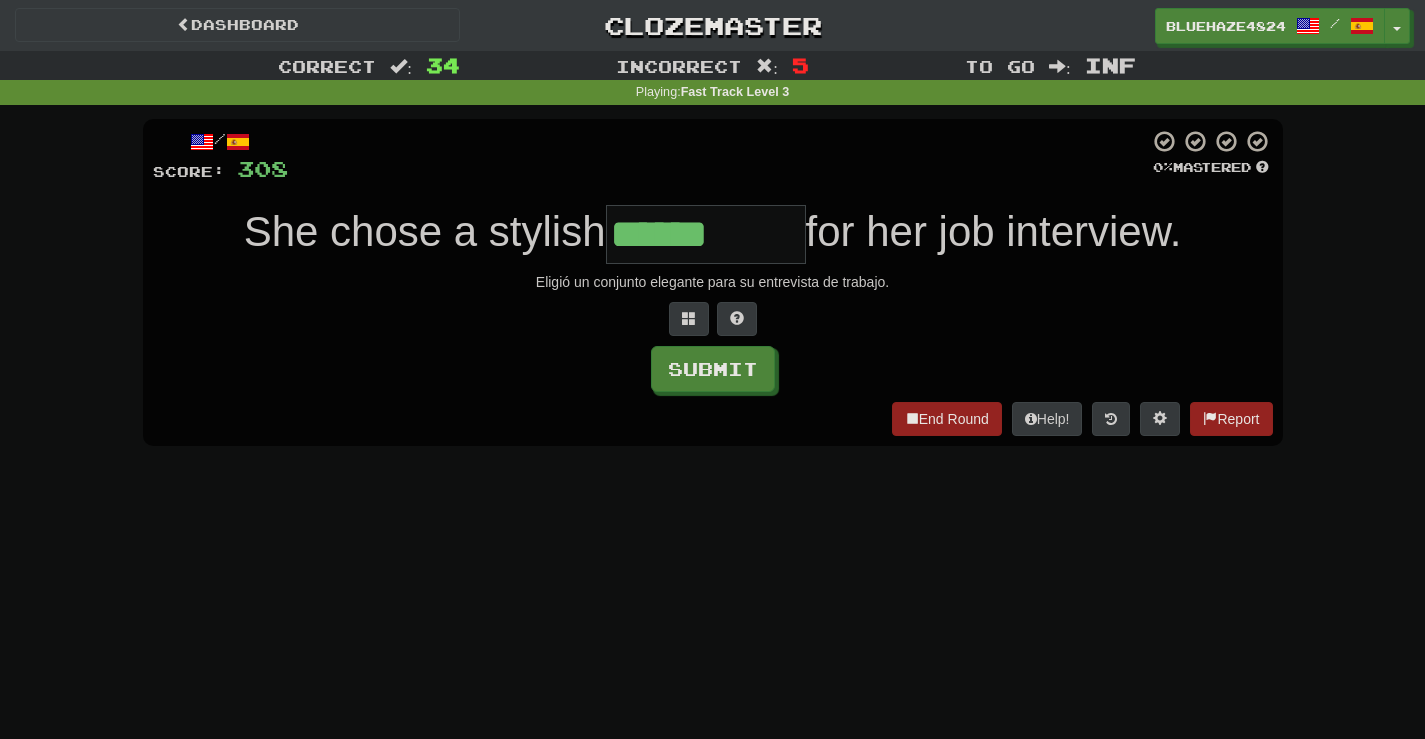 type on "******" 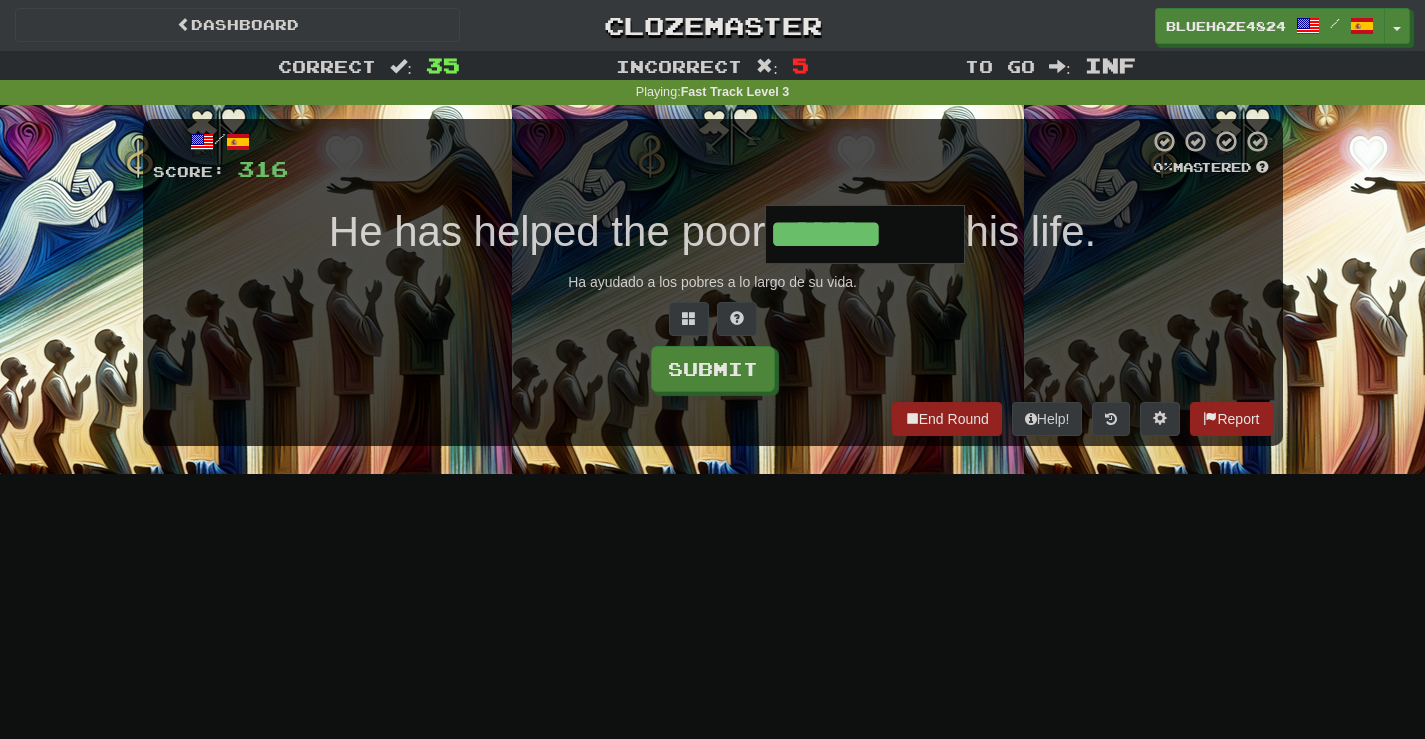 type on "**********" 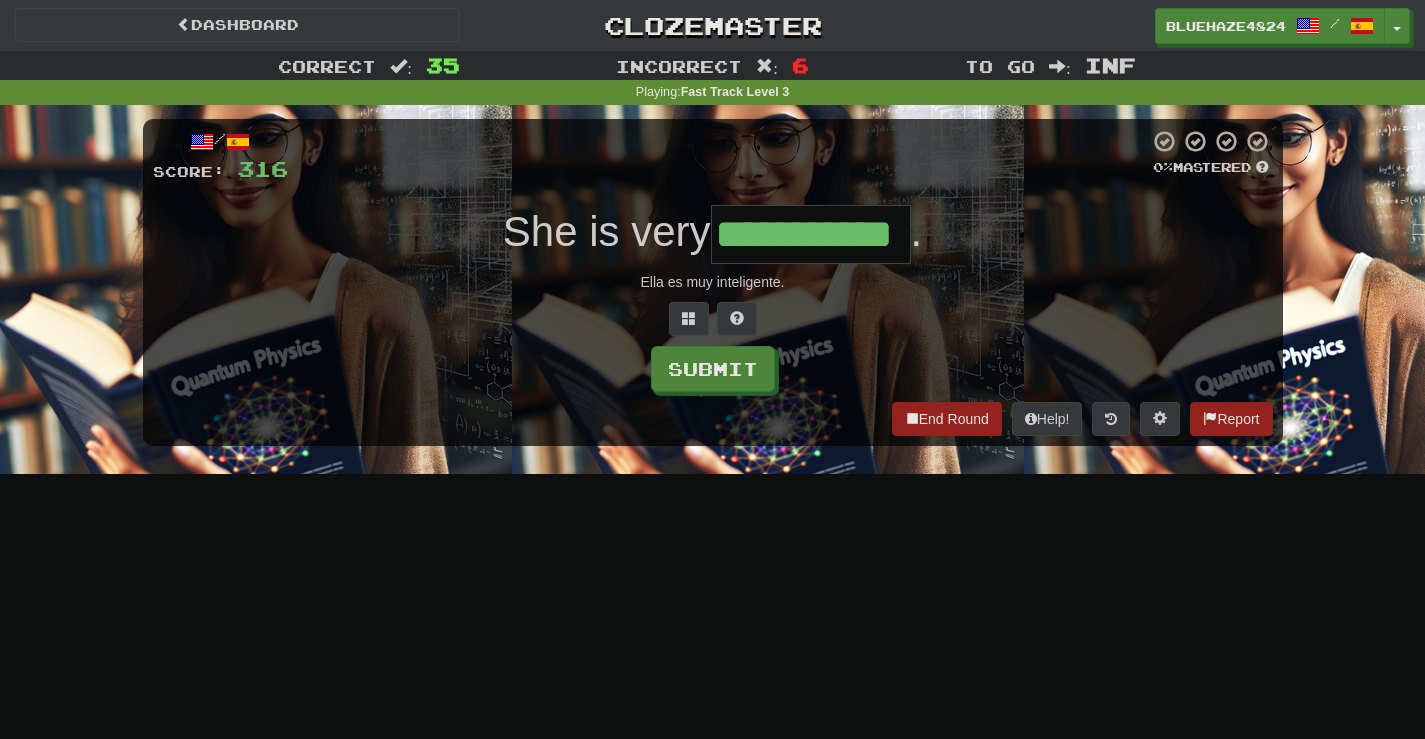 type on "**********" 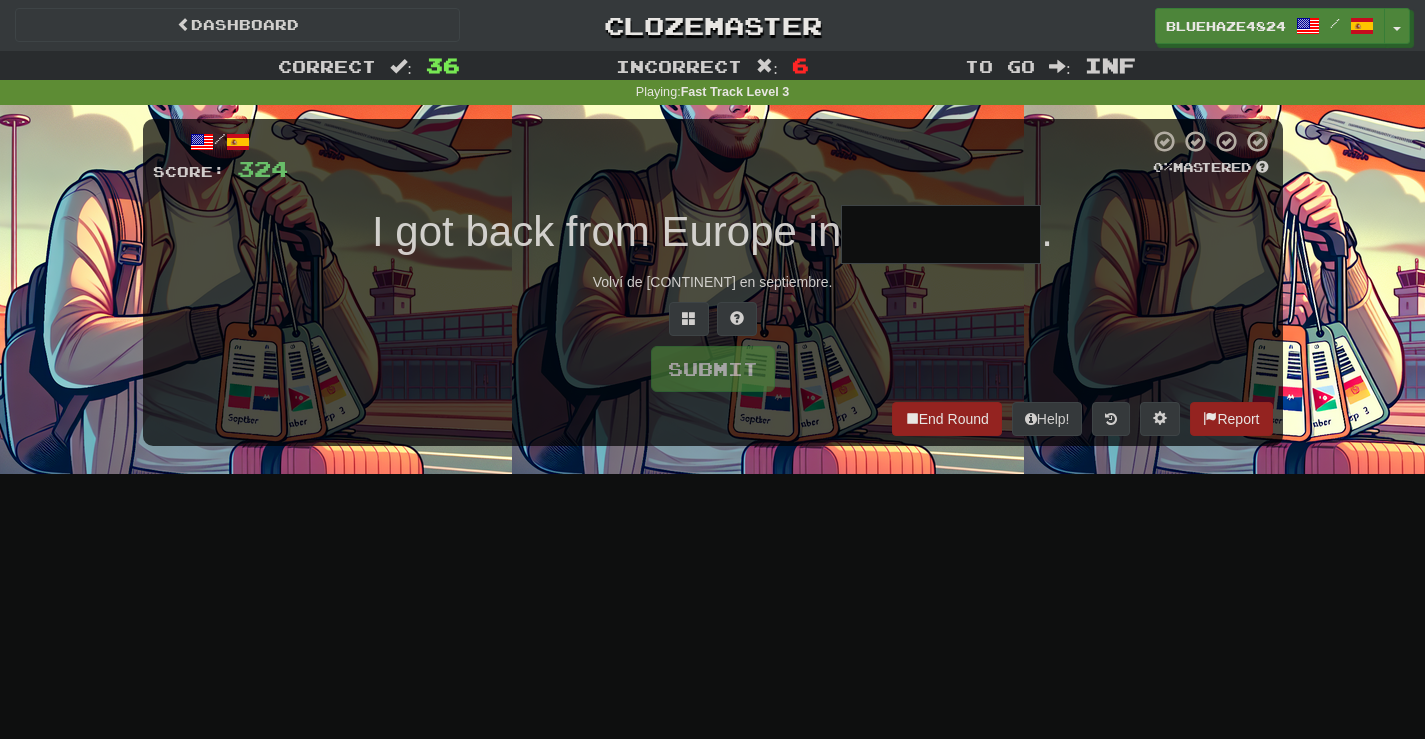 click at bounding box center (941, 234) 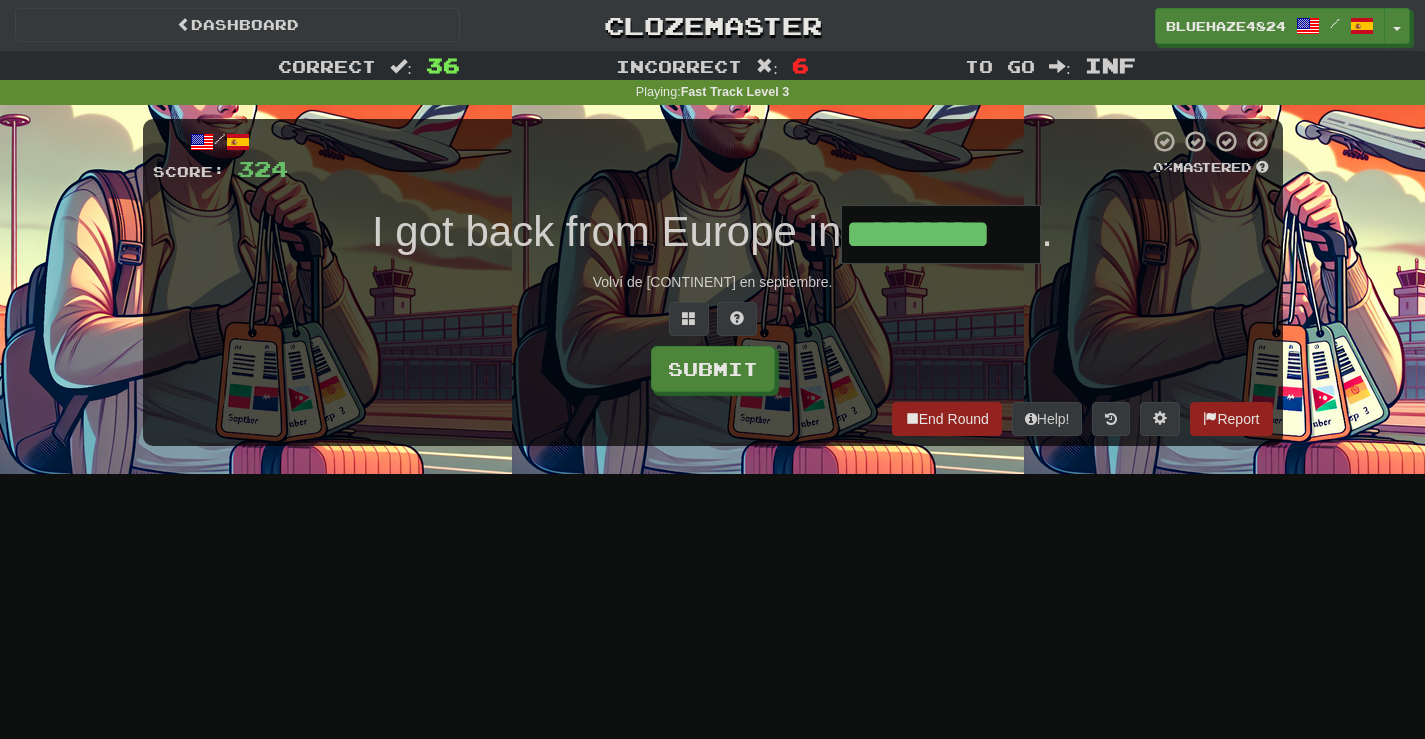 click on "*********" at bounding box center (941, 234) 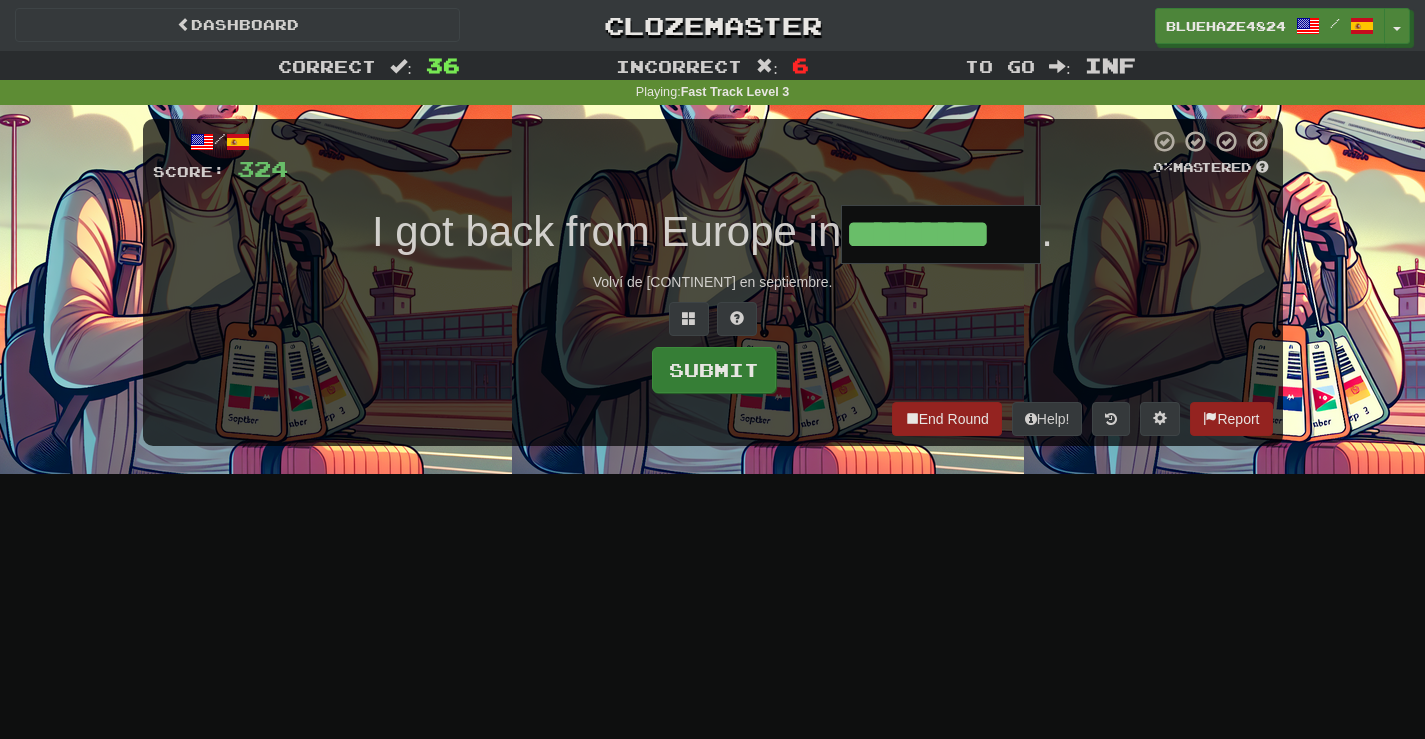type on "*********" 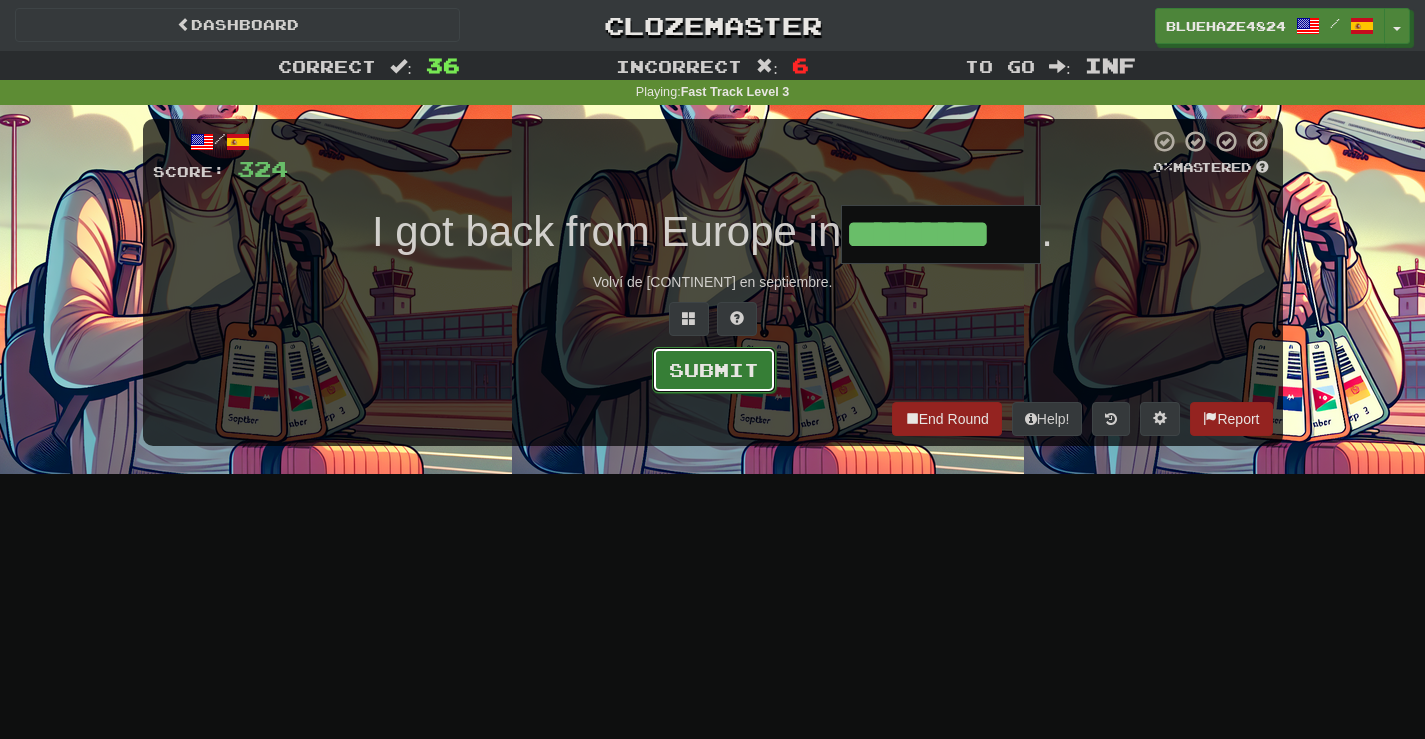click on "Submit" at bounding box center (714, 370) 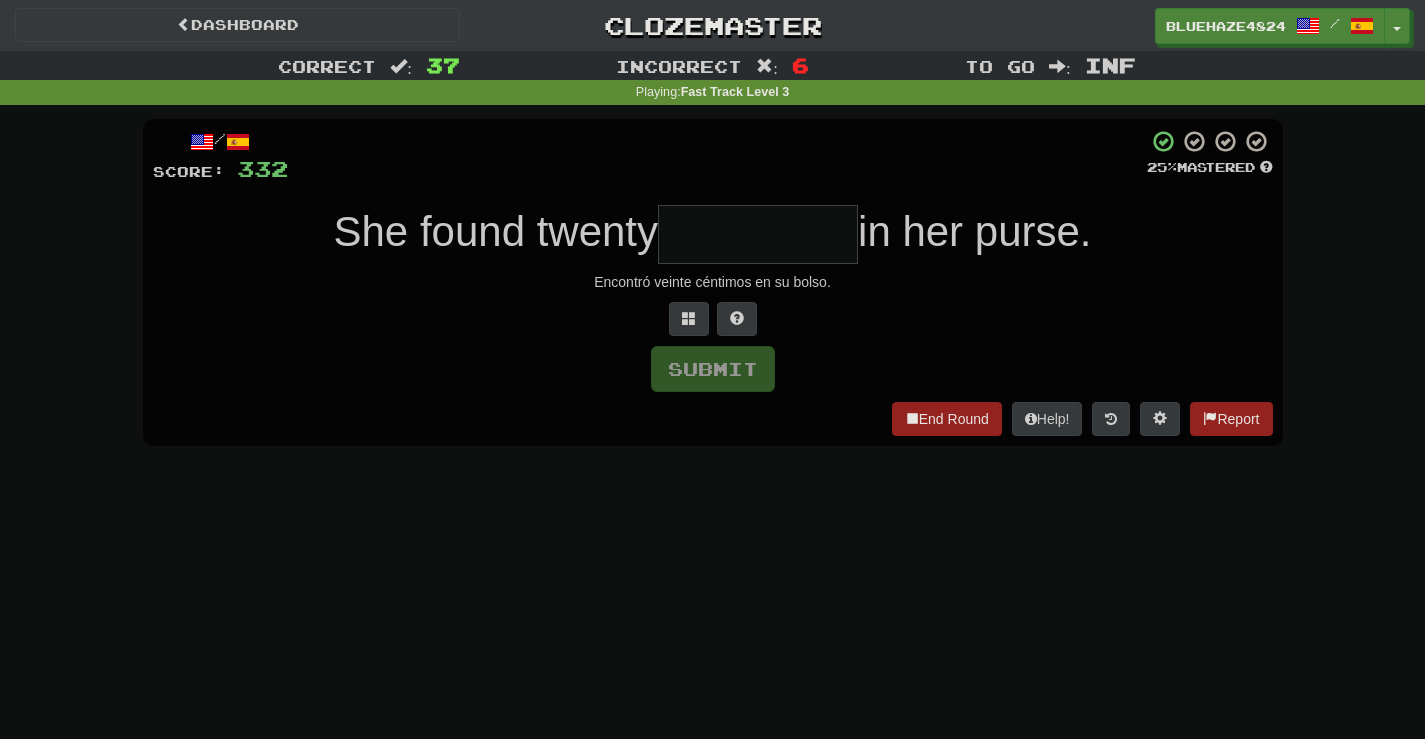 scroll, scrollTop: 0, scrollLeft: 0, axis: both 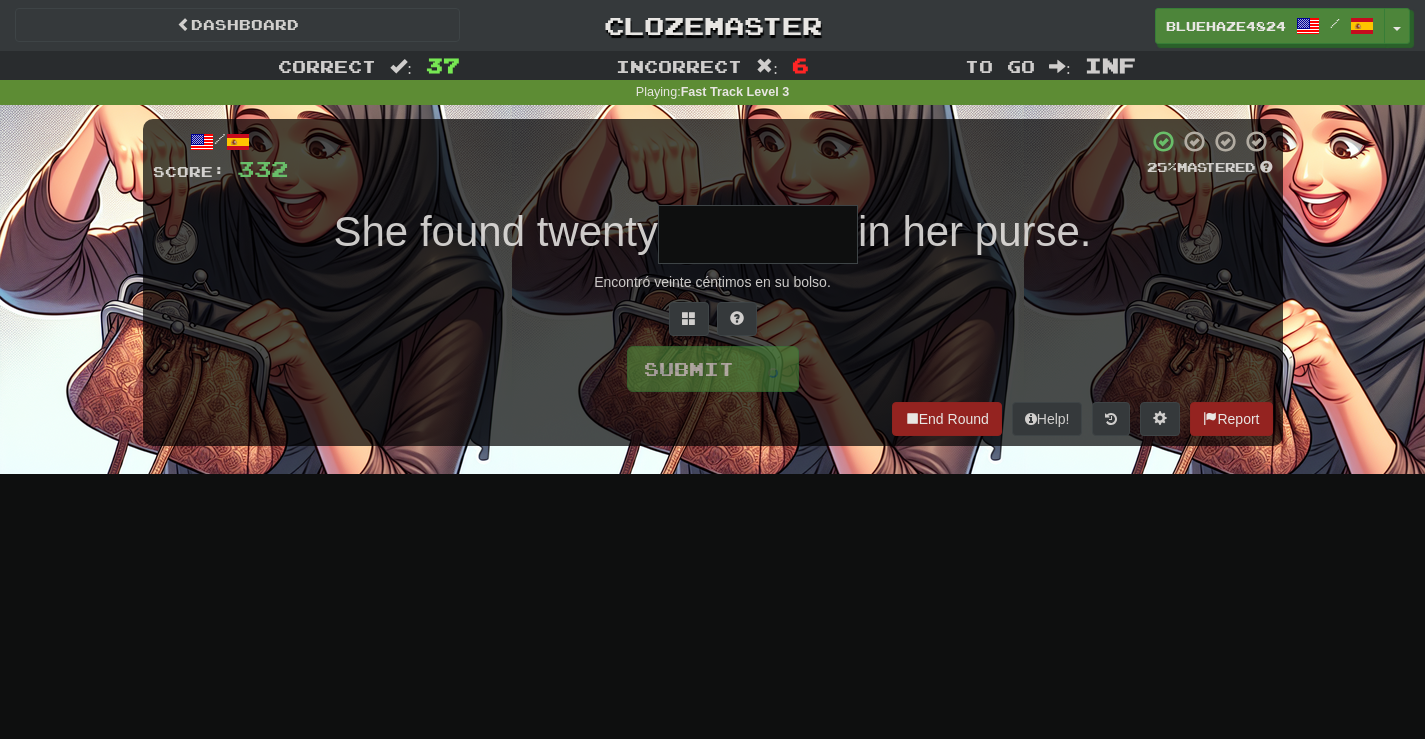 click at bounding box center [758, 234] 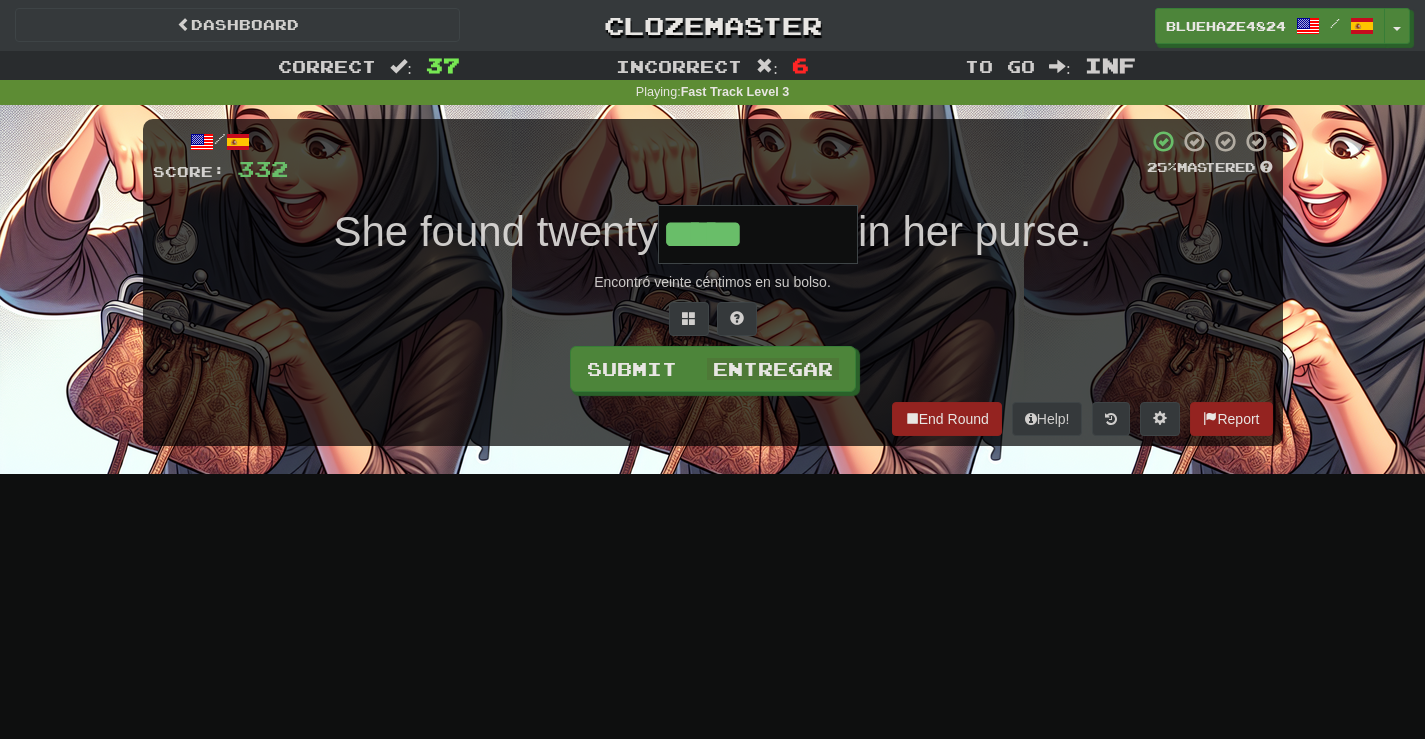 type on "*****" 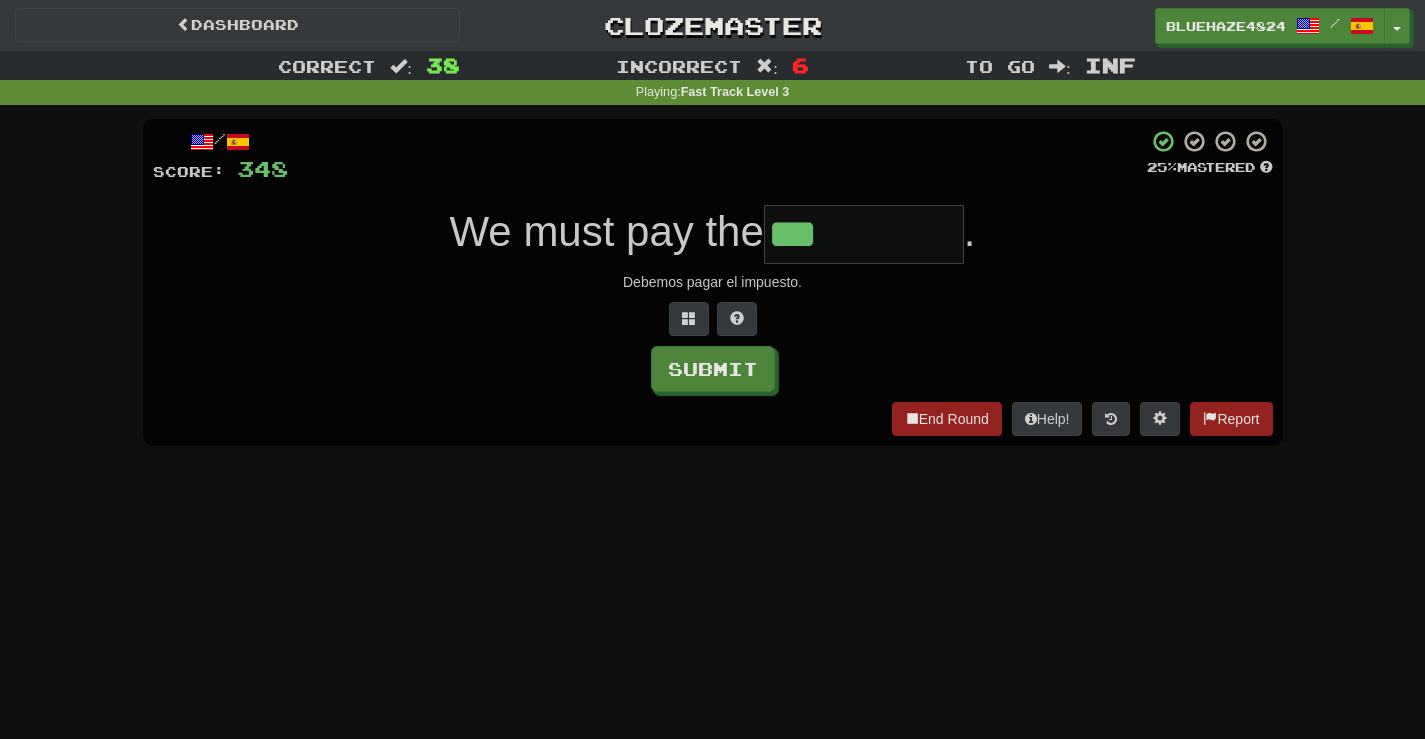 type on "***" 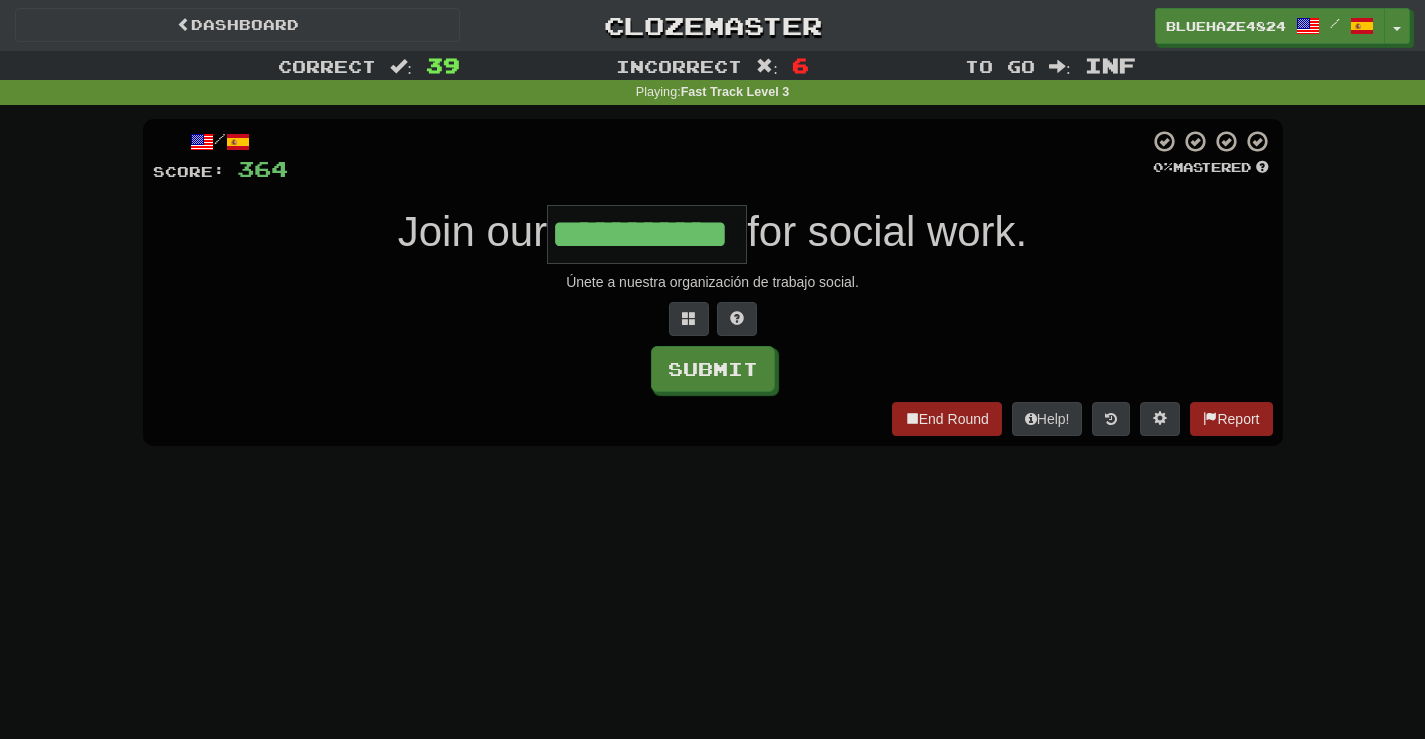 scroll, scrollTop: 0, scrollLeft: 37, axis: horizontal 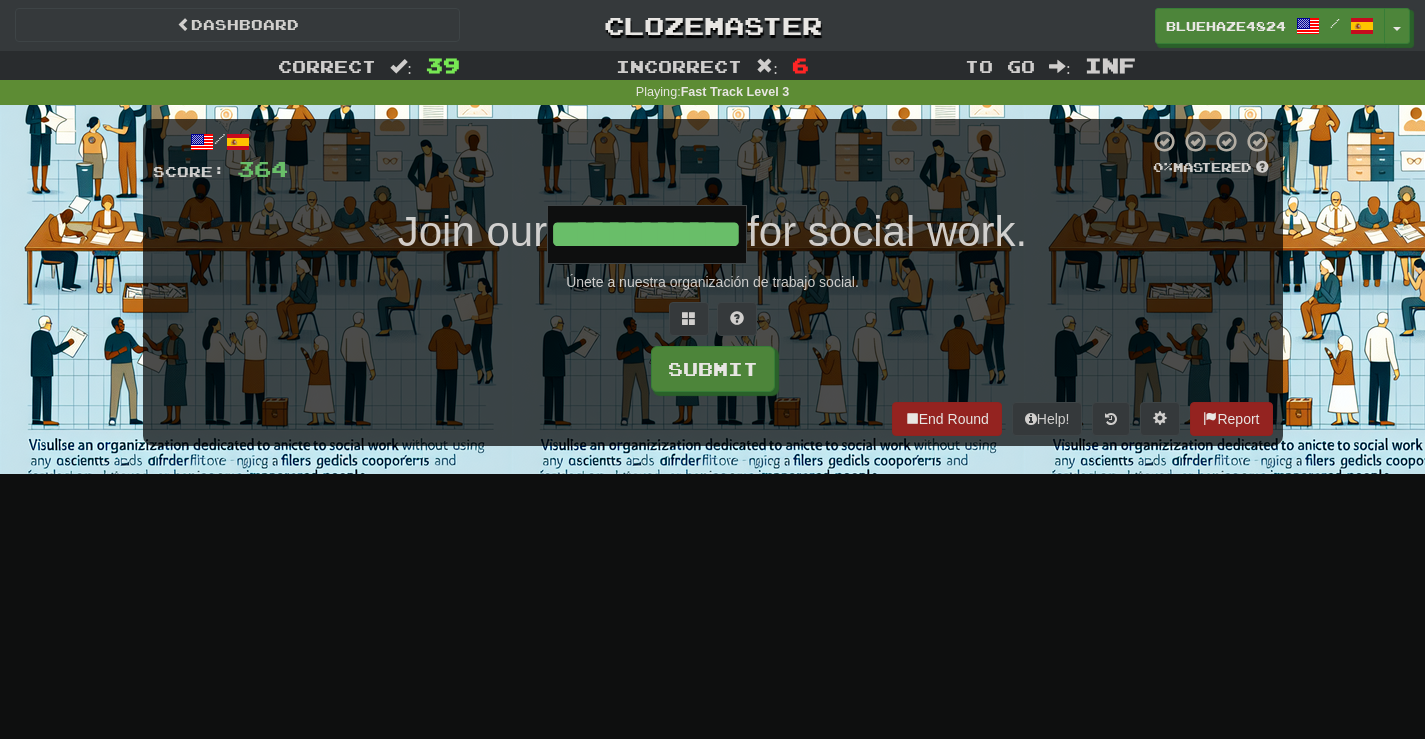 type on "**********" 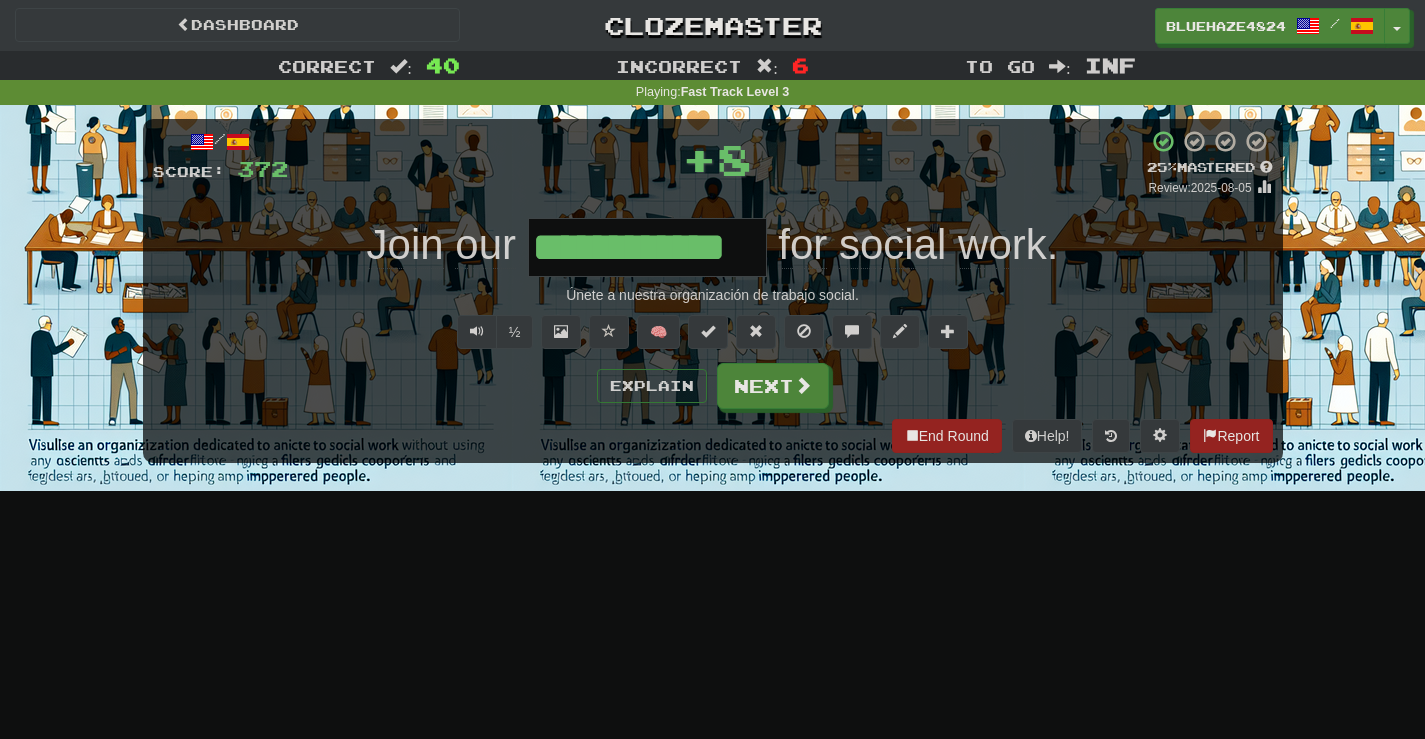 scroll, scrollTop: 0, scrollLeft: 0, axis: both 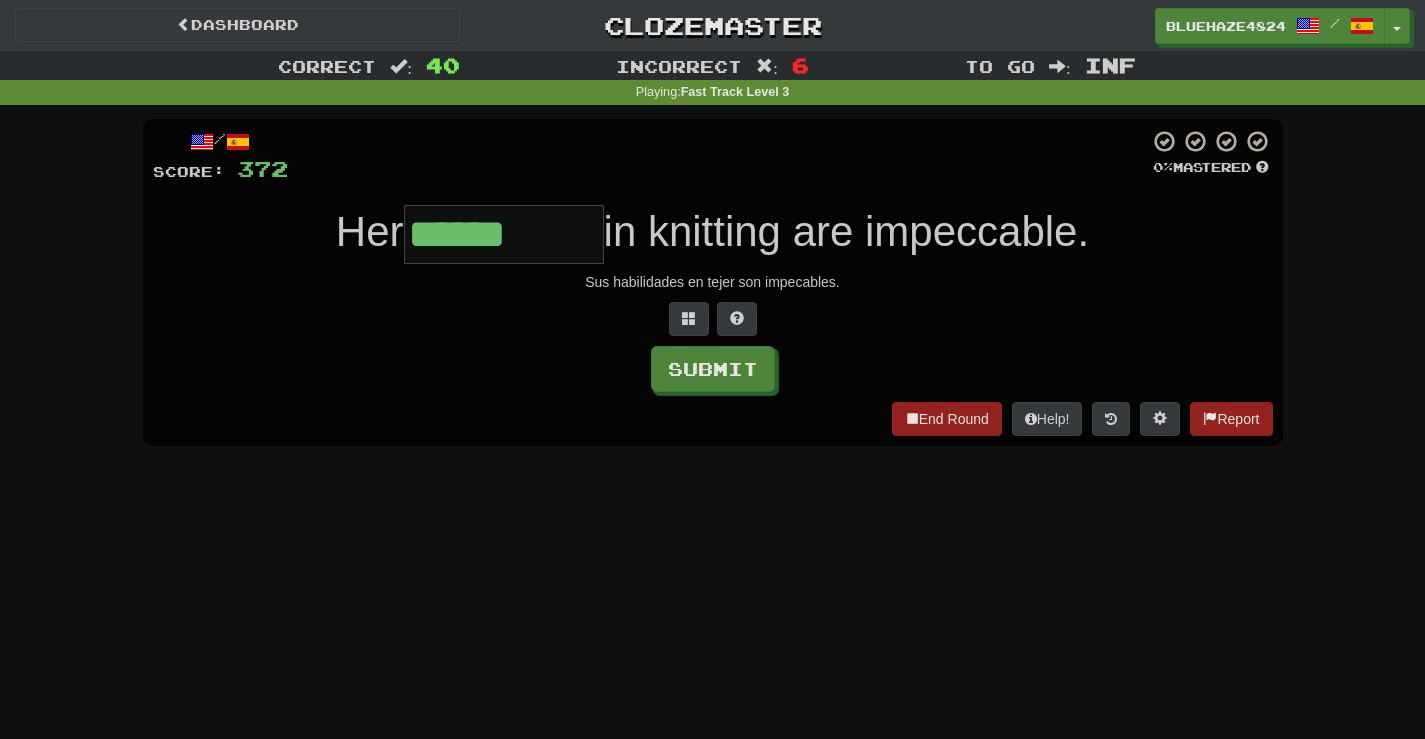 type on "******" 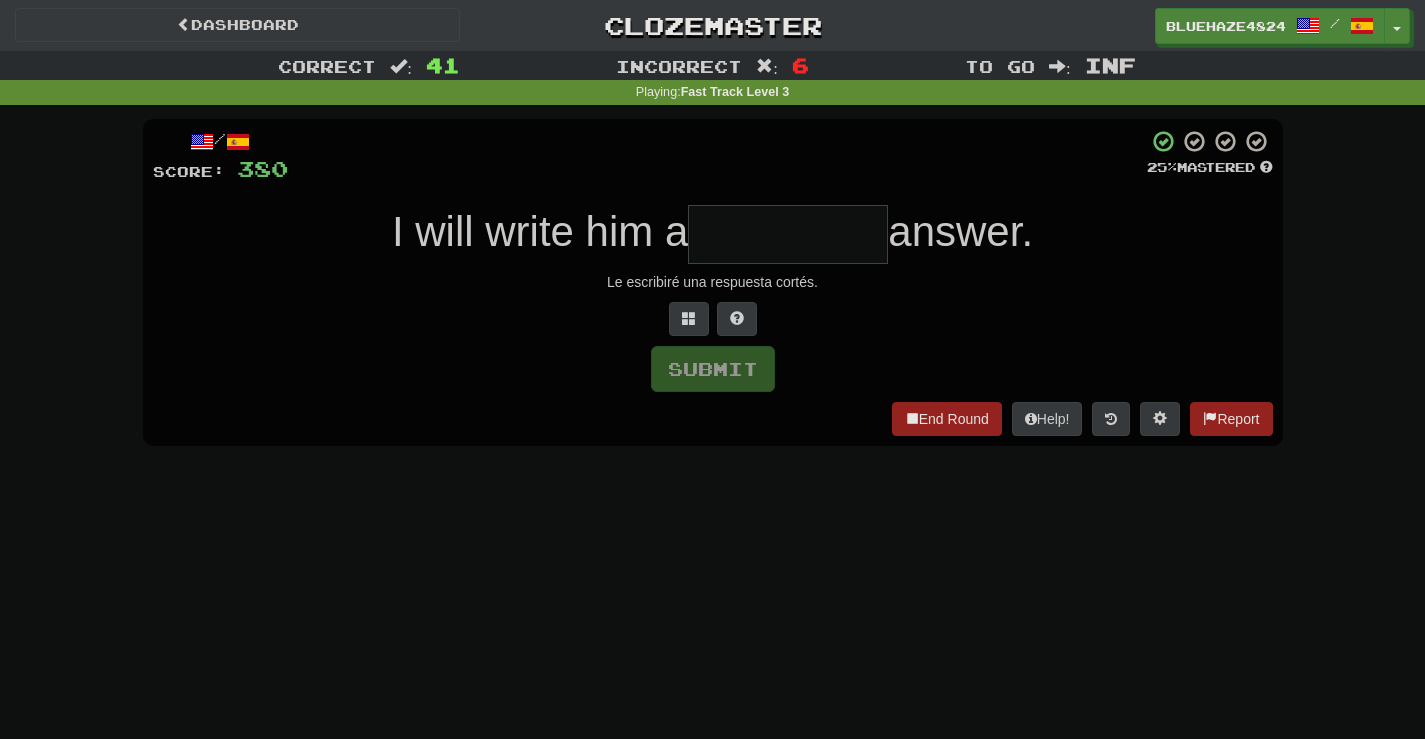 type on "*" 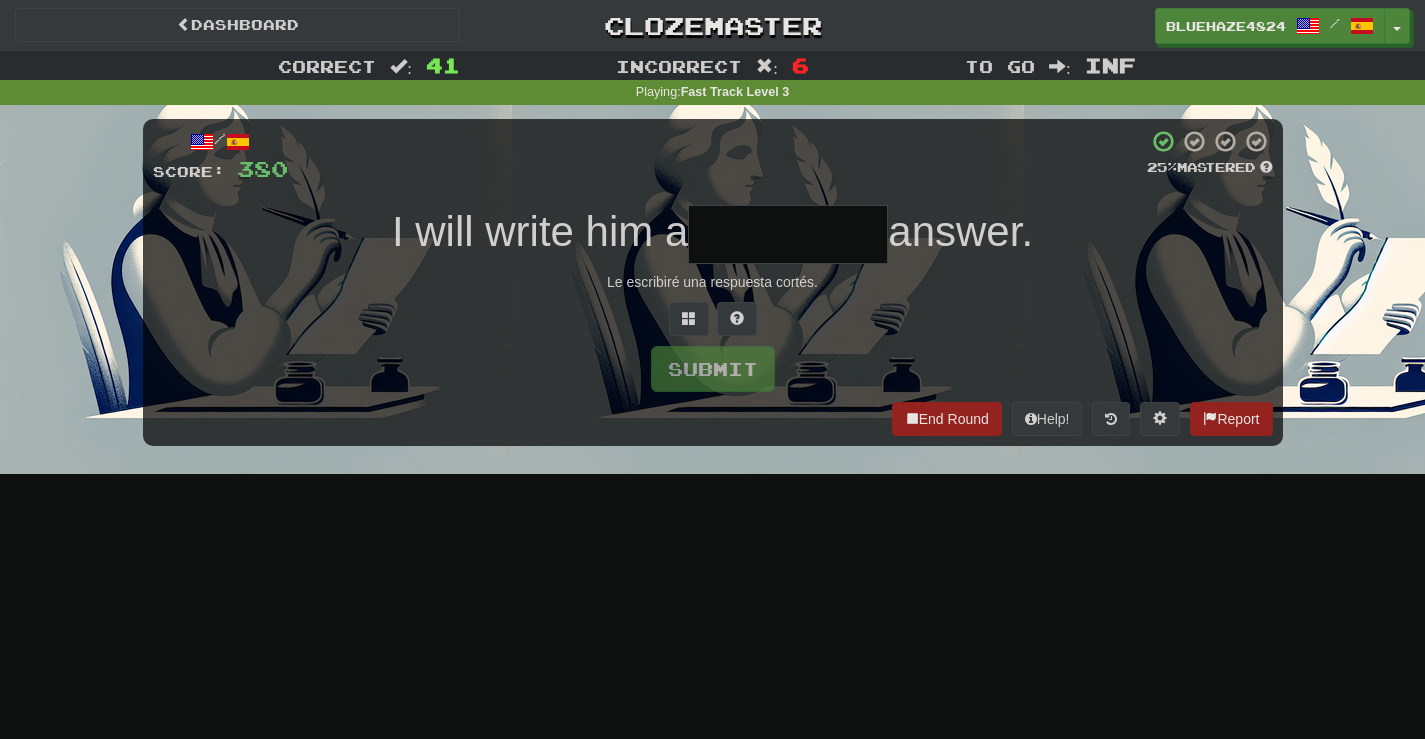 click on "/  Score:   380 25 %  Mastered I will write him a   answer. Le escribiré una respuesta cortés. Submit  End Round  Help!  Report" at bounding box center [713, 282] 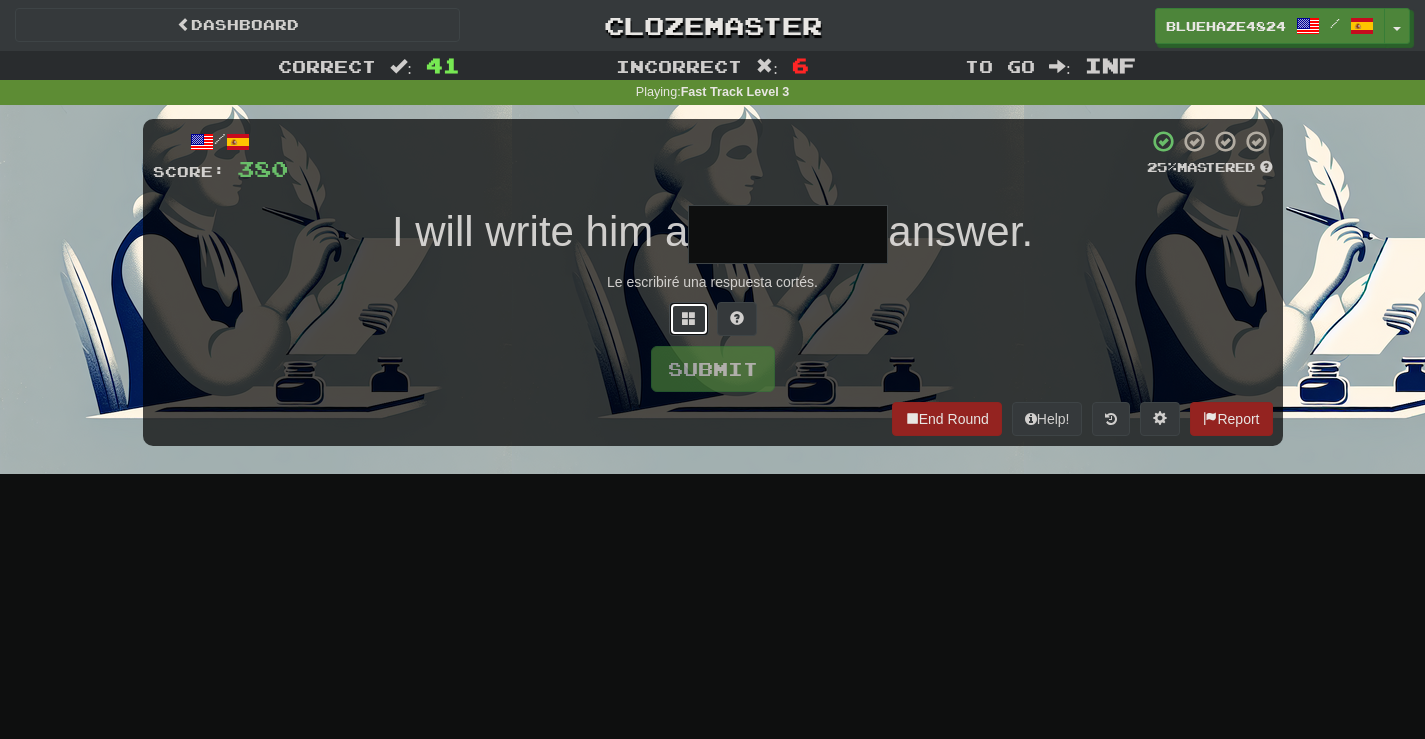 click at bounding box center (689, 319) 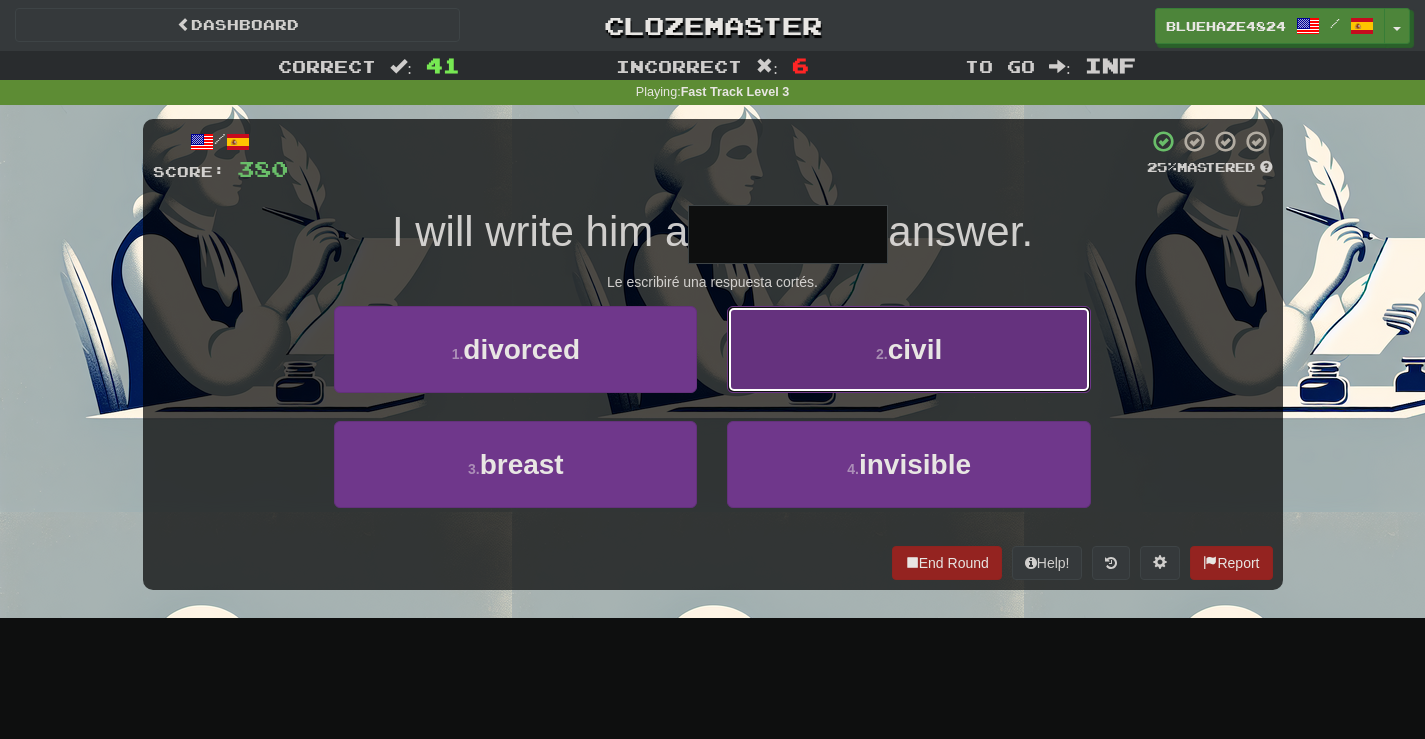 click on "2 .  civil" at bounding box center [908, 349] 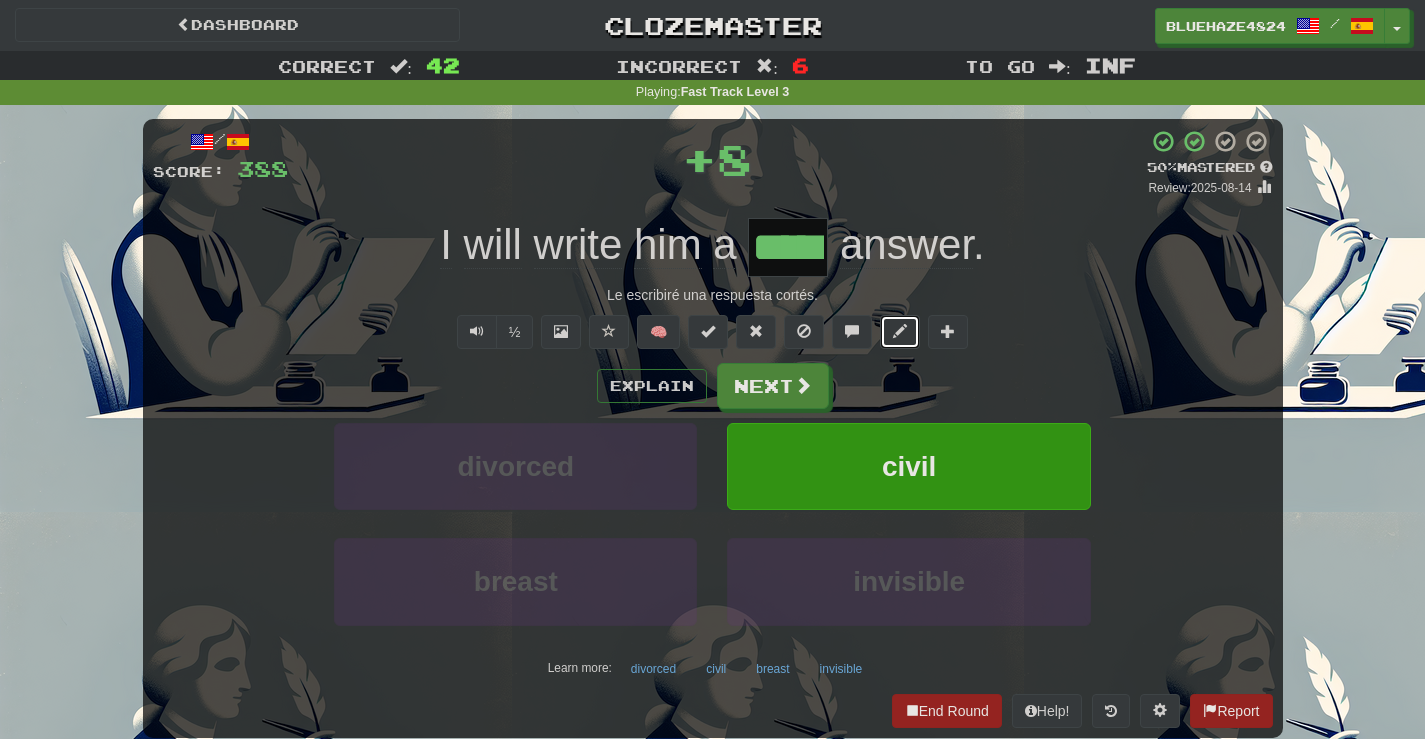 click at bounding box center [900, 331] 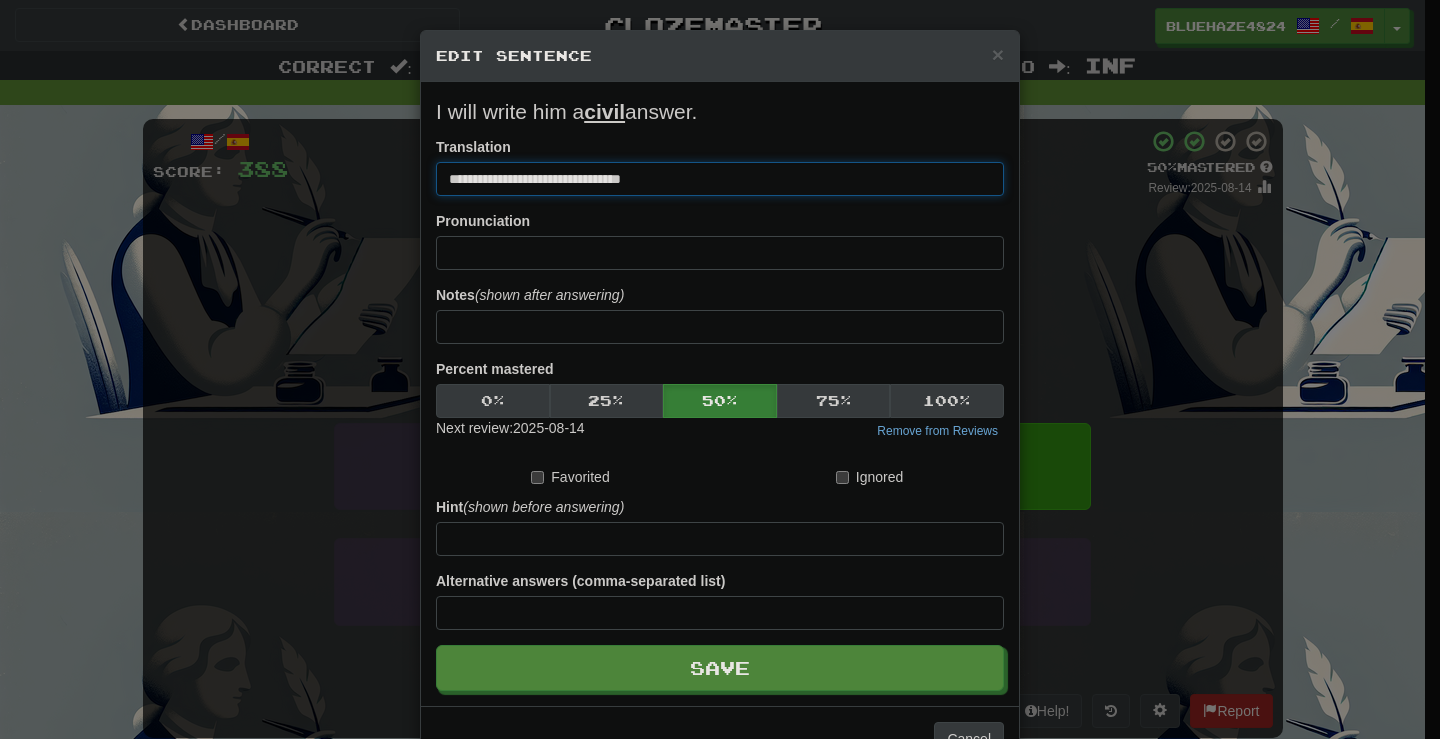 click on "**********" at bounding box center (720, 179) 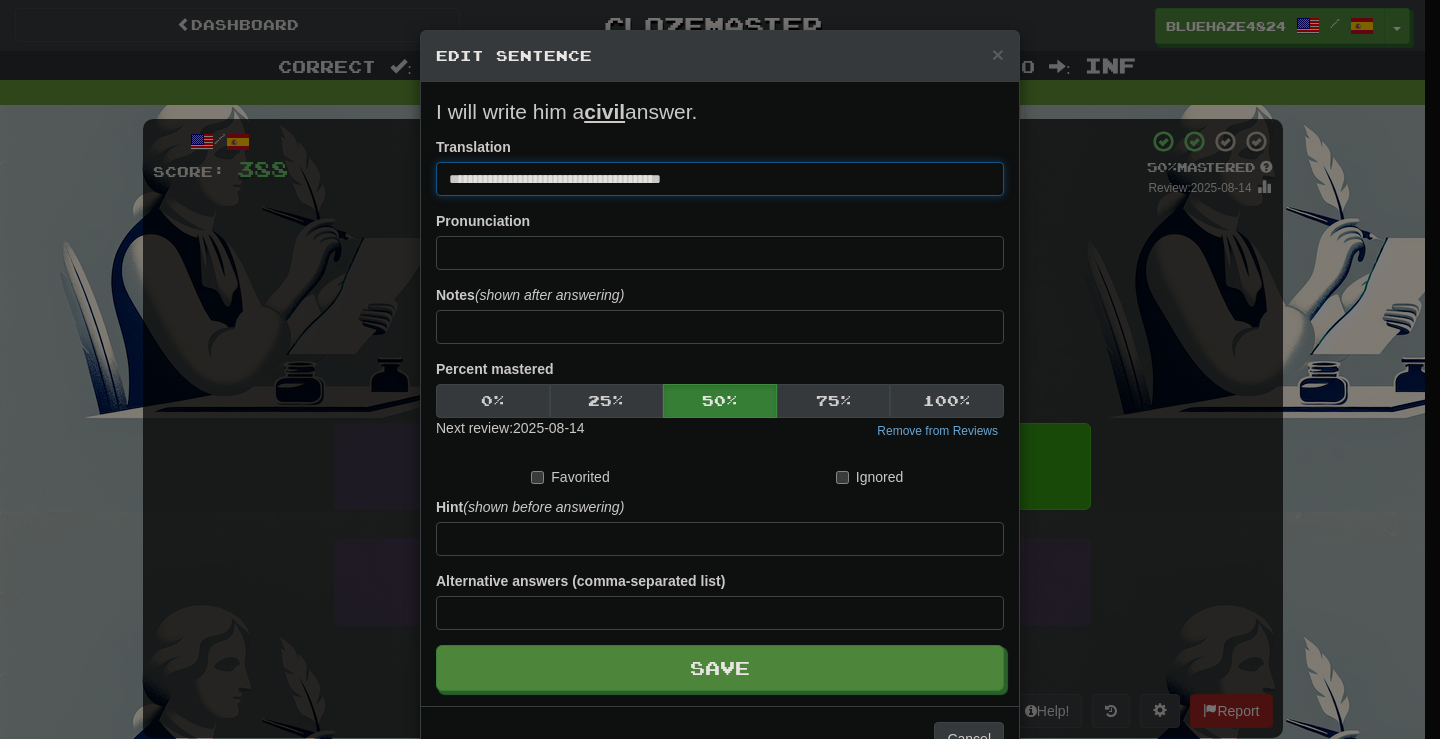 click on "**********" at bounding box center (720, 179) 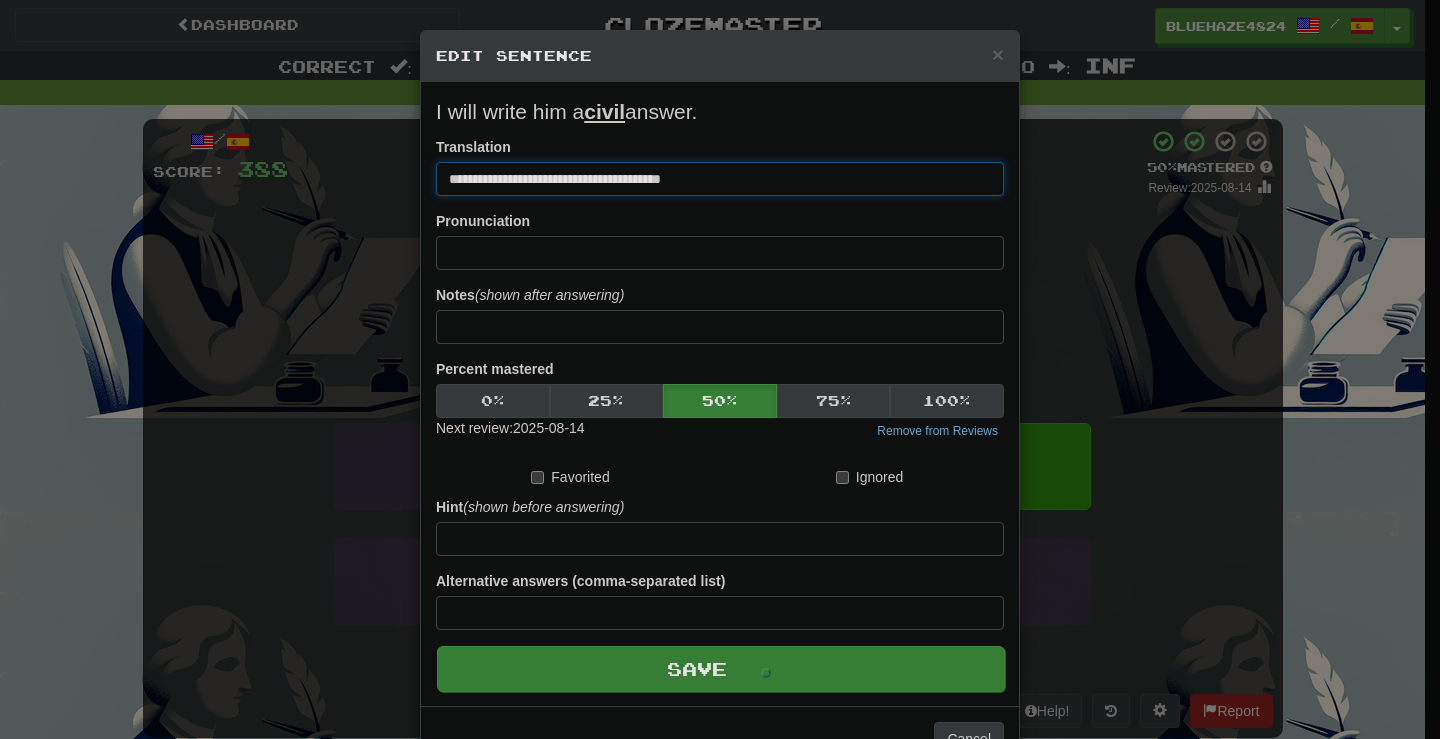 type on "**********" 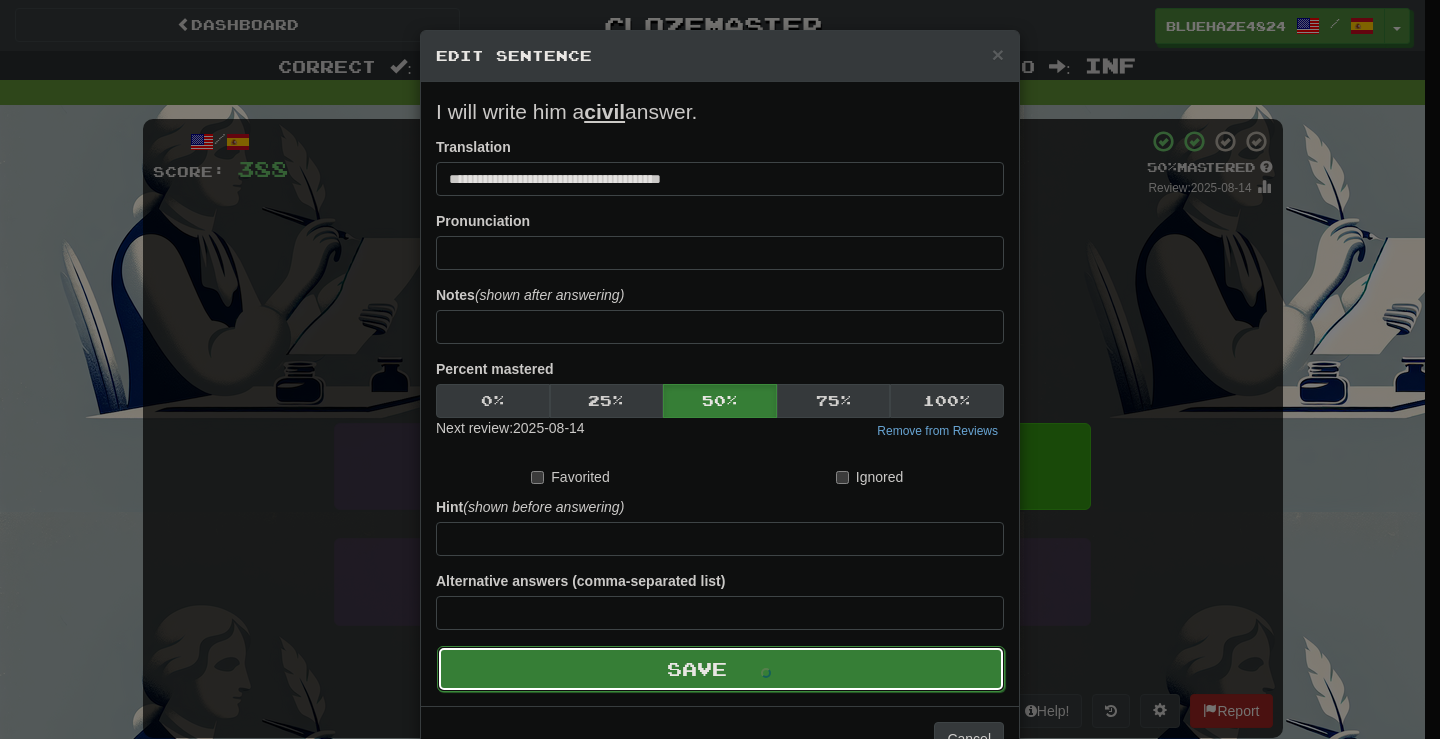 click on "Save" at bounding box center (721, 669) 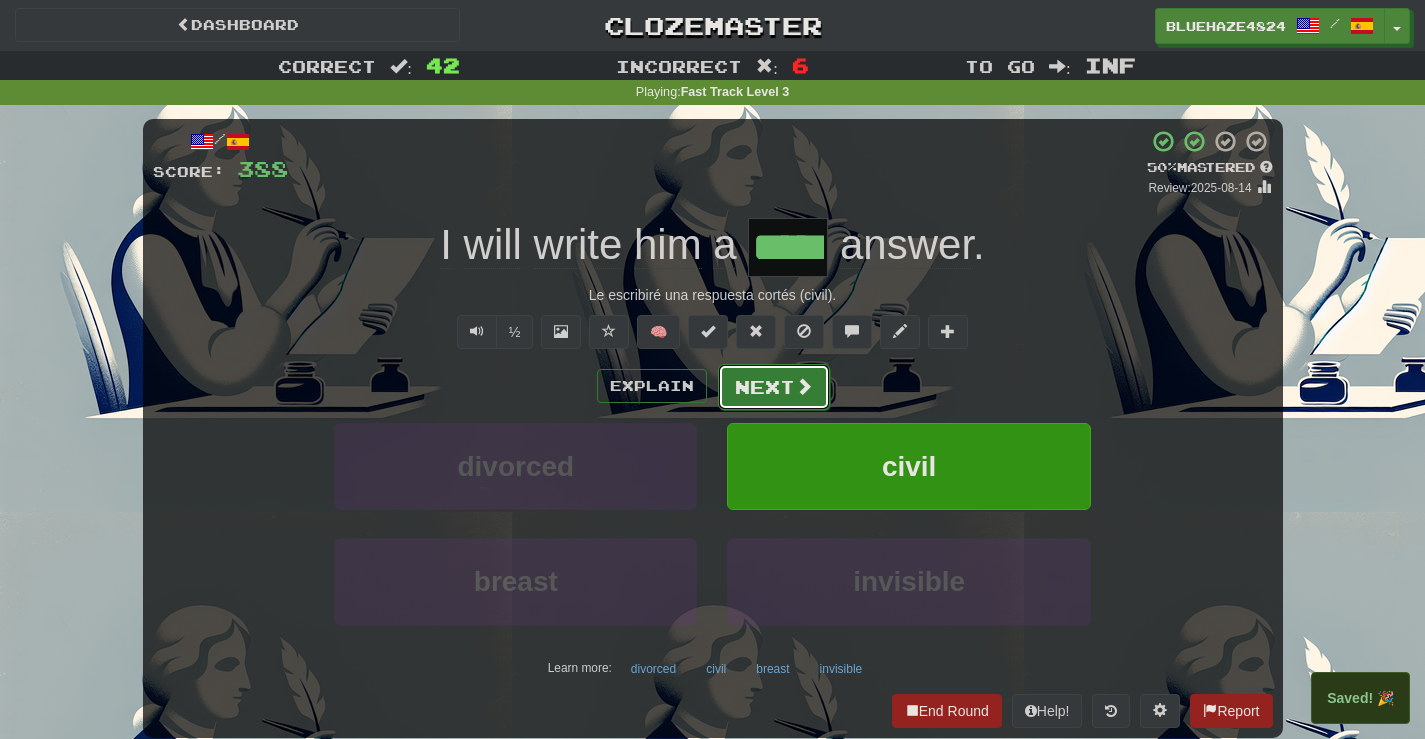 click at bounding box center [804, 386] 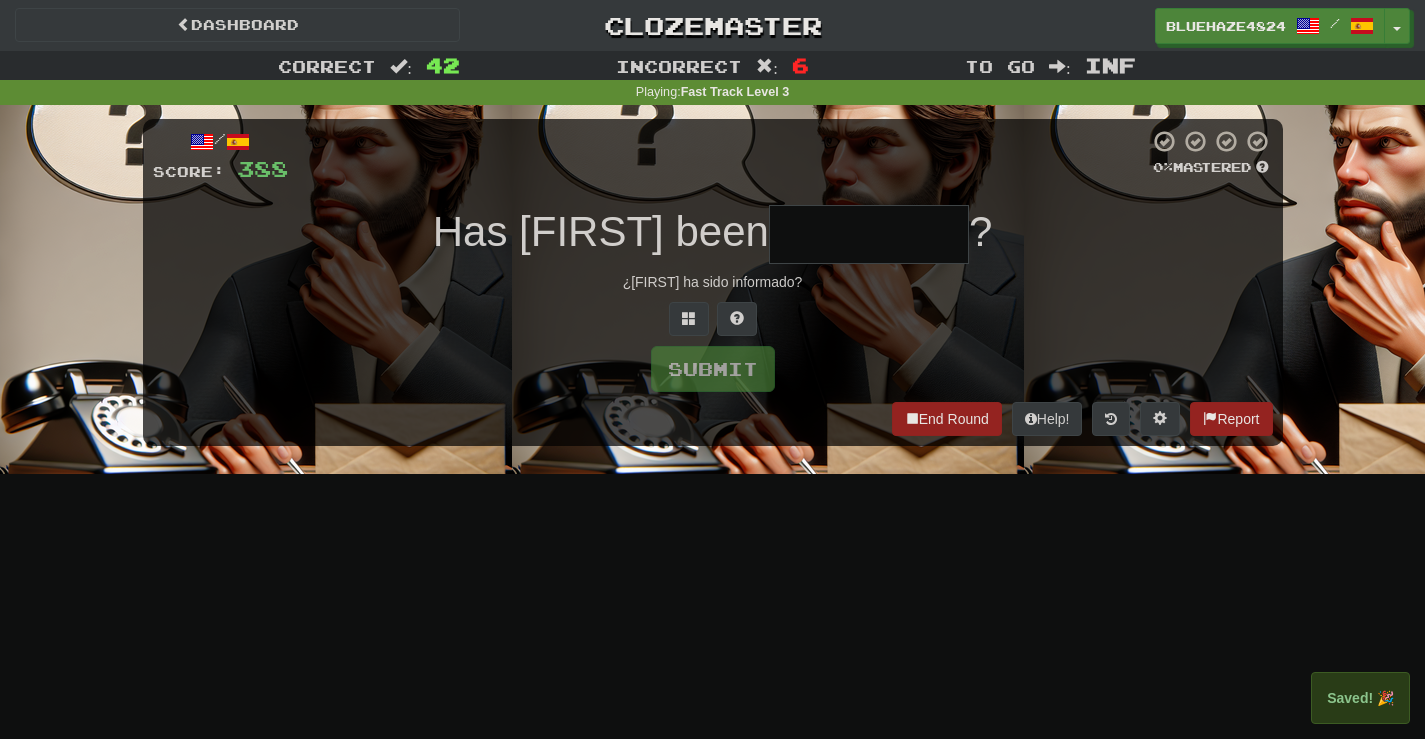 click at bounding box center (869, 234) 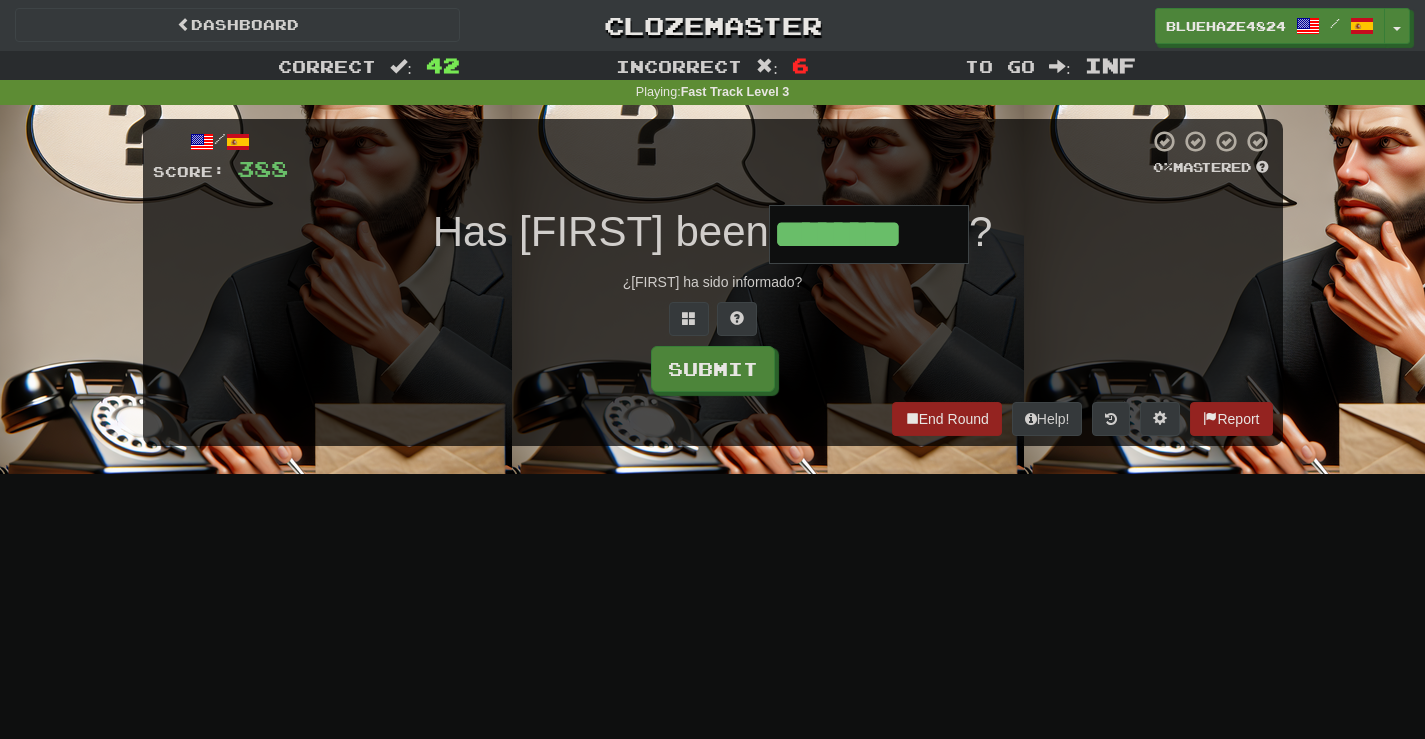 type on "********" 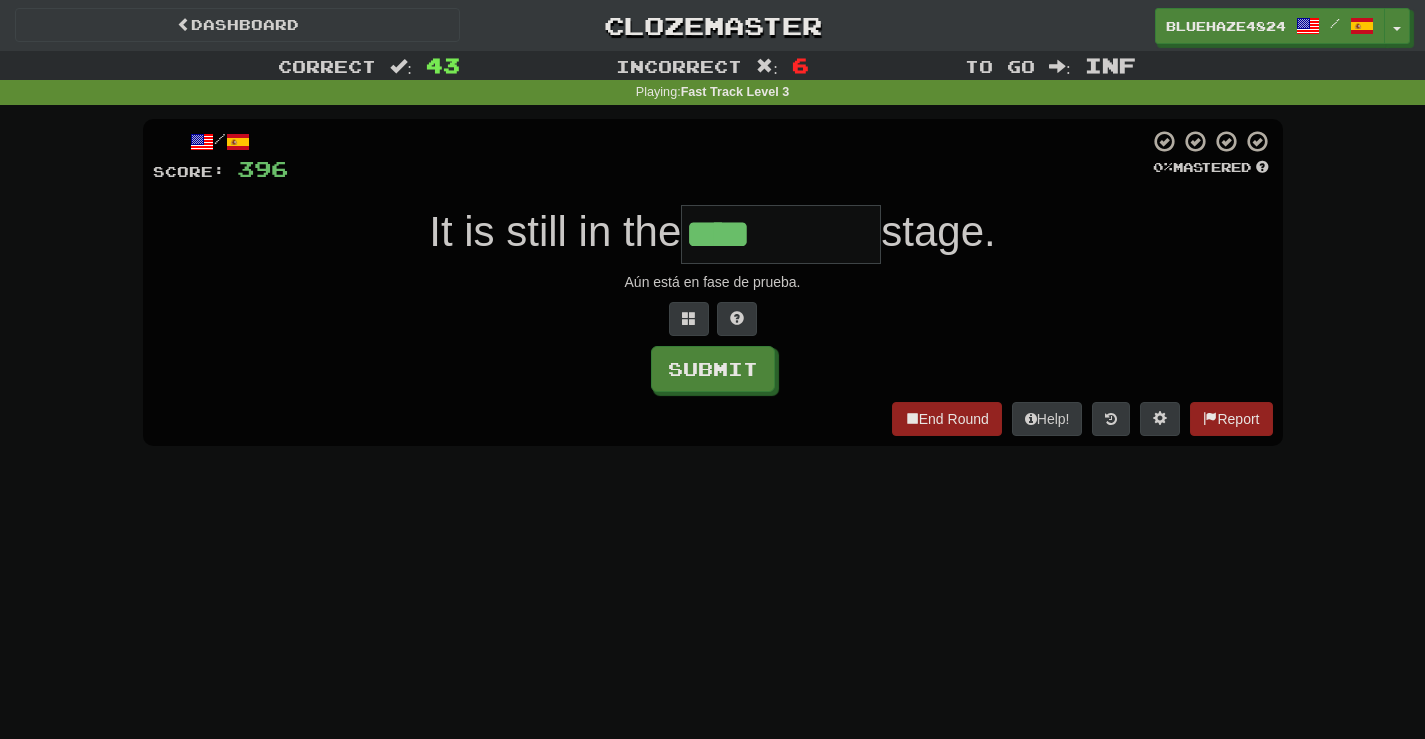 type on "*******" 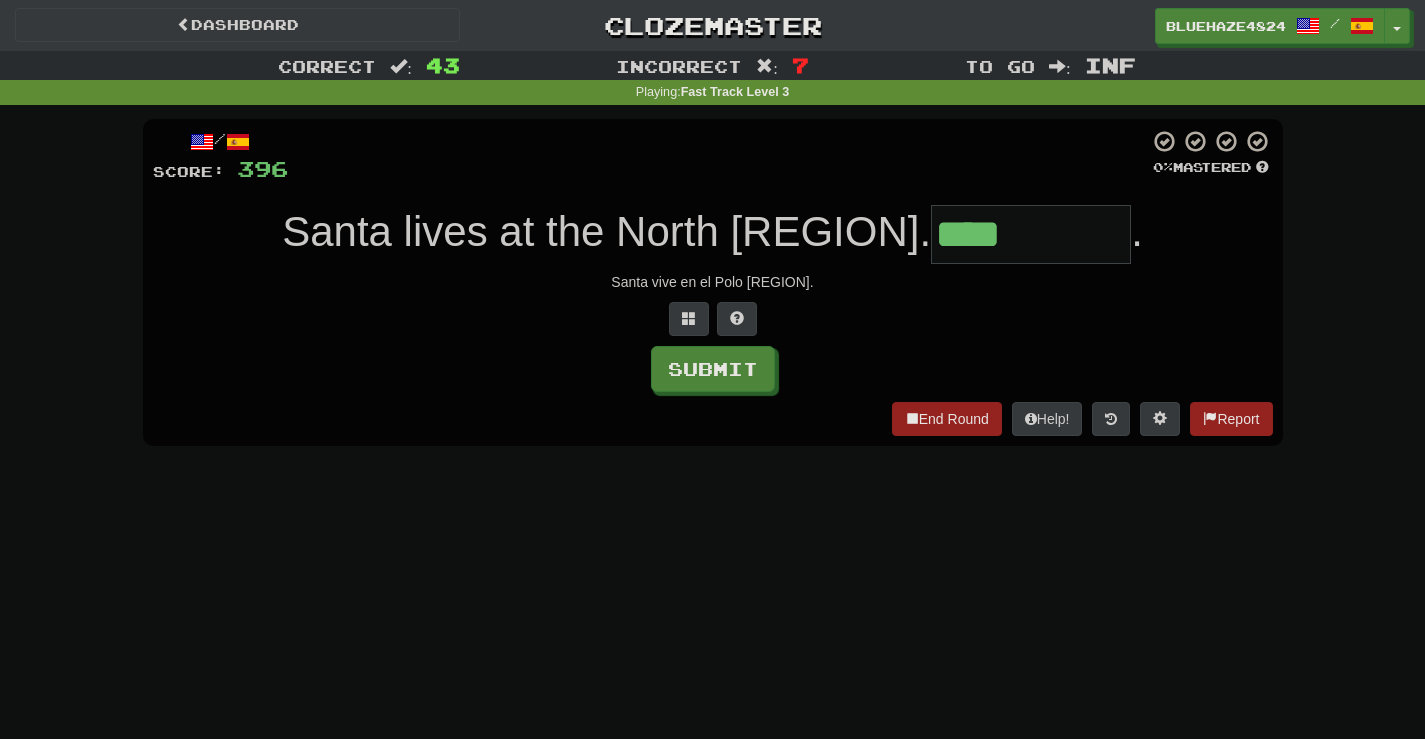 type on "****" 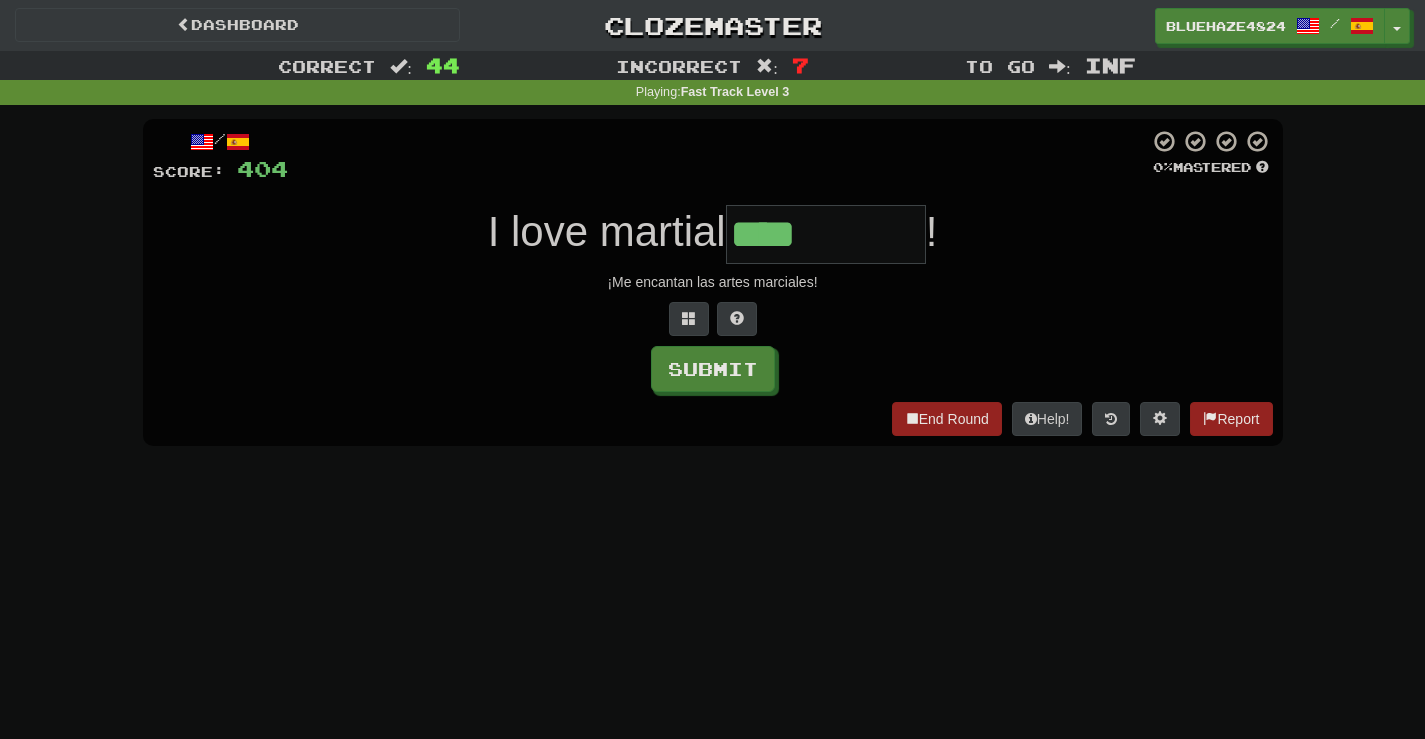 type on "****" 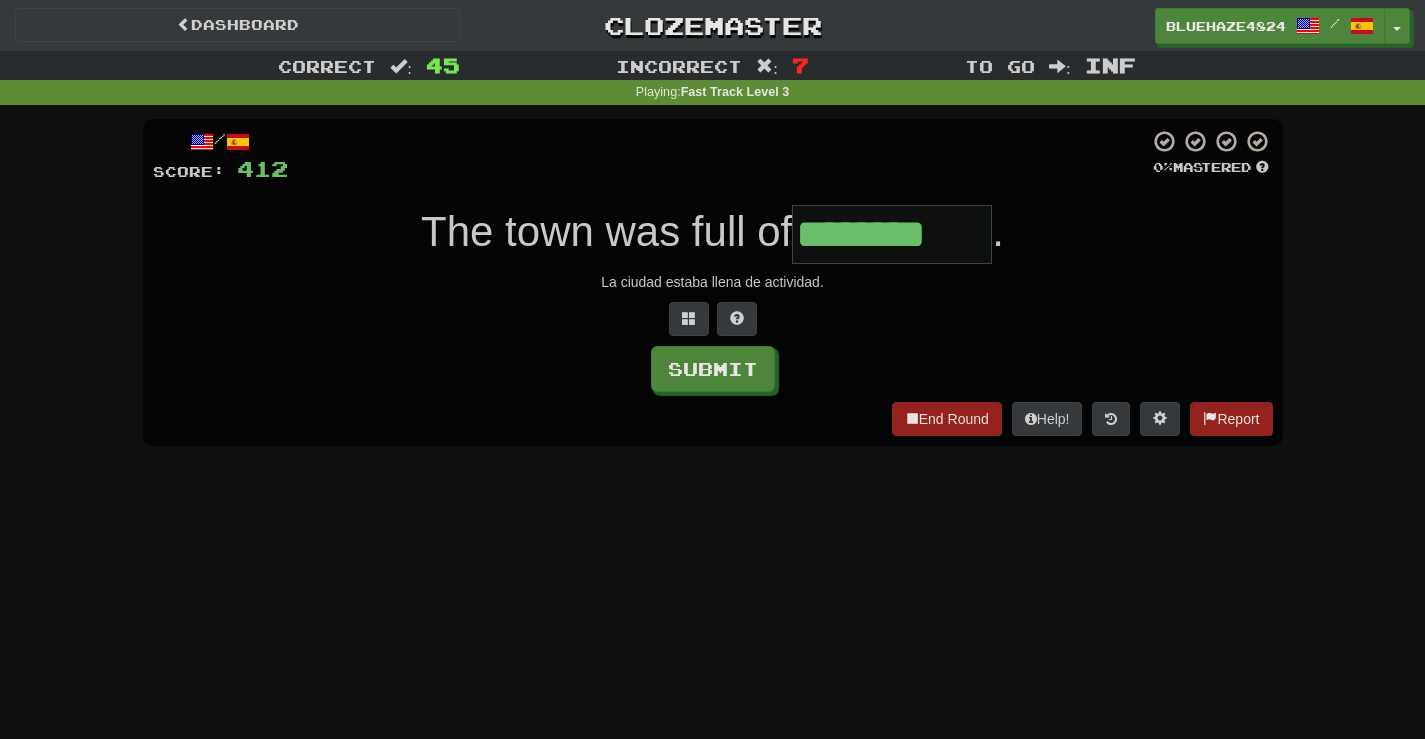 type on "********" 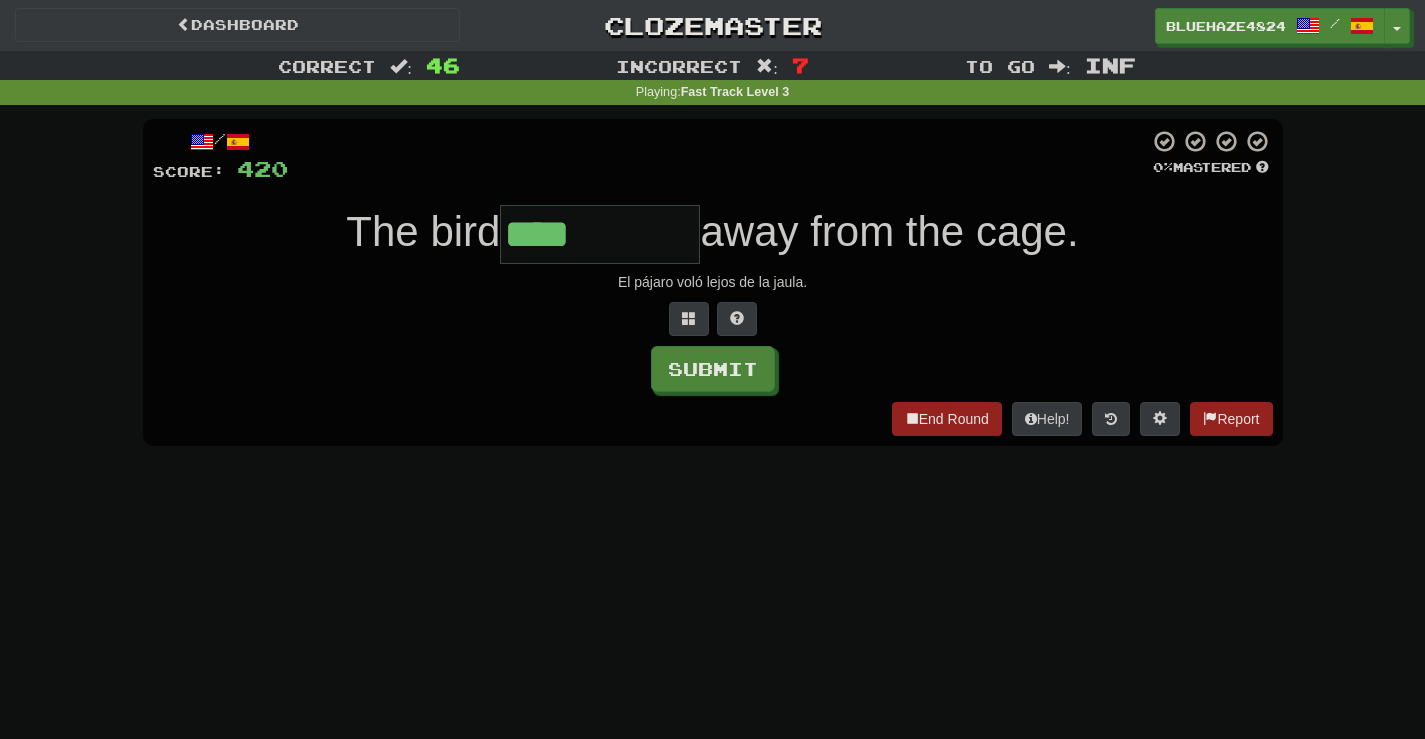 type on "****" 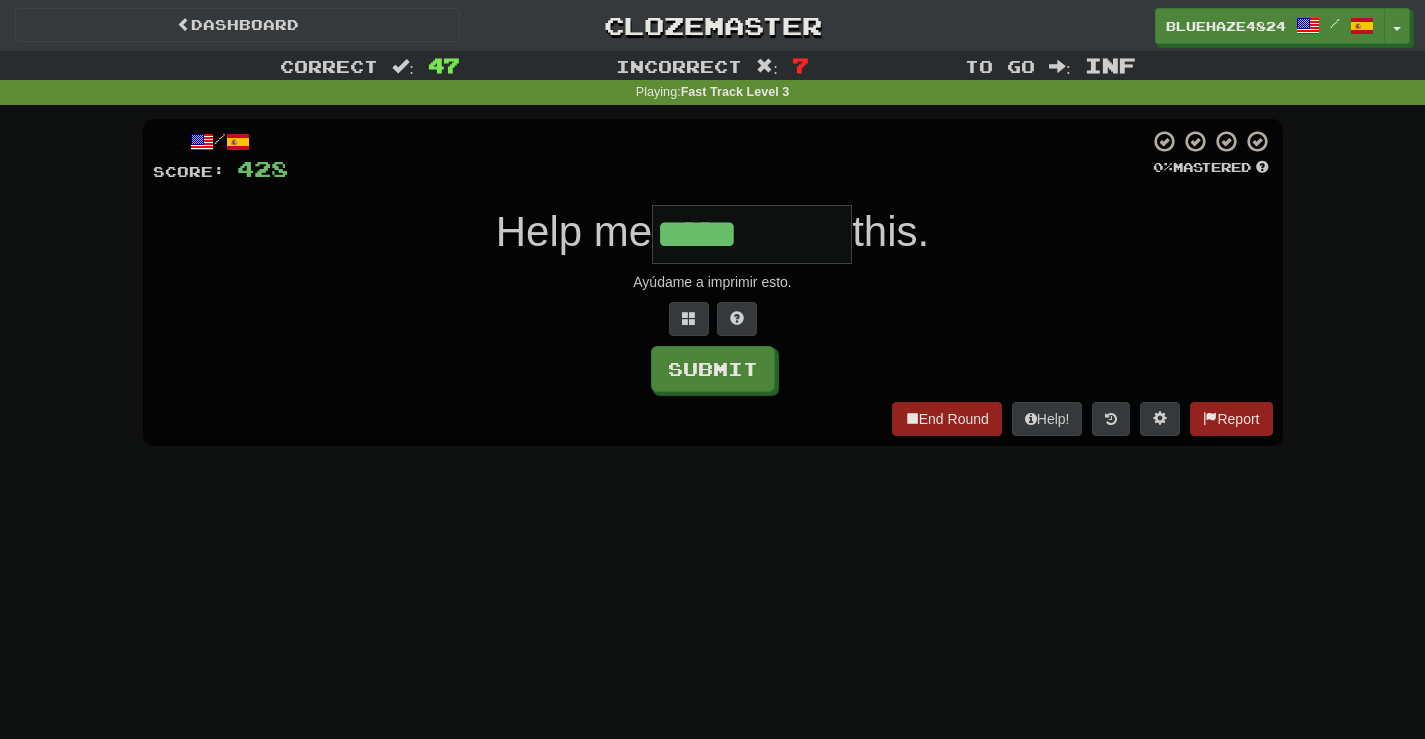 type on "*****" 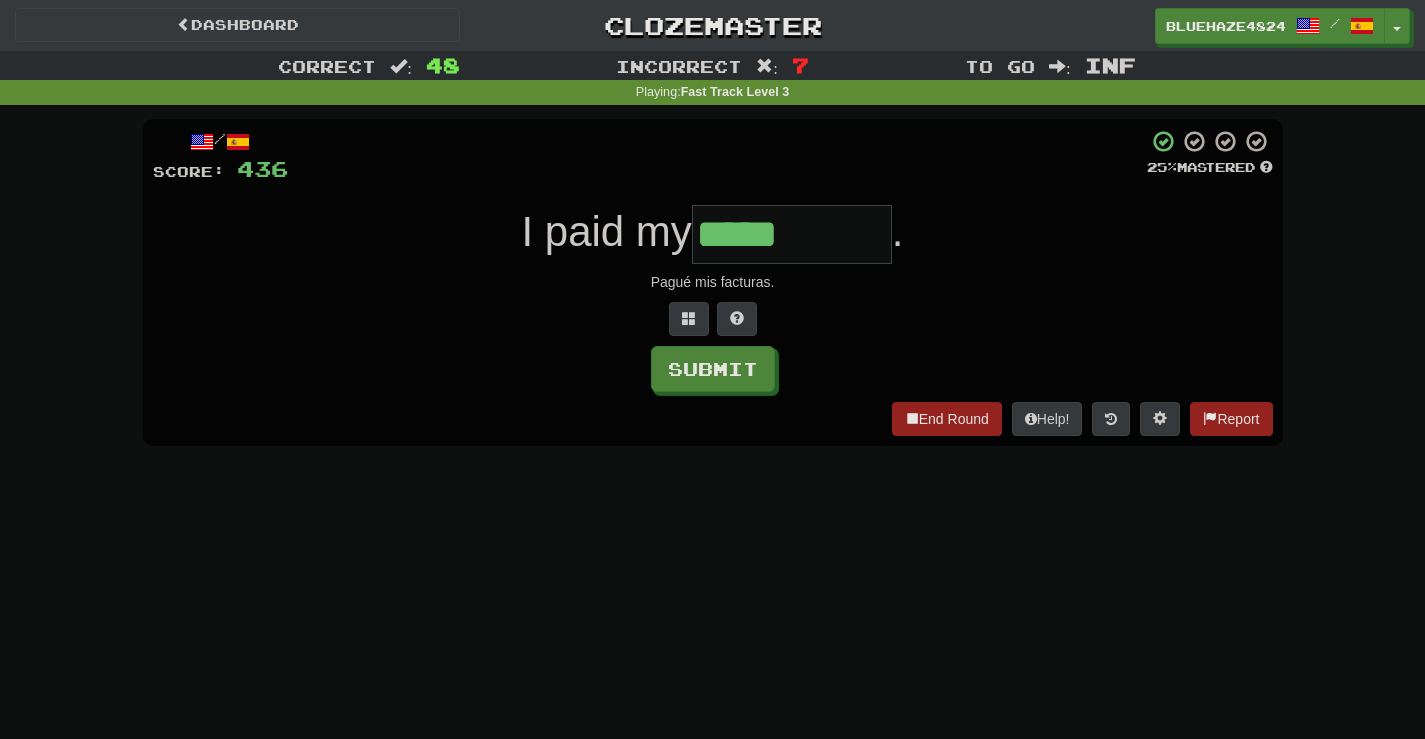 type on "*****" 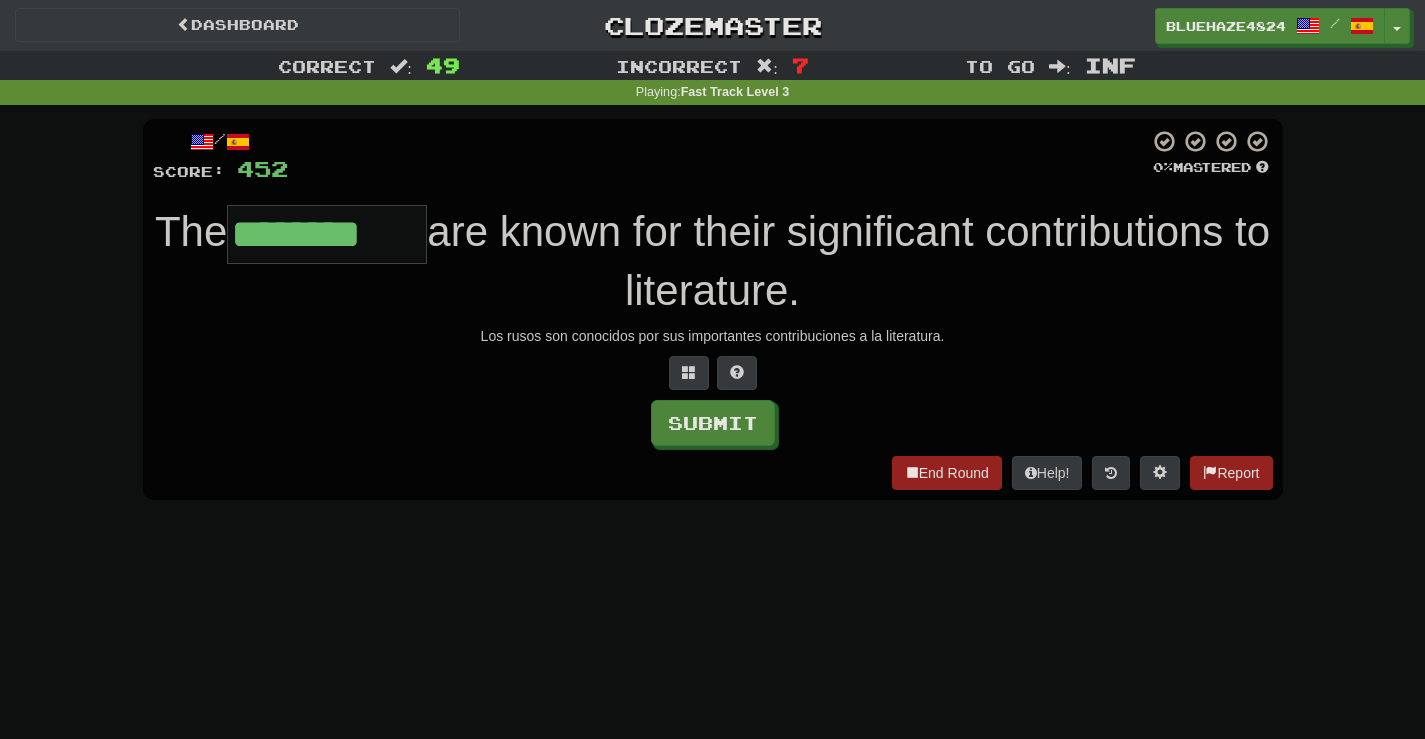 type on "********" 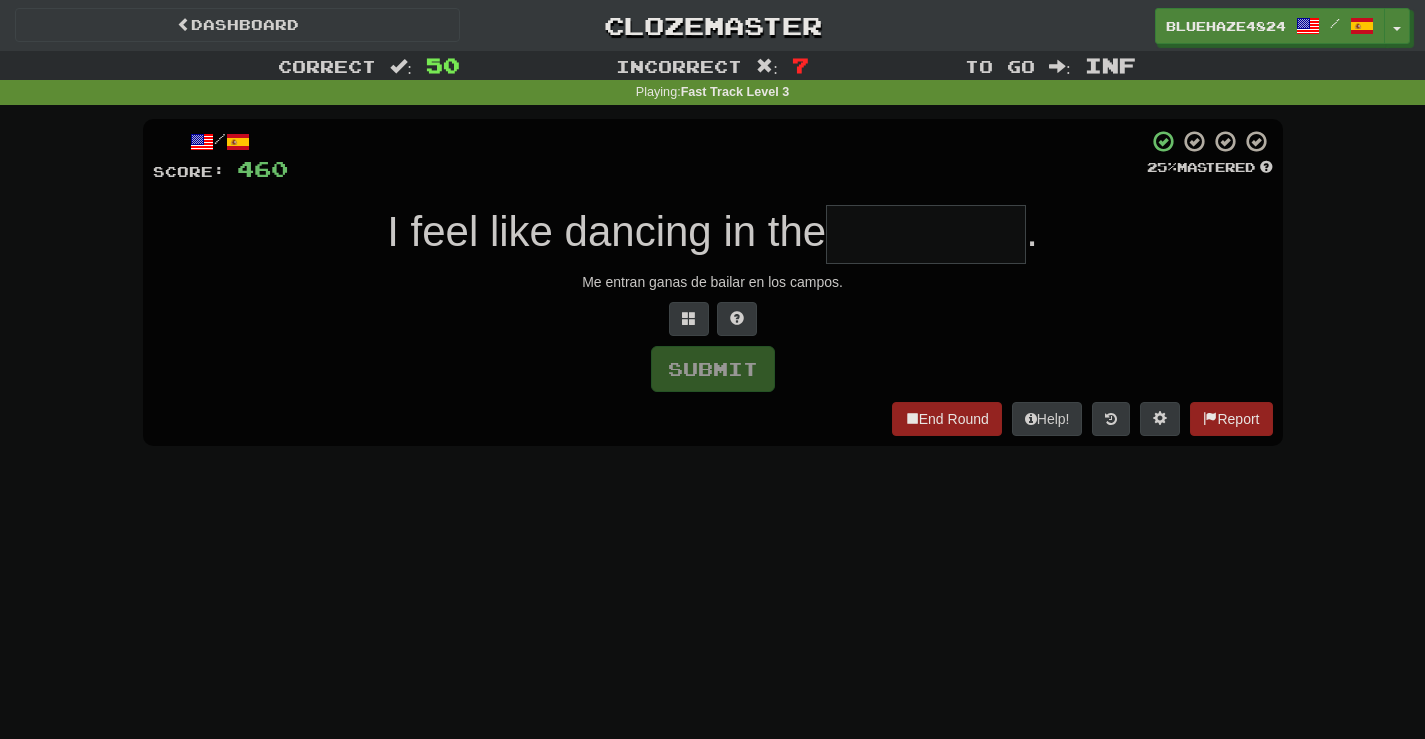 type on "*" 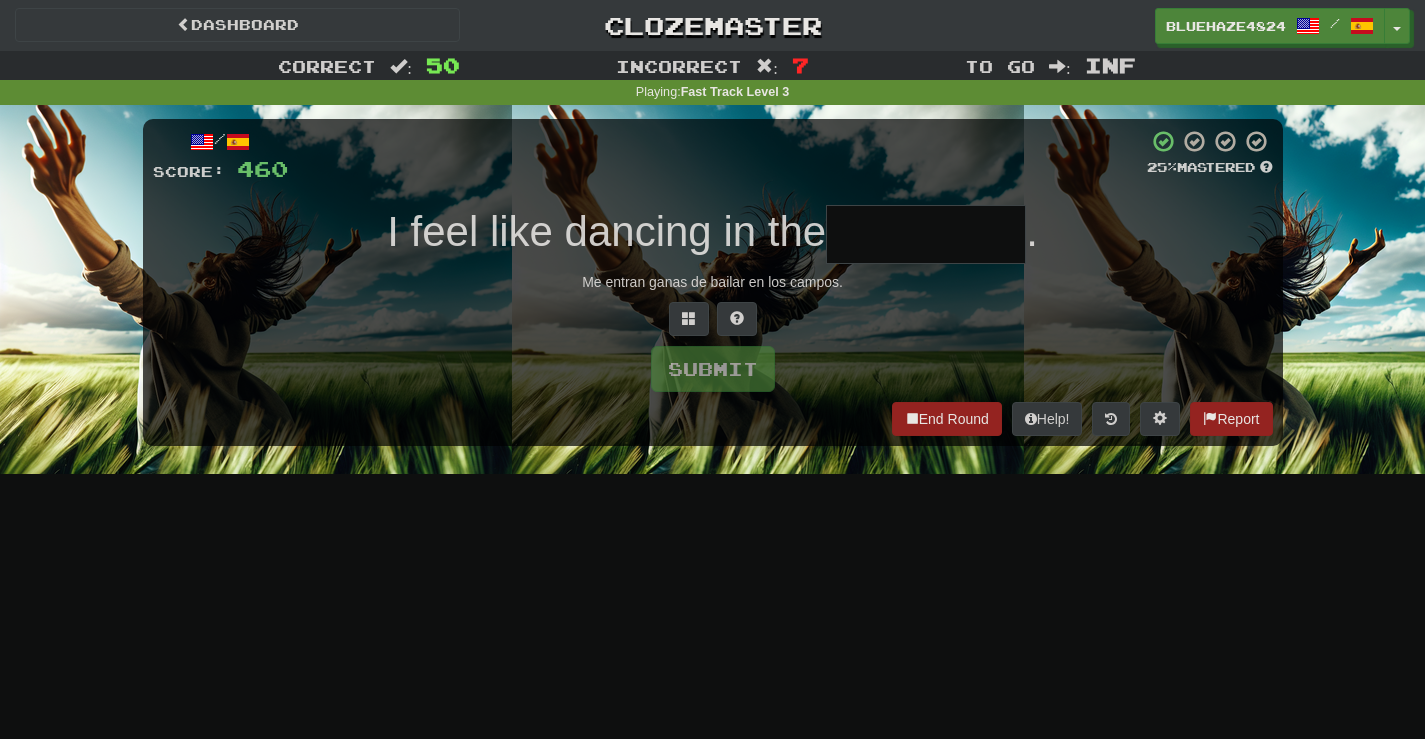 click at bounding box center (926, 234) 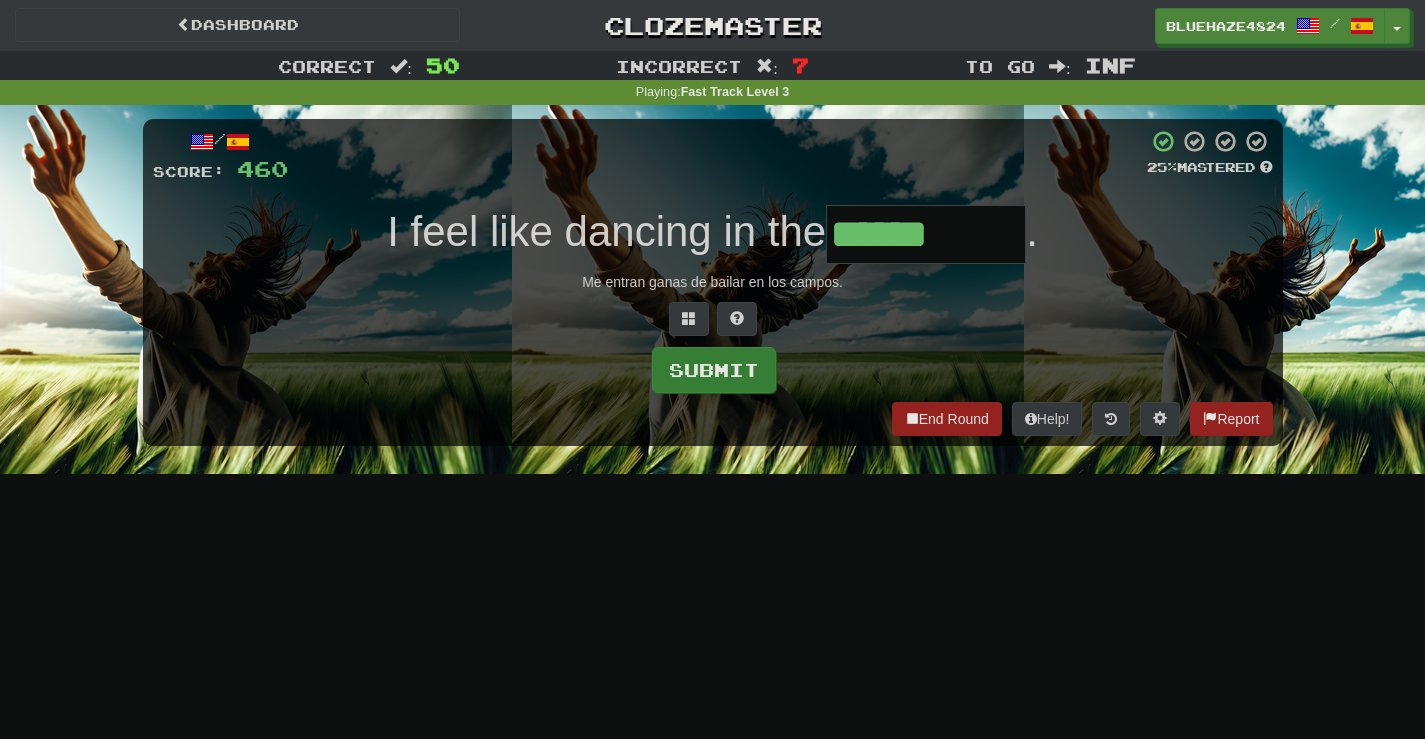 type on "******" 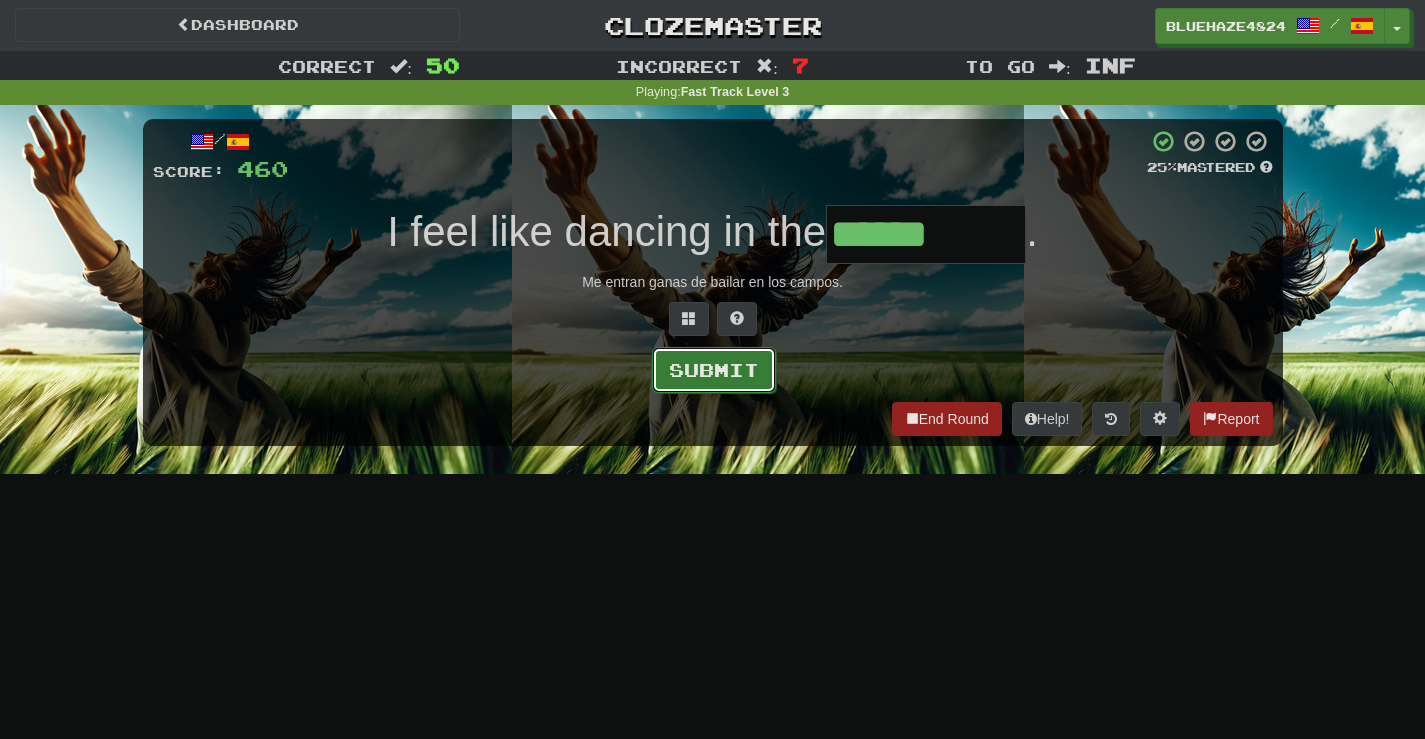 click on "Submit" at bounding box center [714, 370] 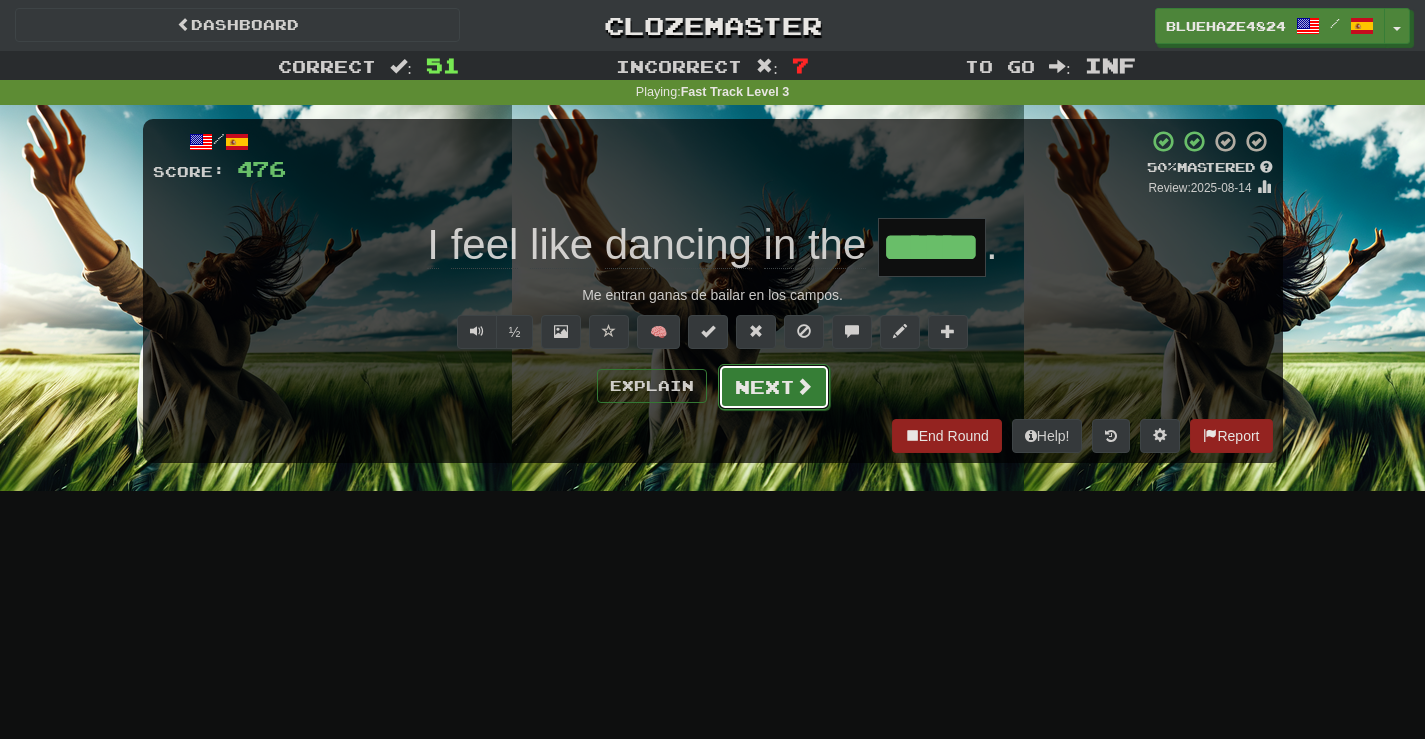 click on "Next" at bounding box center [774, 387] 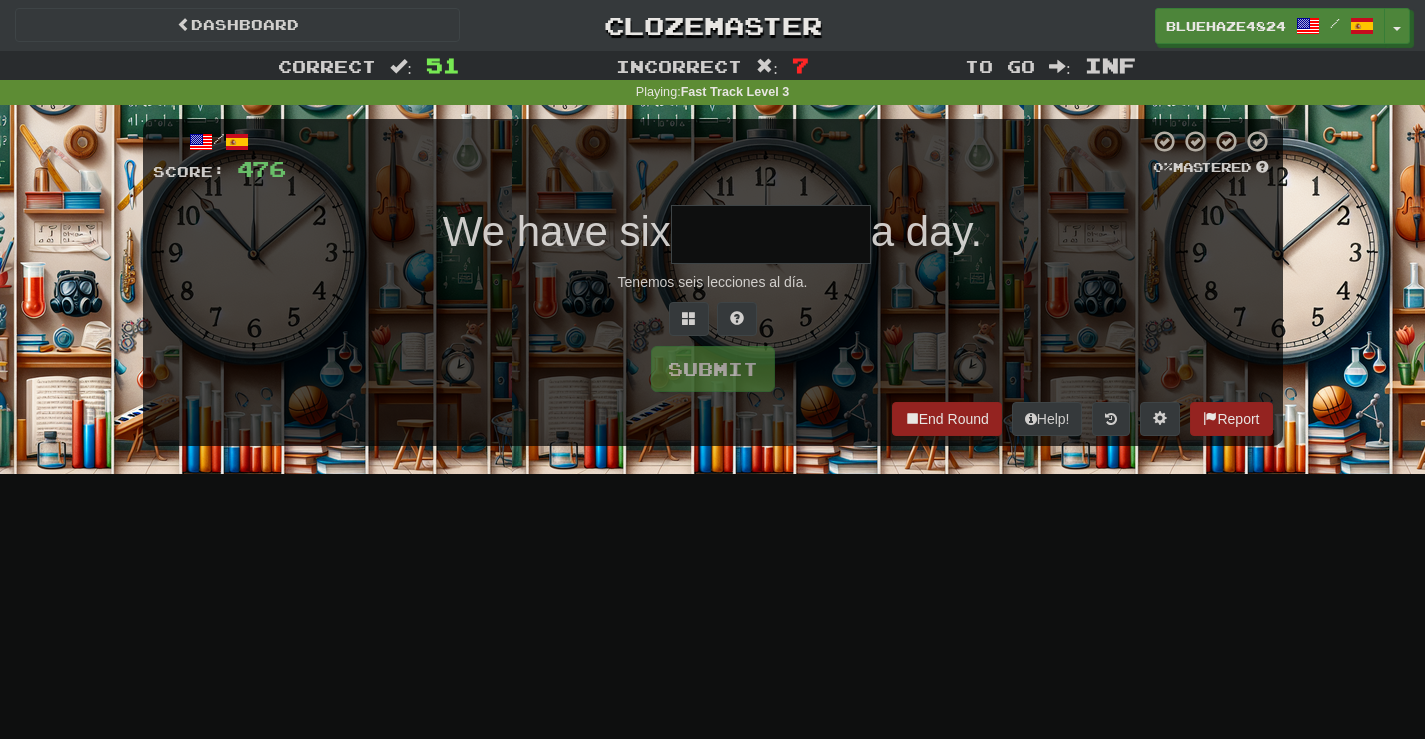 click at bounding box center [771, 234] 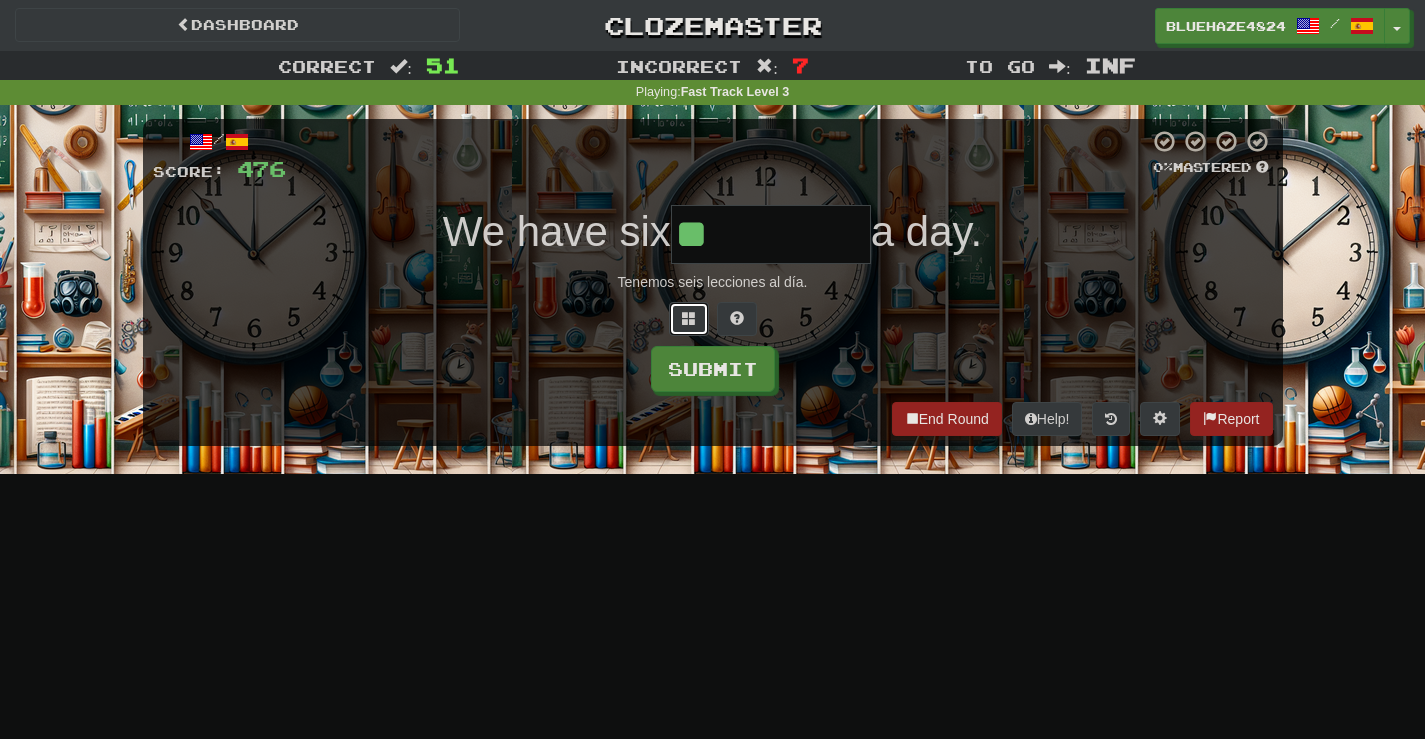 click at bounding box center (689, 319) 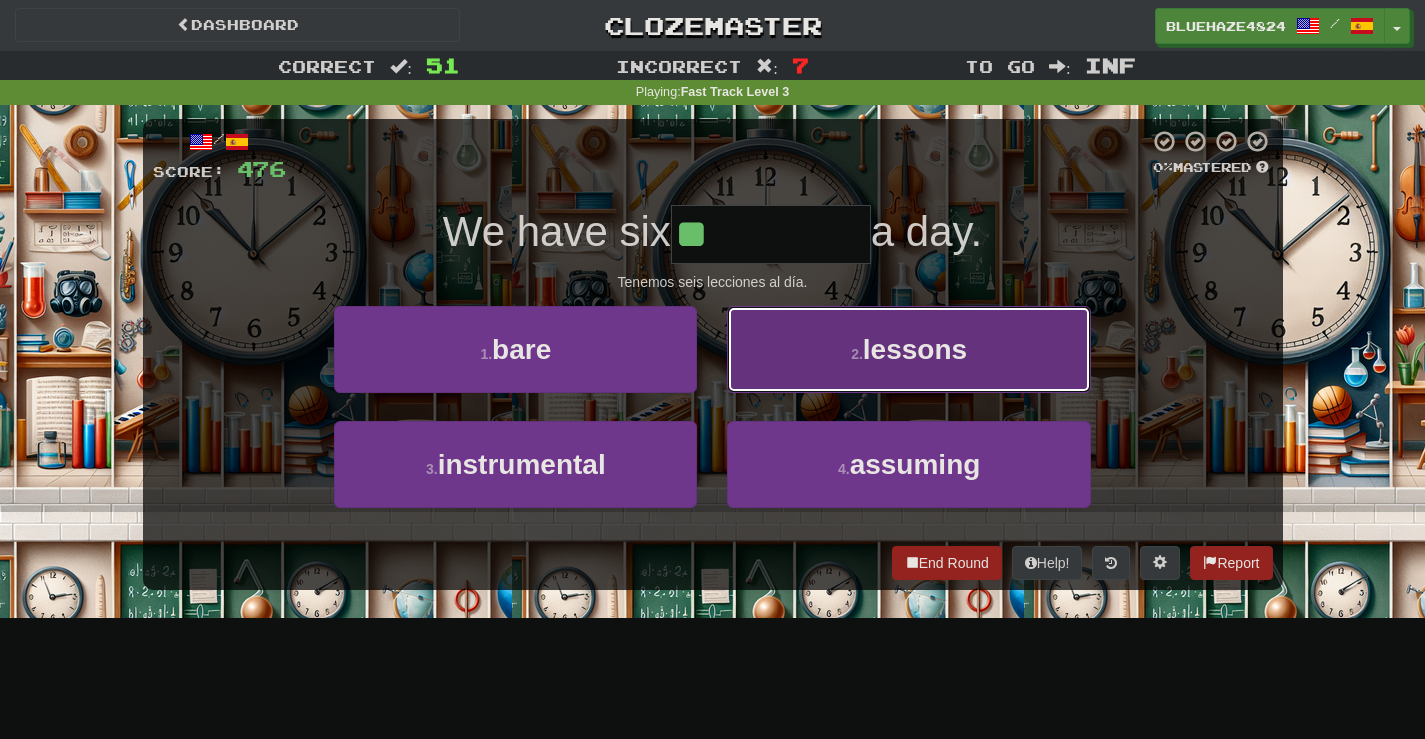 click on "2 .  lessons" at bounding box center (908, 349) 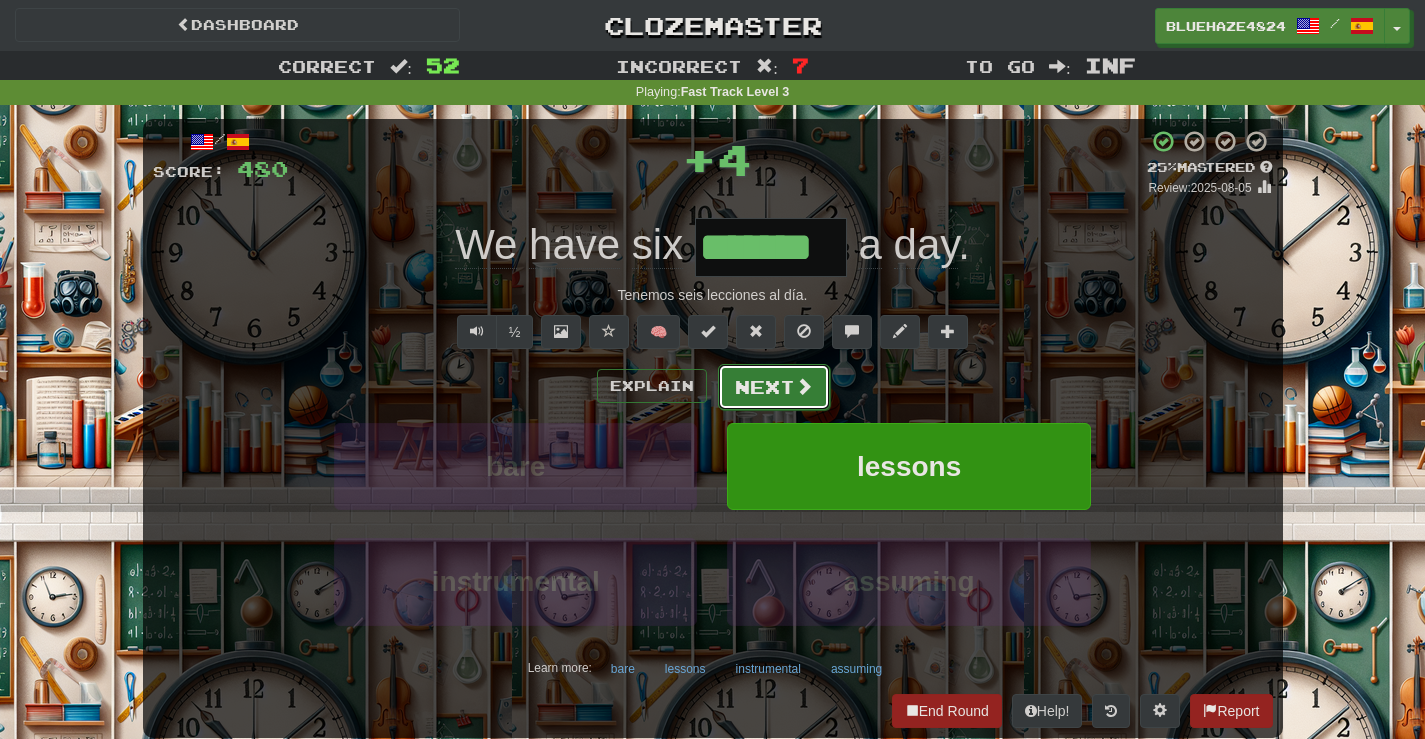 click at bounding box center [804, 386] 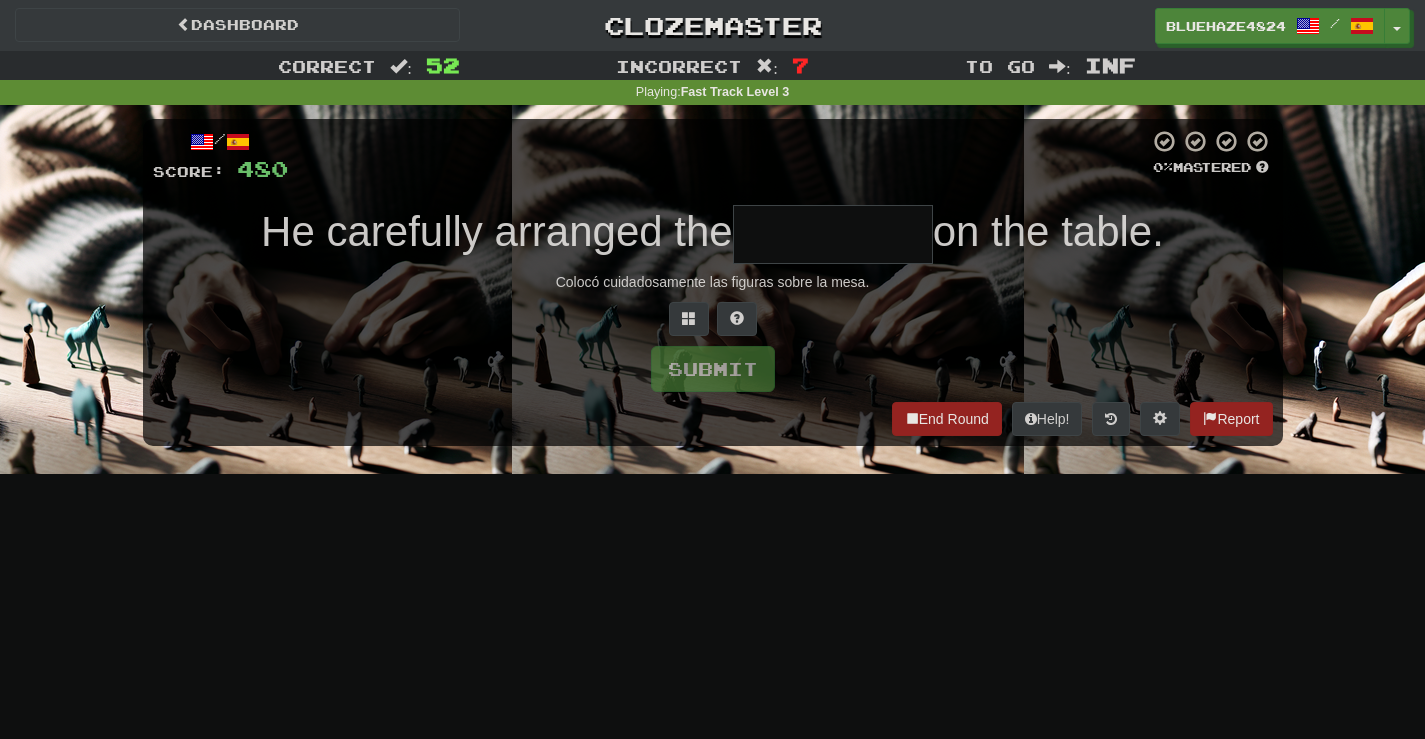 click at bounding box center (833, 234) 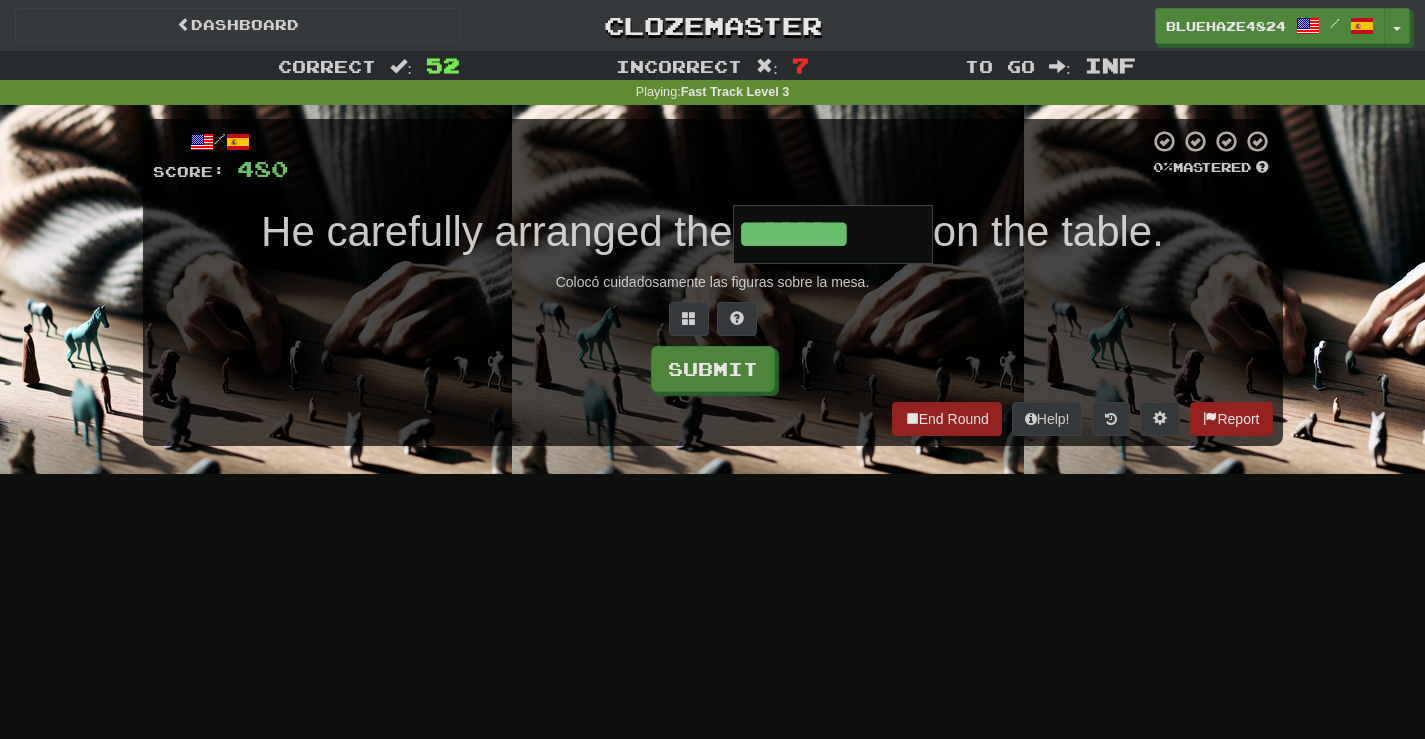type on "*******" 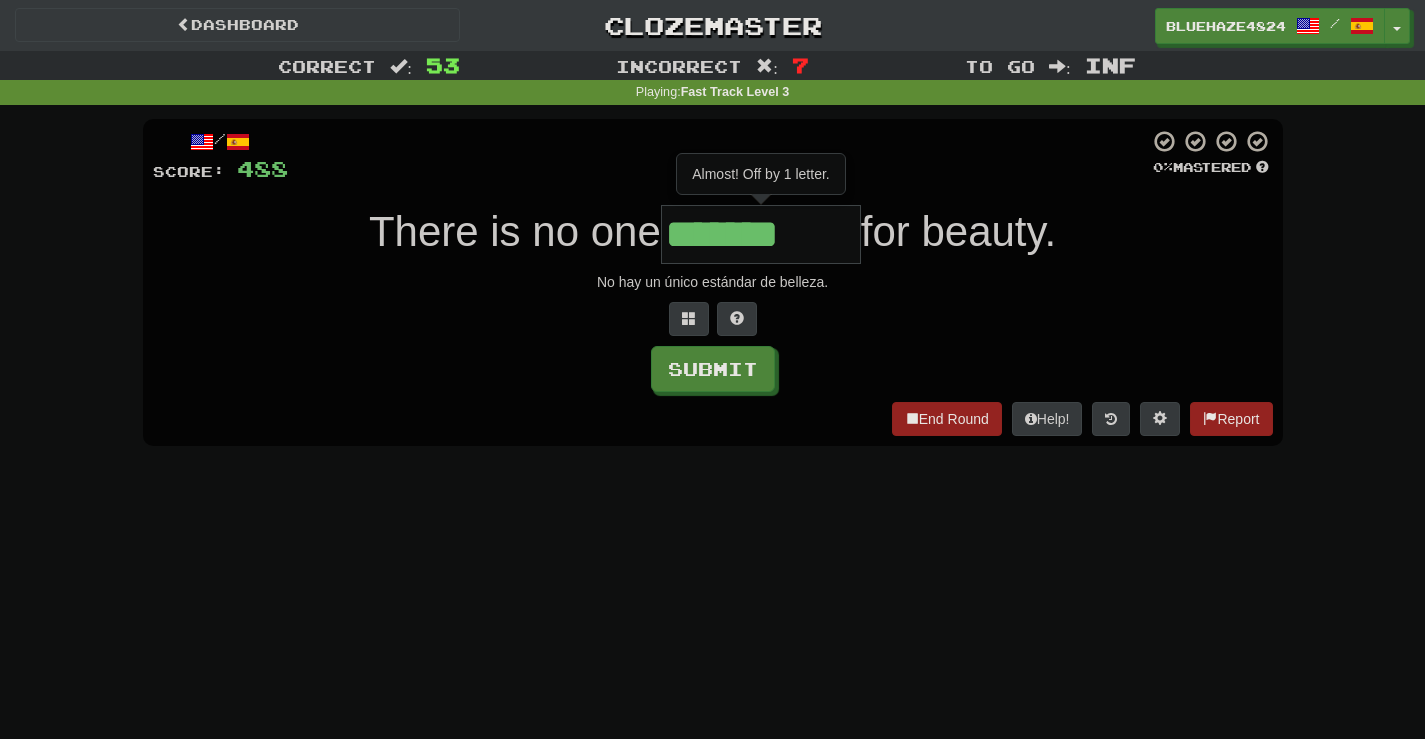 type on "********" 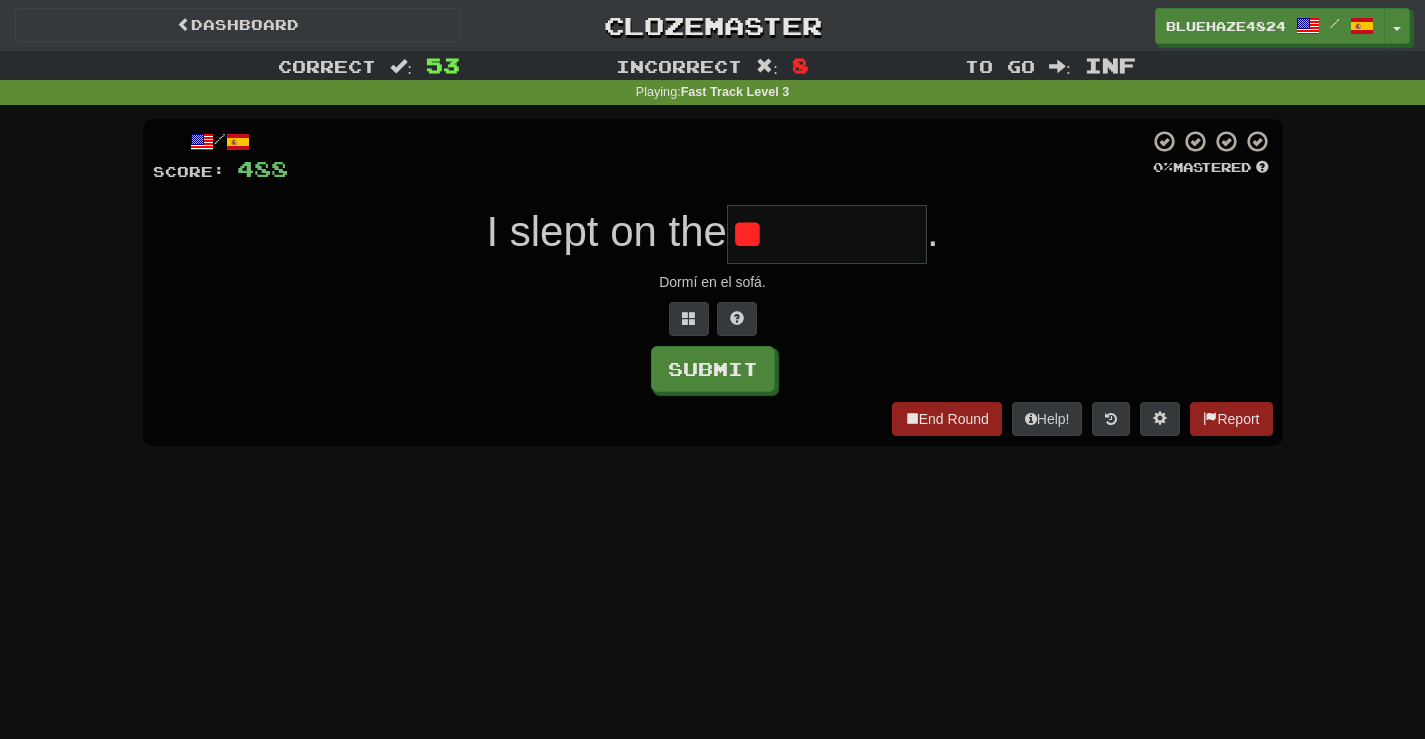 type on "*" 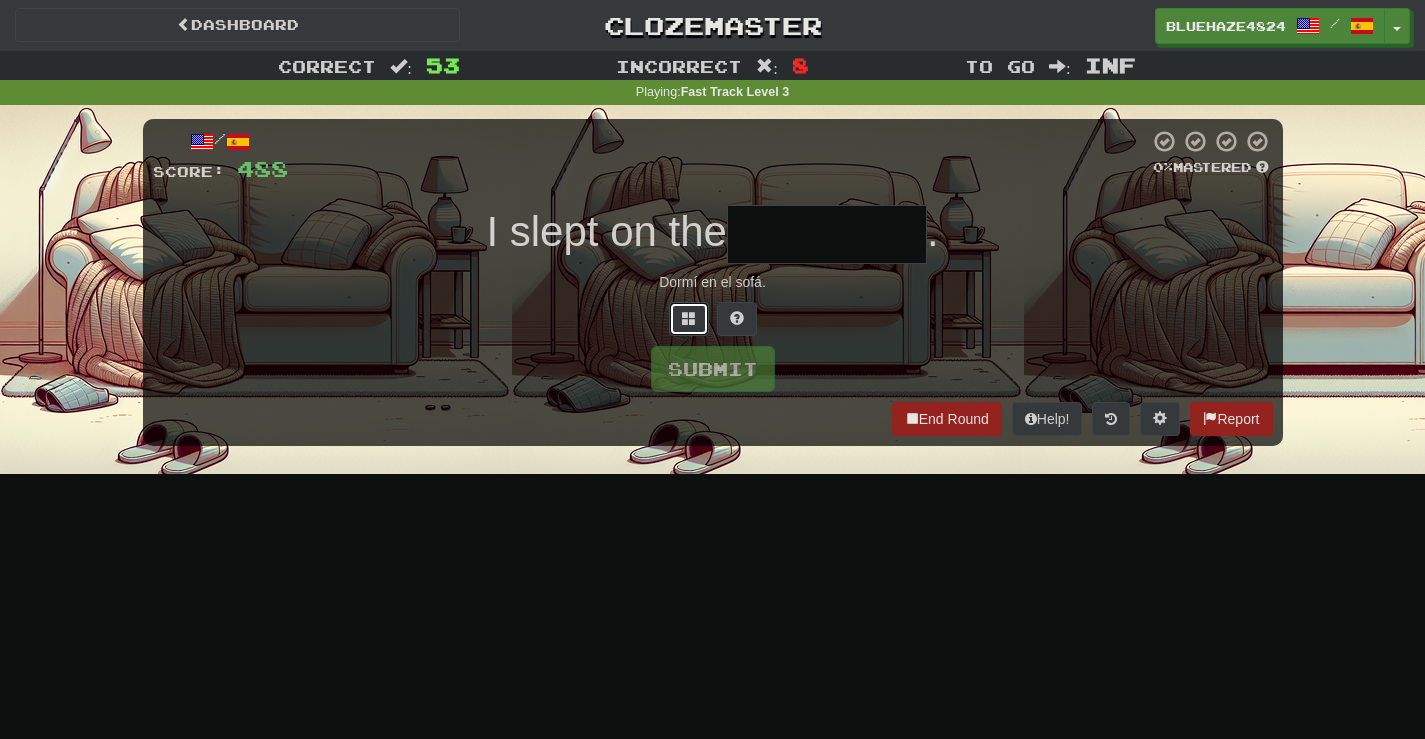click at bounding box center (689, 319) 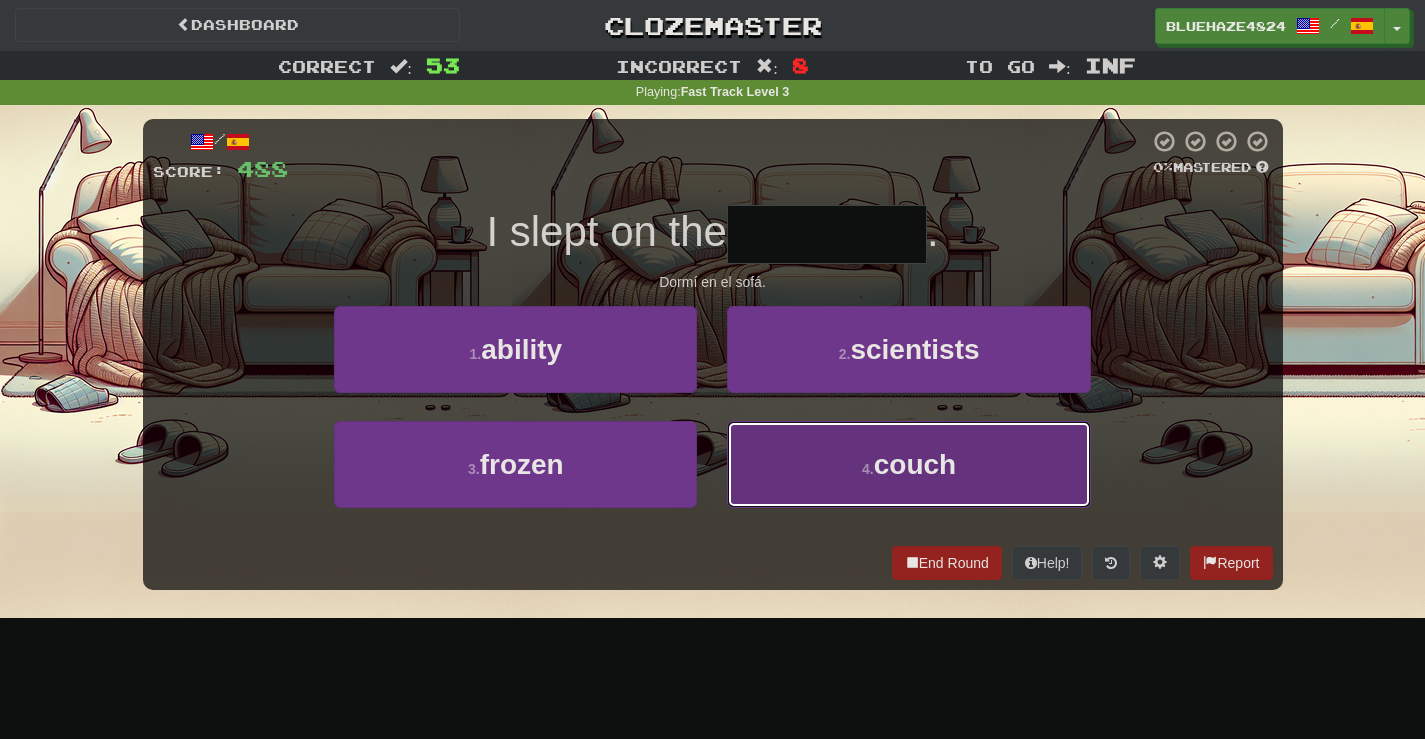 click on "4 .  couch" at bounding box center [908, 464] 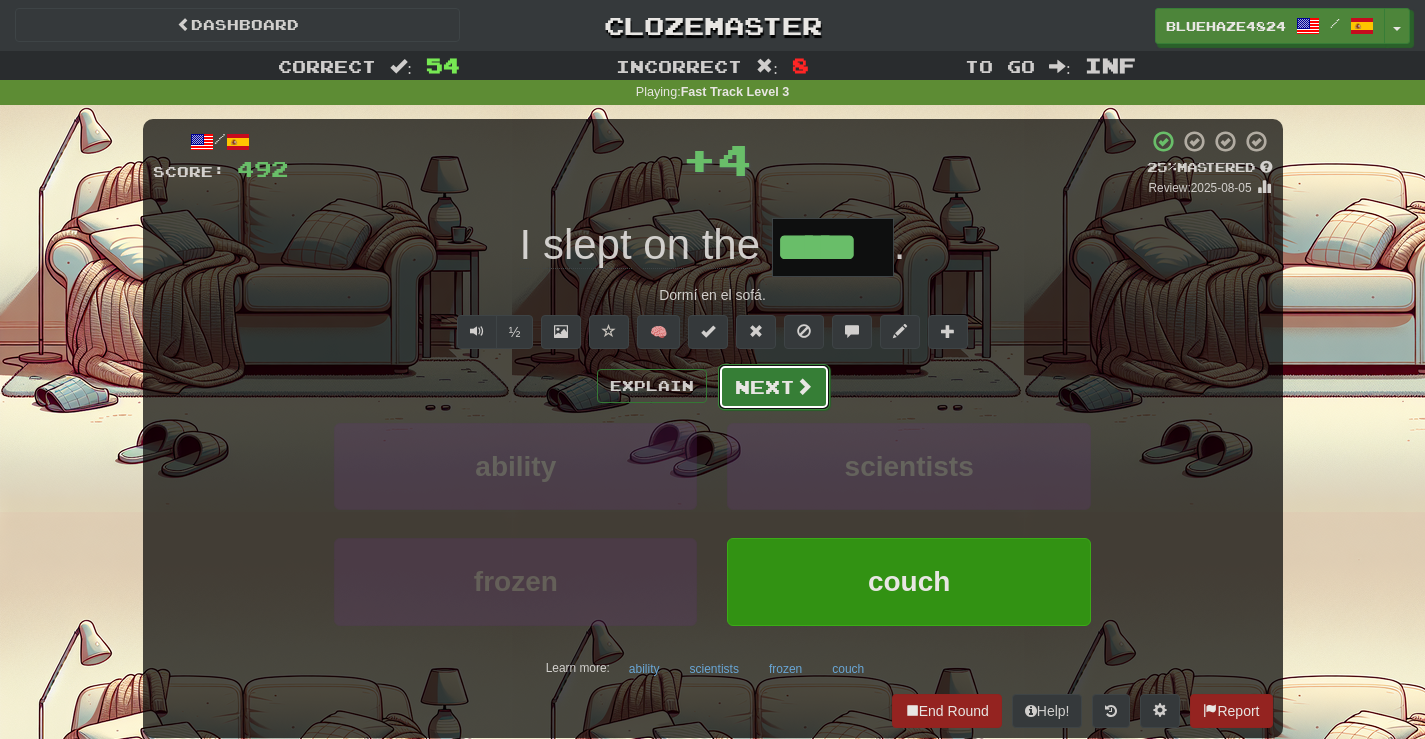 click on "Next" at bounding box center [774, 387] 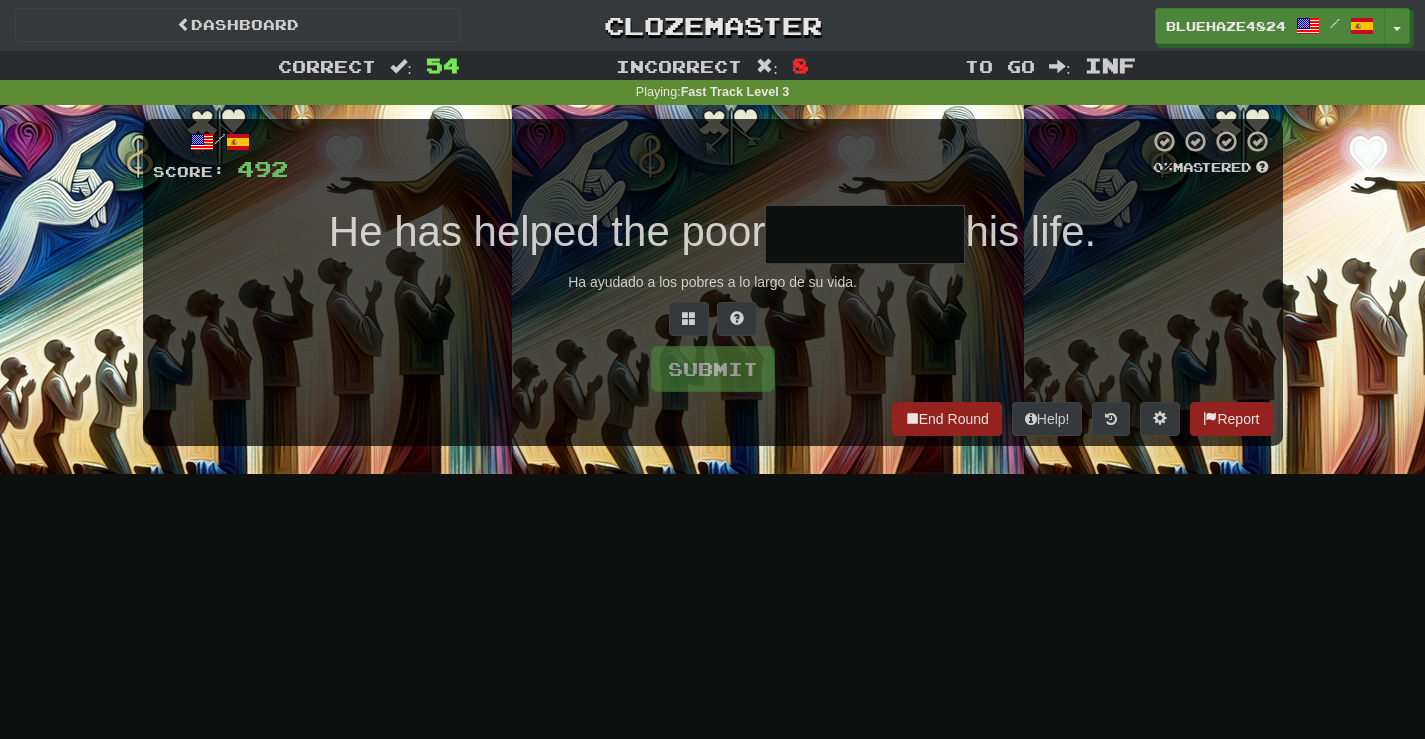 click at bounding box center [865, 234] 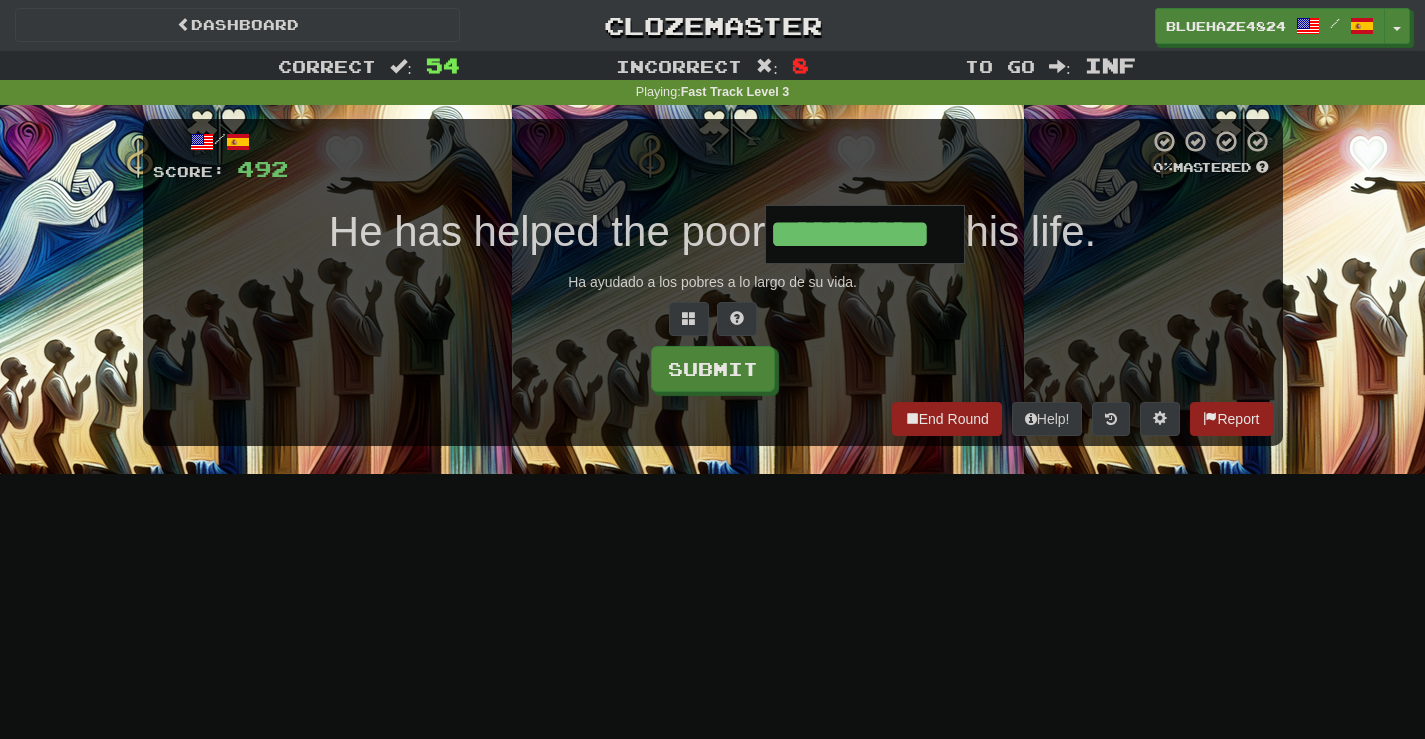 scroll, scrollTop: 0, scrollLeft: 9, axis: horizontal 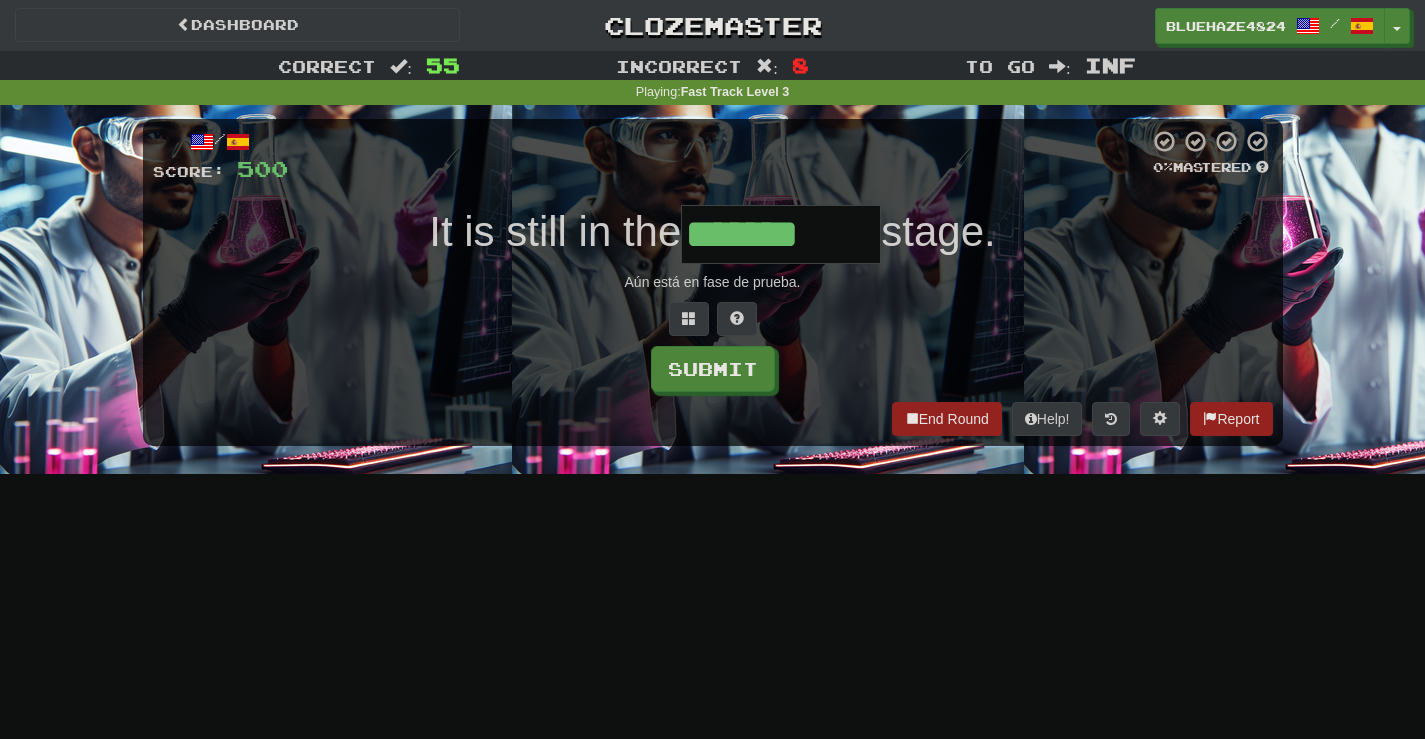 type on "*******" 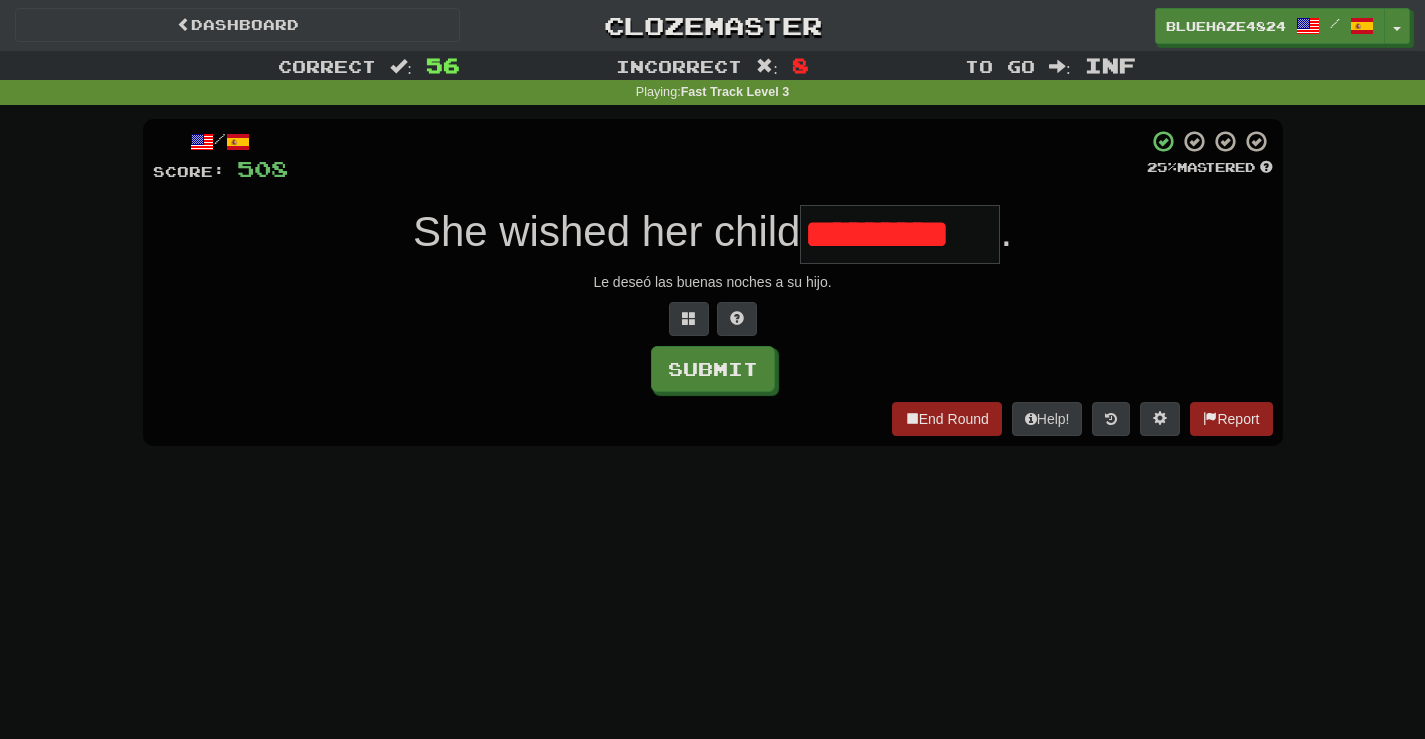 scroll, scrollTop: 0, scrollLeft: 0, axis: both 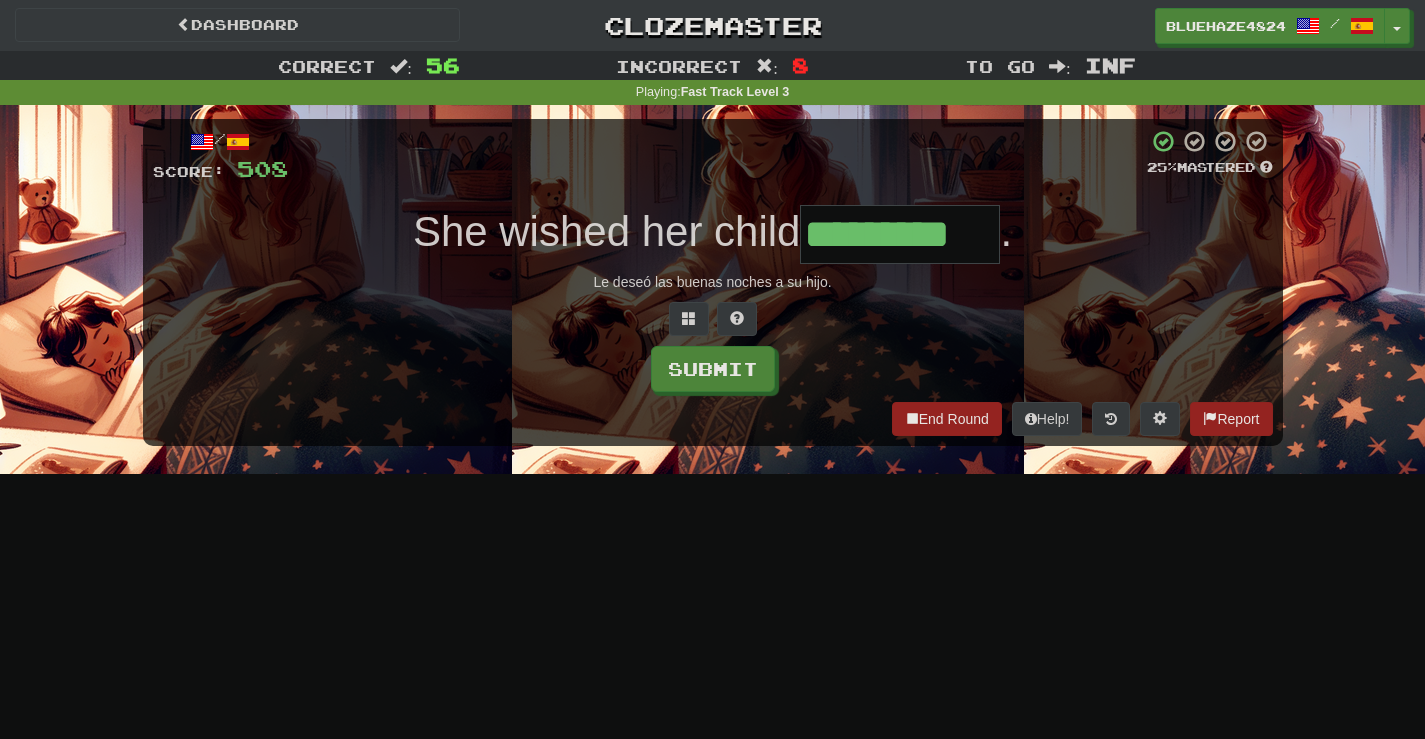 type on "*********" 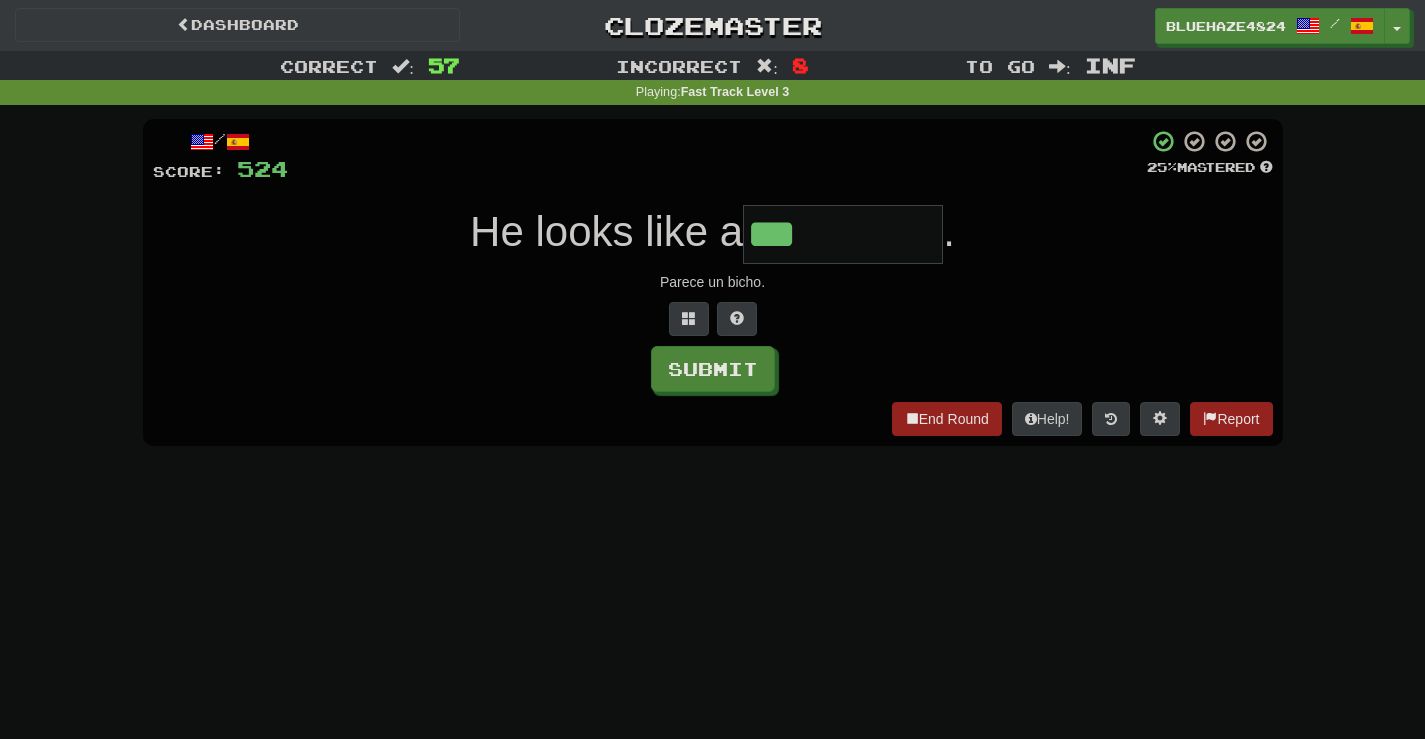 type on "***" 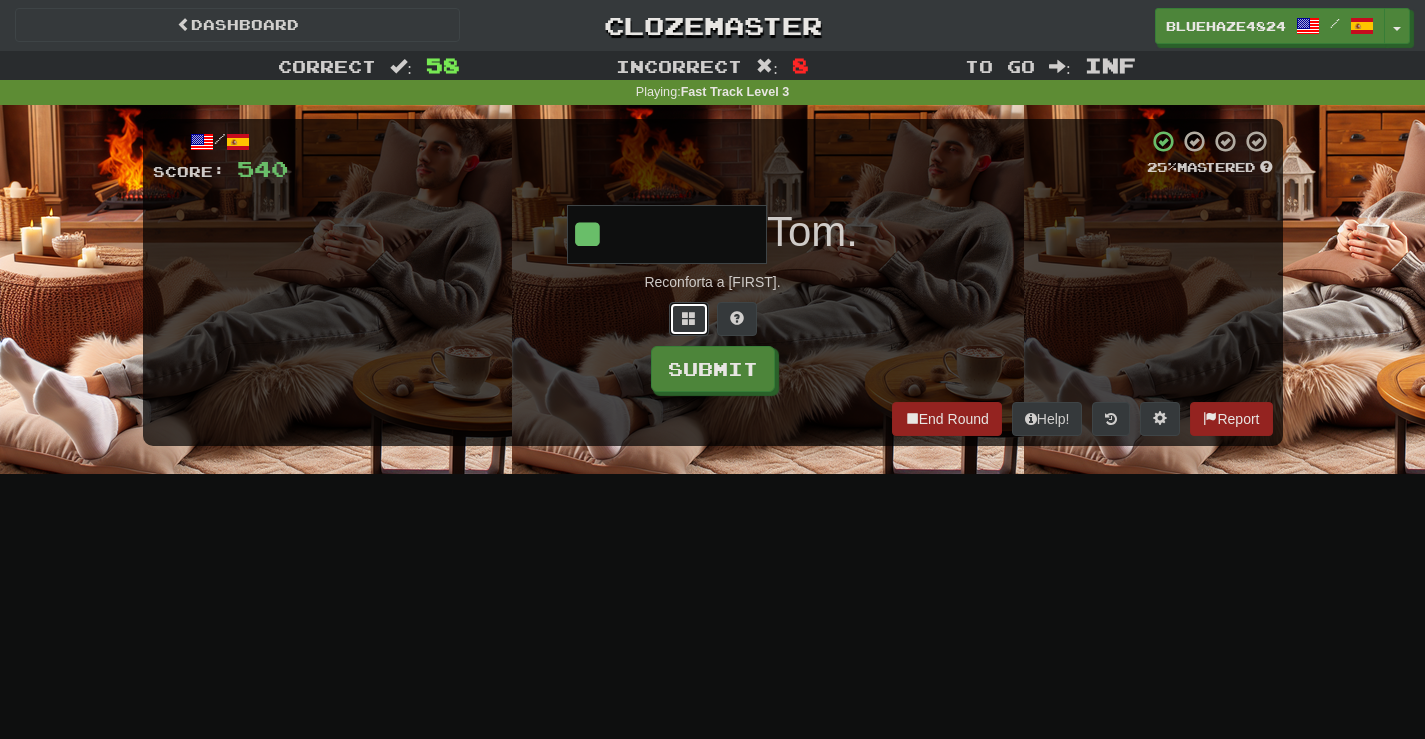 click at bounding box center [689, 318] 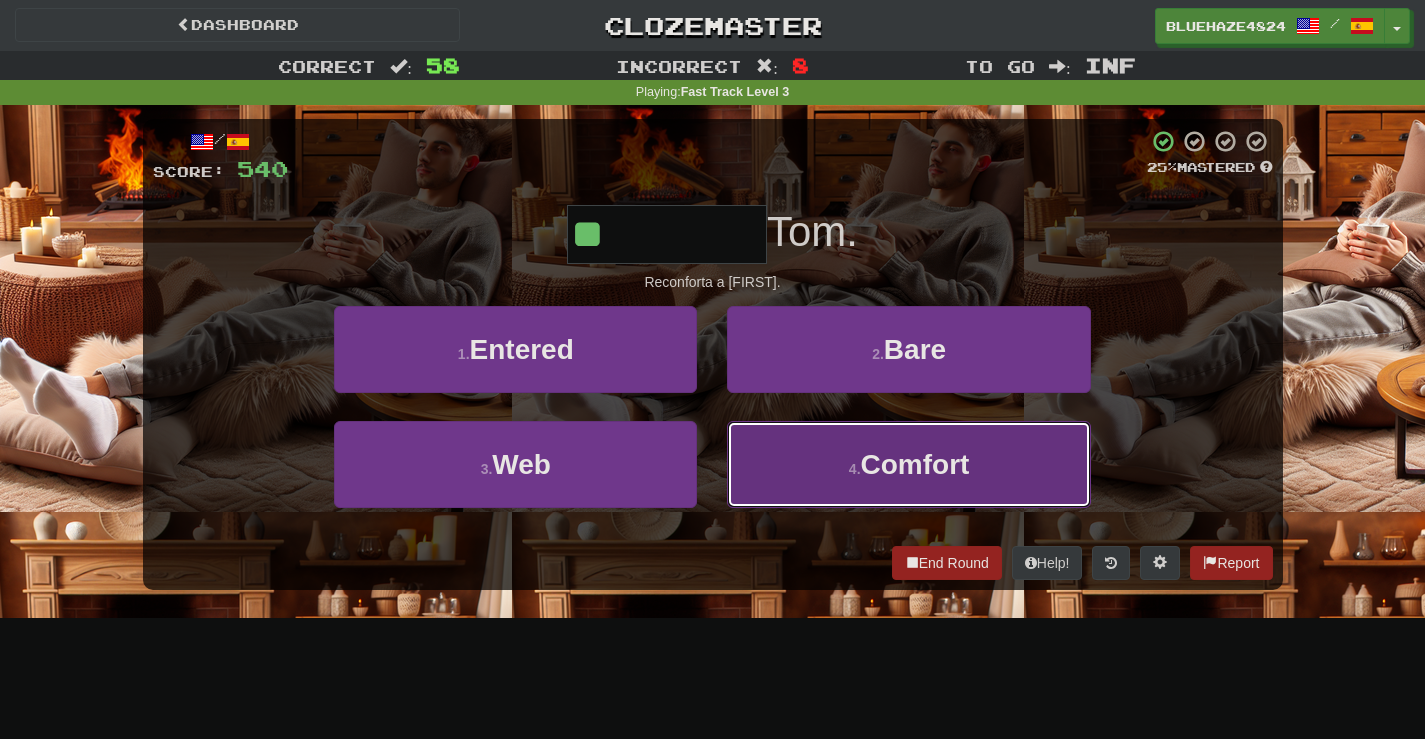click on "Comfort" at bounding box center (915, 464) 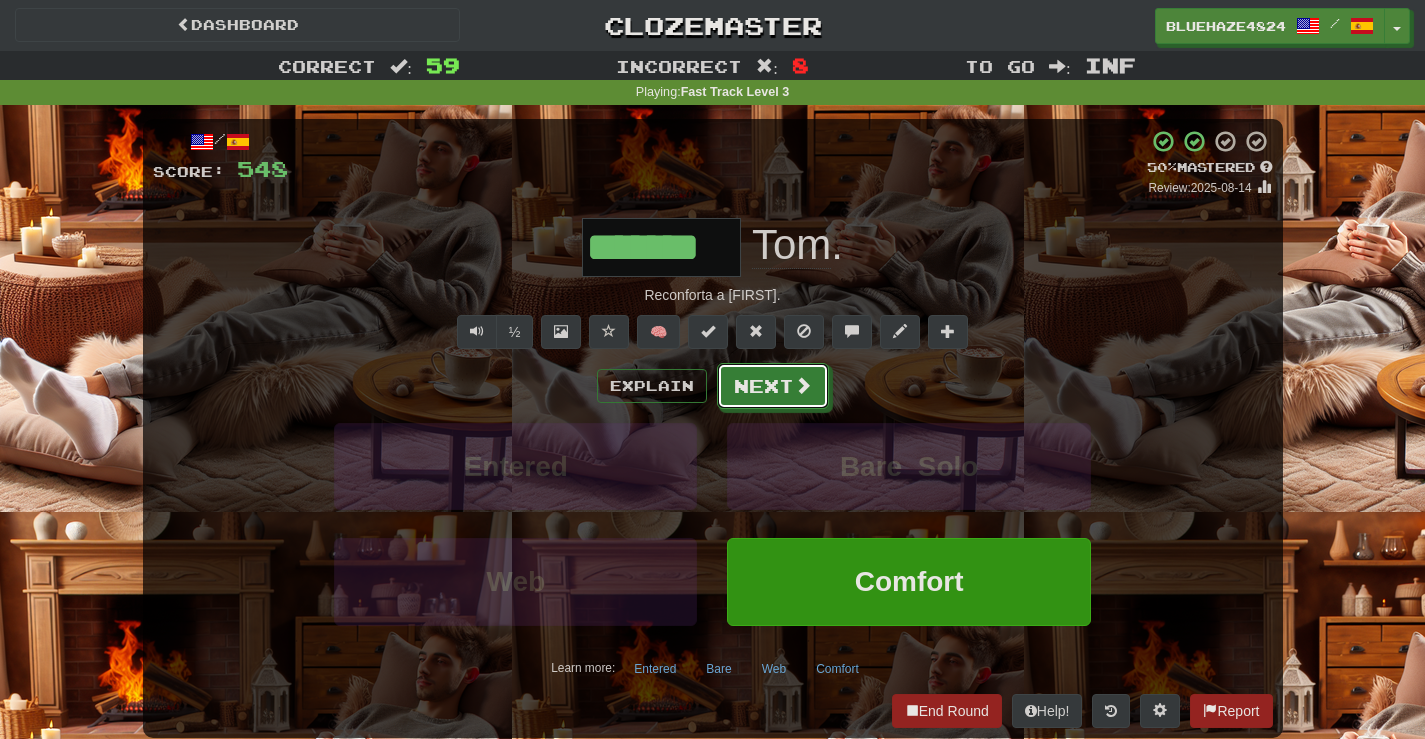click on "Next" at bounding box center [773, 386] 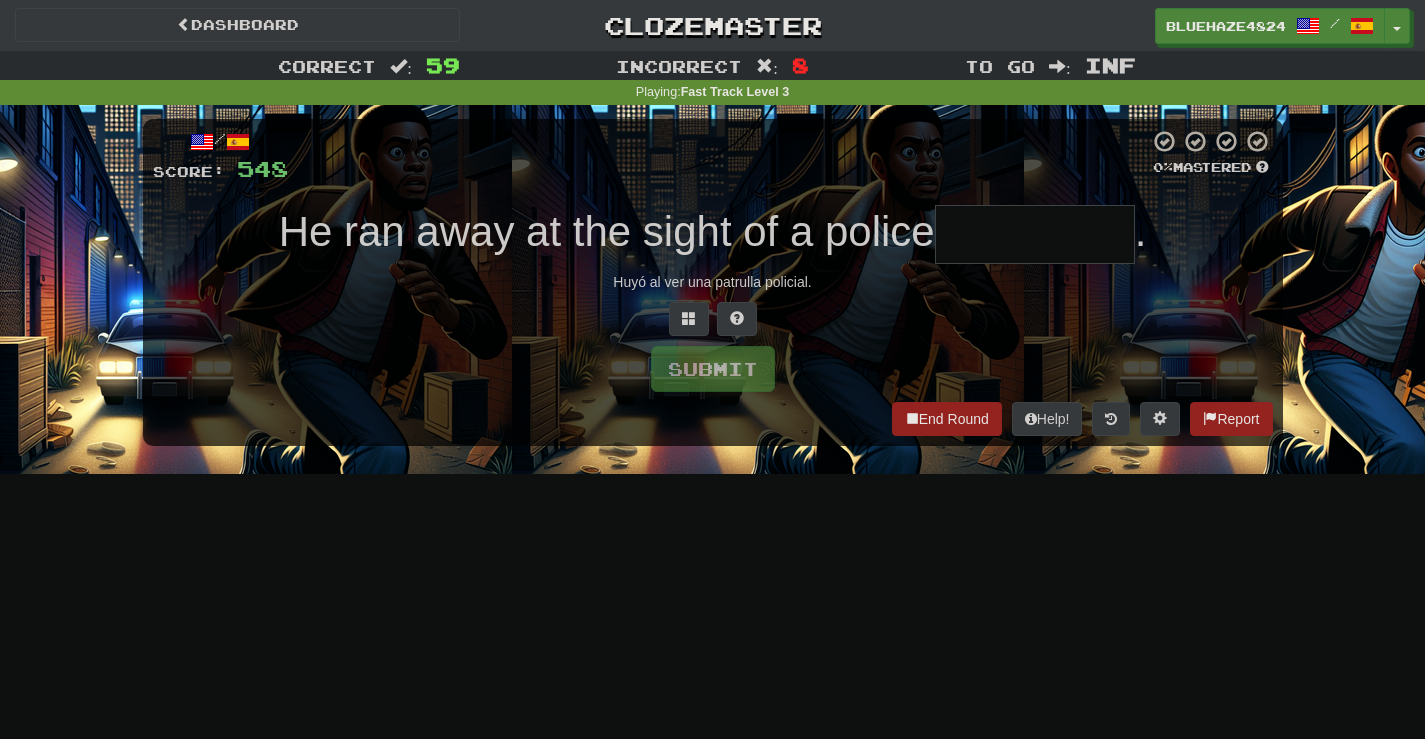 click at bounding box center (1035, 234) 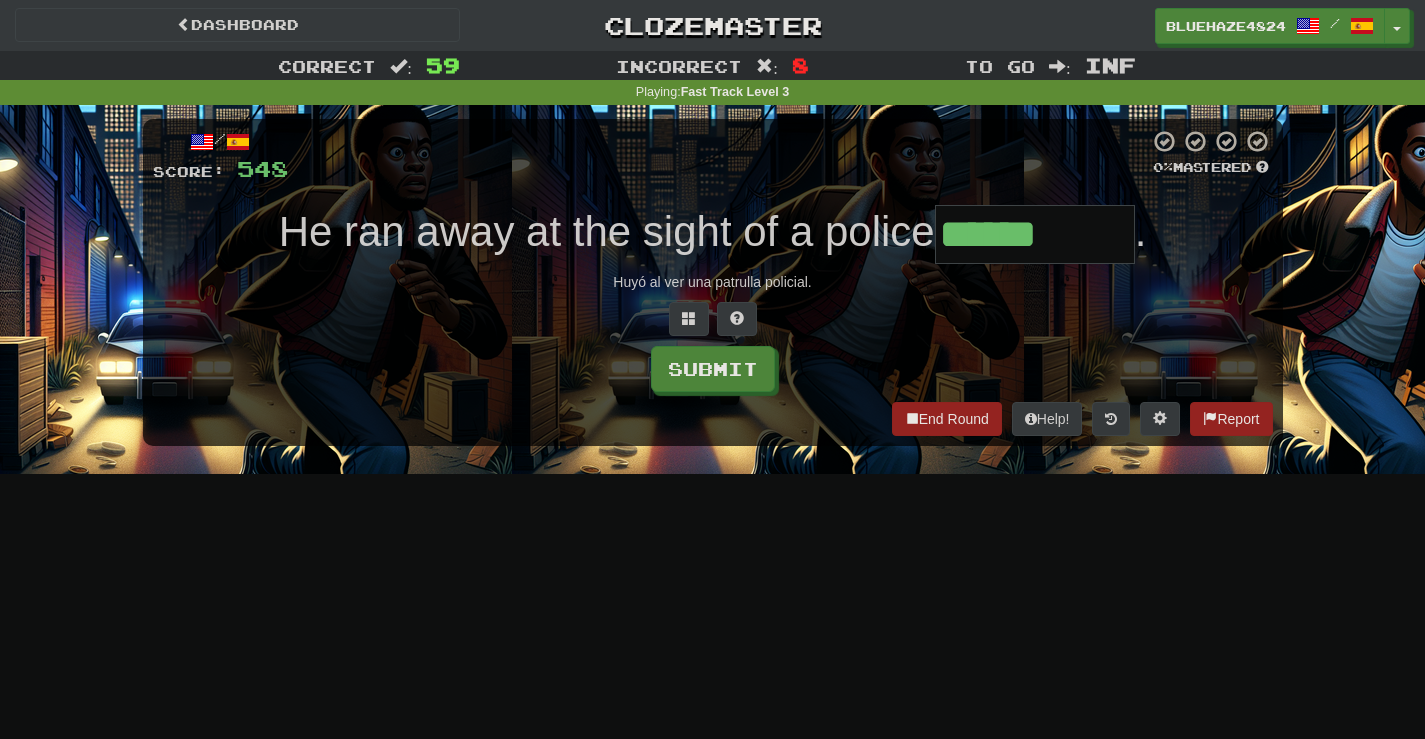 type on "******" 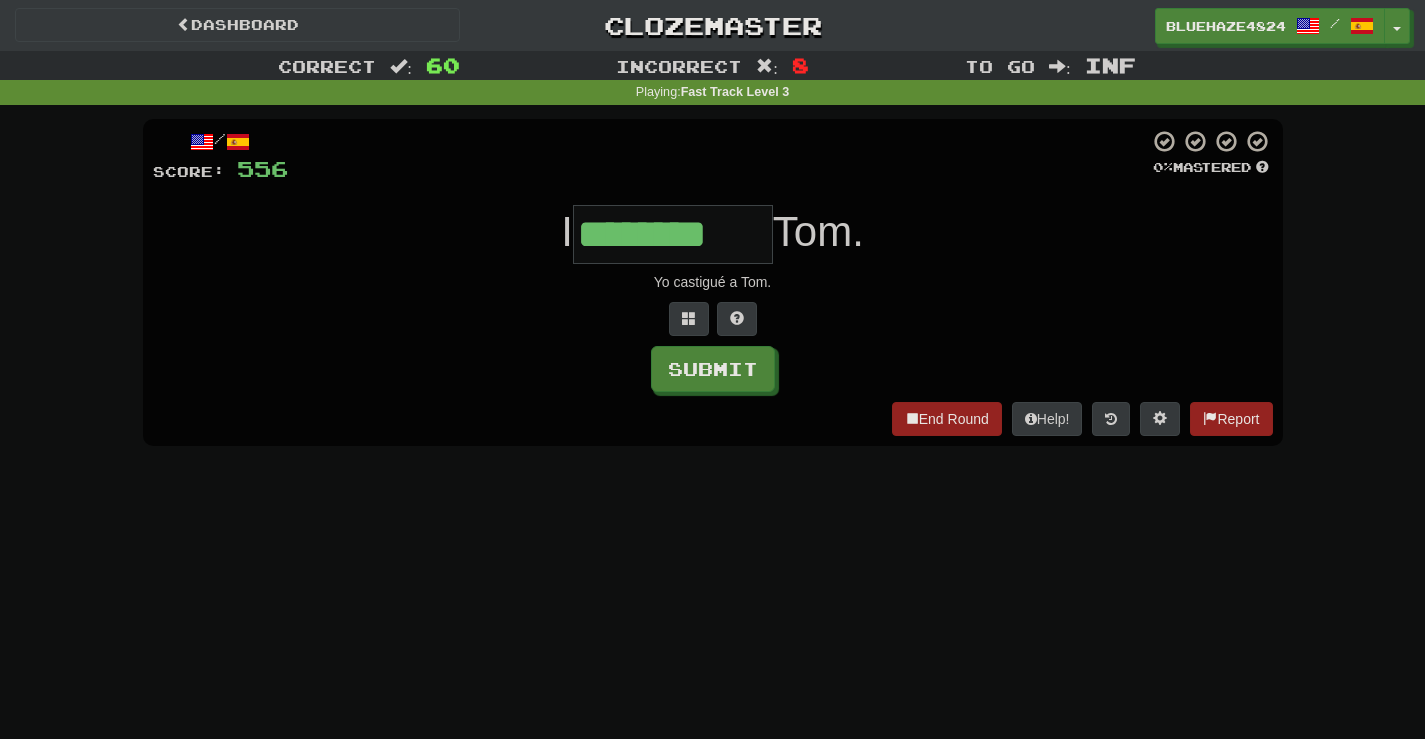 type on "********" 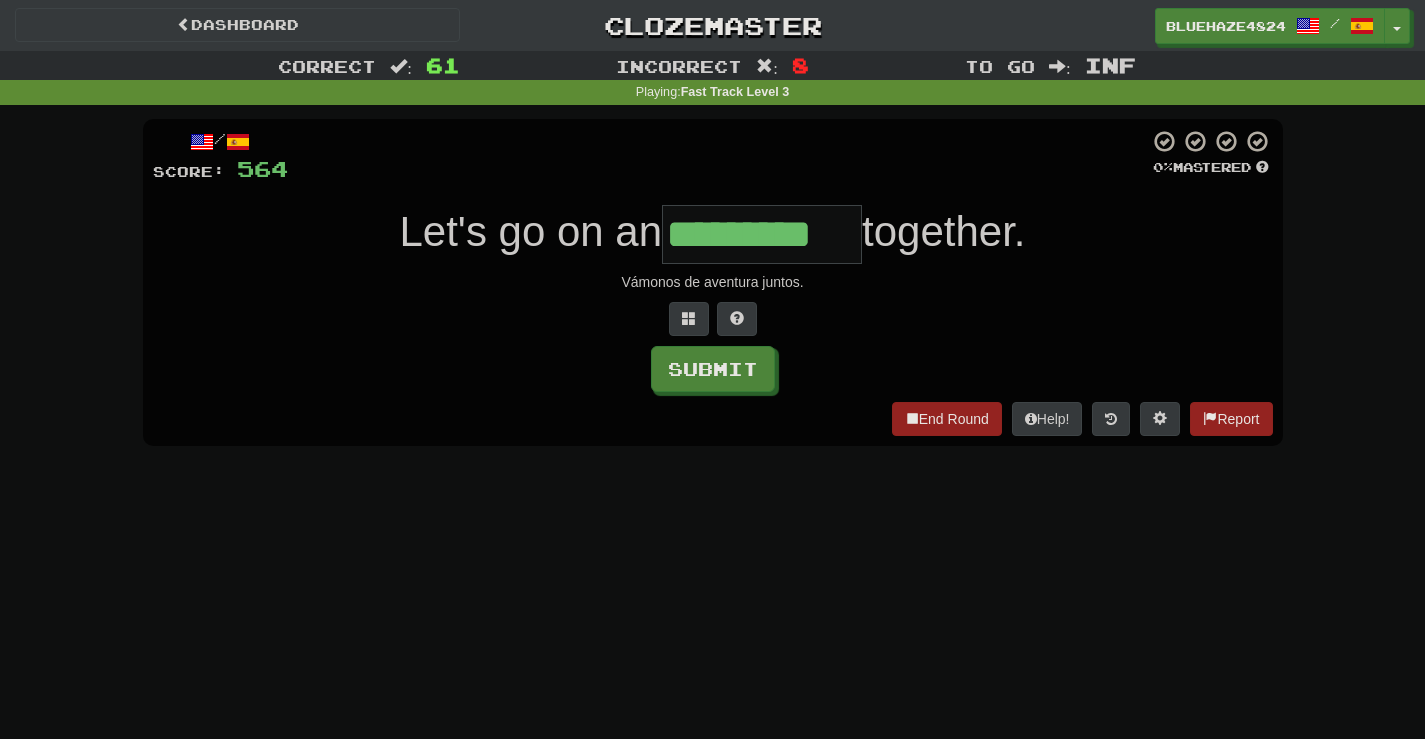 type on "*********" 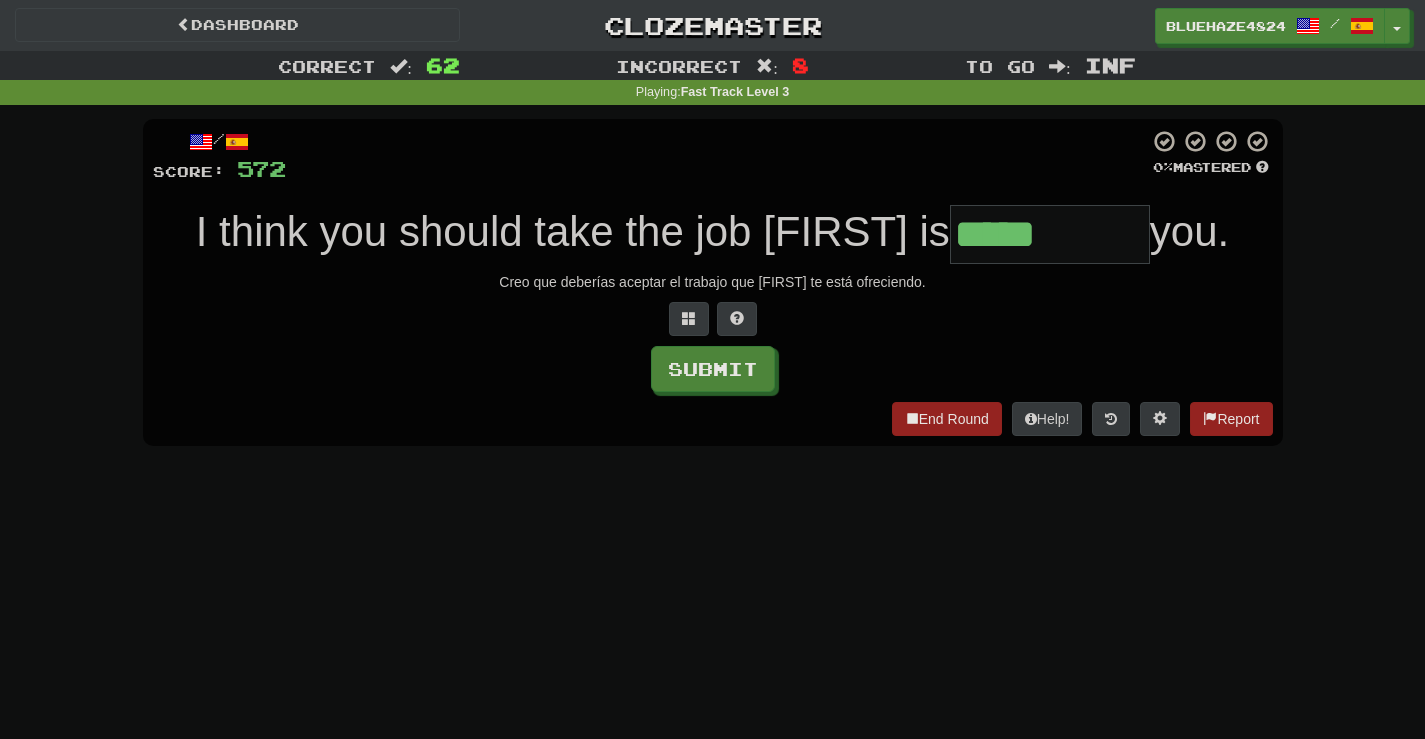 type on "********" 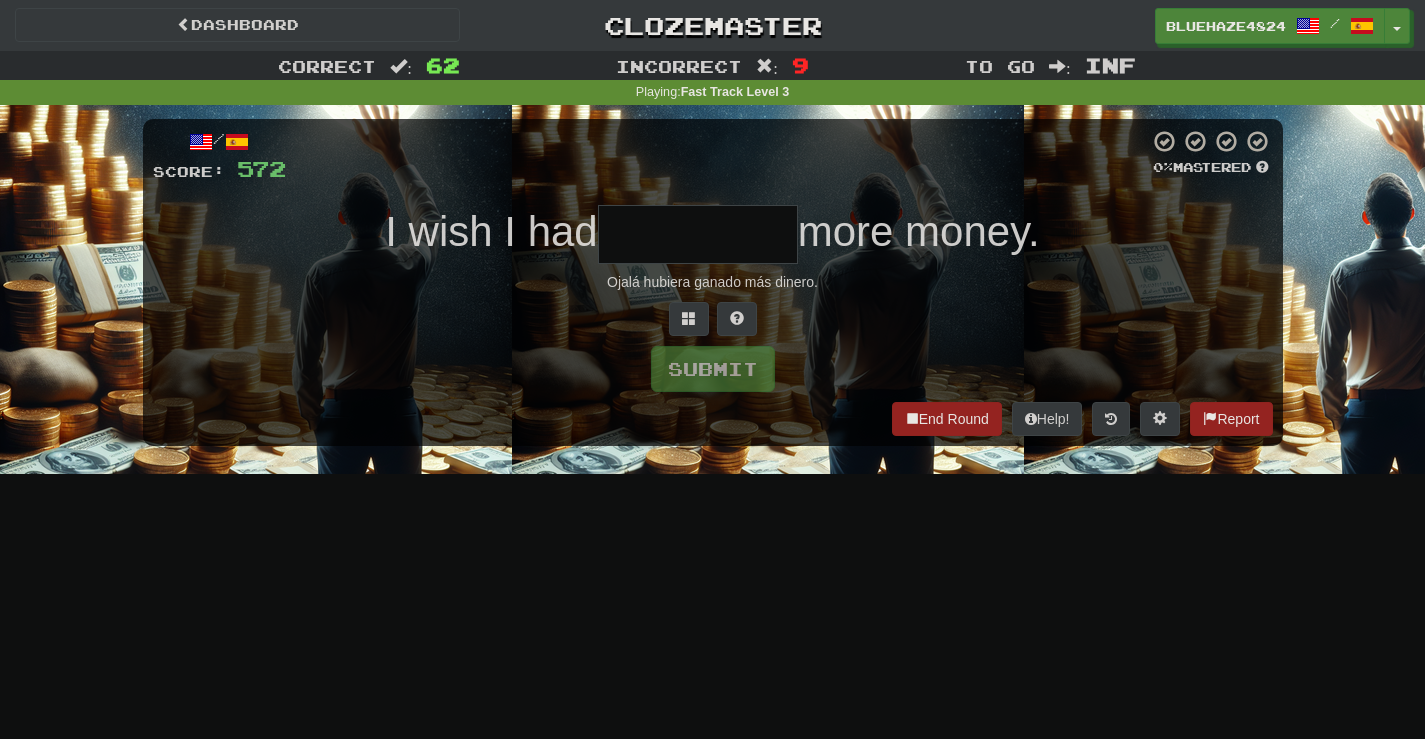click at bounding box center [698, 234] 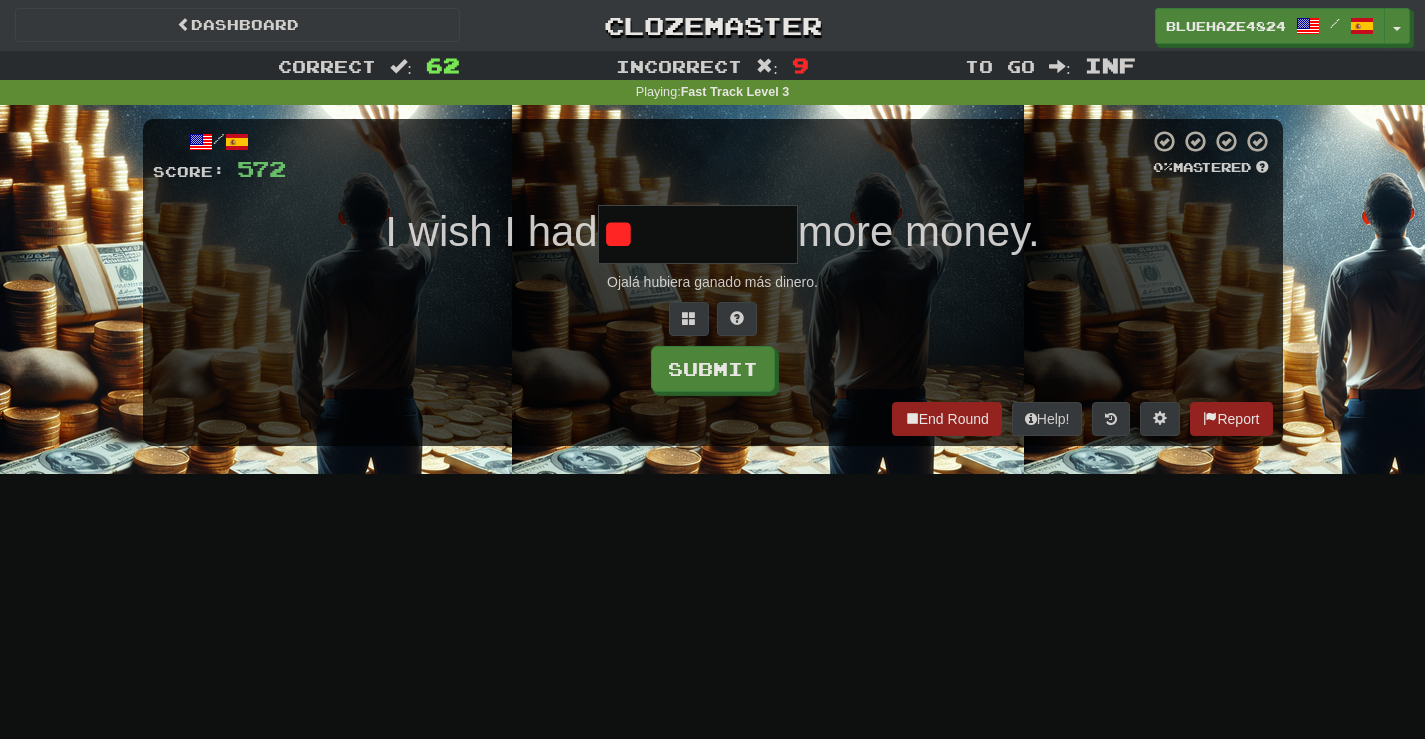 type on "*" 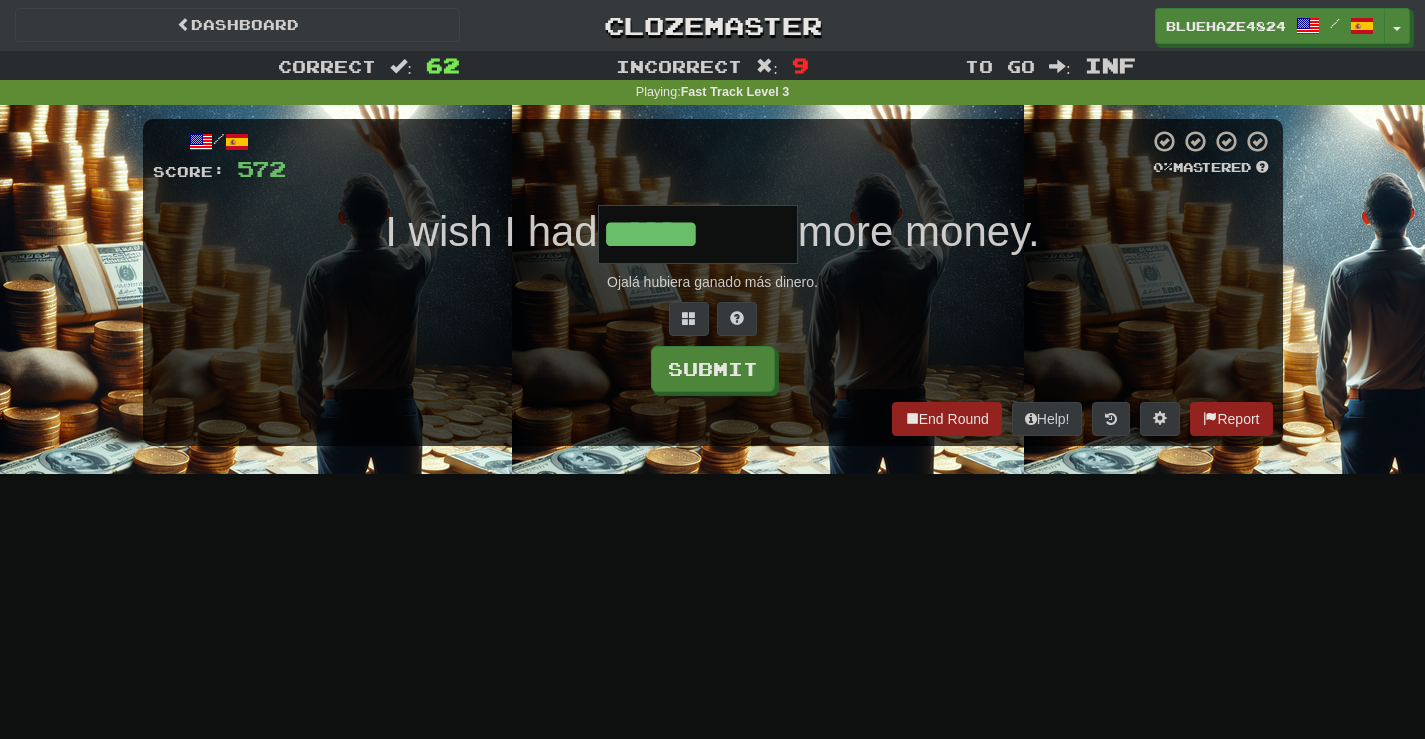 type on "******" 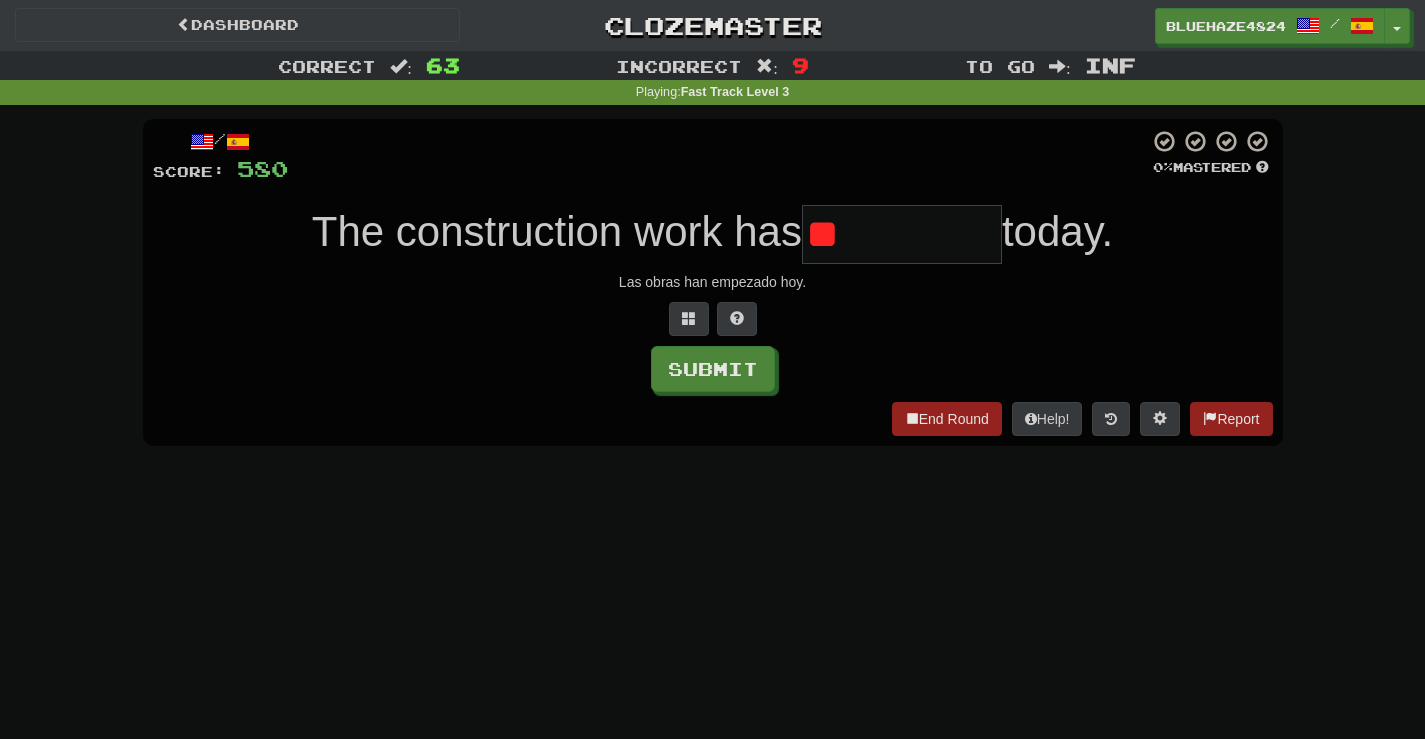 type on "*" 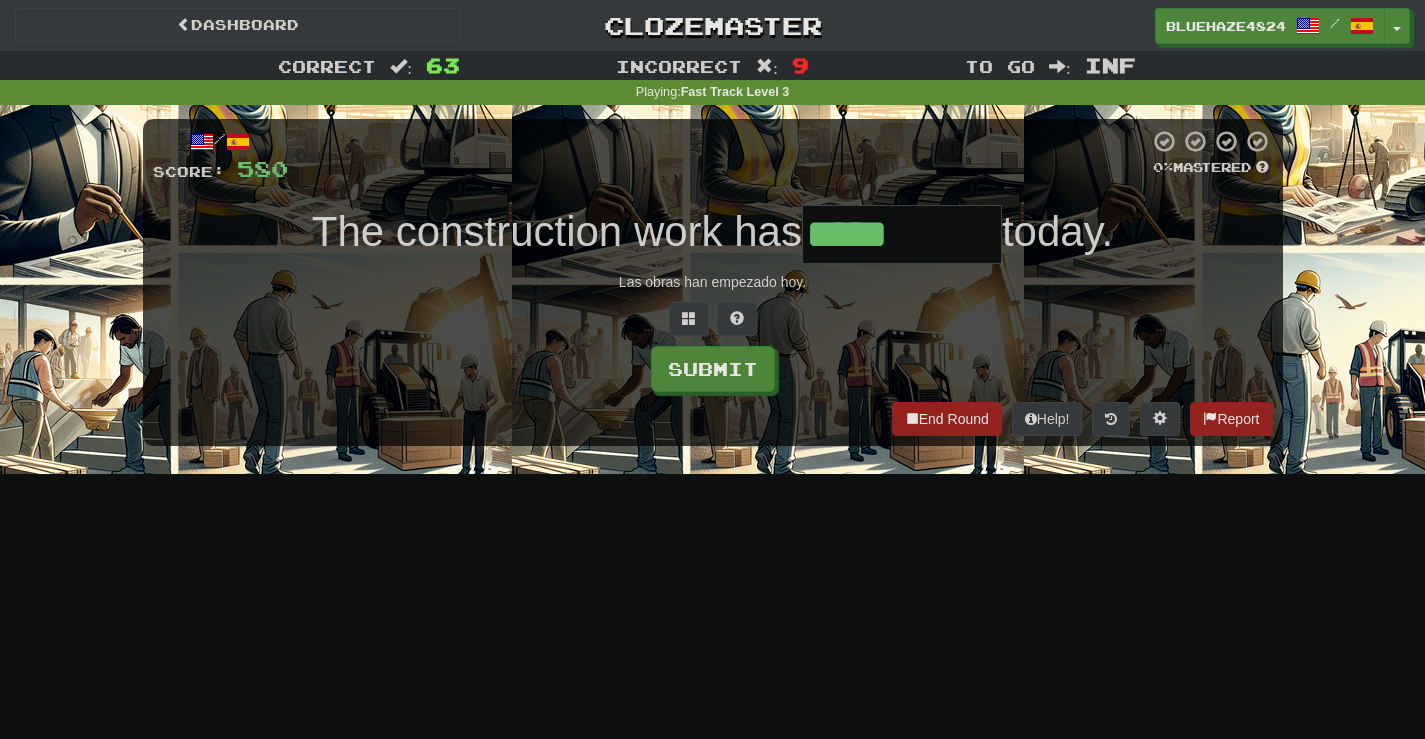 type on "*****" 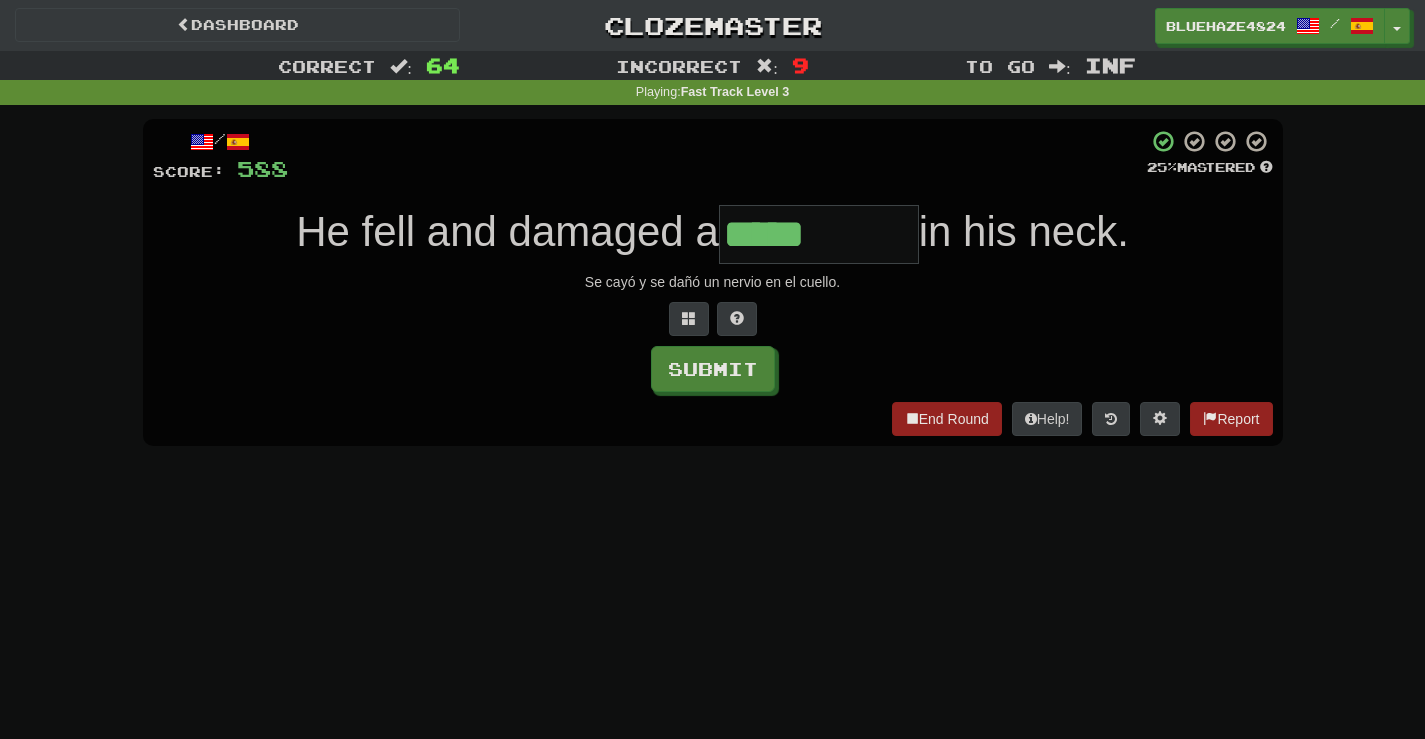 type on "*****" 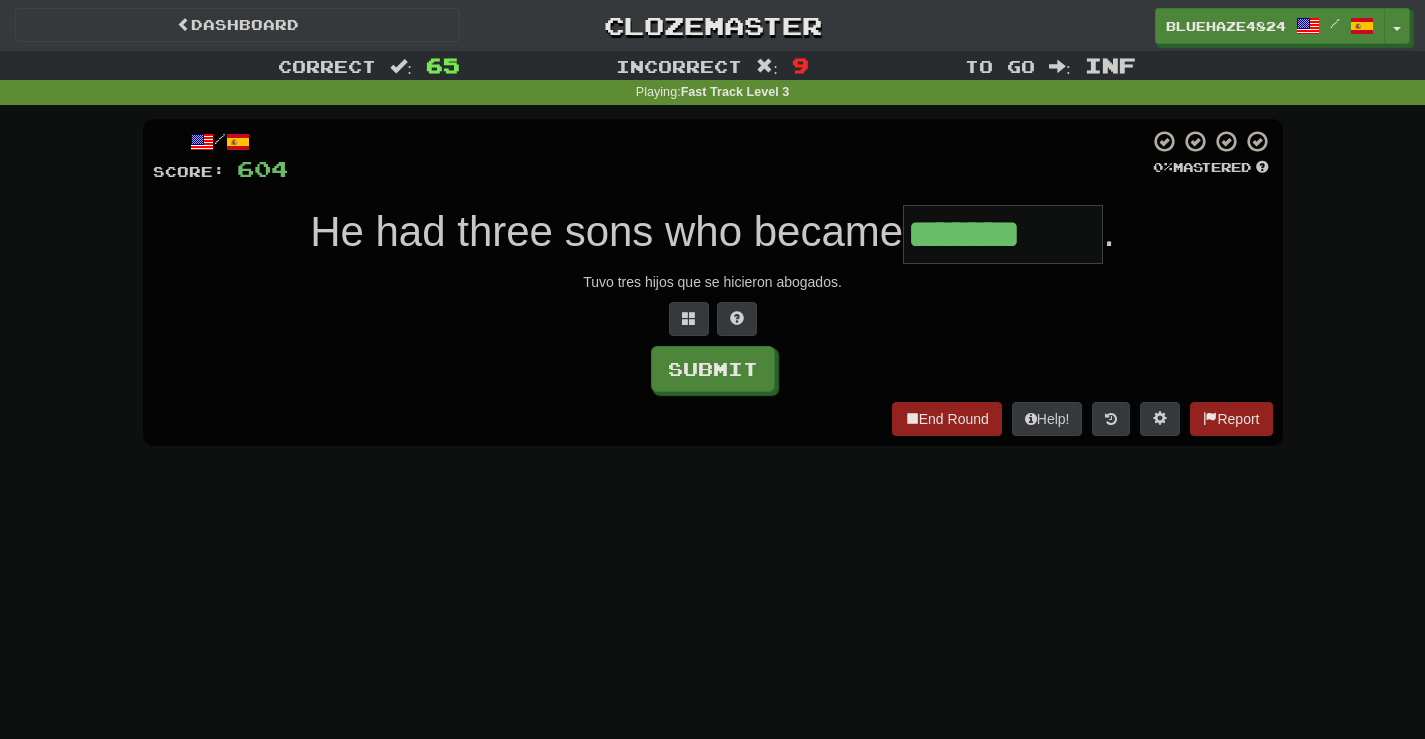 type on "*******" 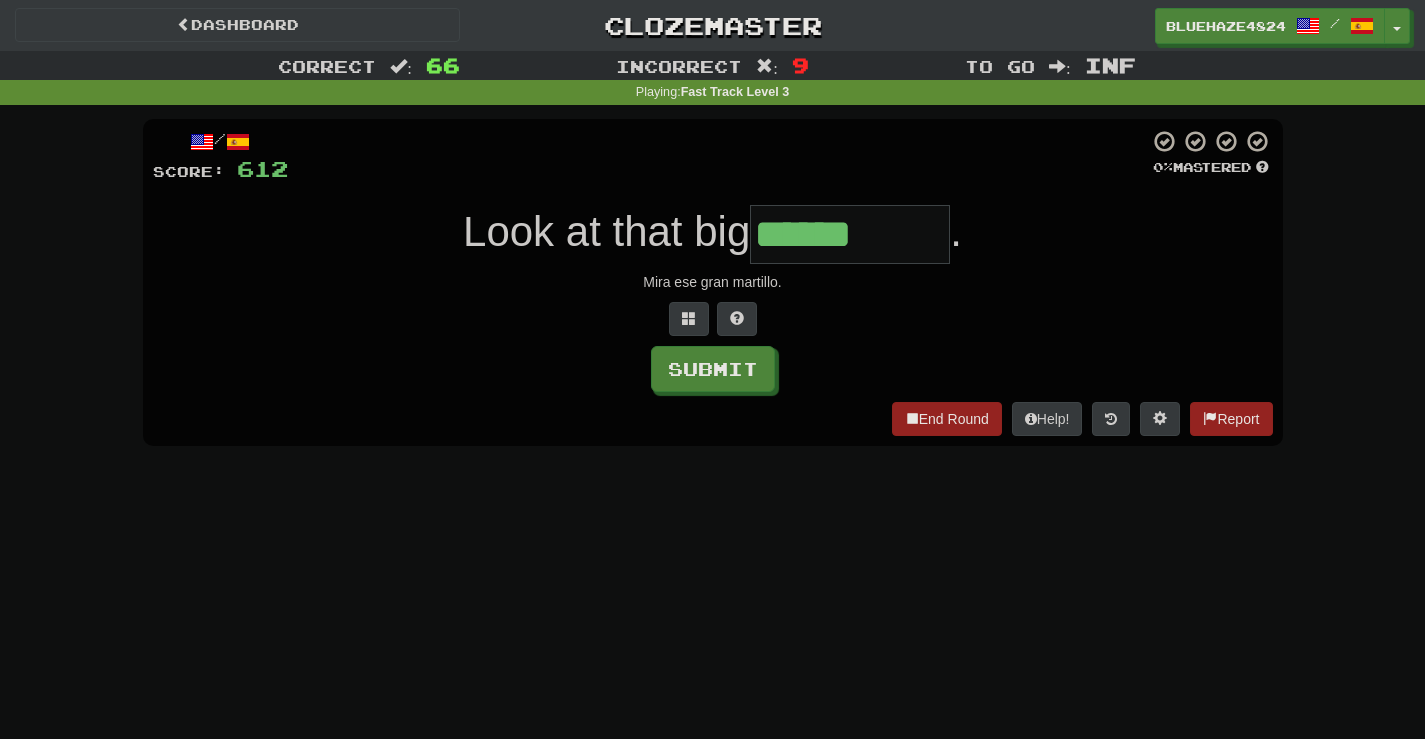 type on "******" 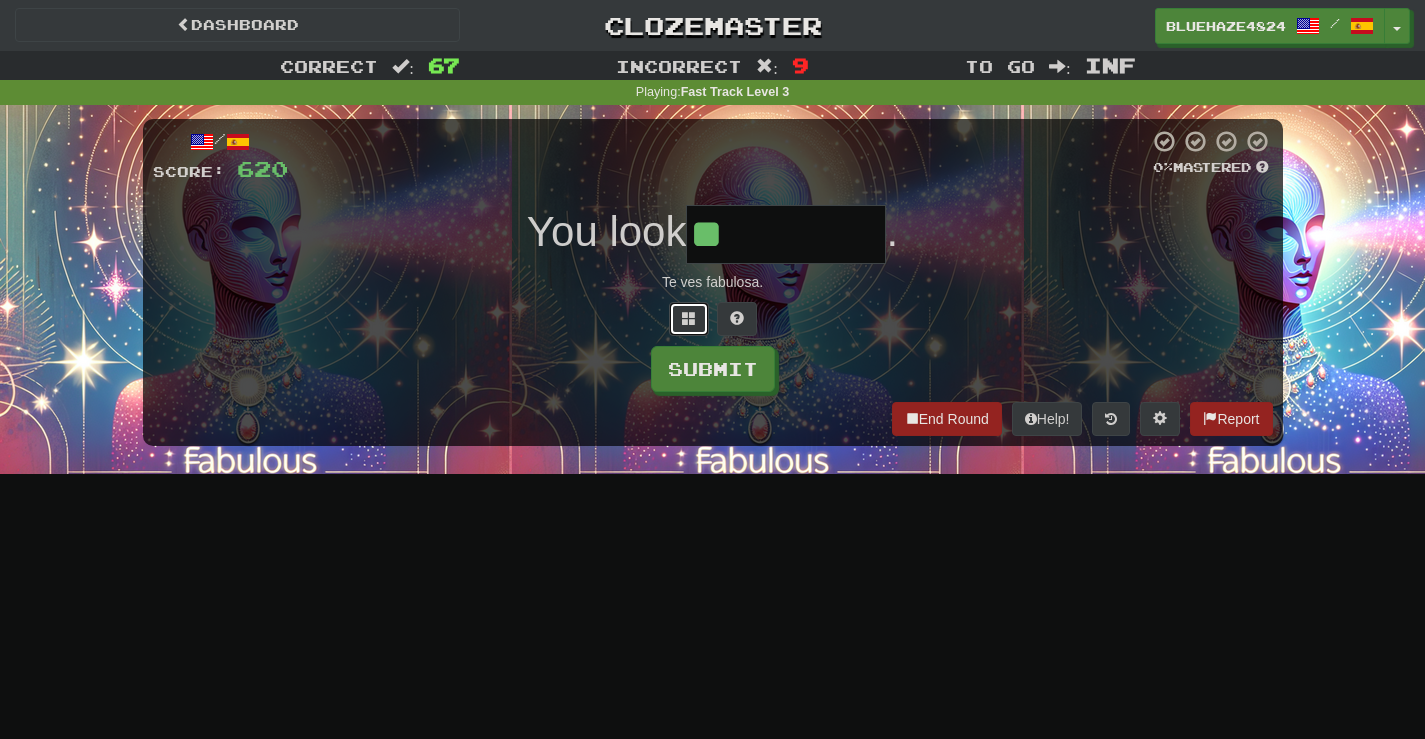 click at bounding box center [689, 319] 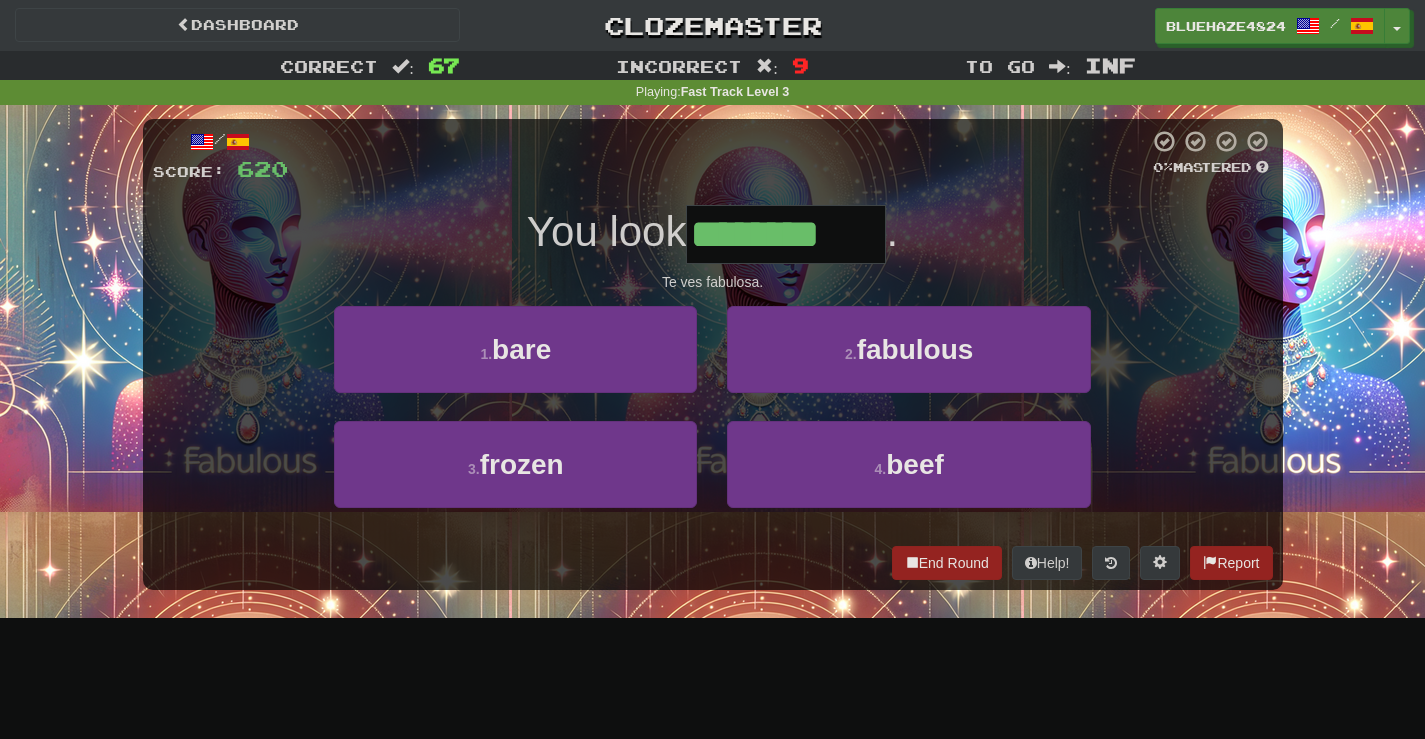 type on "********" 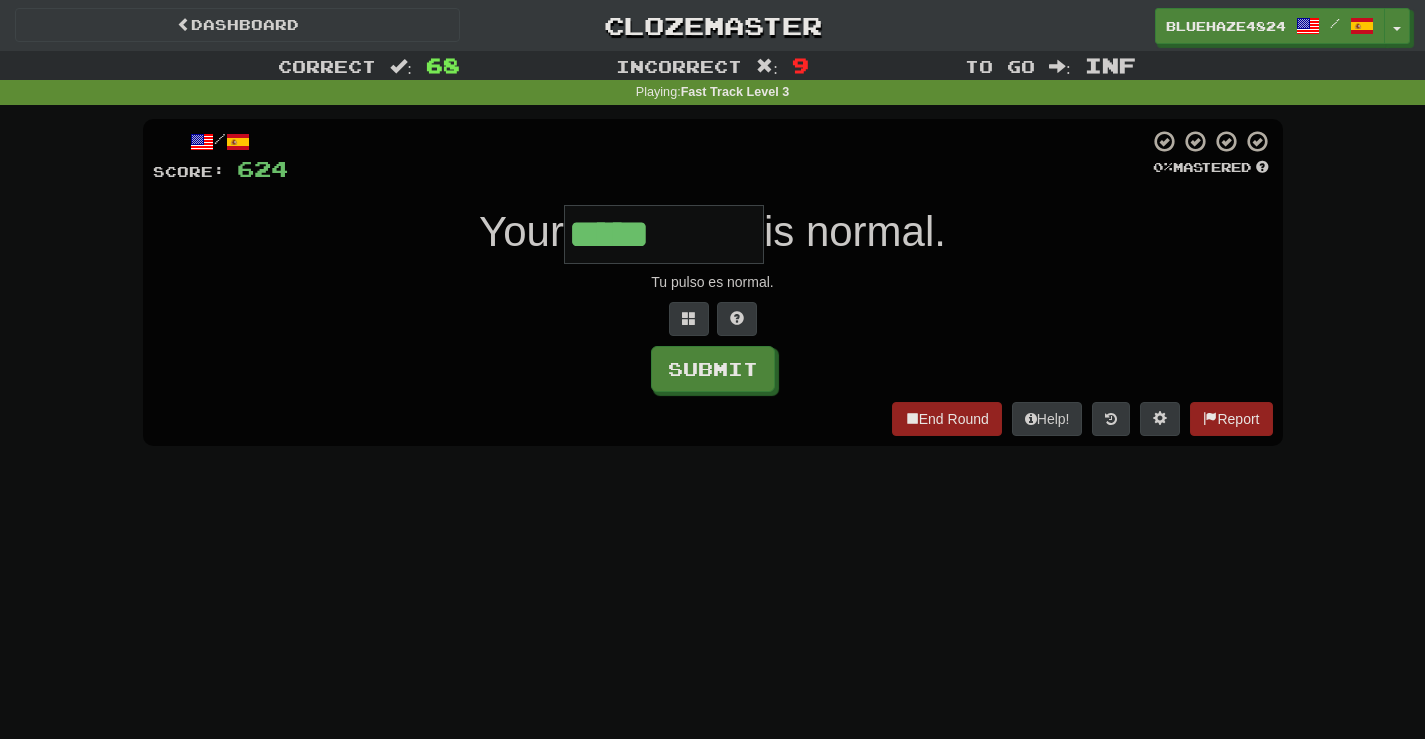 type on "*****" 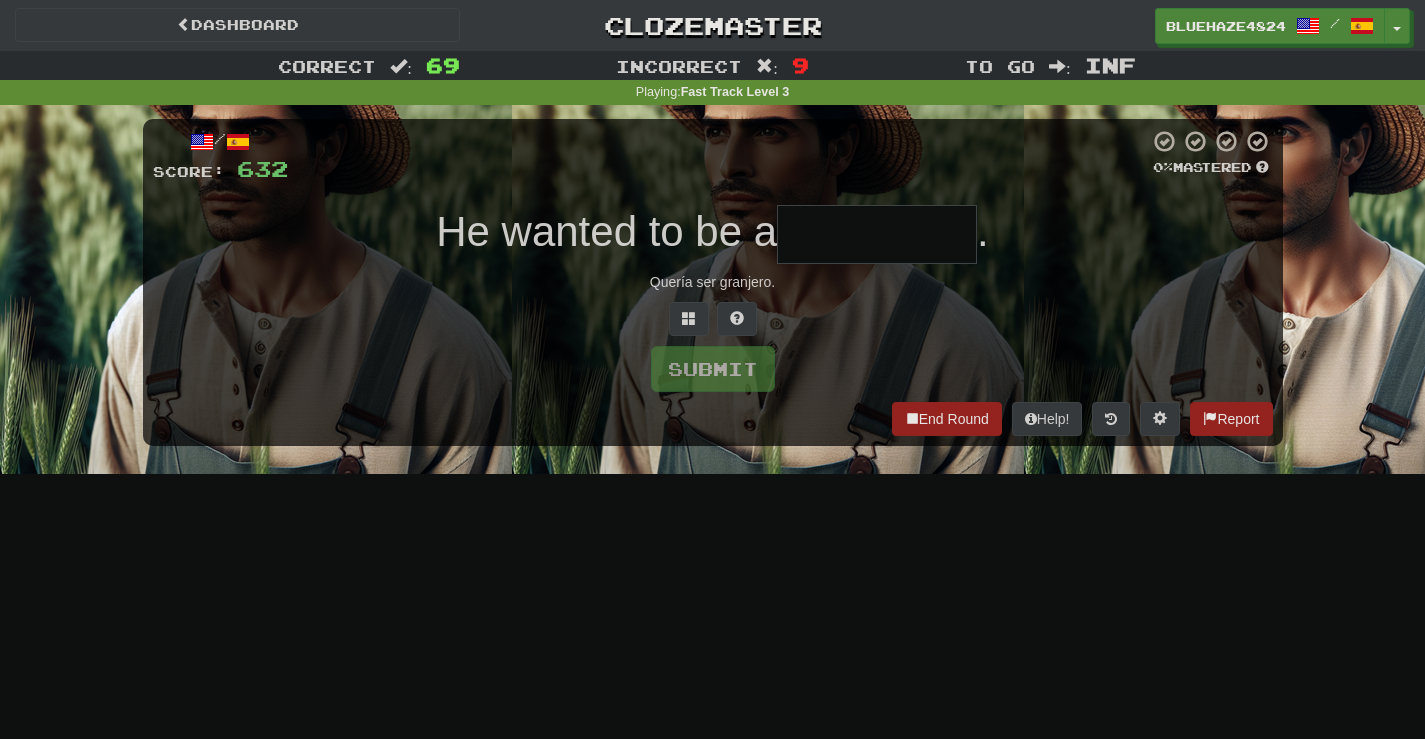 click at bounding box center [877, 234] 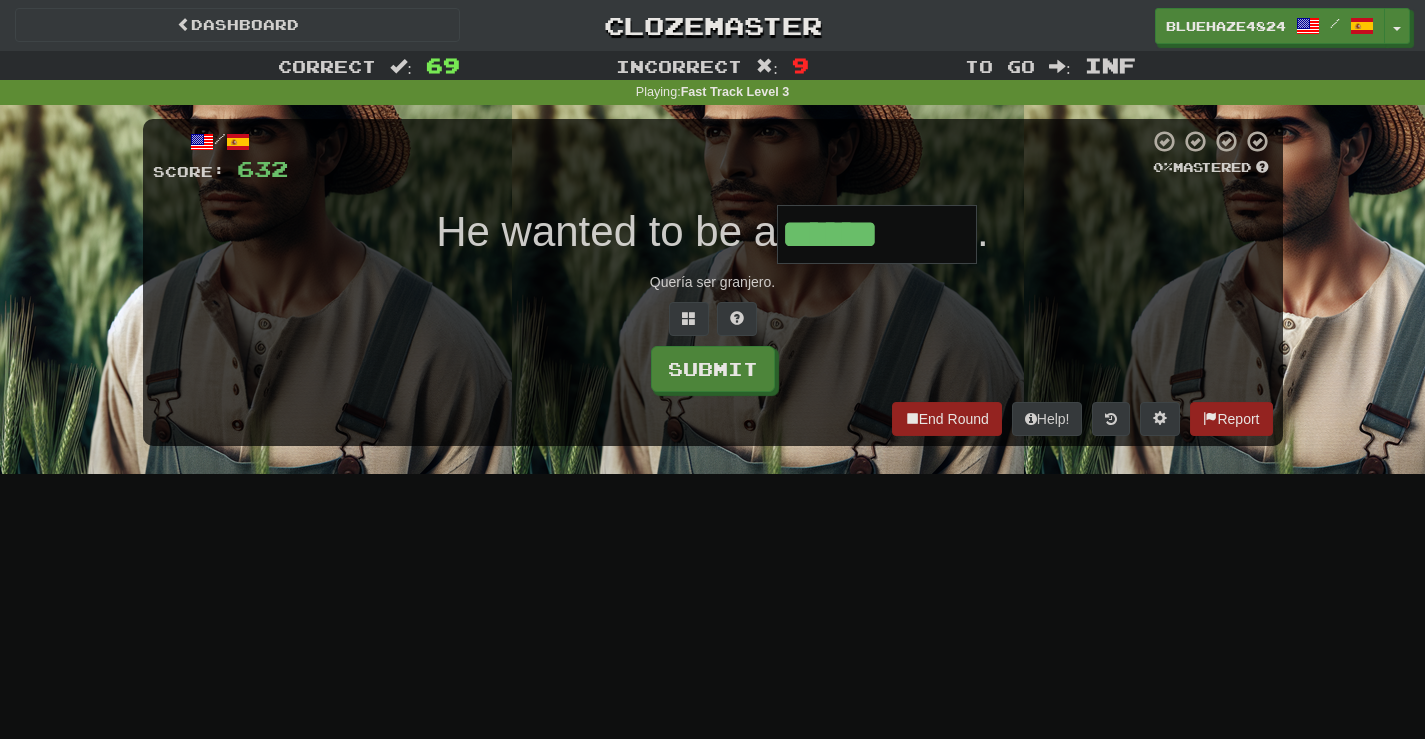 type on "******" 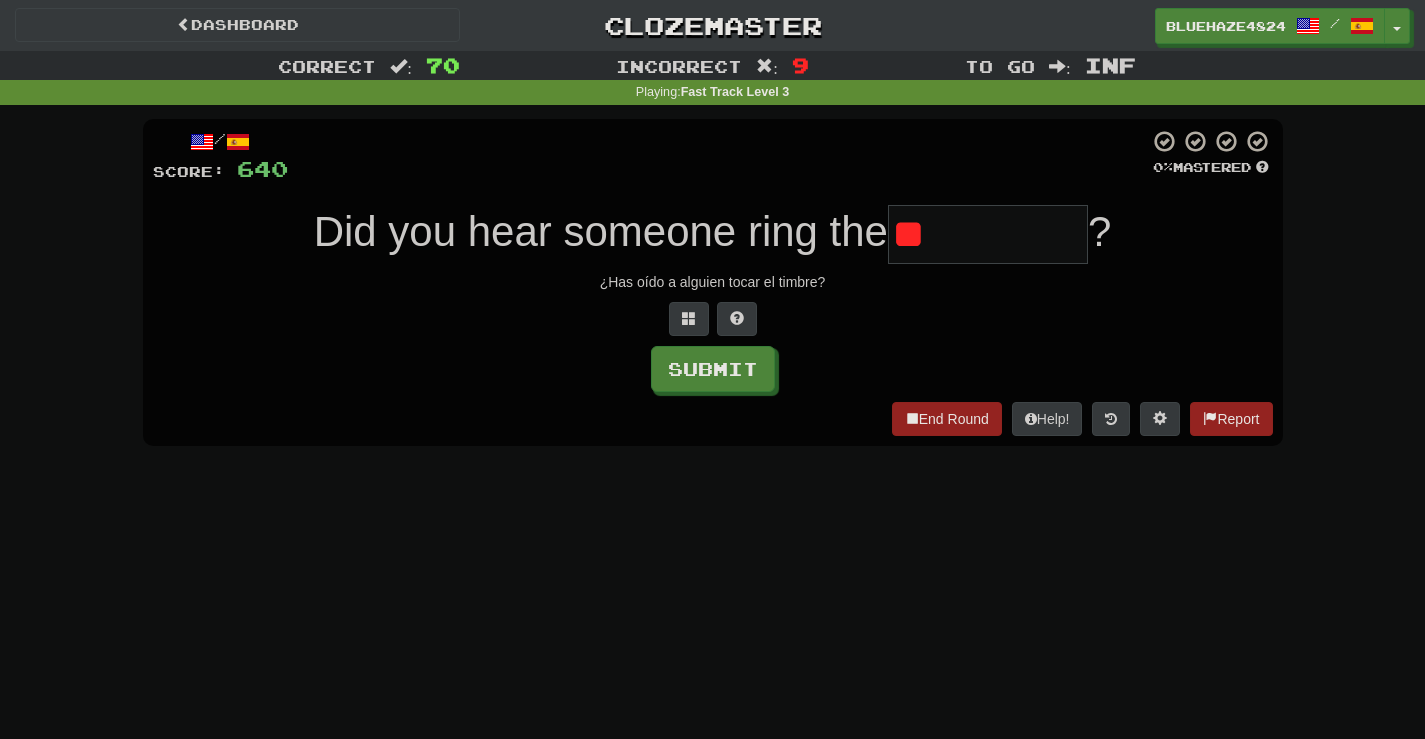 type on "*" 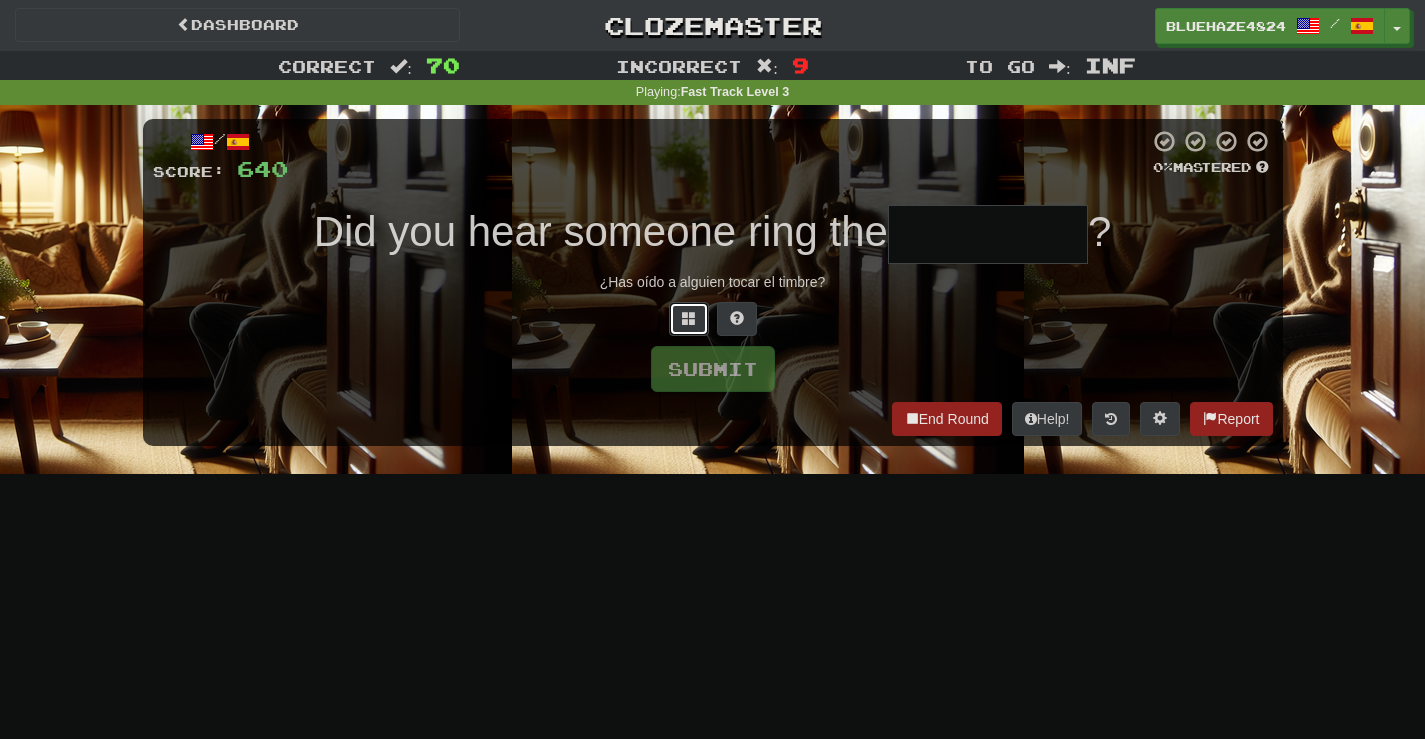 click at bounding box center (689, 318) 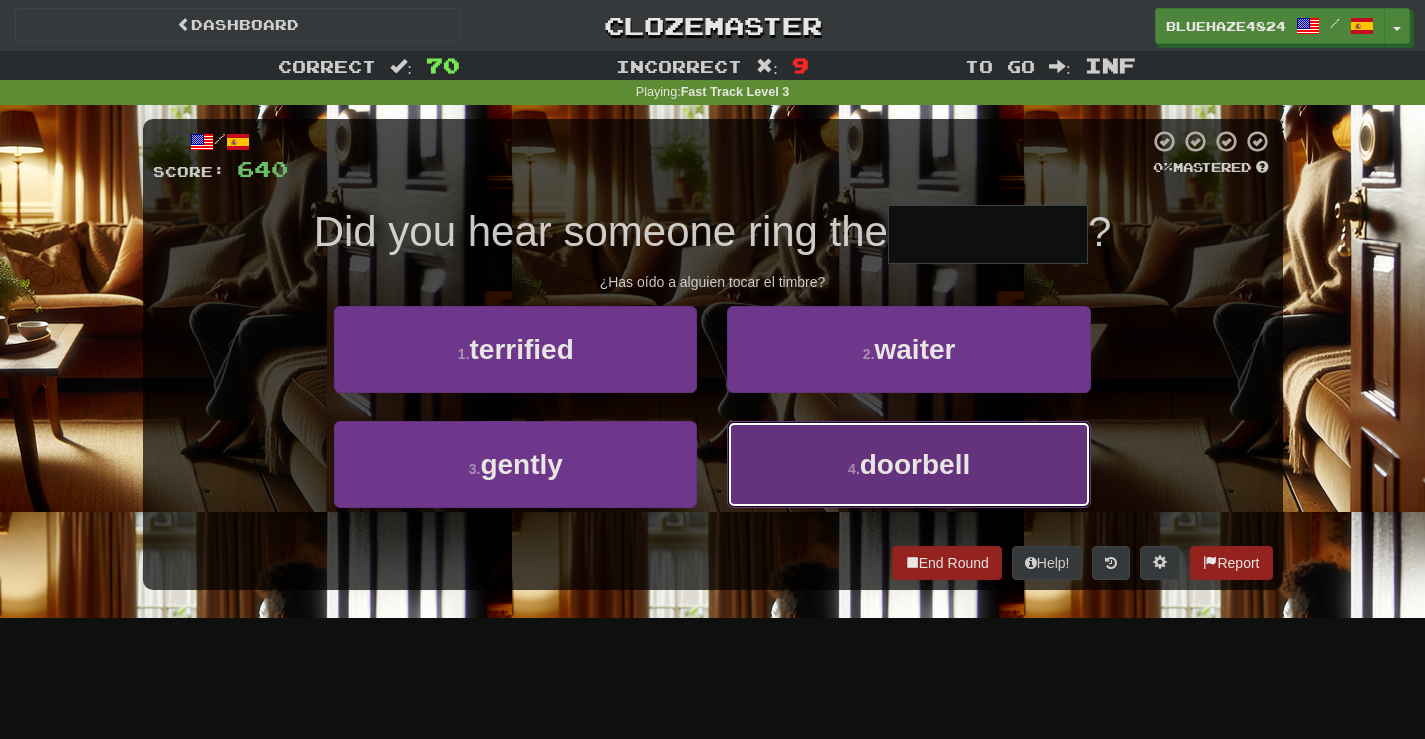 click on "doorbell" at bounding box center (915, 464) 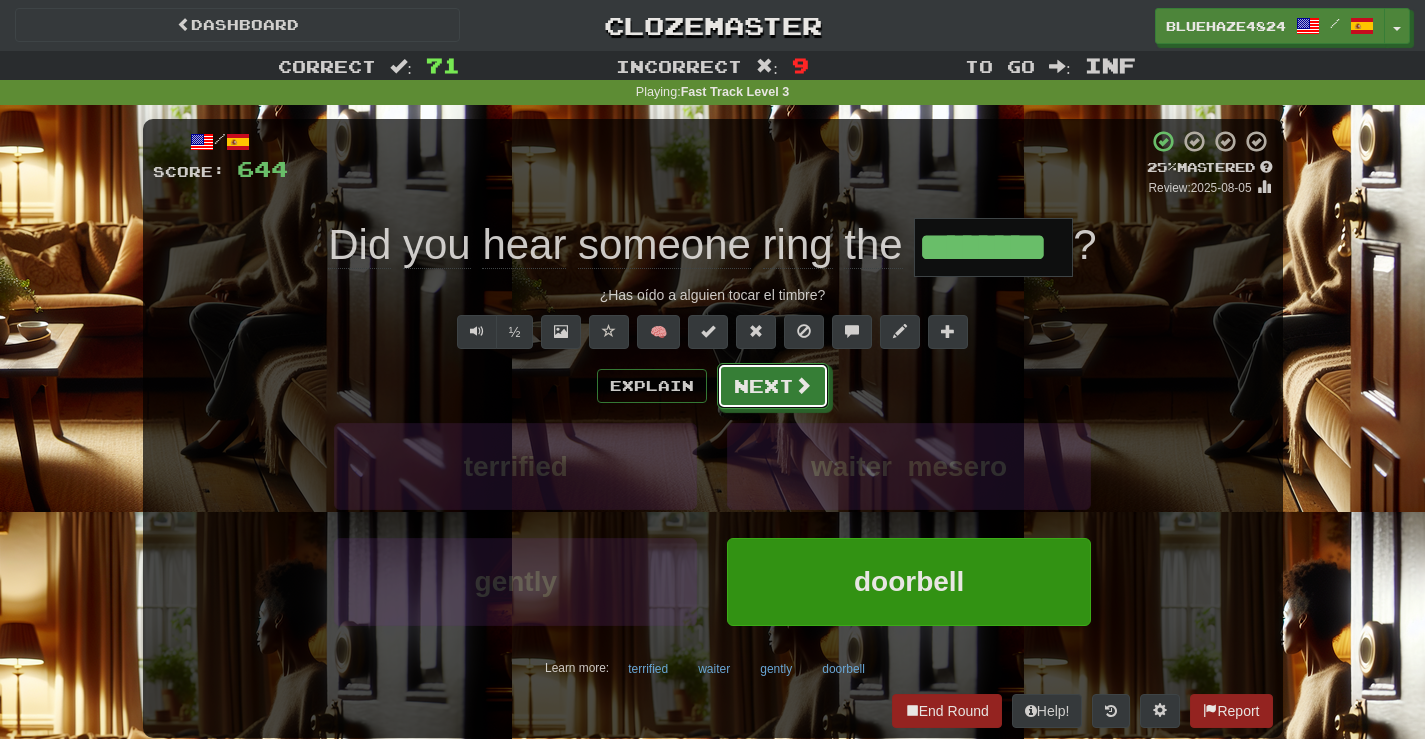 click on "Next" at bounding box center [773, 386] 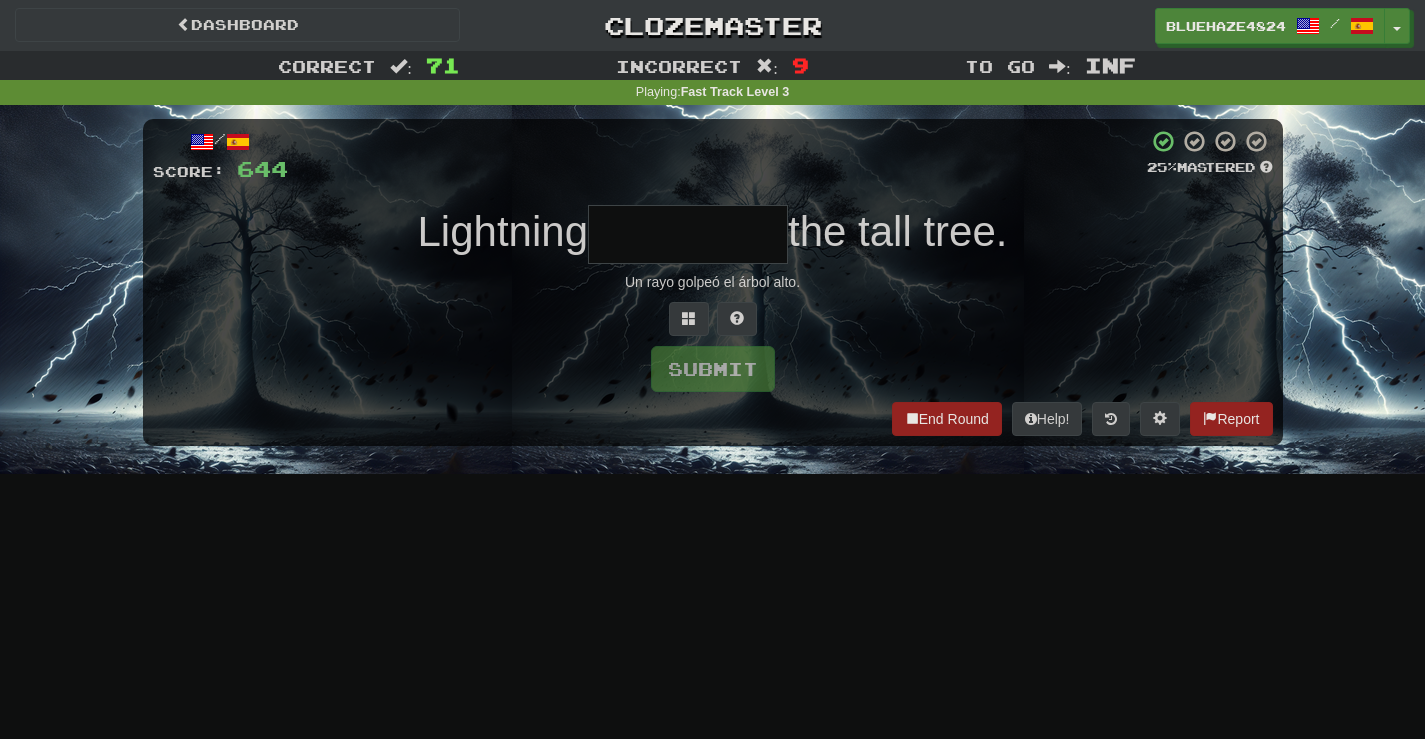 click at bounding box center [688, 234] 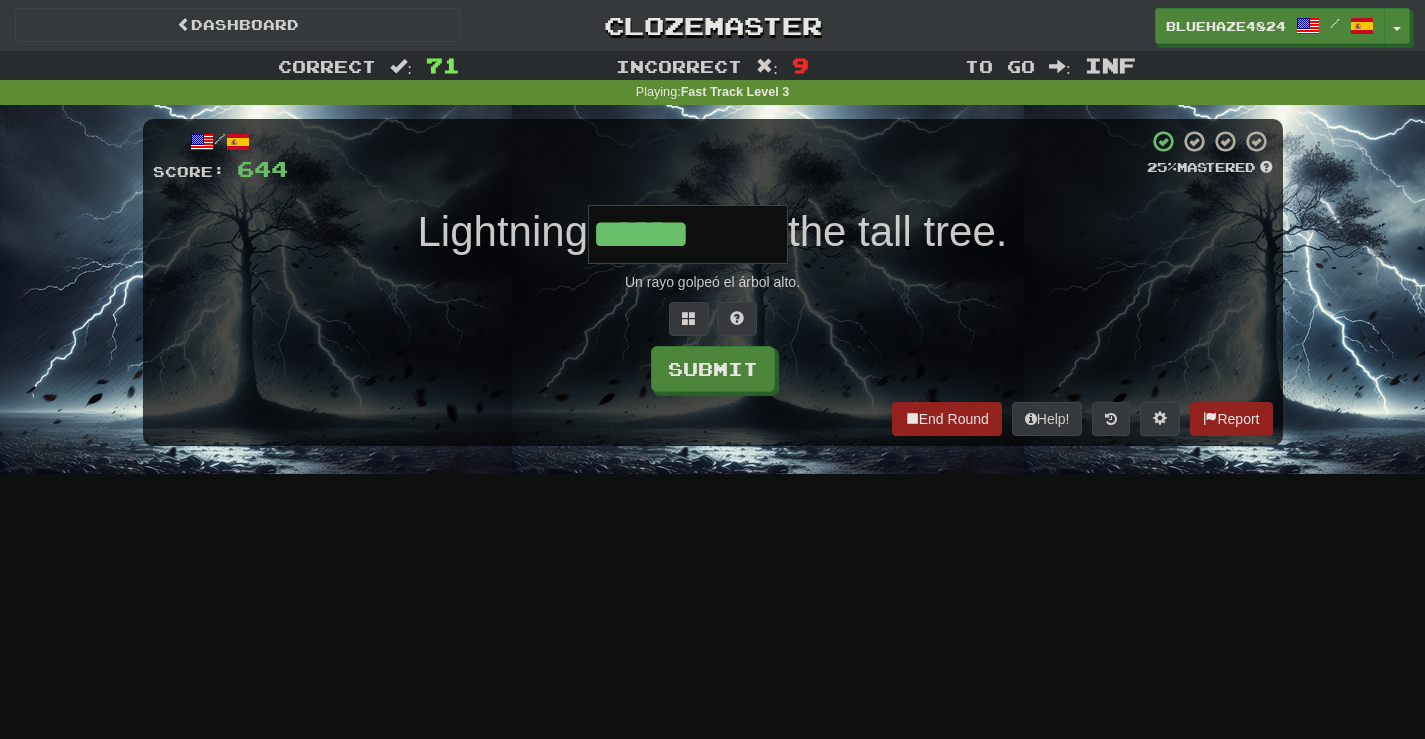 type on "******" 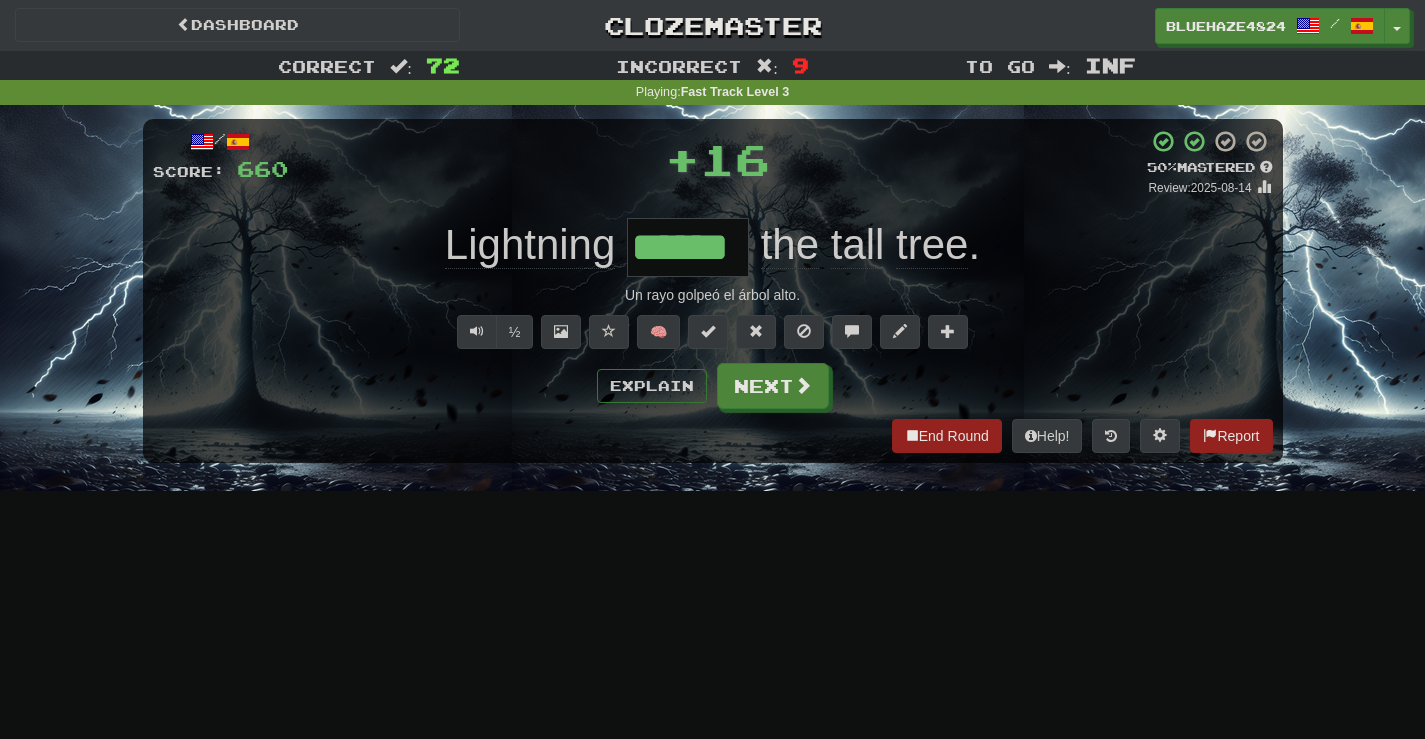 type 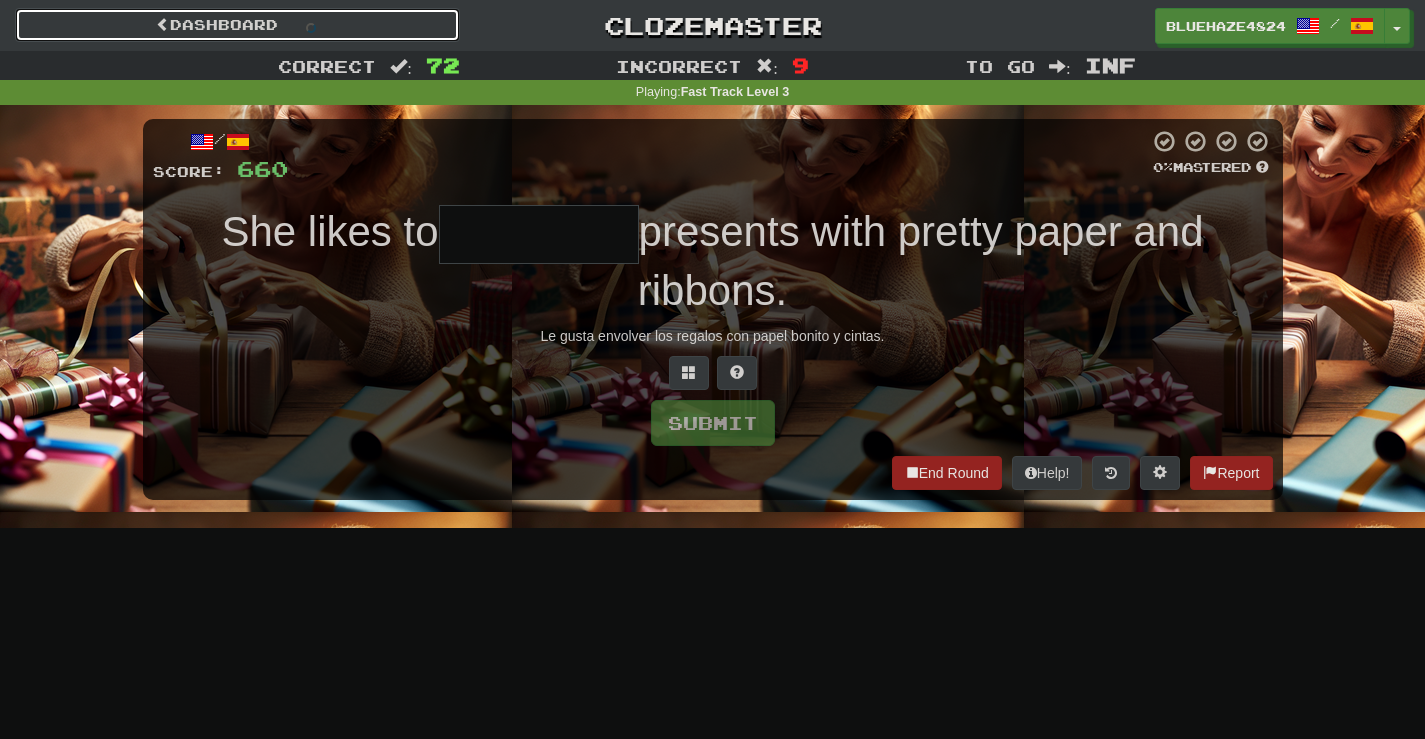click on "Dashboard" at bounding box center [237, 25] 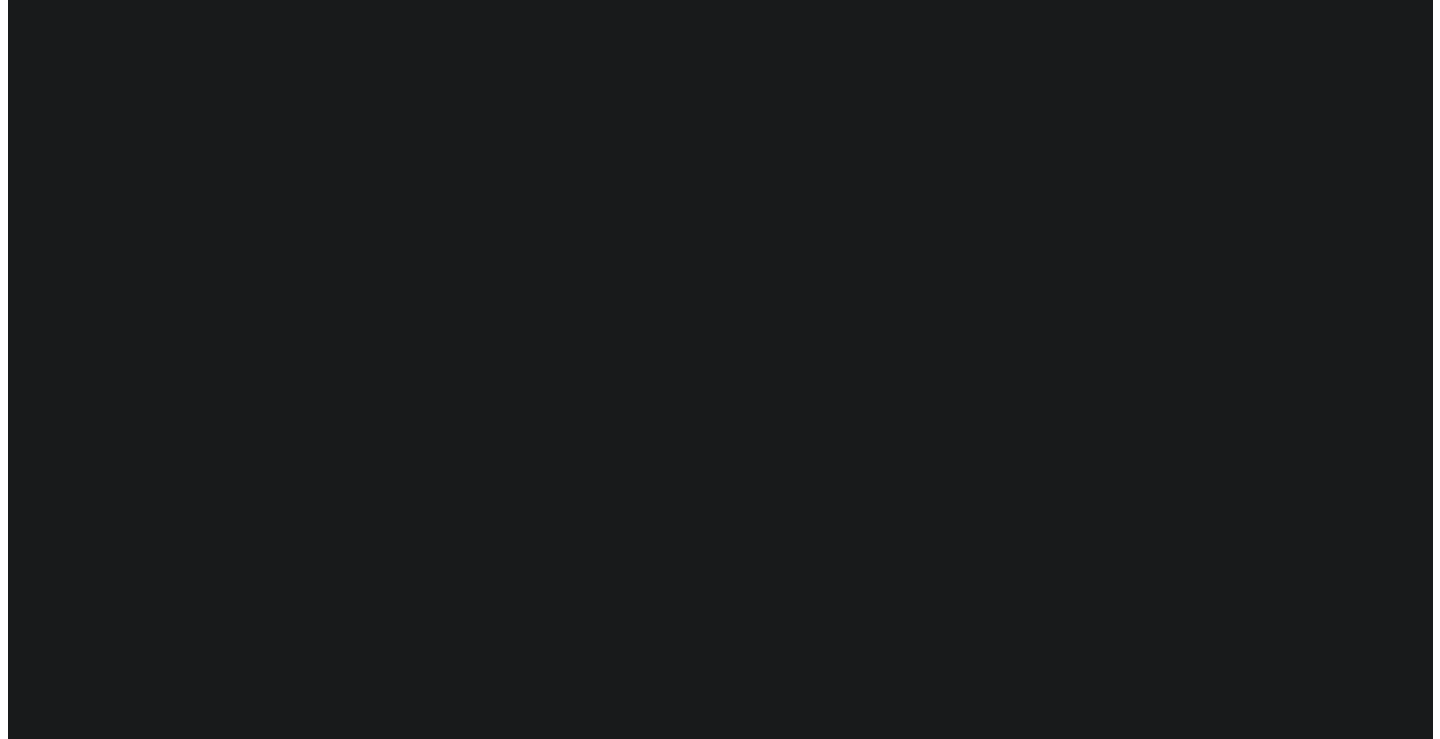 scroll, scrollTop: 0, scrollLeft: 0, axis: both 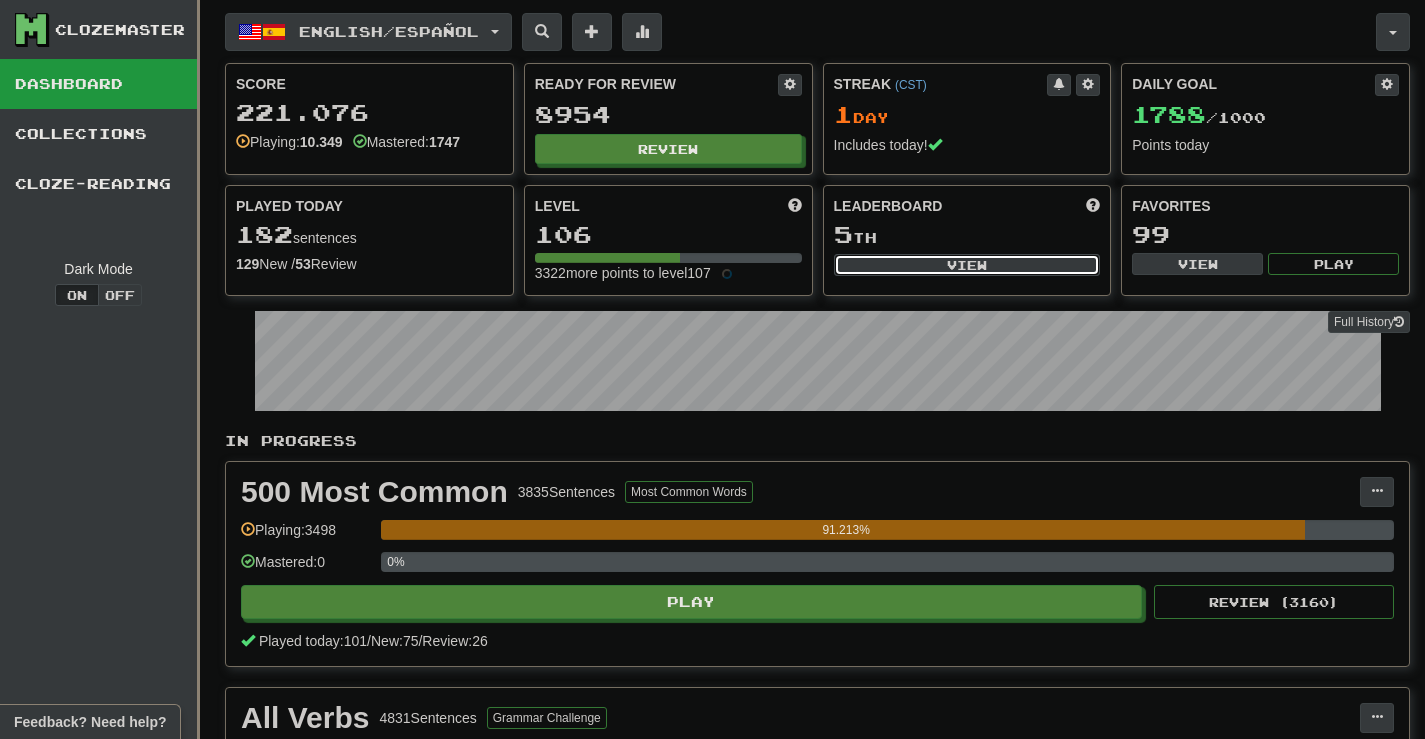 click on "View" at bounding box center [967, 265] 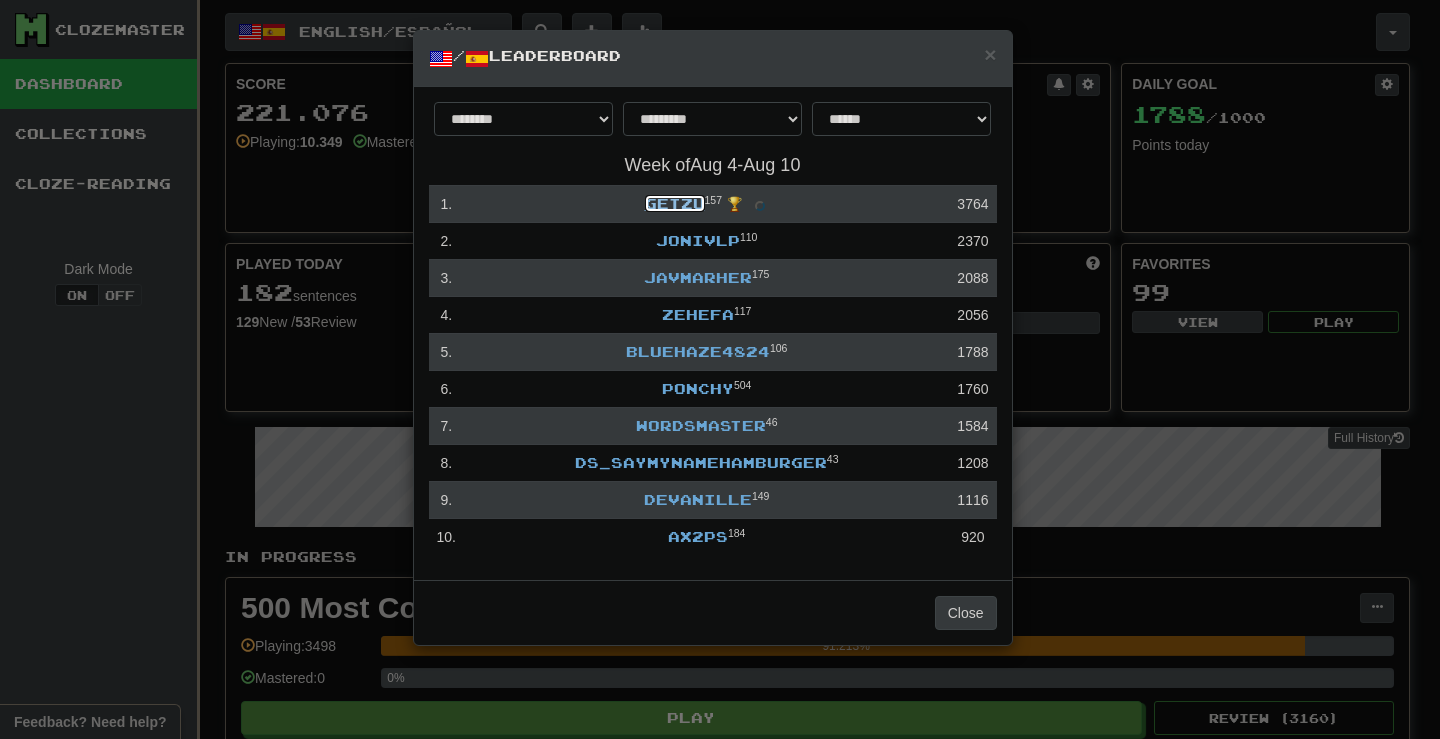click on "Getzu" at bounding box center [675, 203] 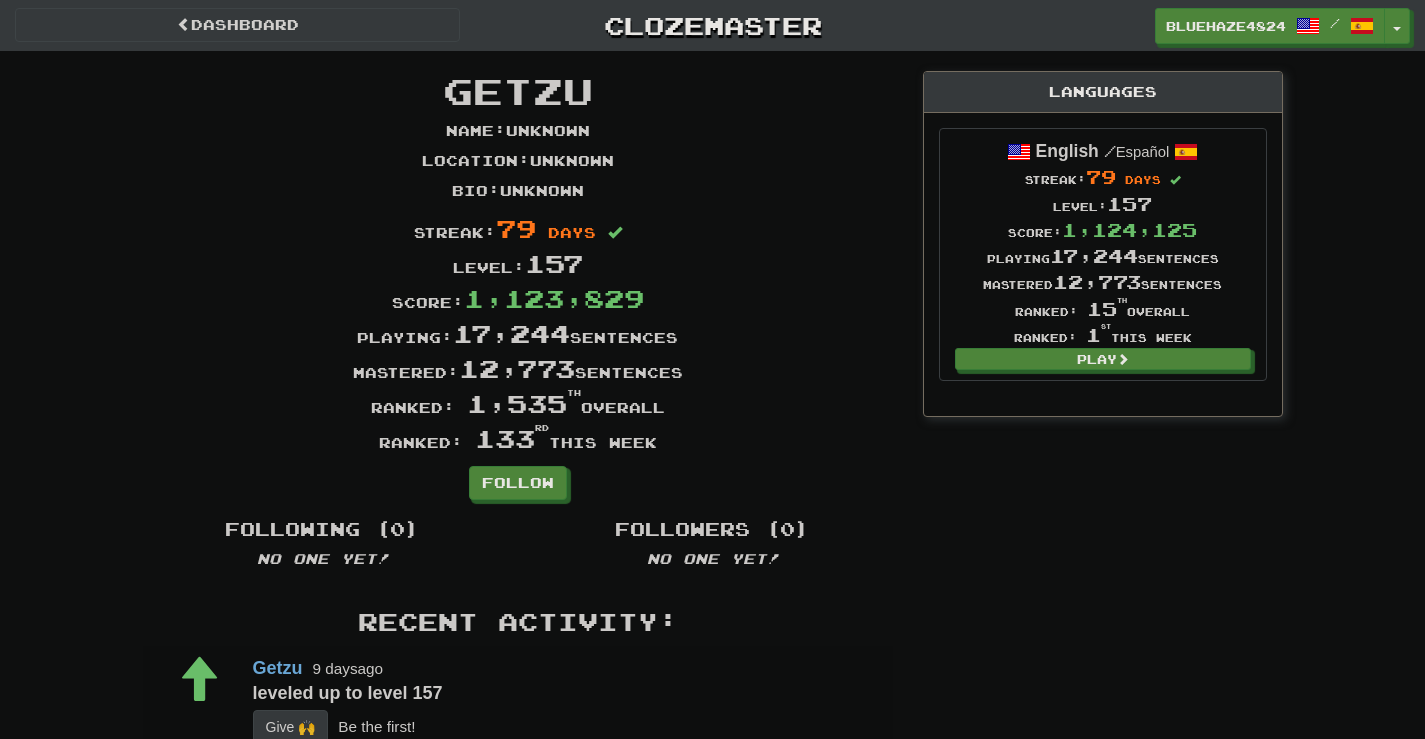 scroll, scrollTop: 0, scrollLeft: 0, axis: both 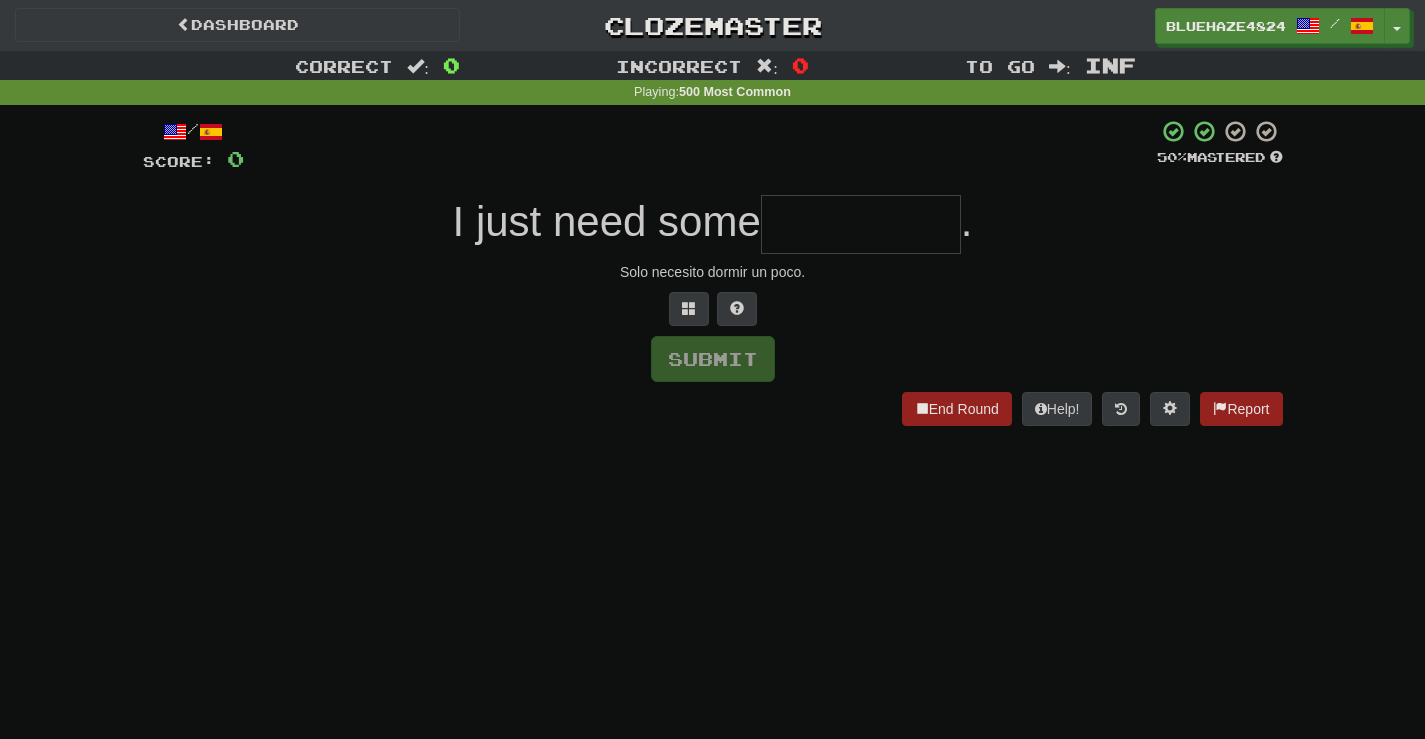 click at bounding box center (861, 224) 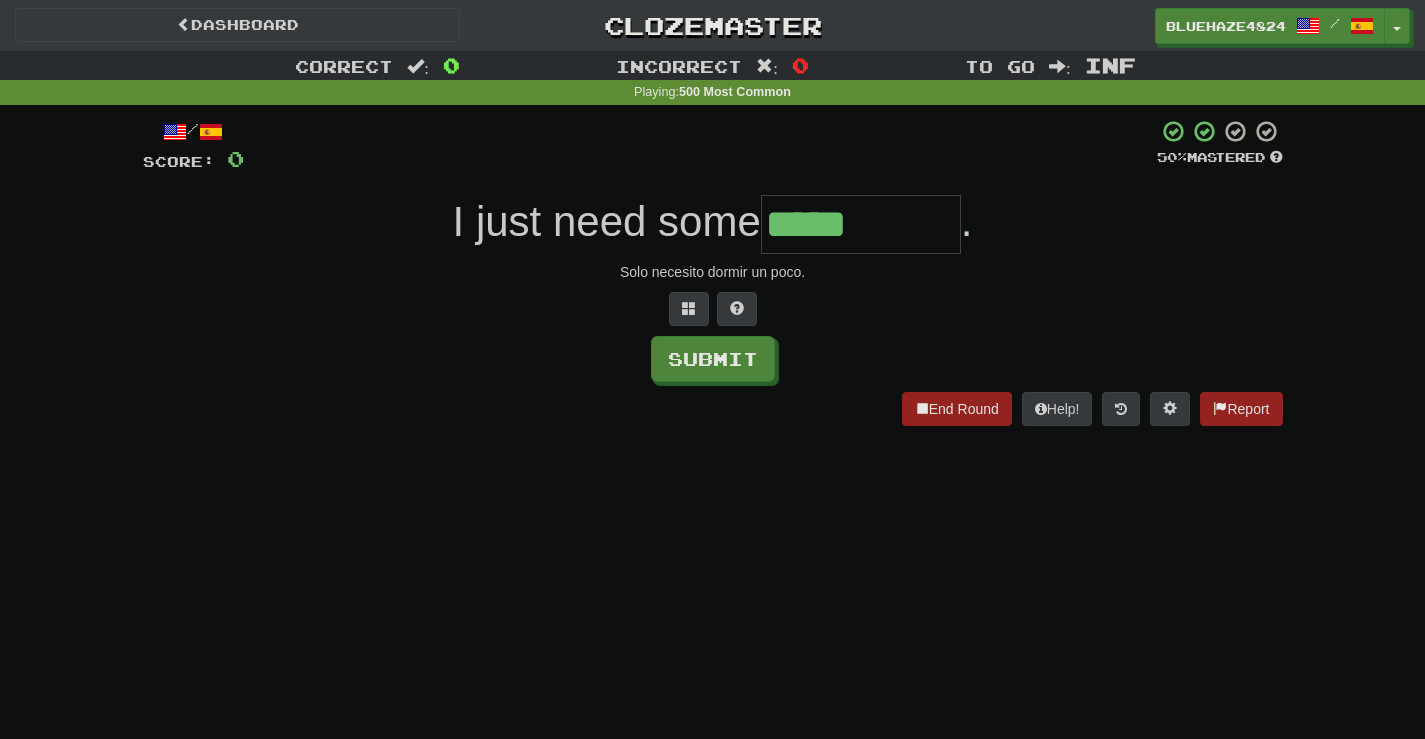 type on "*****" 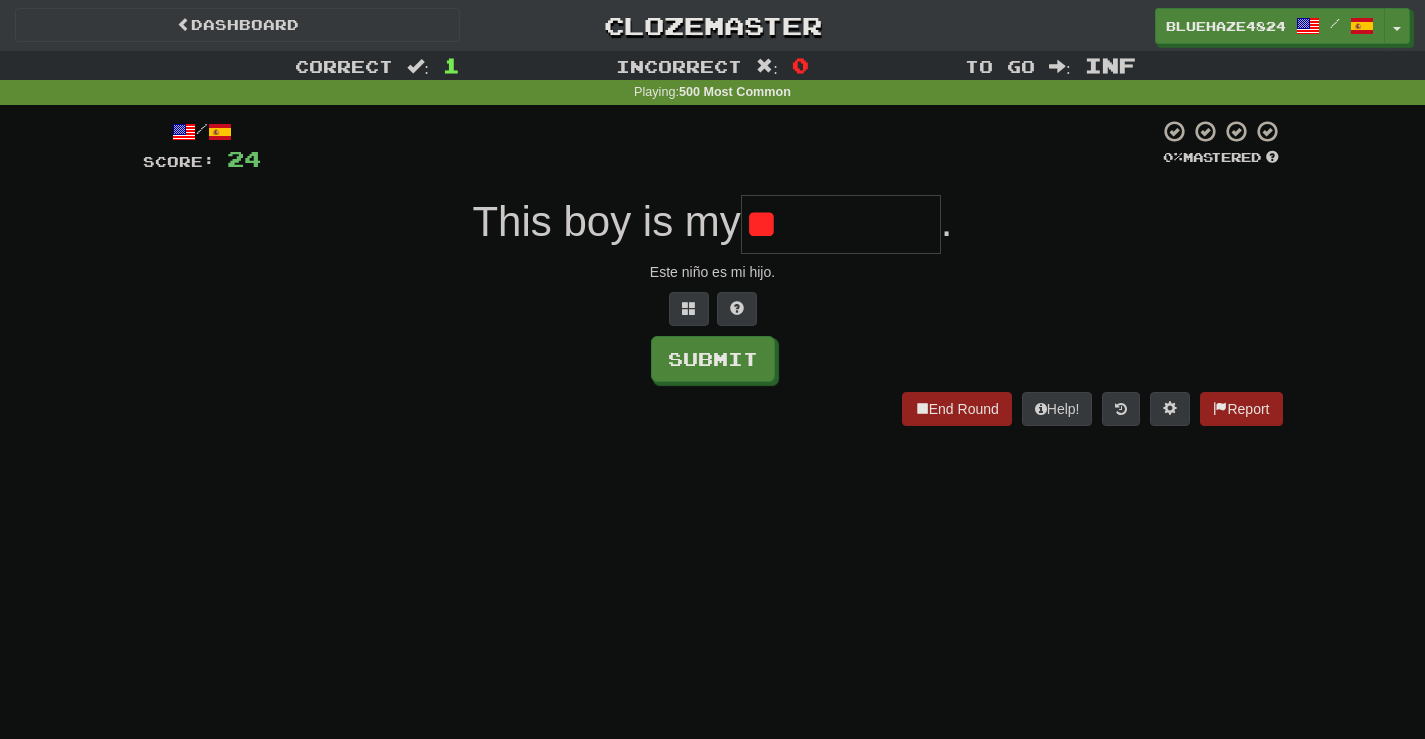 type on "*" 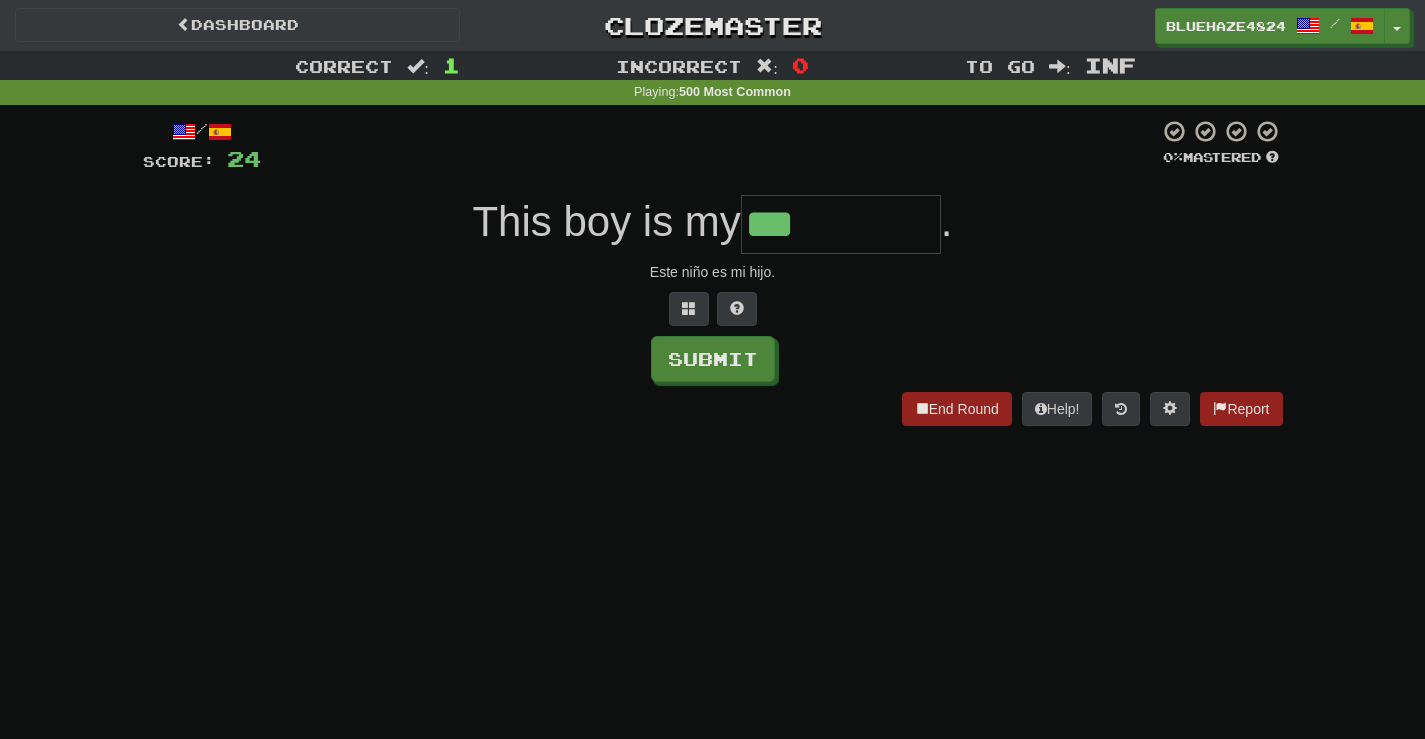 type on "***" 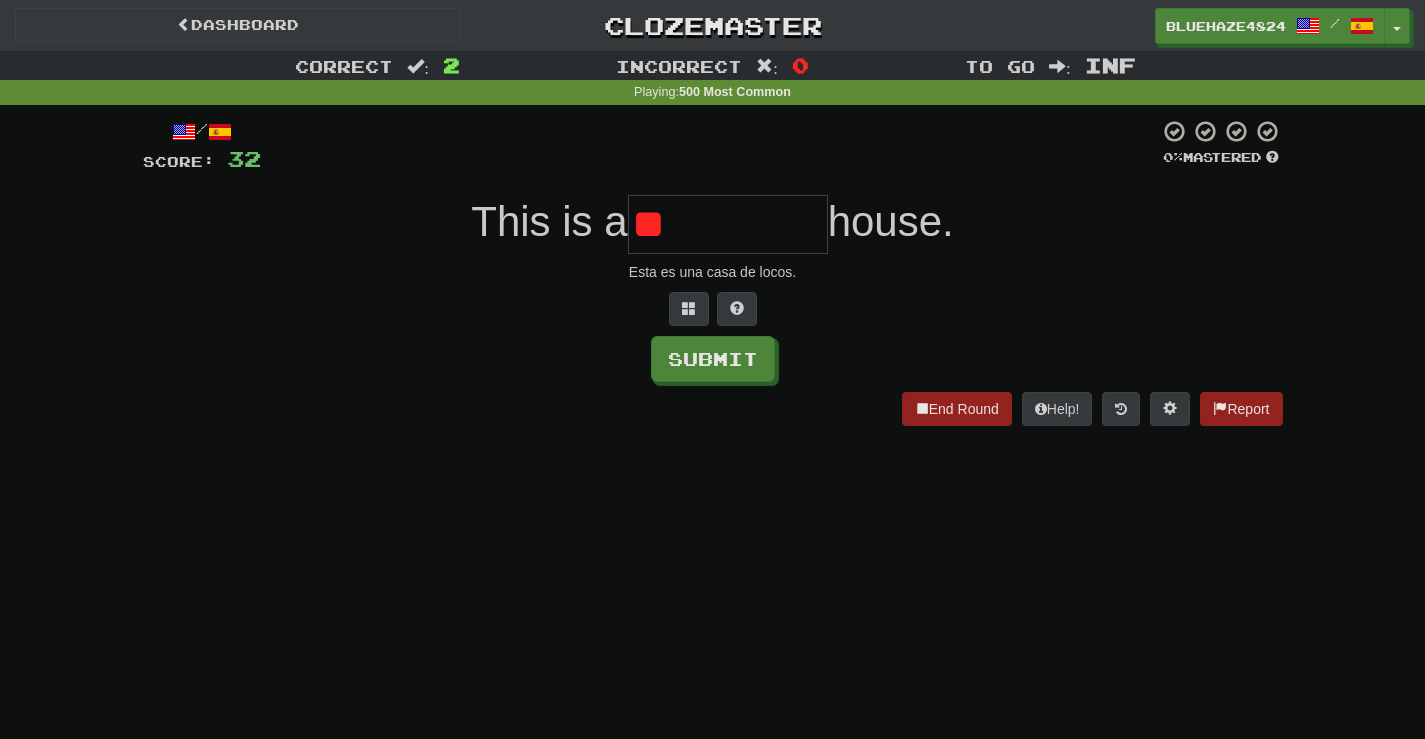 type on "*" 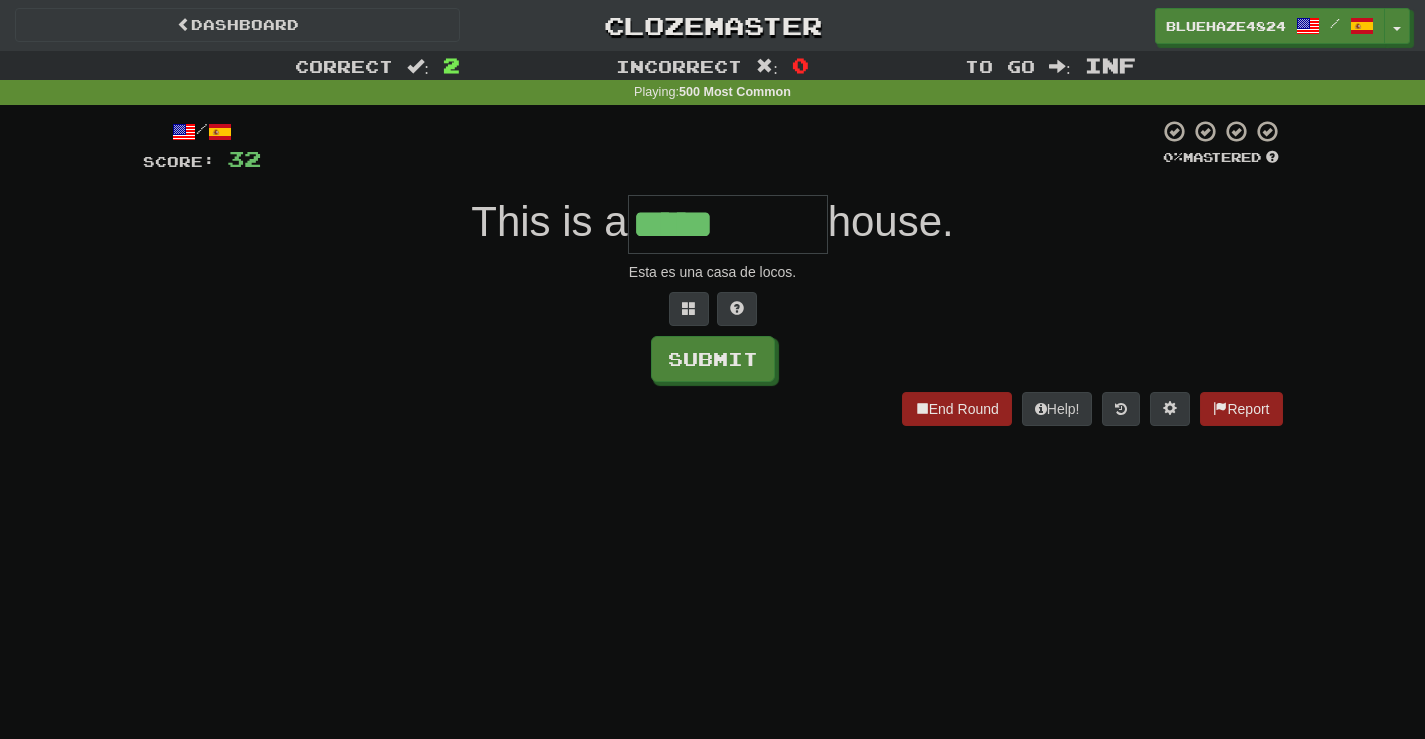 type on "*****" 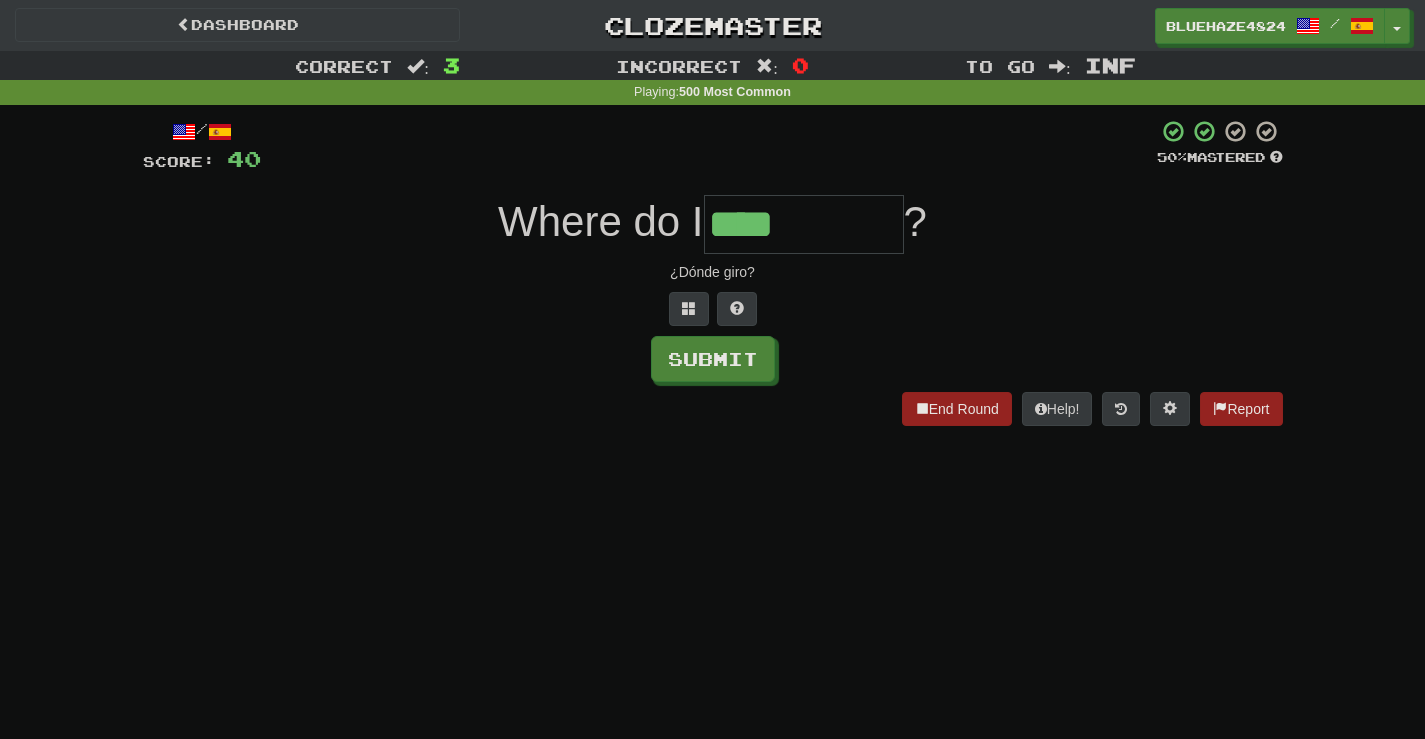 type on "****" 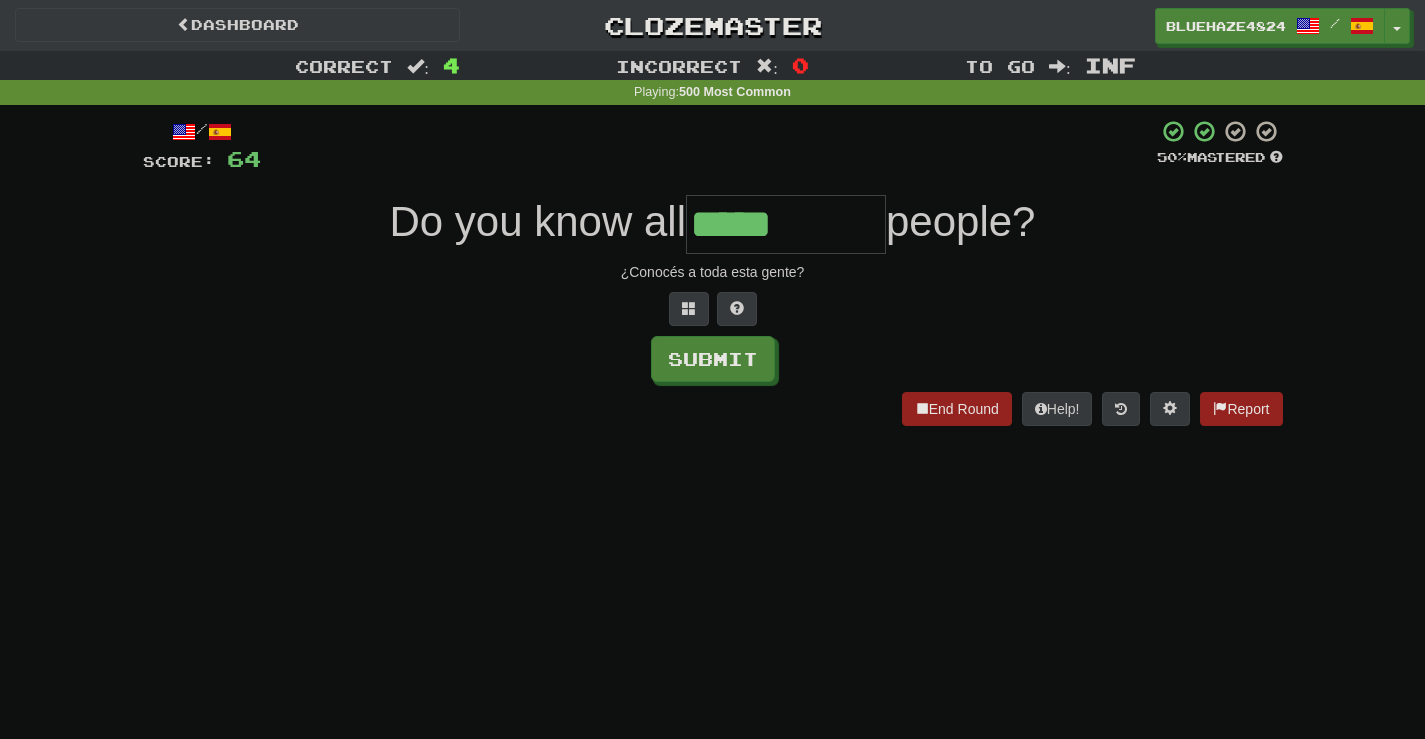 type on "*****" 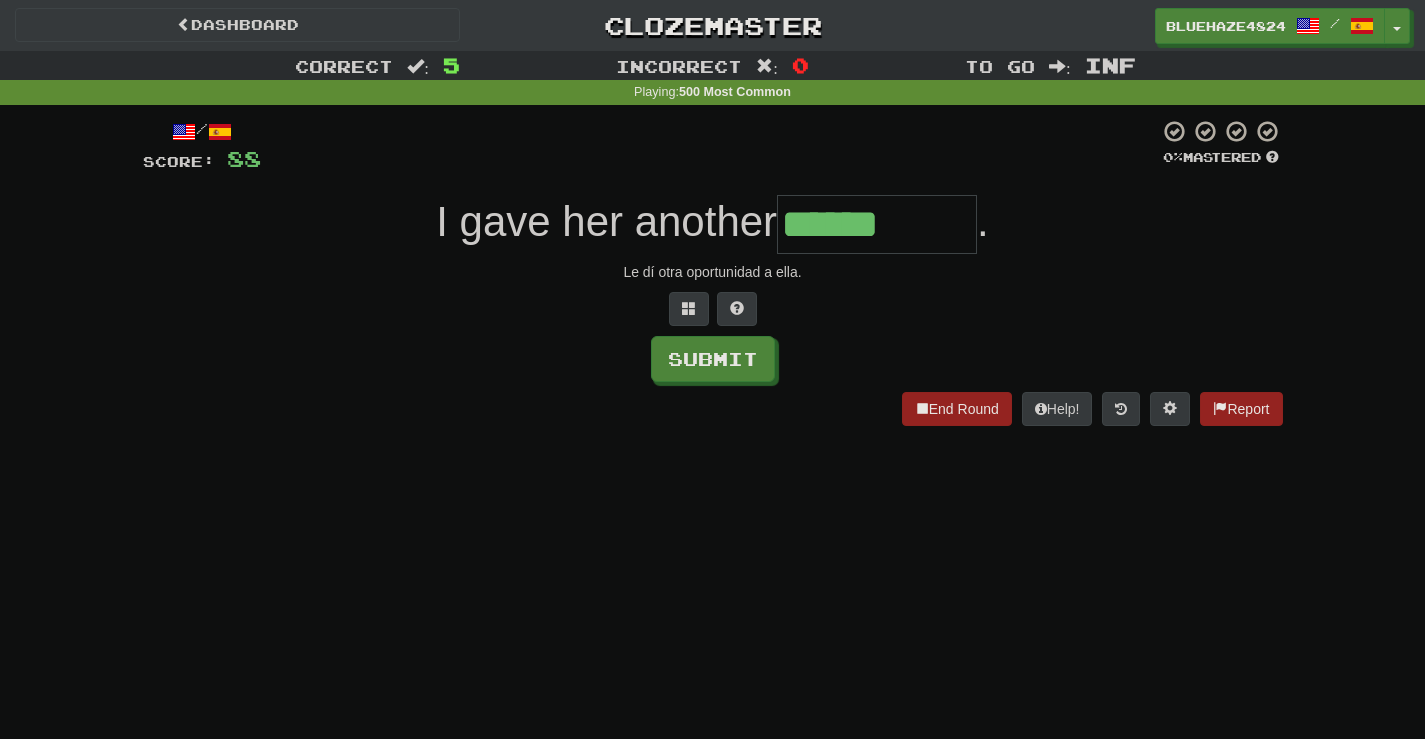type on "******" 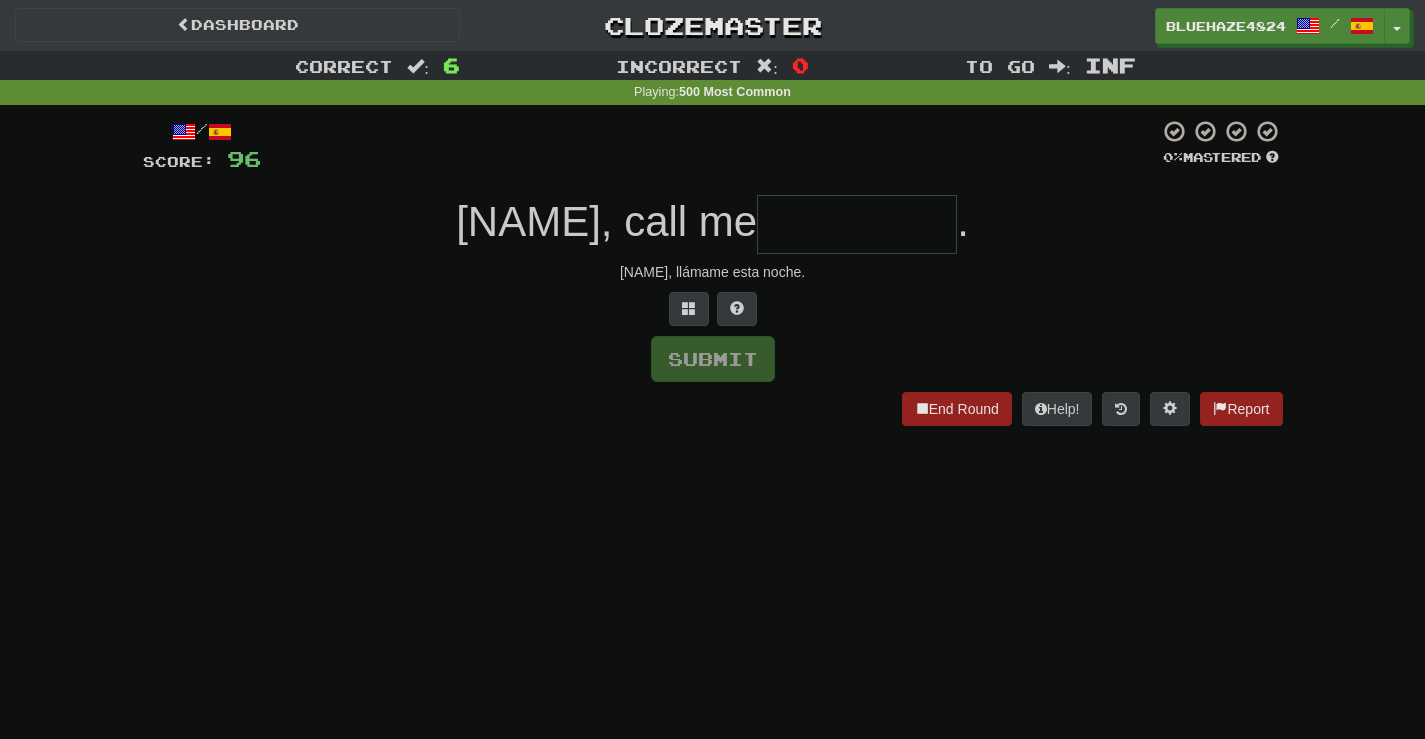 type on "*" 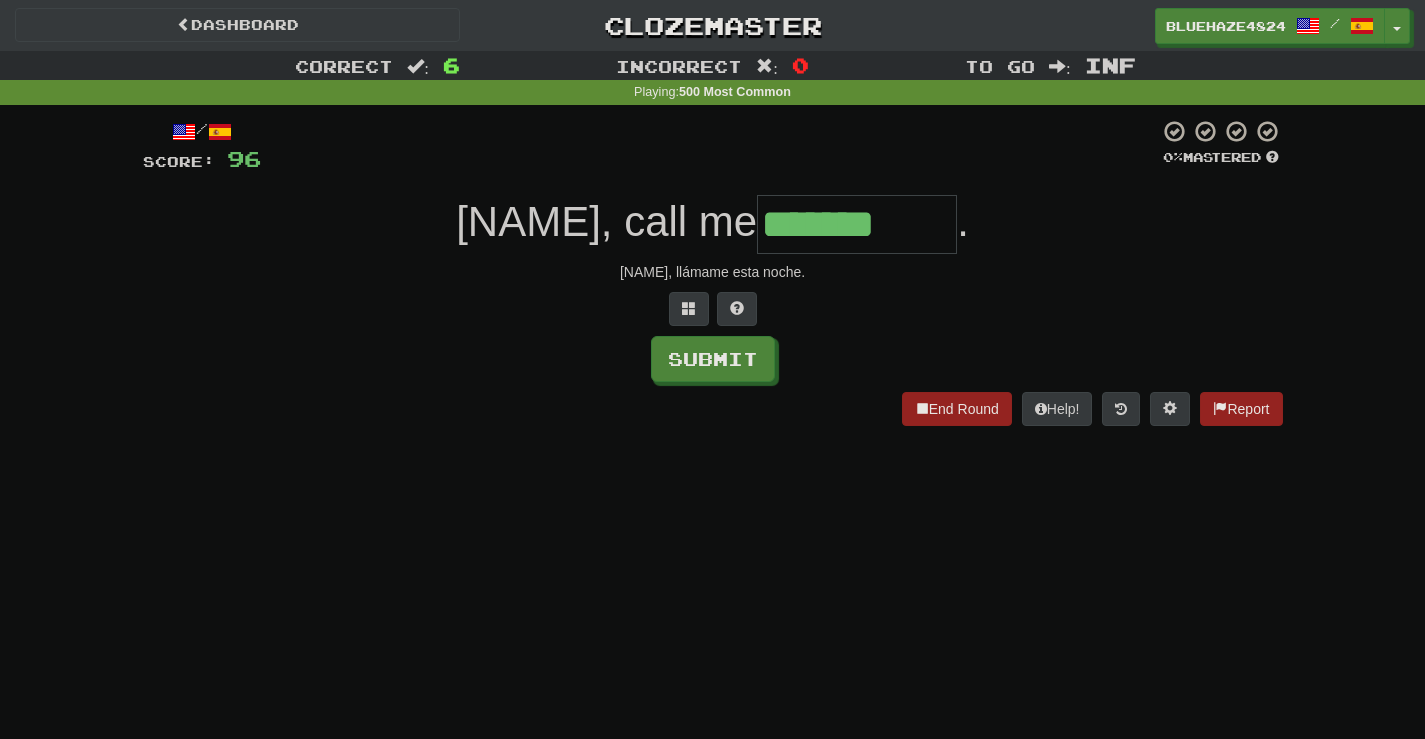 type on "*******" 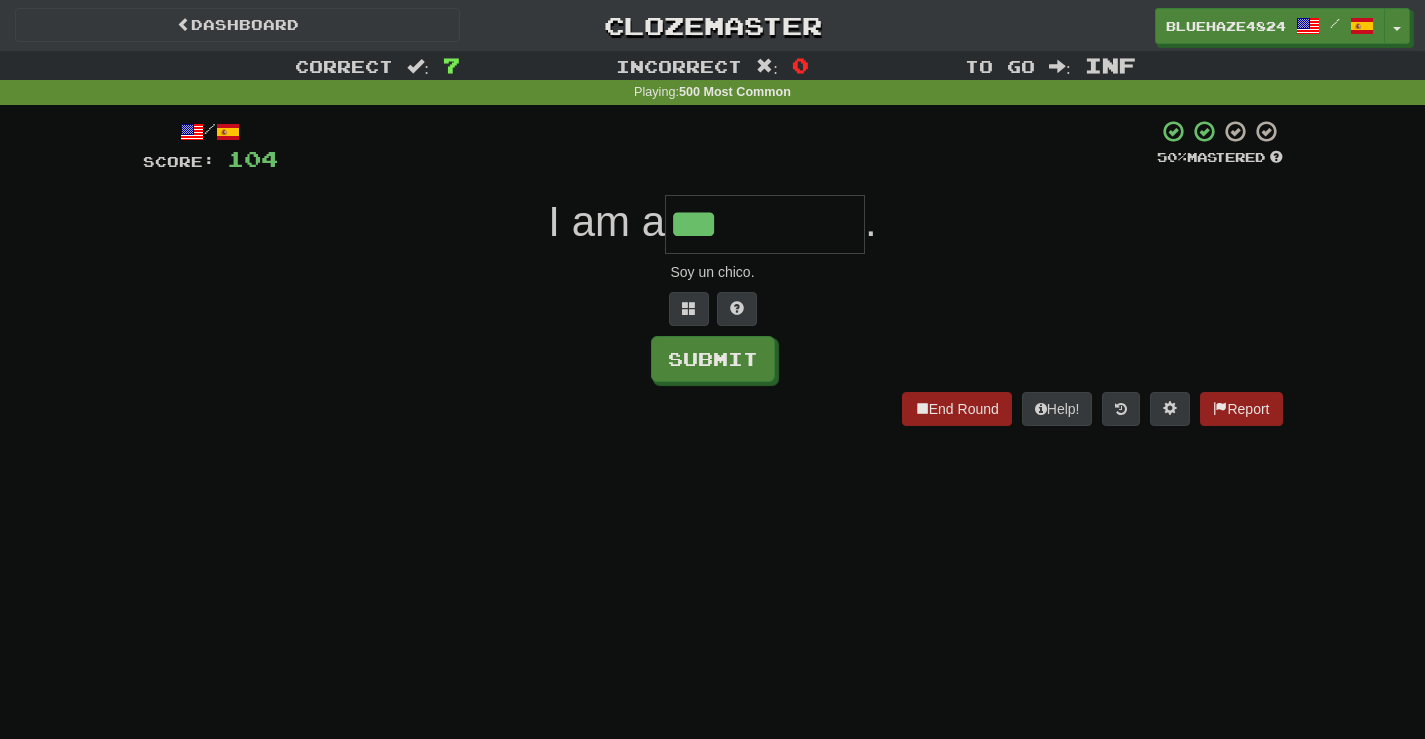 type on "***" 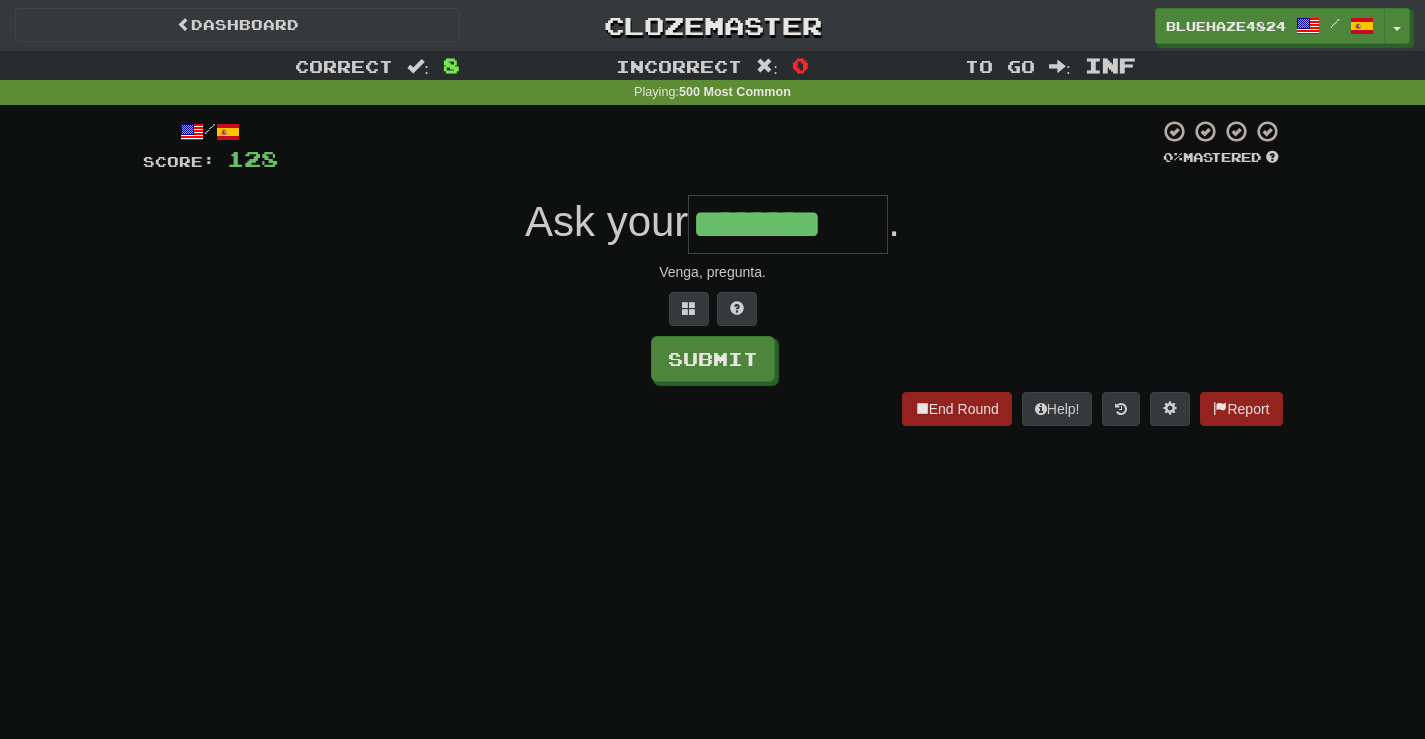 type on "********" 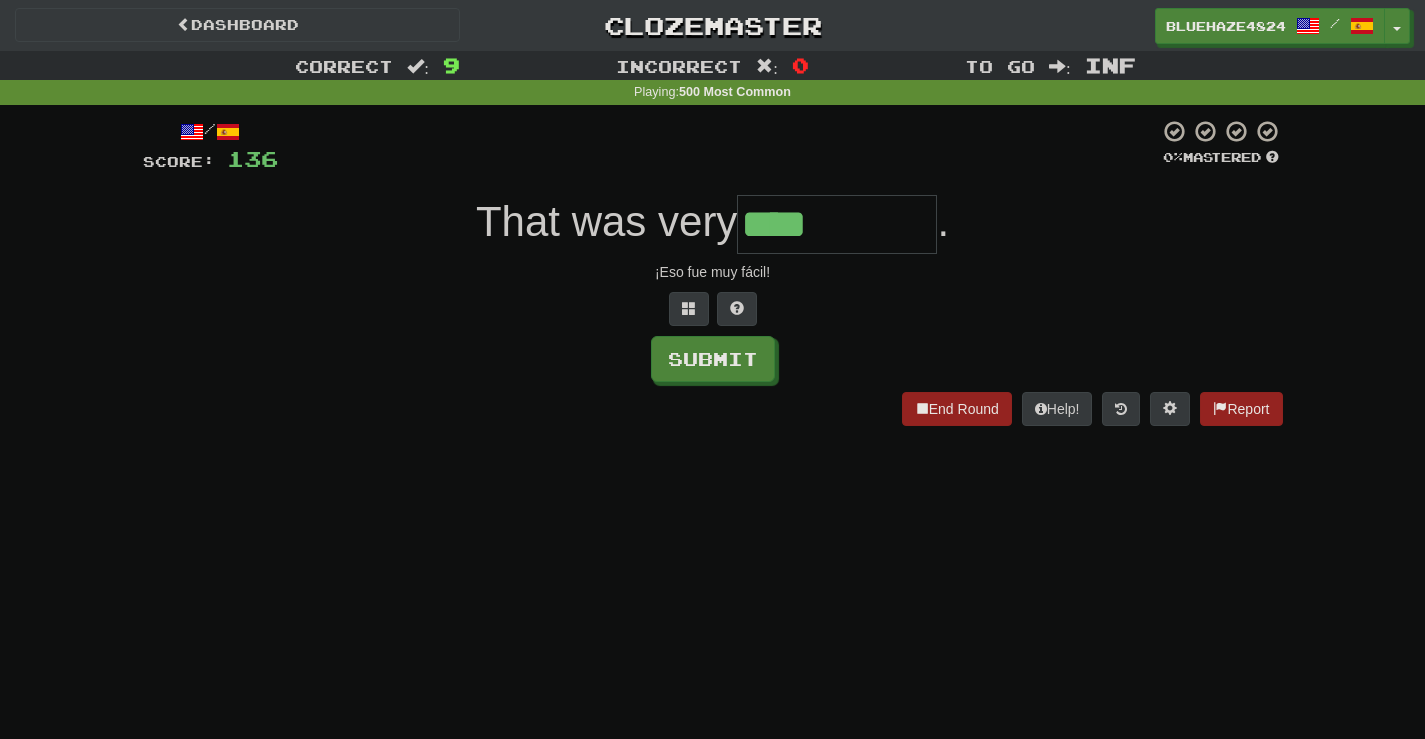 type on "****" 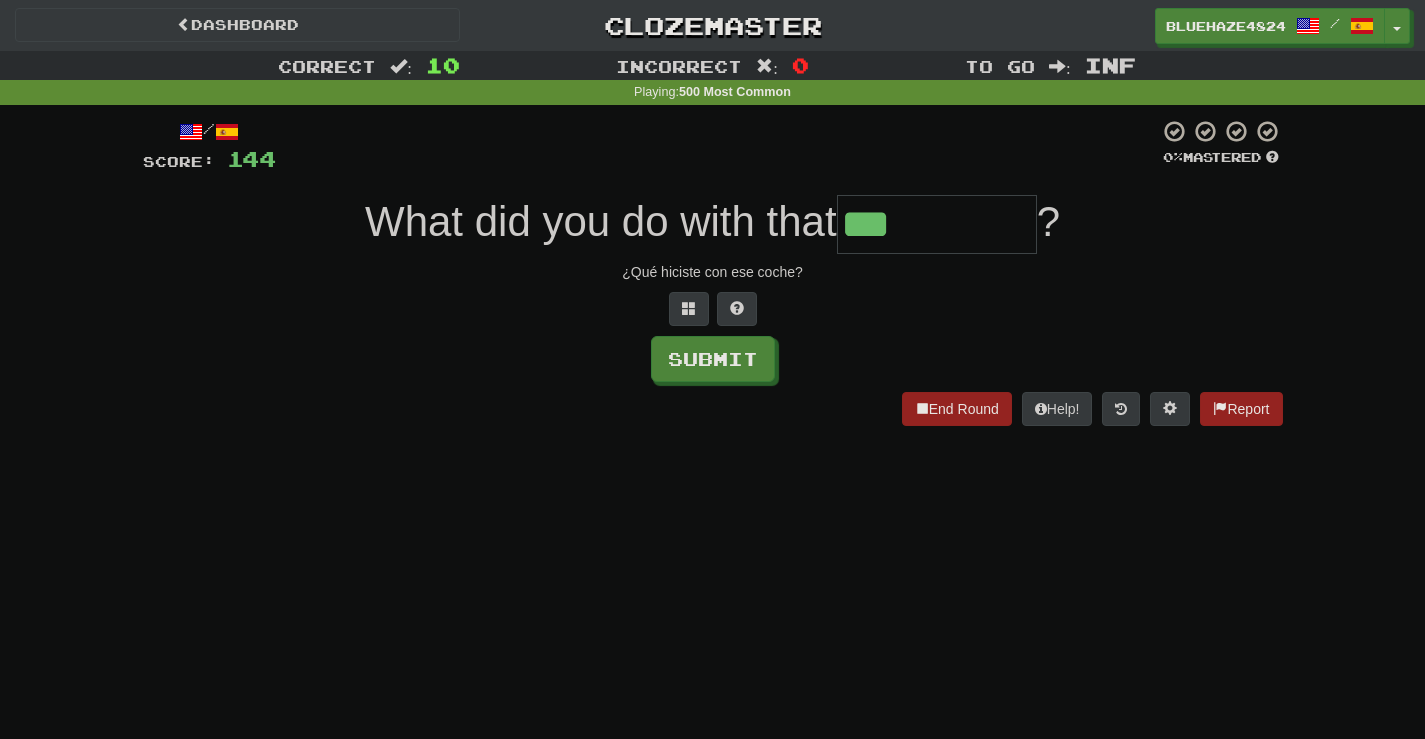 type on "***" 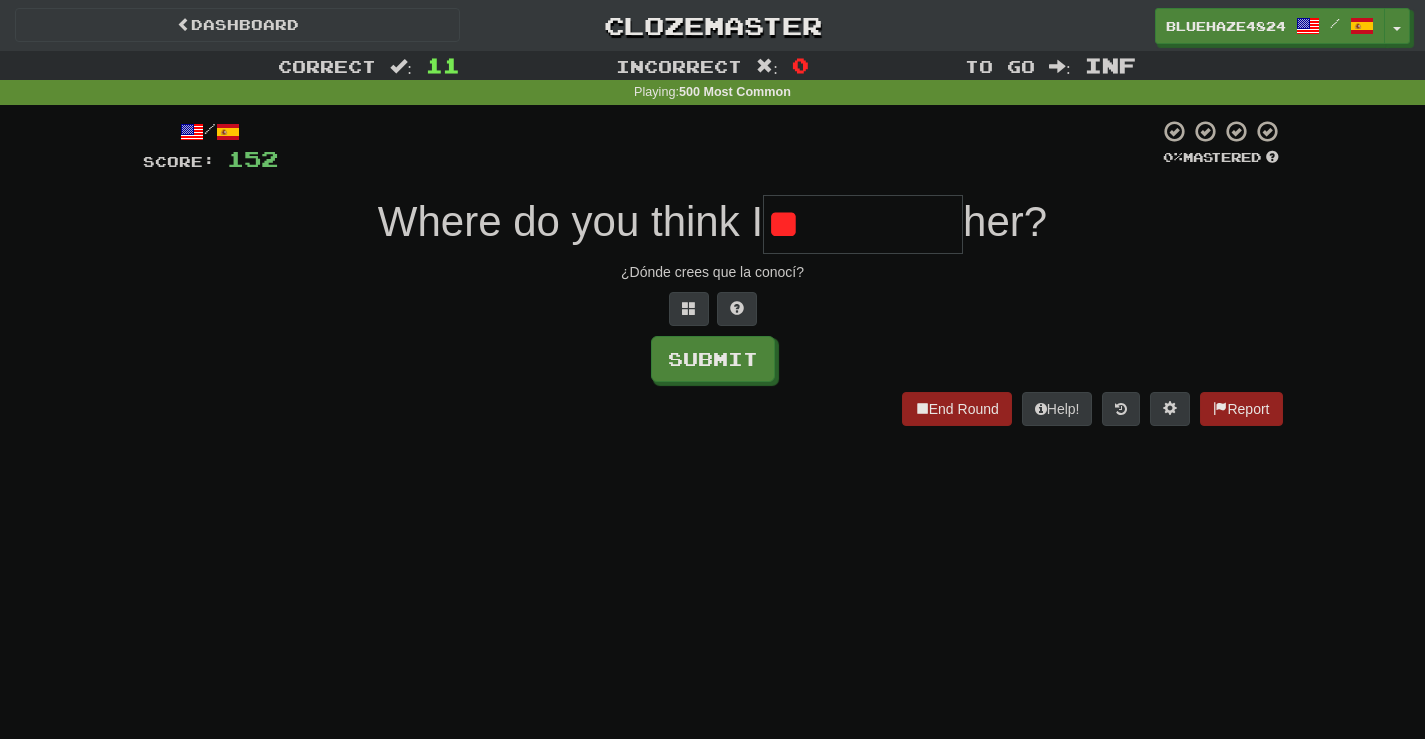 type on "*" 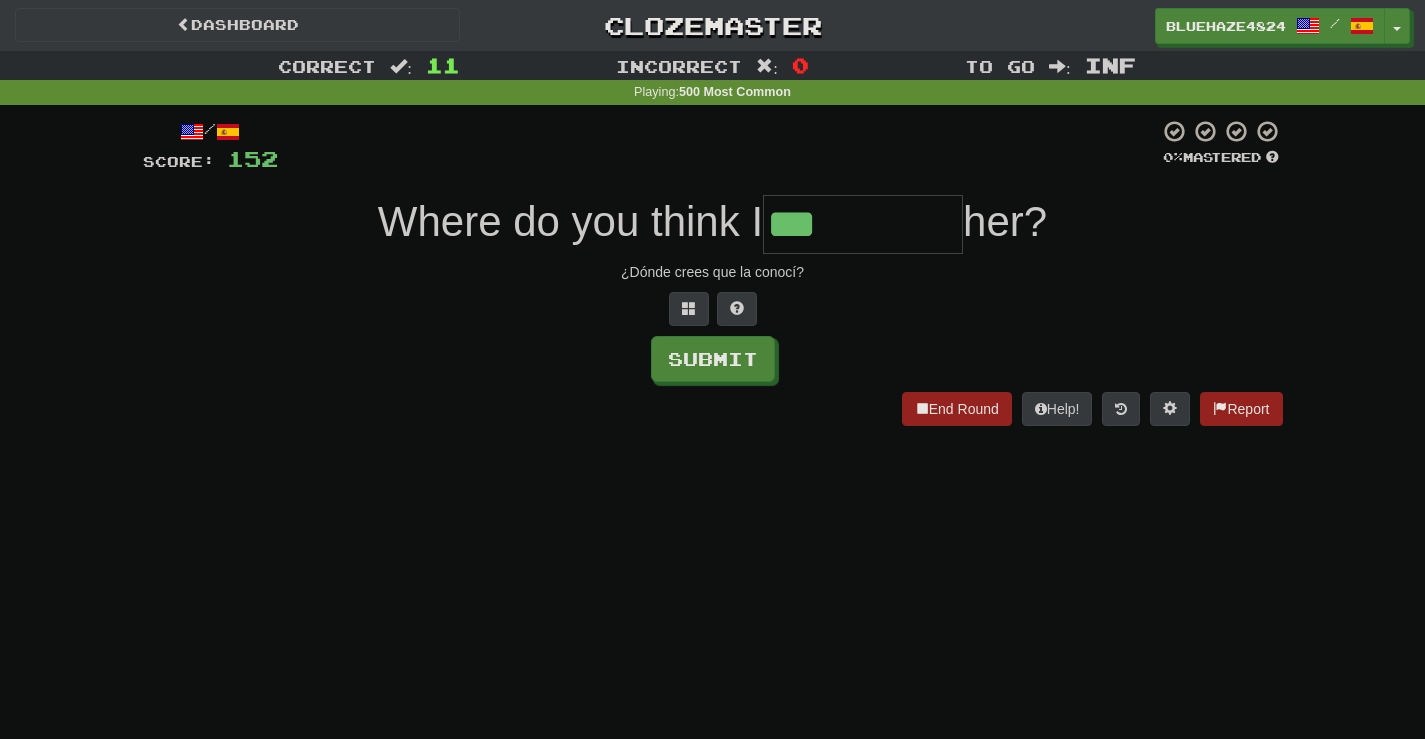 type on "***" 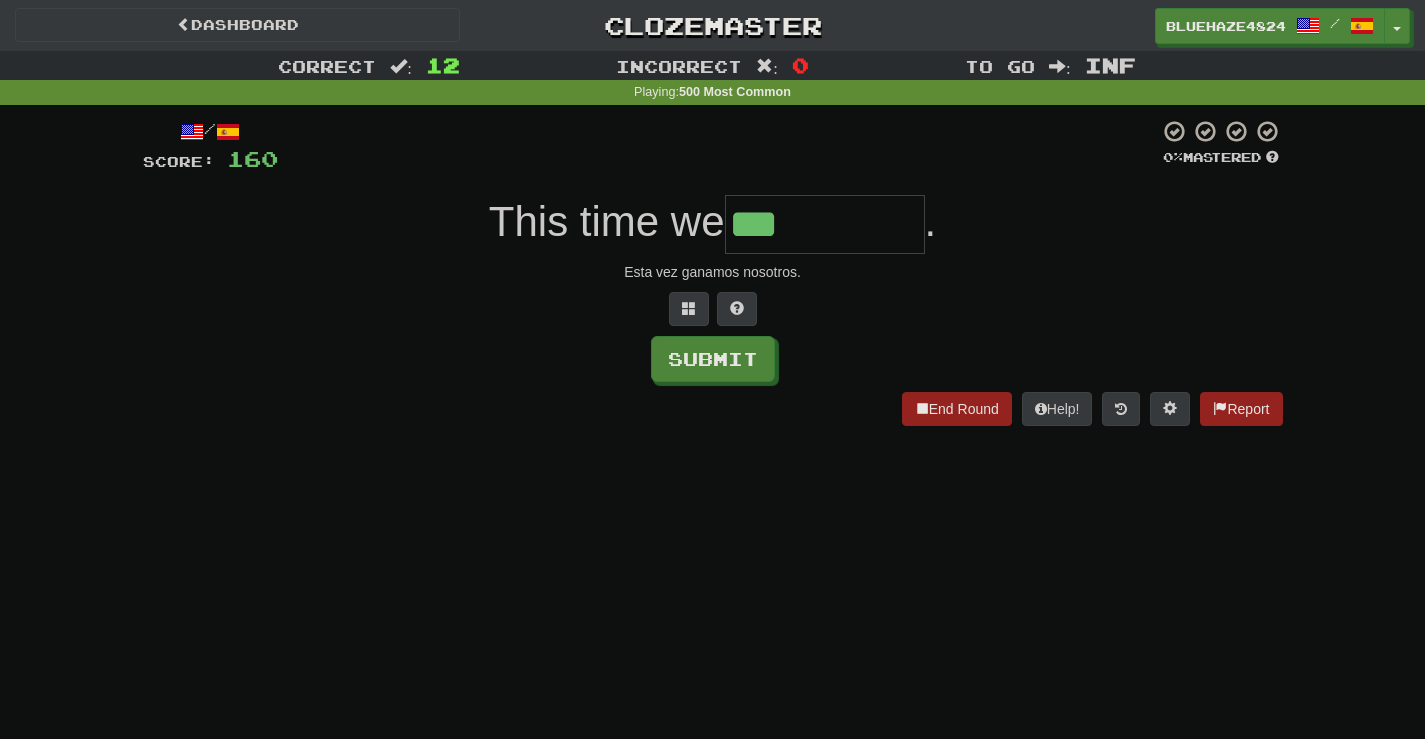 type on "***" 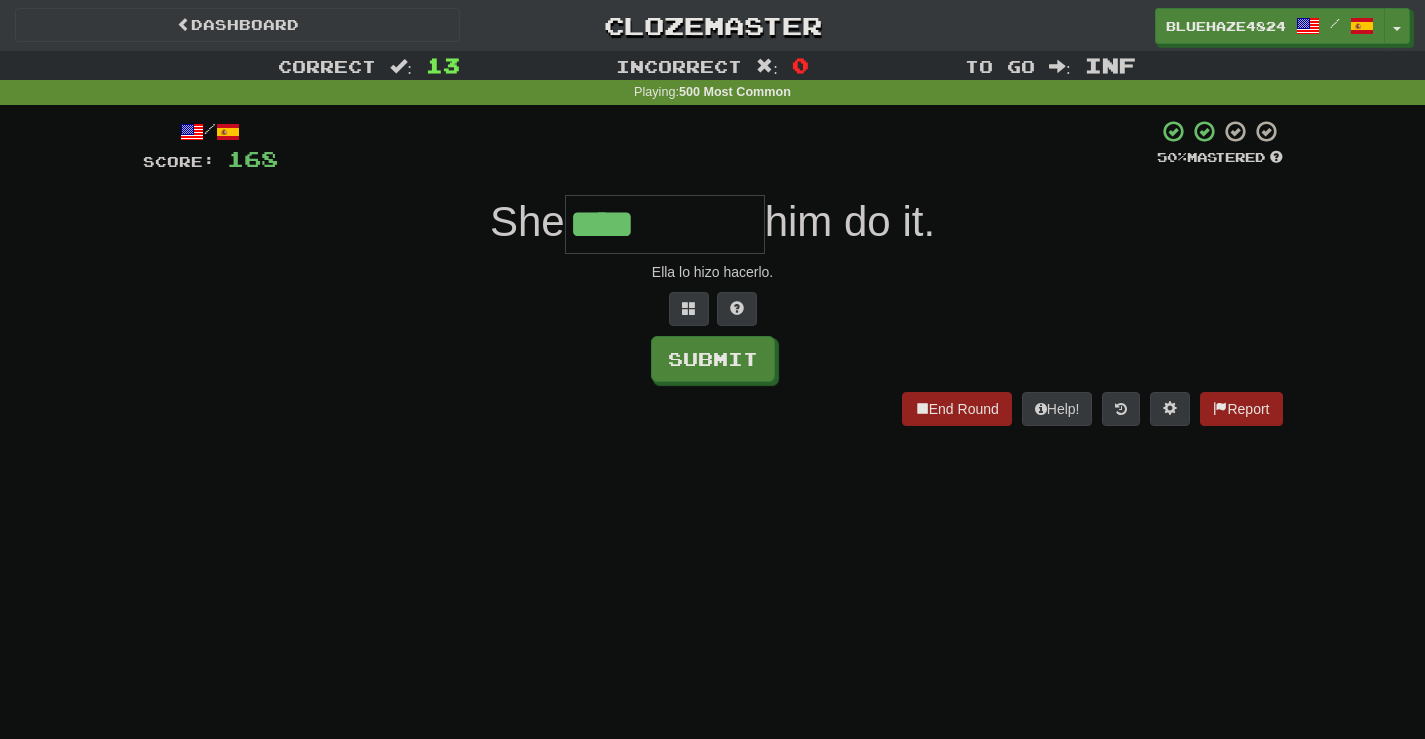 type on "****" 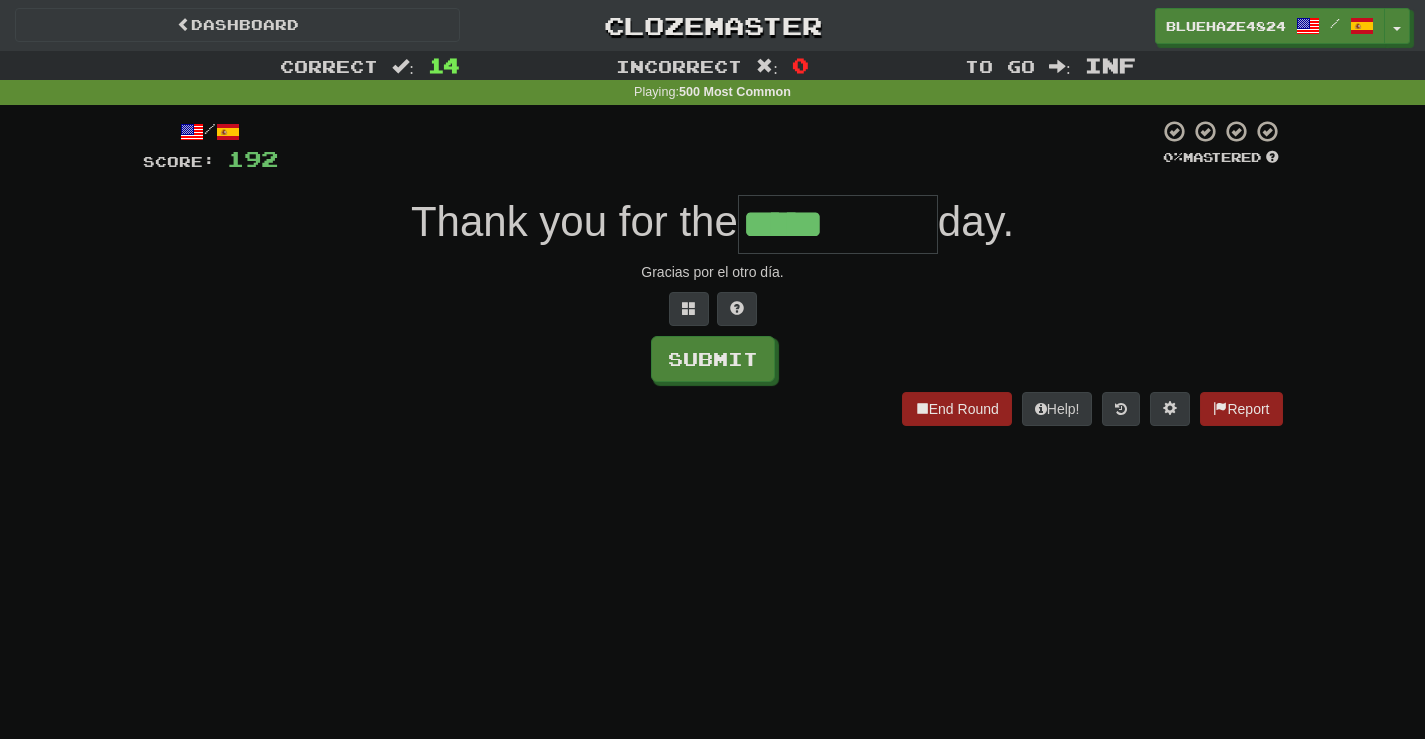 type on "*****" 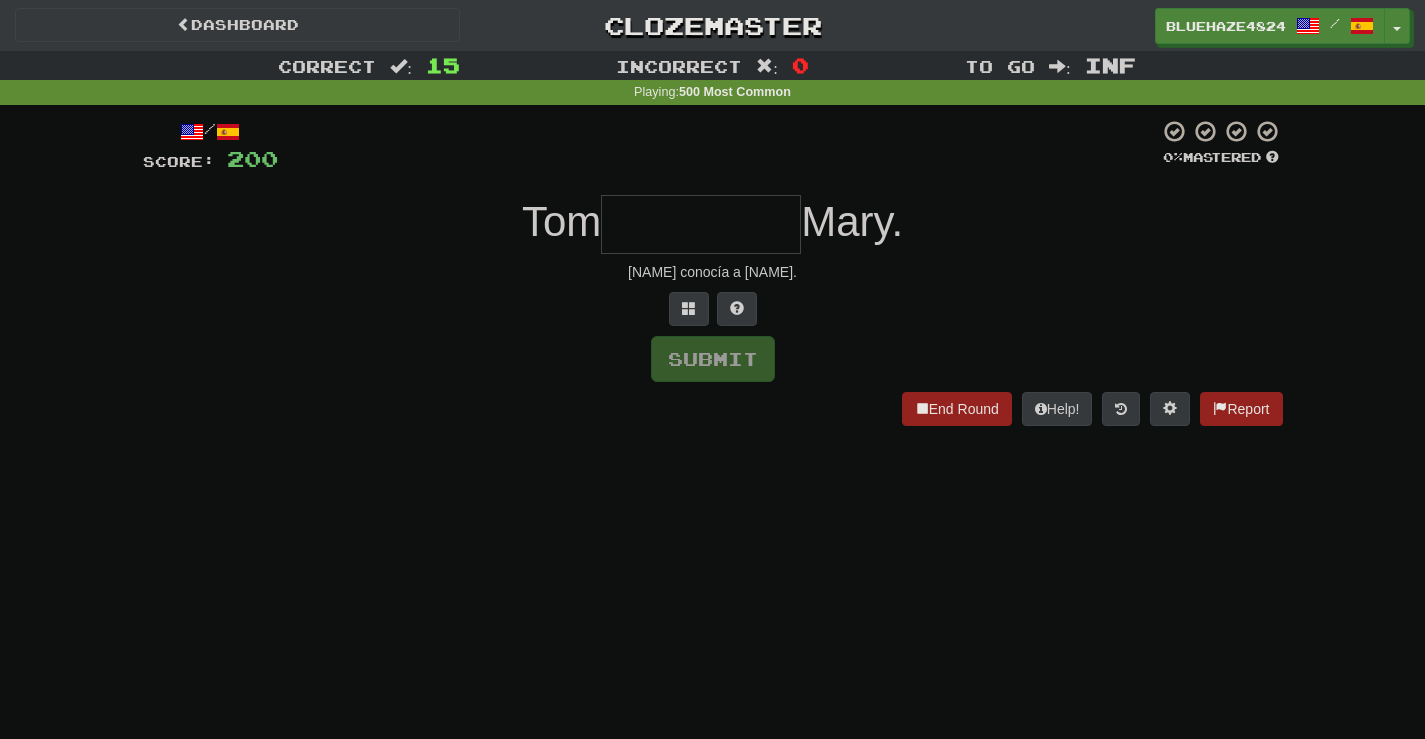 type on "*" 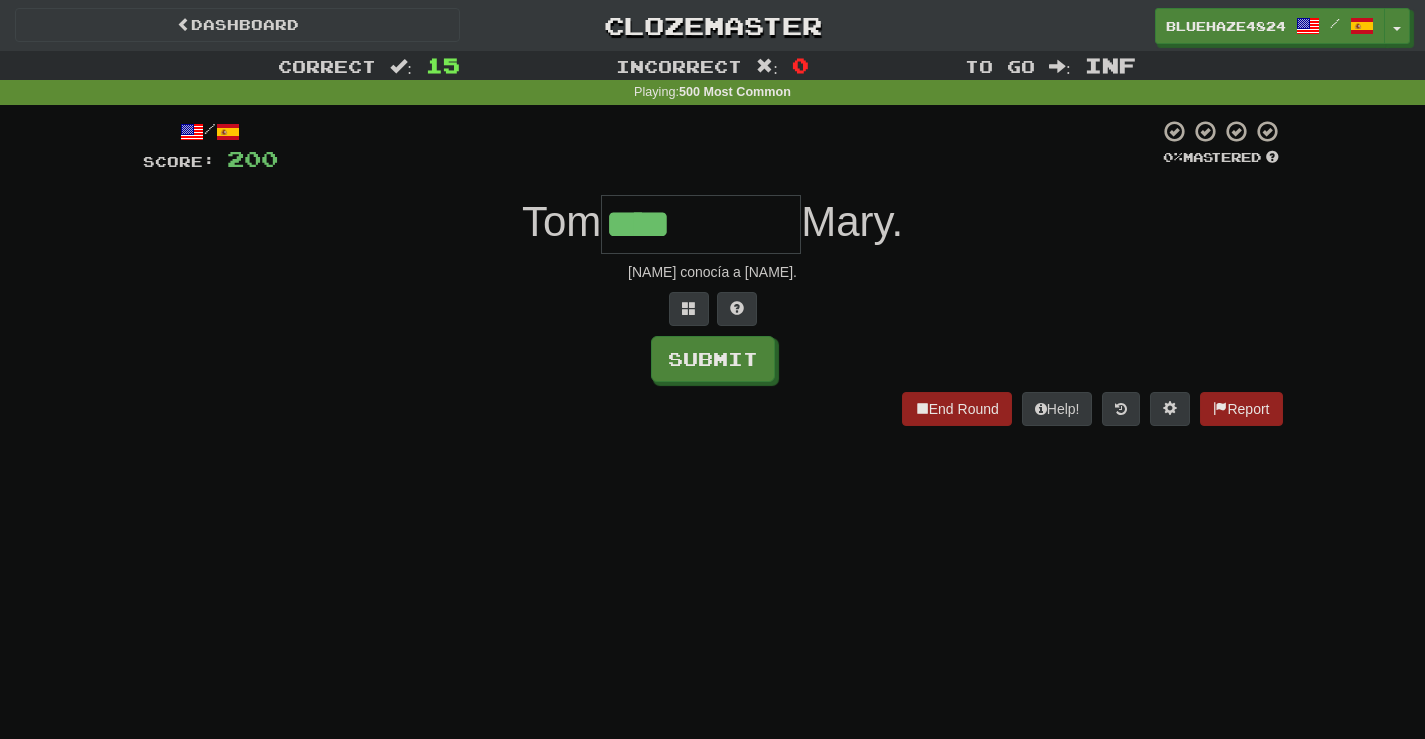 type on "****" 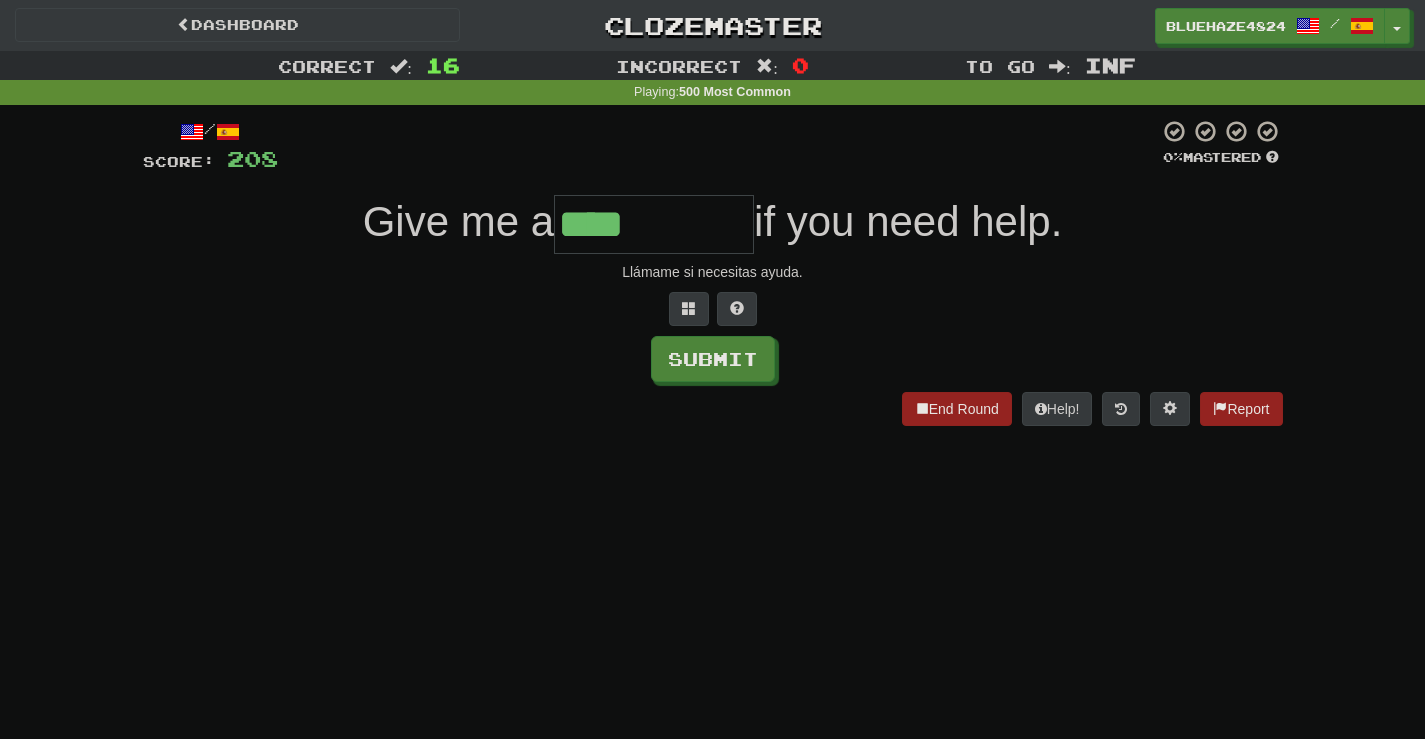 type on "****" 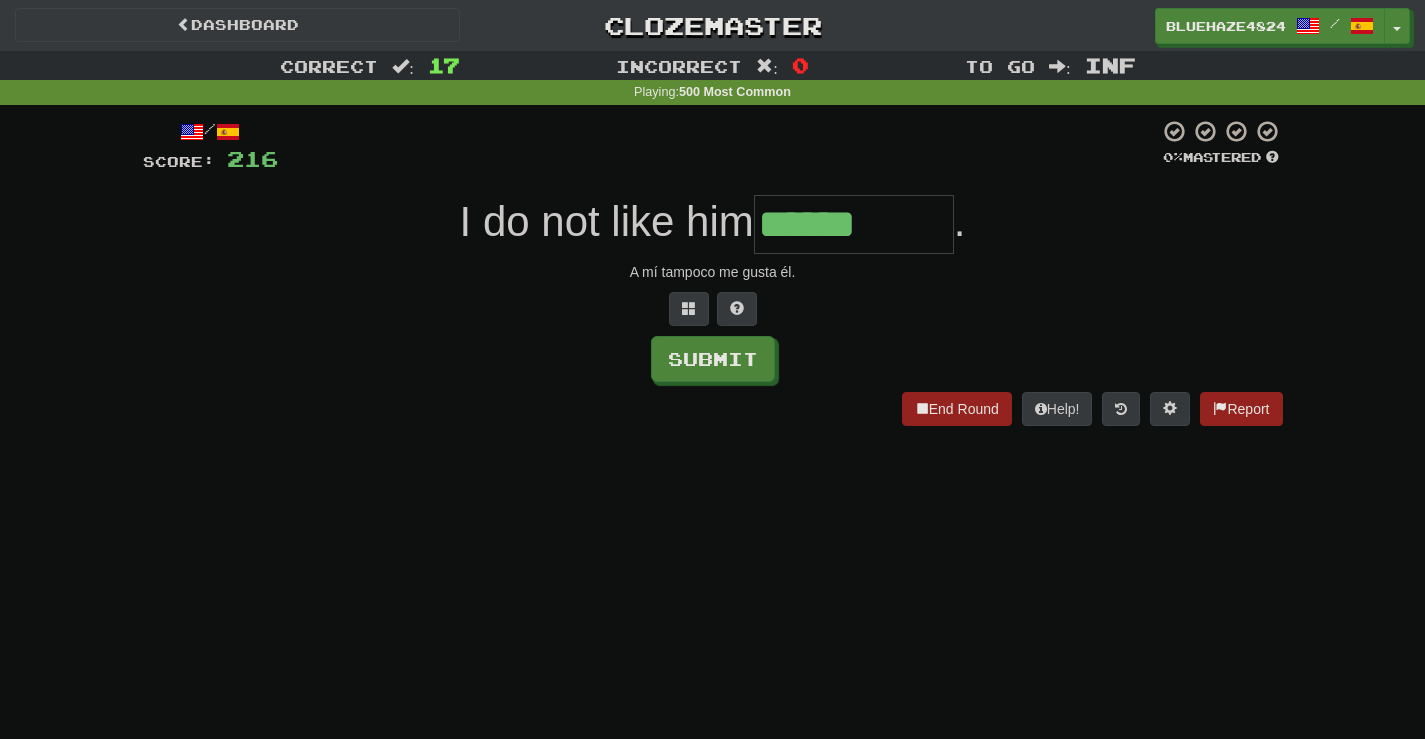 type on "******" 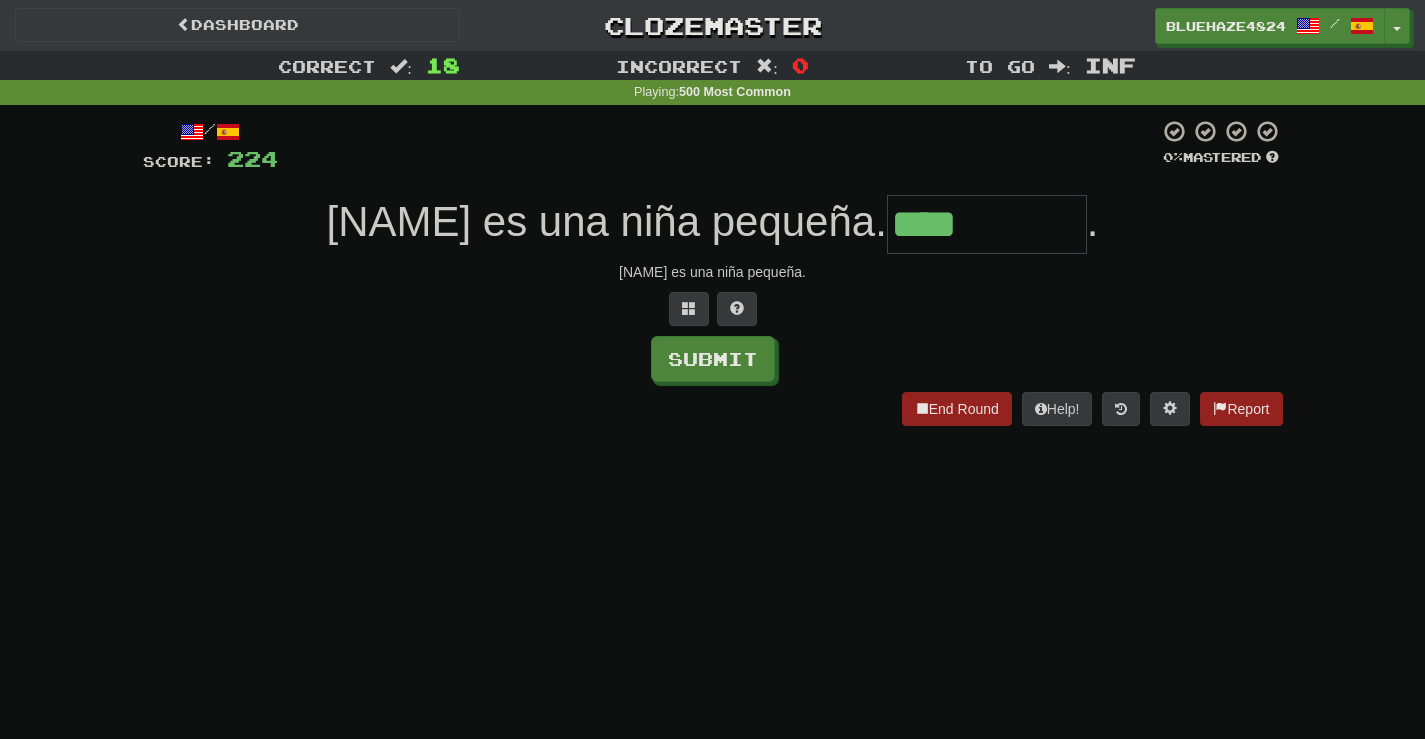 type on "****" 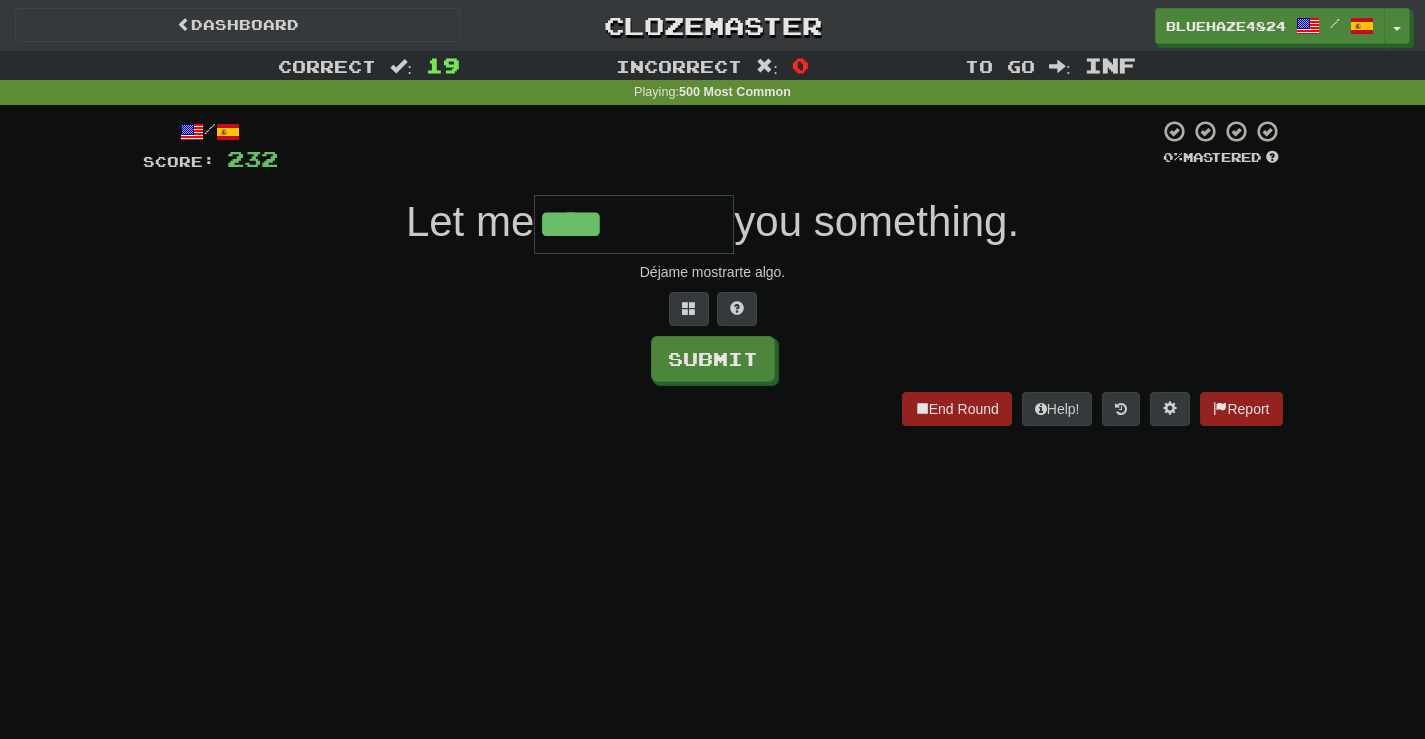 type on "****" 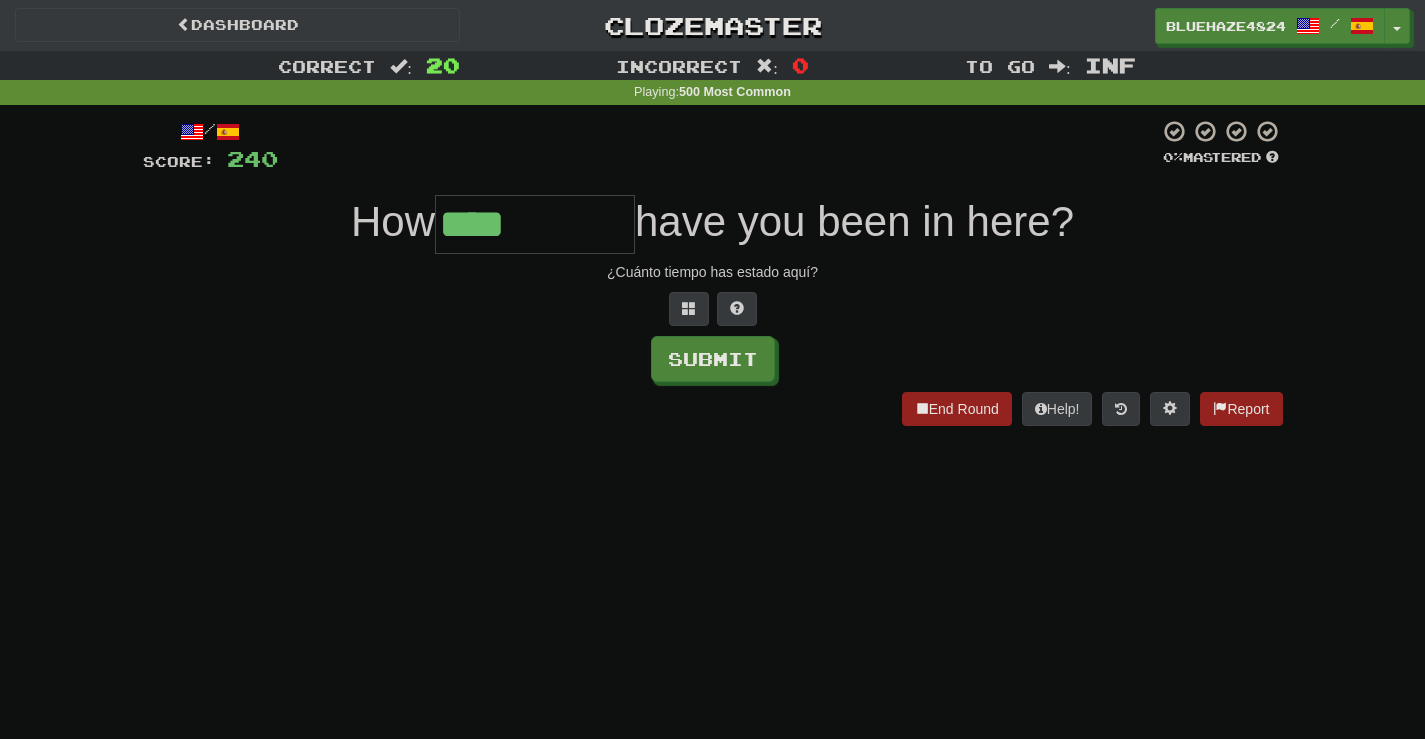 type on "****" 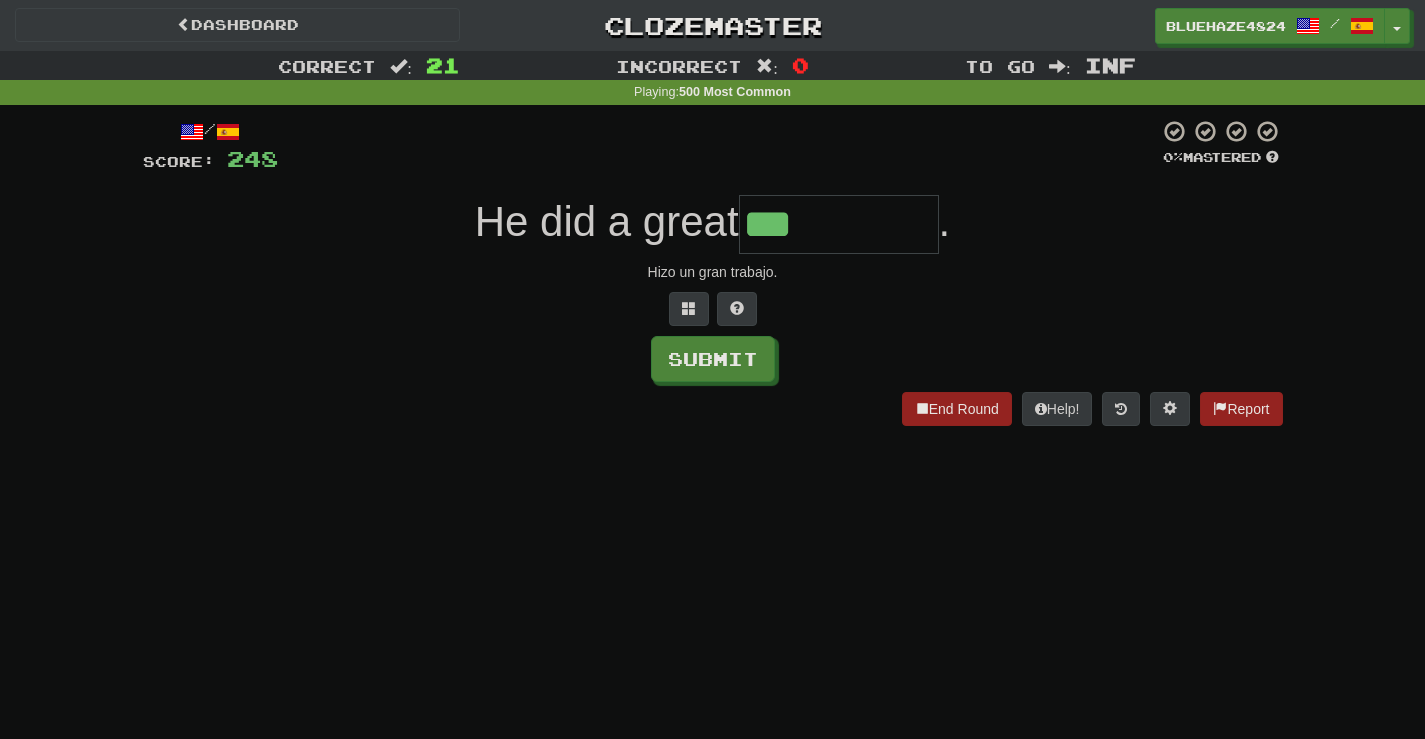 type on "***" 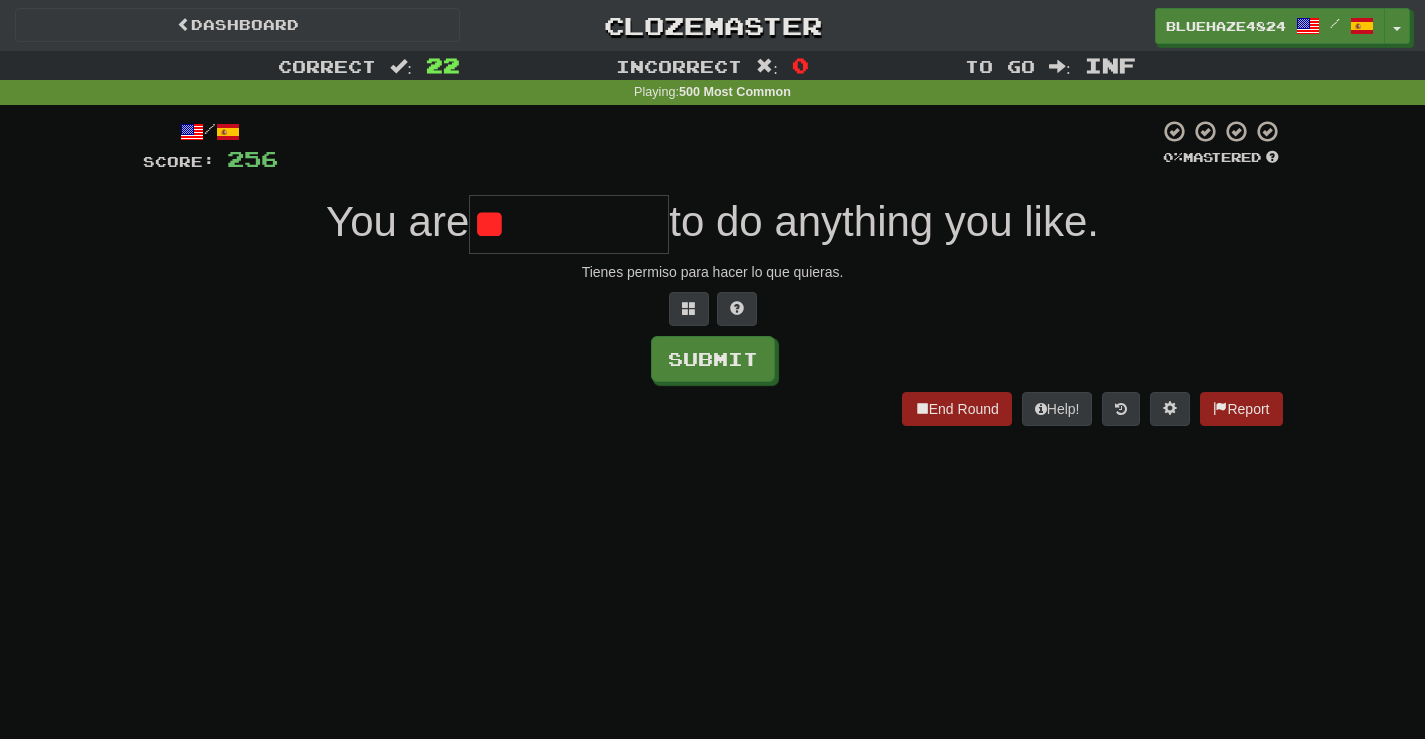 type on "*" 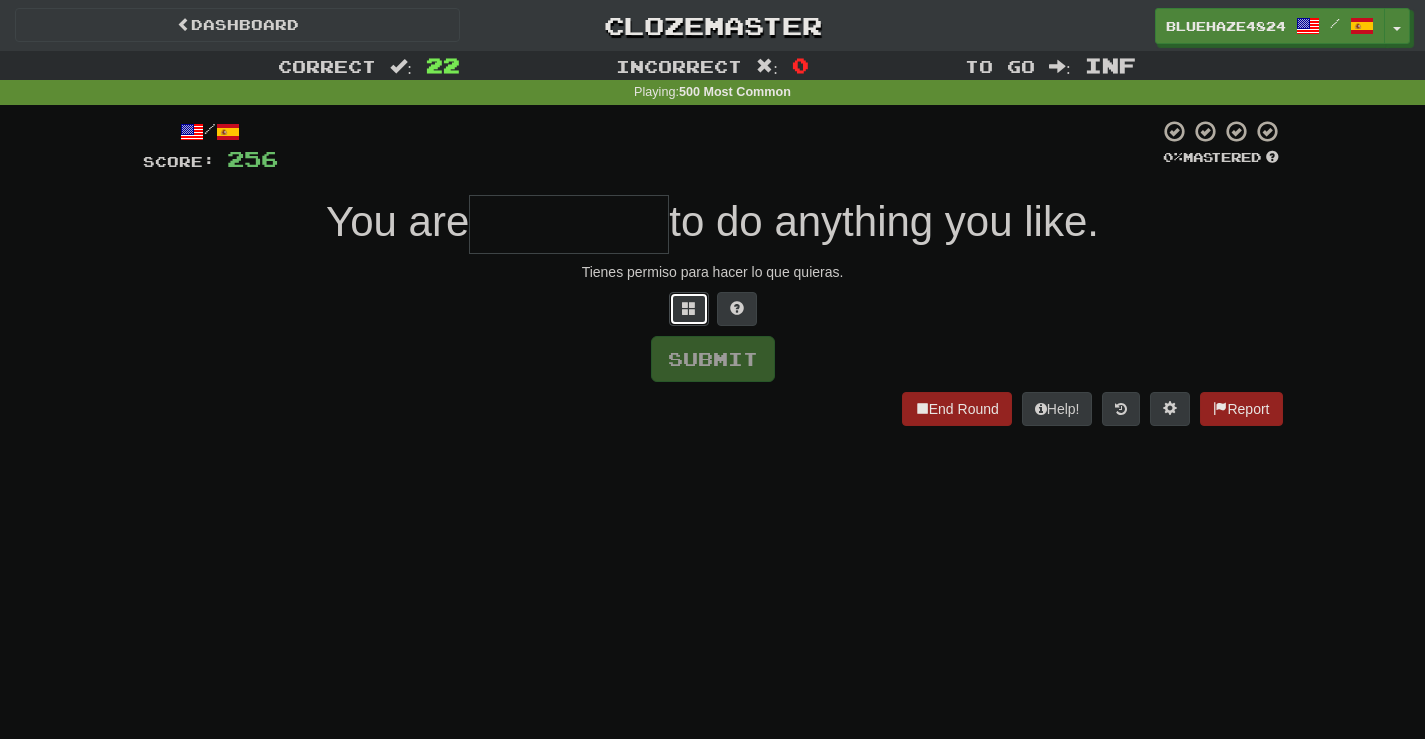 click at bounding box center [689, 309] 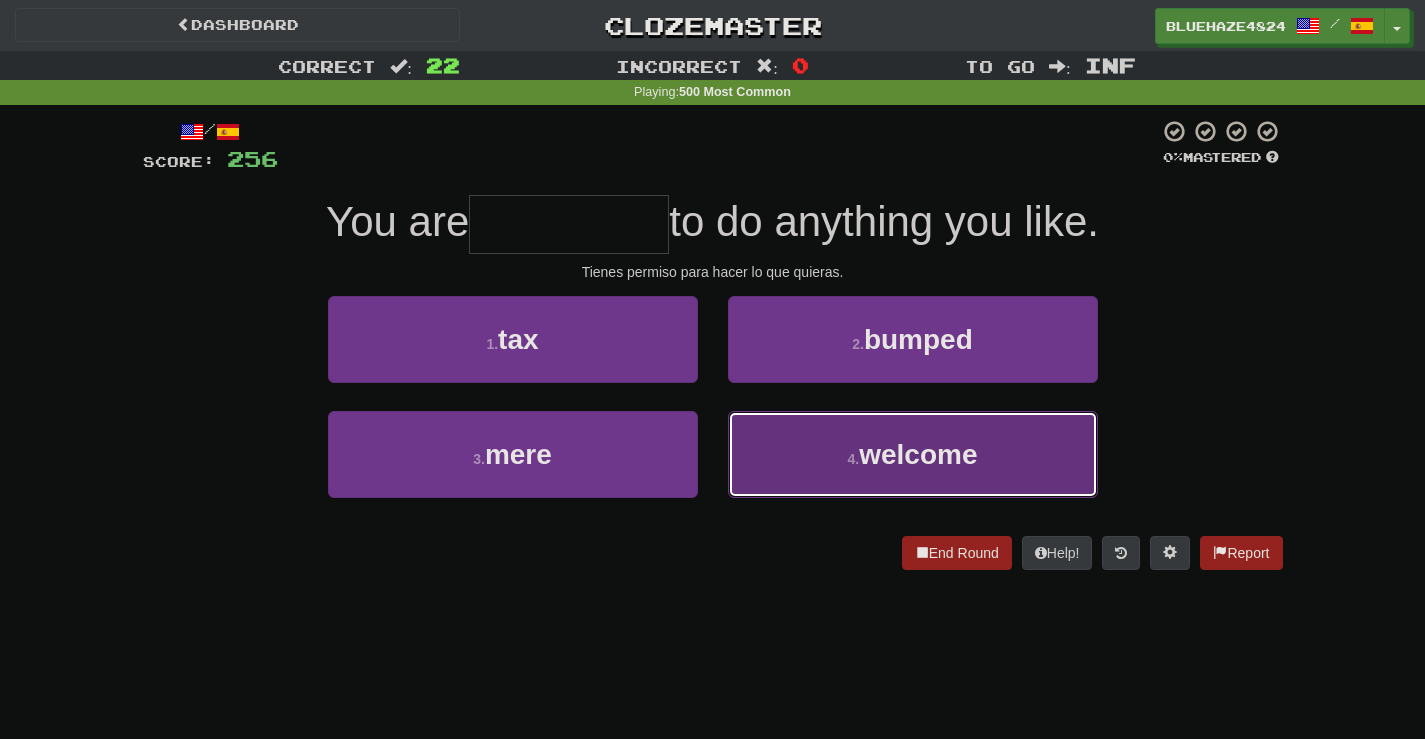 click on "welcome" at bounding box center (918, 454) 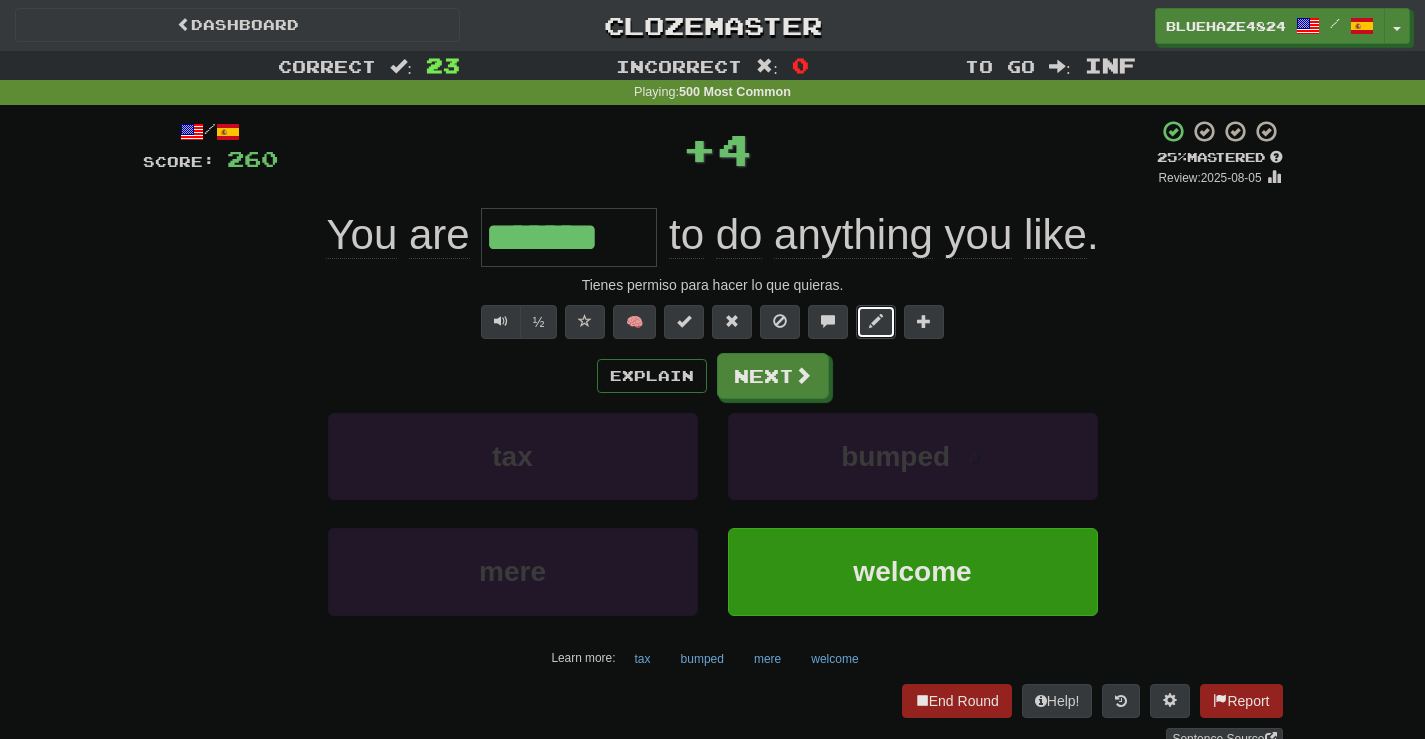 click at bounding box center (876, 321) 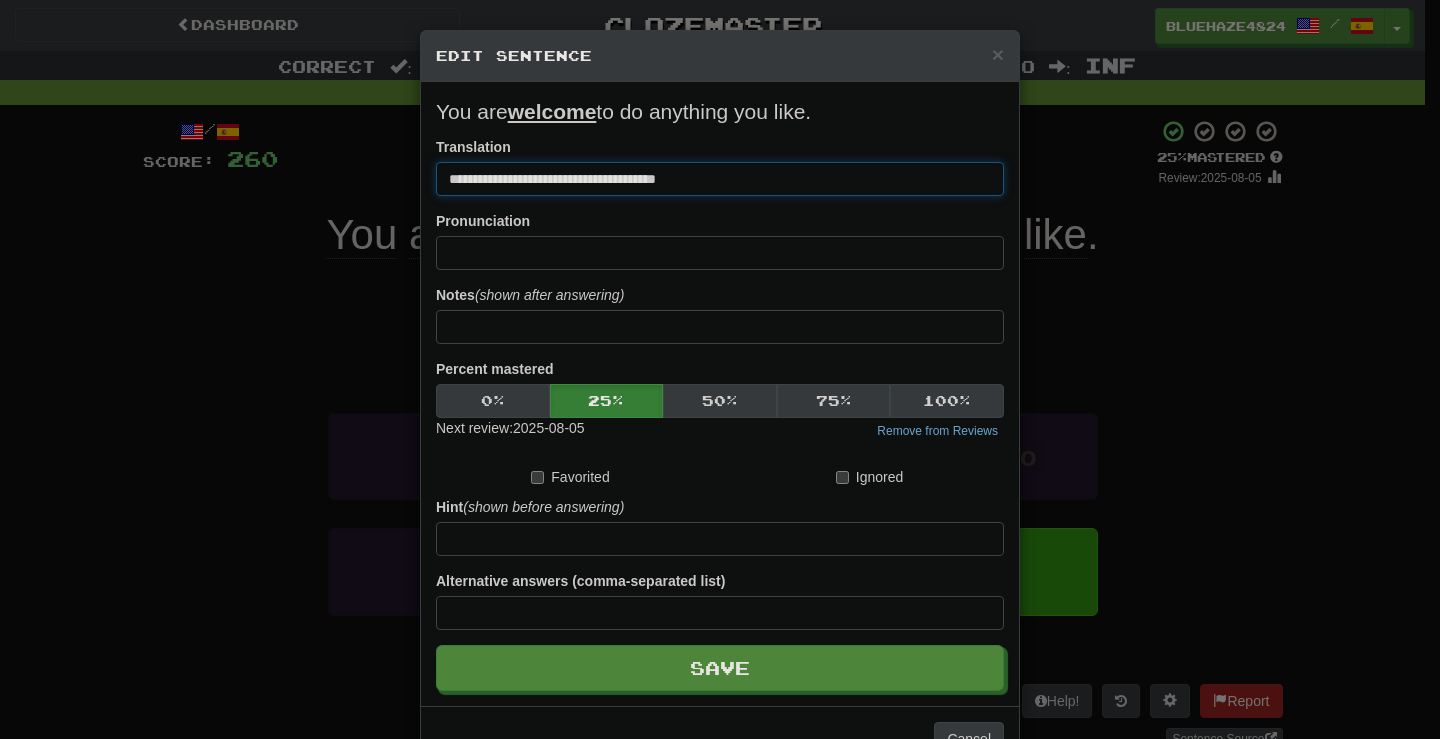 drag, startPoint x: 535, startPoint y: 176, endPoint x: 435, endPoint y: 185, distance: 100.40418 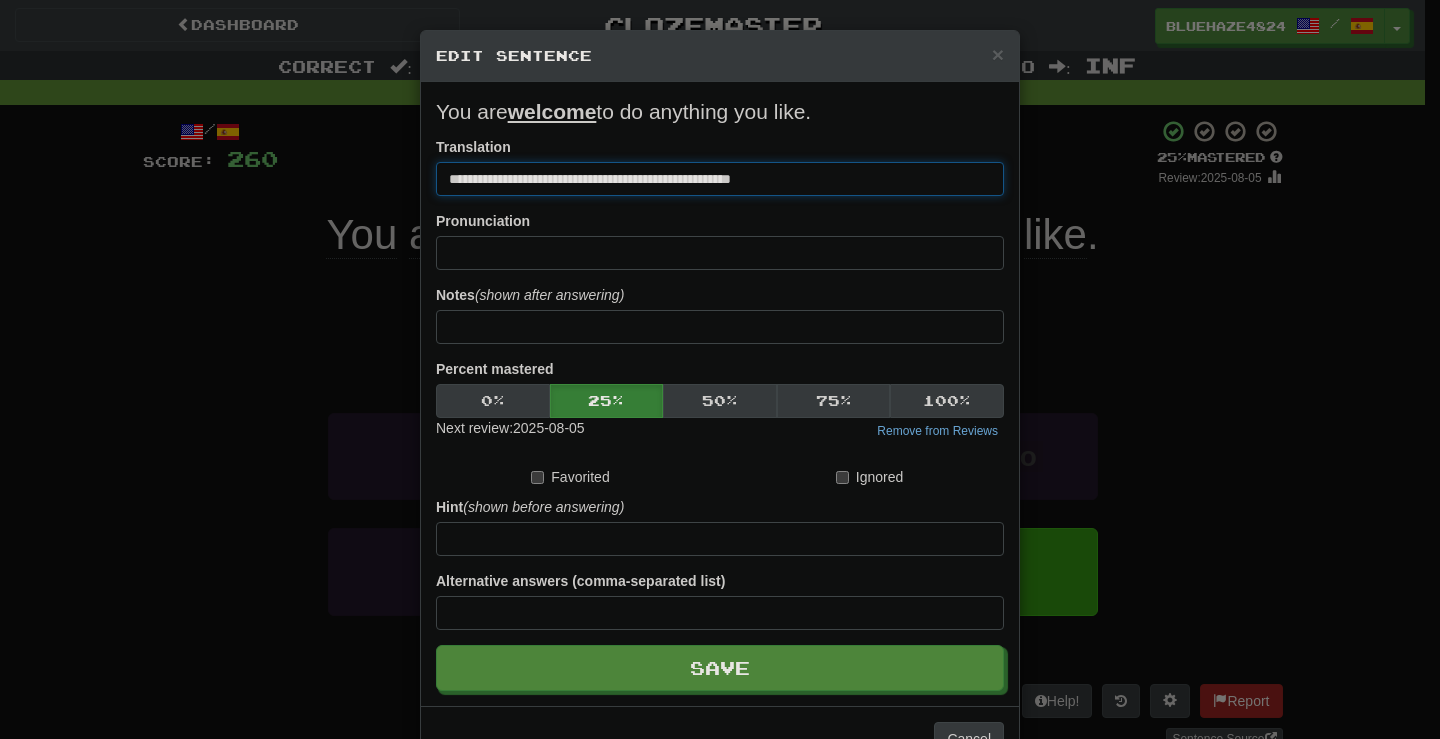 drag, startPoint x: 637, startPoint y: 176, endPoint x: 544, endPoint y: 184, distance: 93.34345 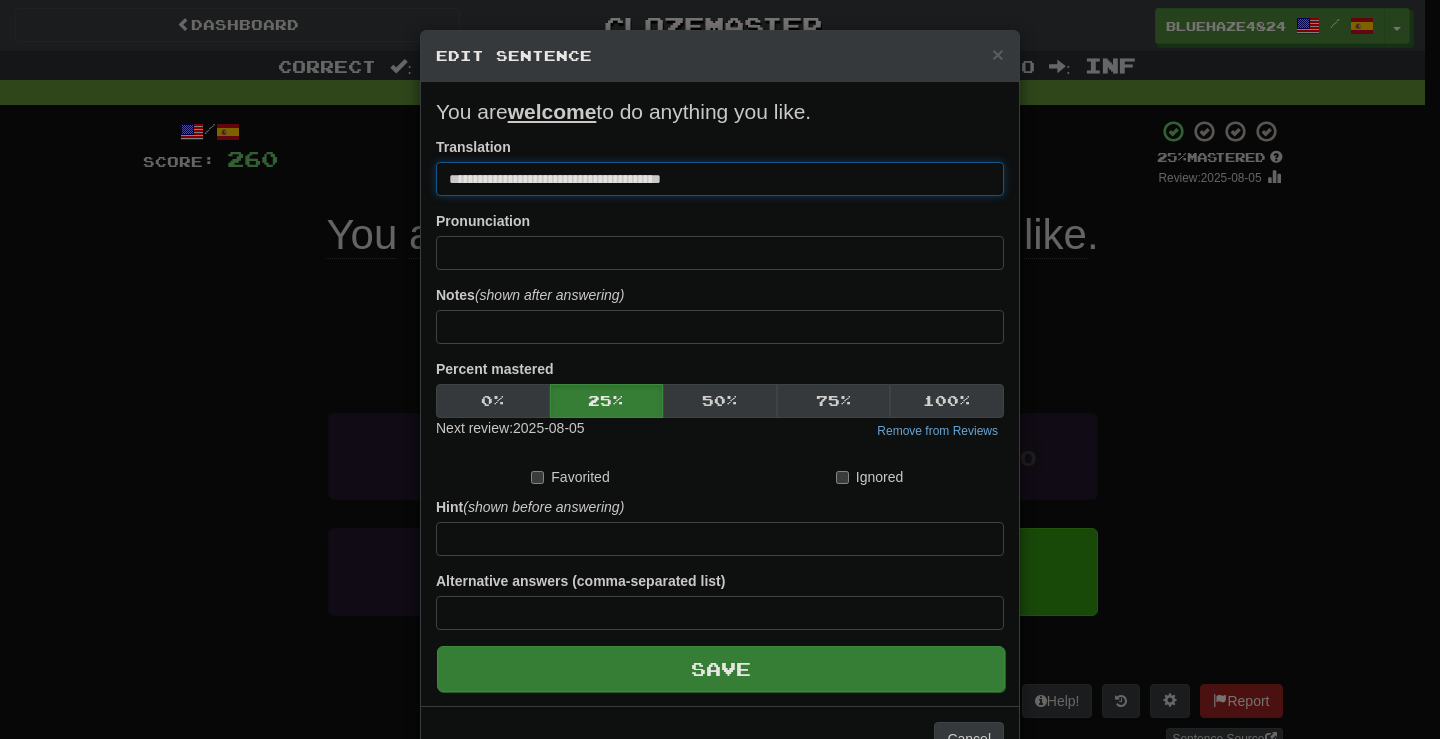 type on "**********" 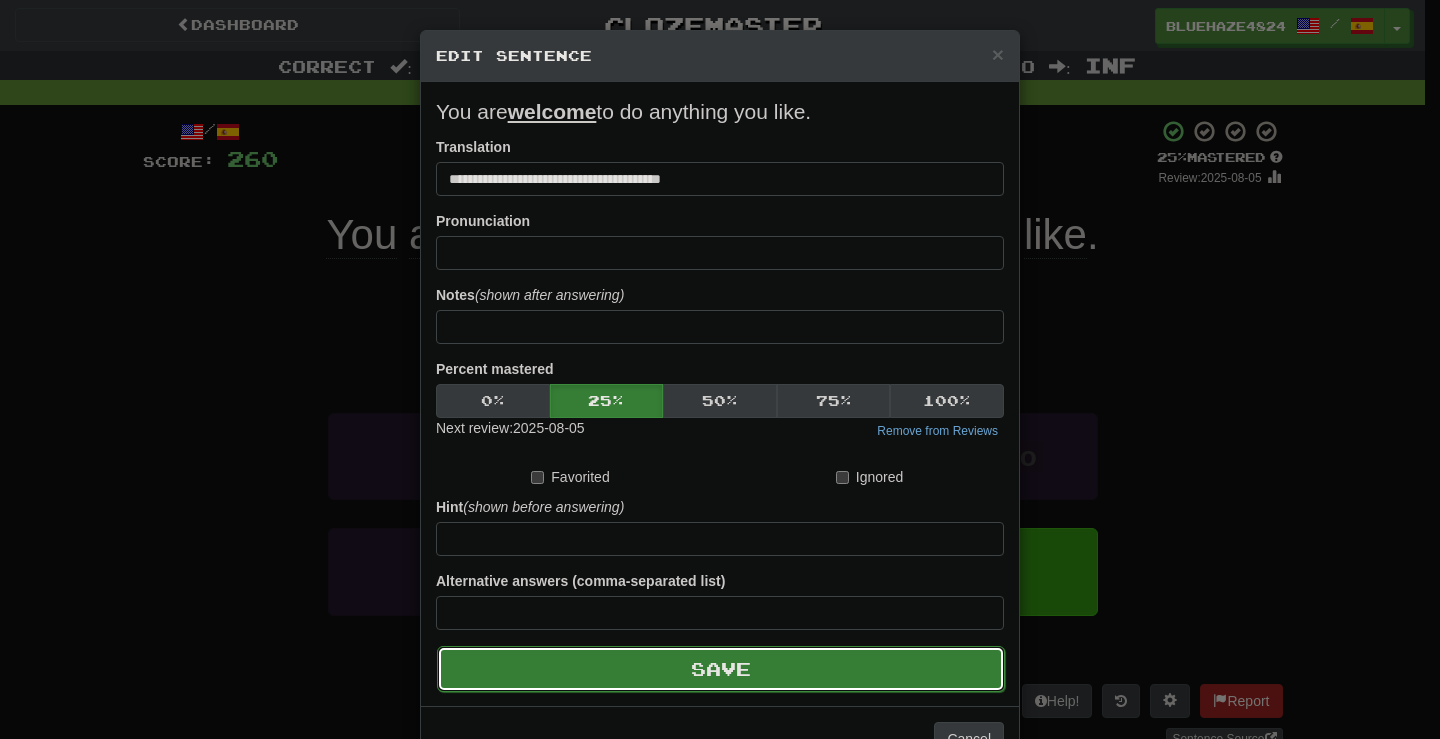 click on "Save" at bounding box center (721, 669) 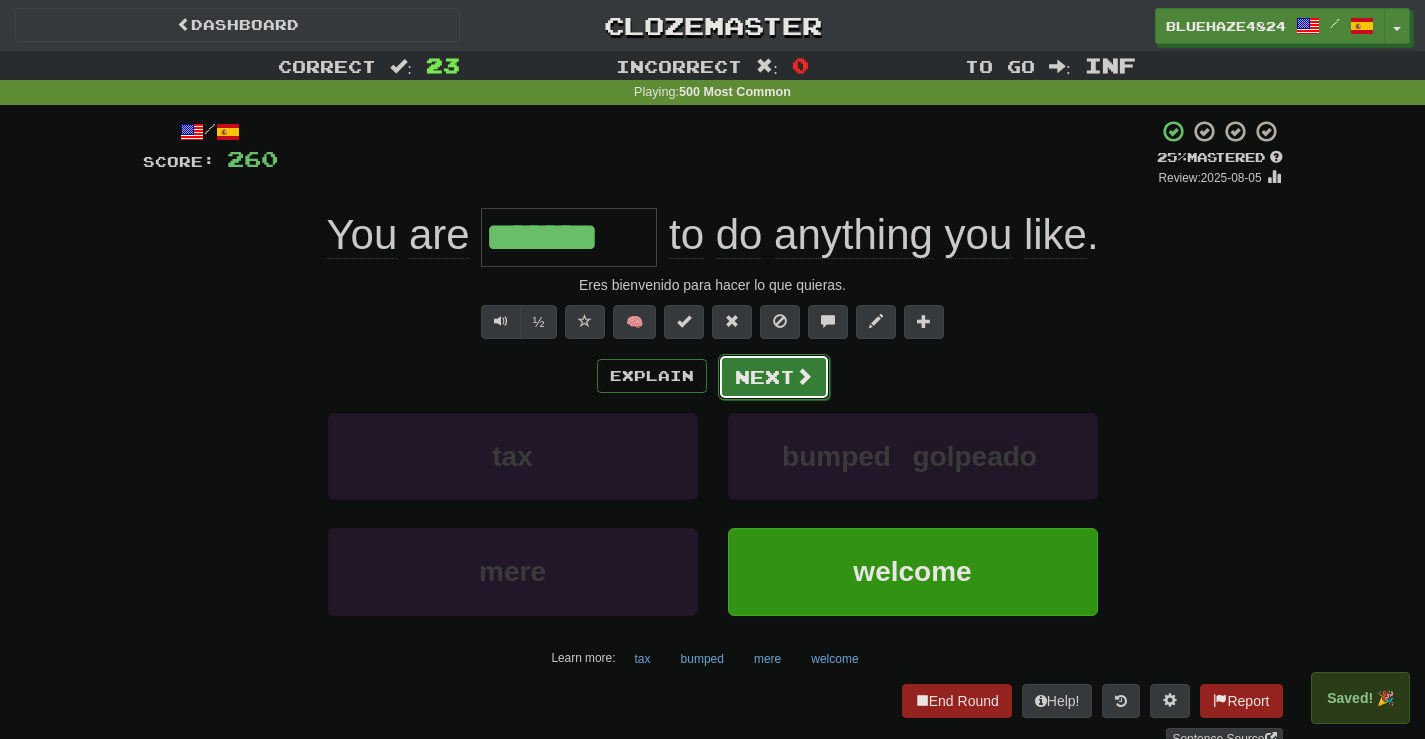 click at bounding box center (804, 376) 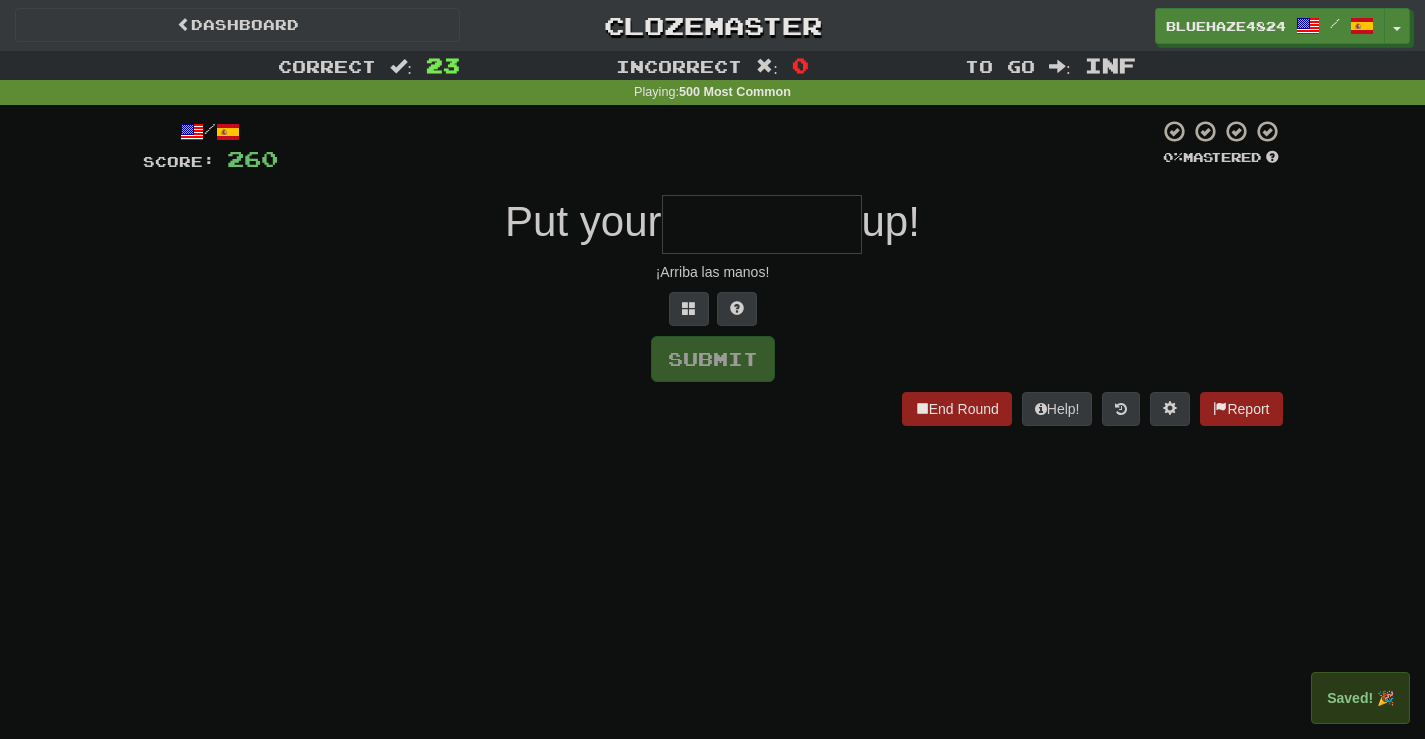 click at bounding box center [762, 224] 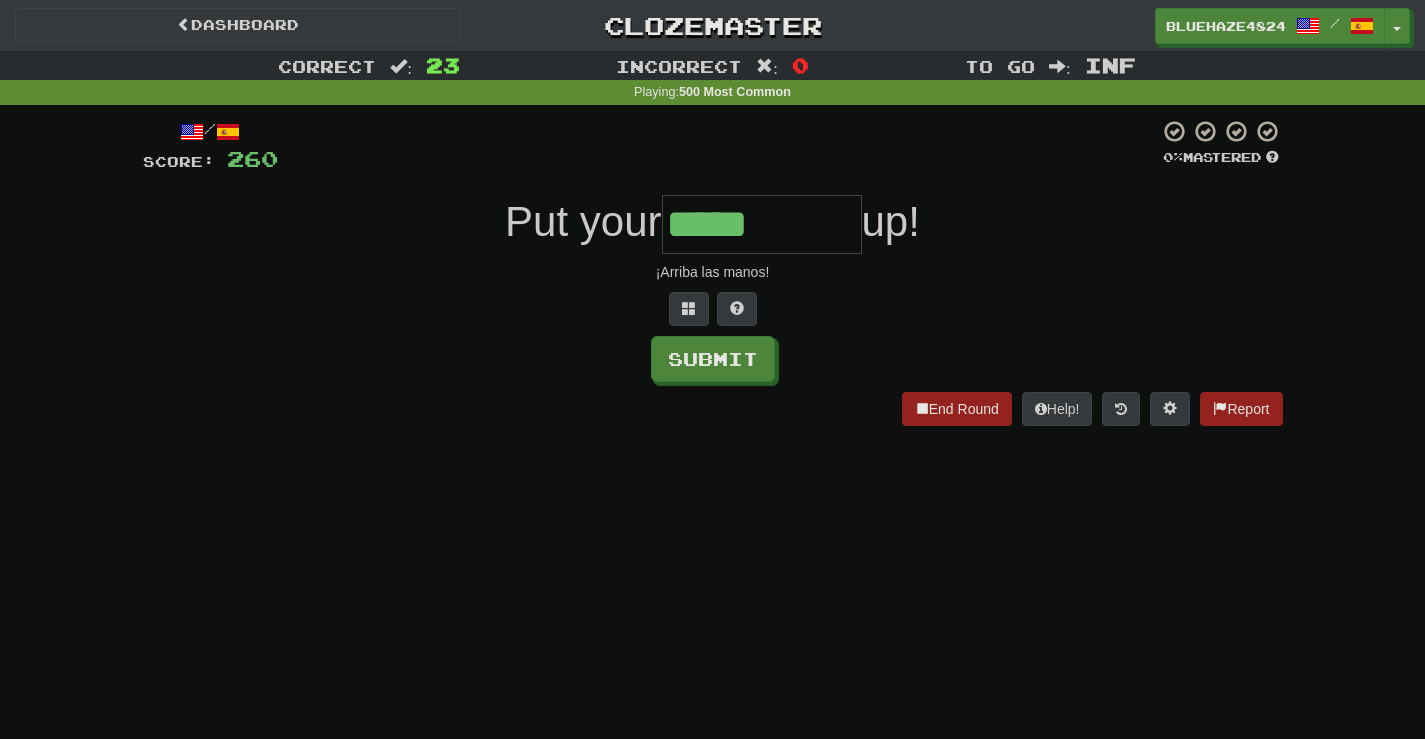 type on "*****" 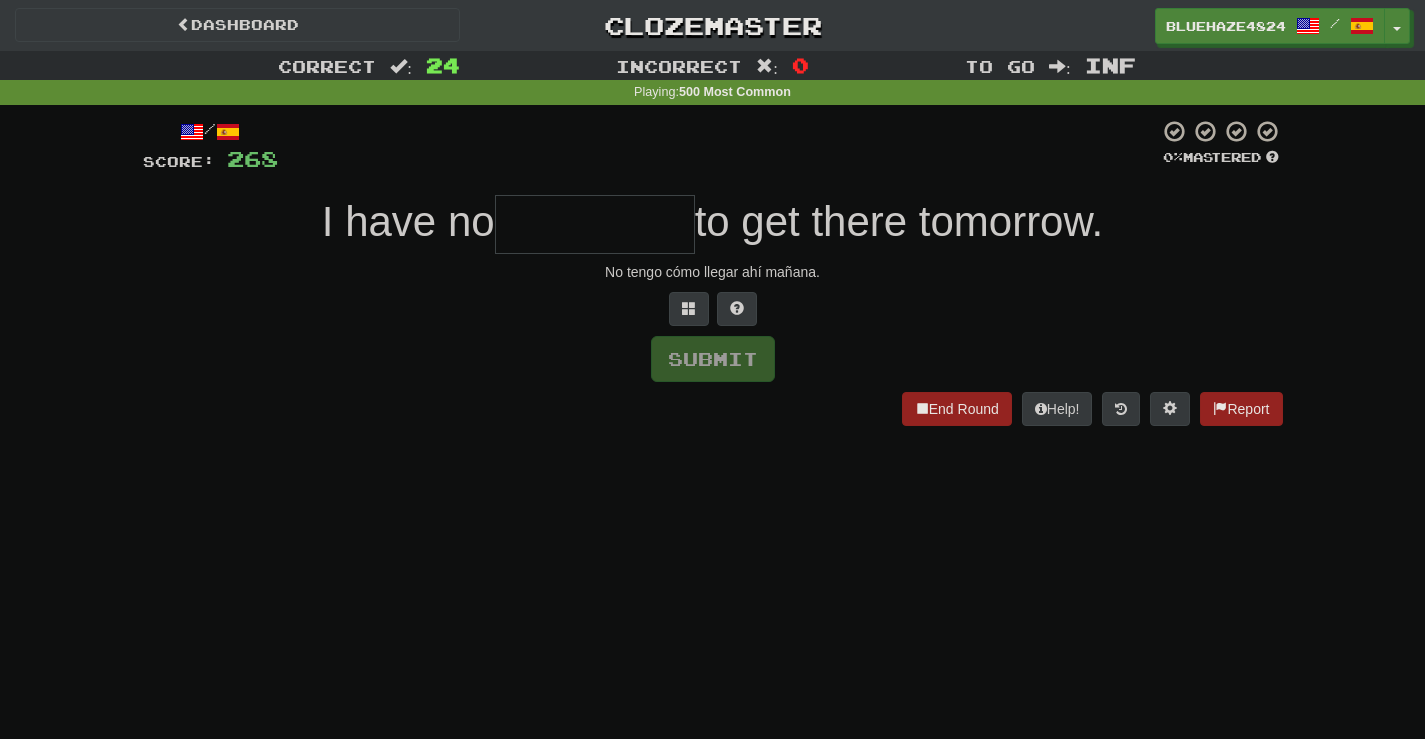type on "*" 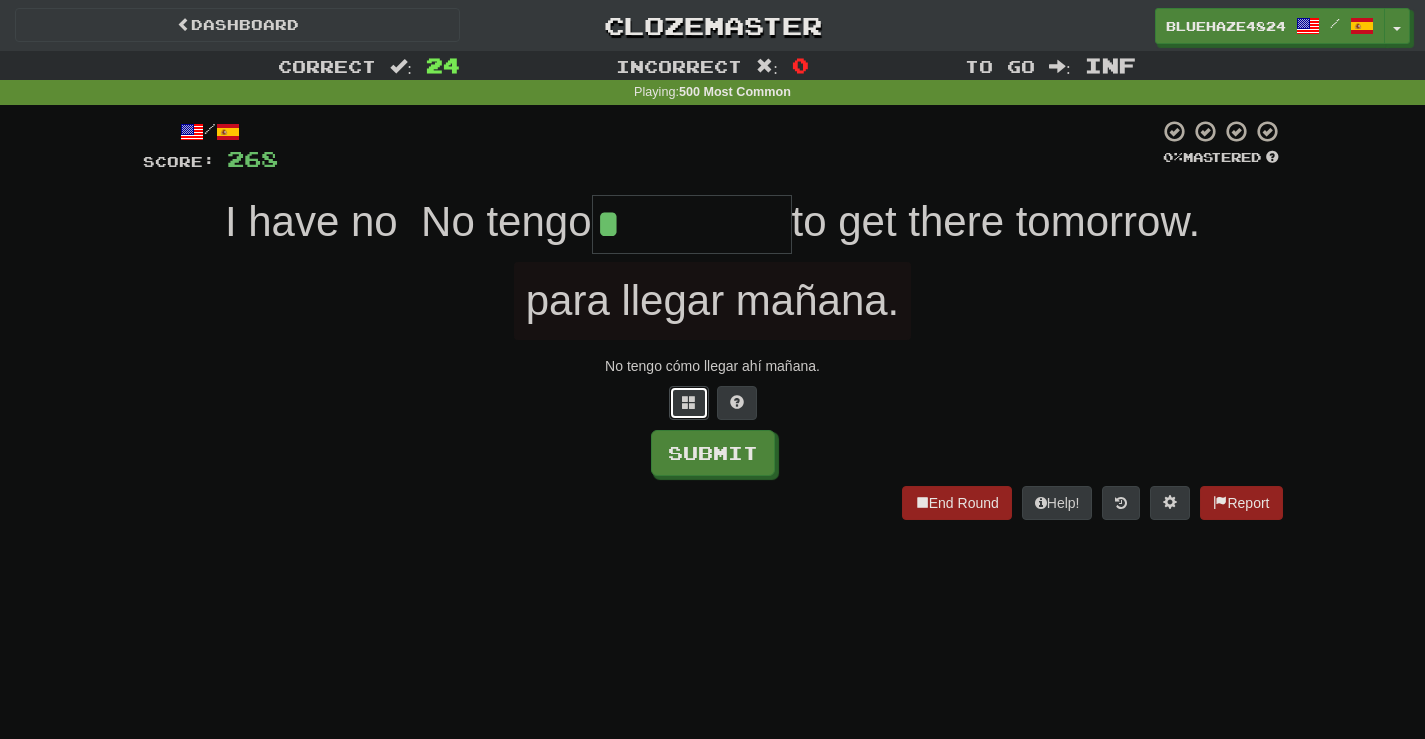 click at bounding box center [689, 403] 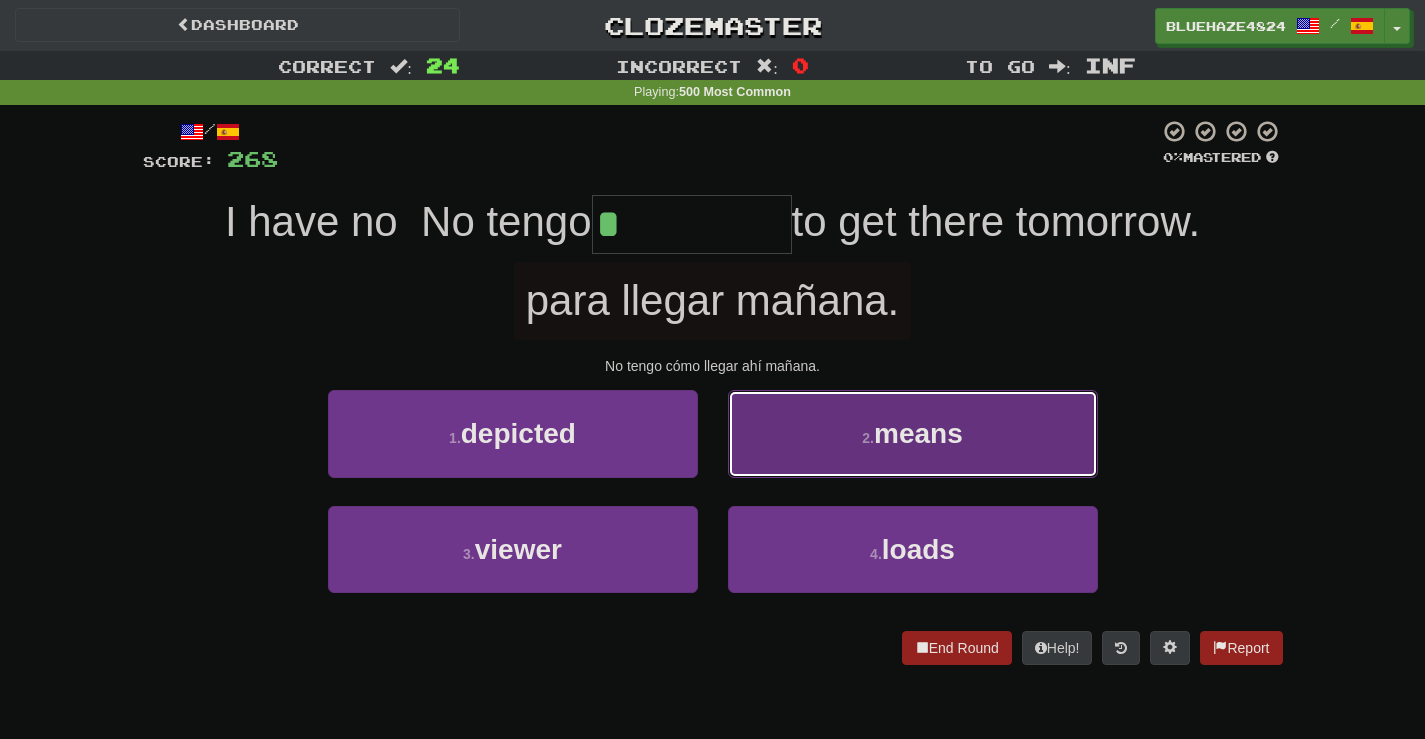 click on "means" at bounding box center (918, 433) 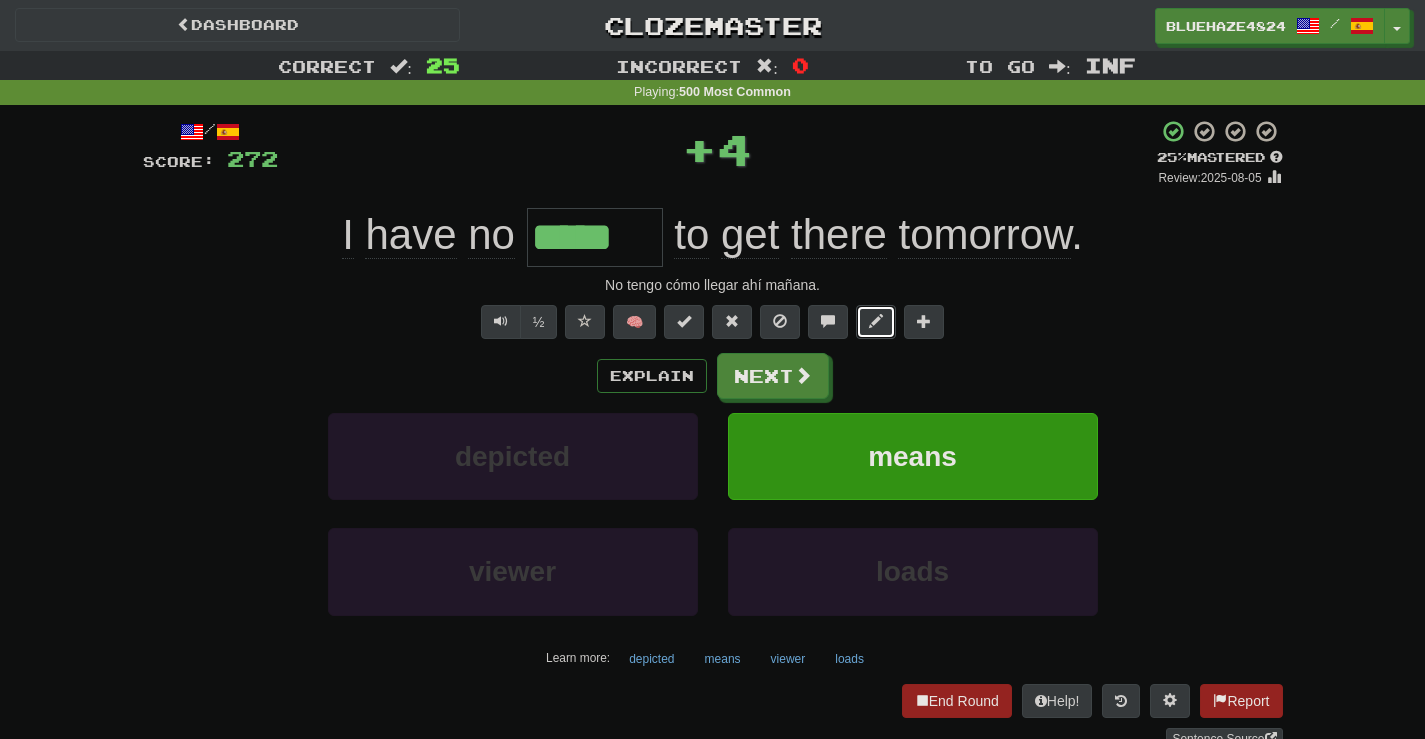 click at bounding box center [876, 322] 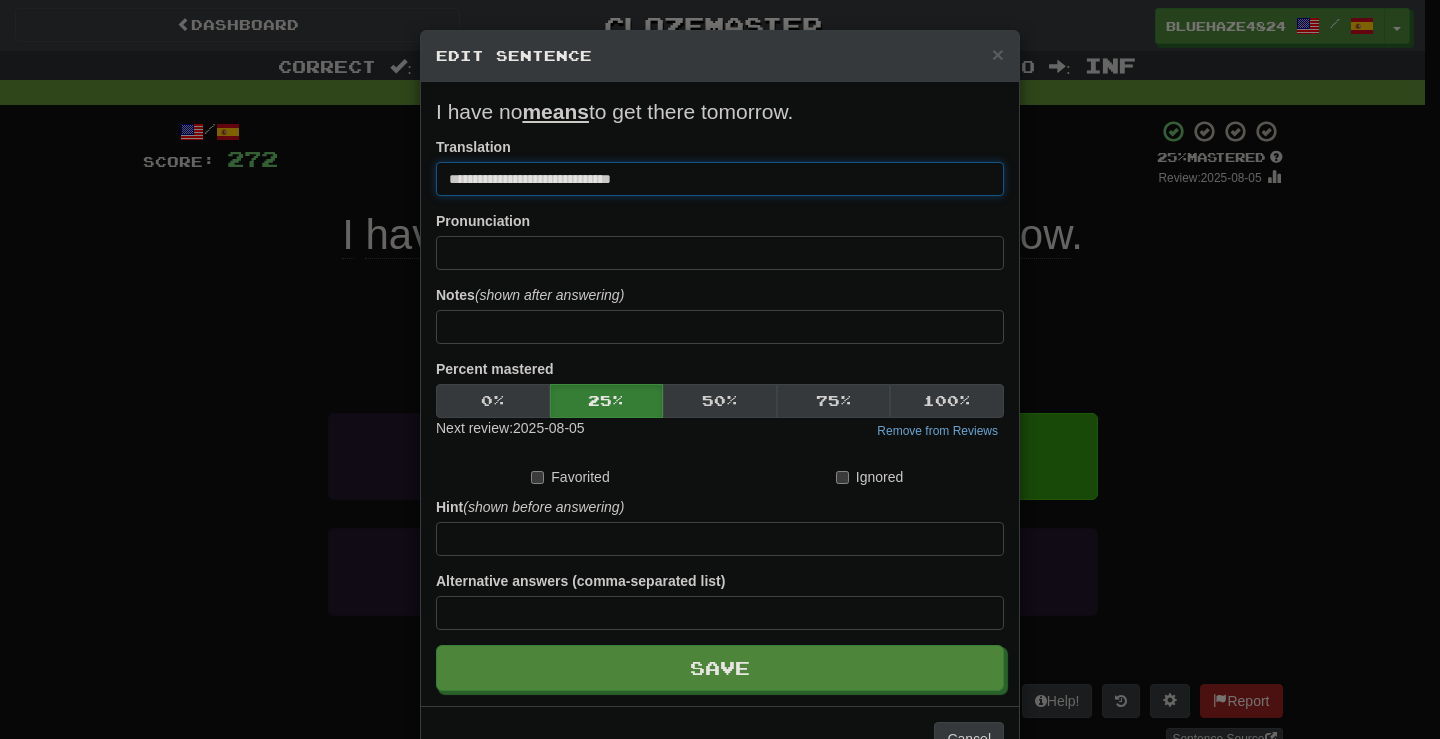 click on "**********" at bounding box center (720, 179) 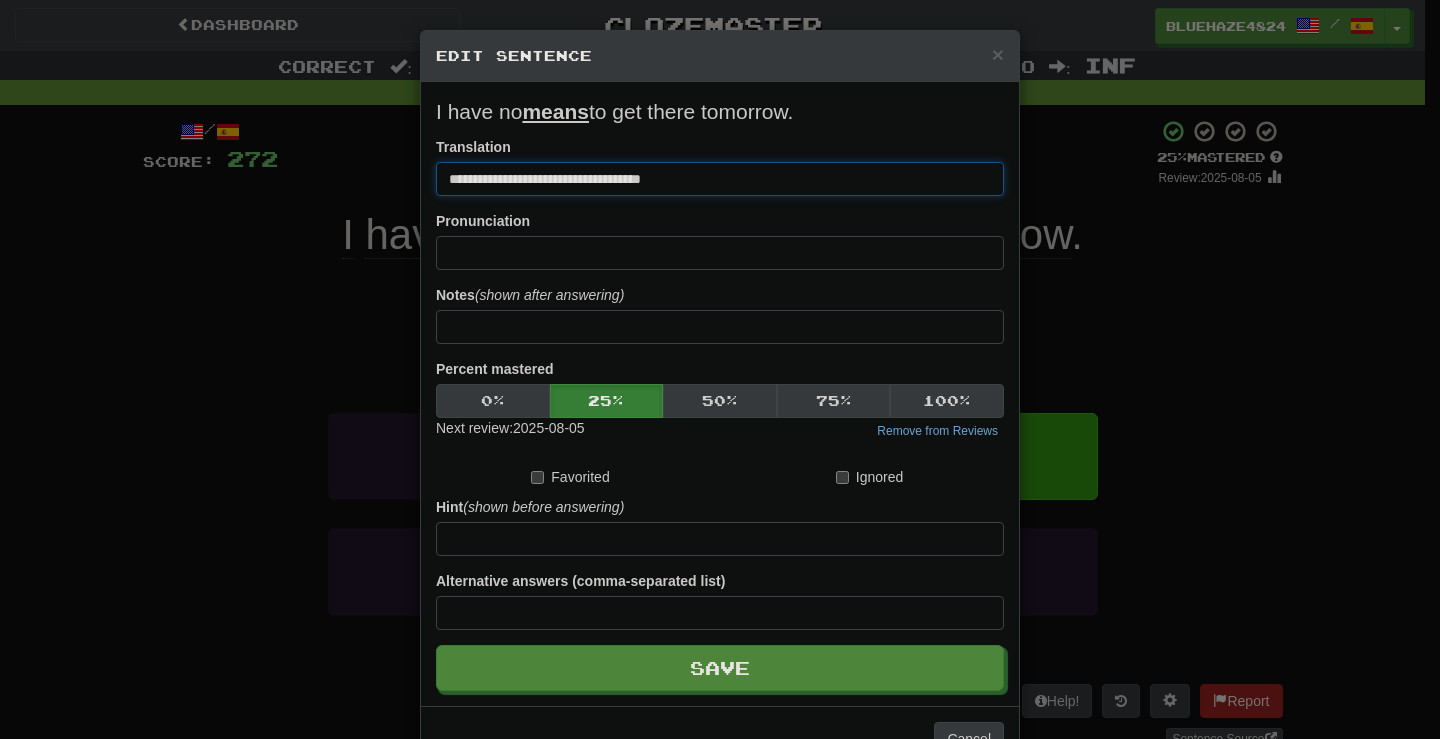 click on "**********" at bounding box center (720, 179) 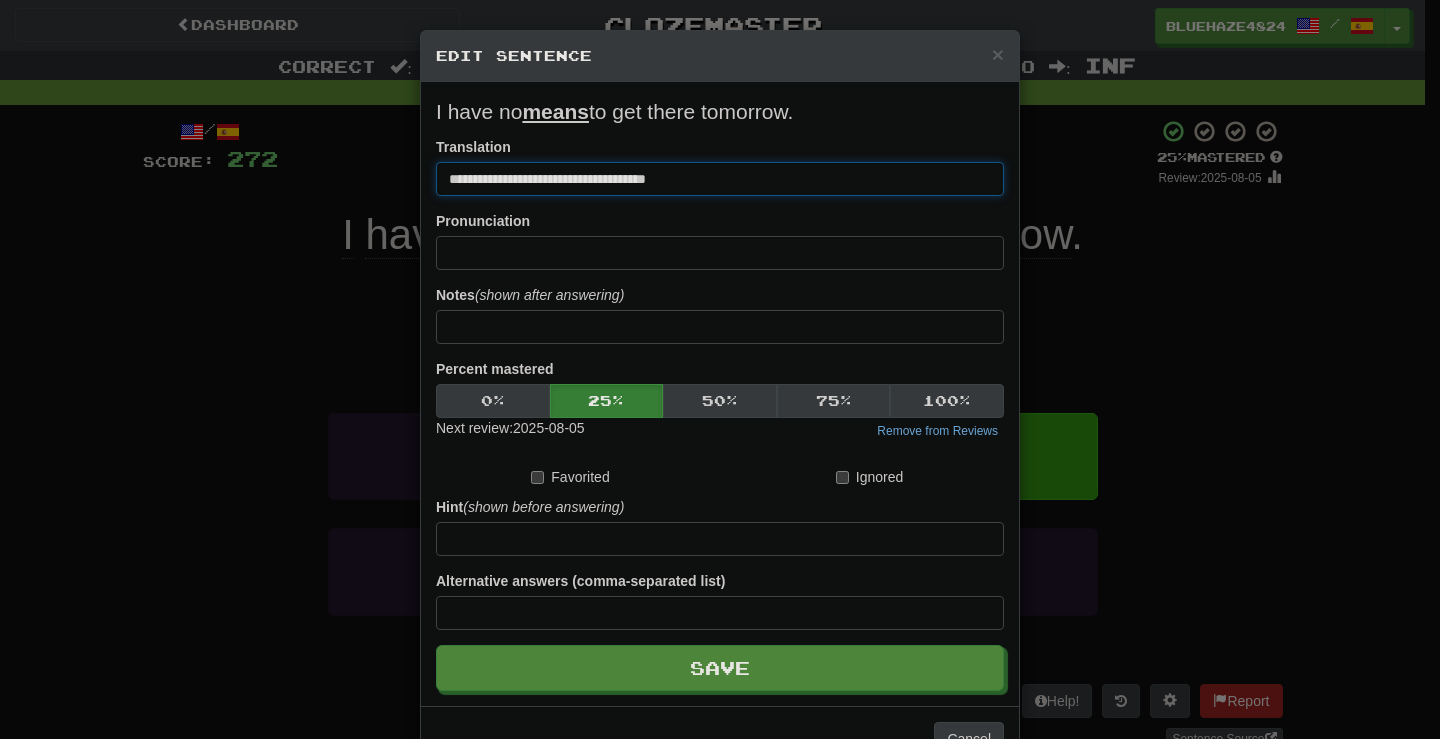 drag, startPoint x: 585, startPoint y: 176, endPoint x: 550, endPoint y: 181, distance: 35.35534 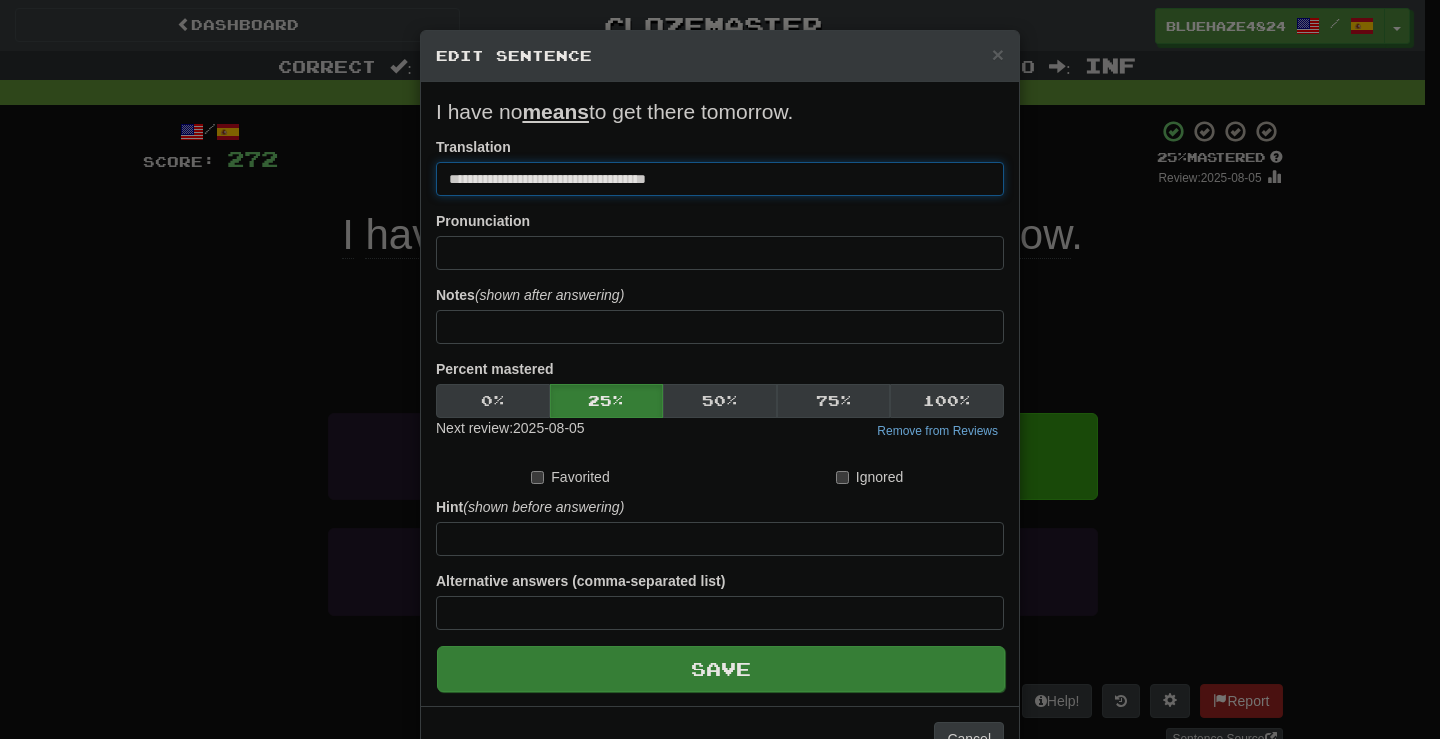 type on "**********" 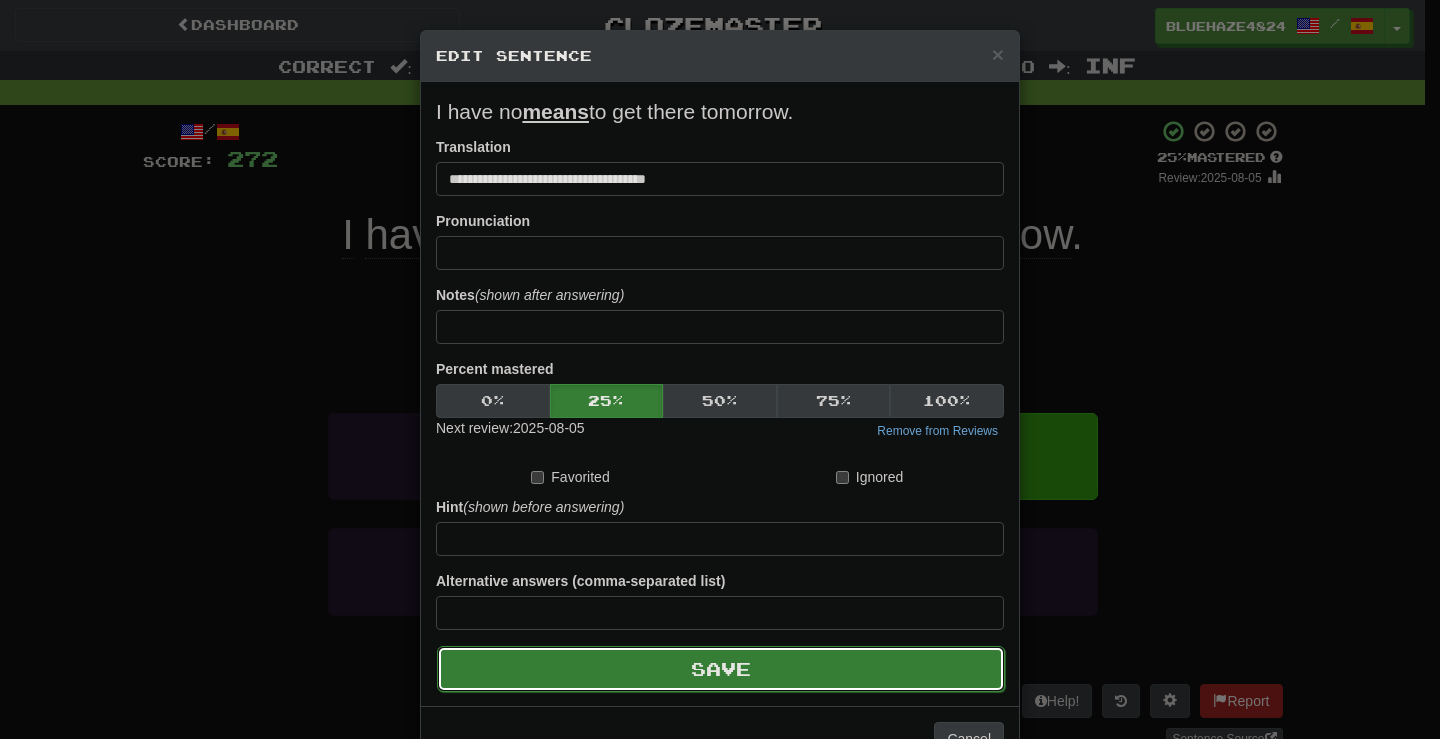 click on "Save" at bounding box center (721, 669) 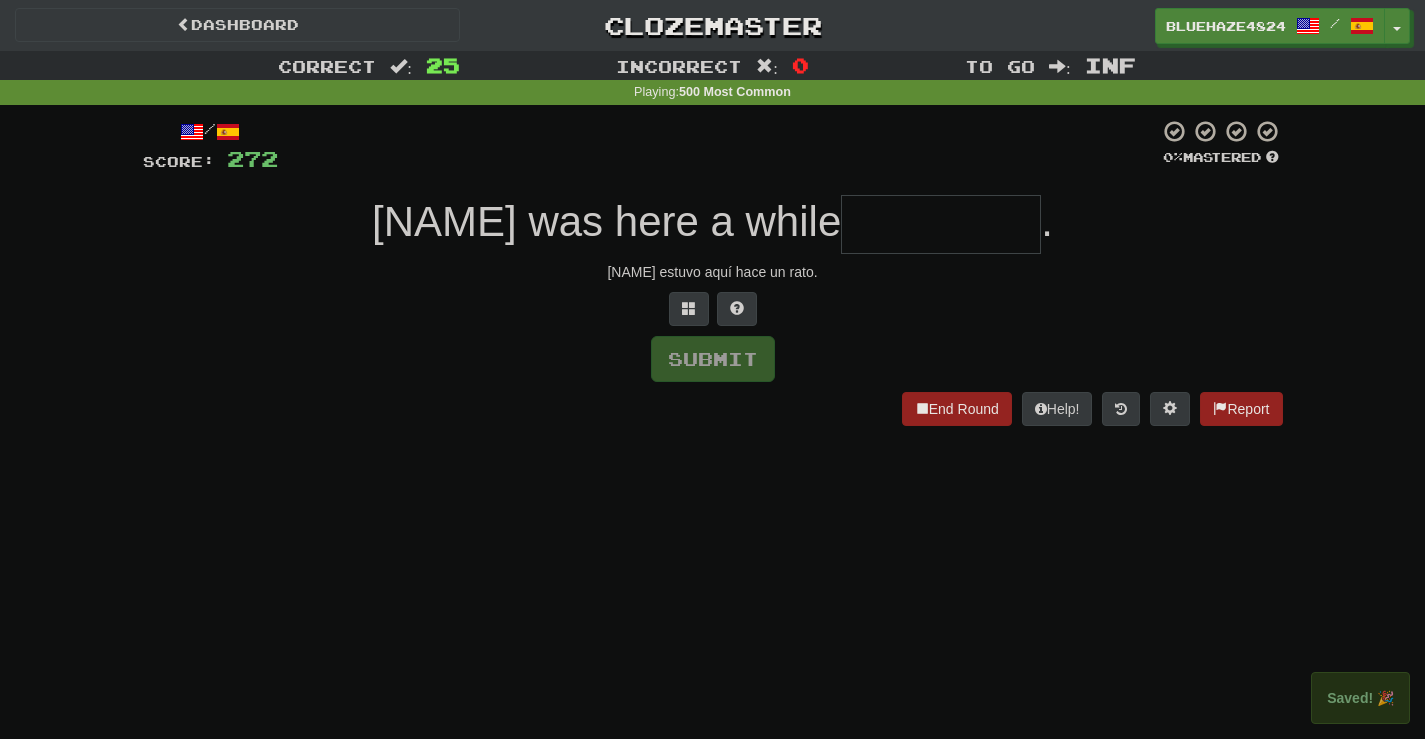 click at bounding box center [941, 224] 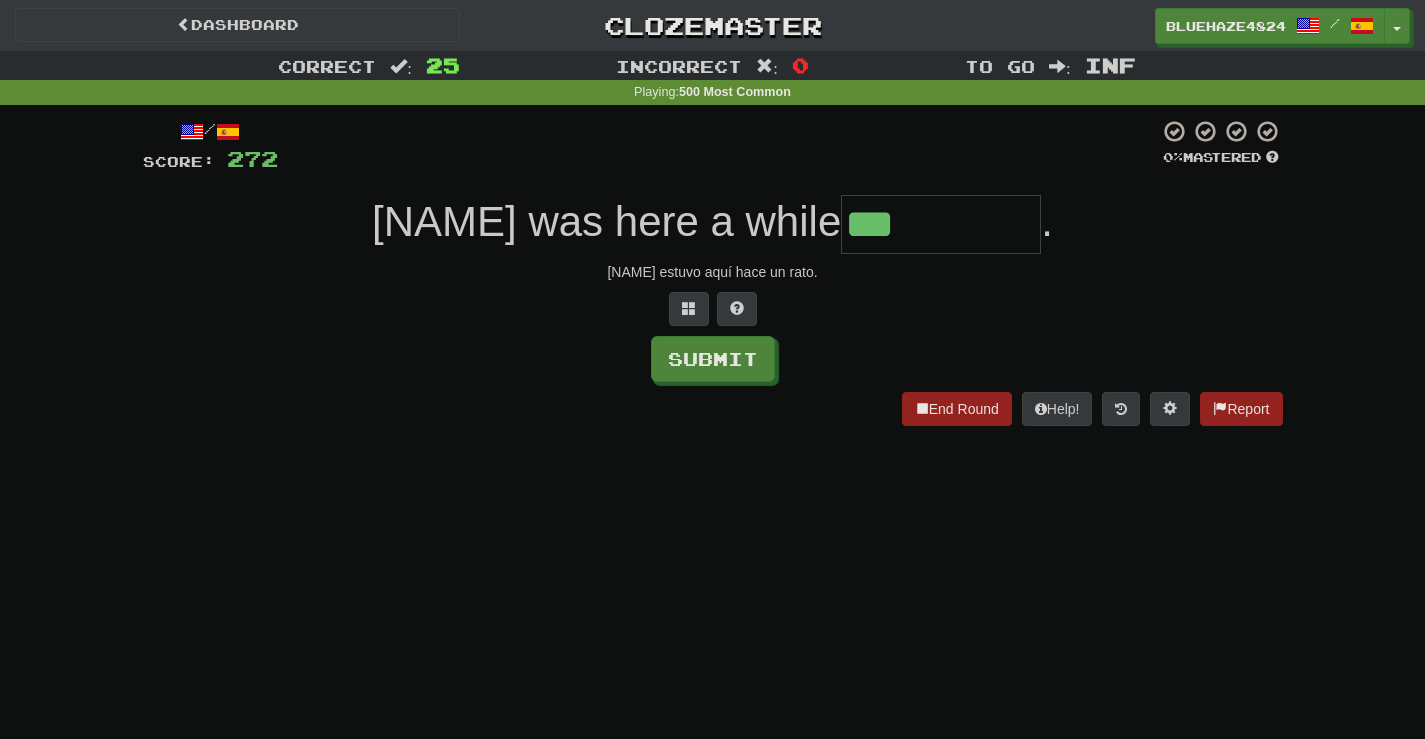 type on "***" 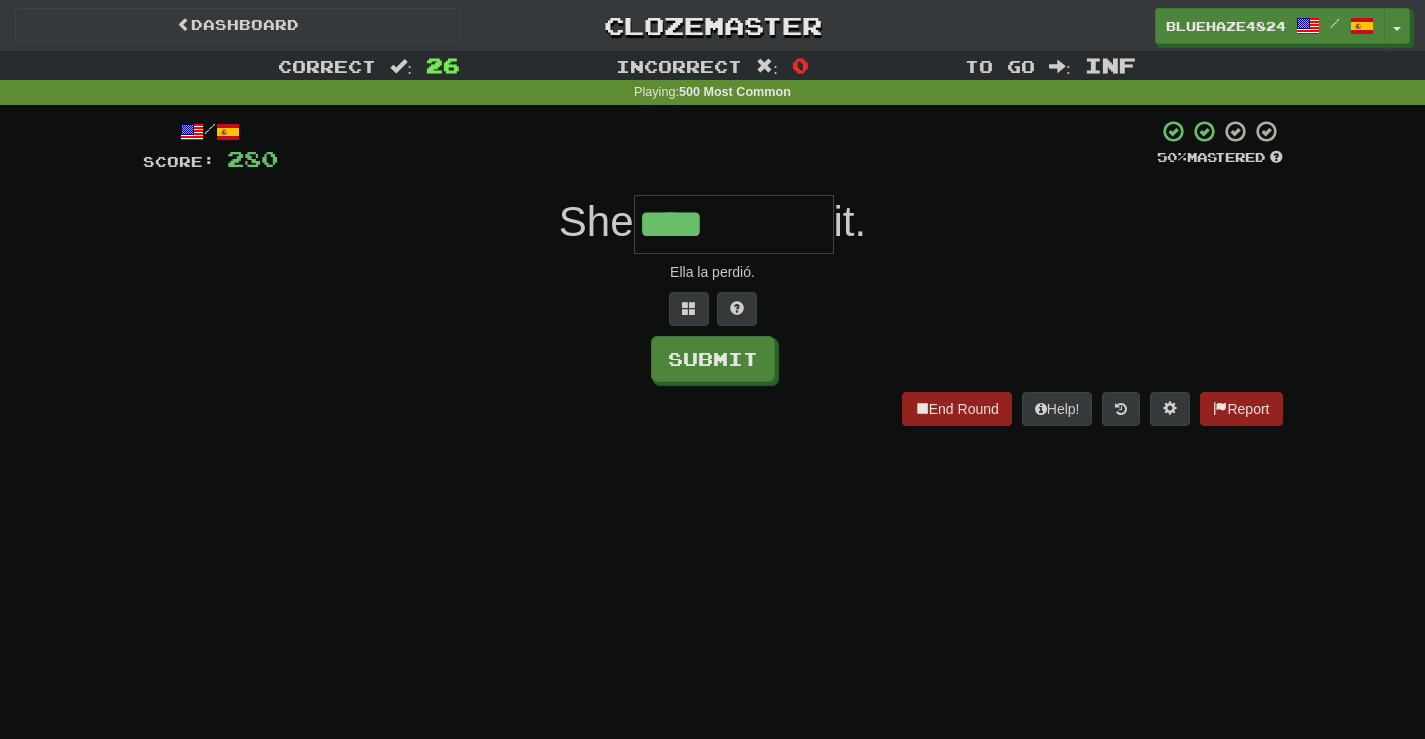 type on "****" 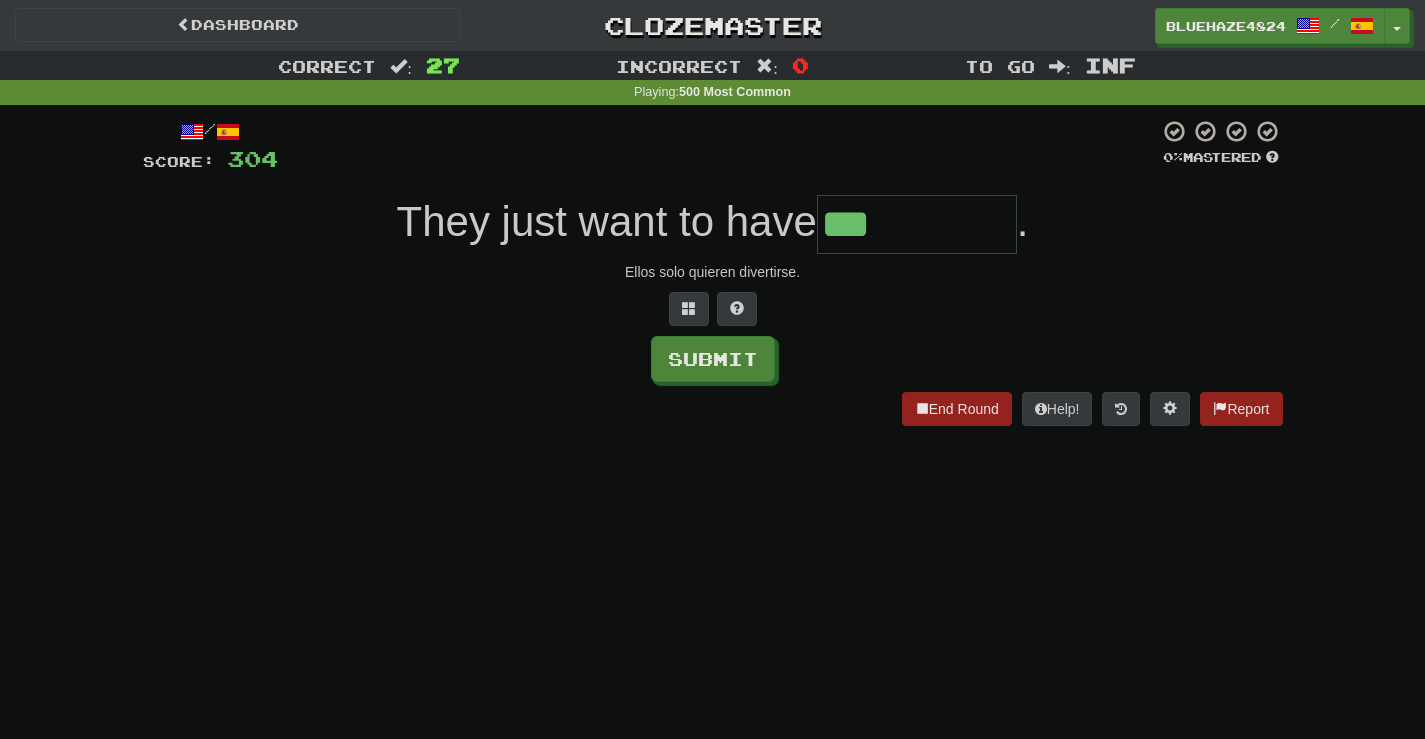 type on "***" 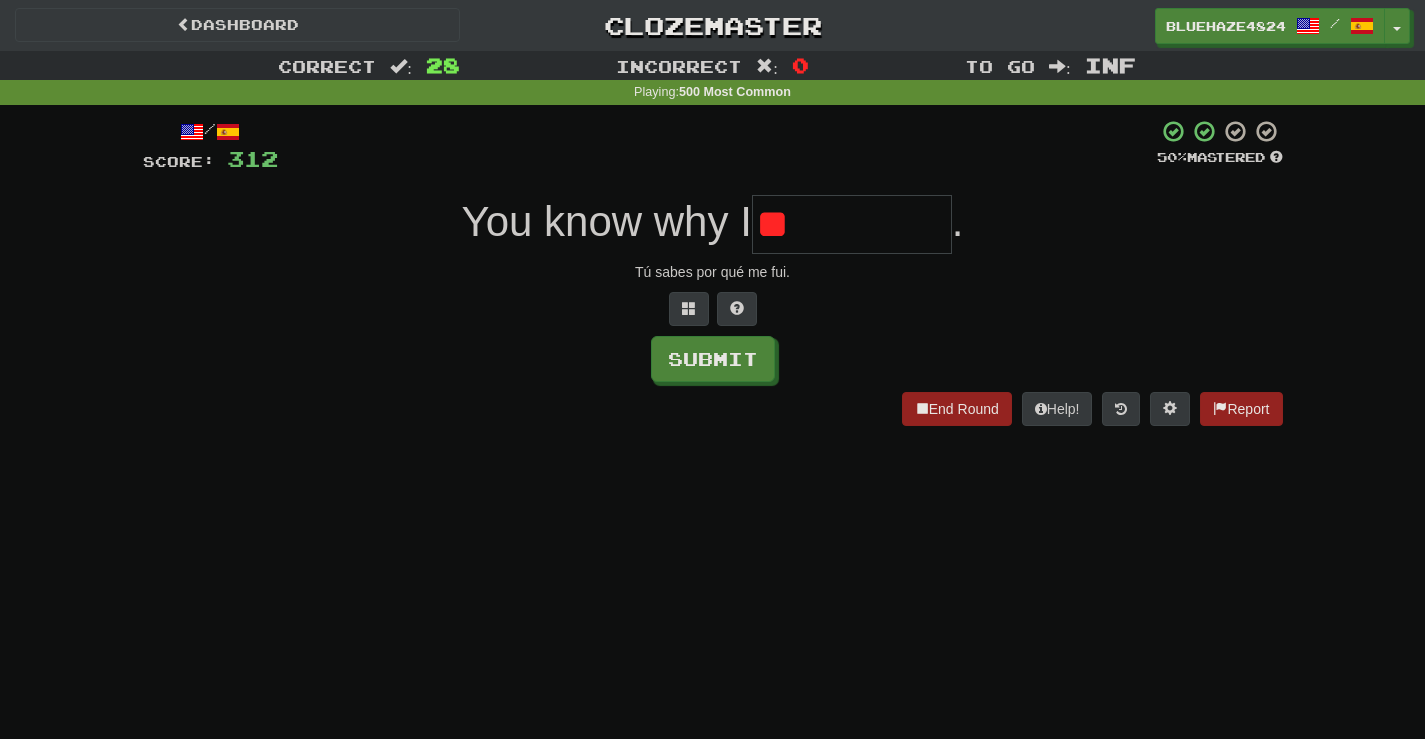 type on "*" 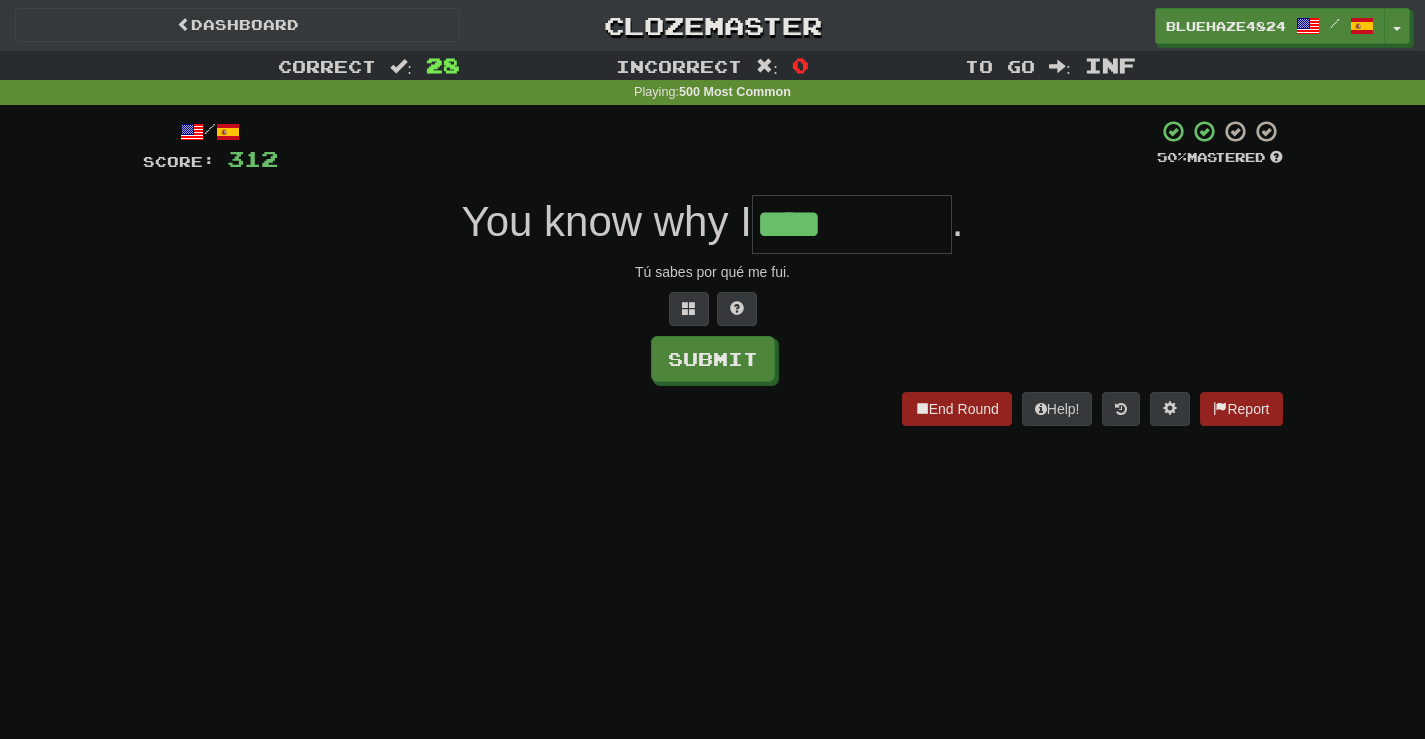 type on "****" 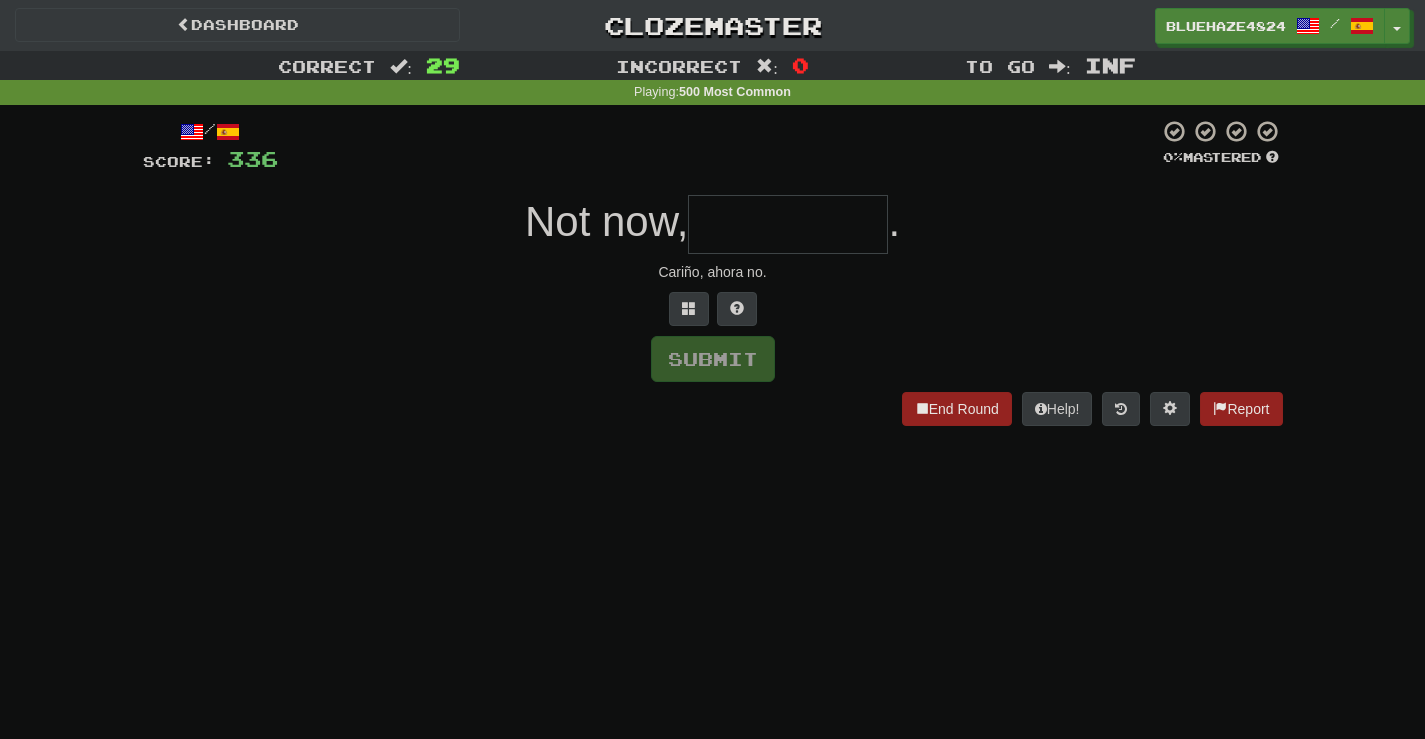type on "*" 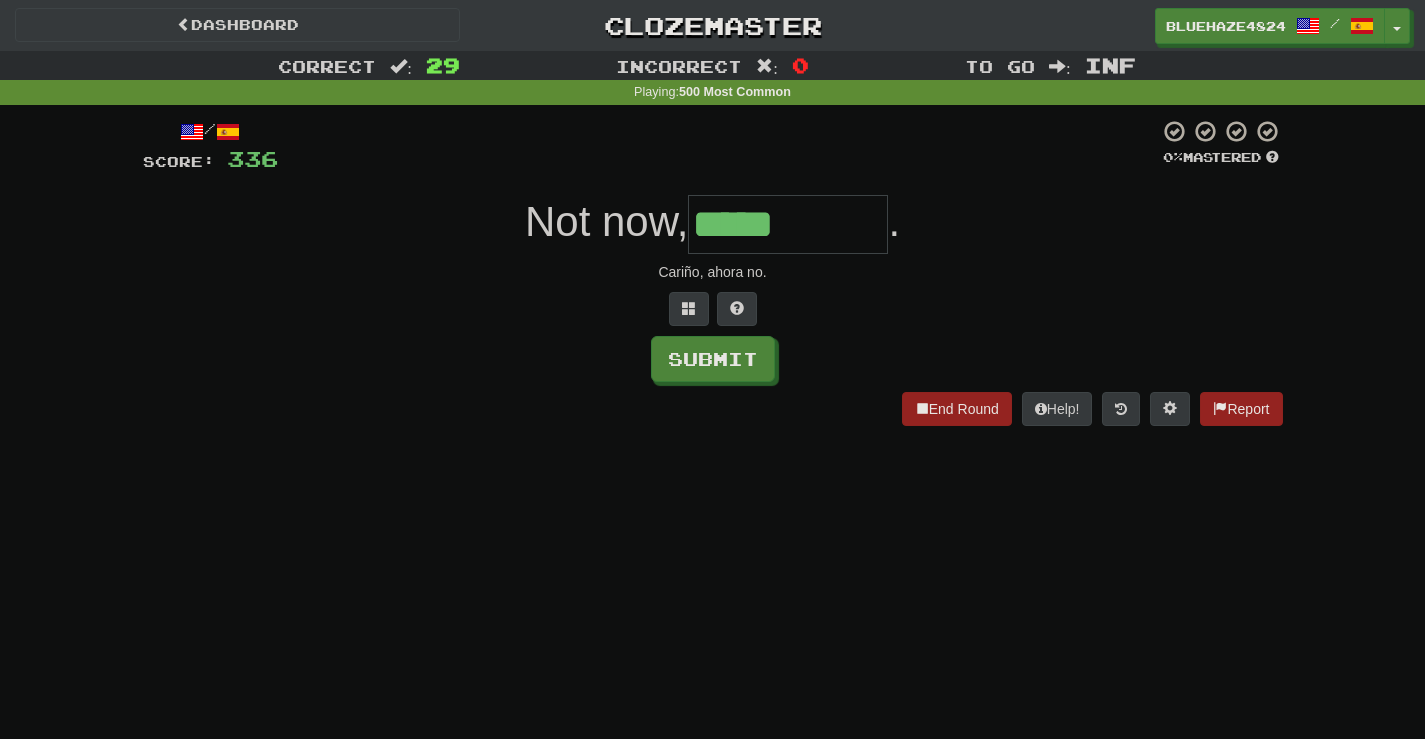 type on "*****" 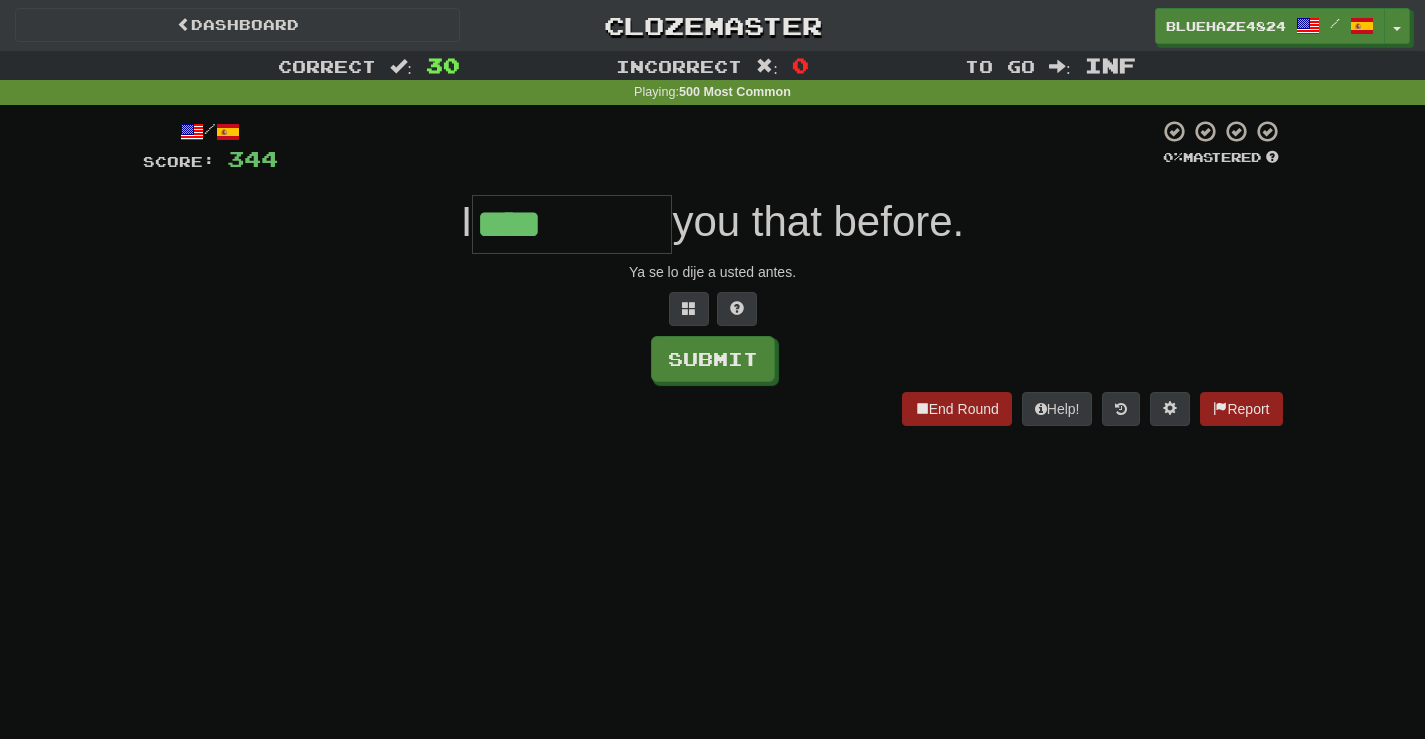 type on "****" 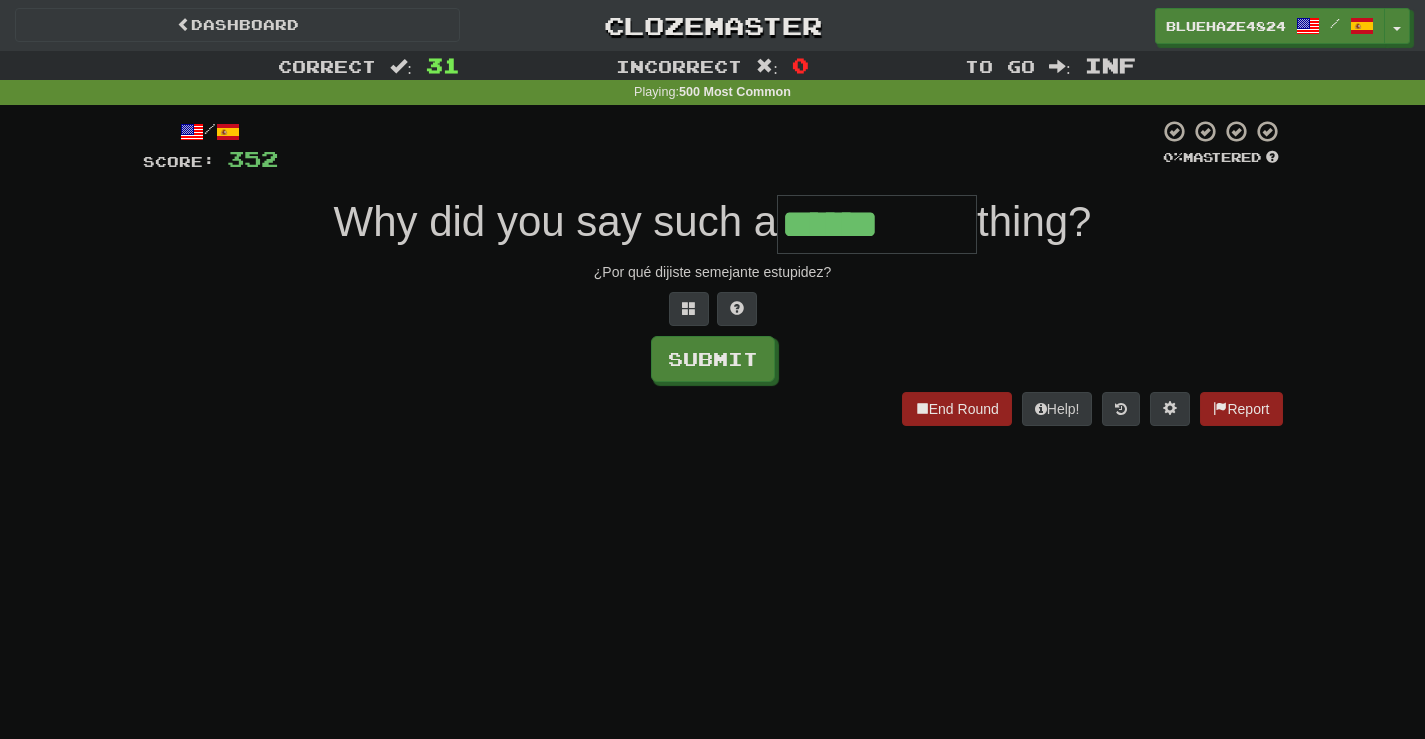 type on "******" 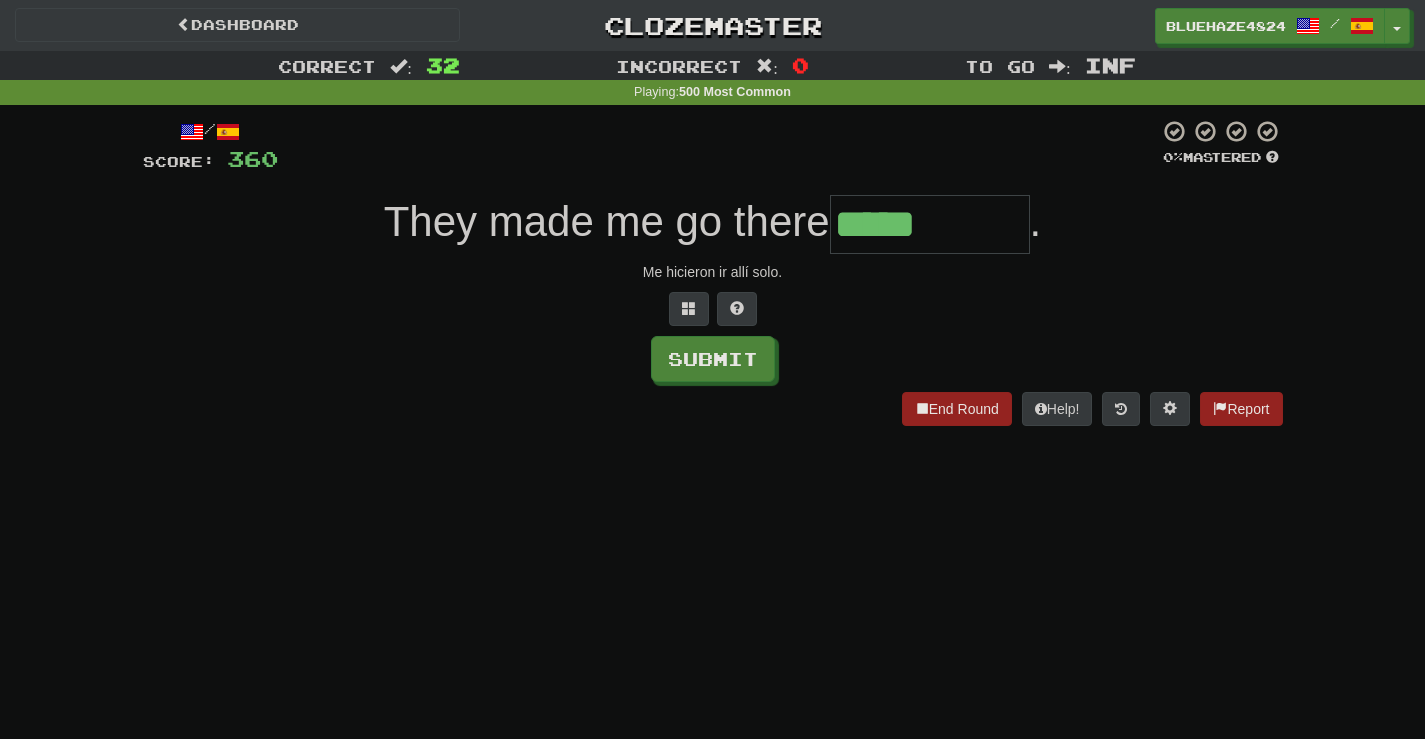 type on "*****" 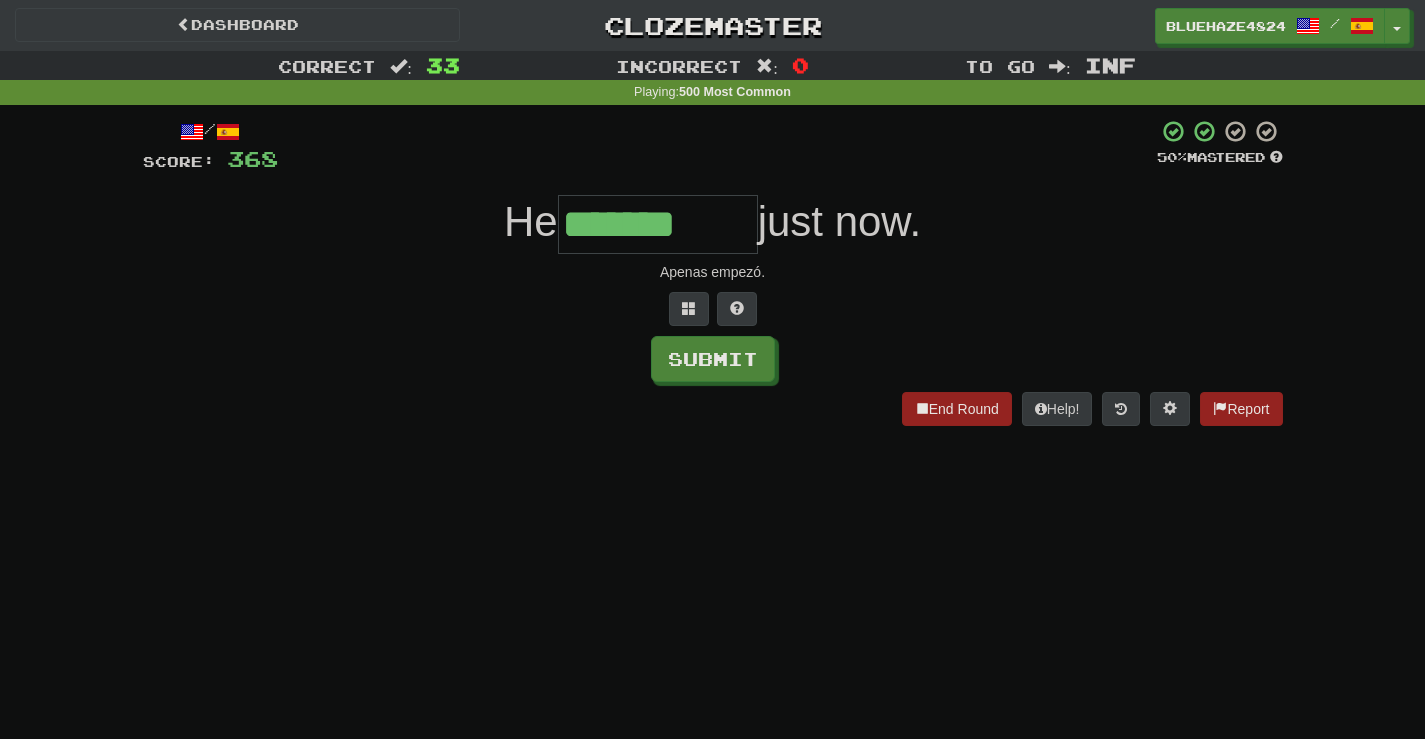 type on "*******" 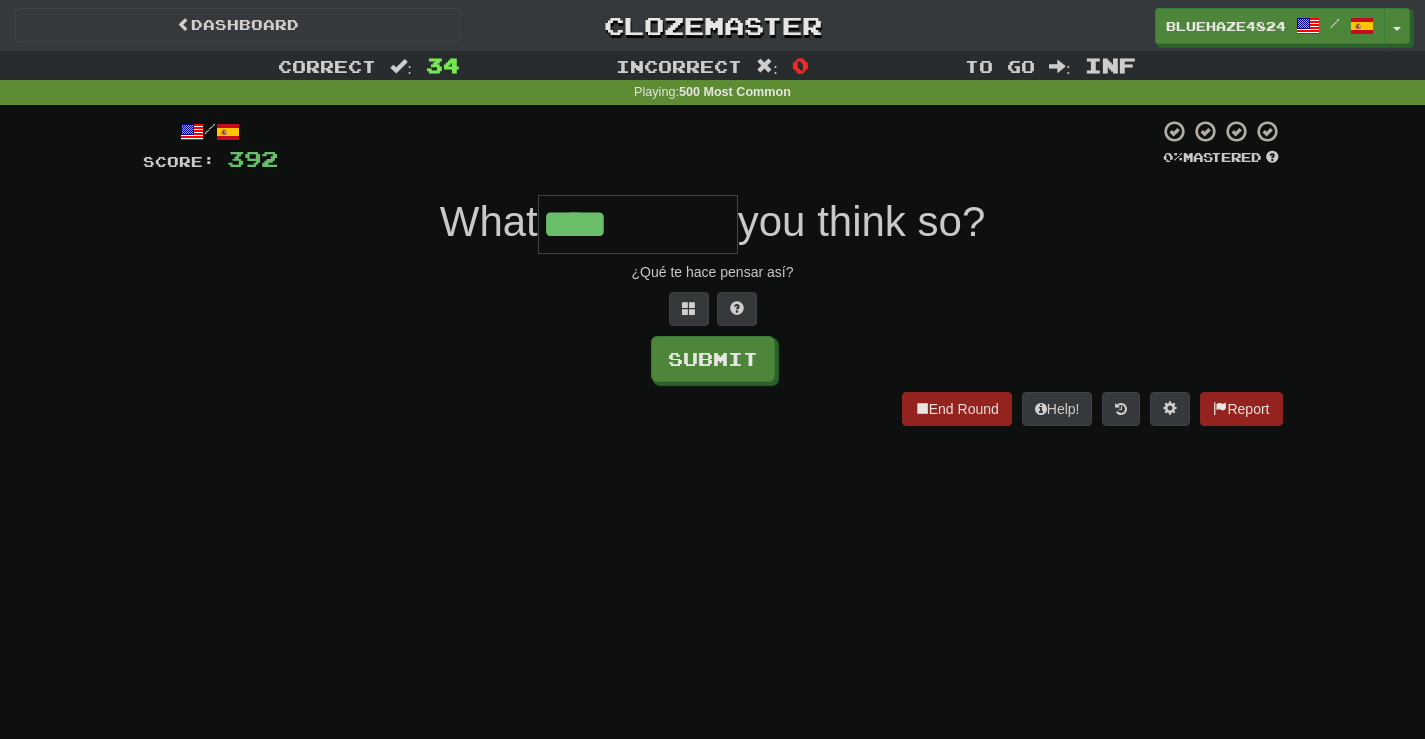 type on "*****" 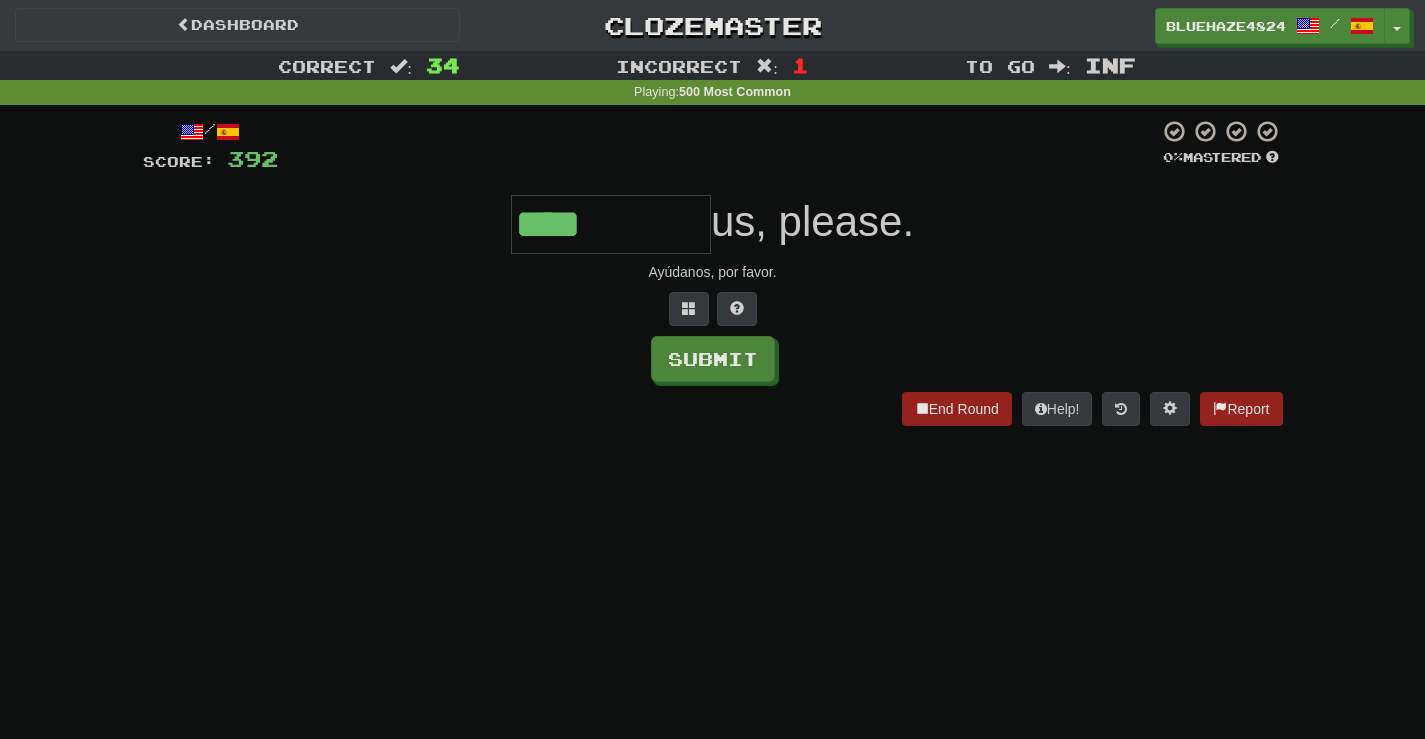 type on "****" 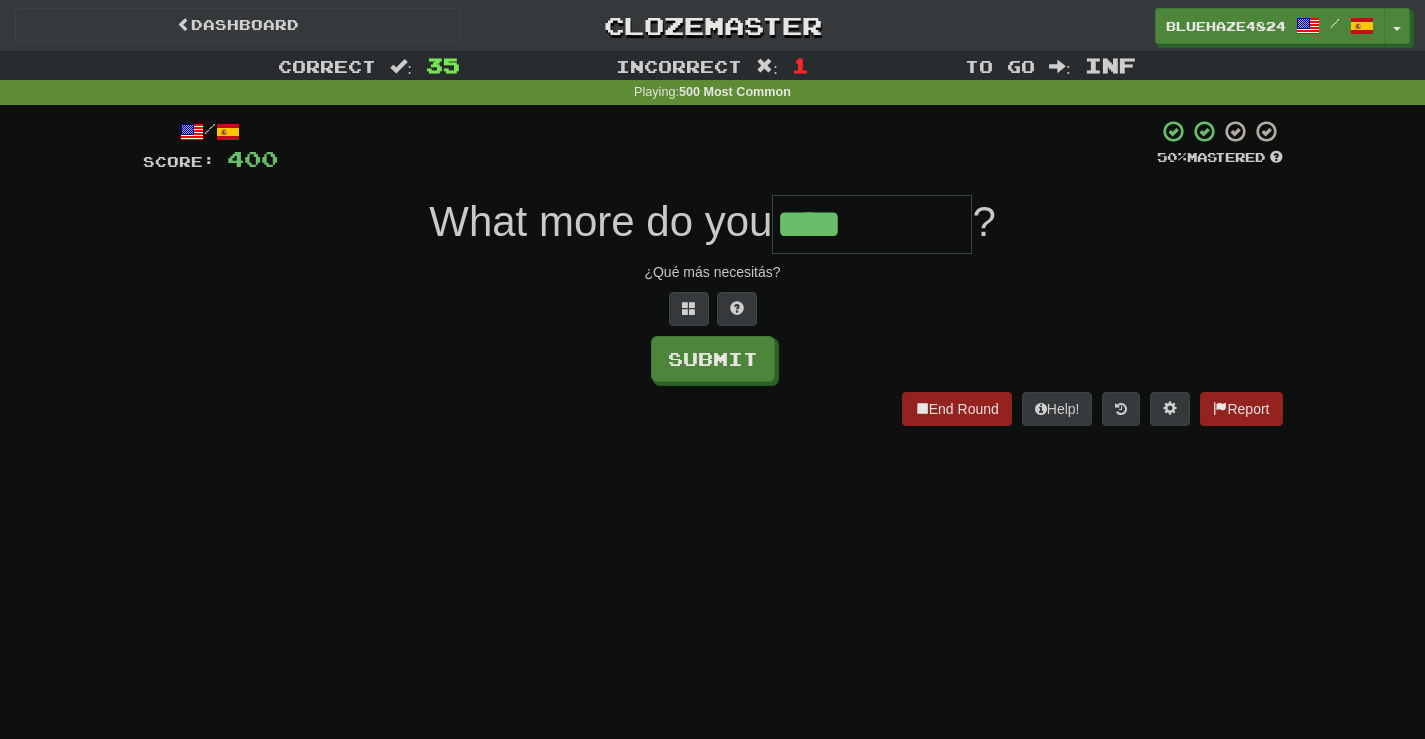 type on "****" 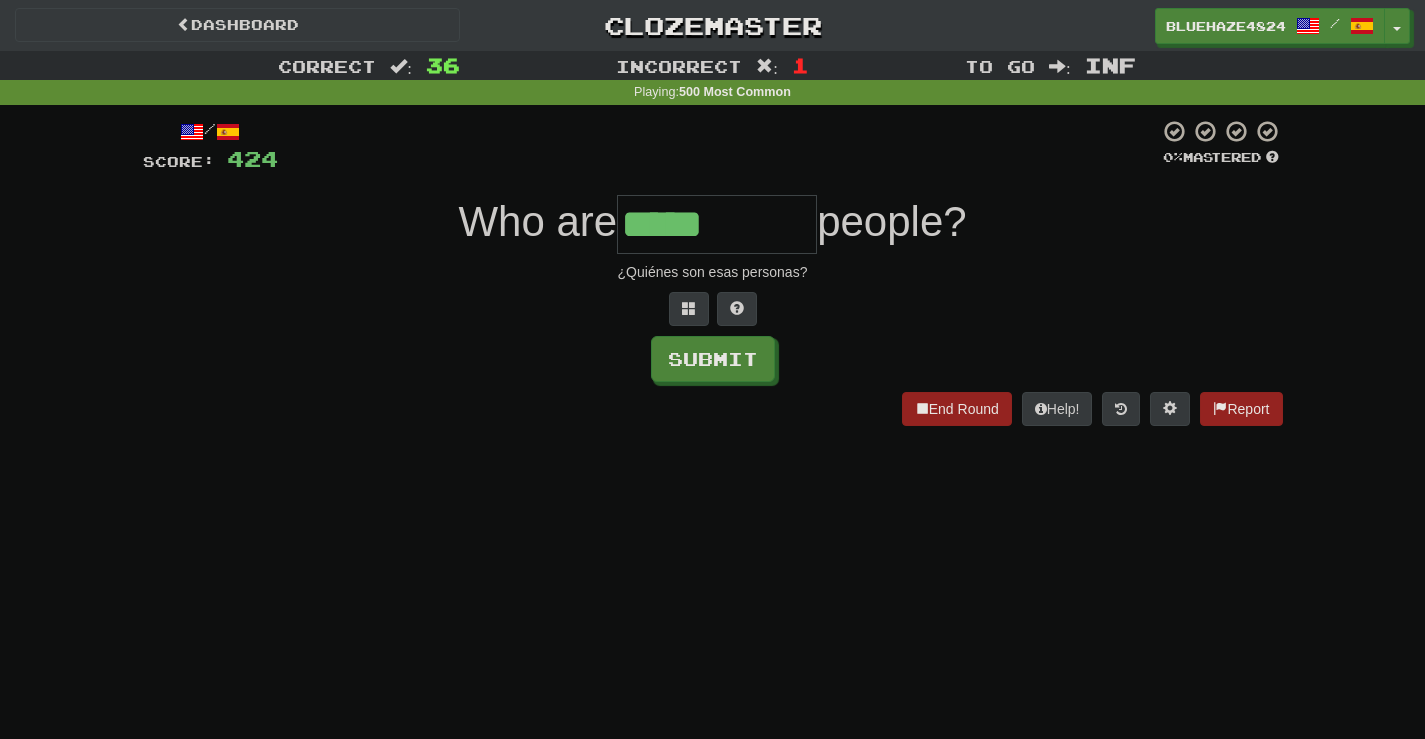 type on "*****" 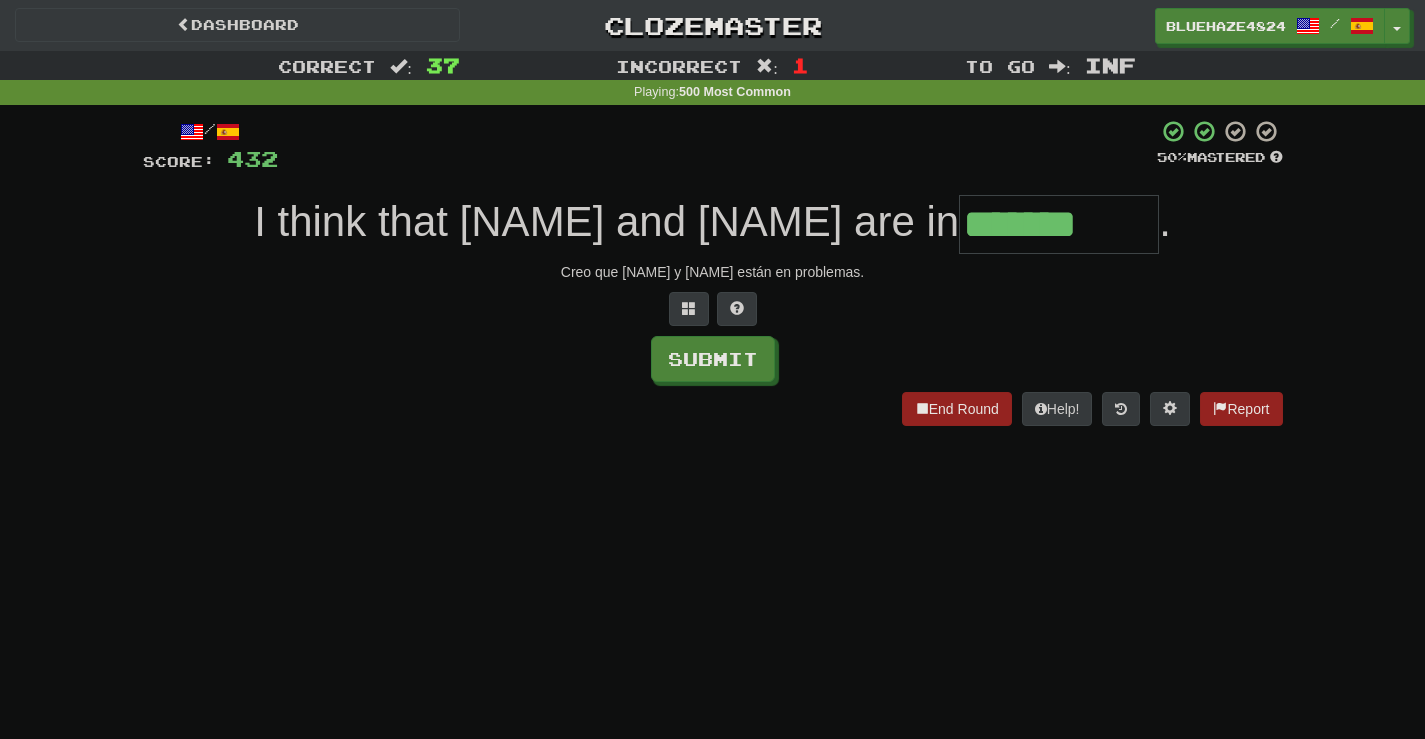 type on "*******" 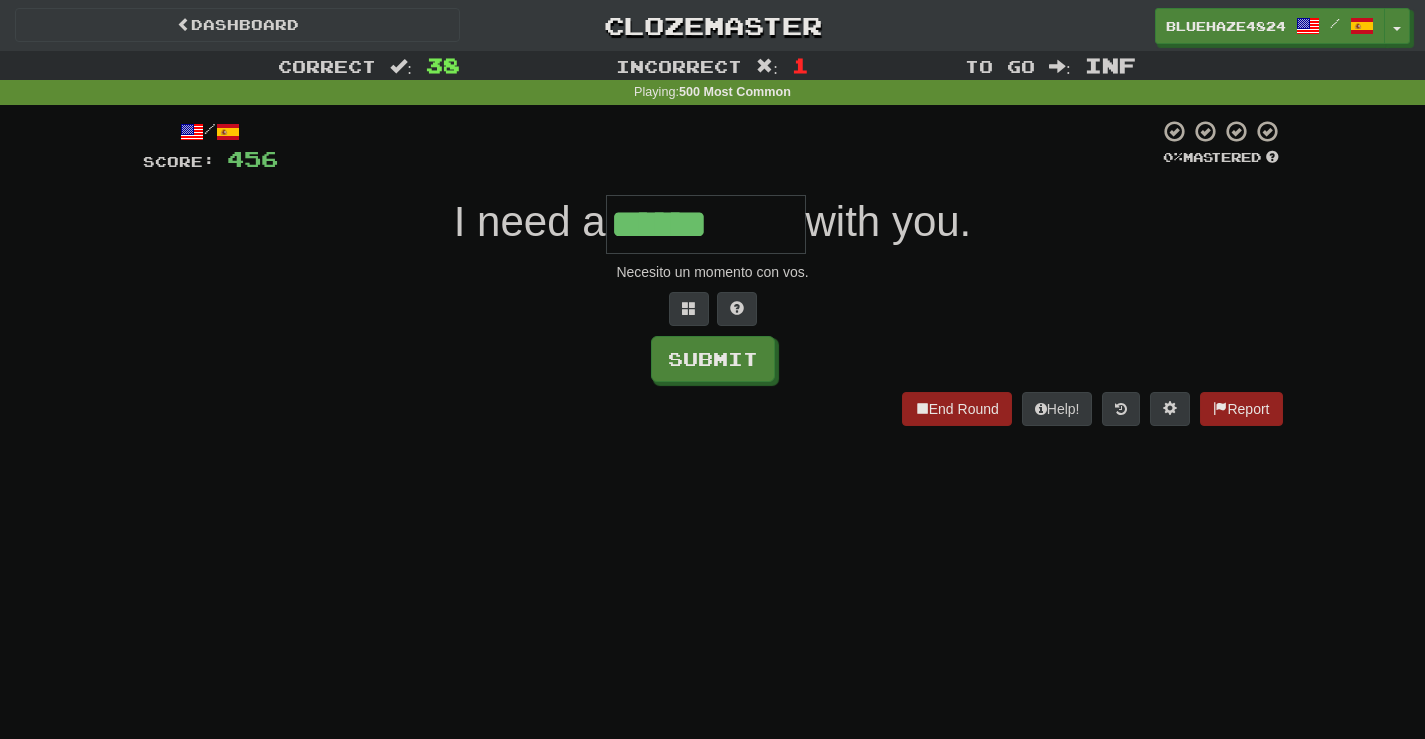 type on "******" 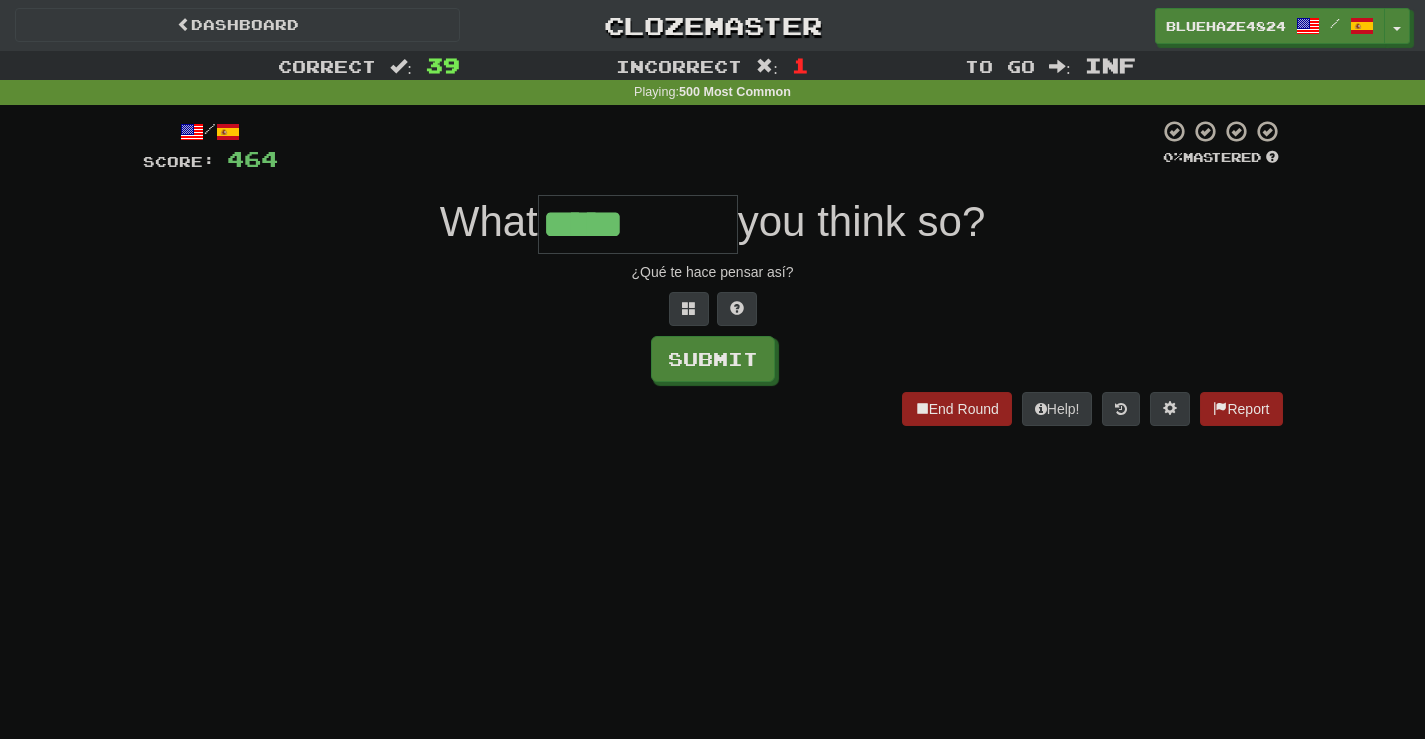 type on "*****" 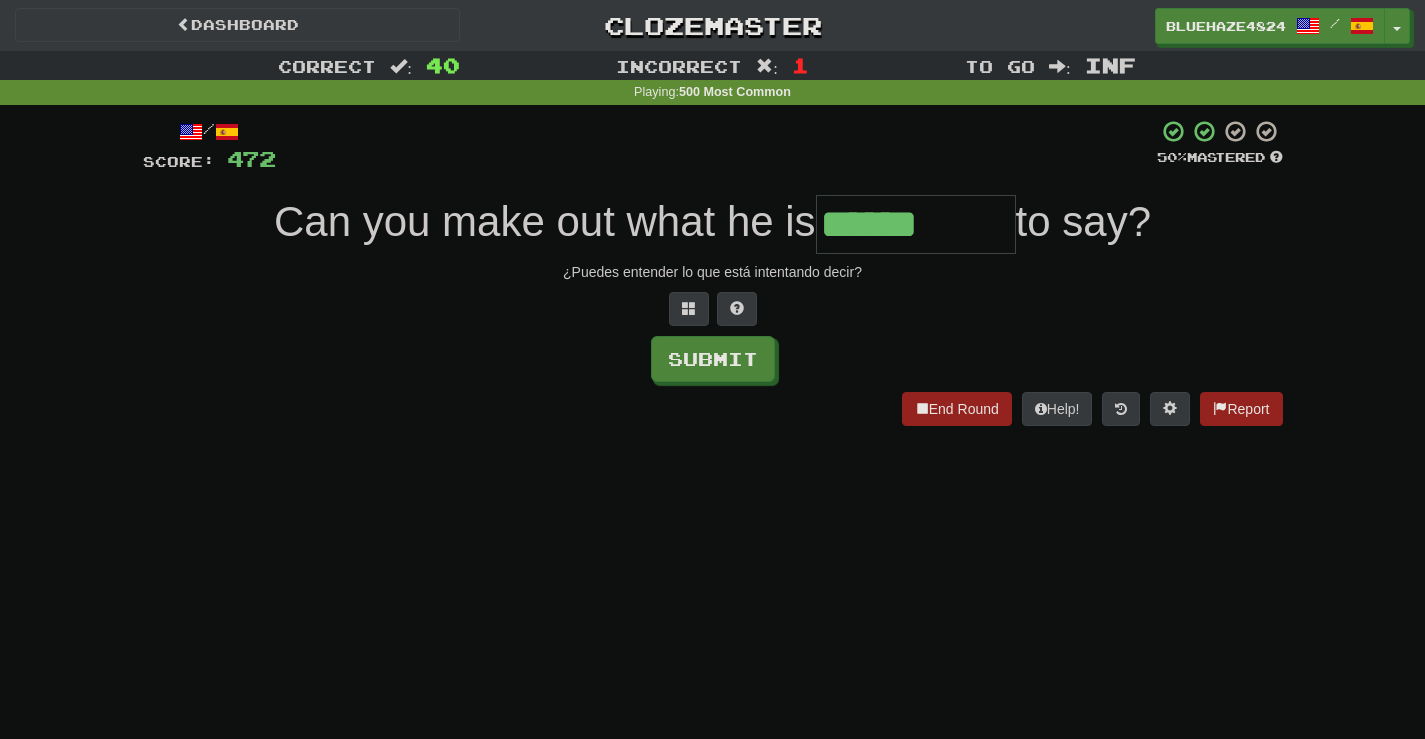 type on "******" 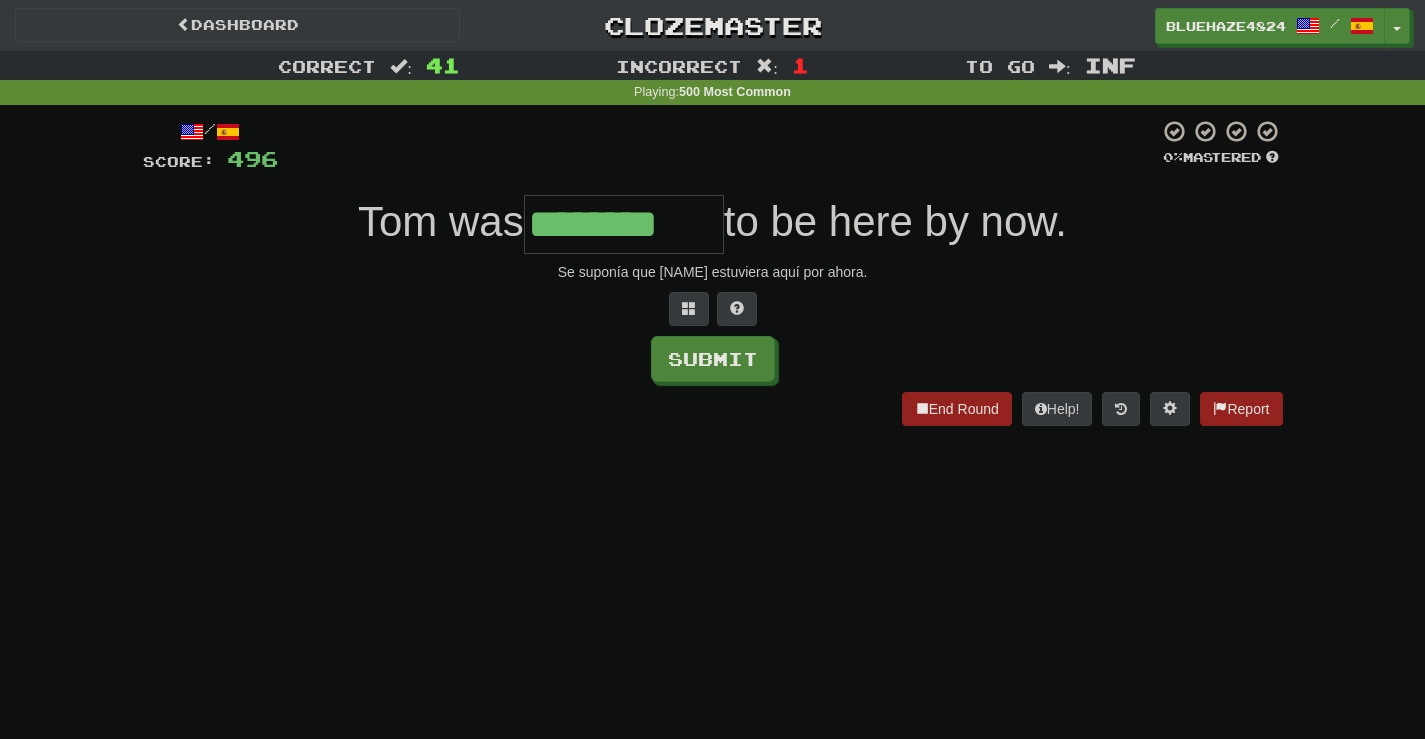 type on "********" 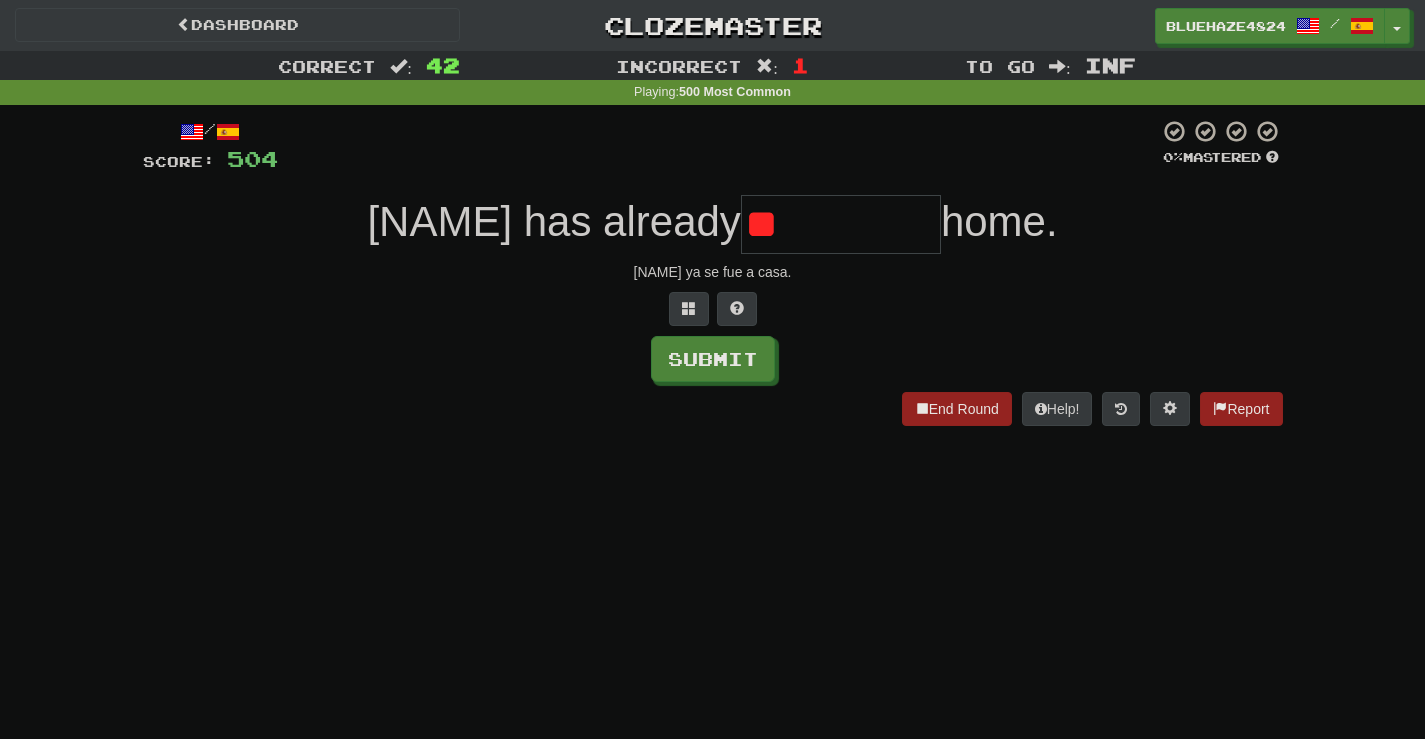 type on "*" 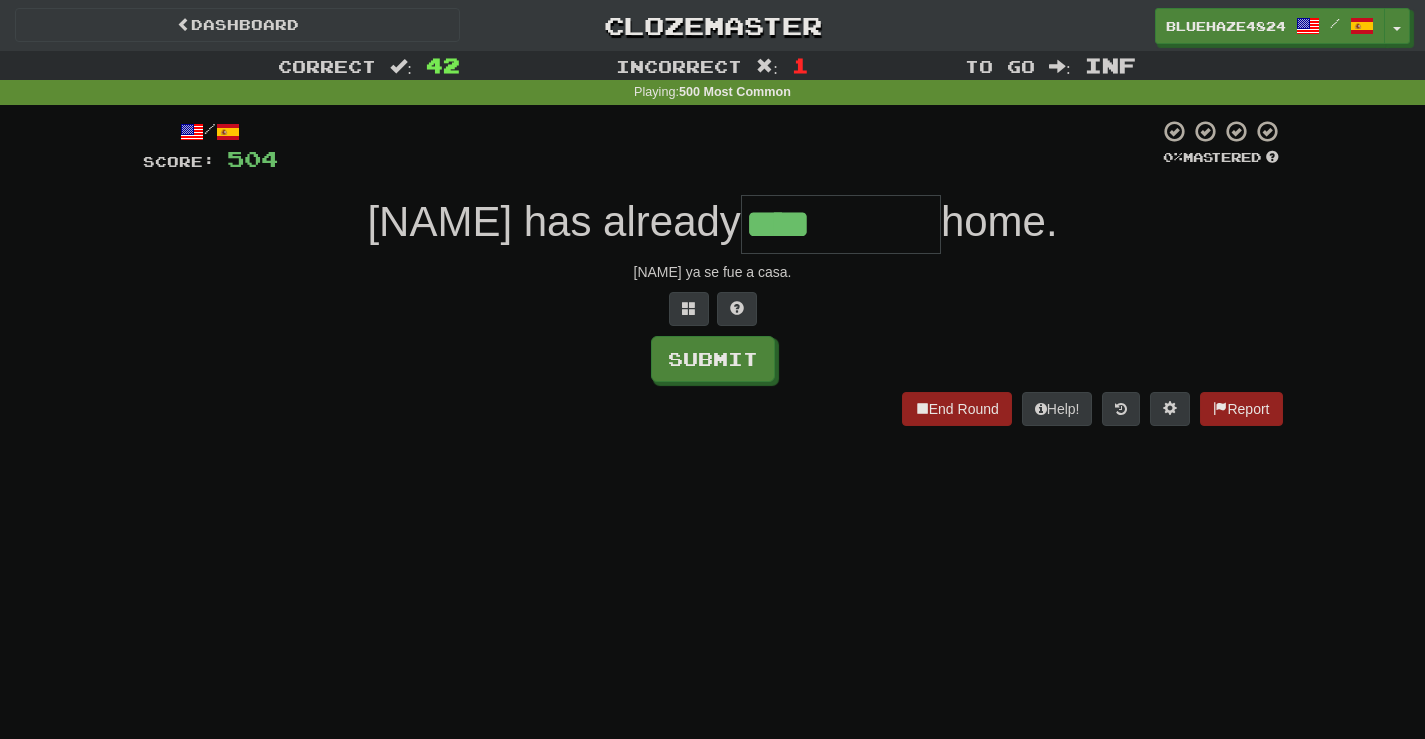 type on "****" 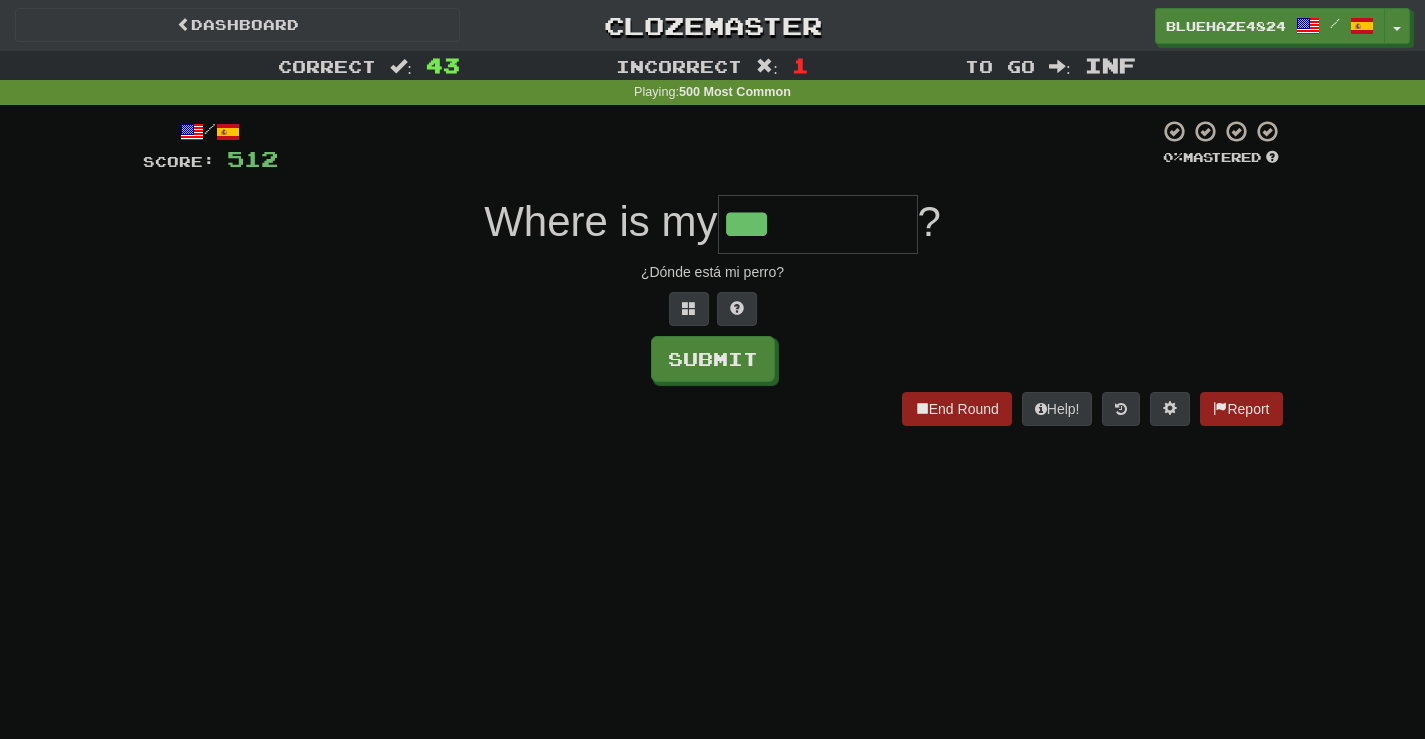 type on "***" 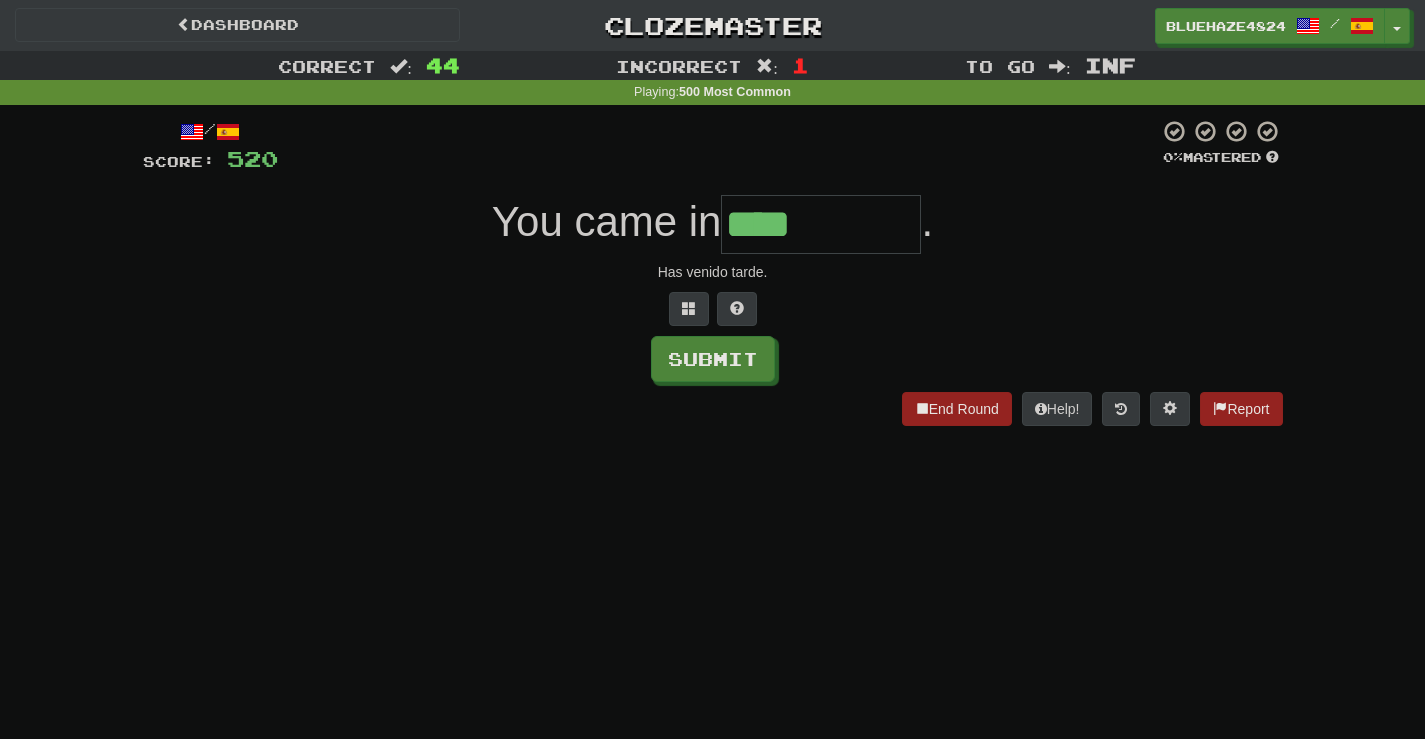 type on "****" 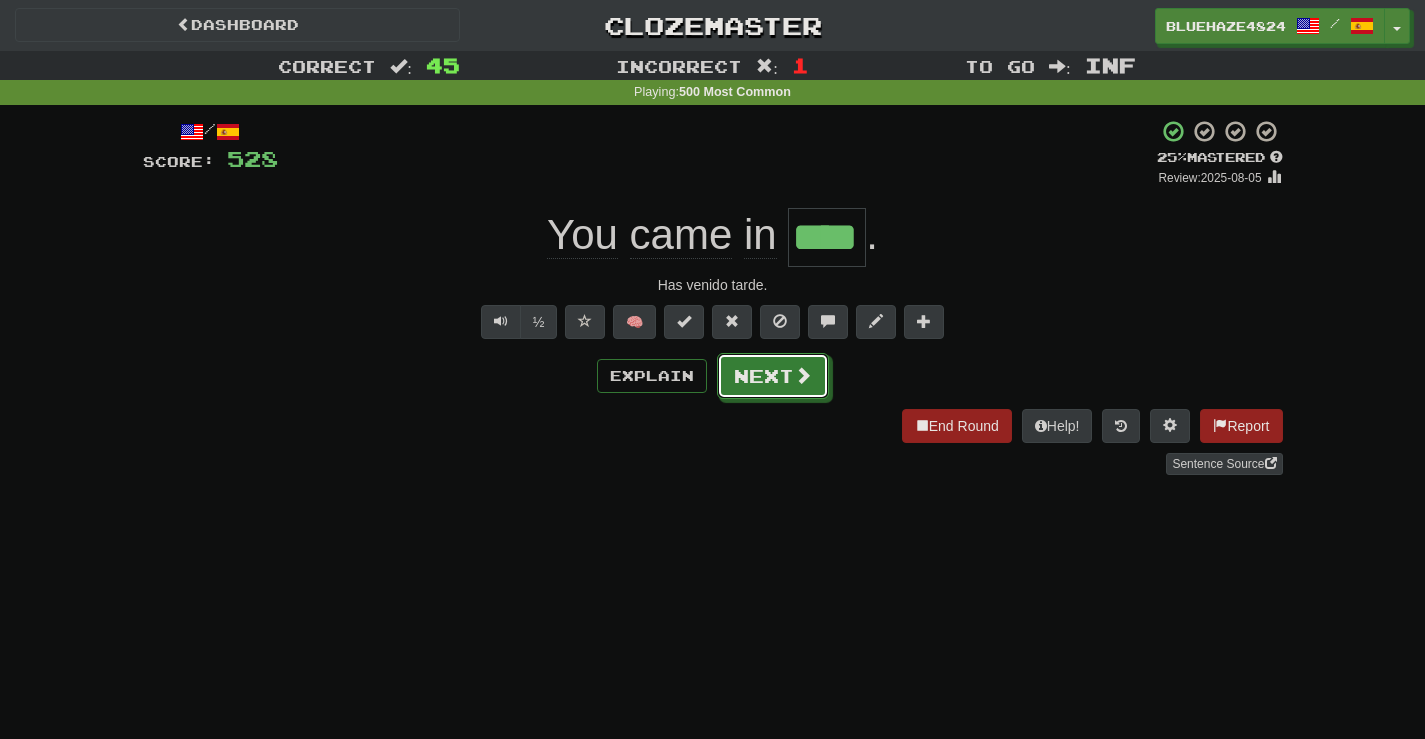 click on "Next" at bounding box center (773, 376) 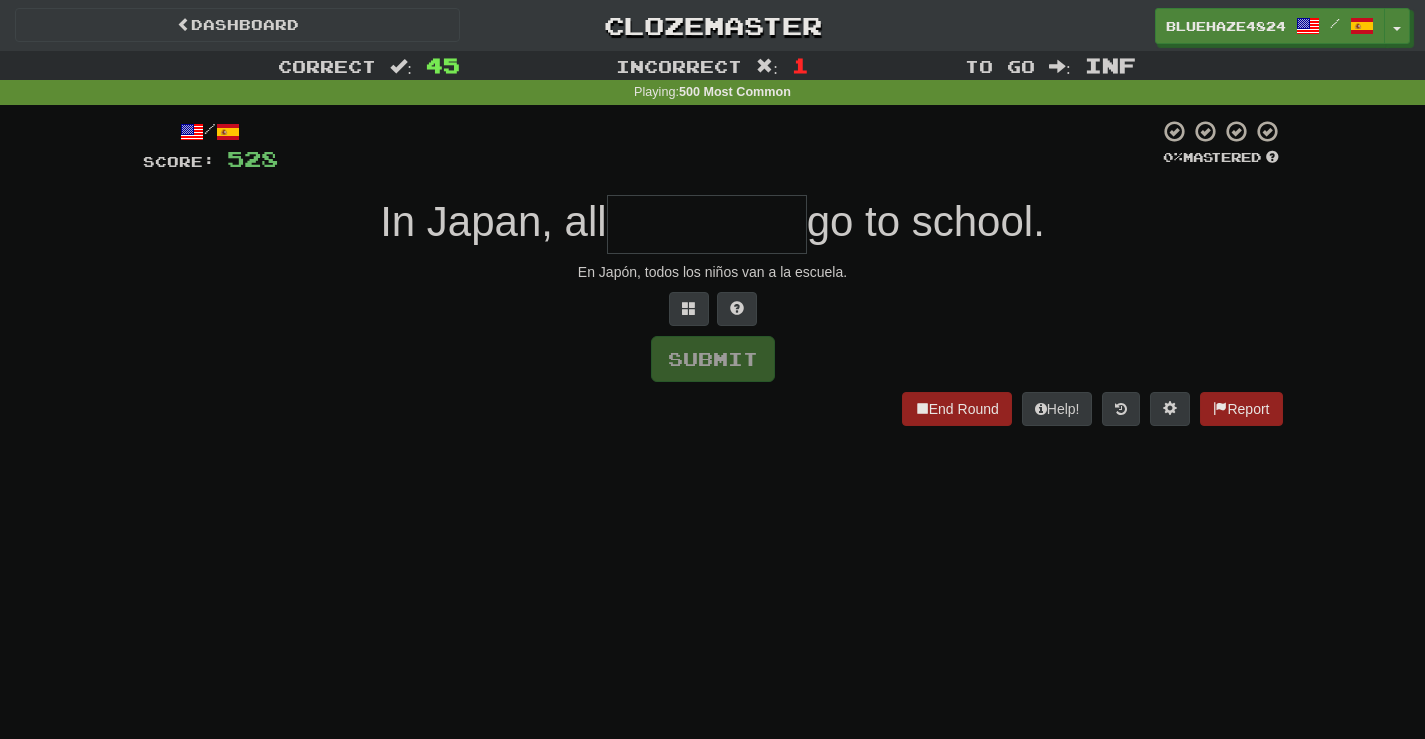 click at bounding box center [707, 224] 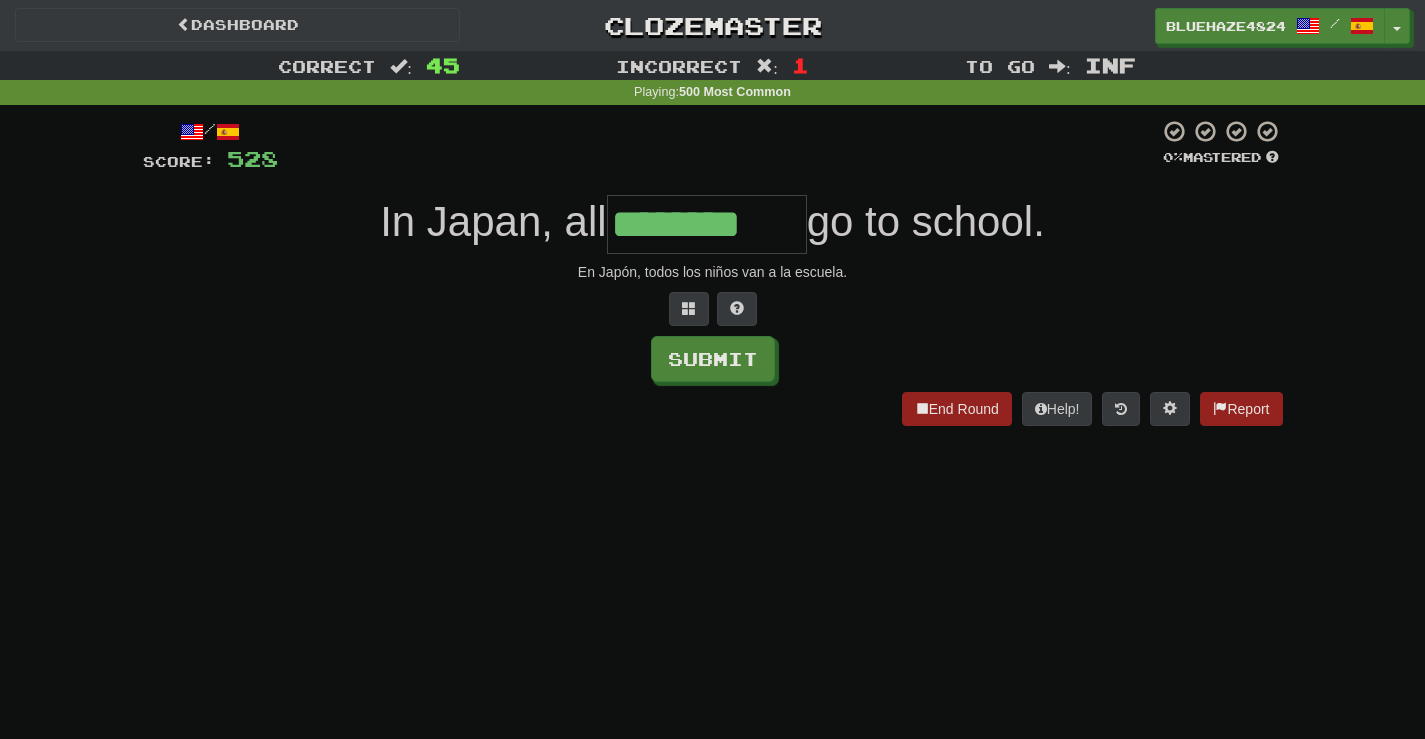 type on "********" 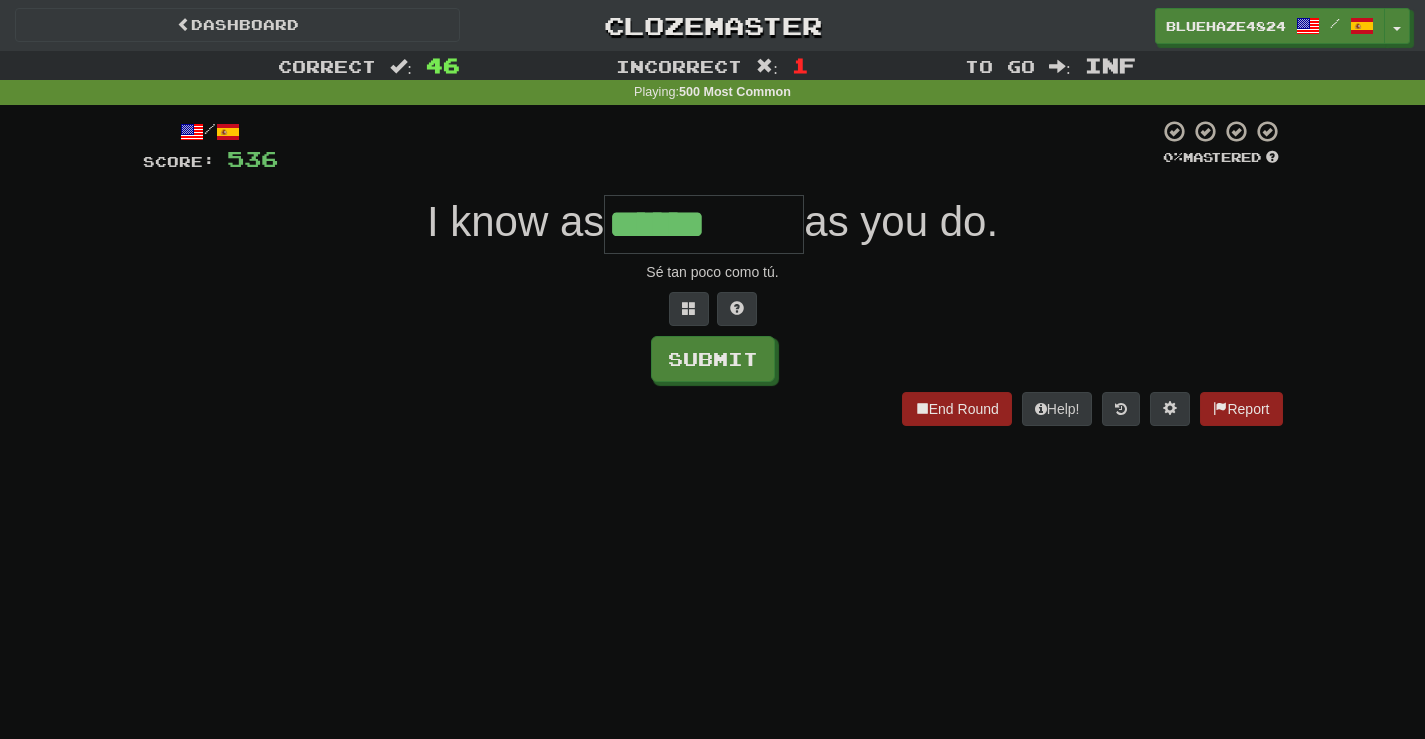 type on "******" 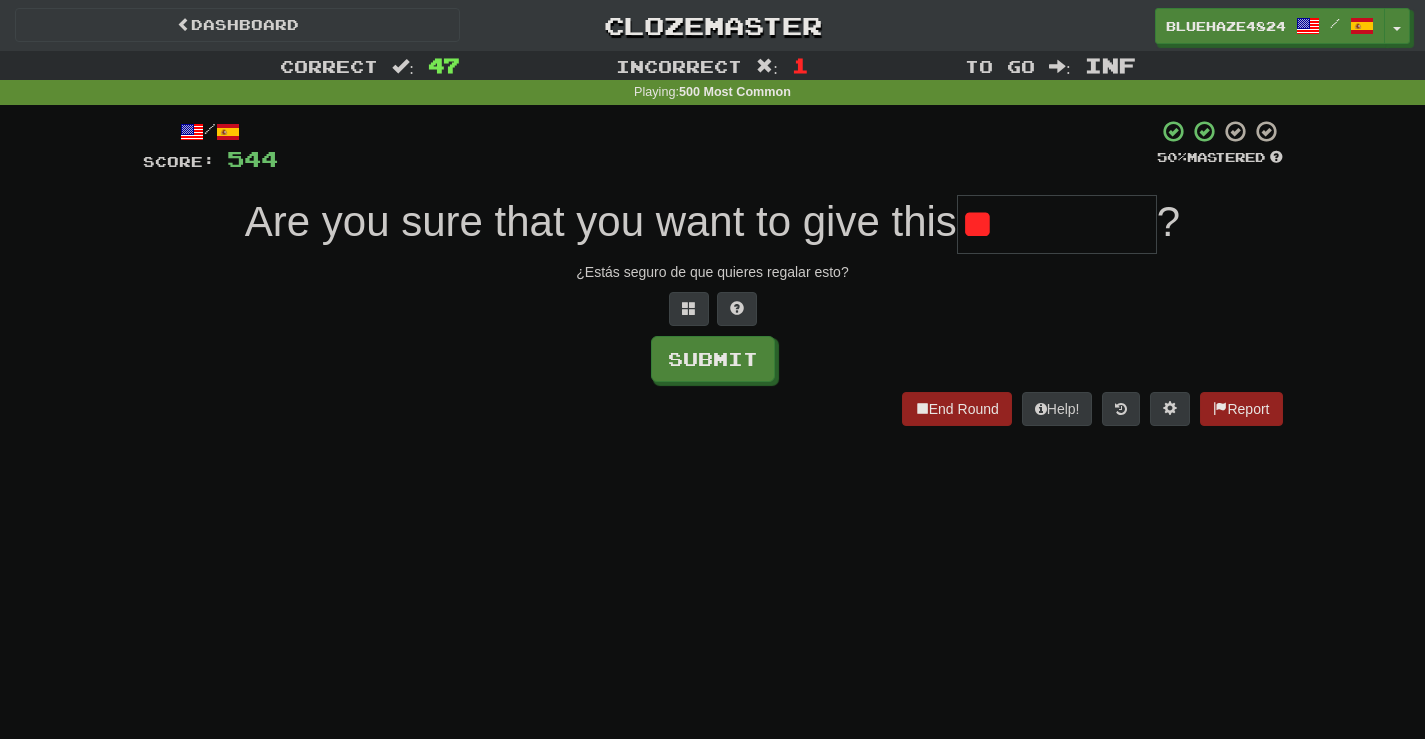 type on "*" 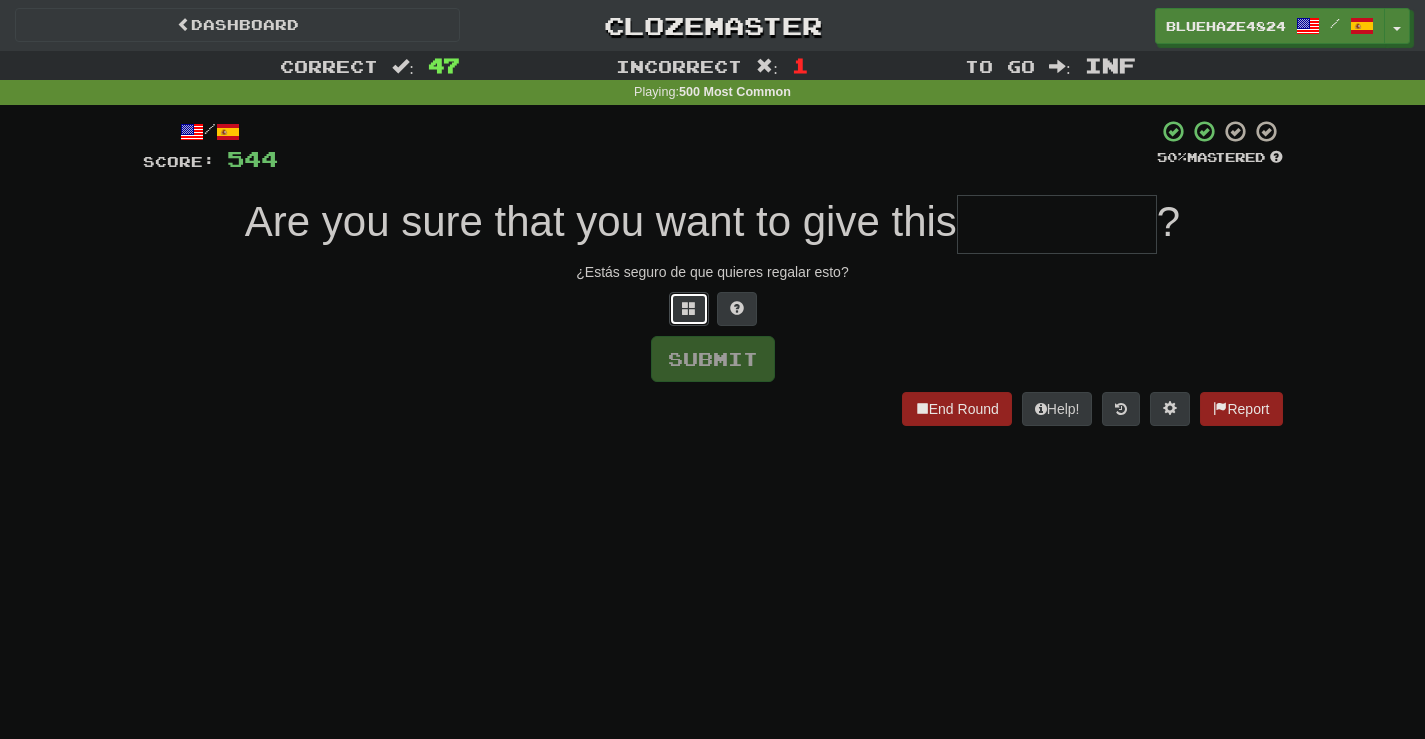 click at bounding box center (689, 308) 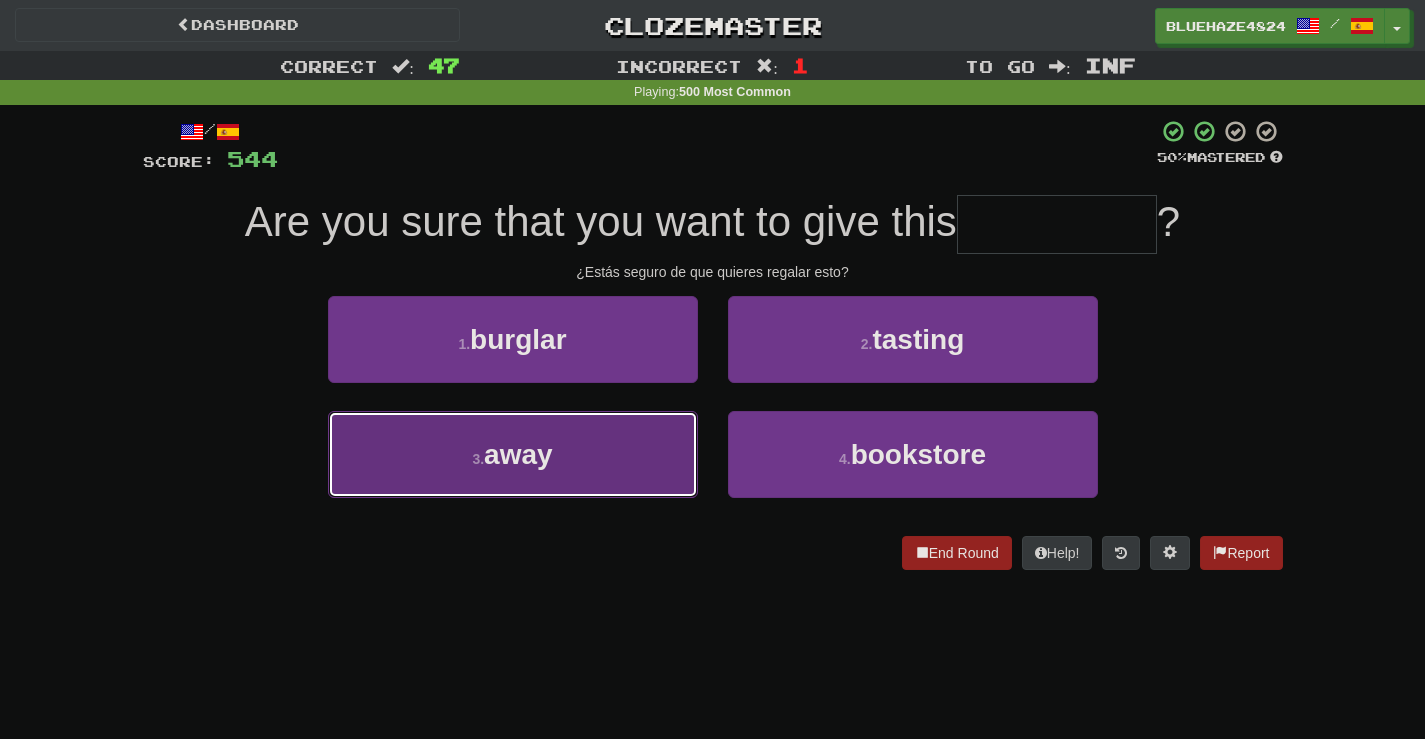 click on "away" at bounding box center [518, 454] 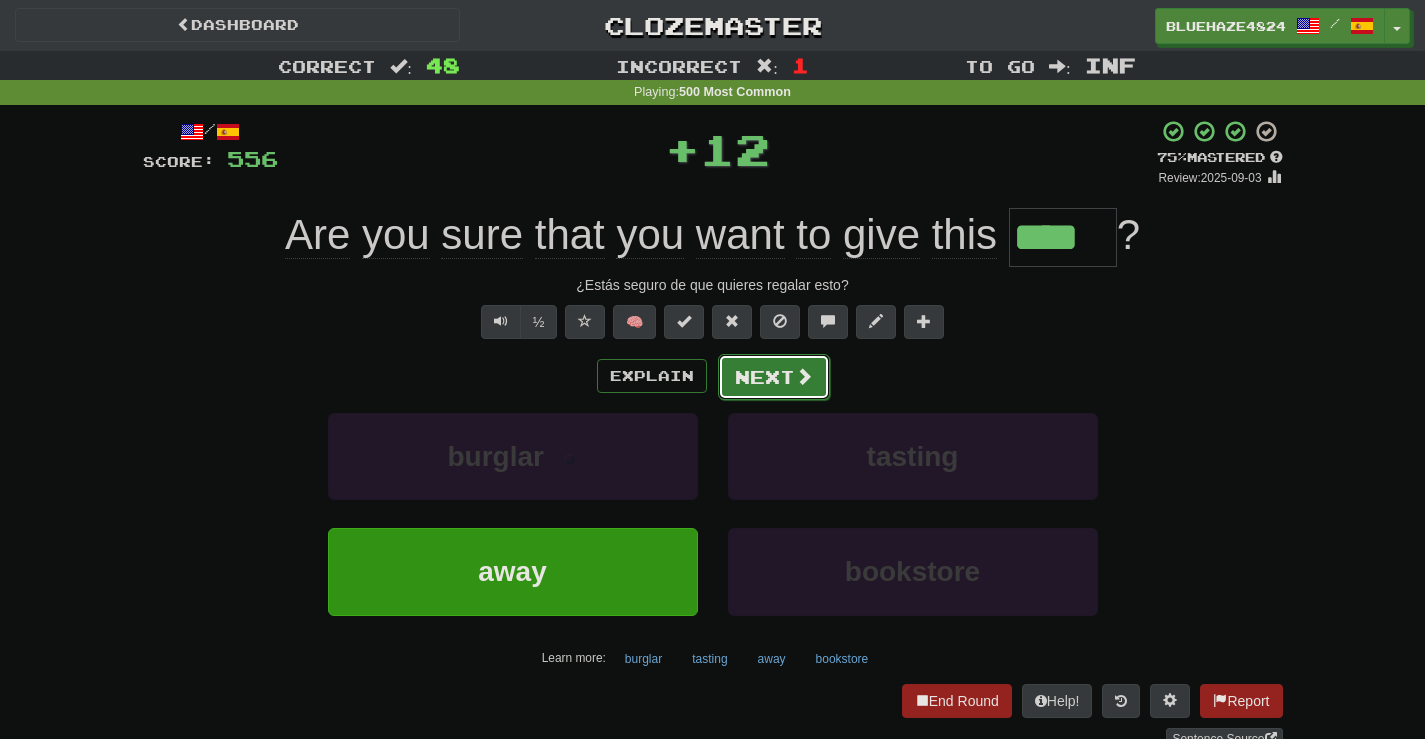 click at bounding box center (804, 376) 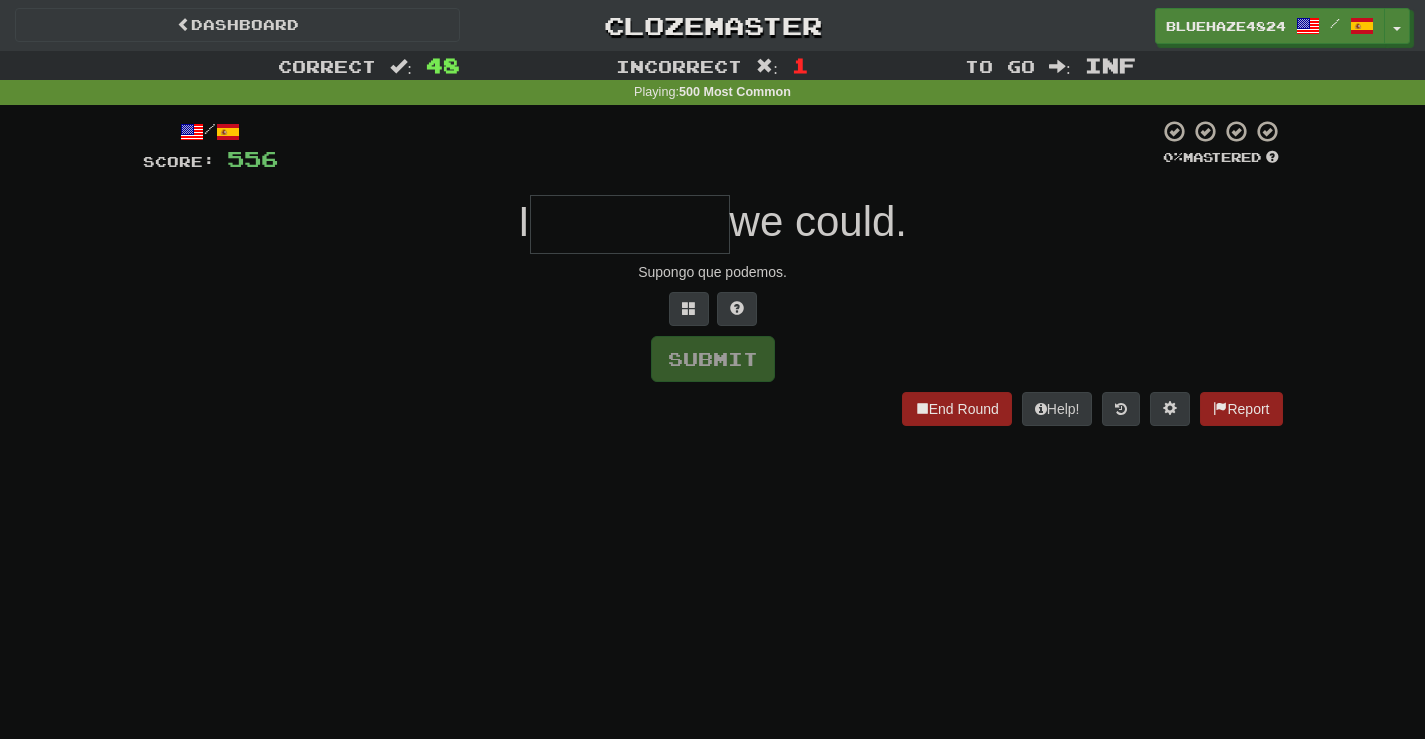click at bounding box center (630, 224) 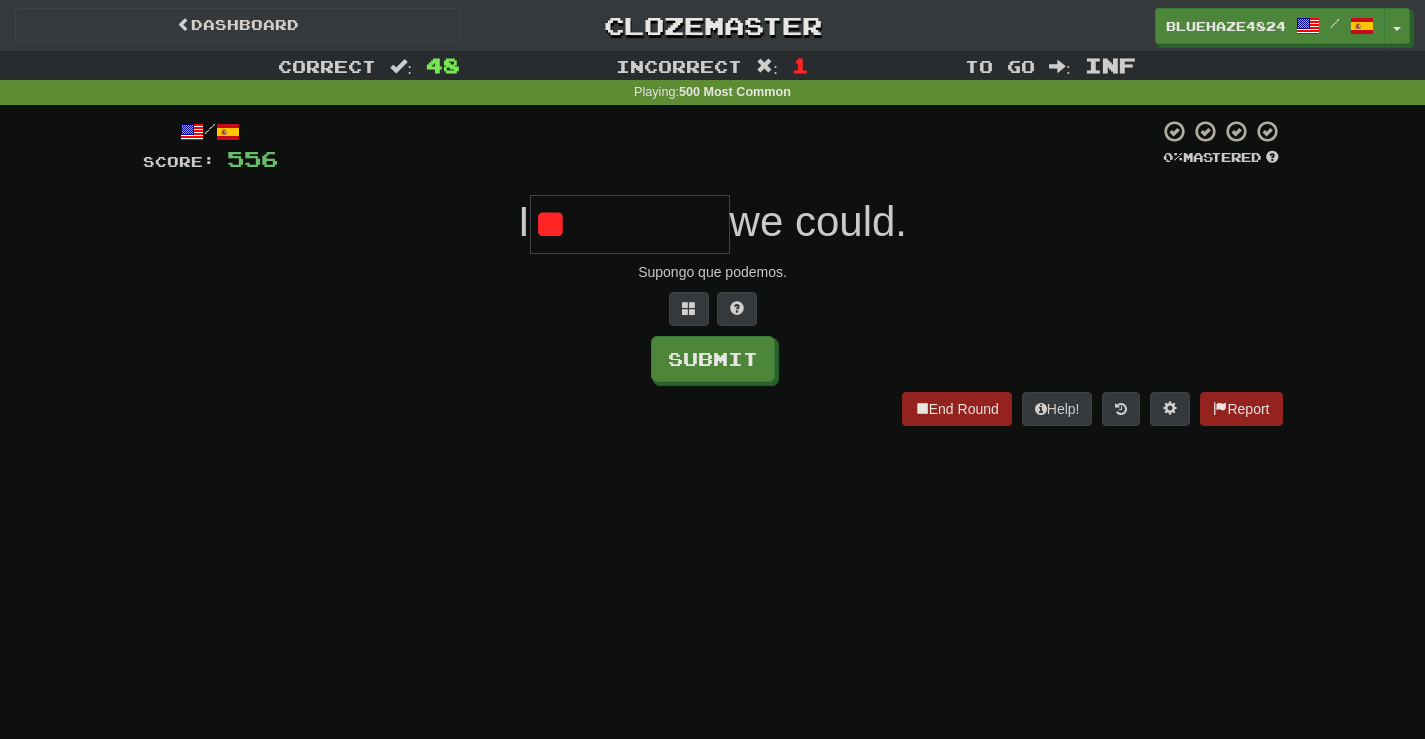 type on "*" 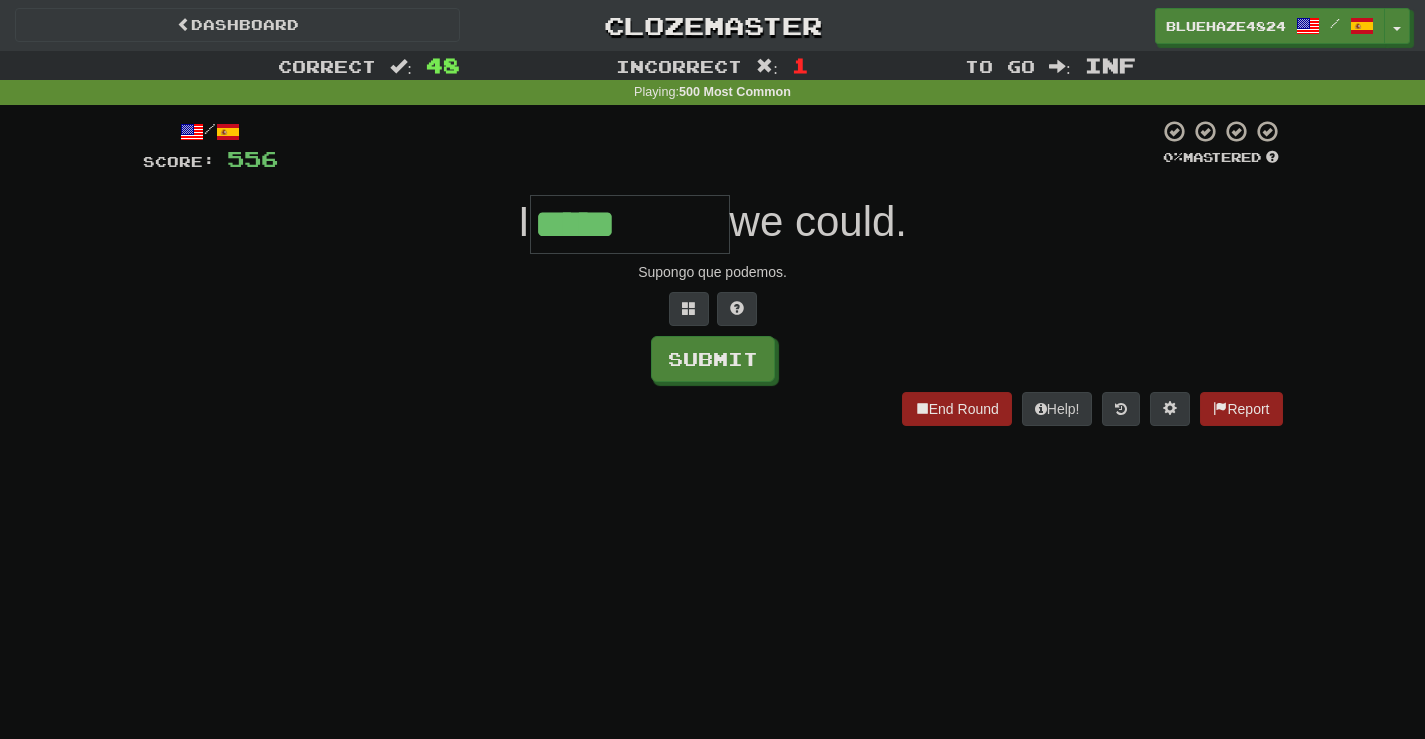 type on "*****" 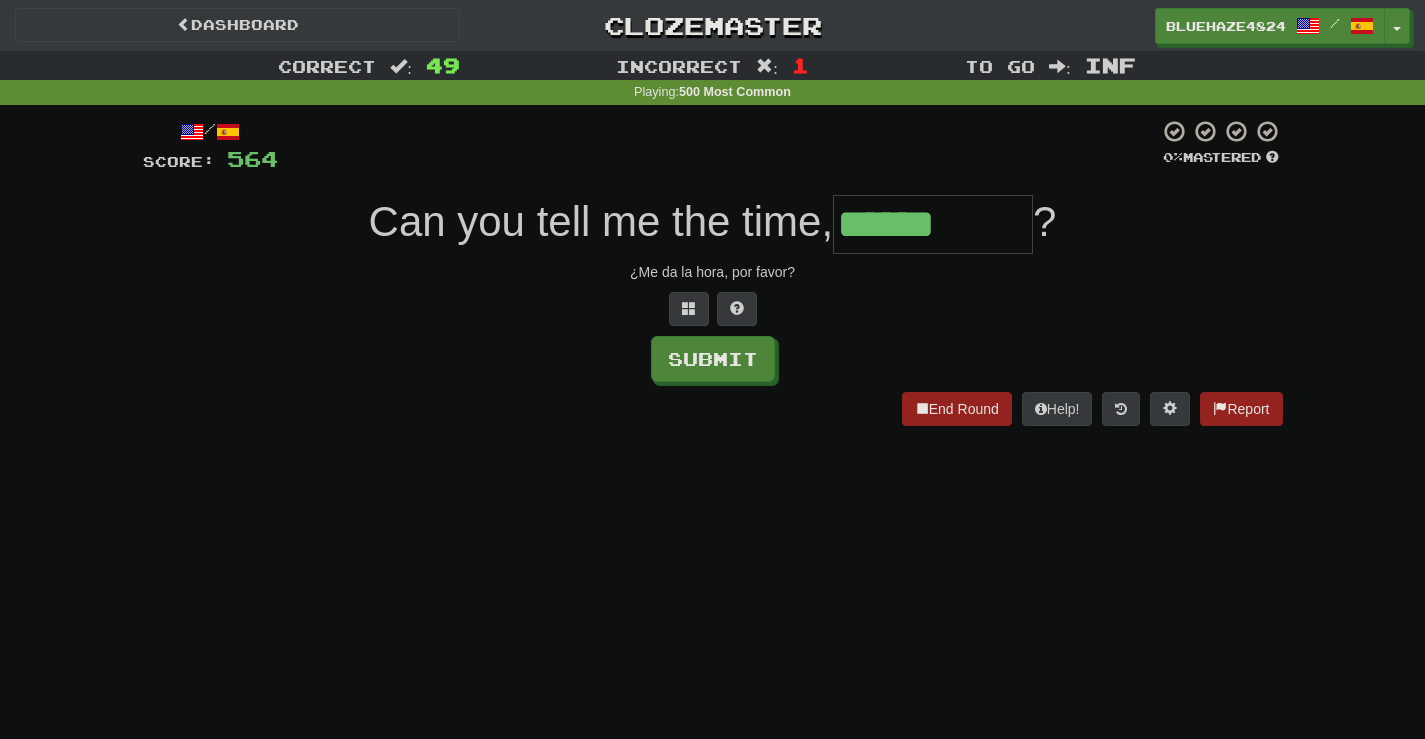 type on "******" 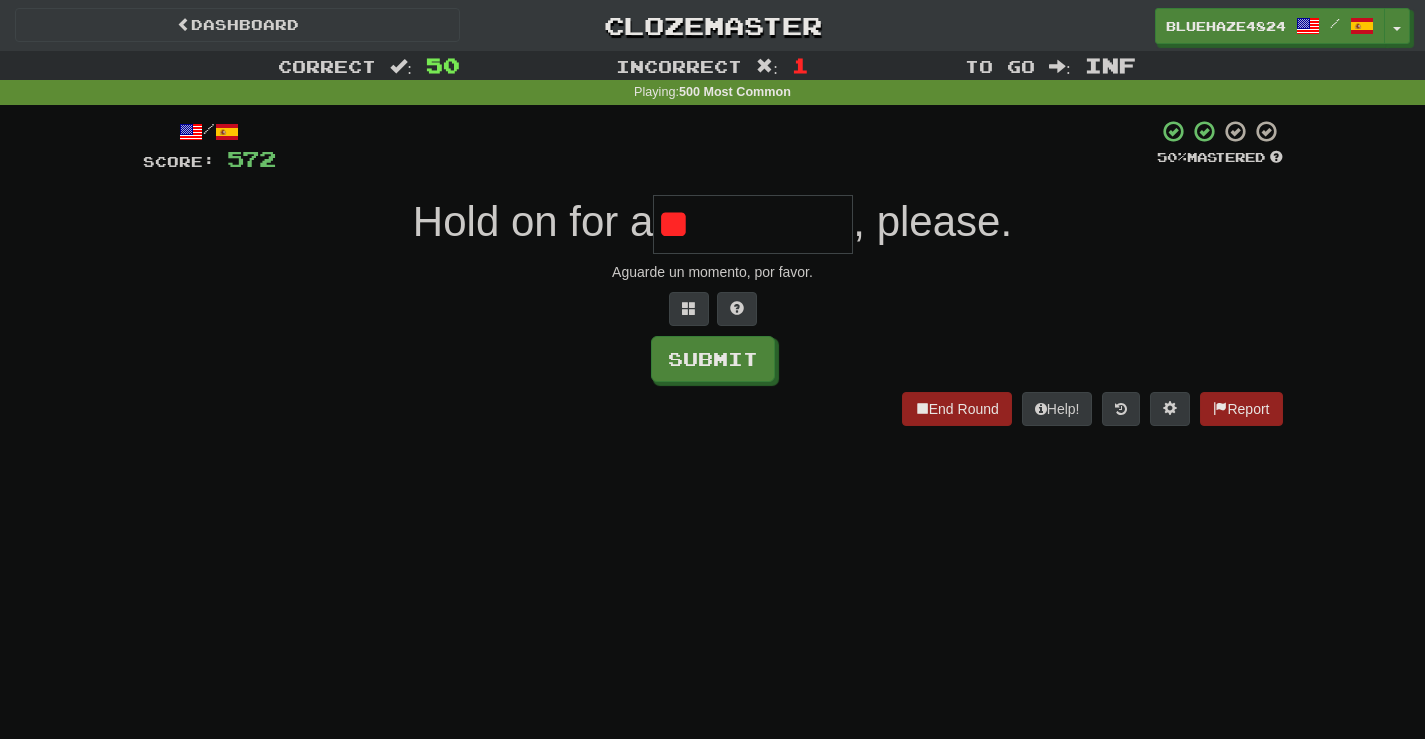 type on "*" 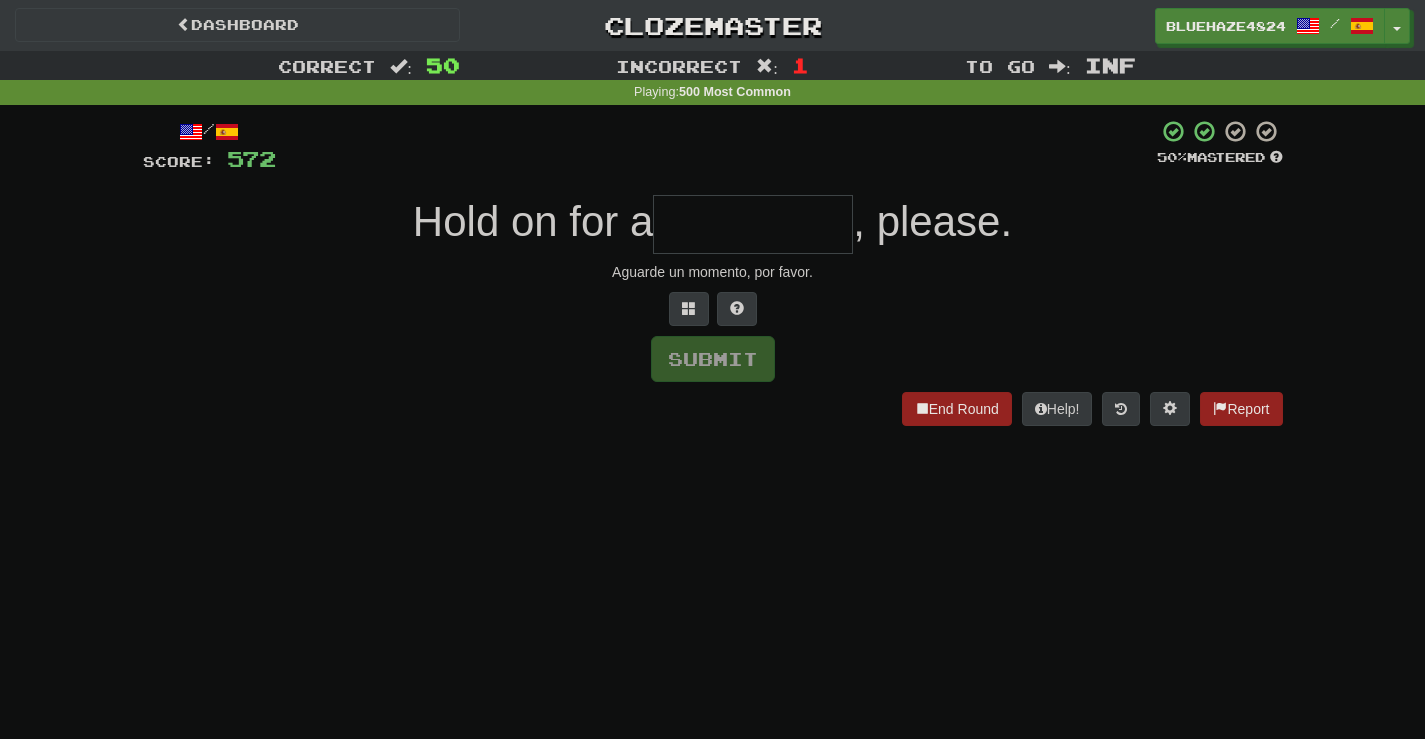 type on "*" 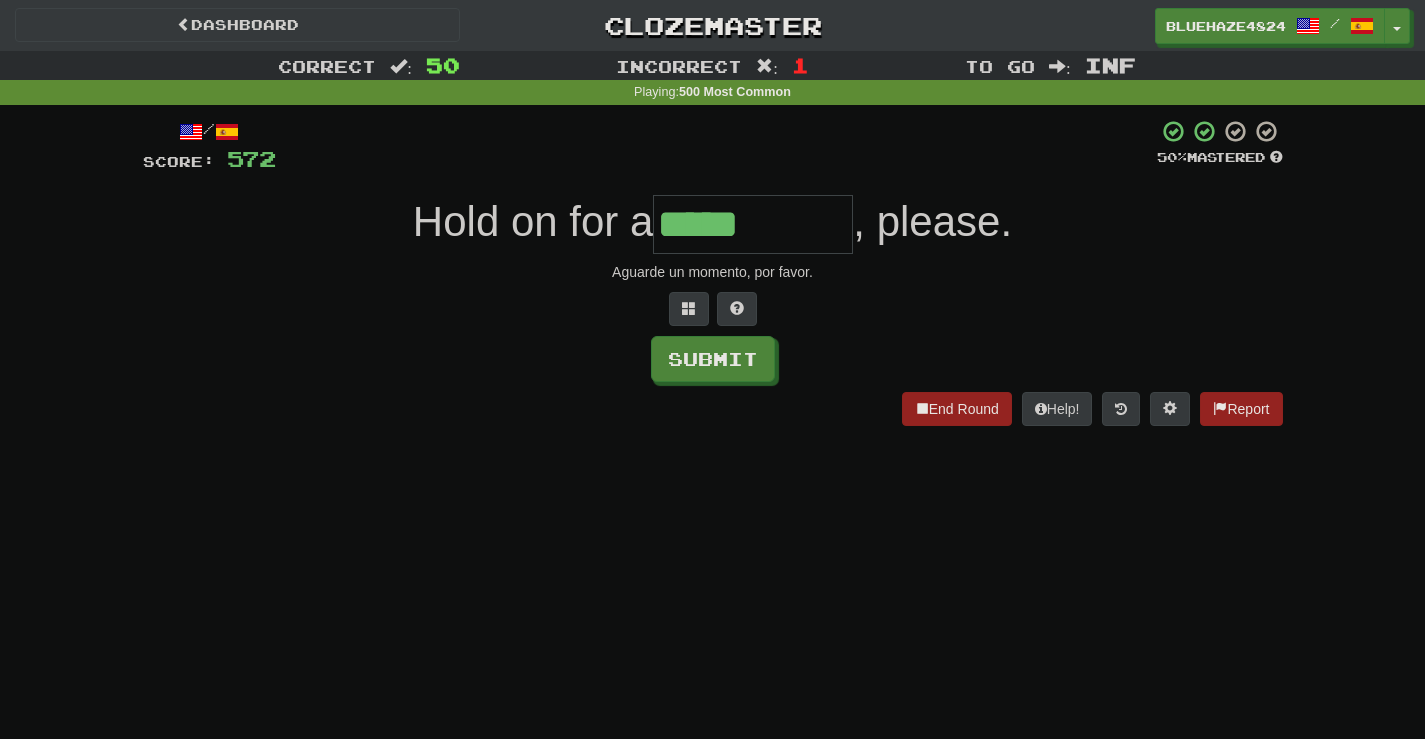 type on "*****" 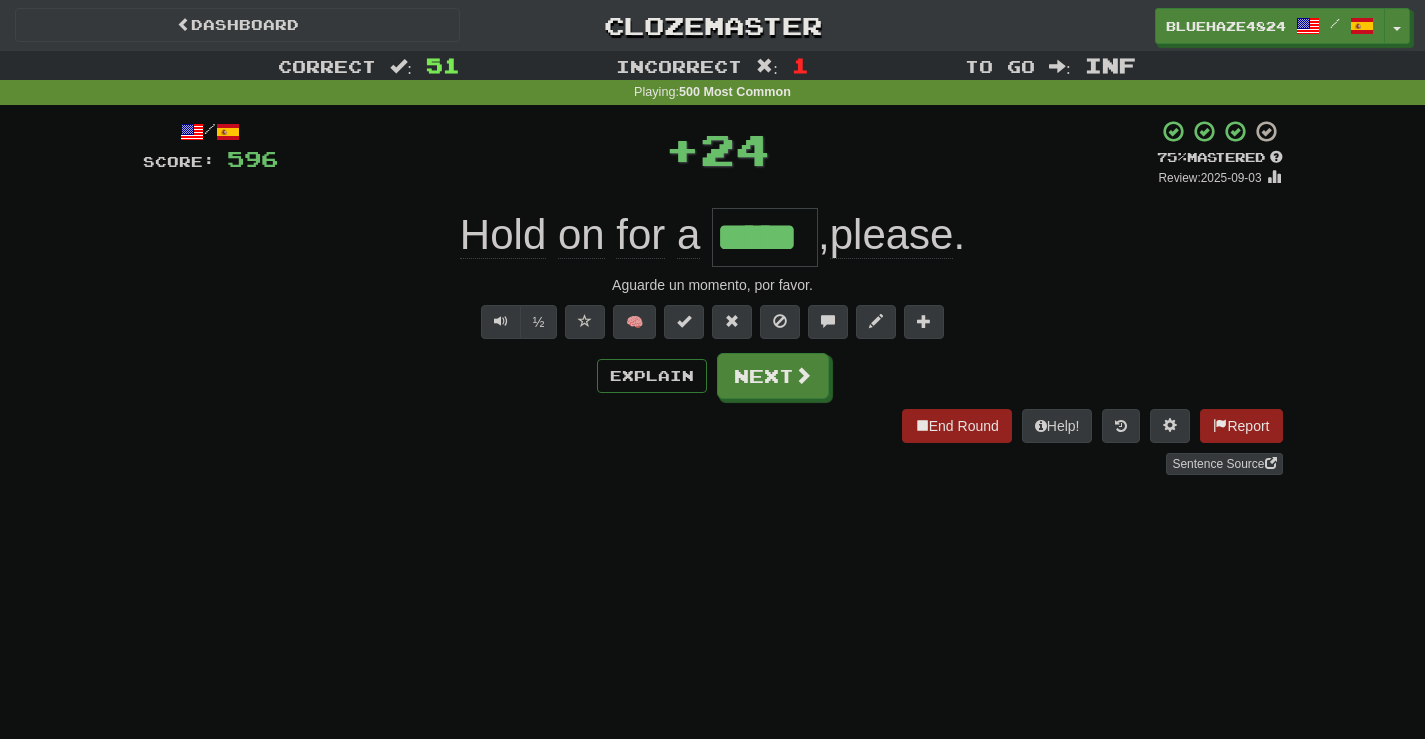 type 